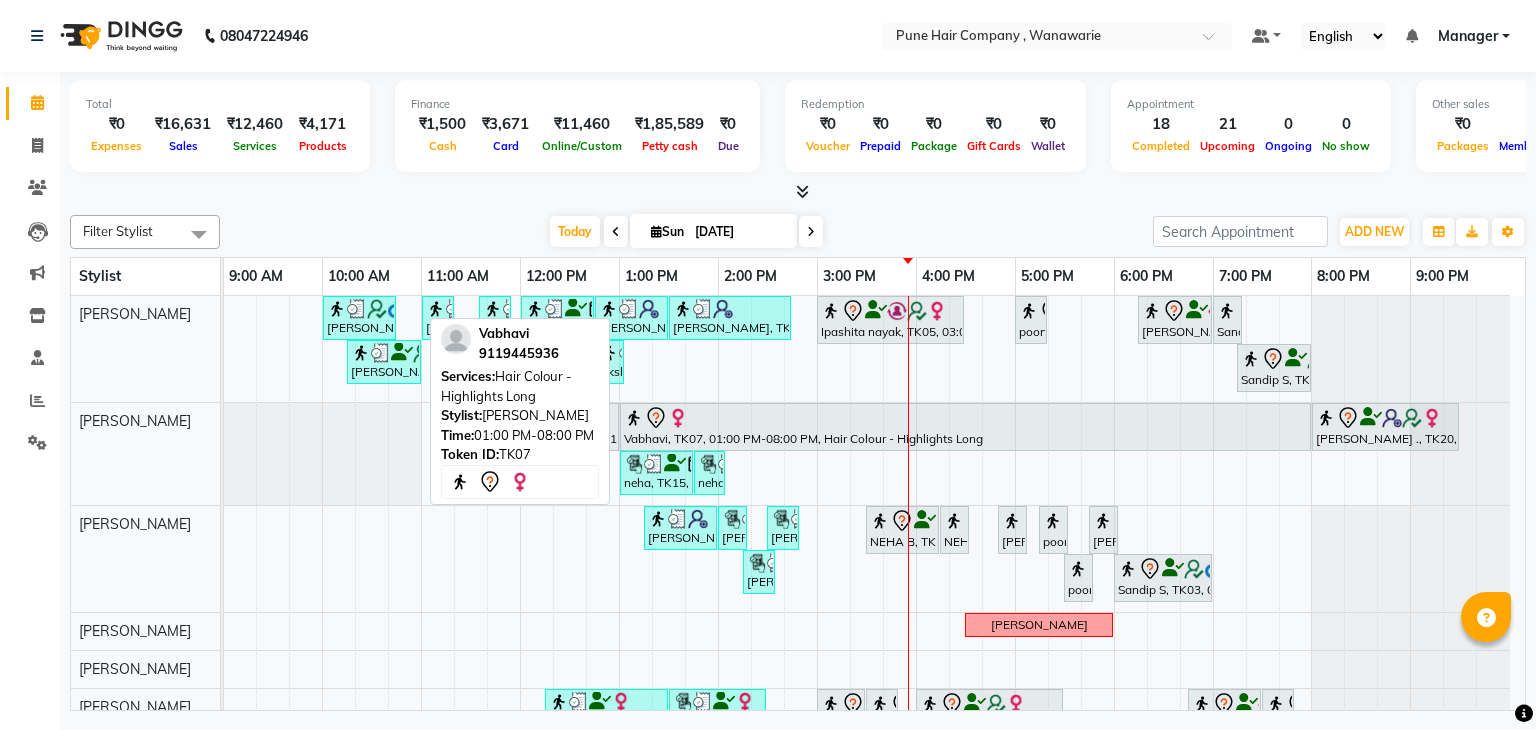 scroll, scrollTop: 0, scrollLeft: 0, axis: both 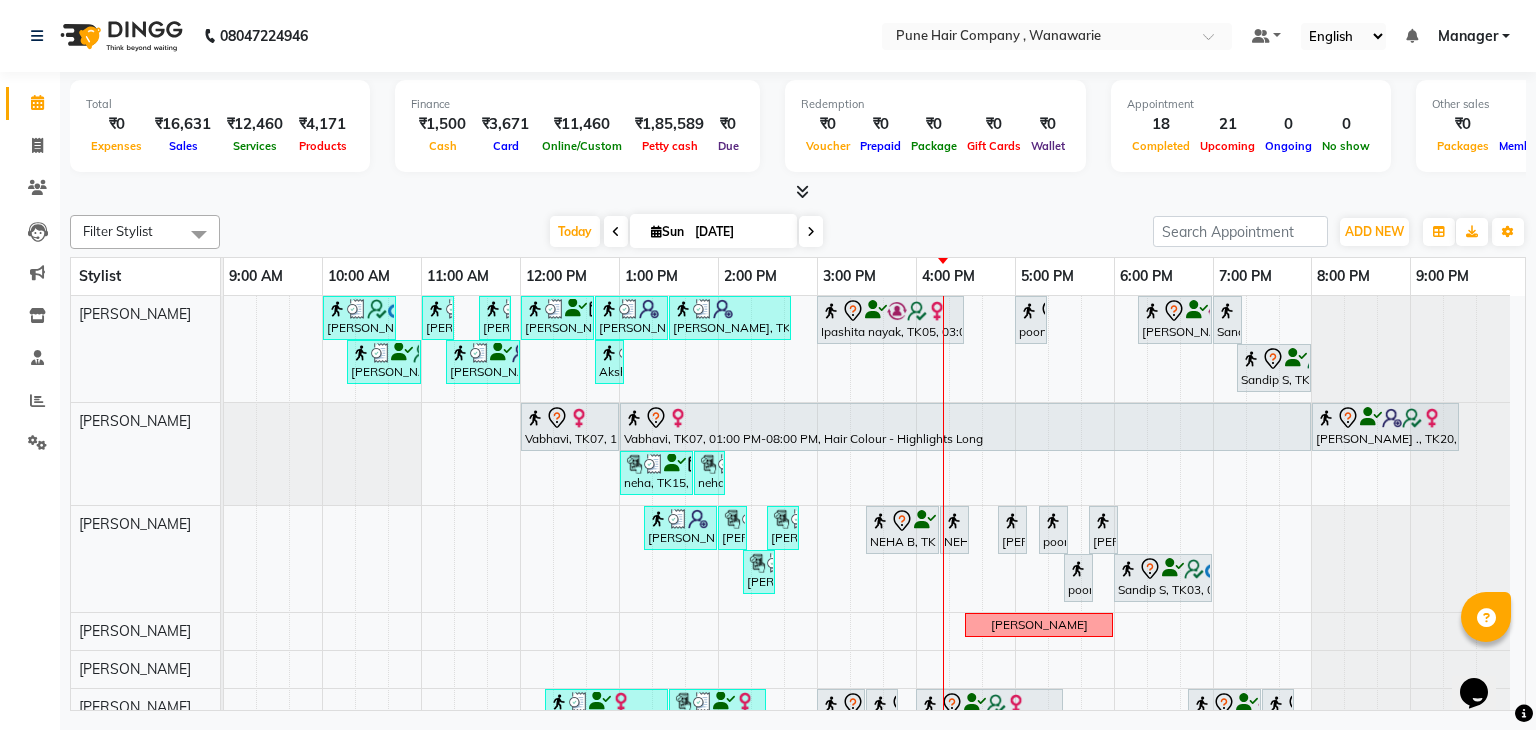 click at bounding box center [802, 191] 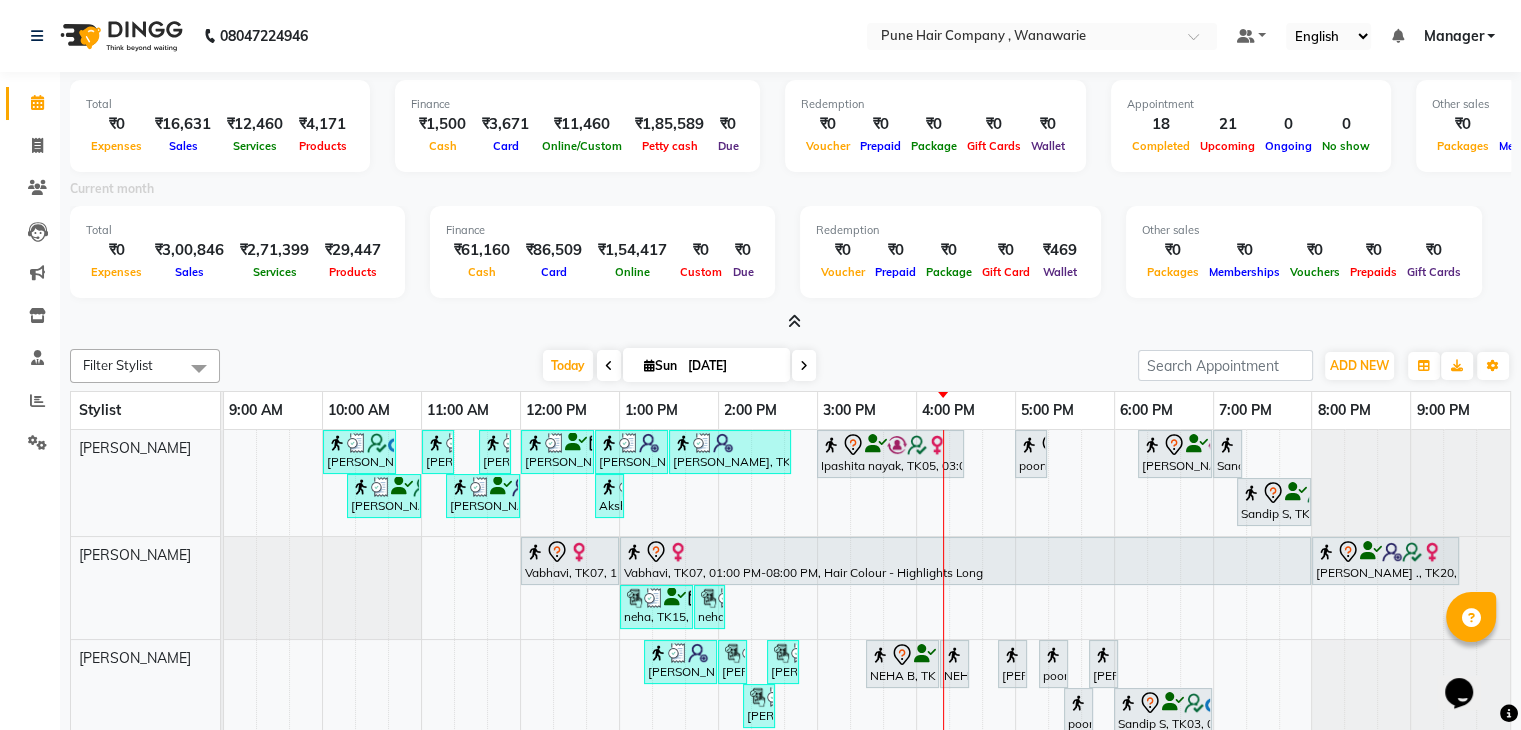 click at bounding box center (794, 321) 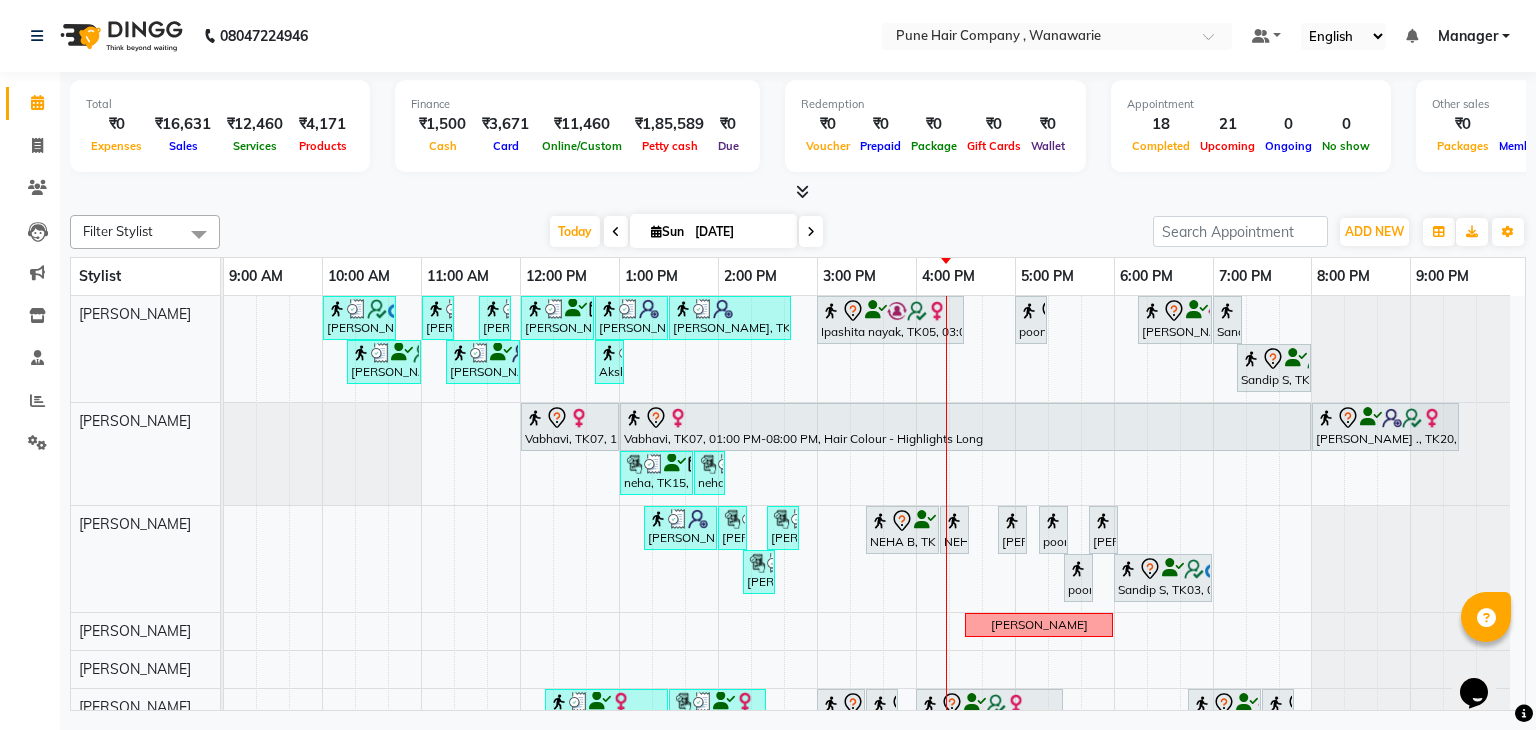 scroll, scrollTop: 120, scrollLeft: 0, axis: vertical 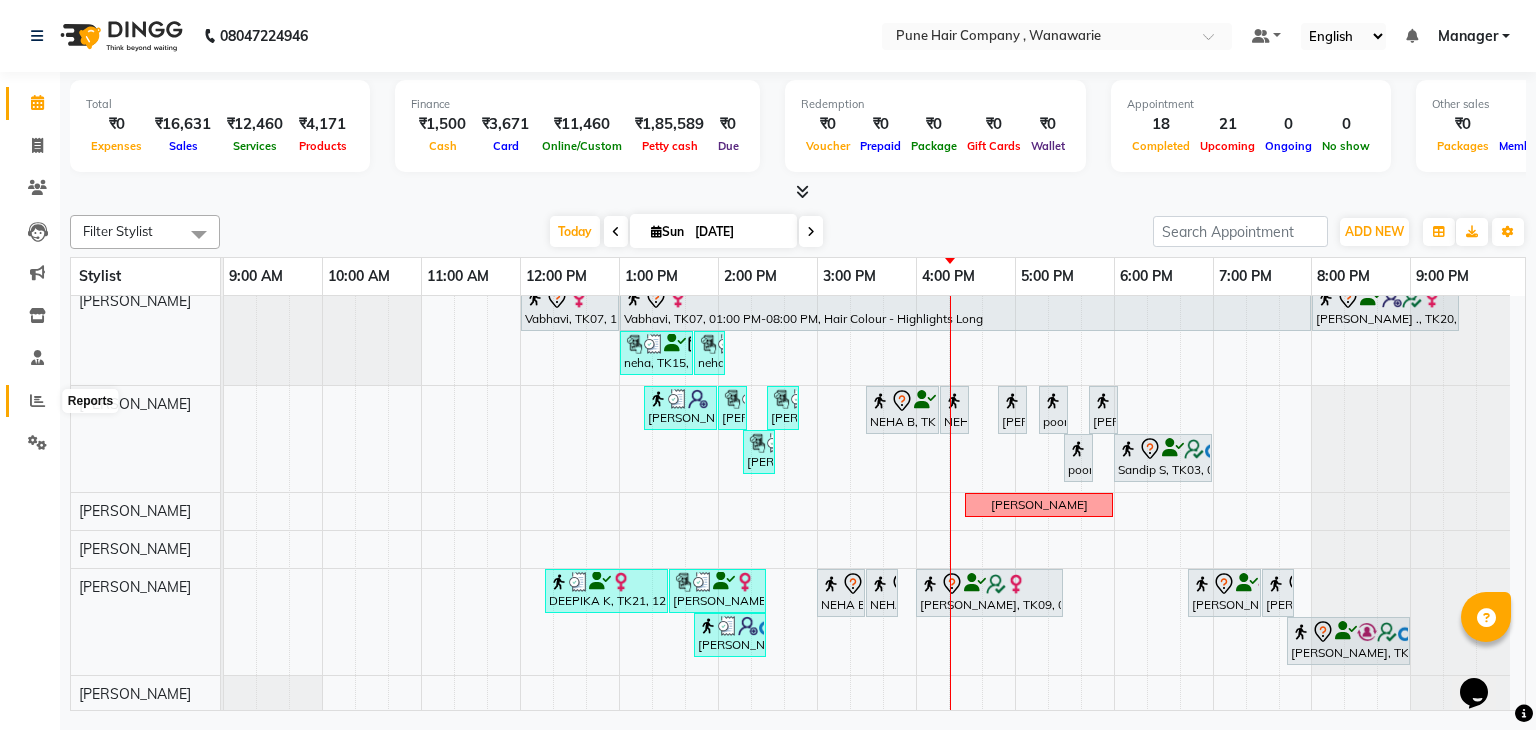 click 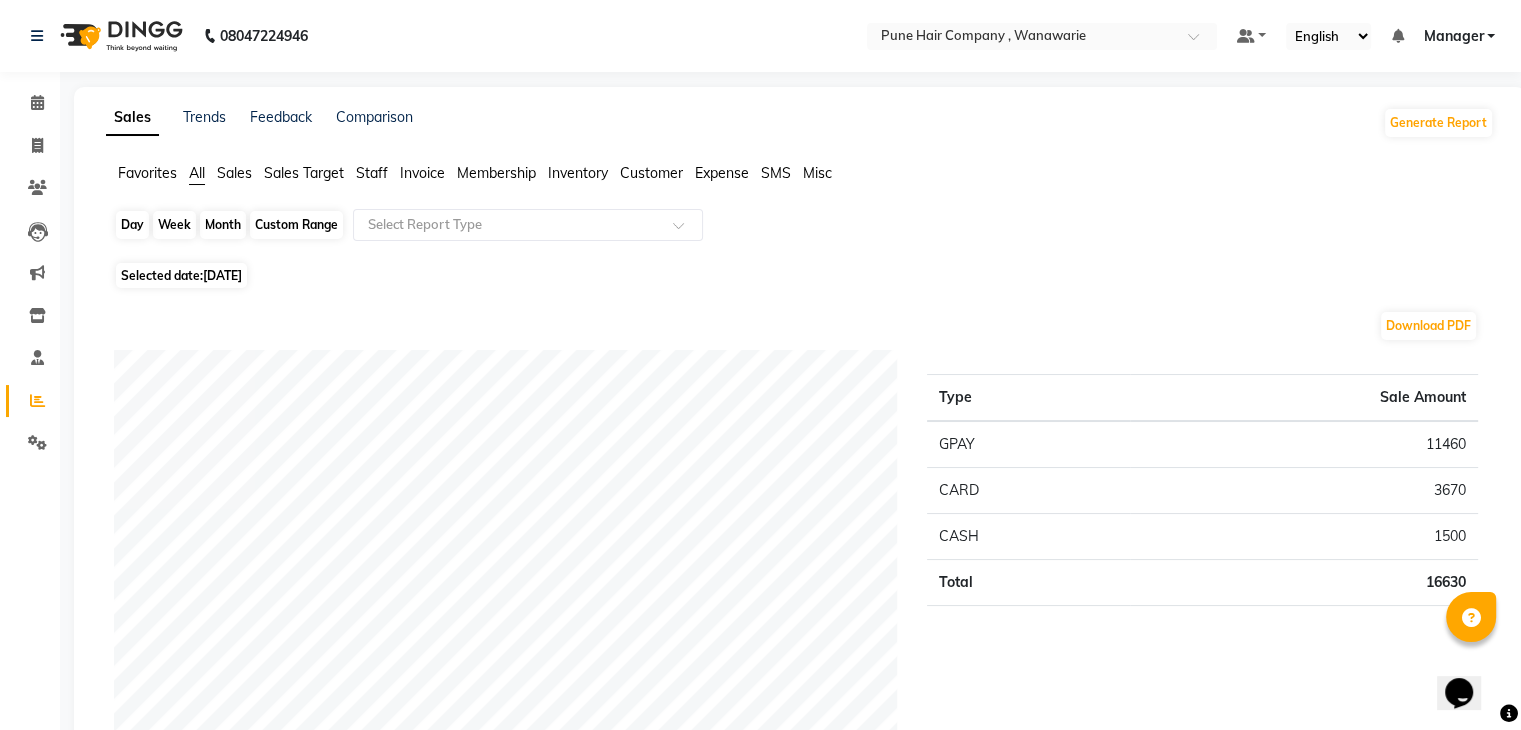 click on "Day" 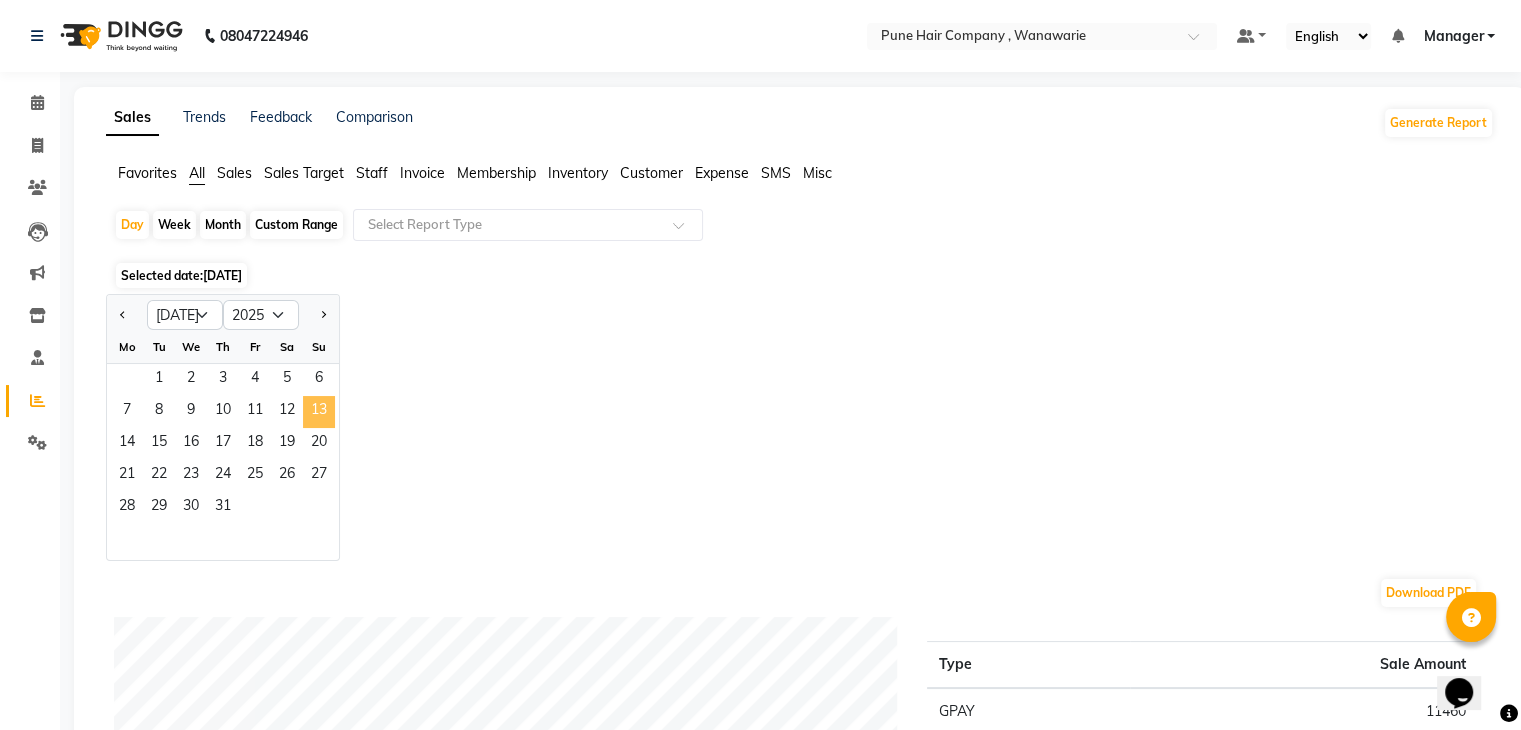 click on "13" 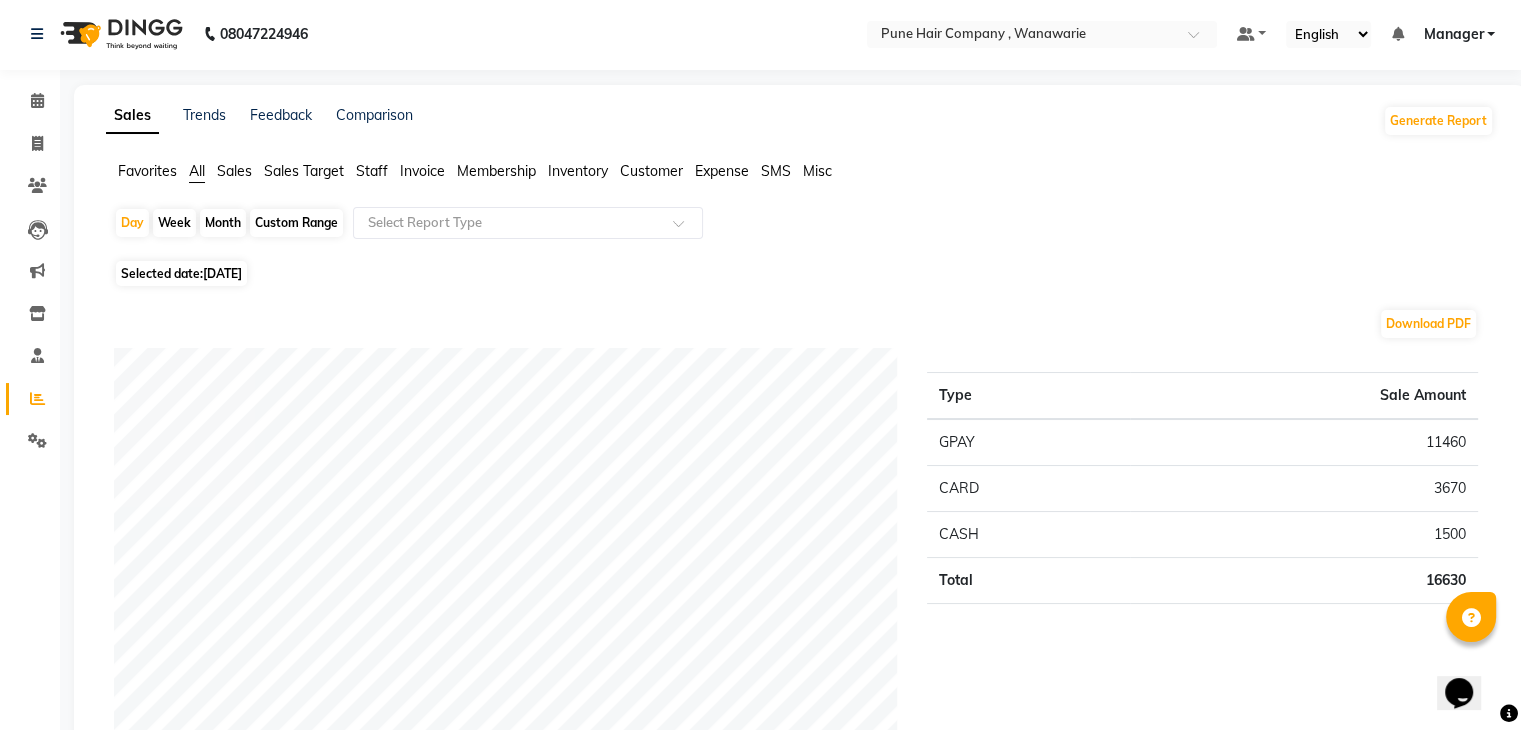 scroll, scrollTop: 0, scrollLeft: 0, axis: both 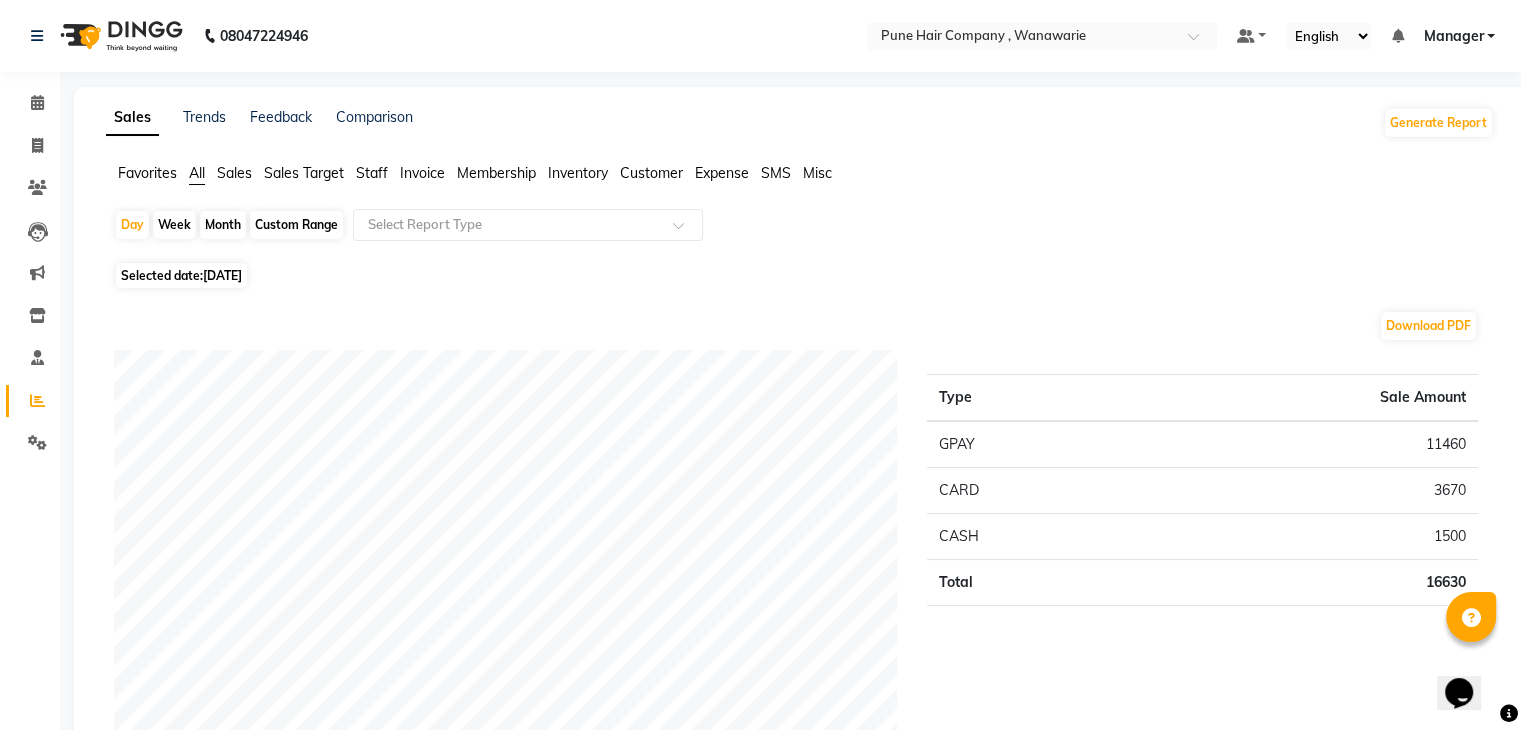 click on "Sales" 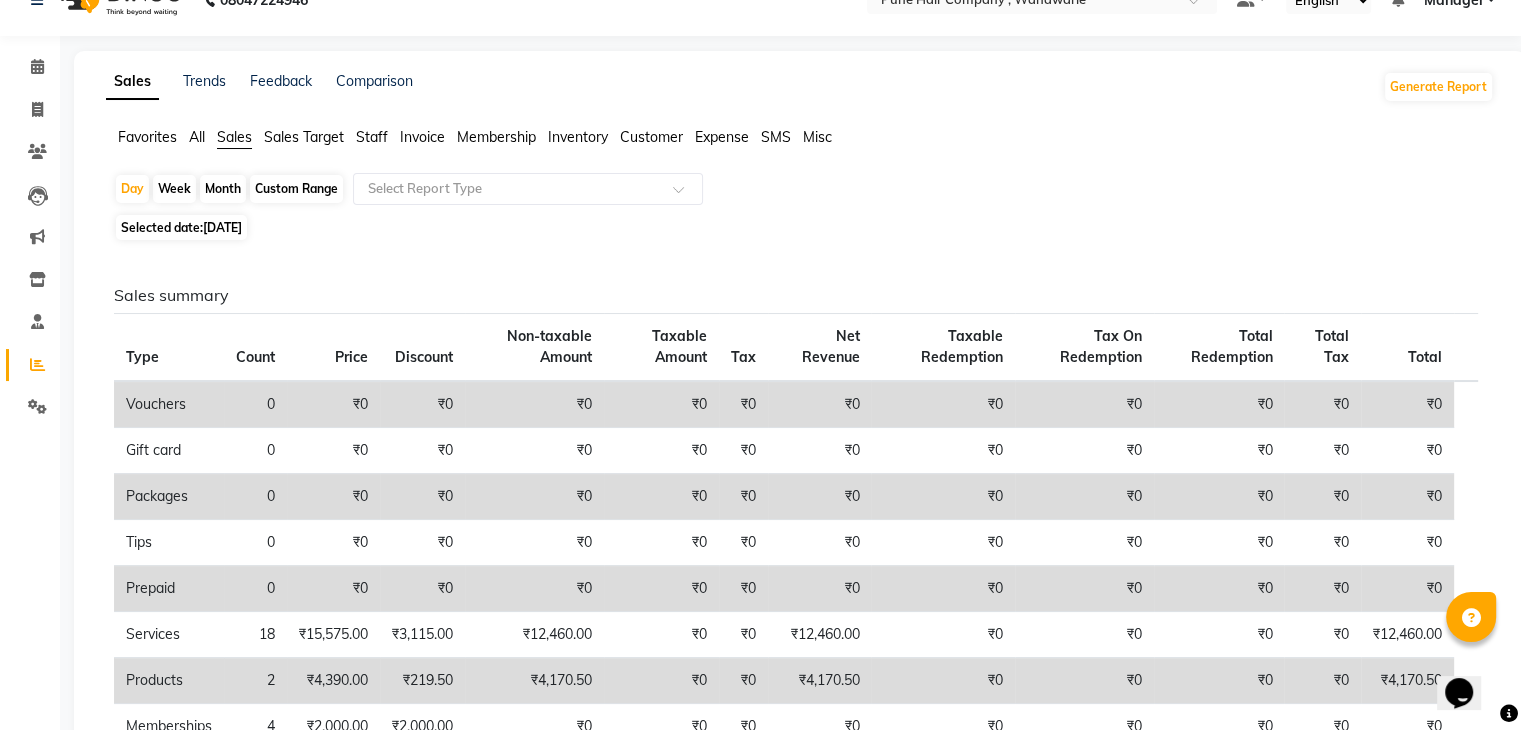 scroll, scrollTop: 0, scrollLeft: 0, axis: both 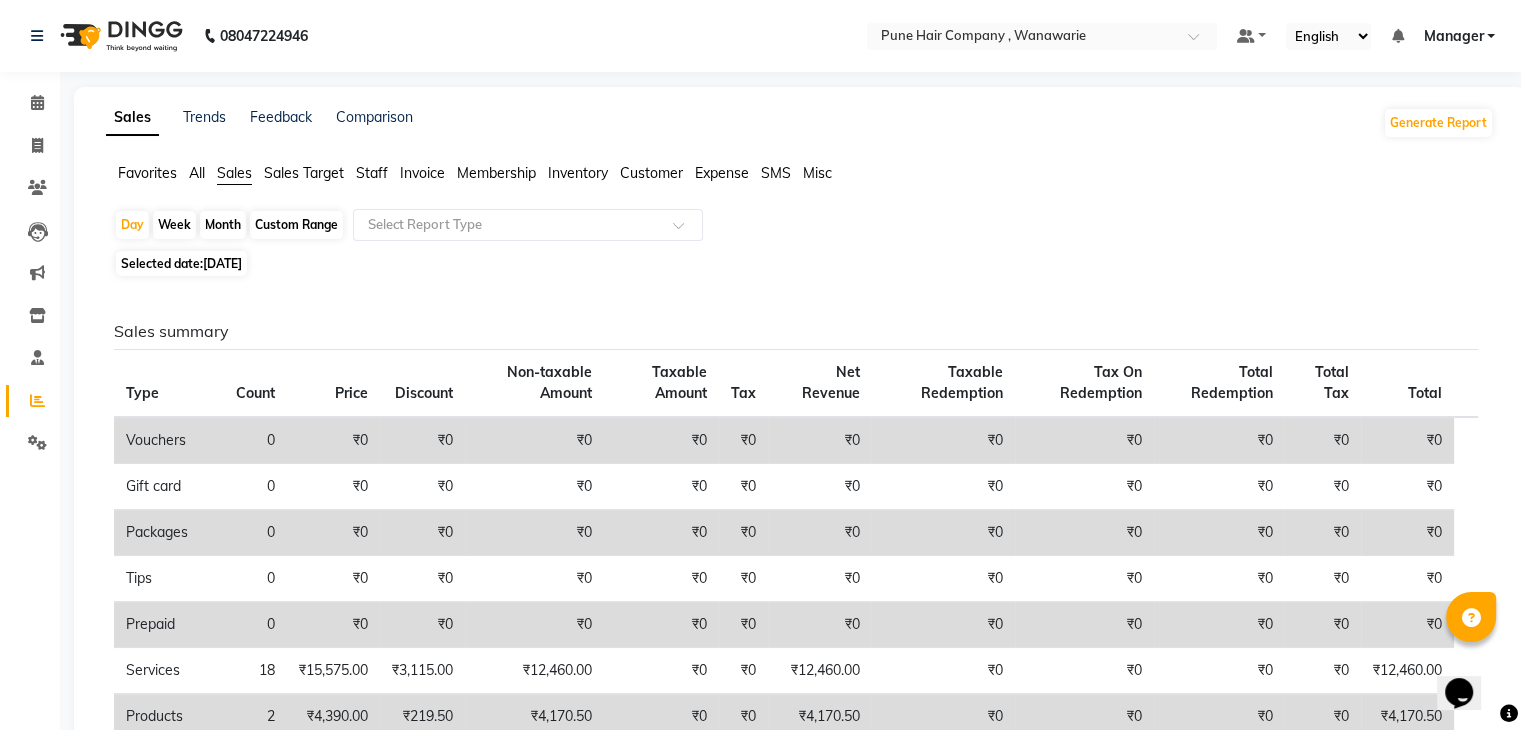 click on "Staff" 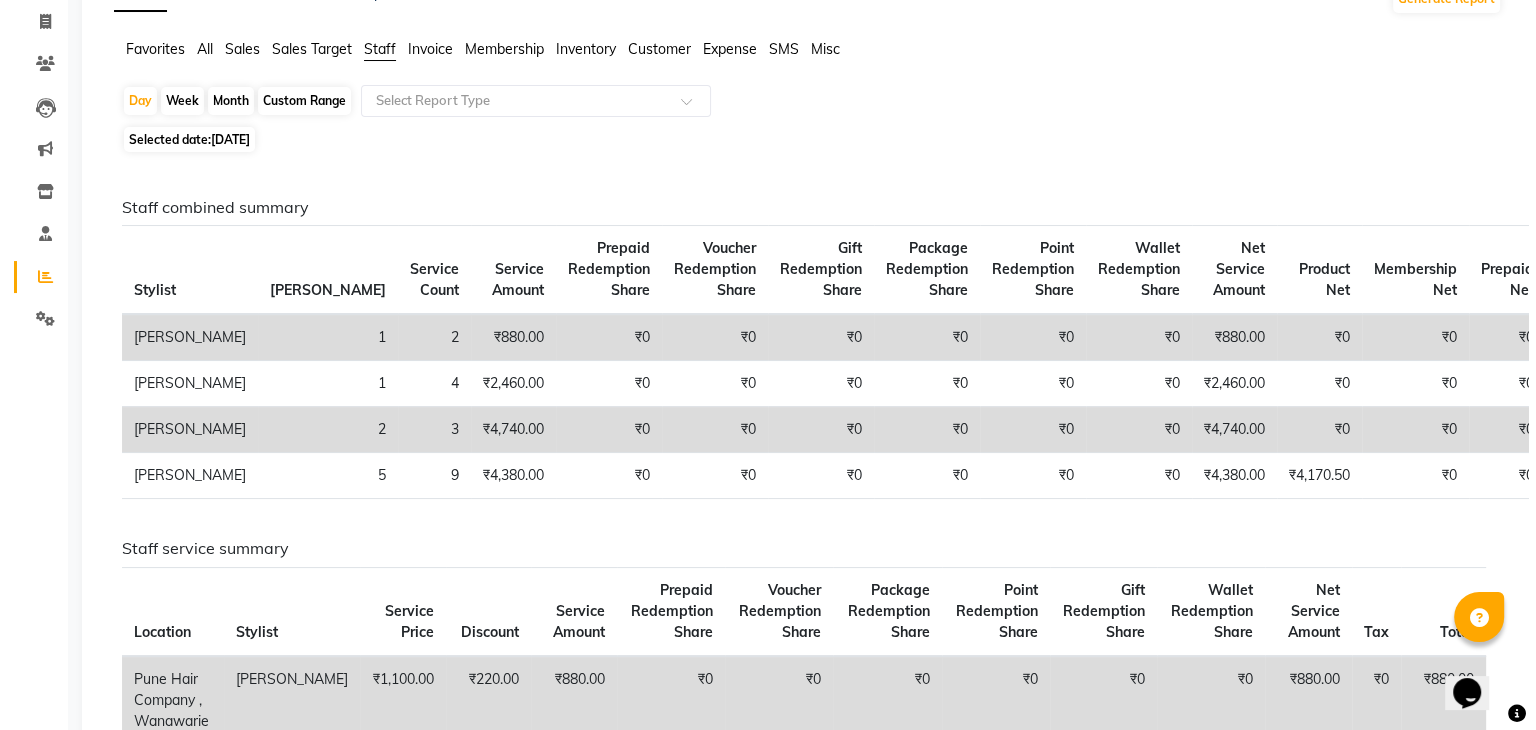 scroll, scrollTop: 0, scrollLeft: 0, axis: both 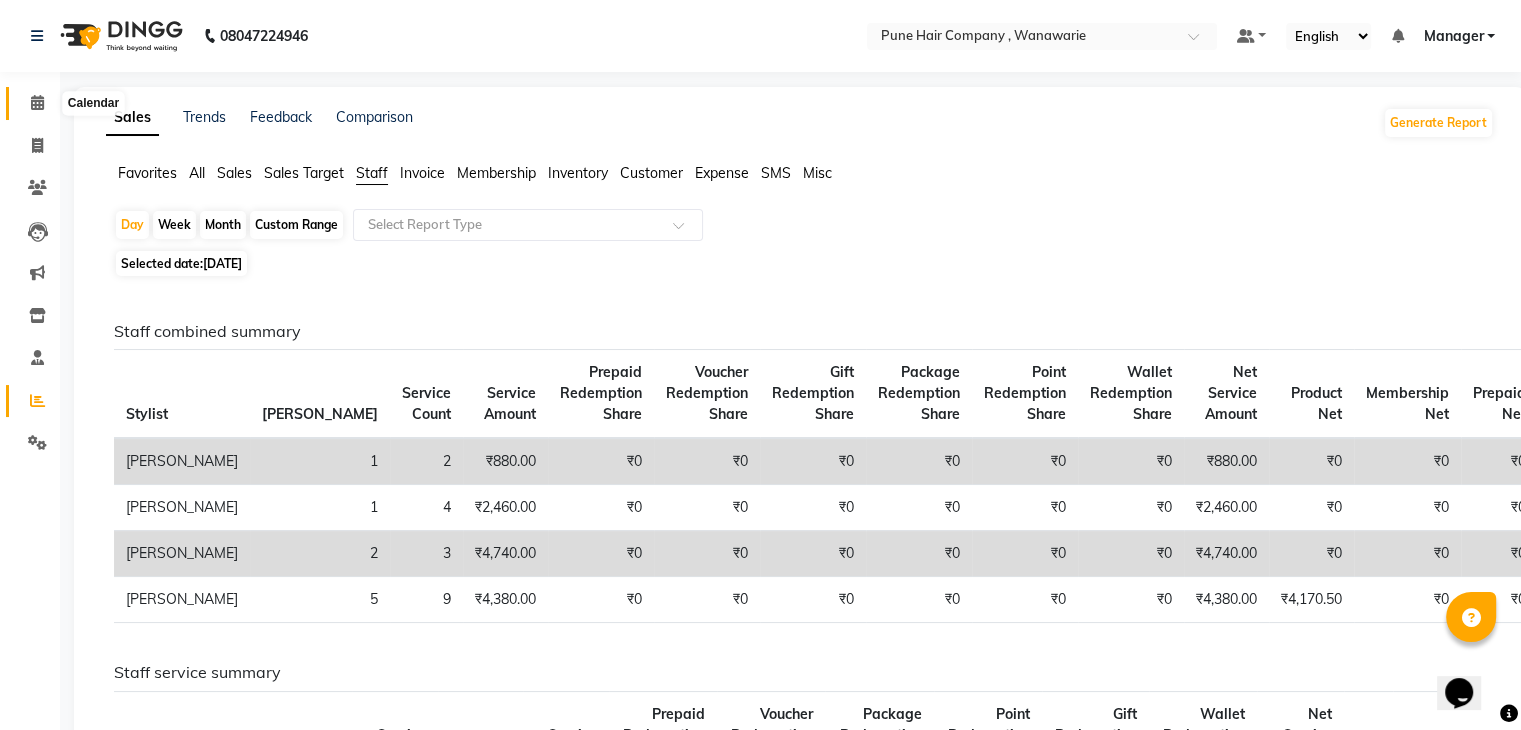 click 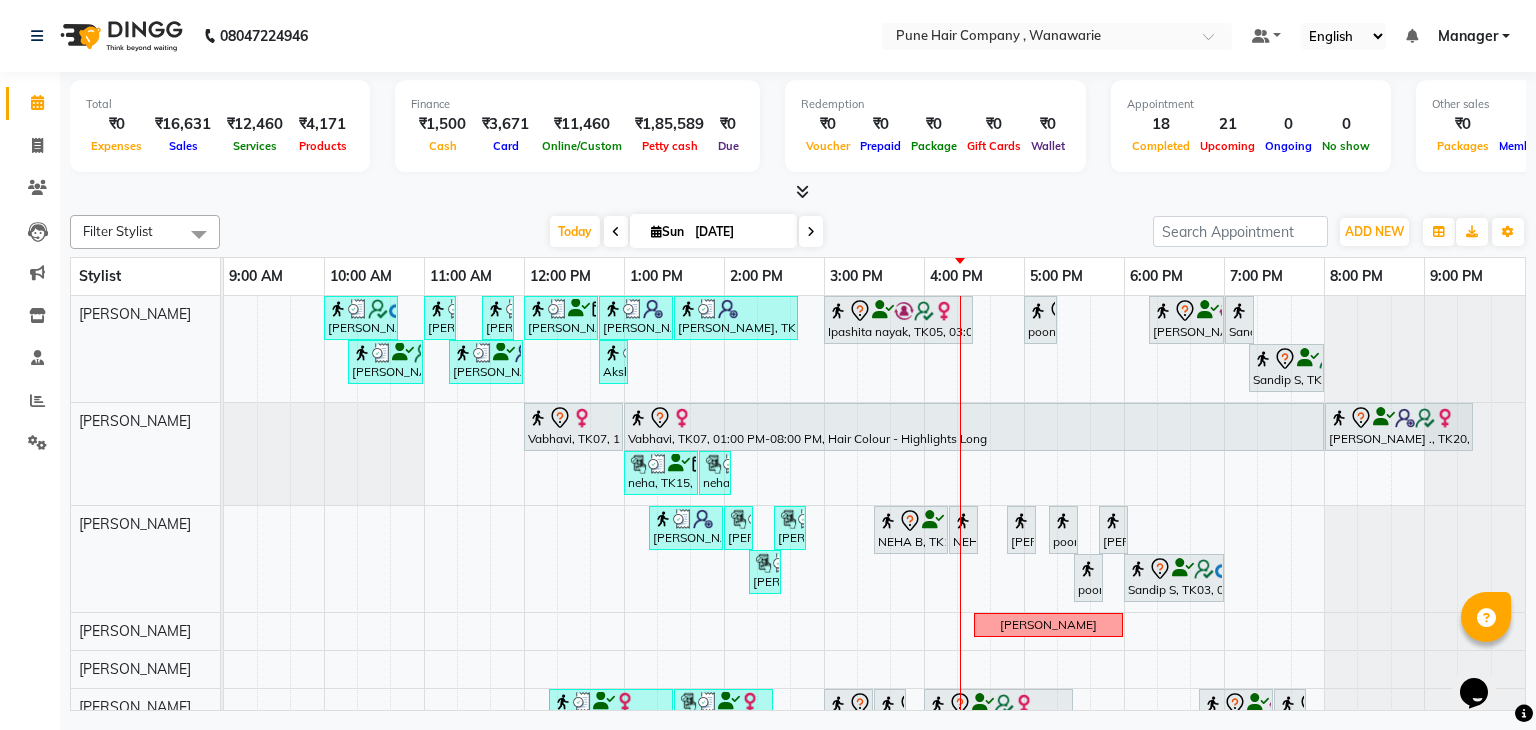 scroll, scrollTop: 135, scrollLeft: 0, axis: vertical 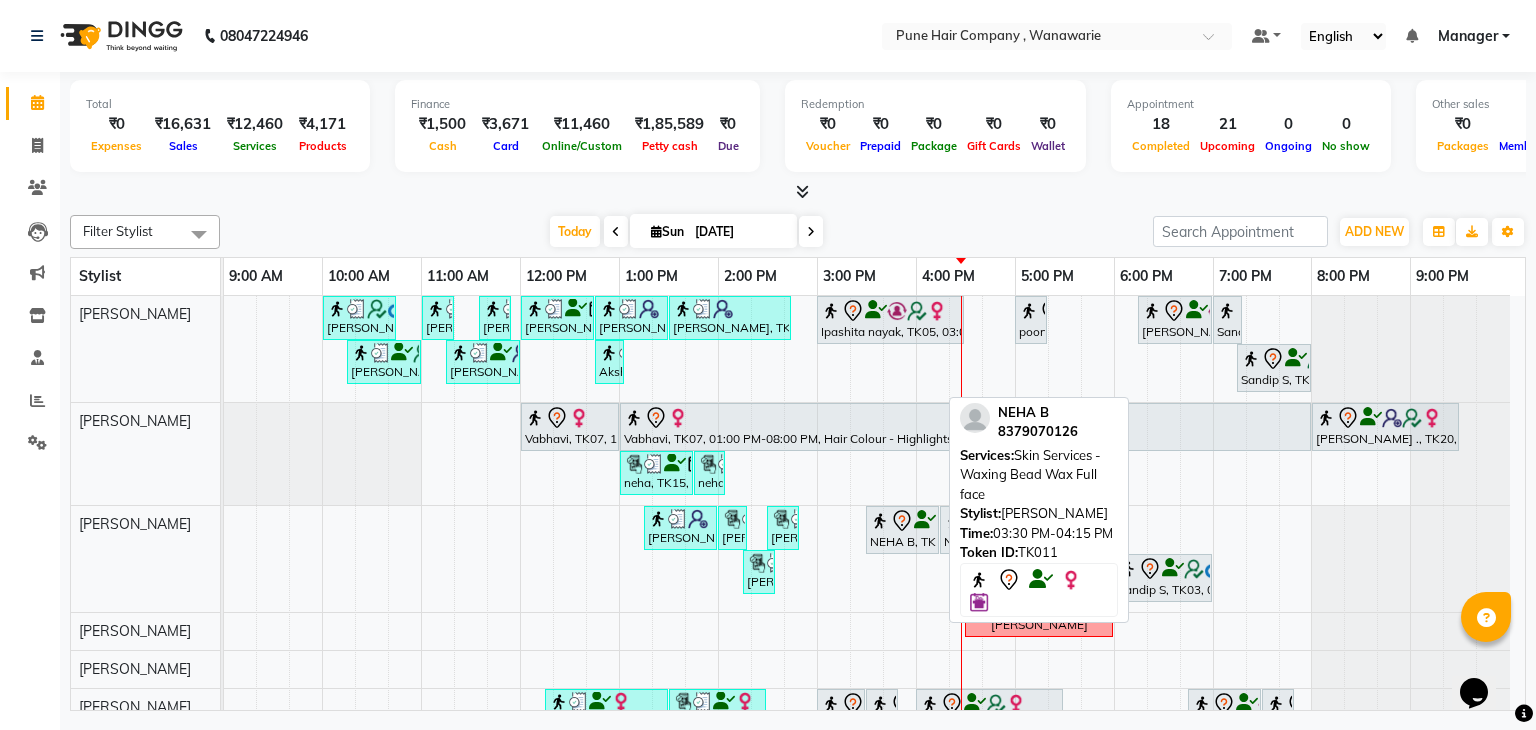 click on "NEHA B, TK11, 03:30 PM-04:15 PM, Skin Services - Waxing Bead Wax Full face" at bounding box center (902, 530) 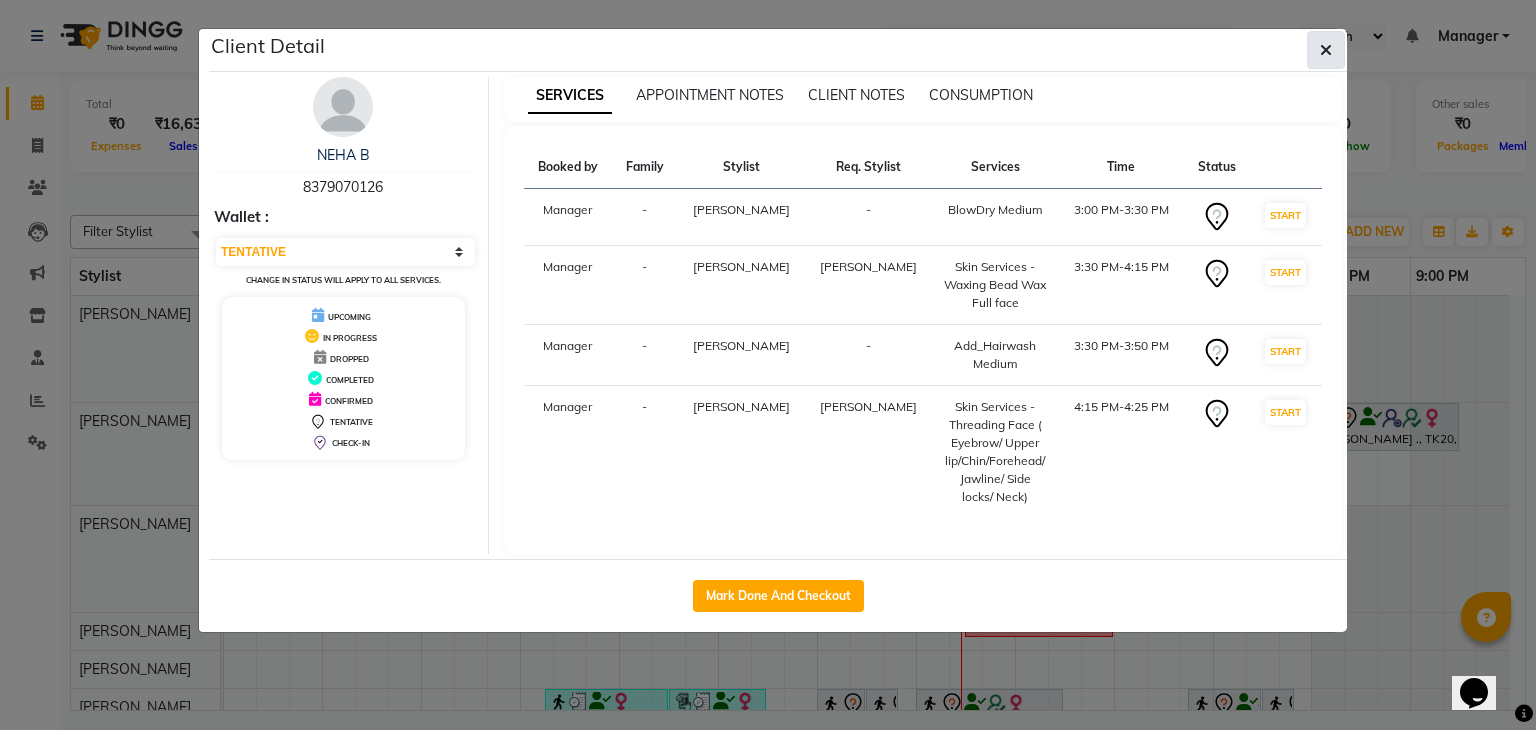 click 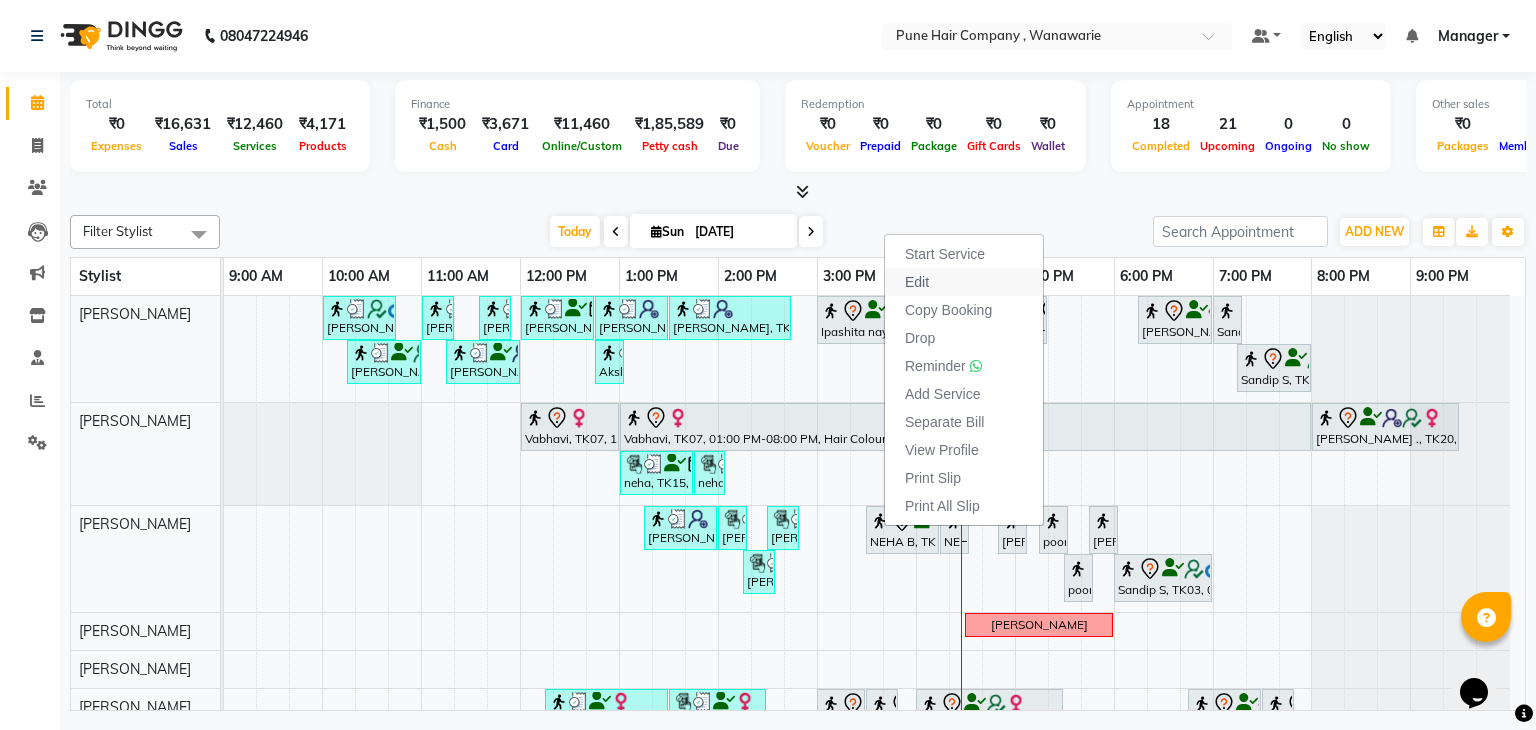 click on "Edit" at bounding box center [917, 282] 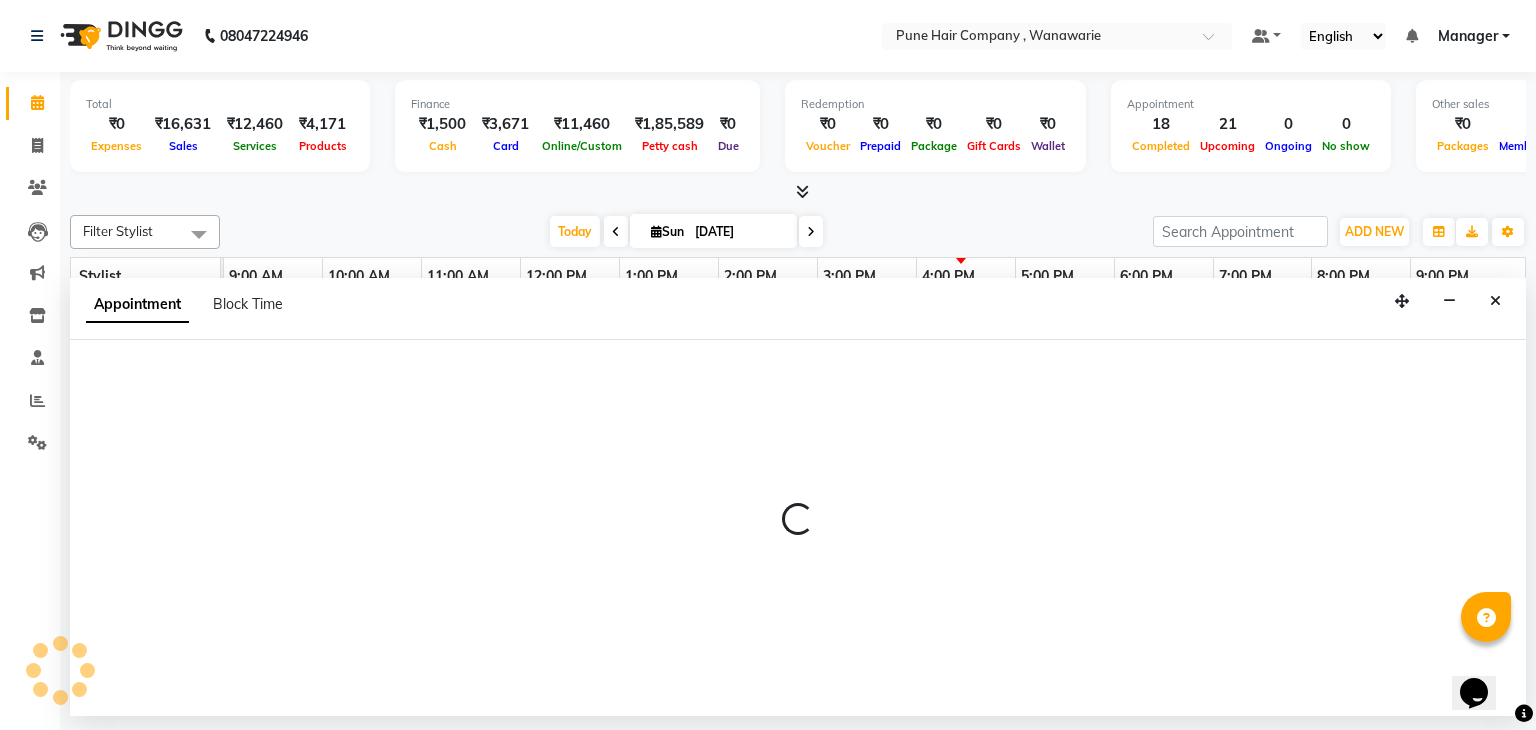 select on "74579" 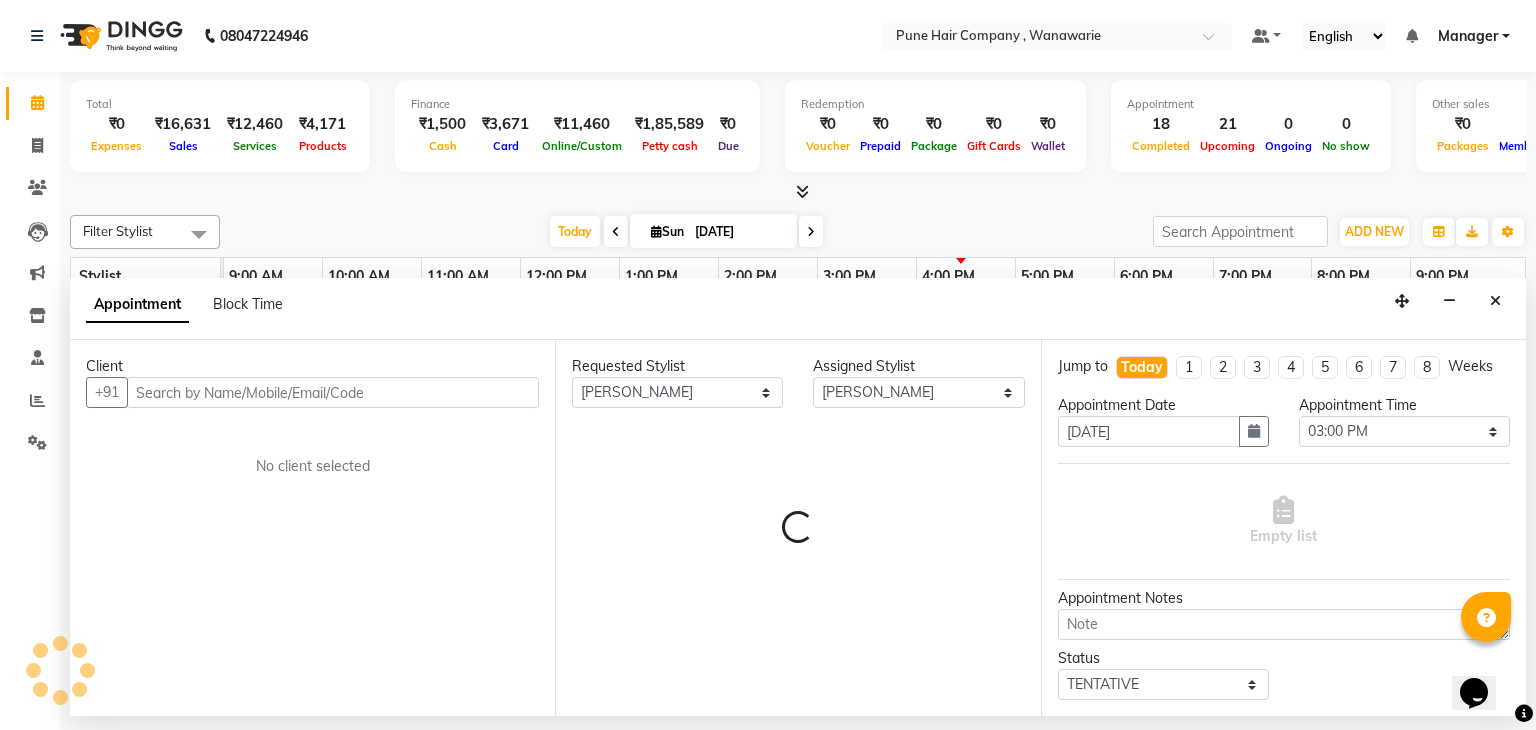select on "4060" 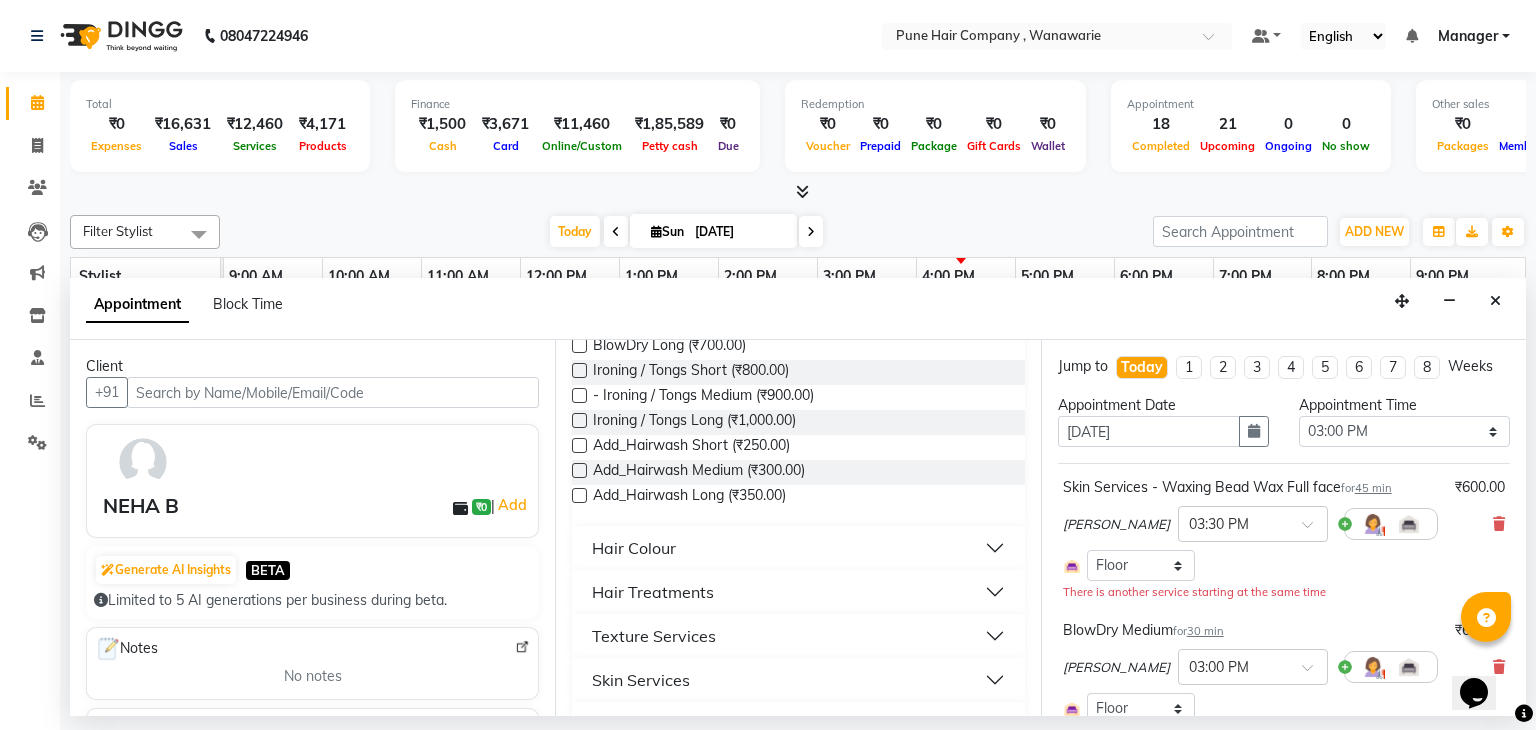 scroll, scrollTop: 482, scrollLeft: 0, axis: vertical 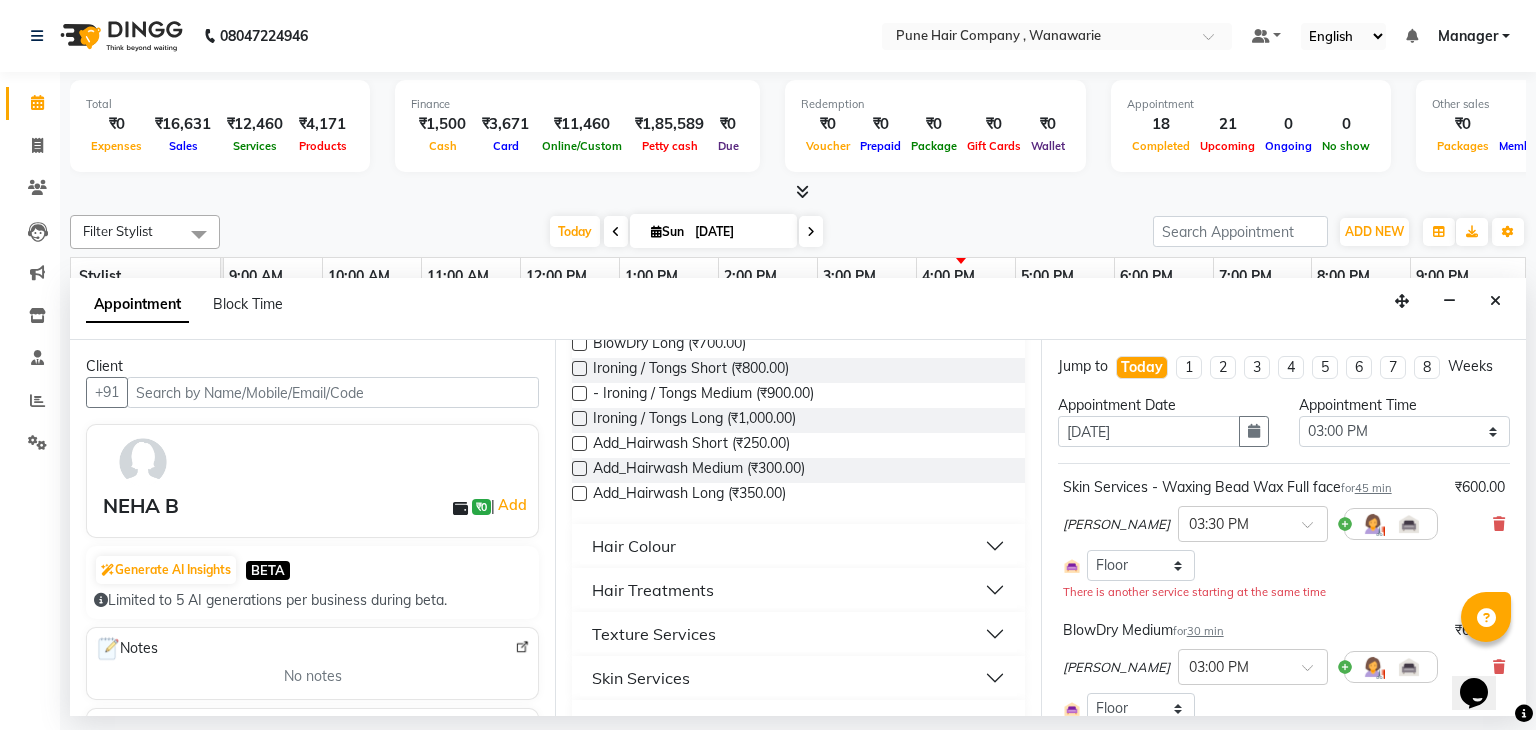click on "Skin Services" at bounding box center (798, 678) 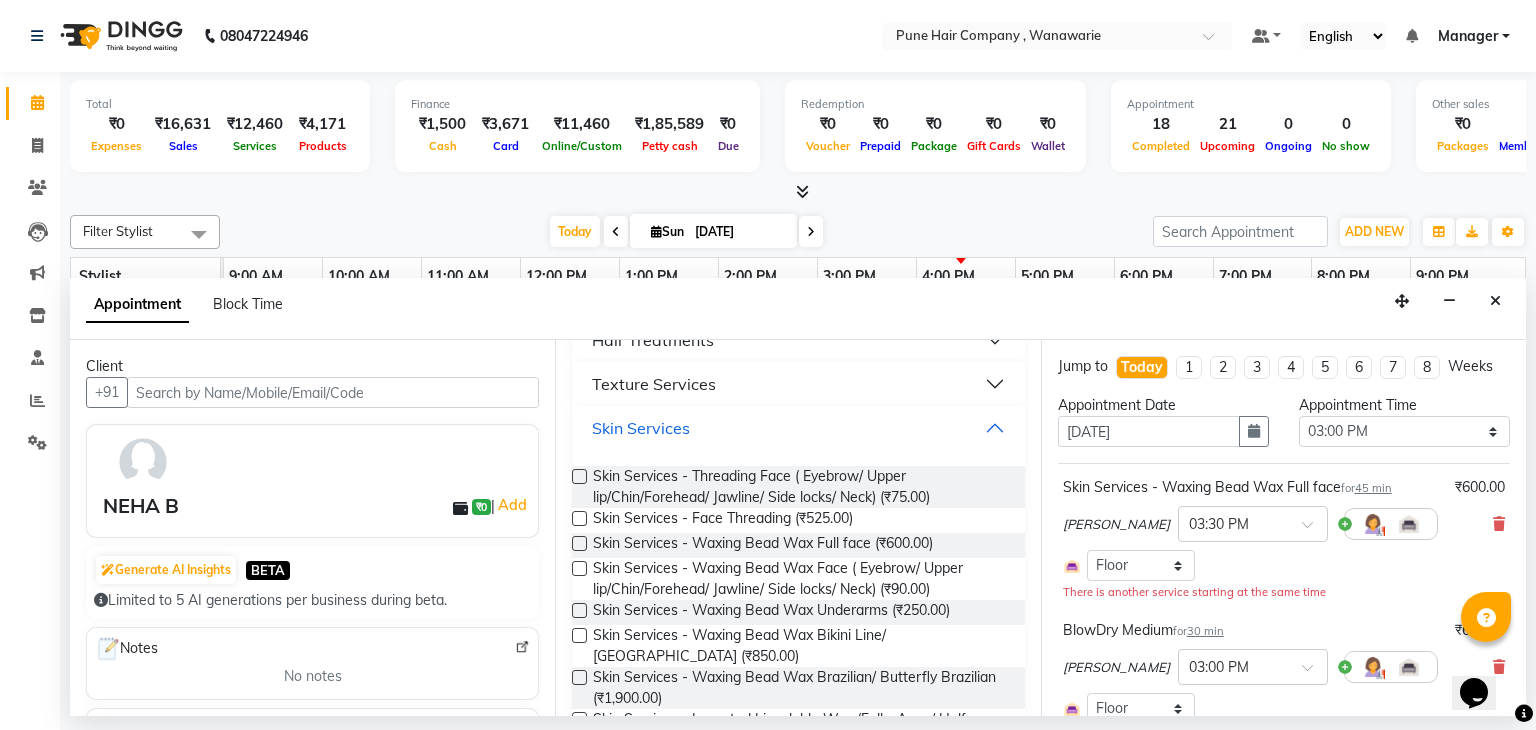 scroll, scrollTop: 736, scrollLeft: 0, axis: vertical 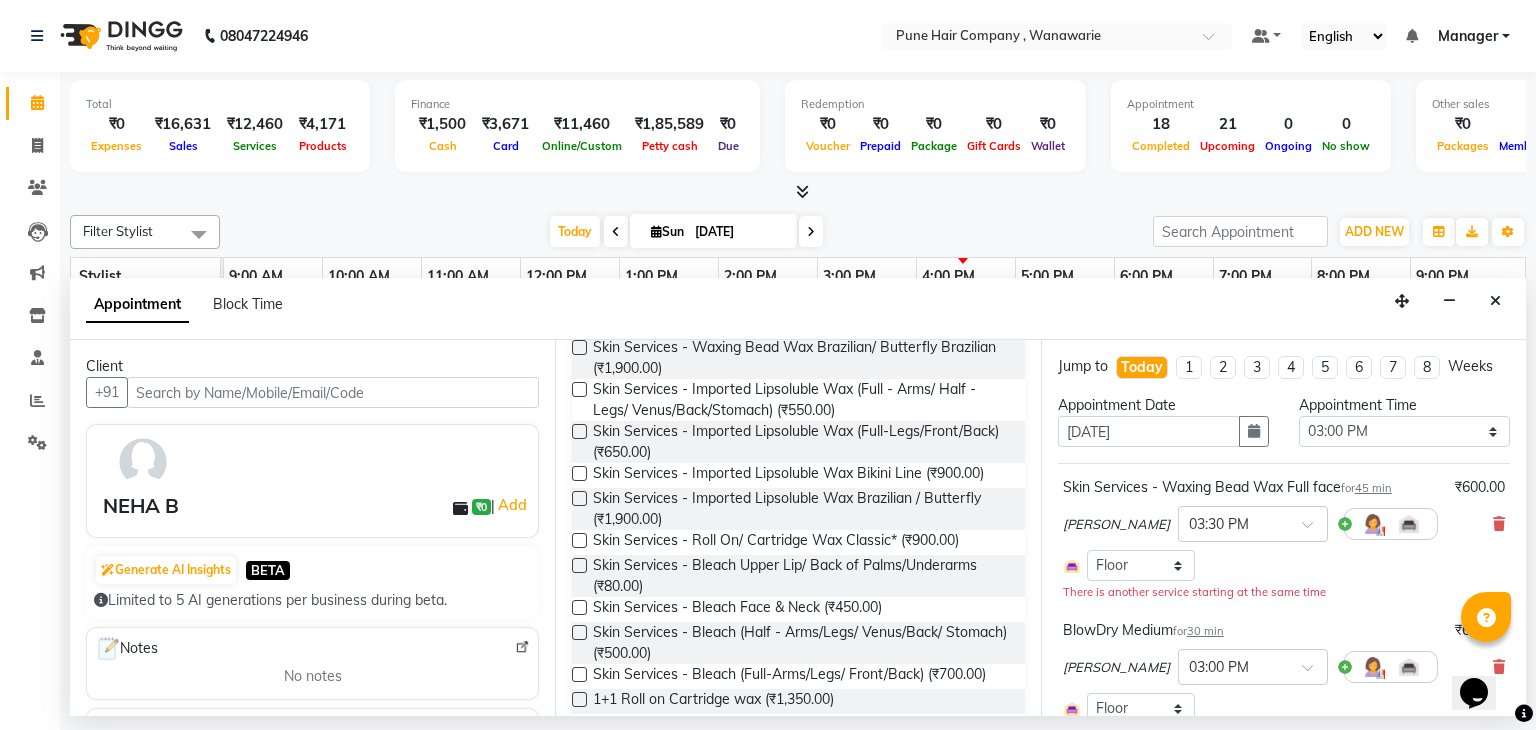click on "Skin Services - Bleach (Half - Arms/Legs/ Venus/Back/ Stomach) (₹500.00)" at bounding box center [800, 643] 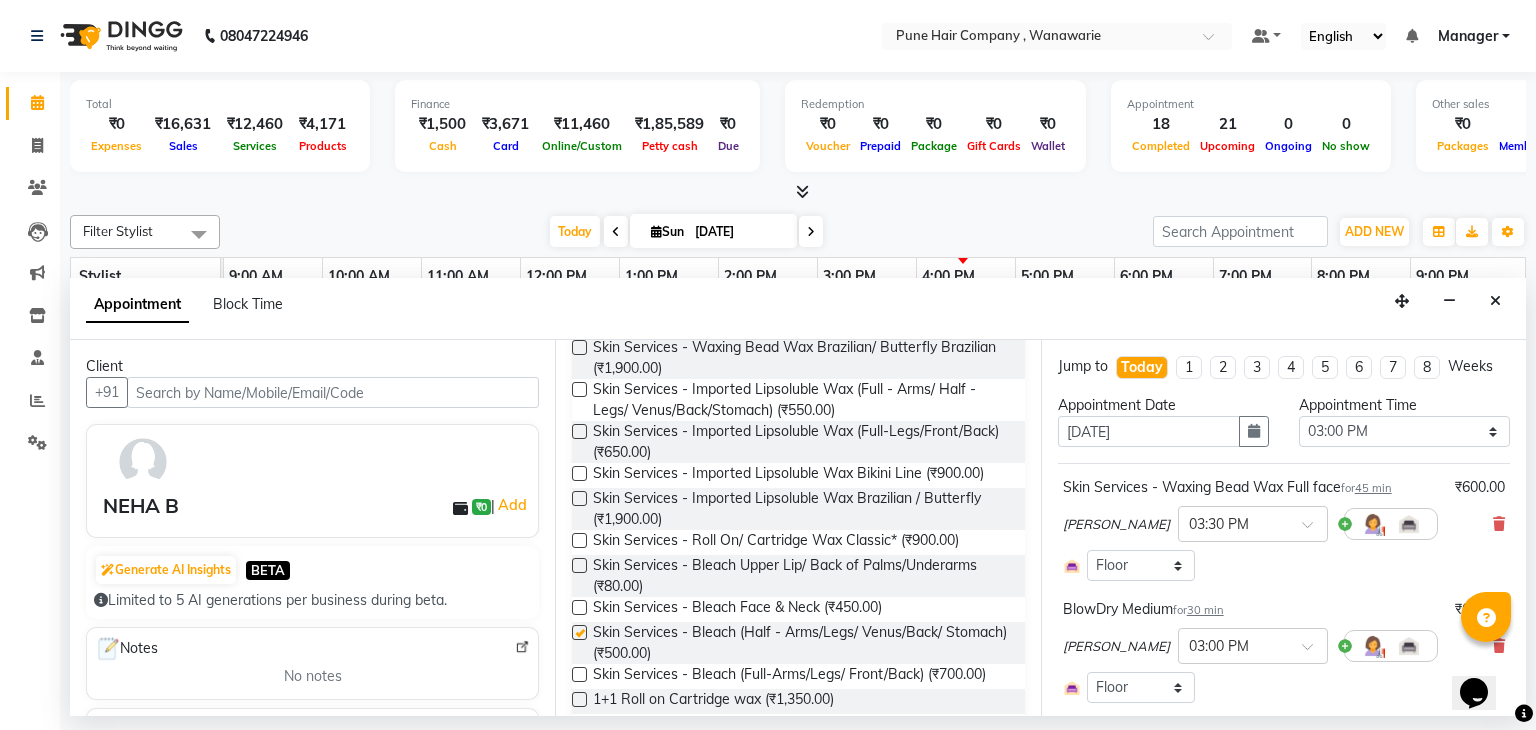 checkbox on "false" 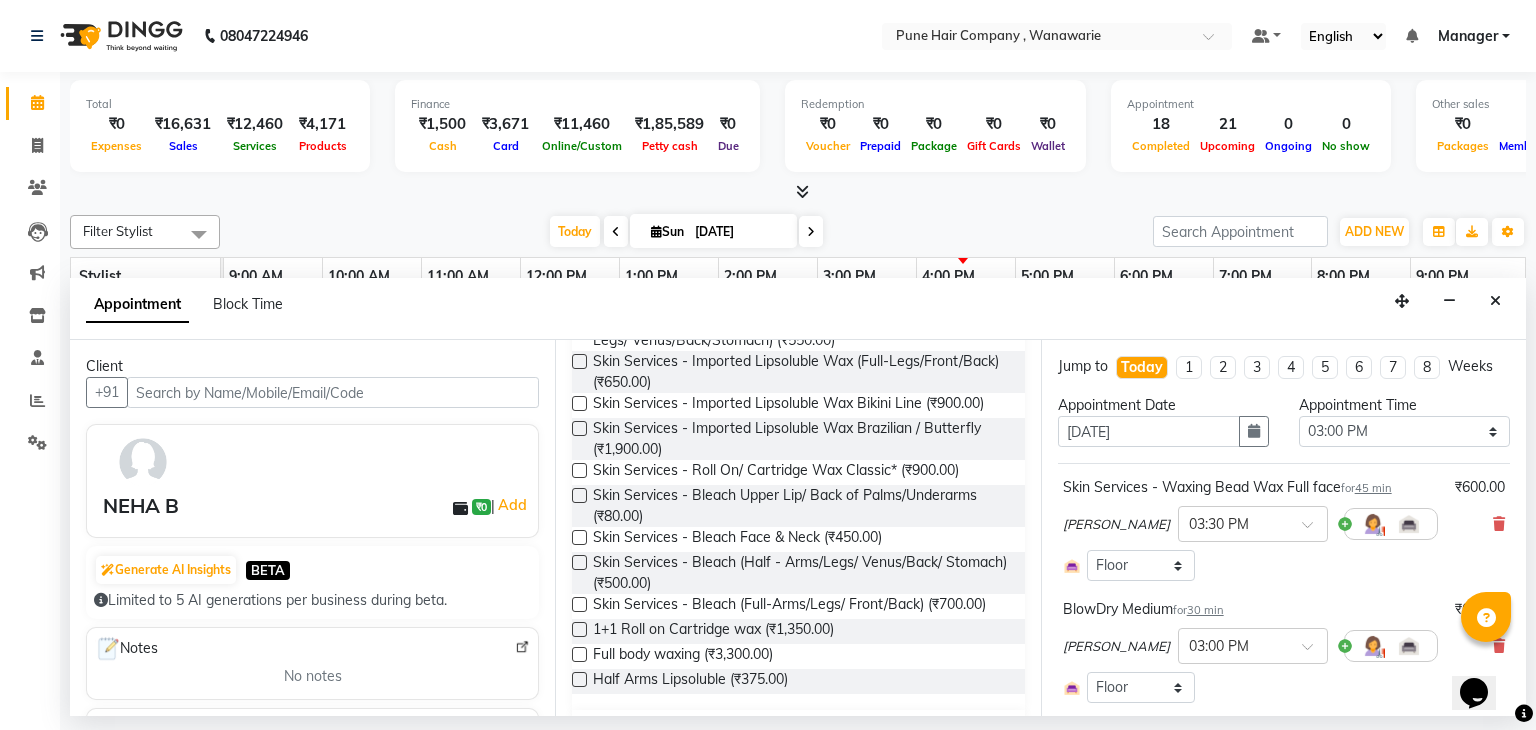 scroll, scrollTop: 1132, scrollLeft: 0, axis: vertical 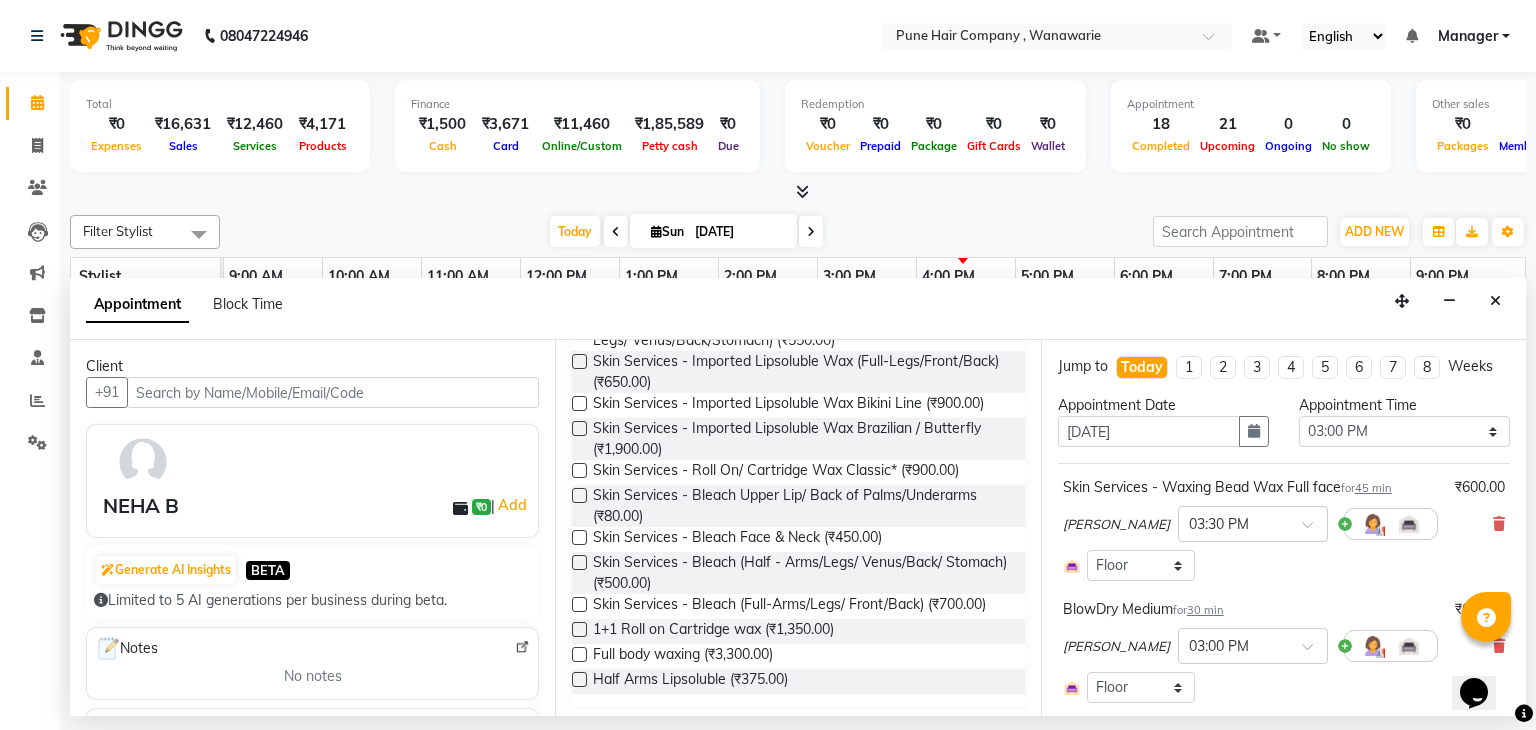 click at bounding box center (579, 679) 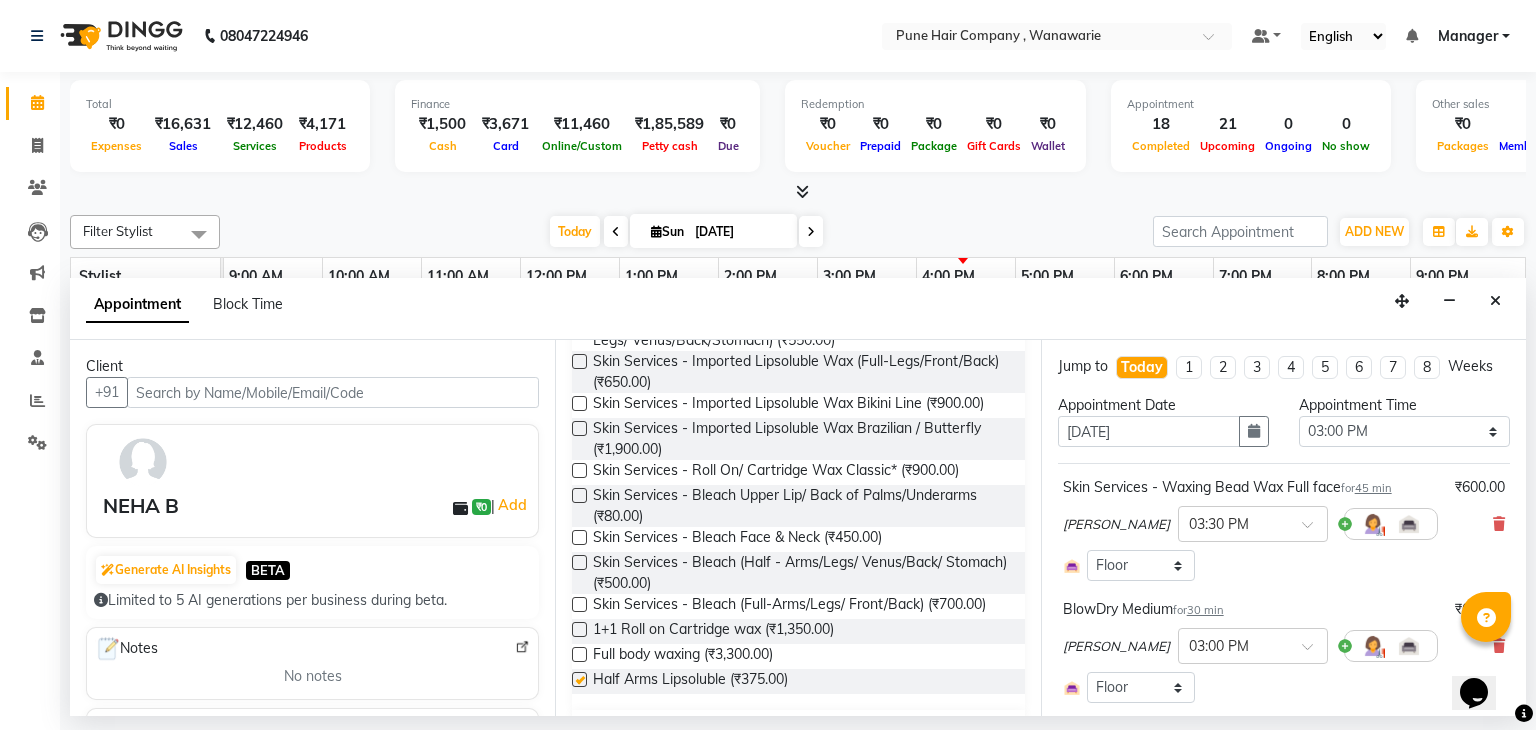 checkbox on "false" 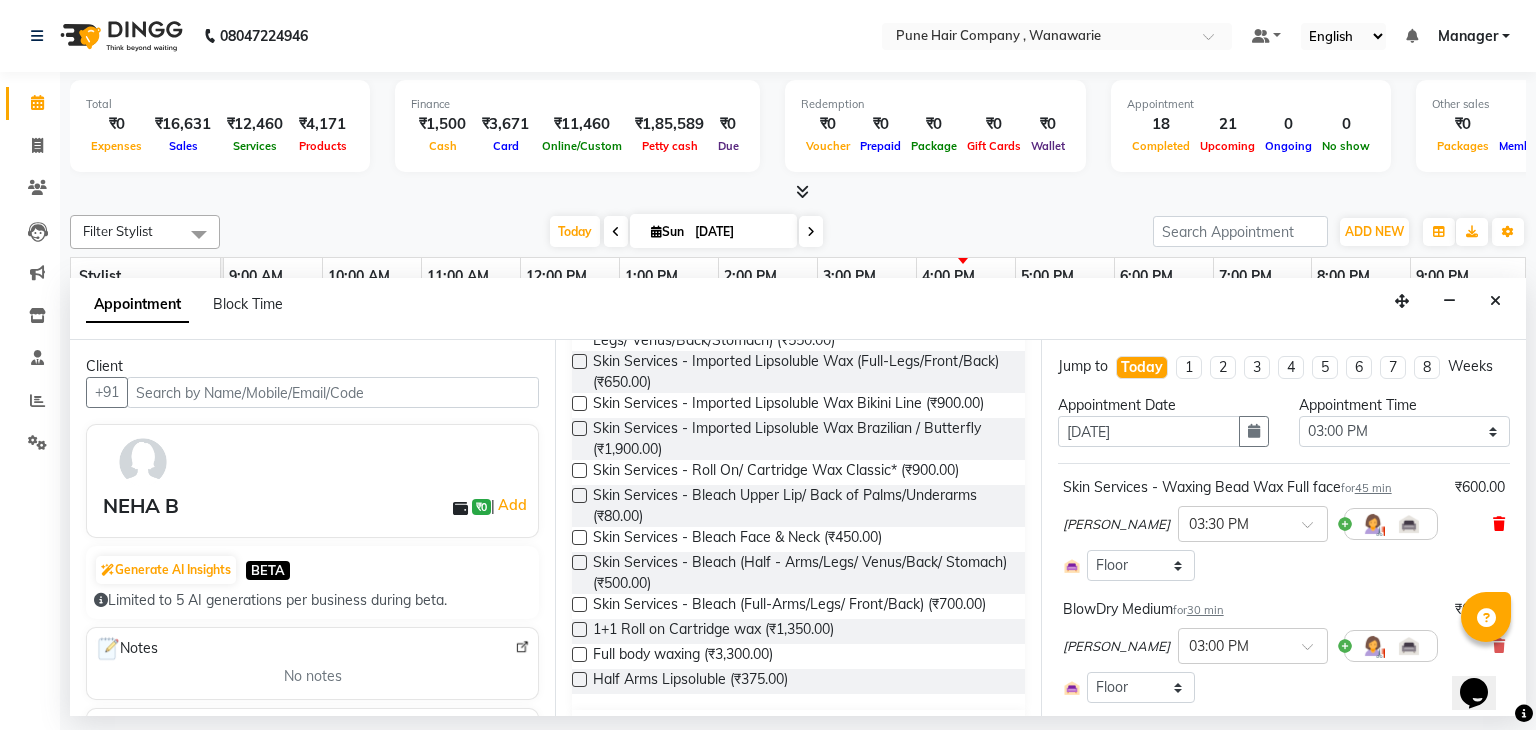 click at bounding box center [1499, 524] 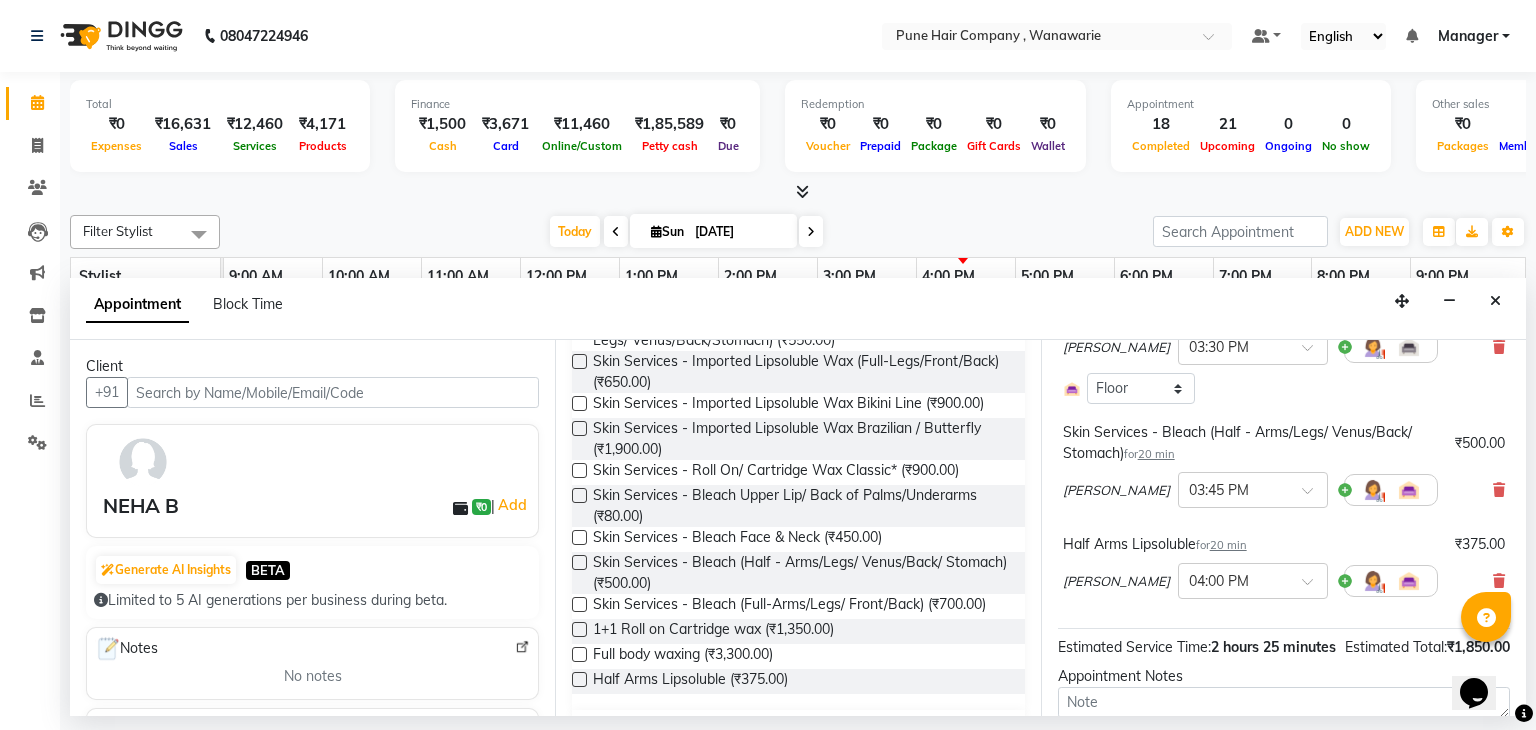scroll, scrollTop: 464, scrollLeft: 0, axis: vertical 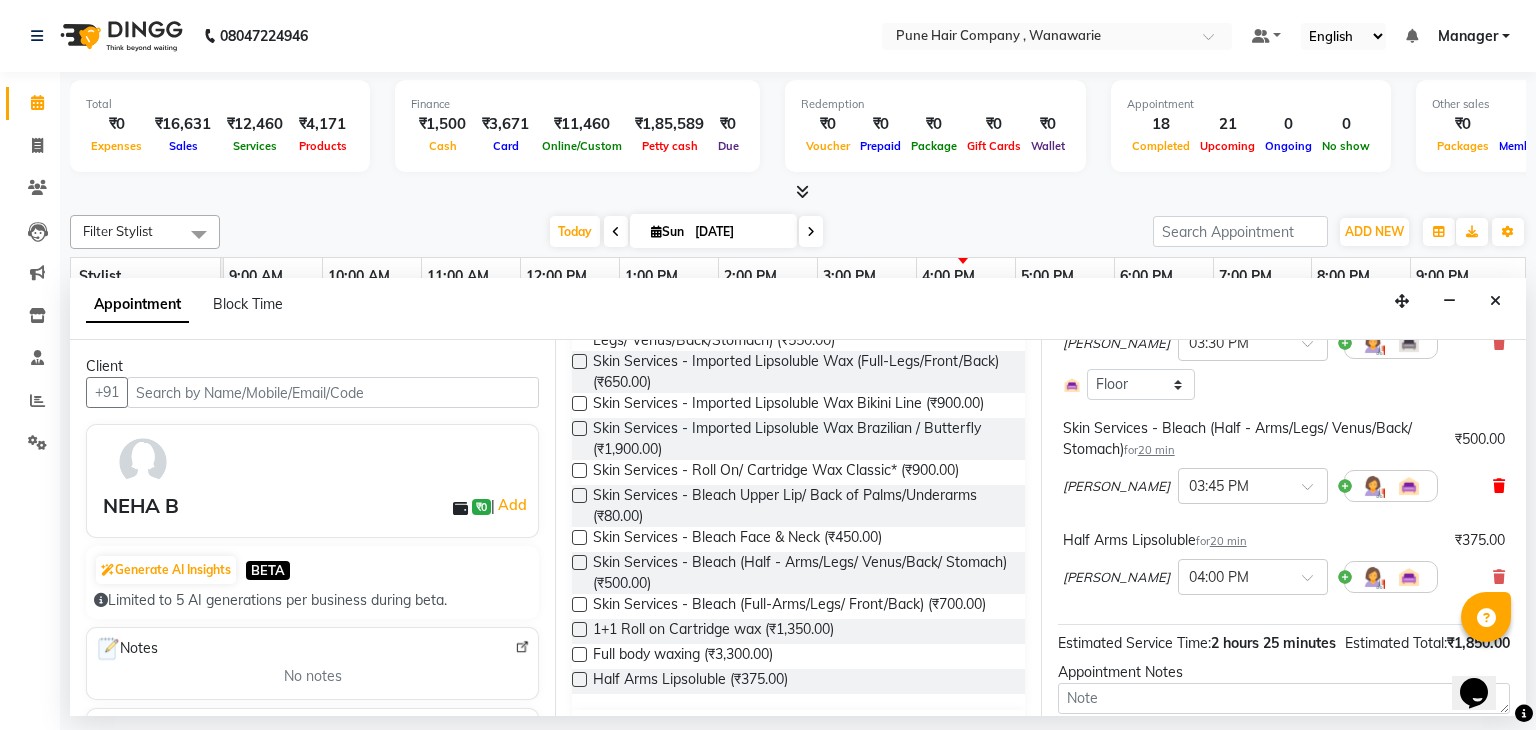 click at bounding box center (1499, 486) 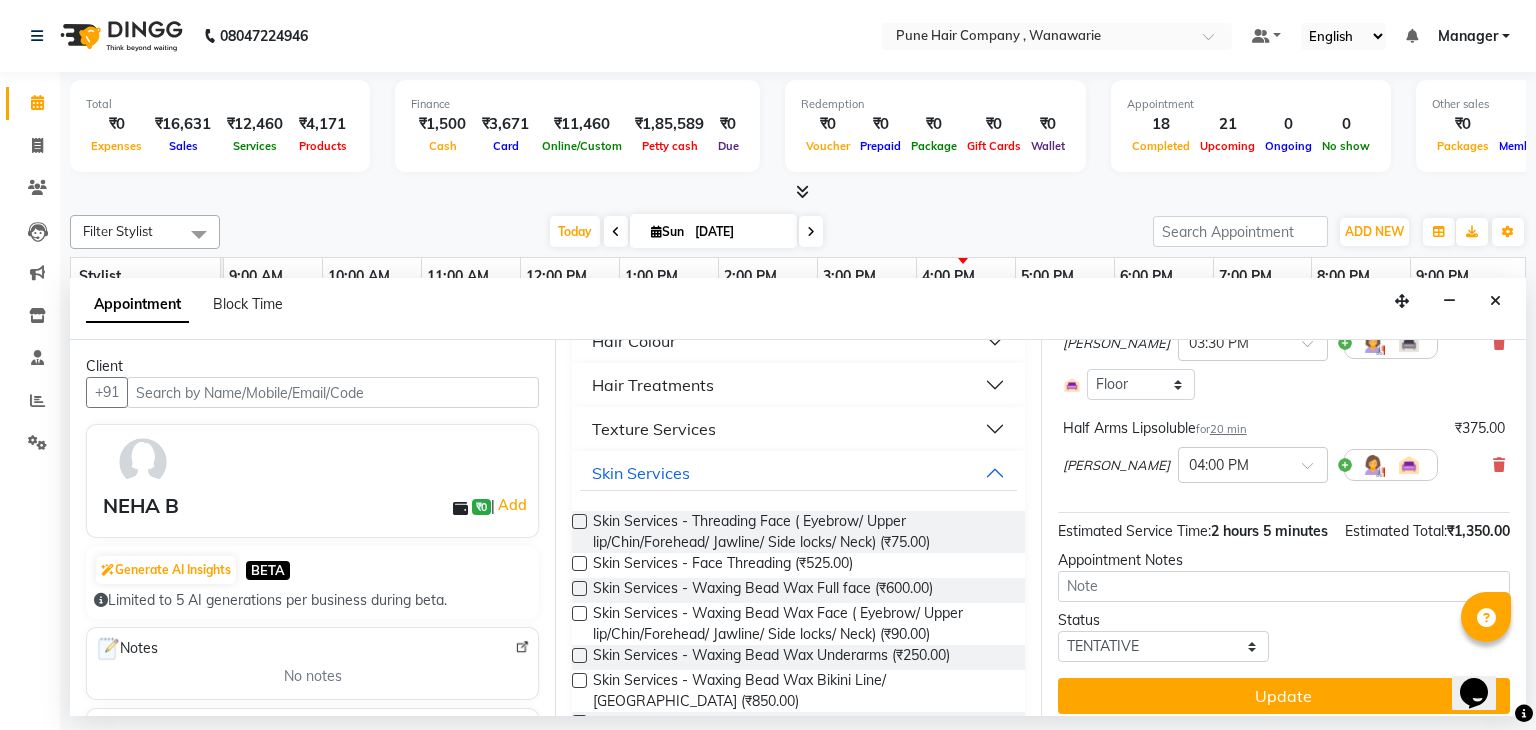 scroll, scrollTop: 684, scrollLeft: 0, axis: vertical 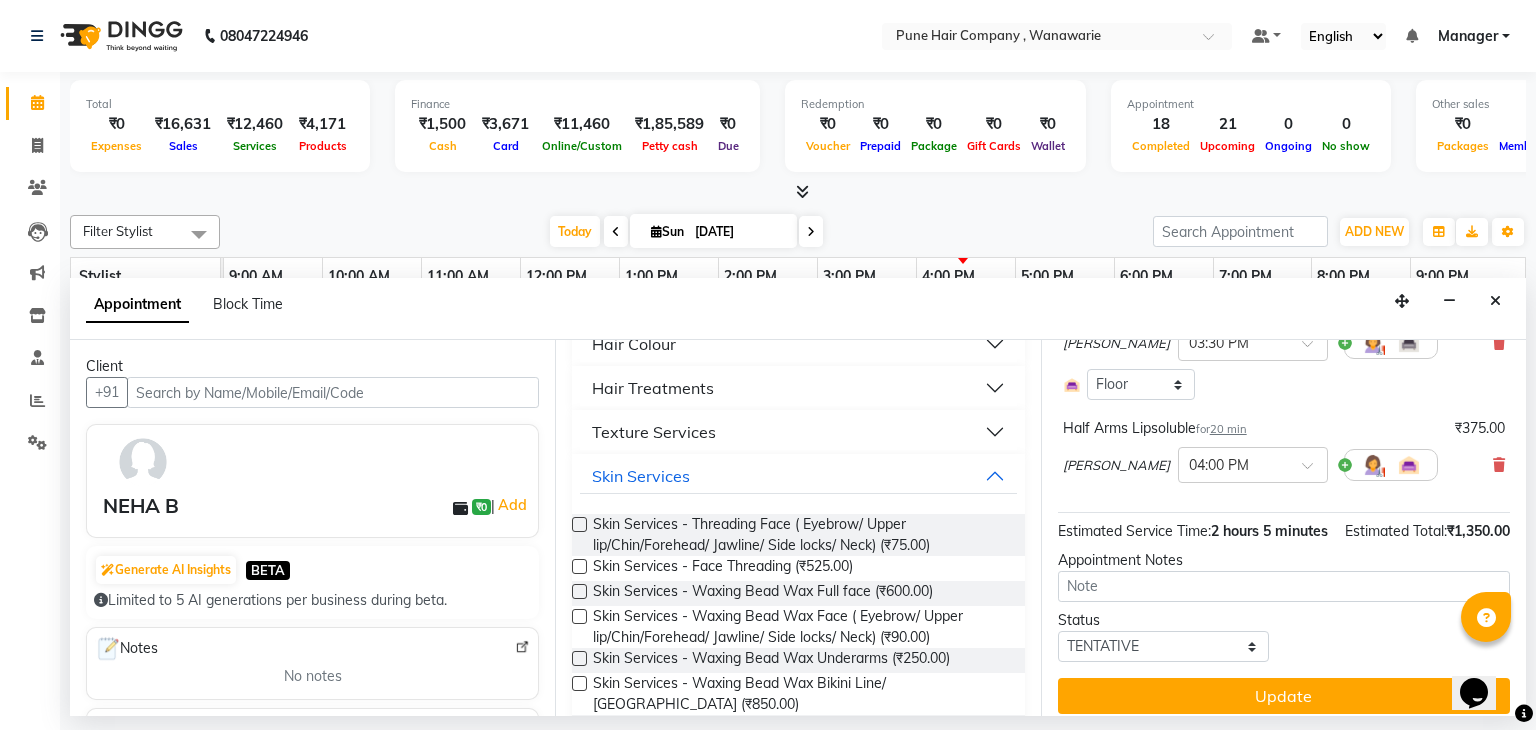 click at bounding box center (579, 524) 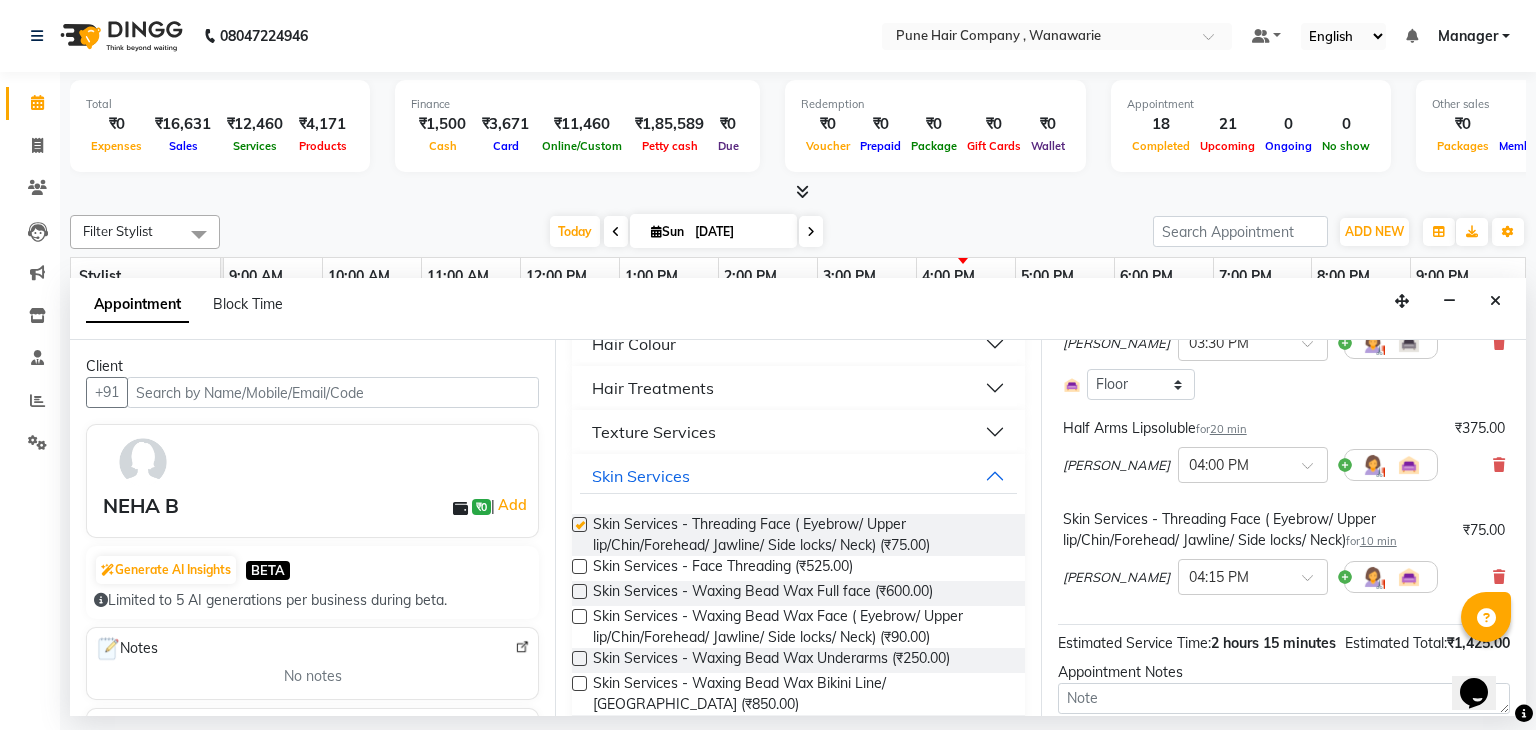 checkbox on "false" 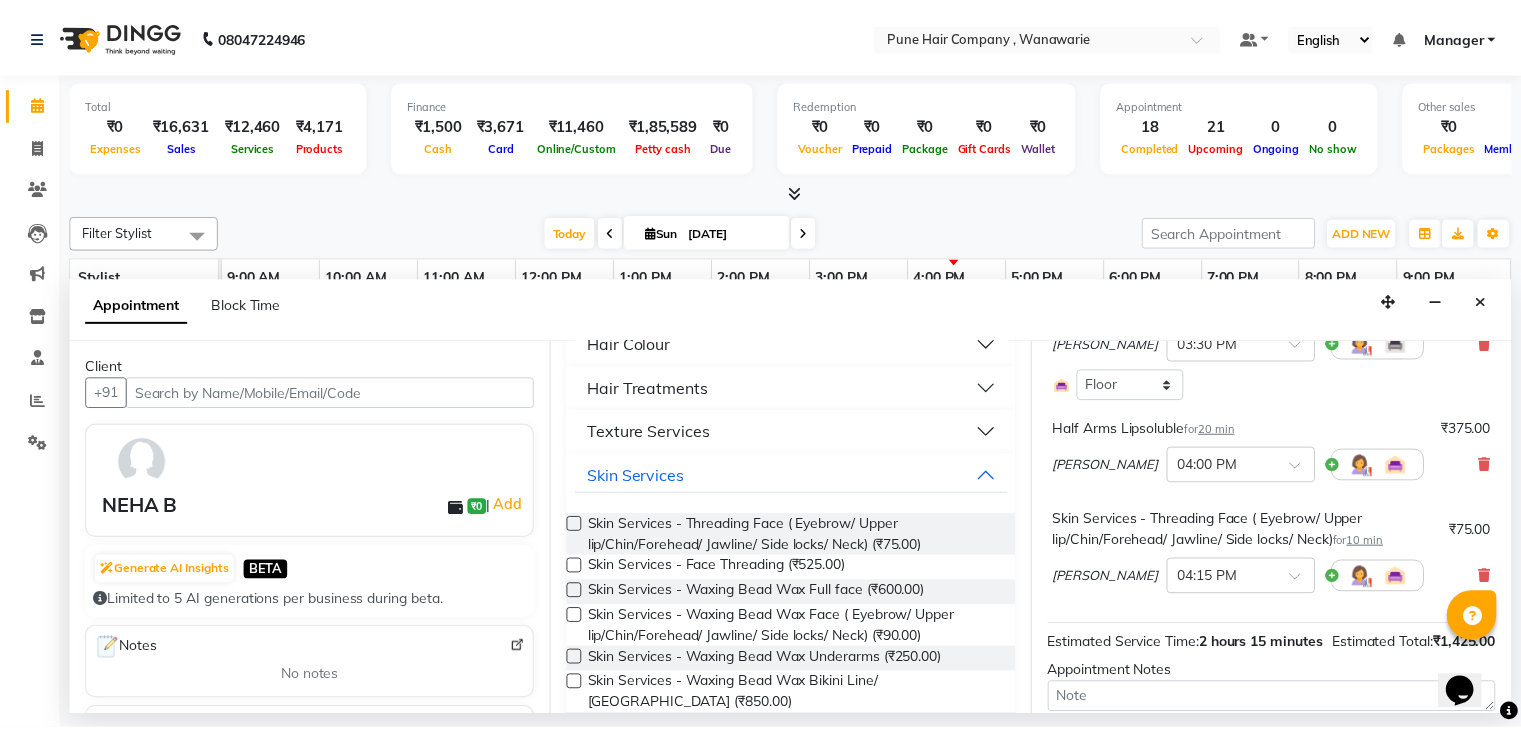 scroll, scrollTop: 610, scrollLeft: 0, axis: vertical 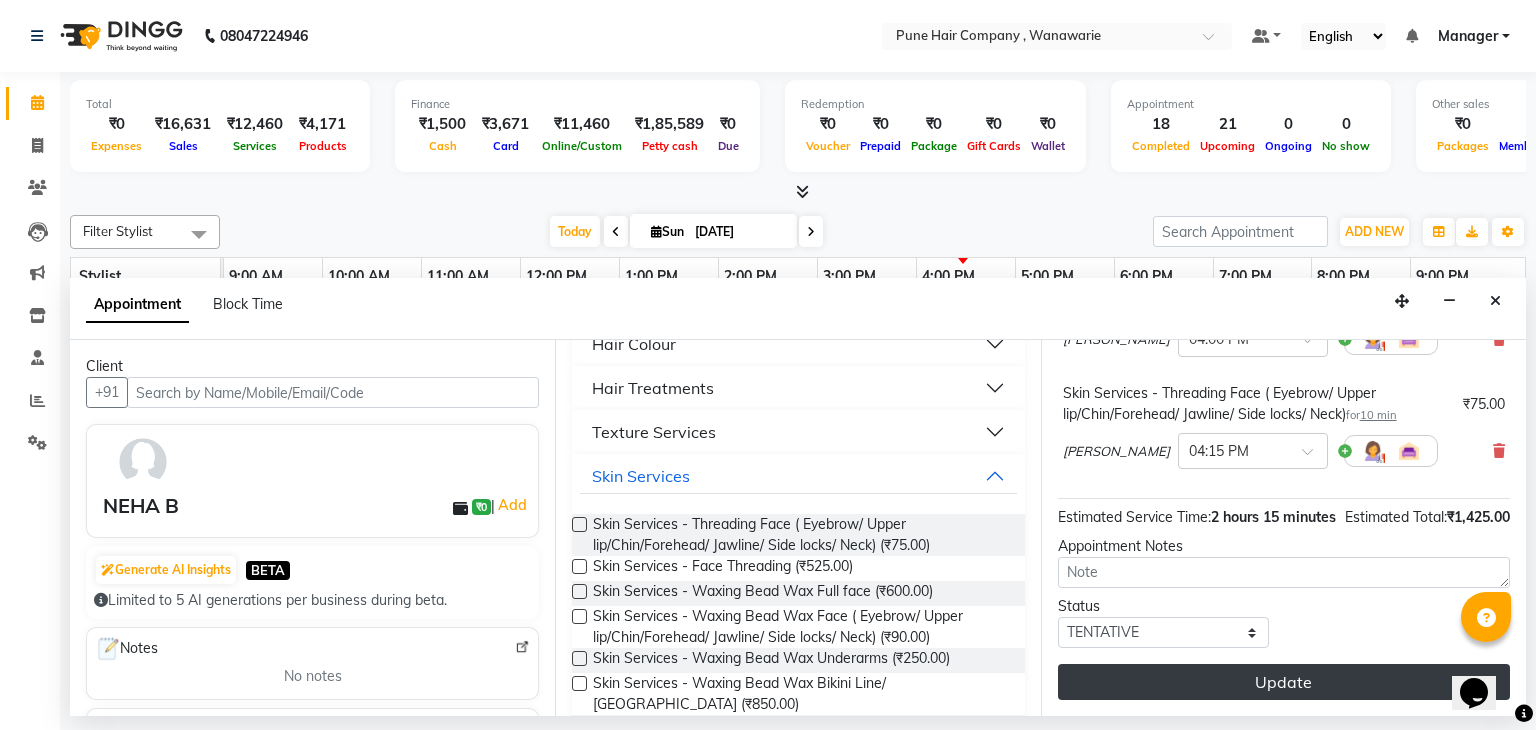 click on "Update" at bounding box center [1284, 682] 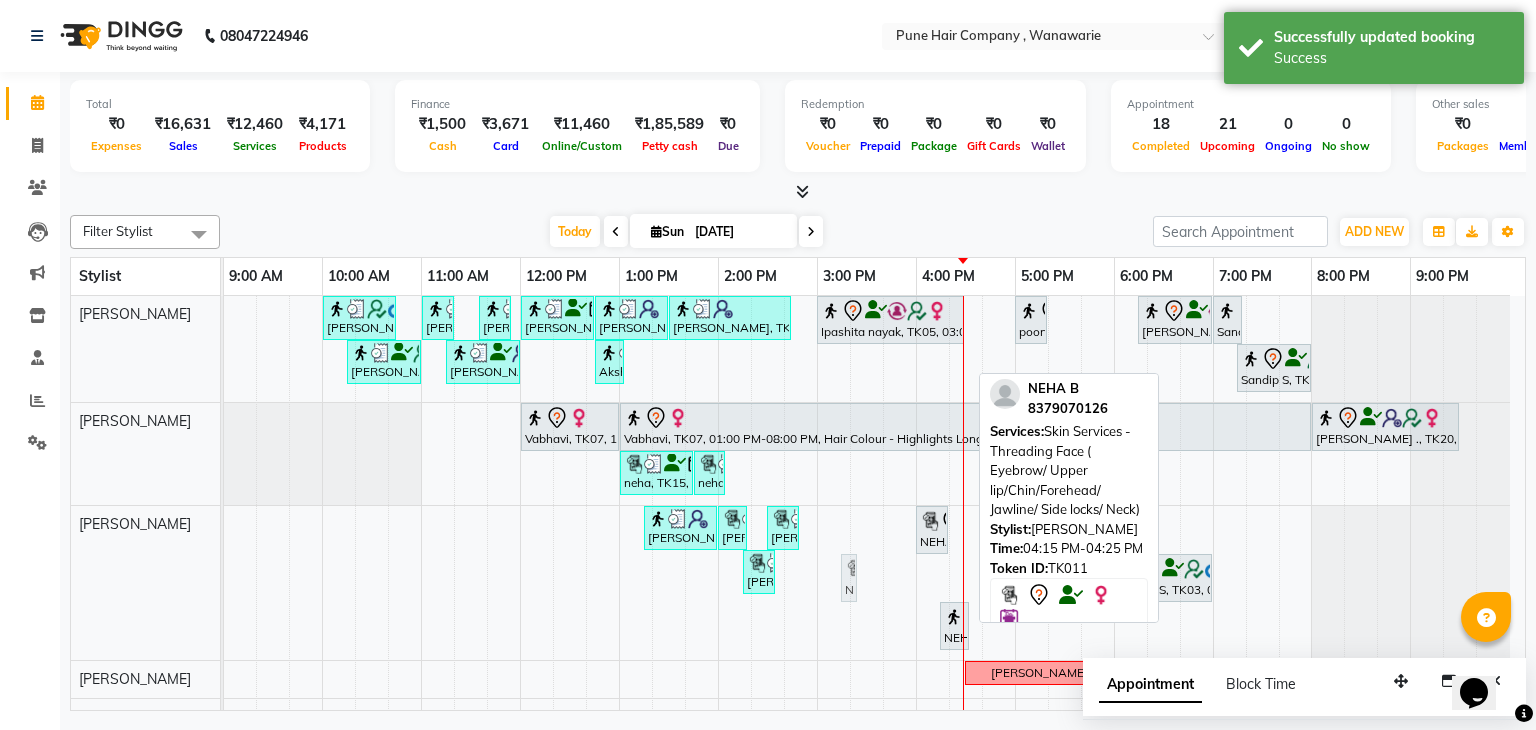 drag, startPoint x: 954, startPoint y: 579, endPoint x: 862, endPoint y: 517, distance: 110.94143 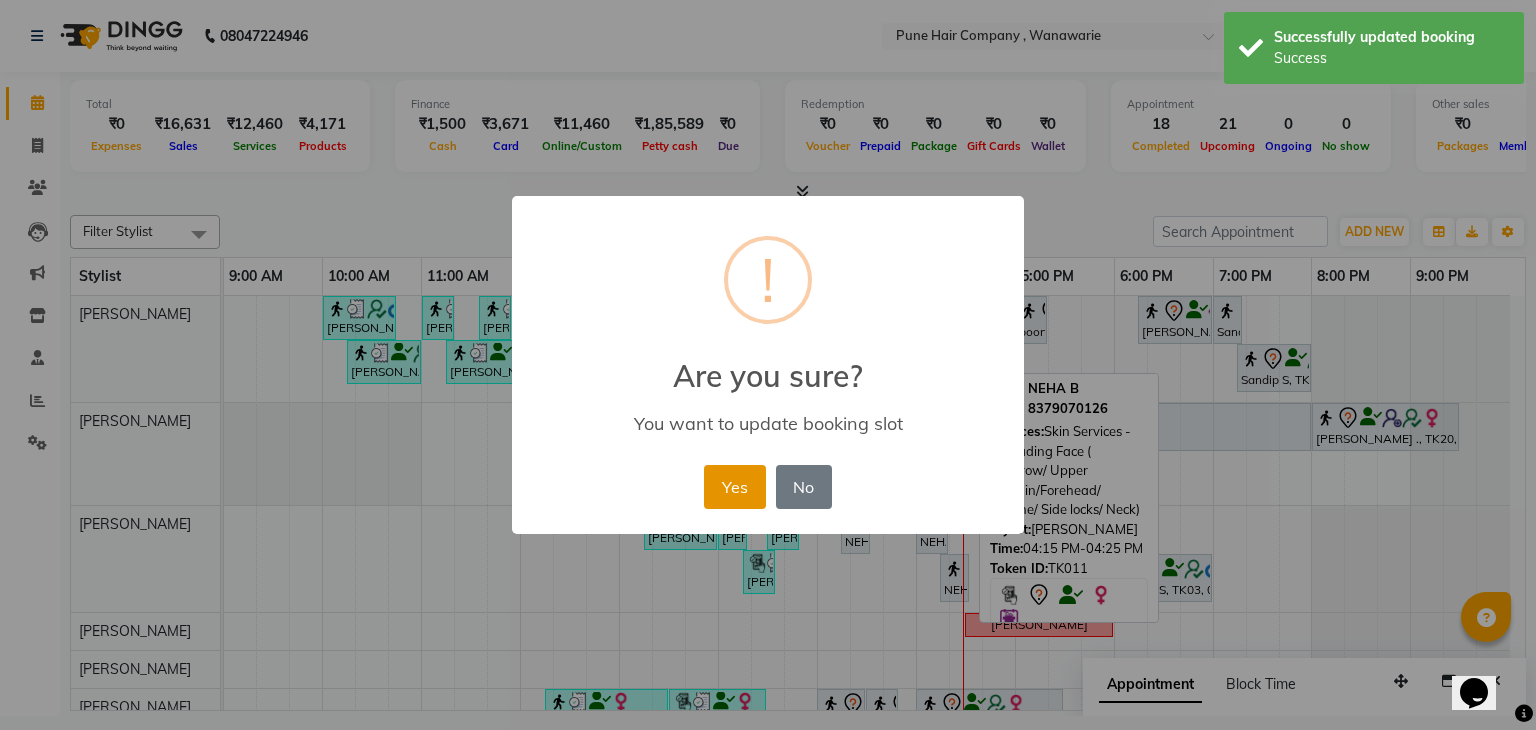 click on "Yes" at bounding box center [734, 487] 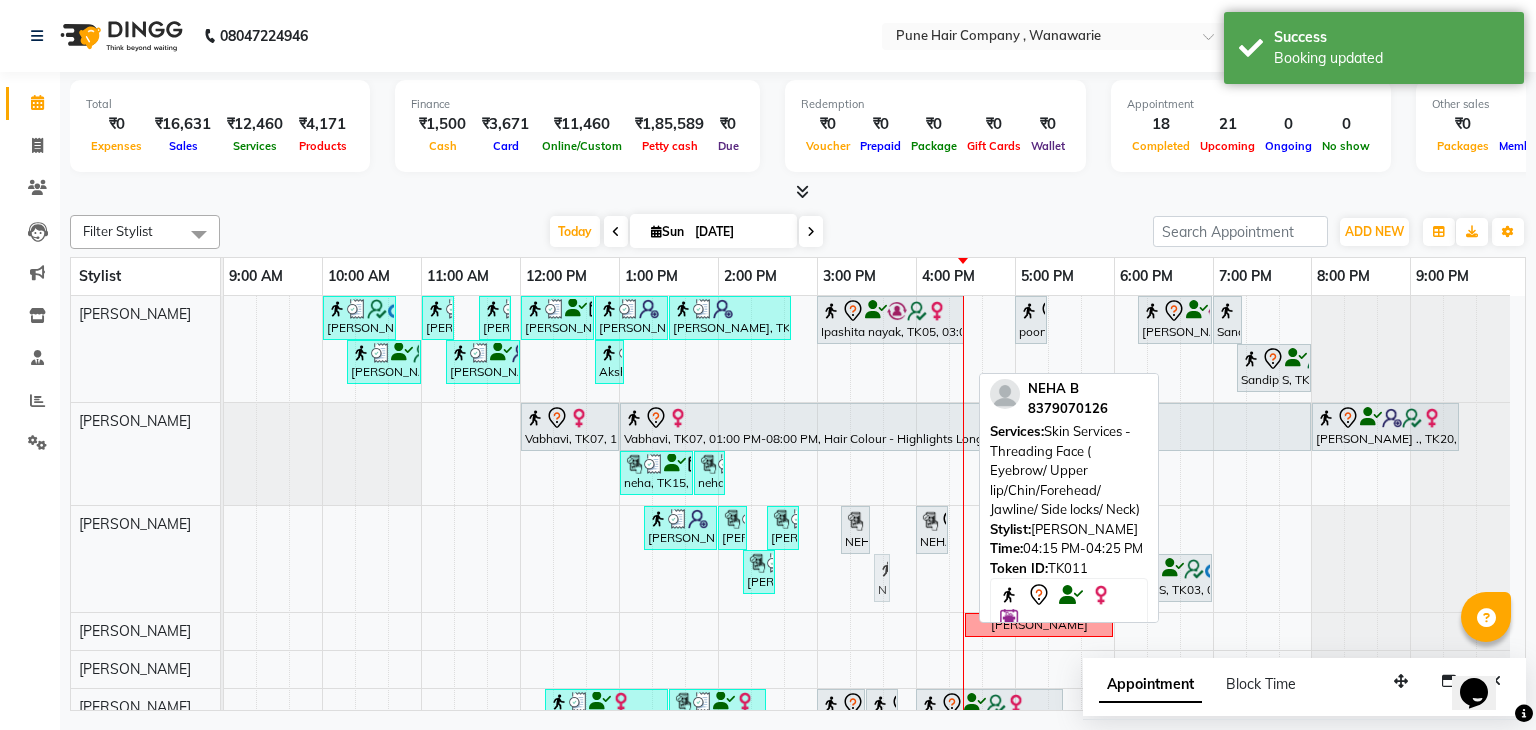 drag, startPoint x: 952, startPoint y: 578, endPoint x: 899, endPoint y: 524, distance: 75.66373 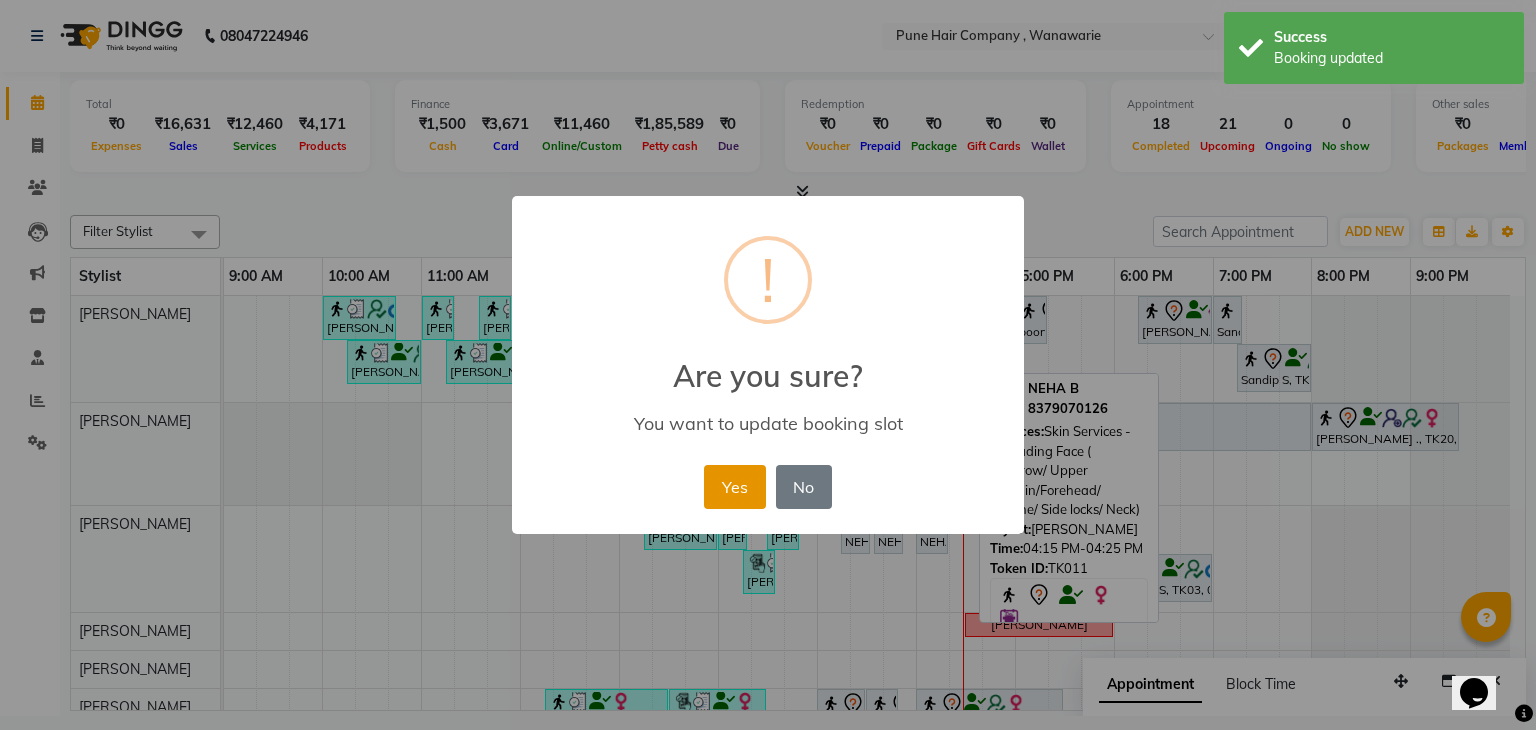 click on "Yes" at bounding box center (734, 487) 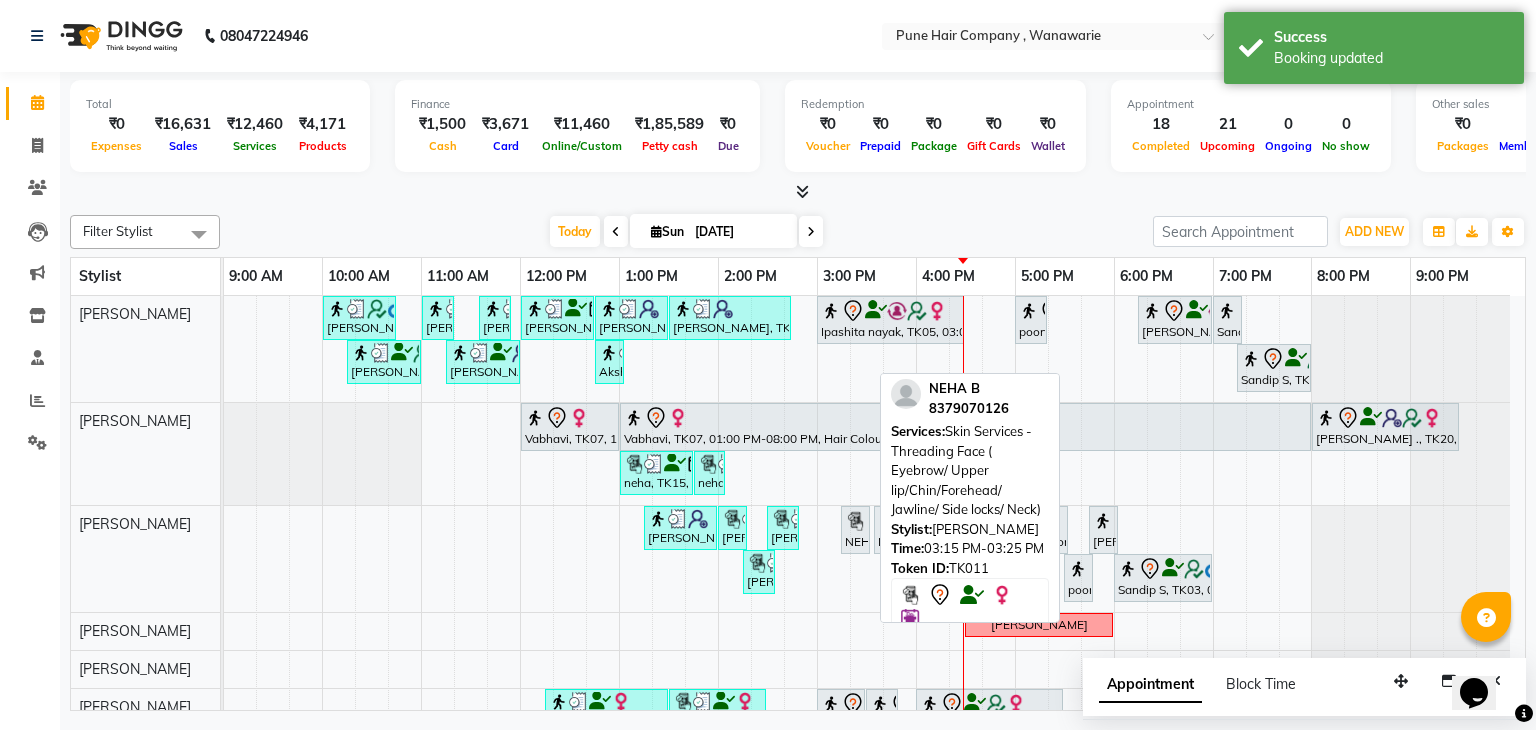 click on "NEHA B, TK11, 03:15 PM-03:25 PM, Skin Services - Threading Face ( Eyebrow/ Upper lip/Chin/Forehead/ Jawline/ Side locks/ Neck)" at bounding box center (855, 530) 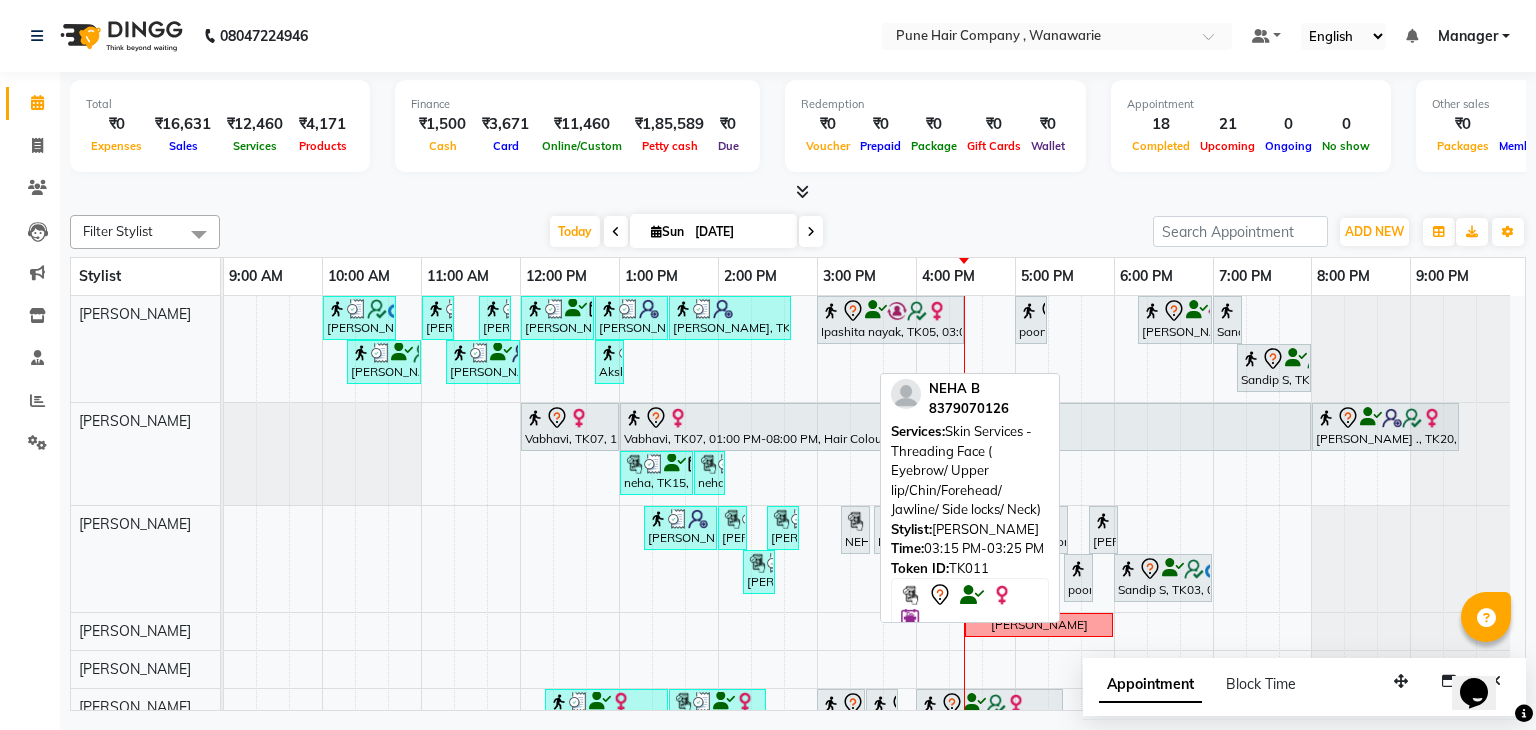 click on "NEHA B, TK11, 03:15 PM-03:25 PM, Skin Services - Threading Face ( Eyebrow/ Upper lip/Chin/Forehead/ Jawline/ Side locks/ Neck)" at bounding box center [855, 530] 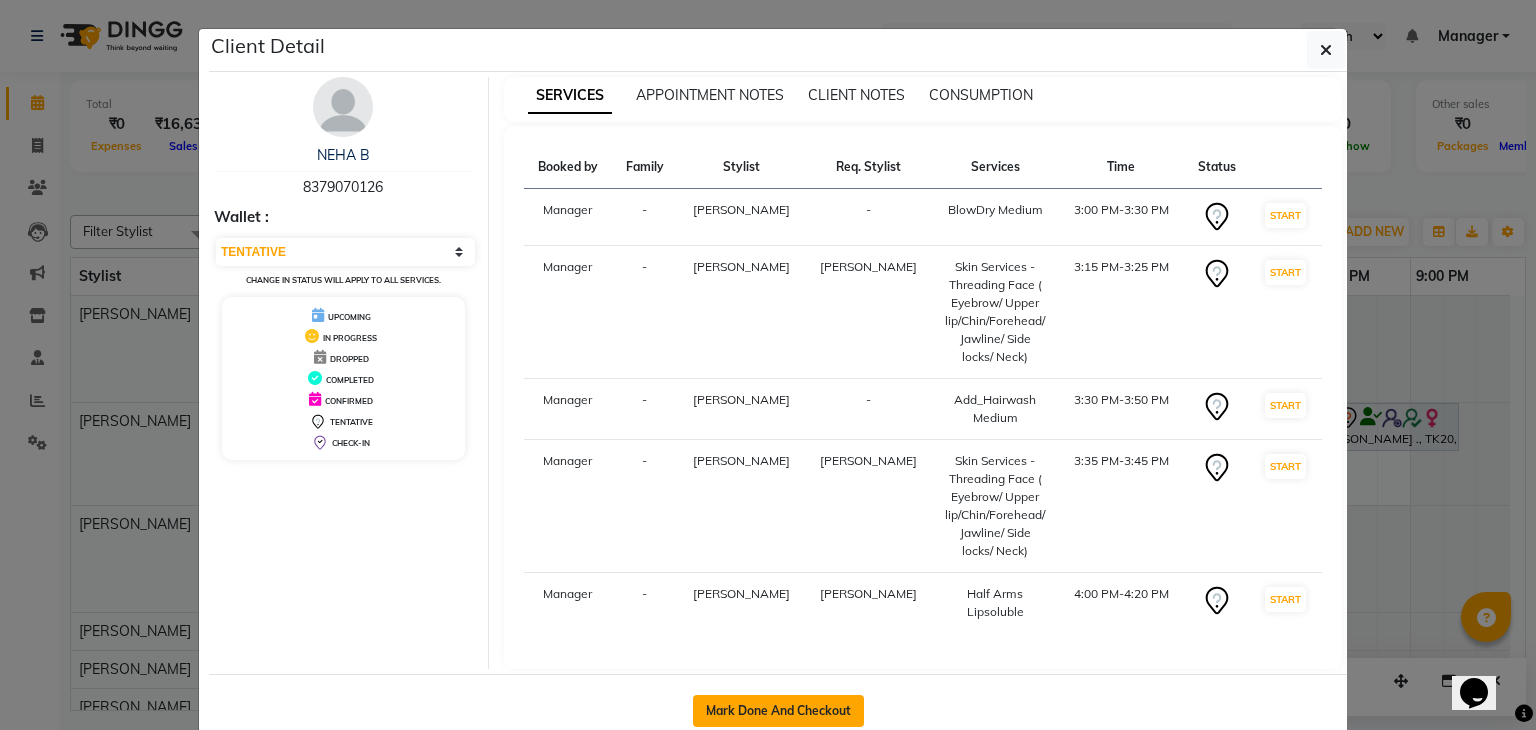 click on "Mark Done And Checkout" 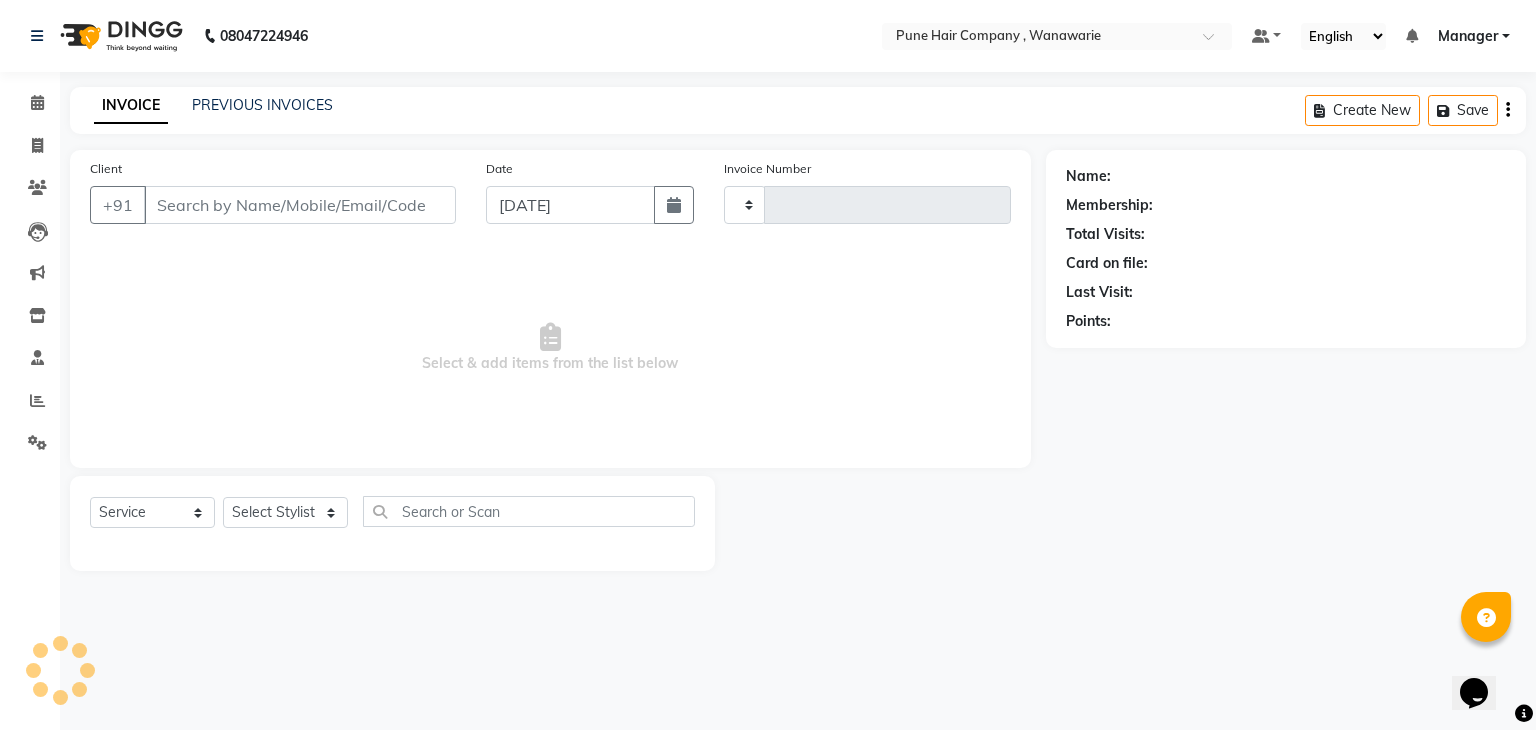 type on "1127" 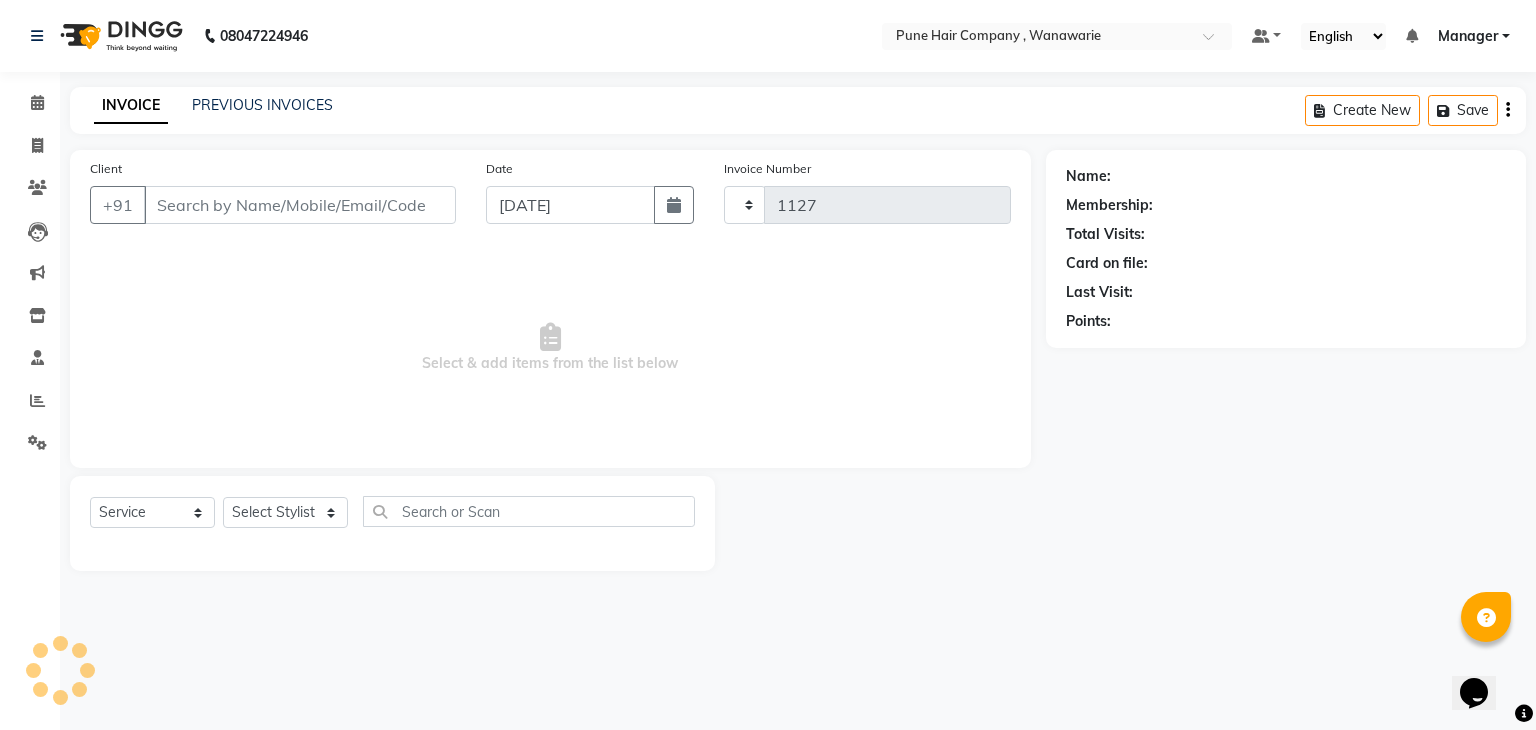 select on "8072" 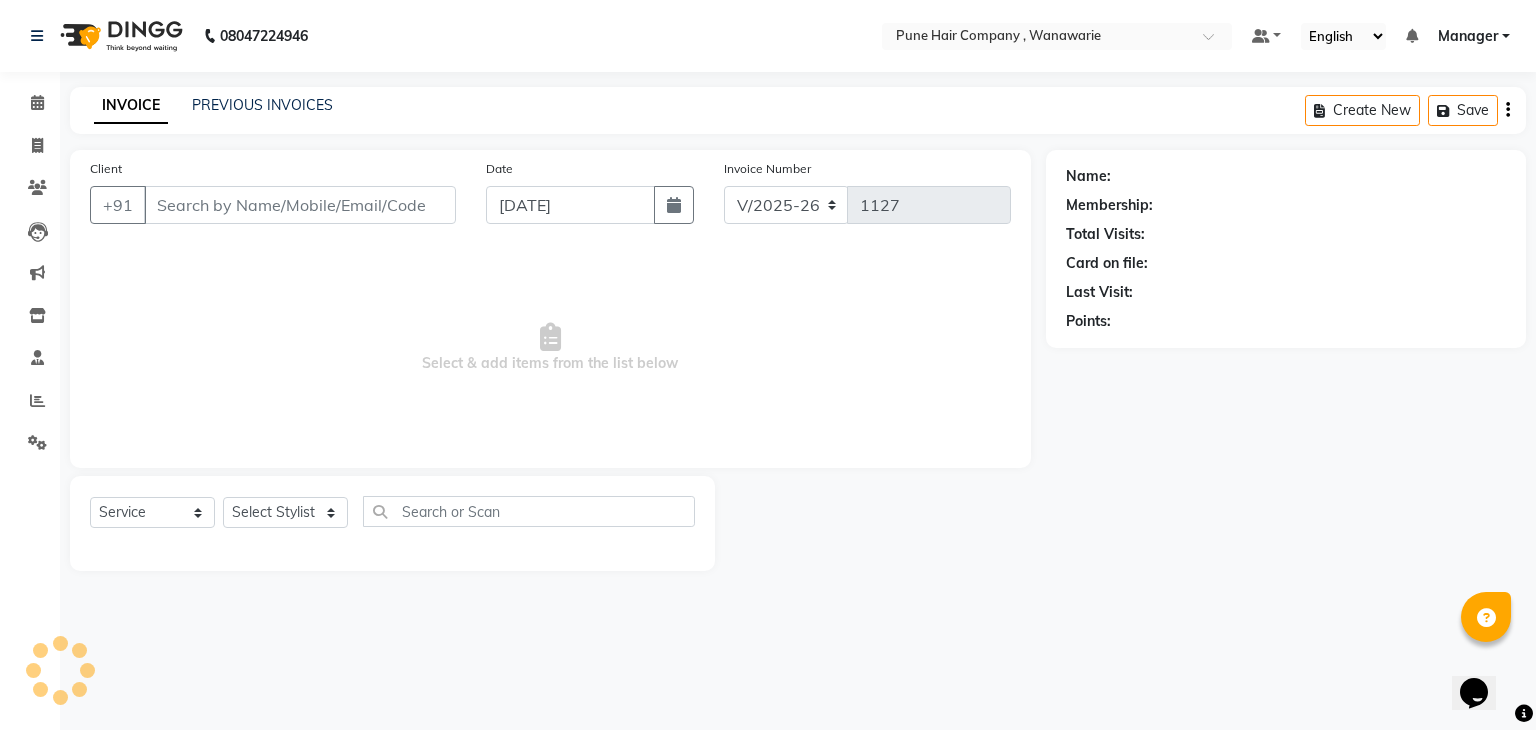 type on "8379070126" 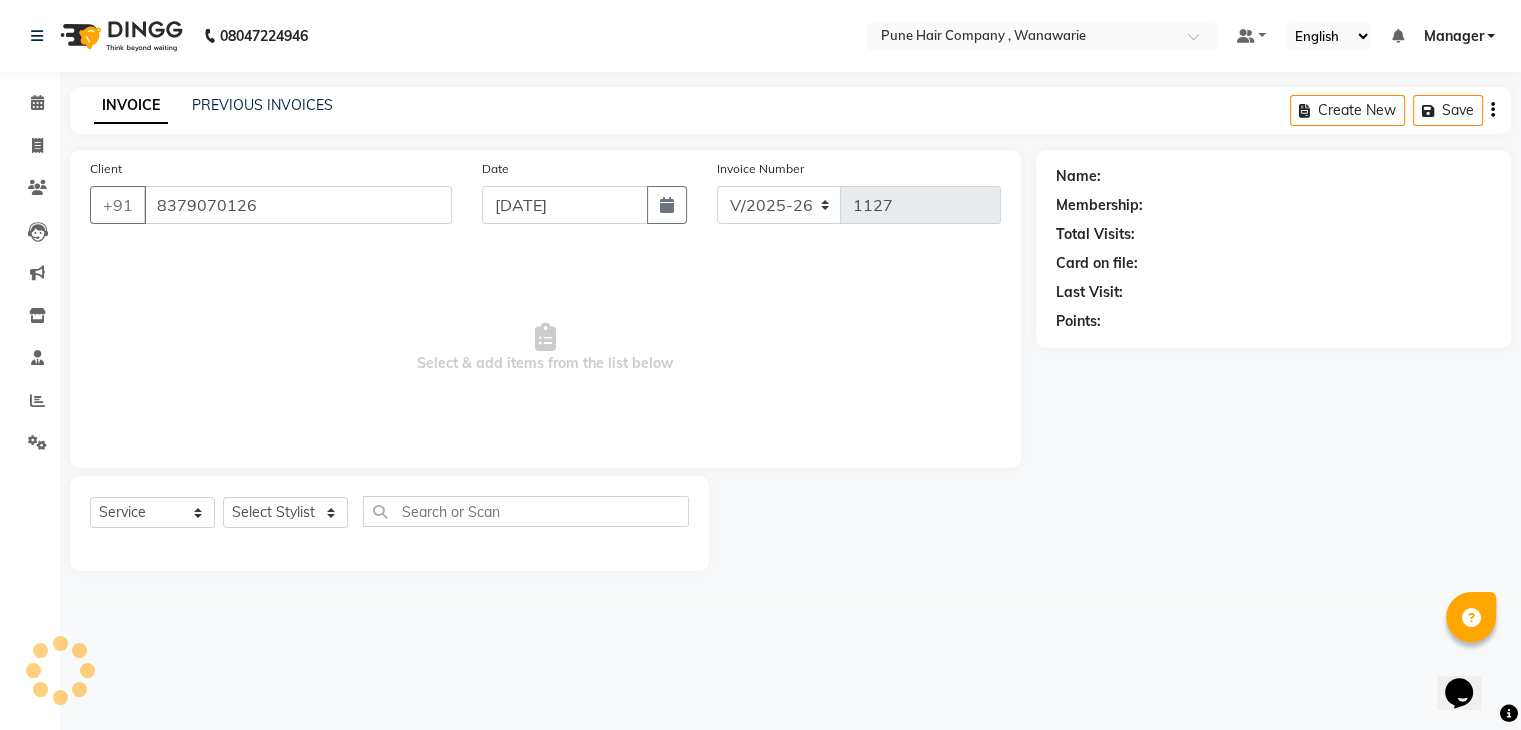 select on "74579" 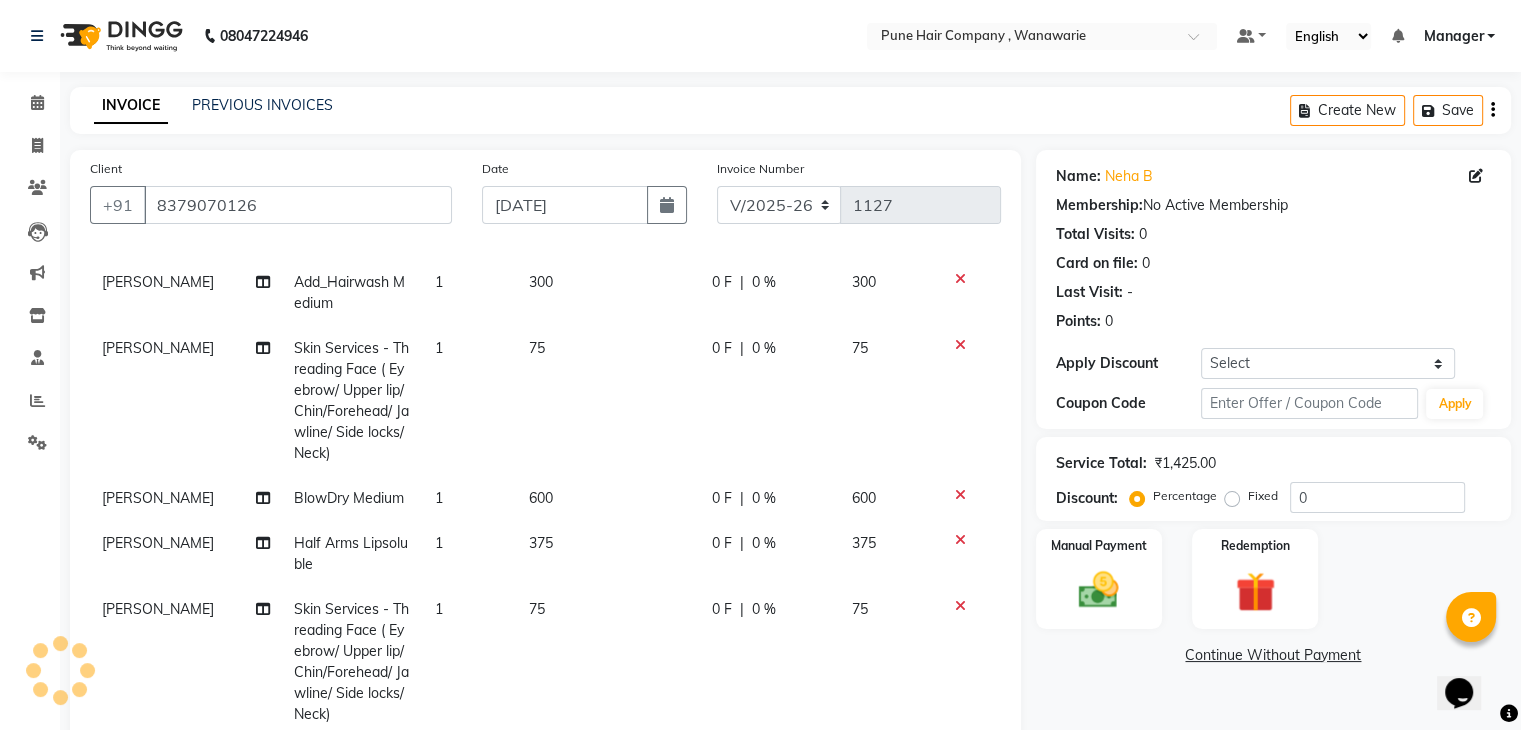 scroll, scrollTop: 90, scrollLeft: 0, axis: vertical 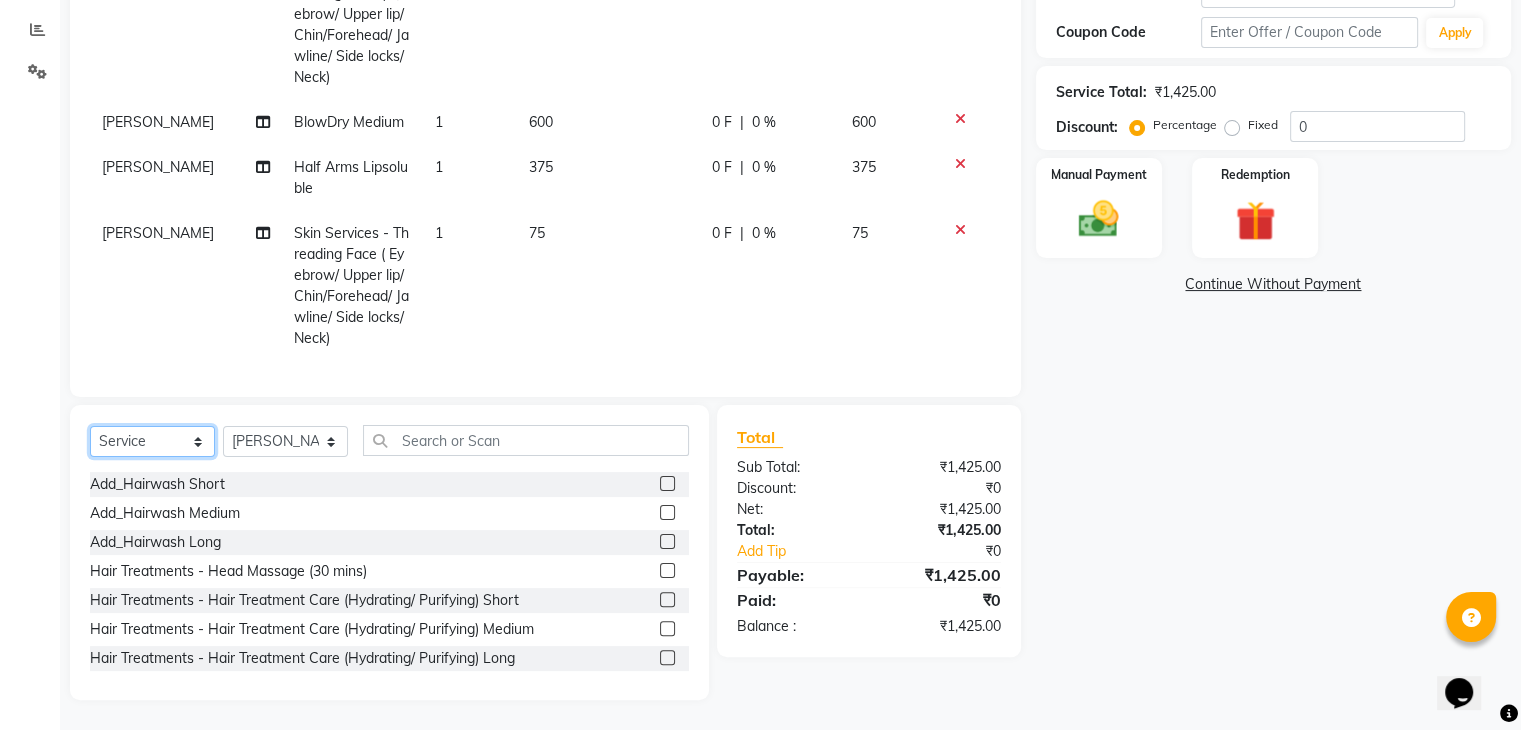 click on "Select  Service  Product  Membership  Package Voucher Prepaid Gift Card" 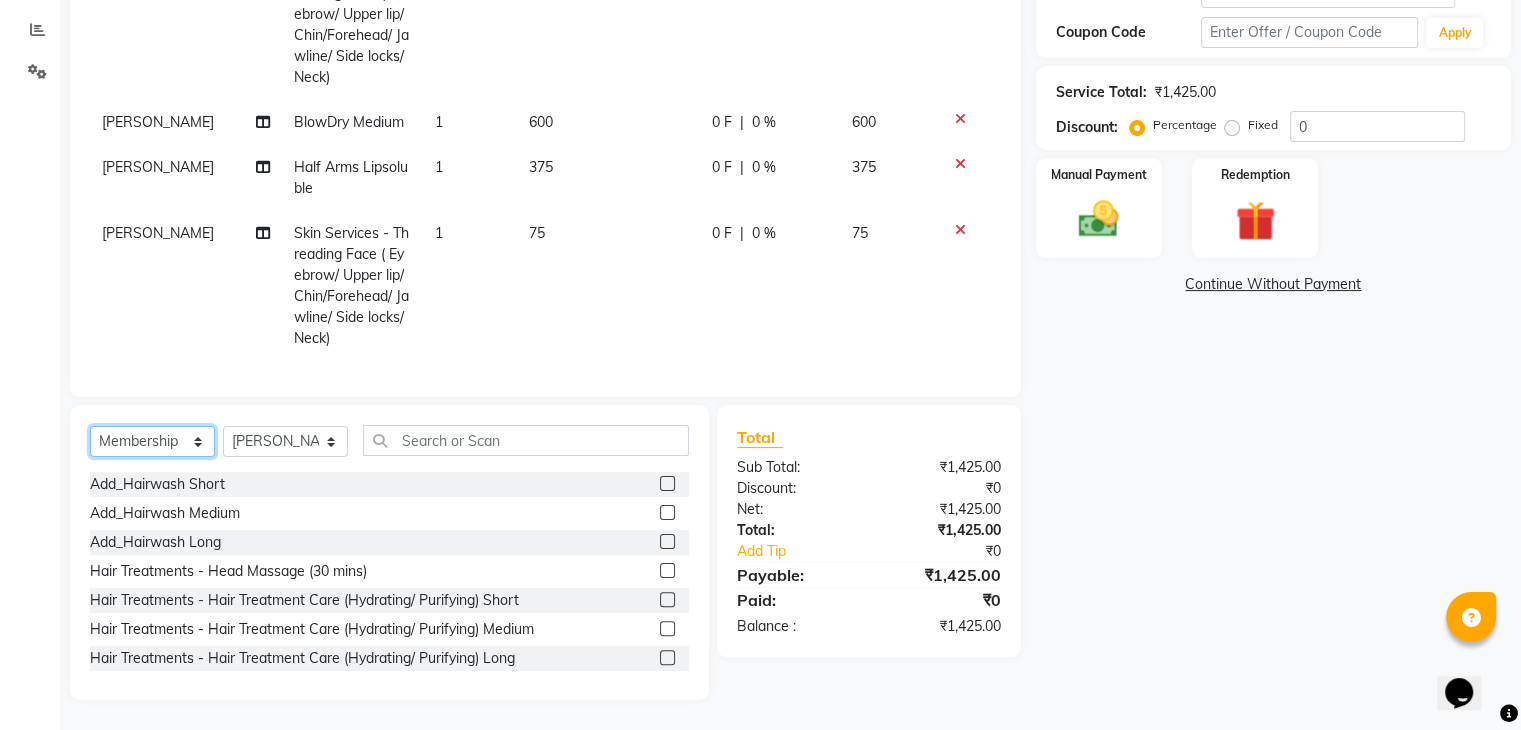 click on "Select  Service  Product  Membership  Package Voucher Prepaid Gift Card" 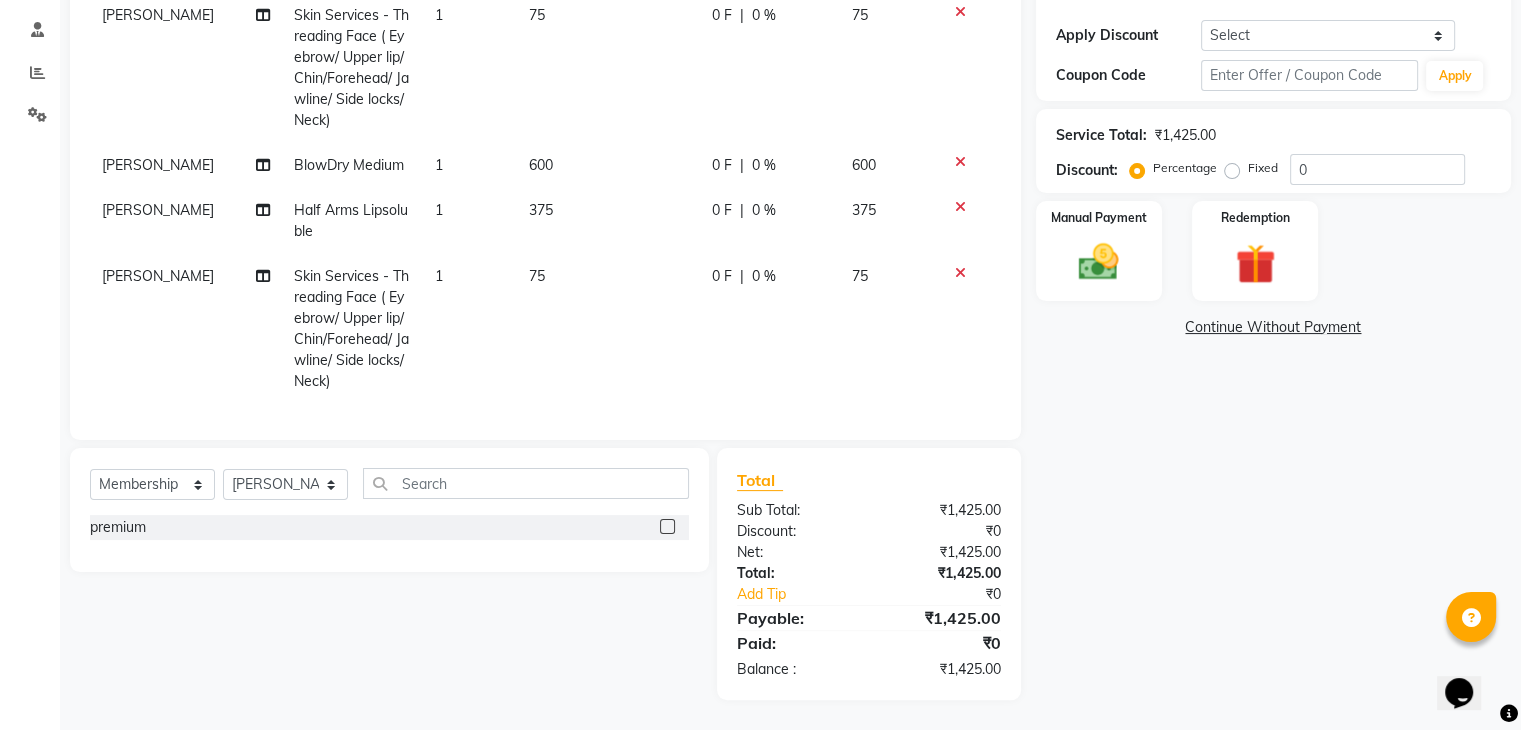 click 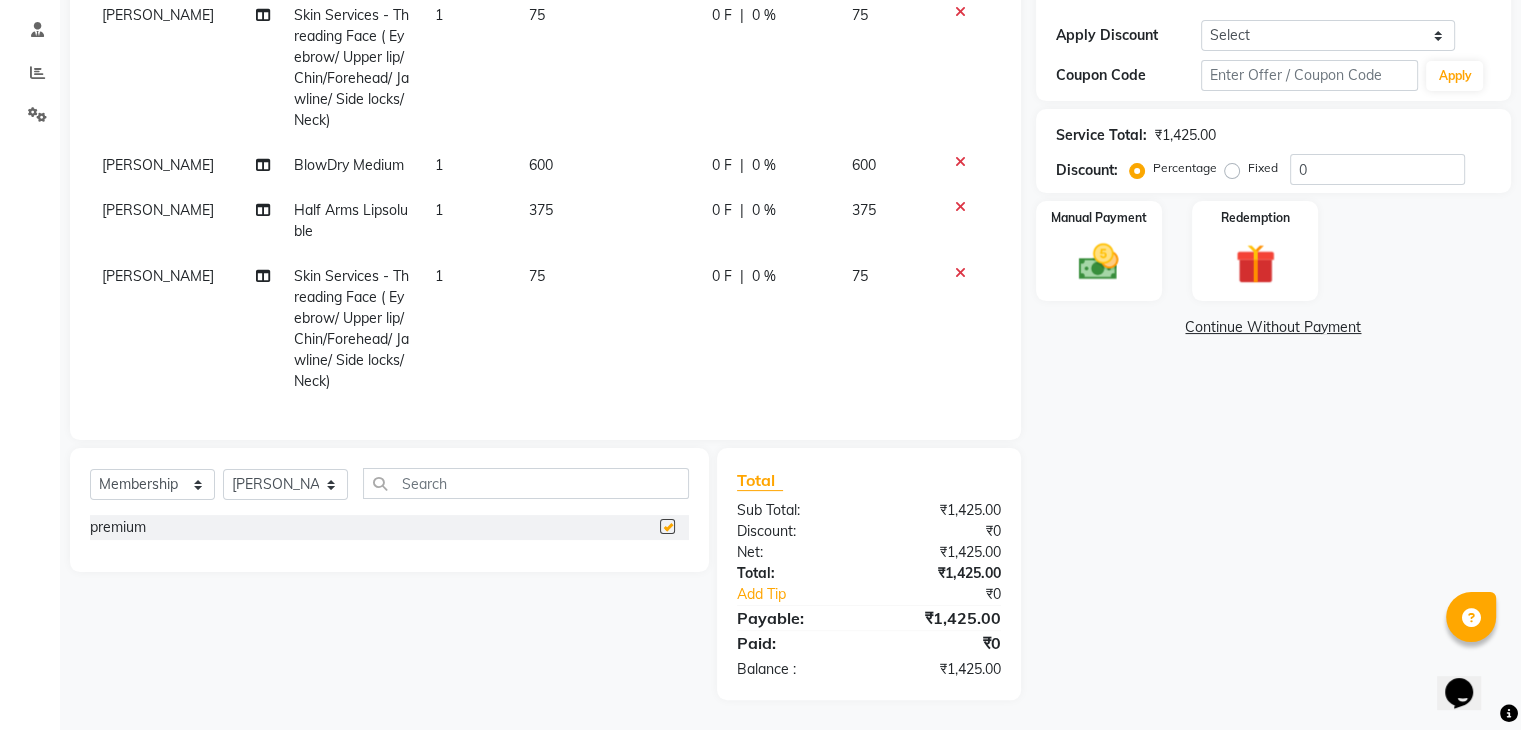 select on "select" 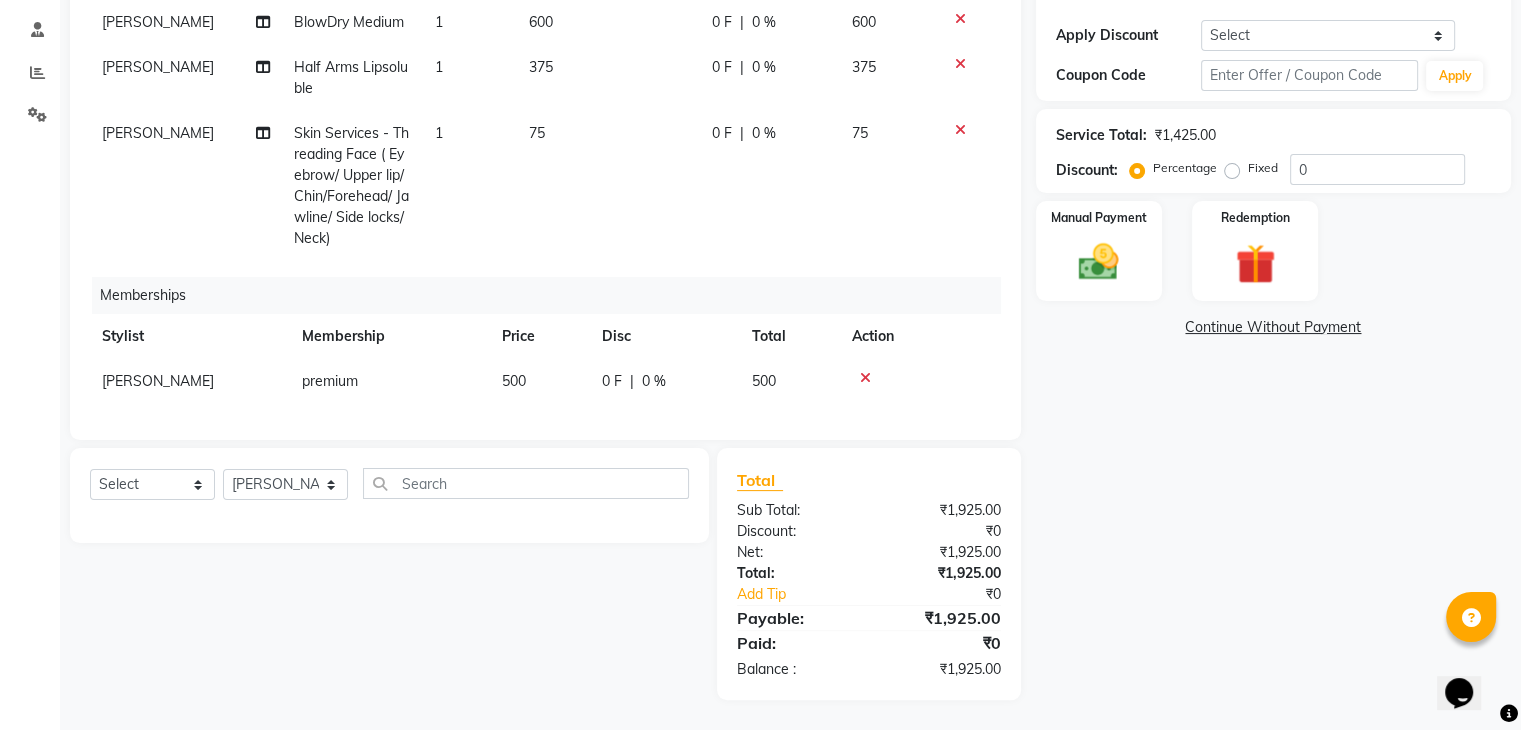 scroll, scrollTop: 233, scrollLeft: 14, axis: both 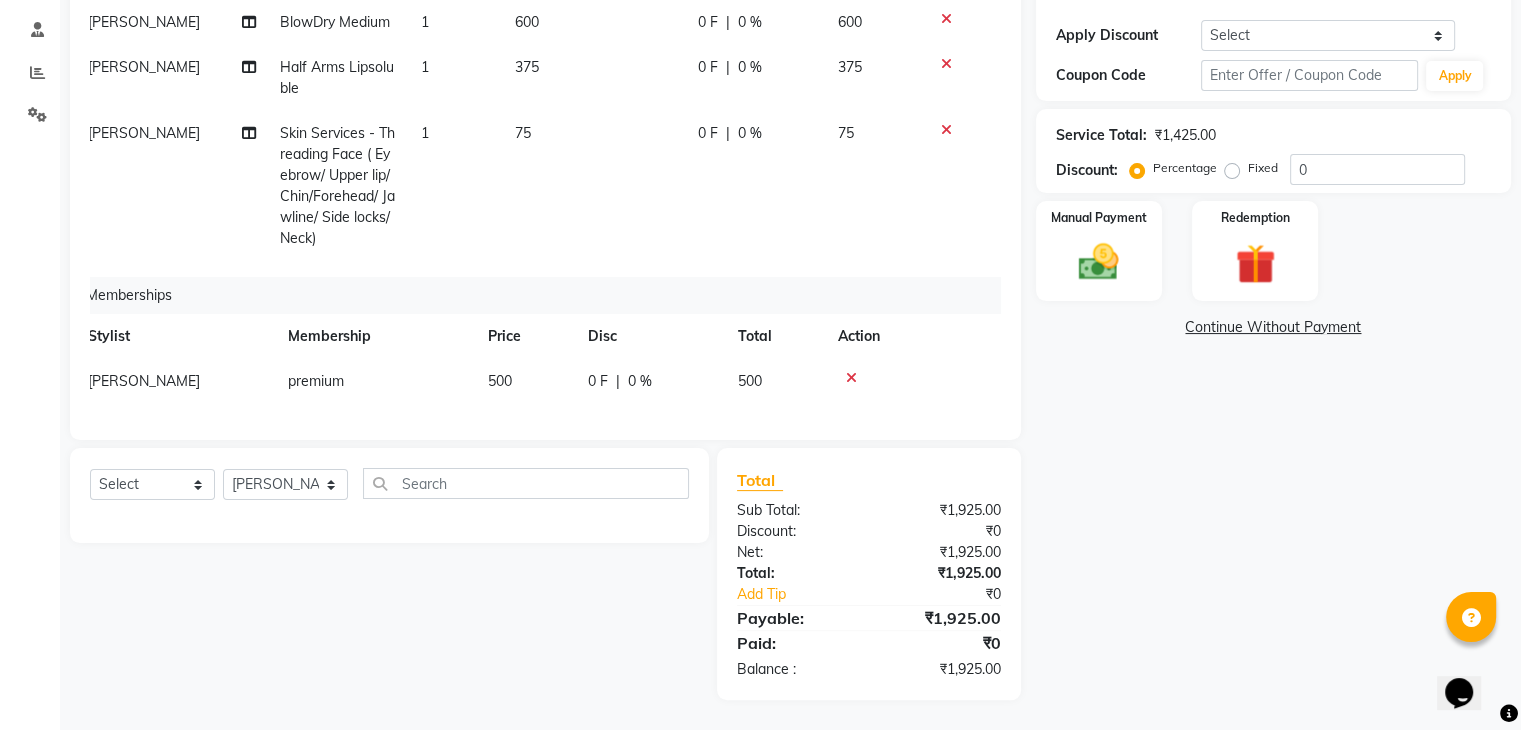 click on "0 %" 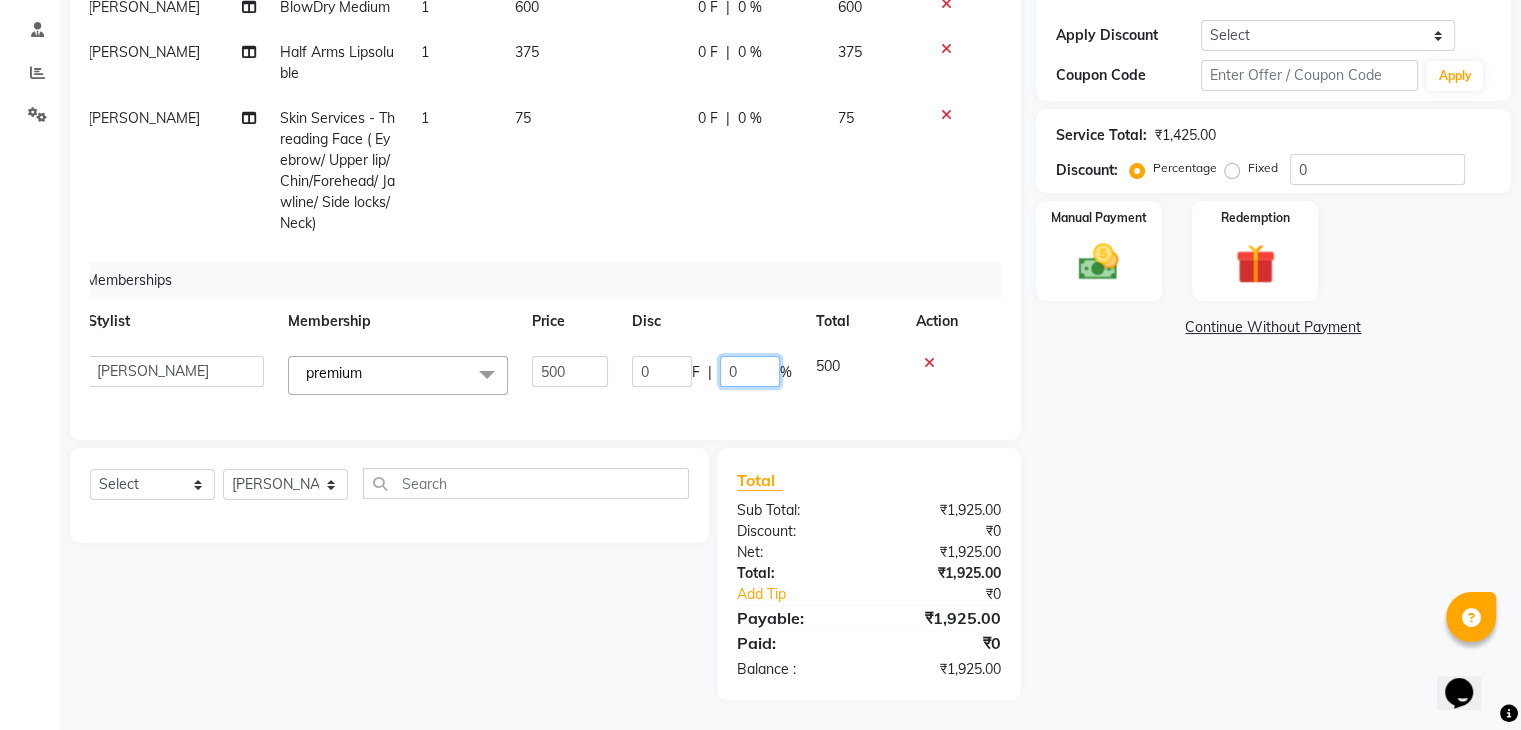 click on "0" 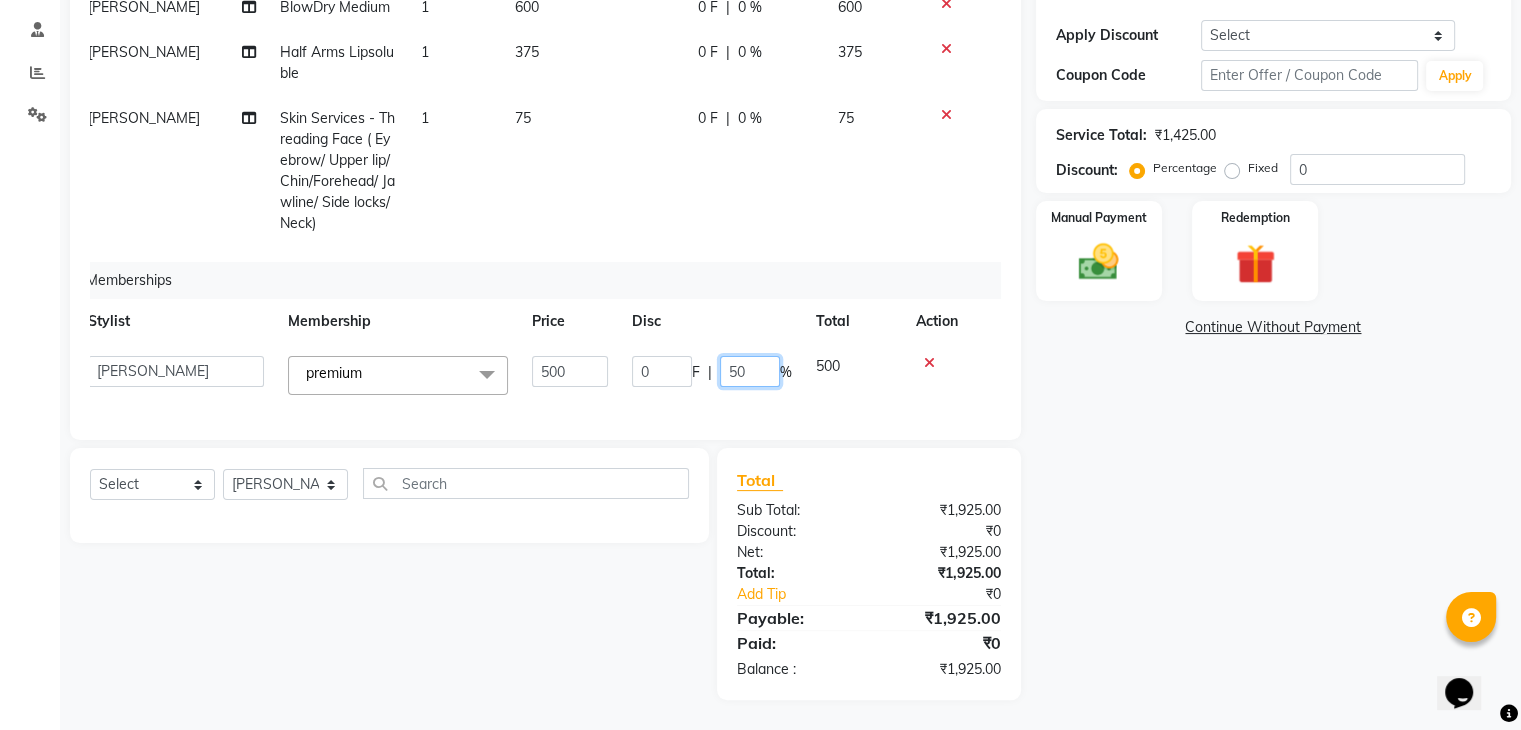 type on "500" 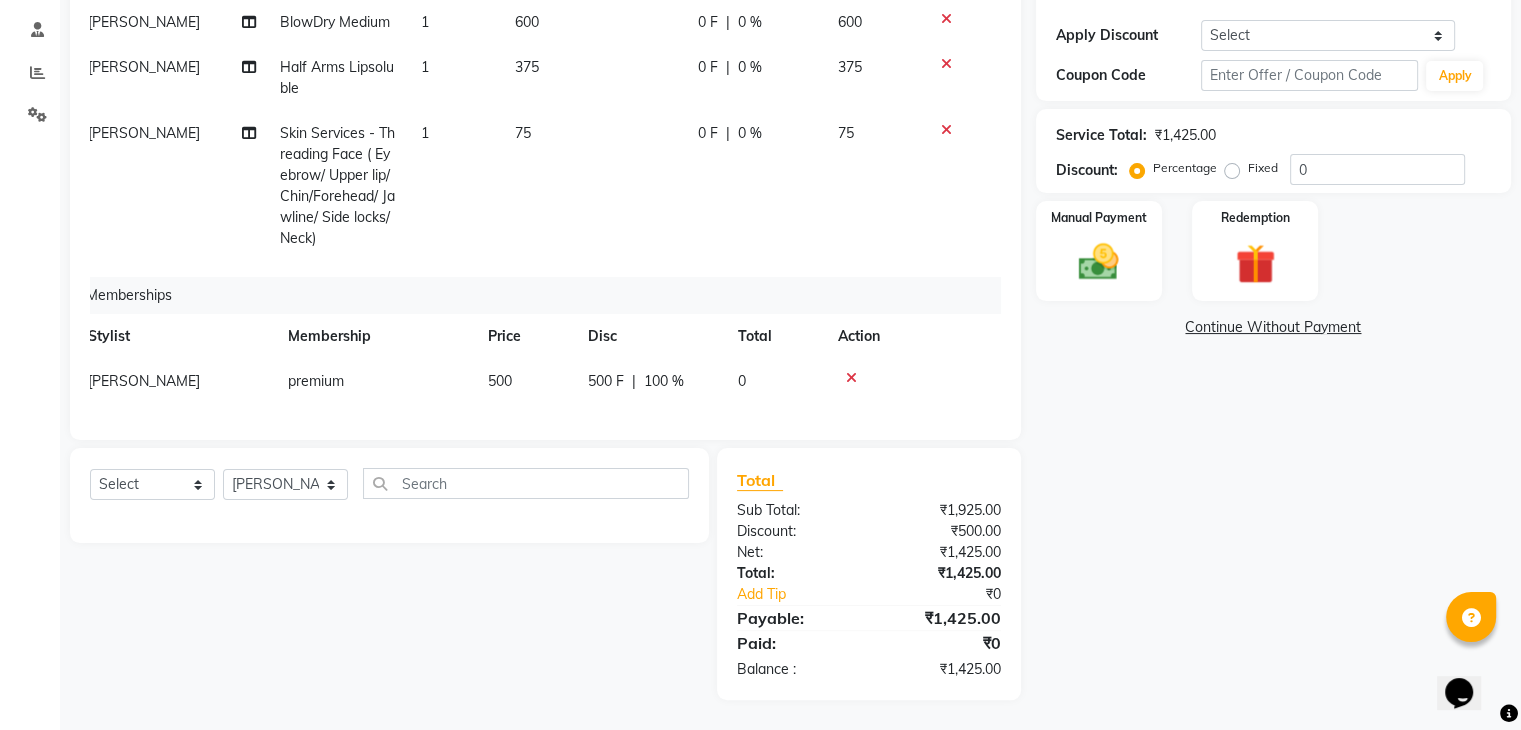 click on "Services Stylist Service Qty Price Disc Total Action Manoj Zambre Add_Hairwash Medium 1 300 0 F | 0 % 300 Kasturi bhandari Skin Services - Threading Face ( Eyebrow/ Upper lip/Chin/Forehead/ Jawline/ Side locks/ Neck) 1 75 0 F | 0 % 75 Manoj Zambre BlowDry Medium 1 600 0 F | 0 % 600 Kasturi bhandari Half Arms Lipsoluble  1 375 0 F | 0 % 375 Kasturi bhandari Skin Services - Threading Face ( Eyebrow/ Upper lip/Chin/Forehead/ Jawline/ Side locks/ Neck) 1 75 0 F | 0 % 75 Memberships Stylist Membership Price Disc Total Action Kasturi bhandari premium  500 500 F | 100 % 0" 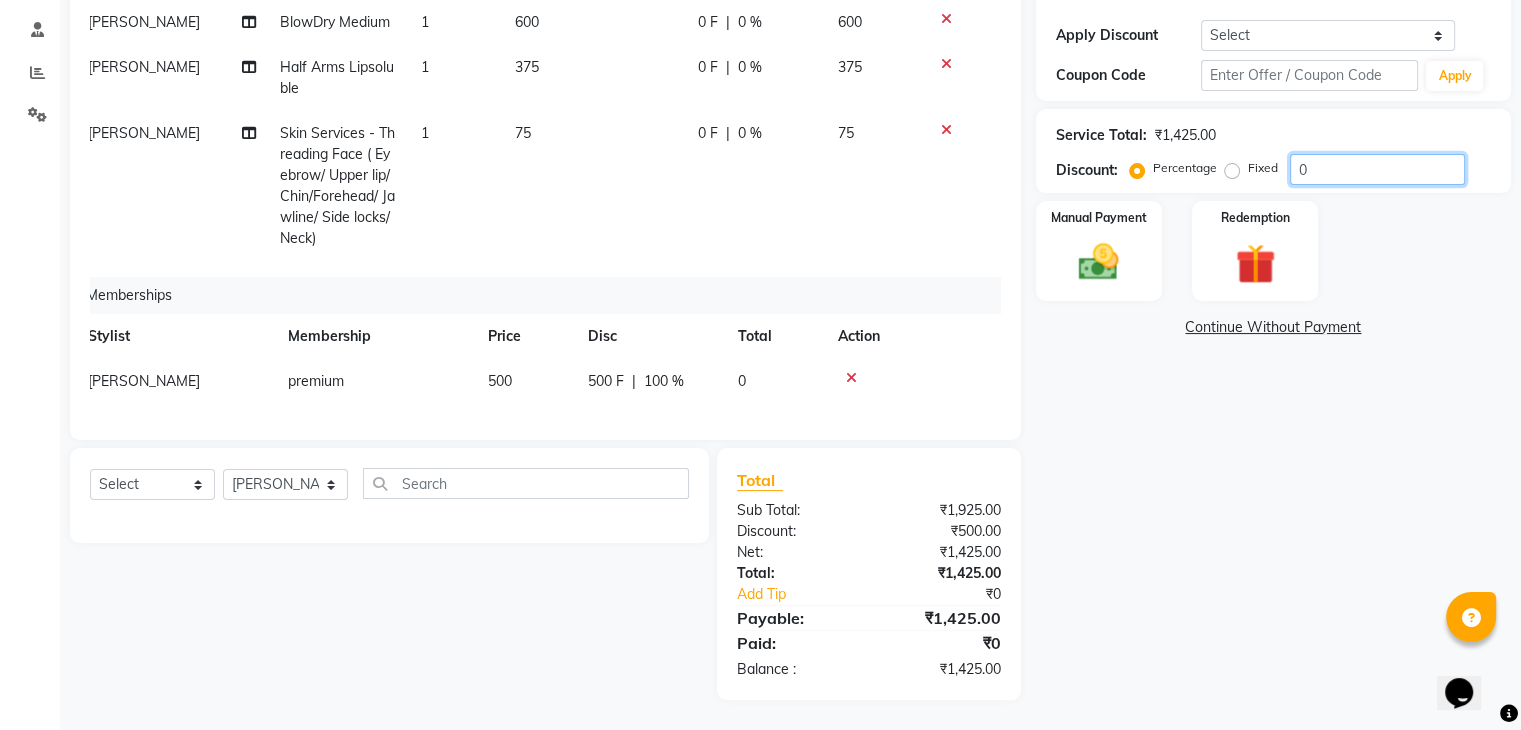 click on "0" 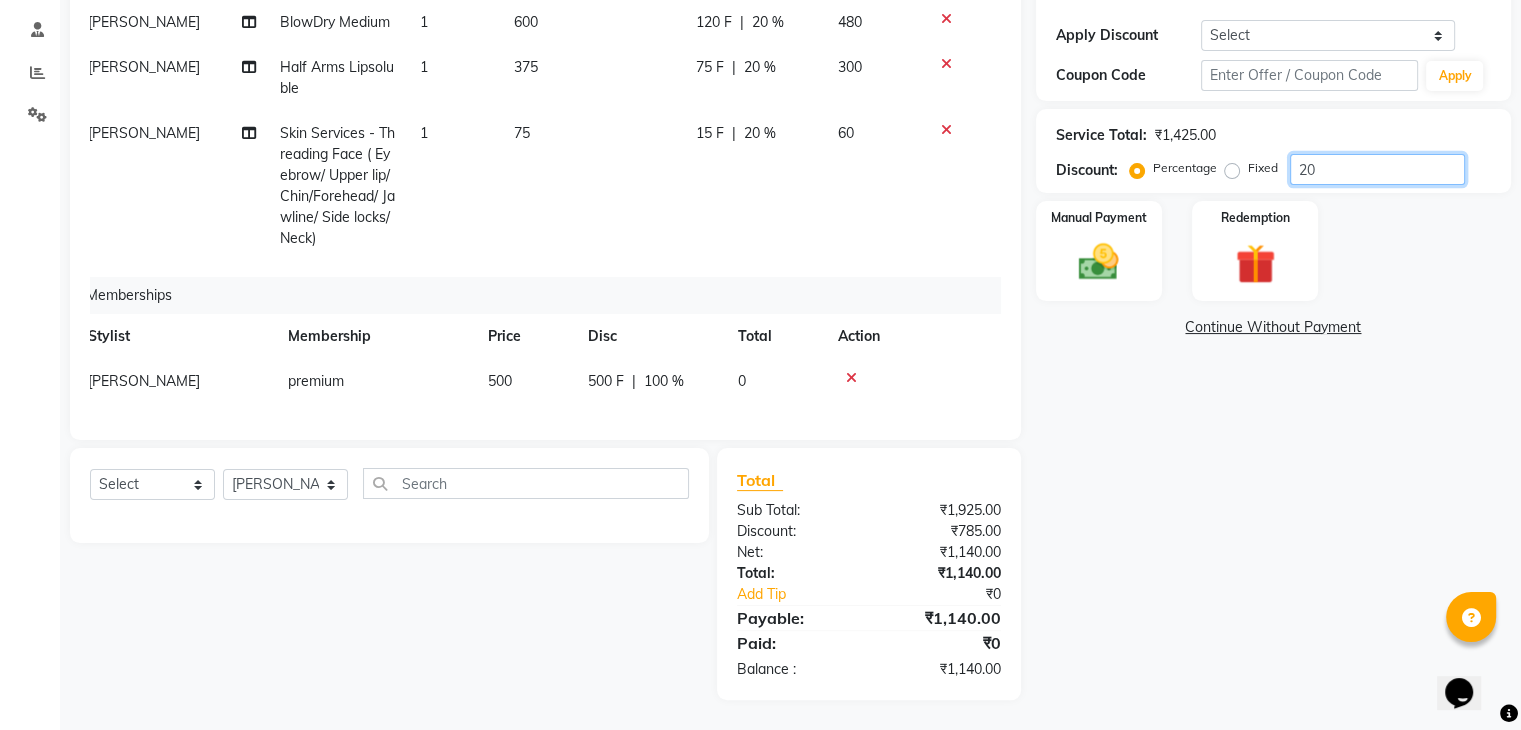 scroll, scrollTop: 0, scrollLeft: 14, axis: horizontal 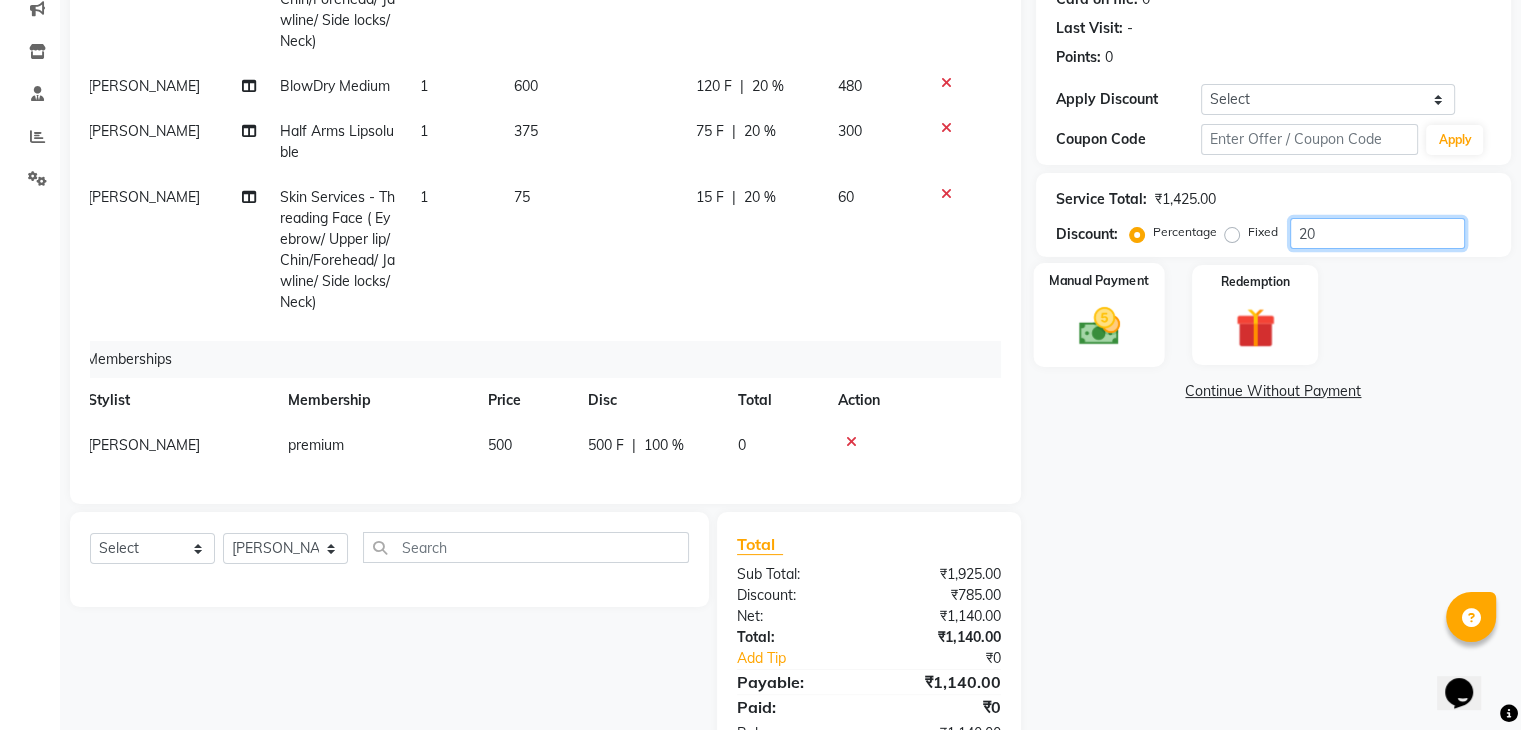 type on "20" 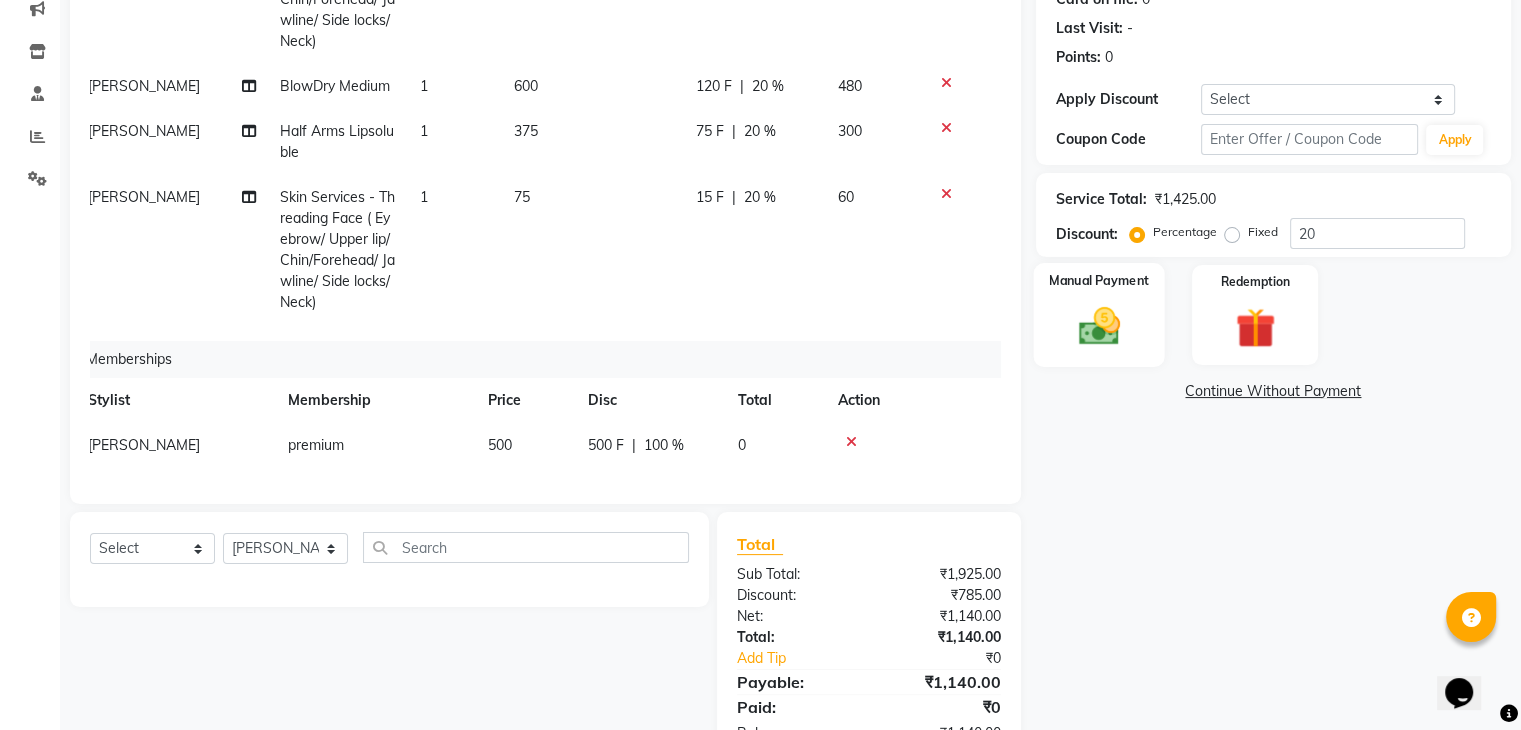 click 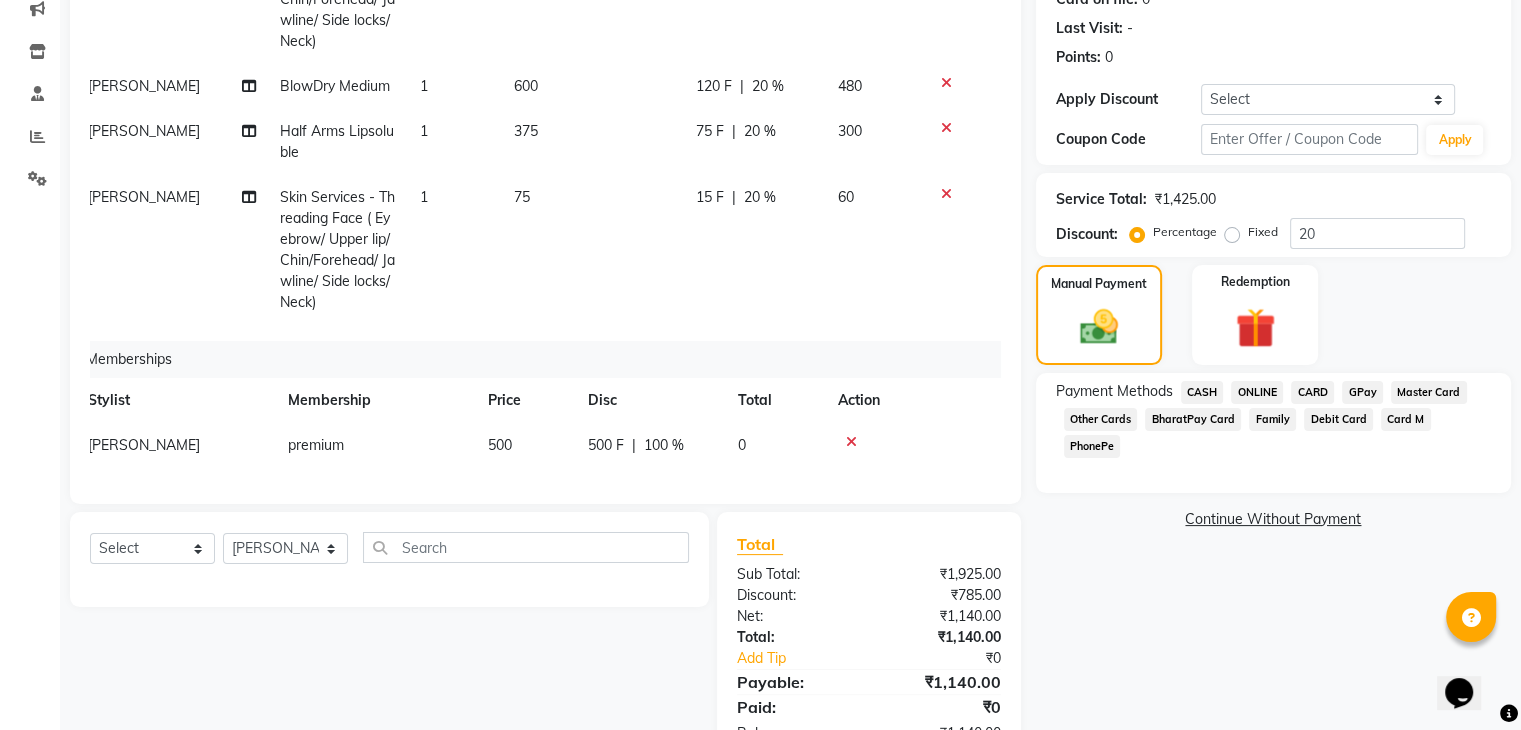click on "GPay" 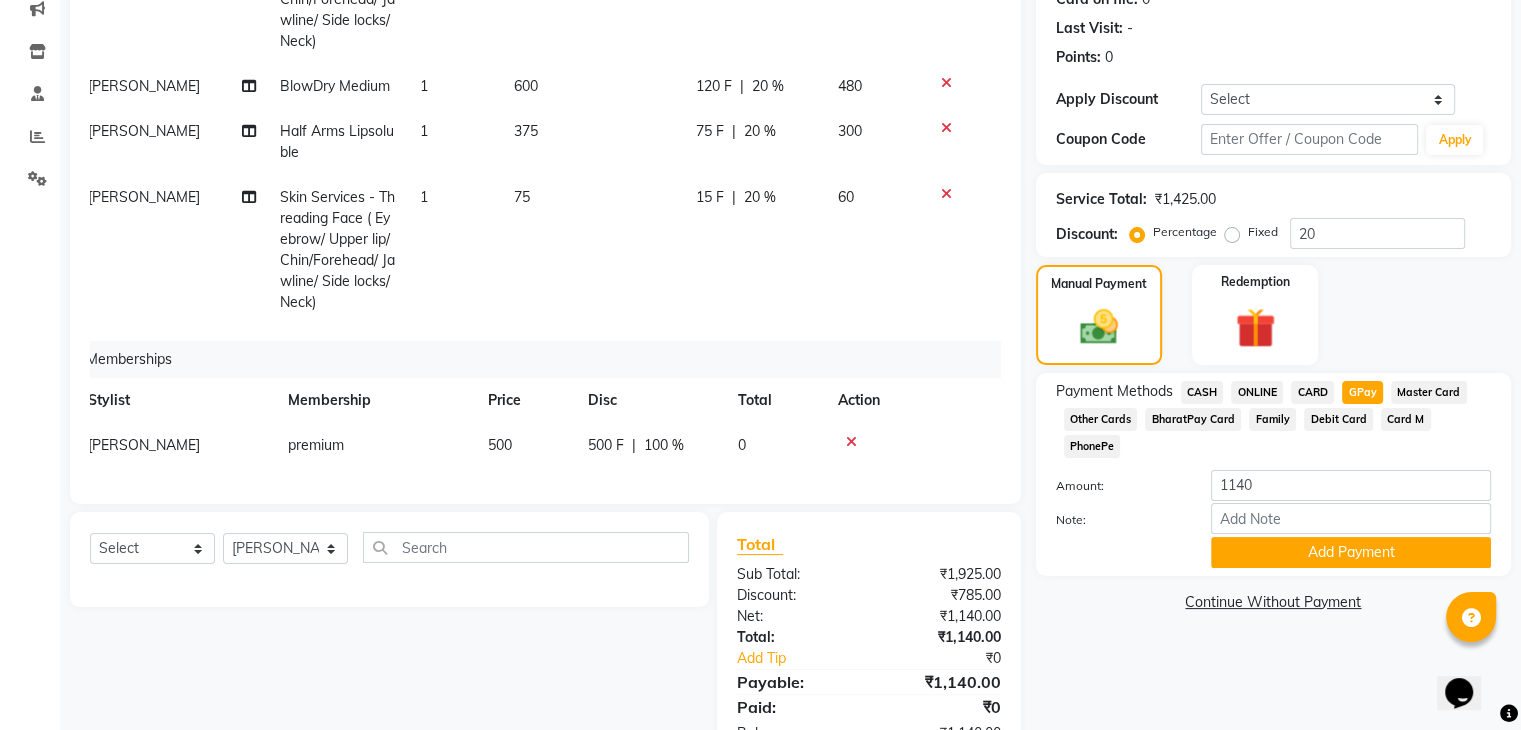 scroll, scrollTop: 328, scrollLeft: 0, axis: vertical 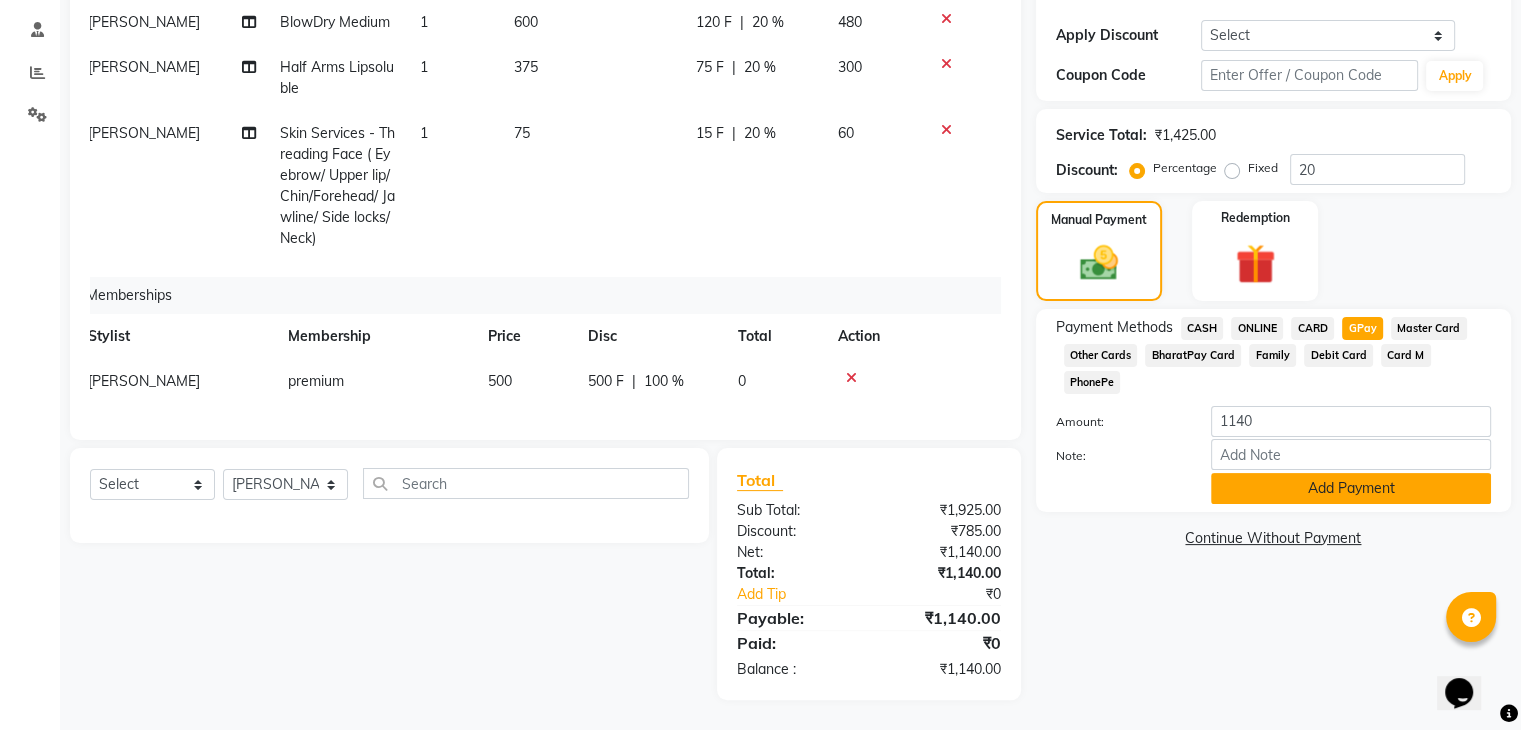 click on "Add Payment" 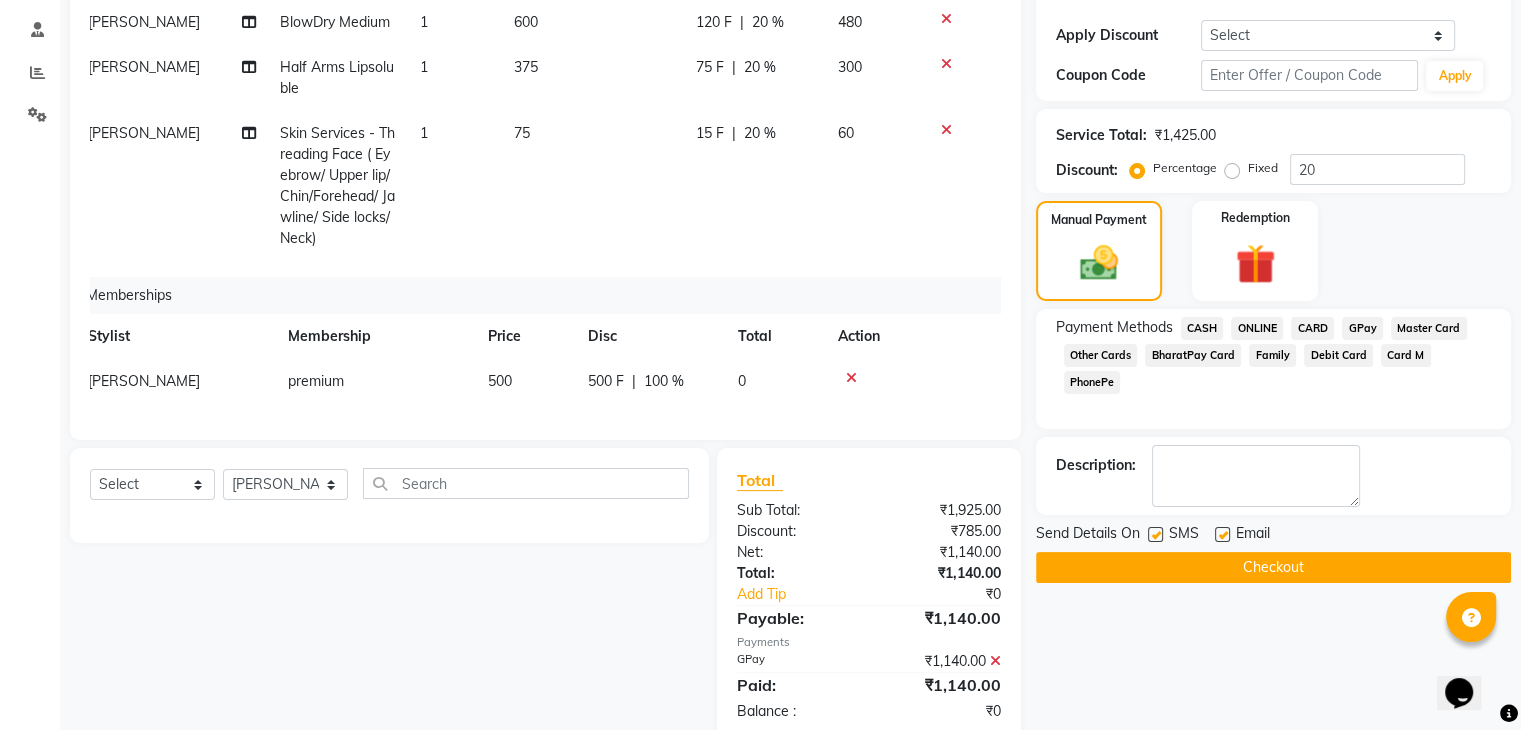 scroll, scrollTop: 370, scrollLeft: 0, axis: vertical 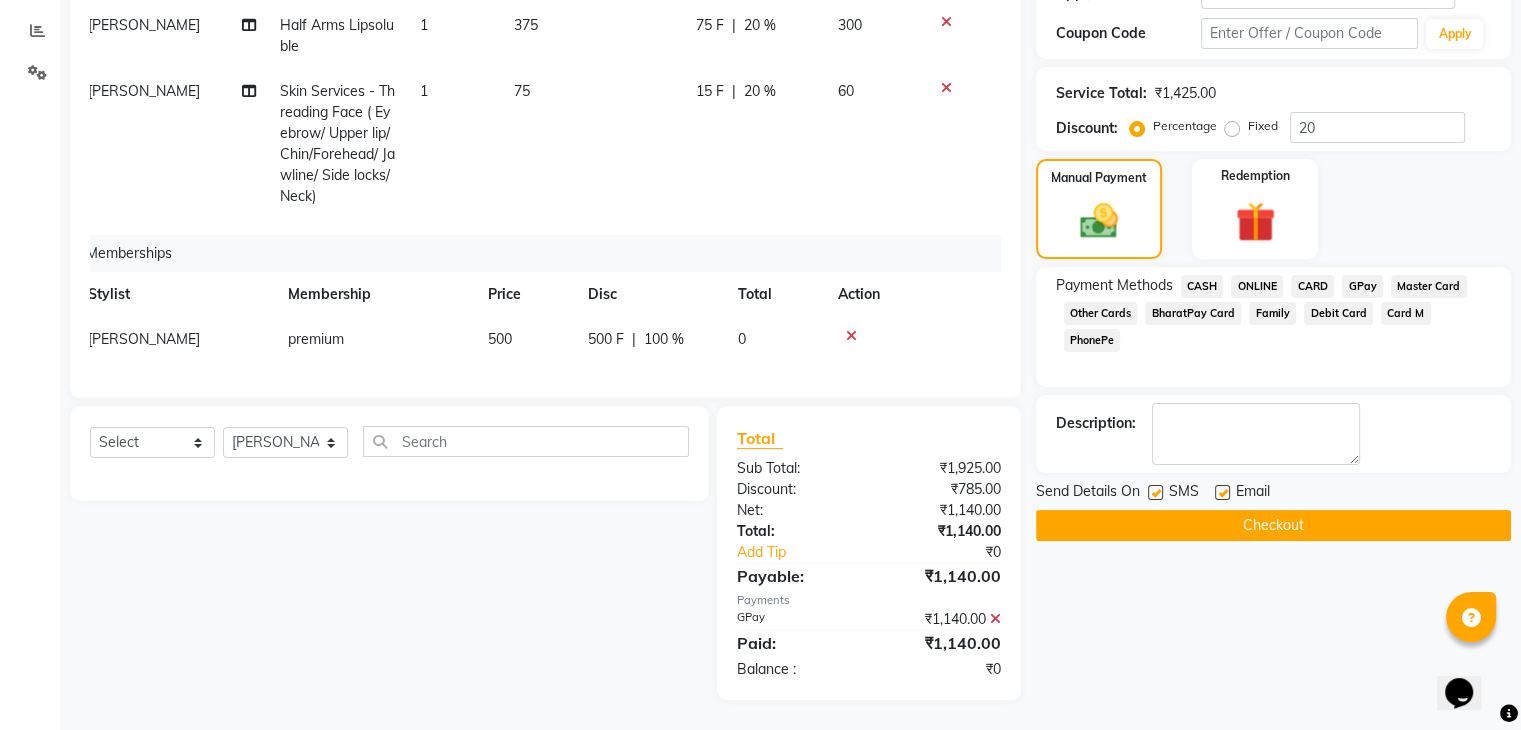 click on "Checkout" 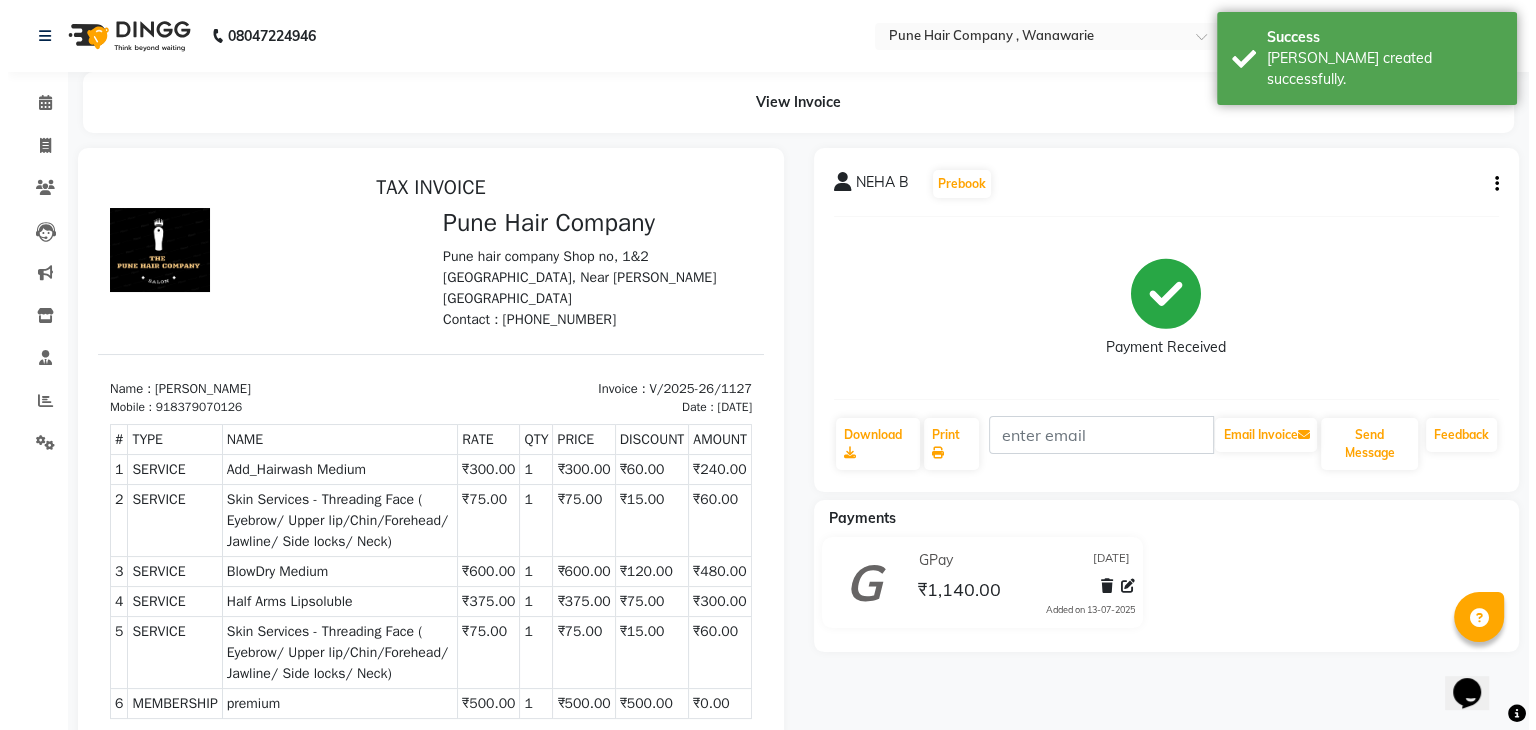 scroll, scrollTop: 16, scrollLeft: 0, axis: vertical 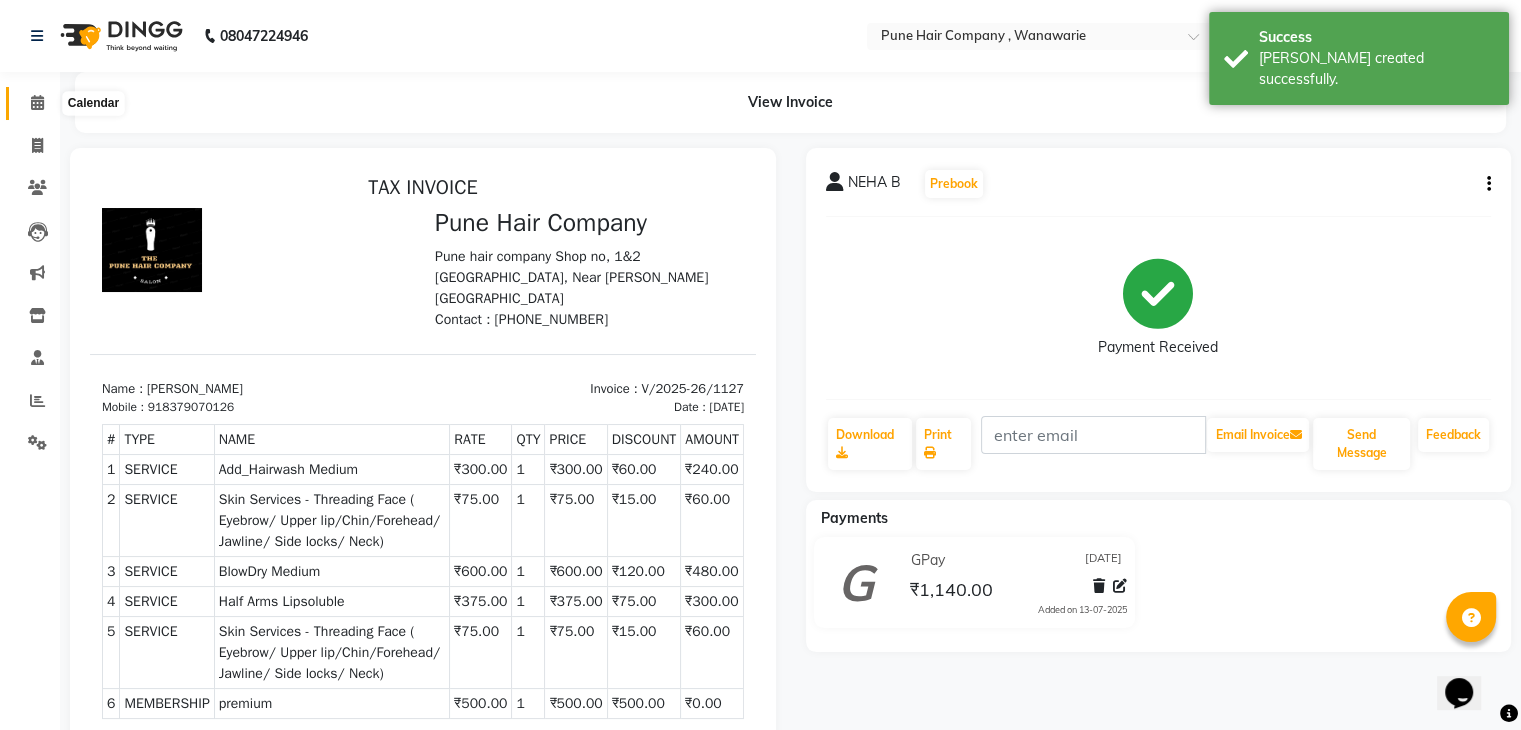 click 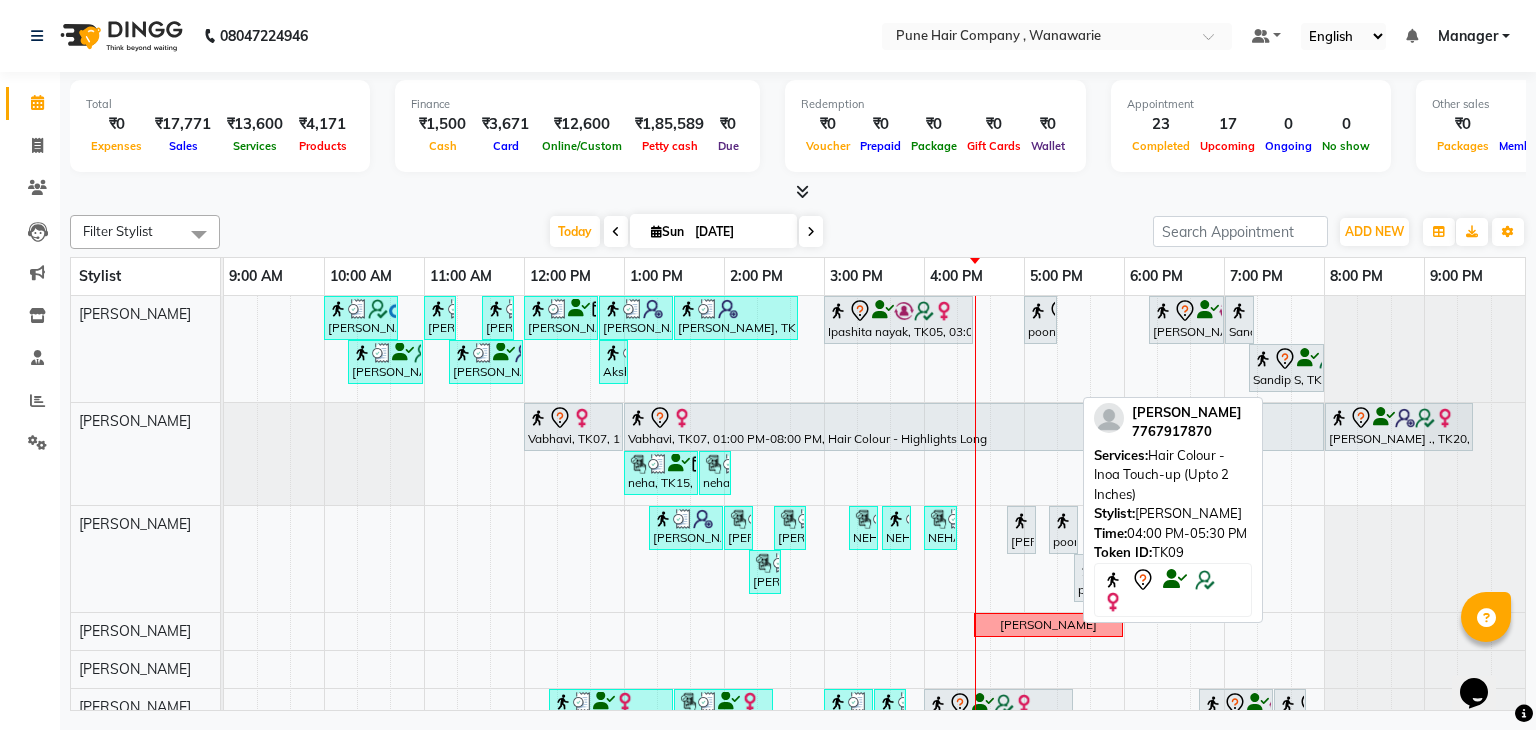 scroll, scrollTop: 135, scrollLeft: 0, axis: vertical 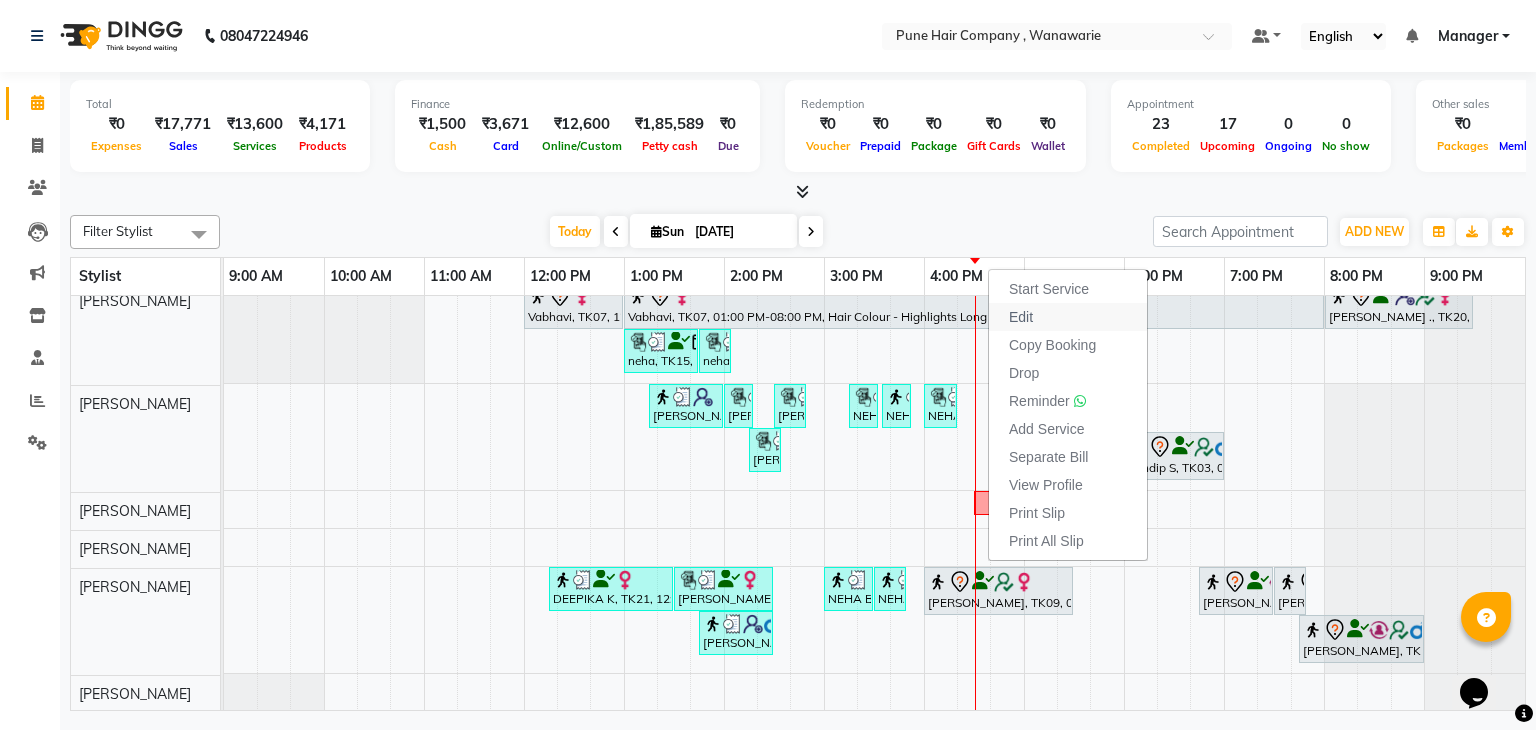 click on "Edit" at bounding box center (1021, 317) 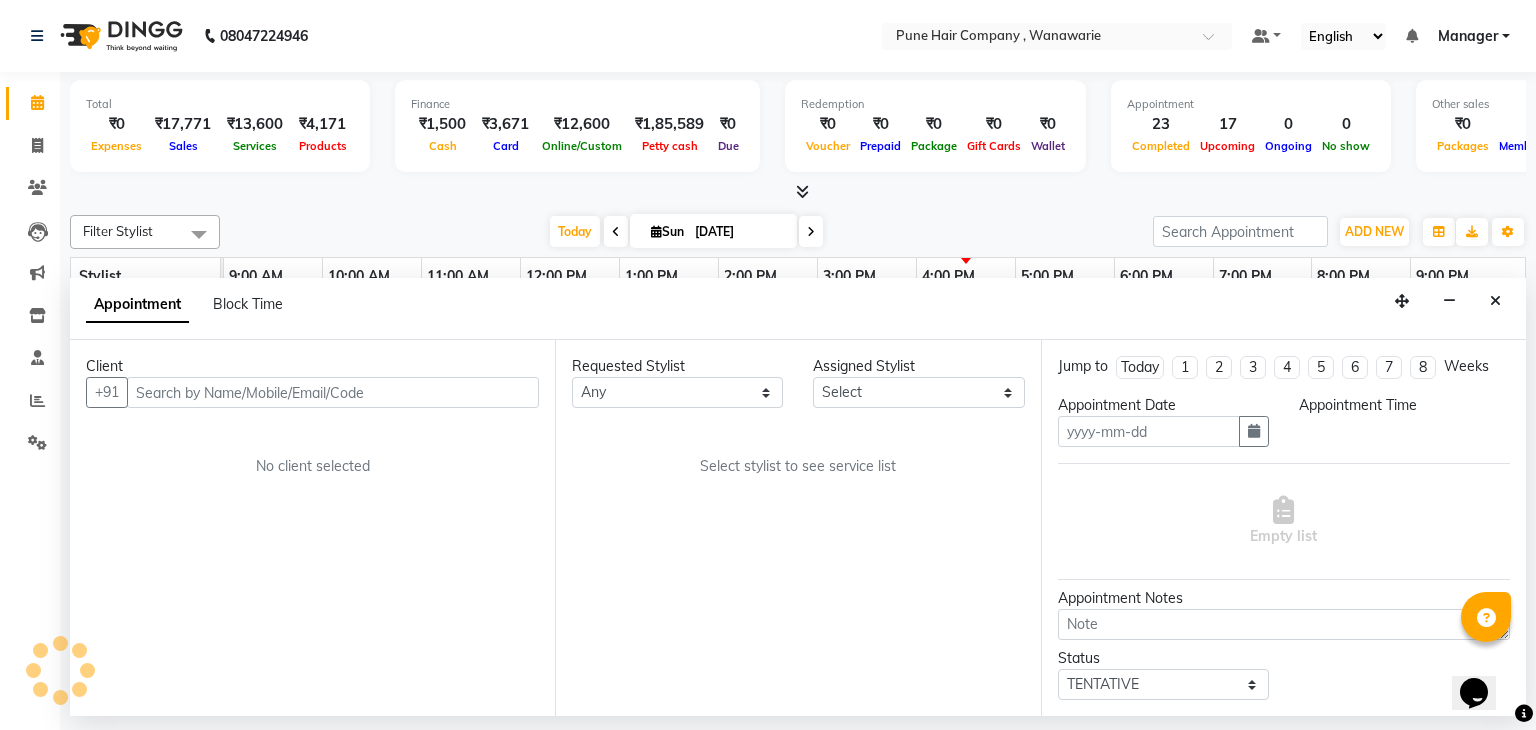type on "[DATE]" 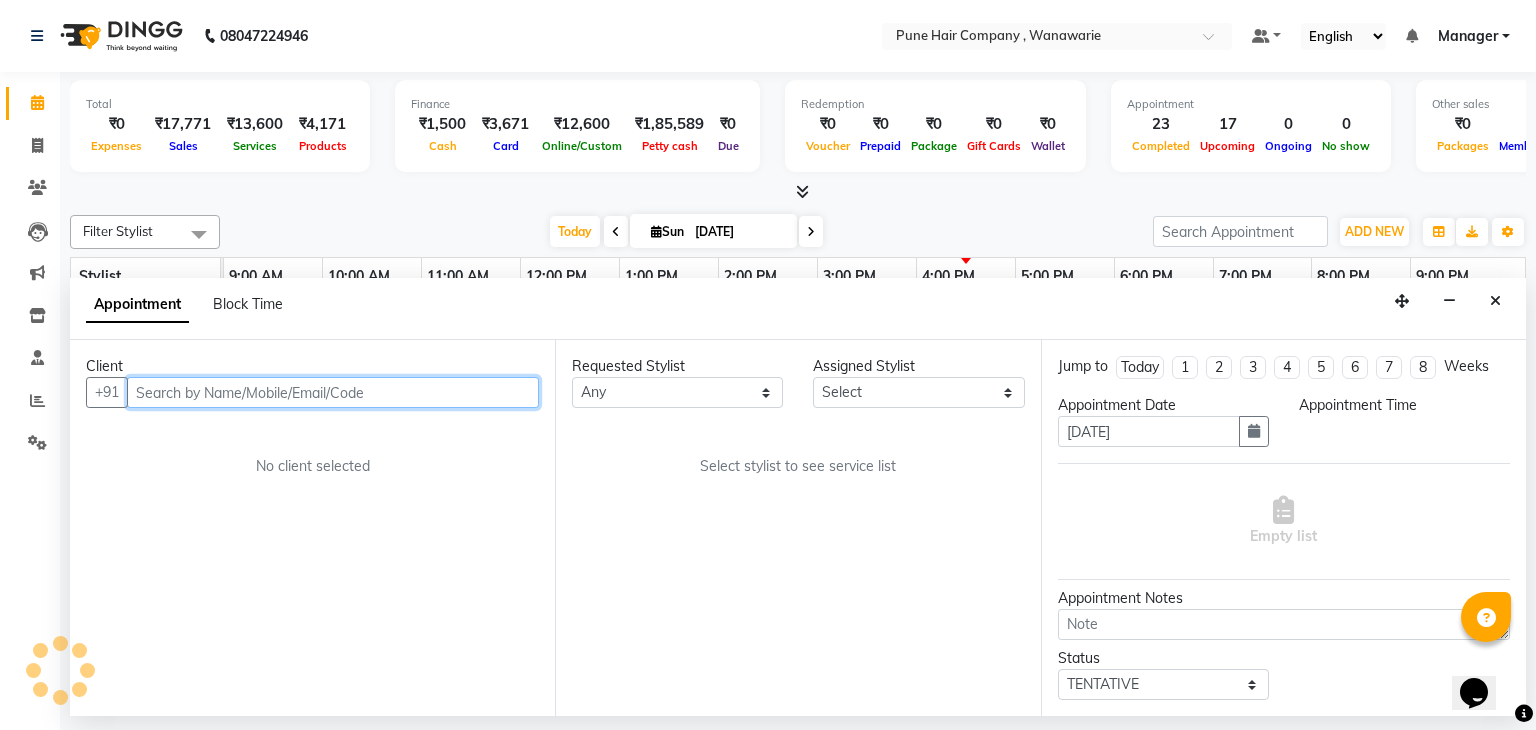scroll, scrollTop: 120, scrollLeft: 0, axis: vertical 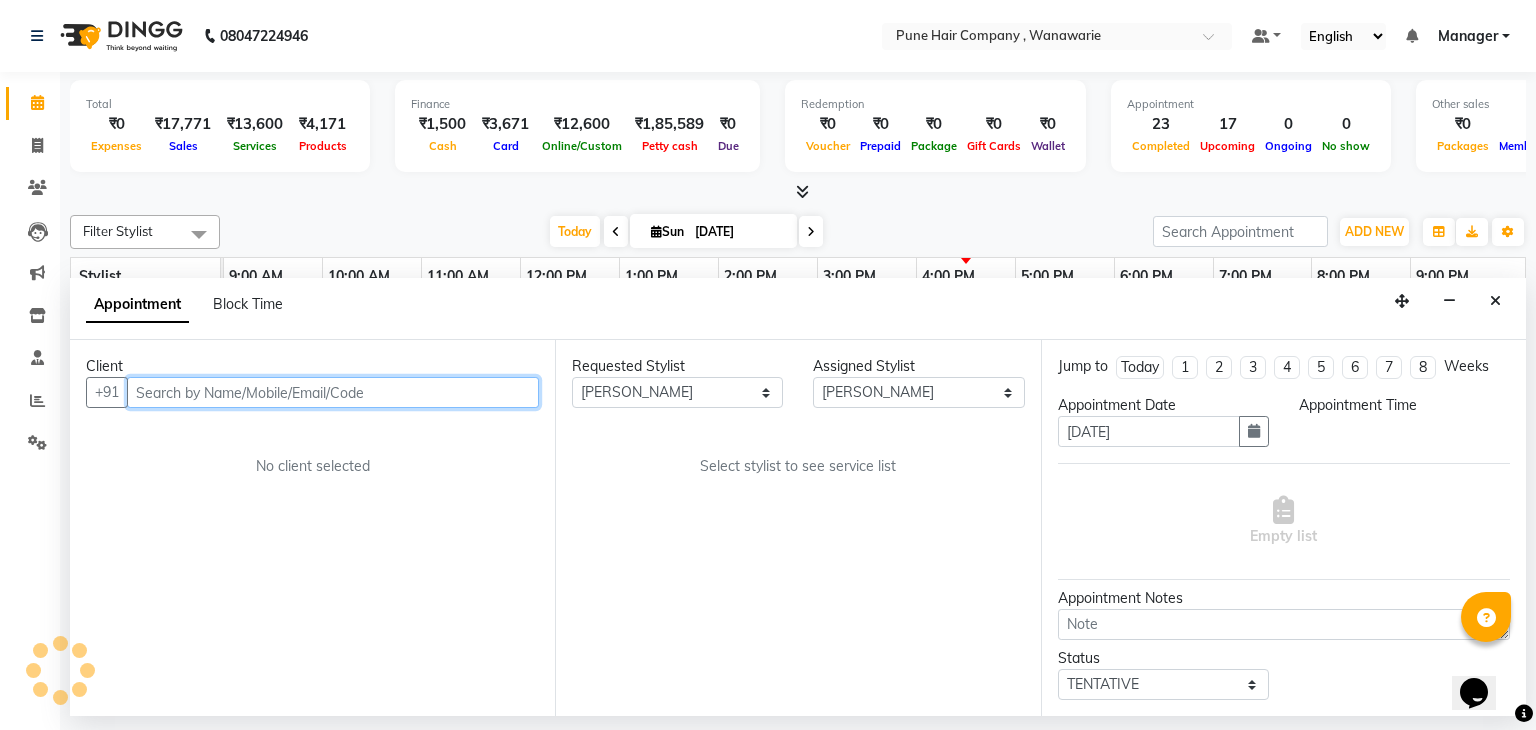 select on "960" 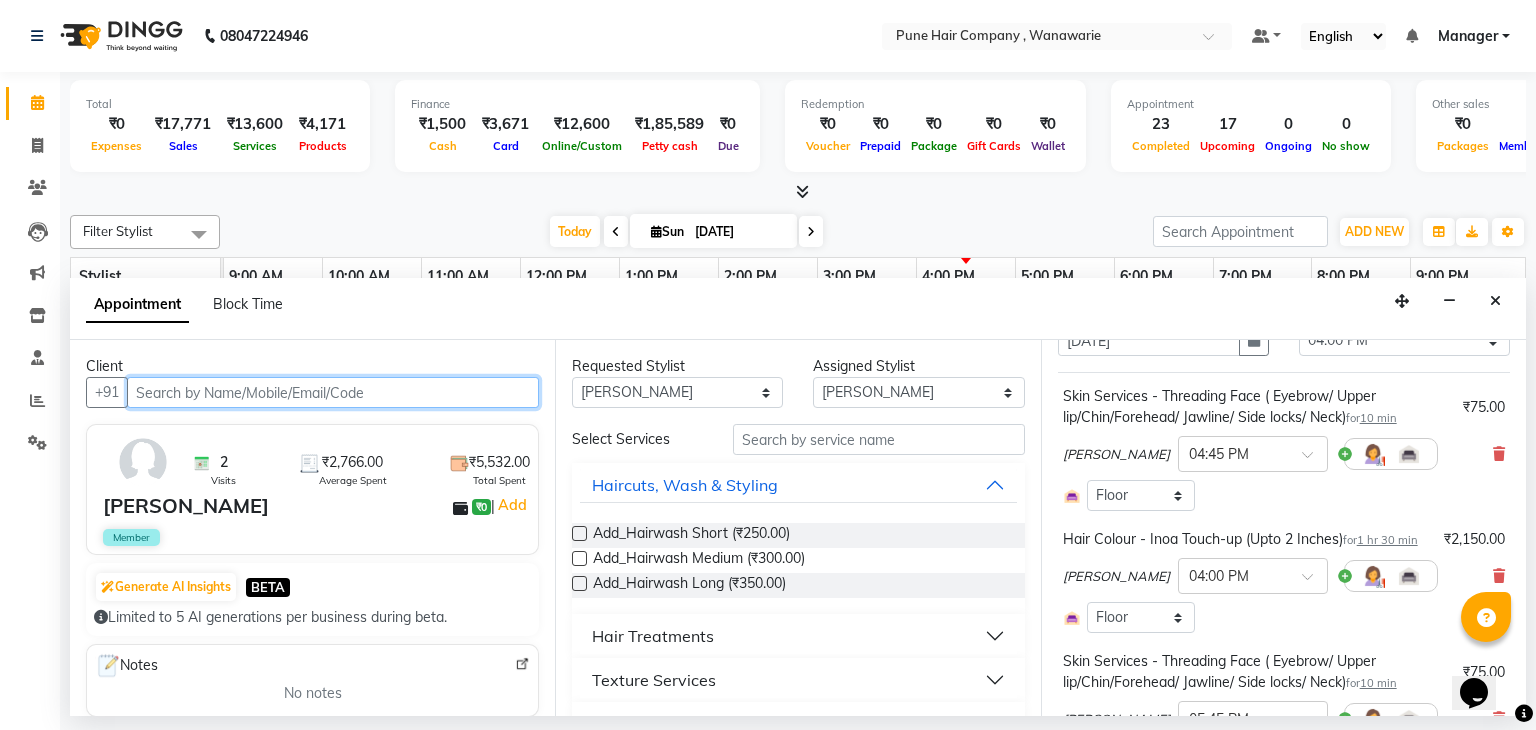 scroll, scrollTop: 96, scrollLeft: 0, axis: vertical 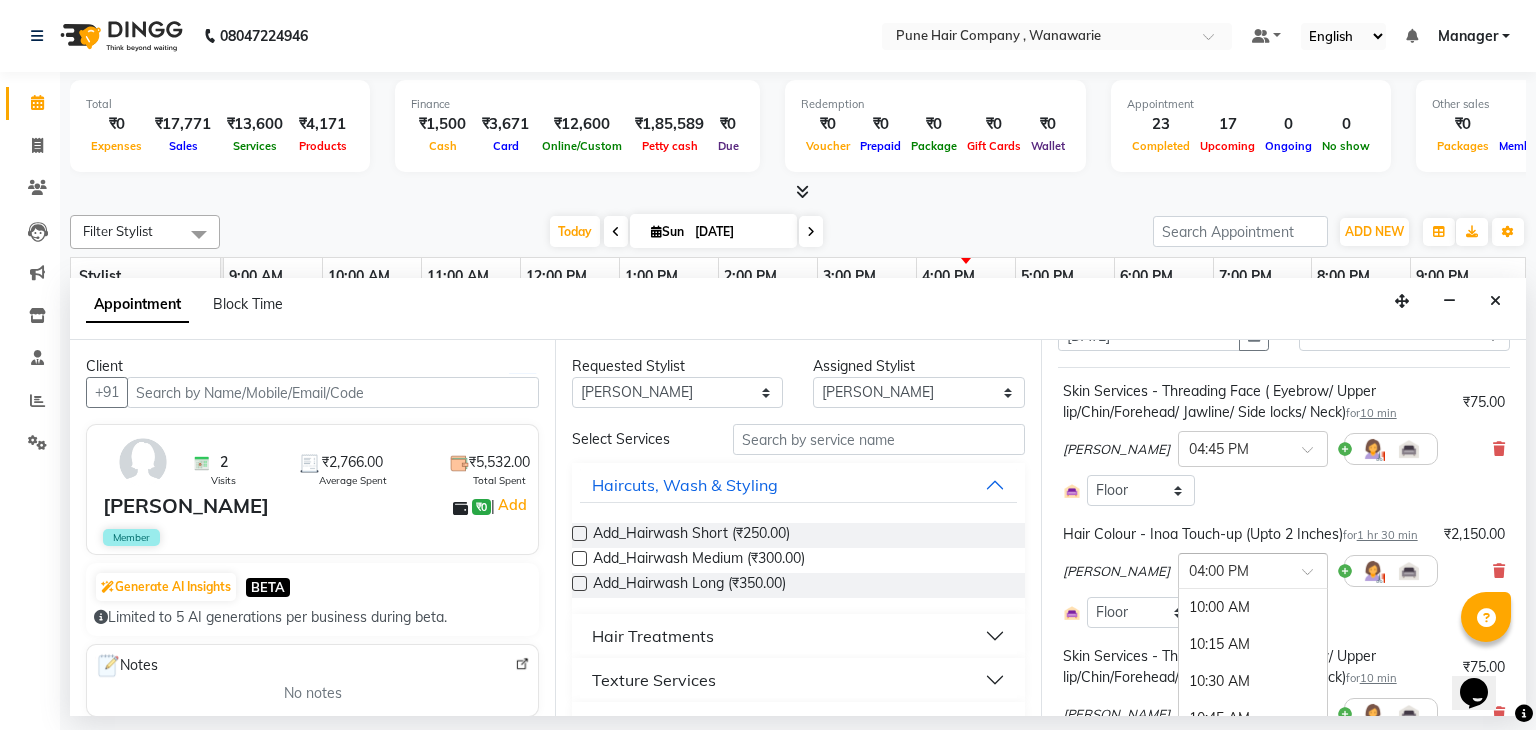 click at bounding box center [1314, 577] 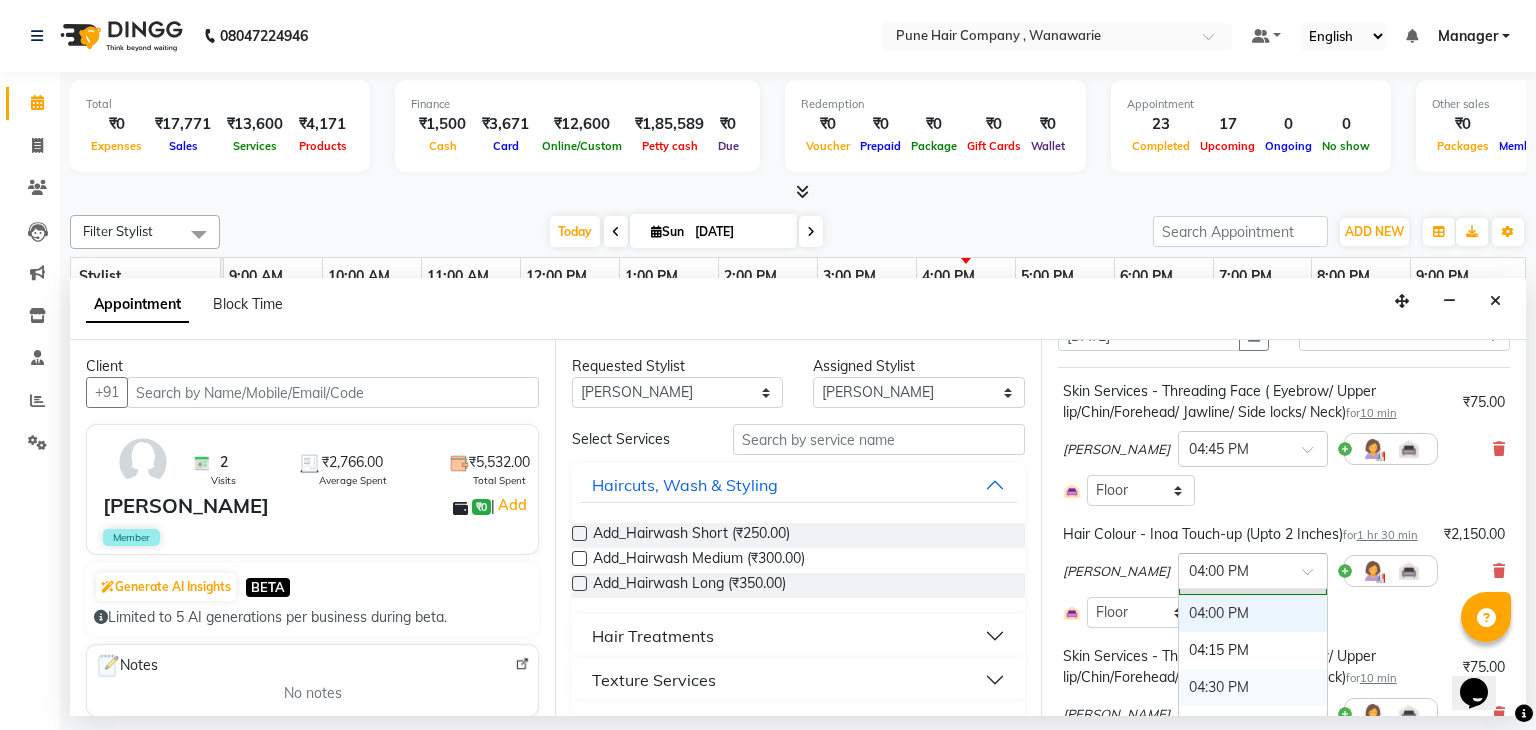 click on "04:30 PM" at bounding box center [1253, 687] 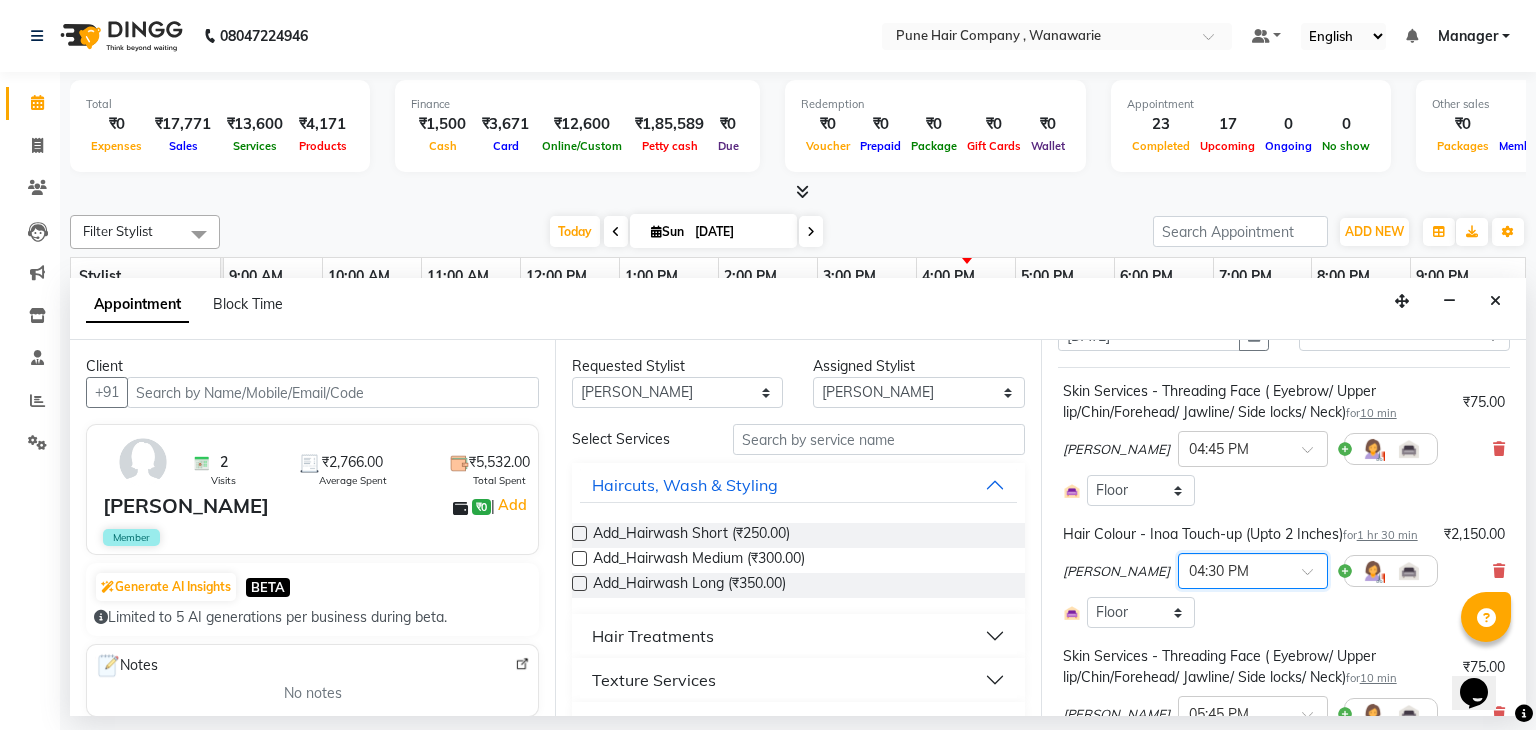 scroll, scrollTop: 431, scrollLeft: 0, axis: vertical 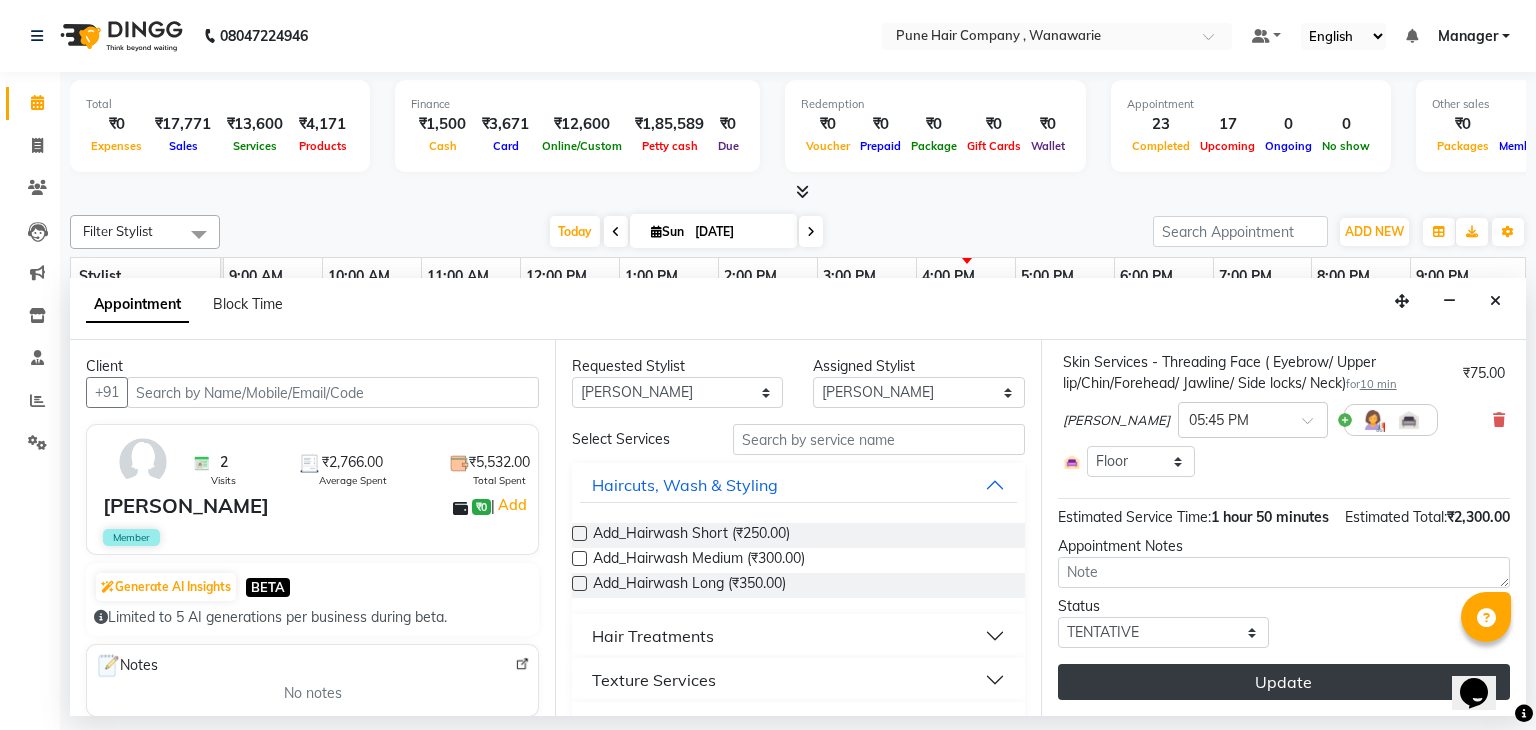 click on "Update" at bounding box center [1284, 682] 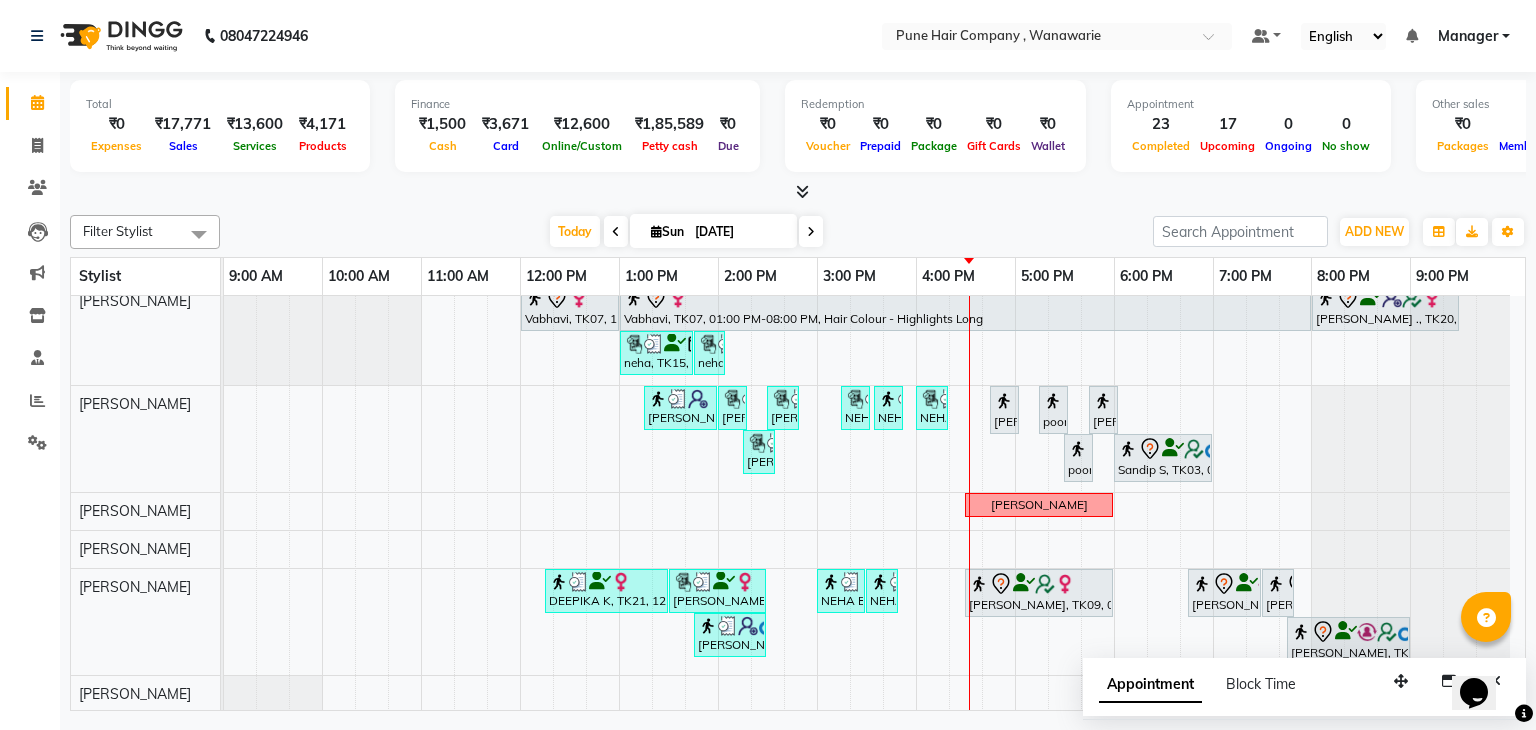 click at bounding box center (798, 192) 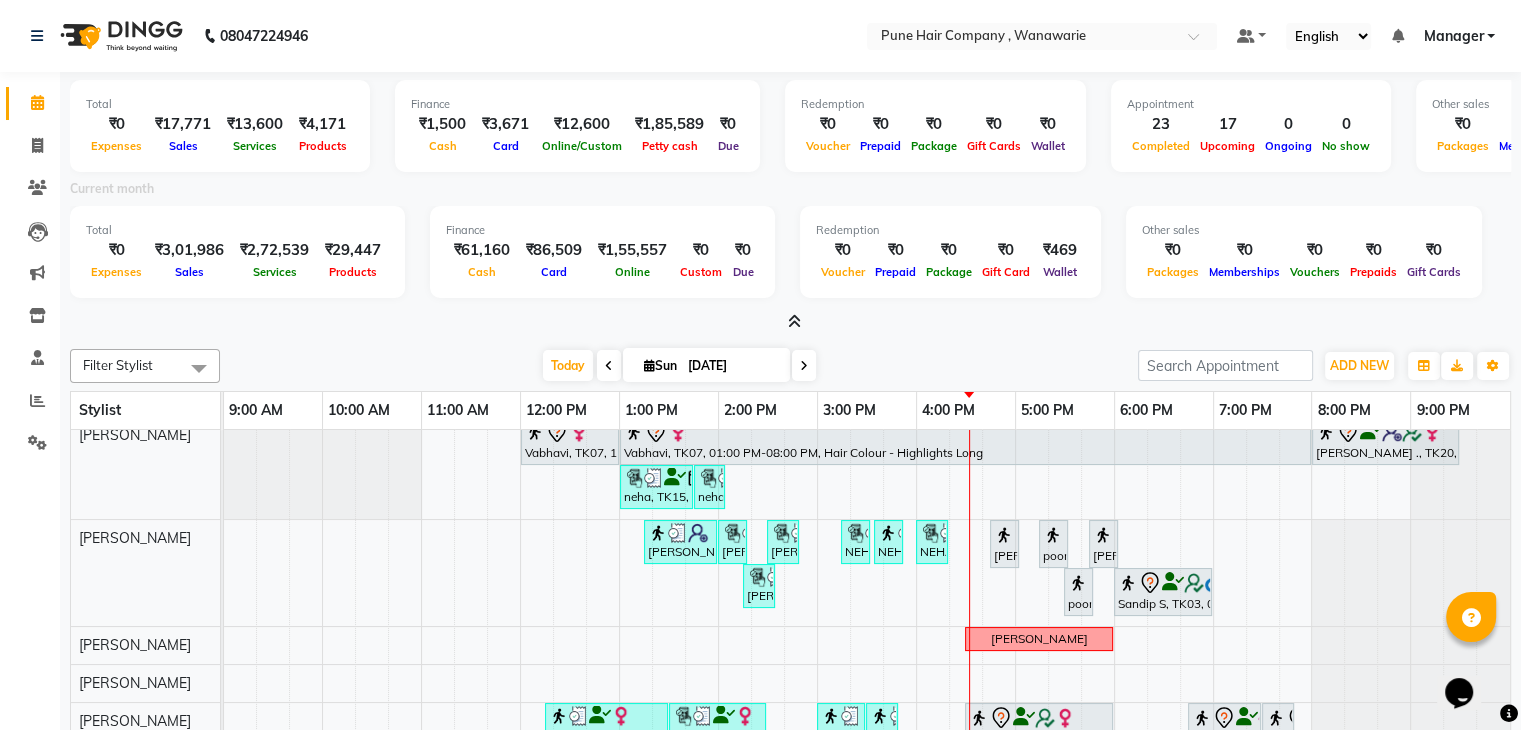 click at bounding box center [794, 321] 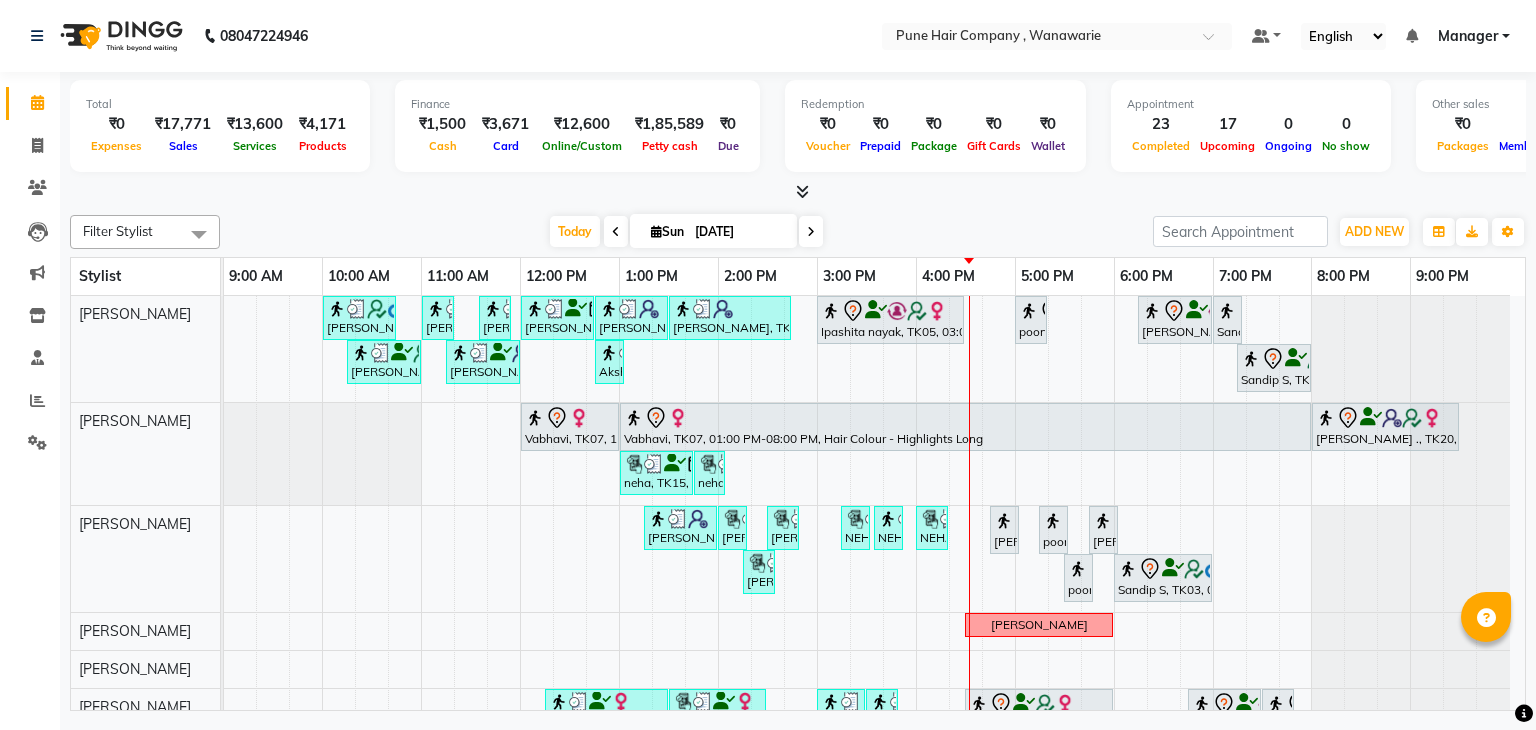 scroll, scrollTop: 0, scrollLeft: 0, axis: both 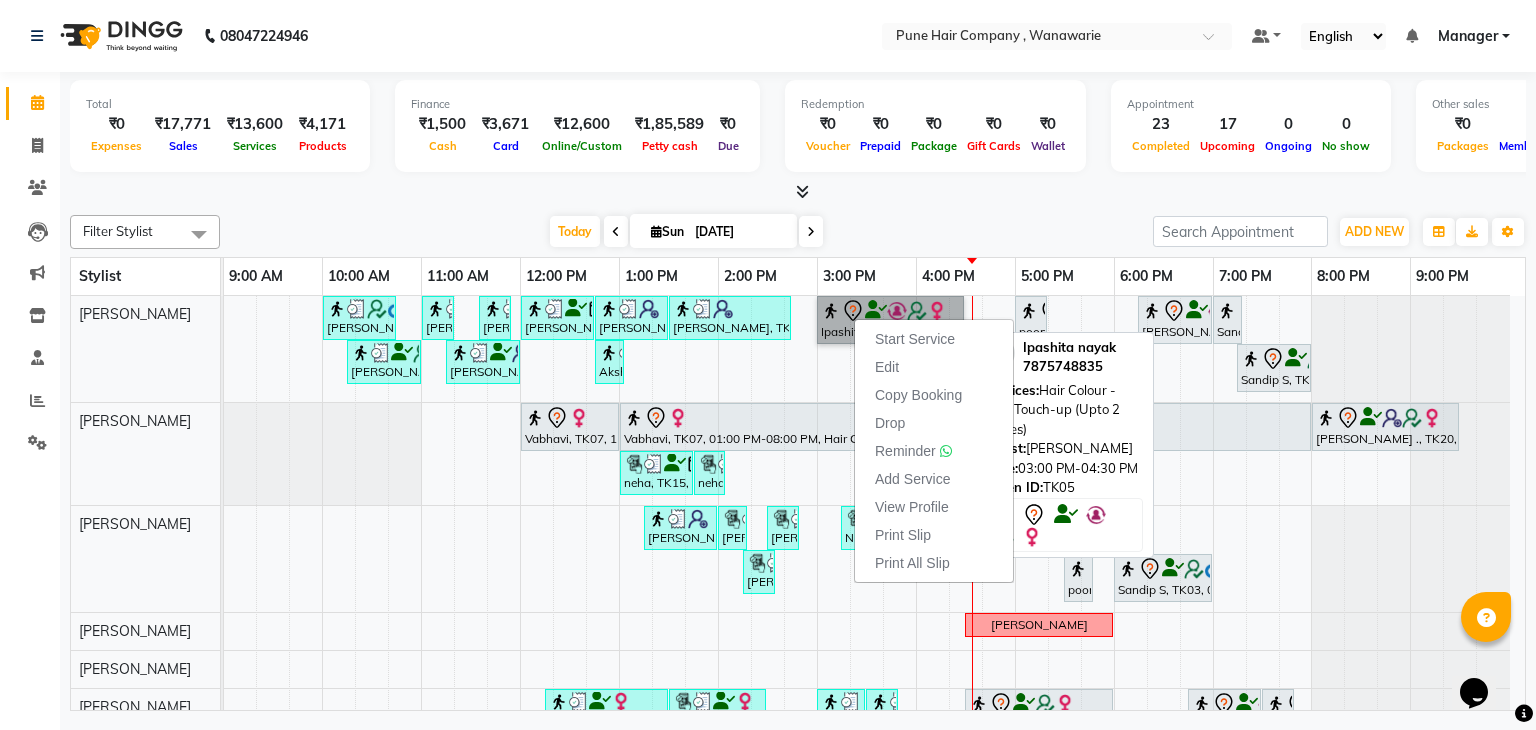 click on "Ipashita nayak, TK05, 03:00 PM-04:30 PM, Hair Colour - Inoa Touch-up (Upto 2 Inches)" at bounding box center [890, 320] 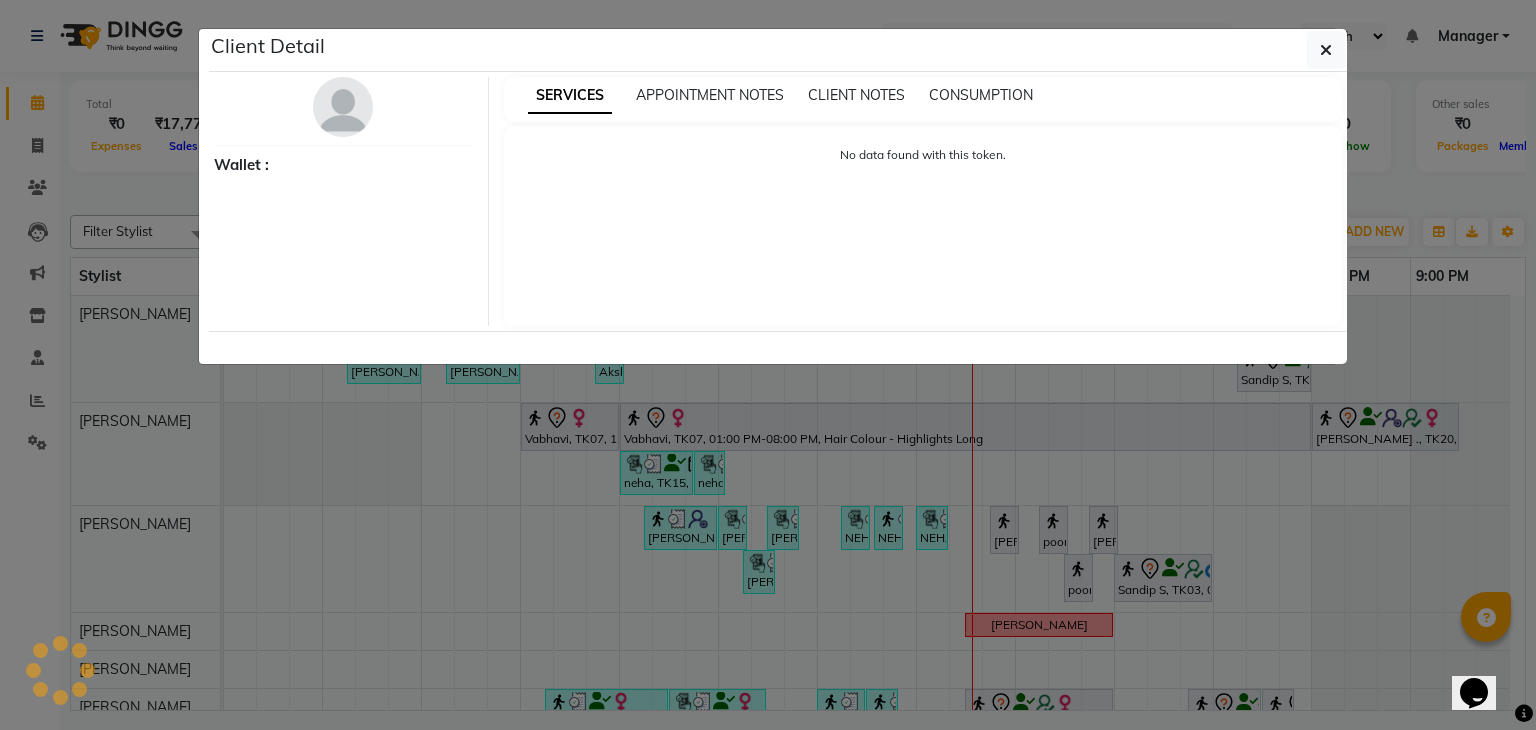 select on "7" 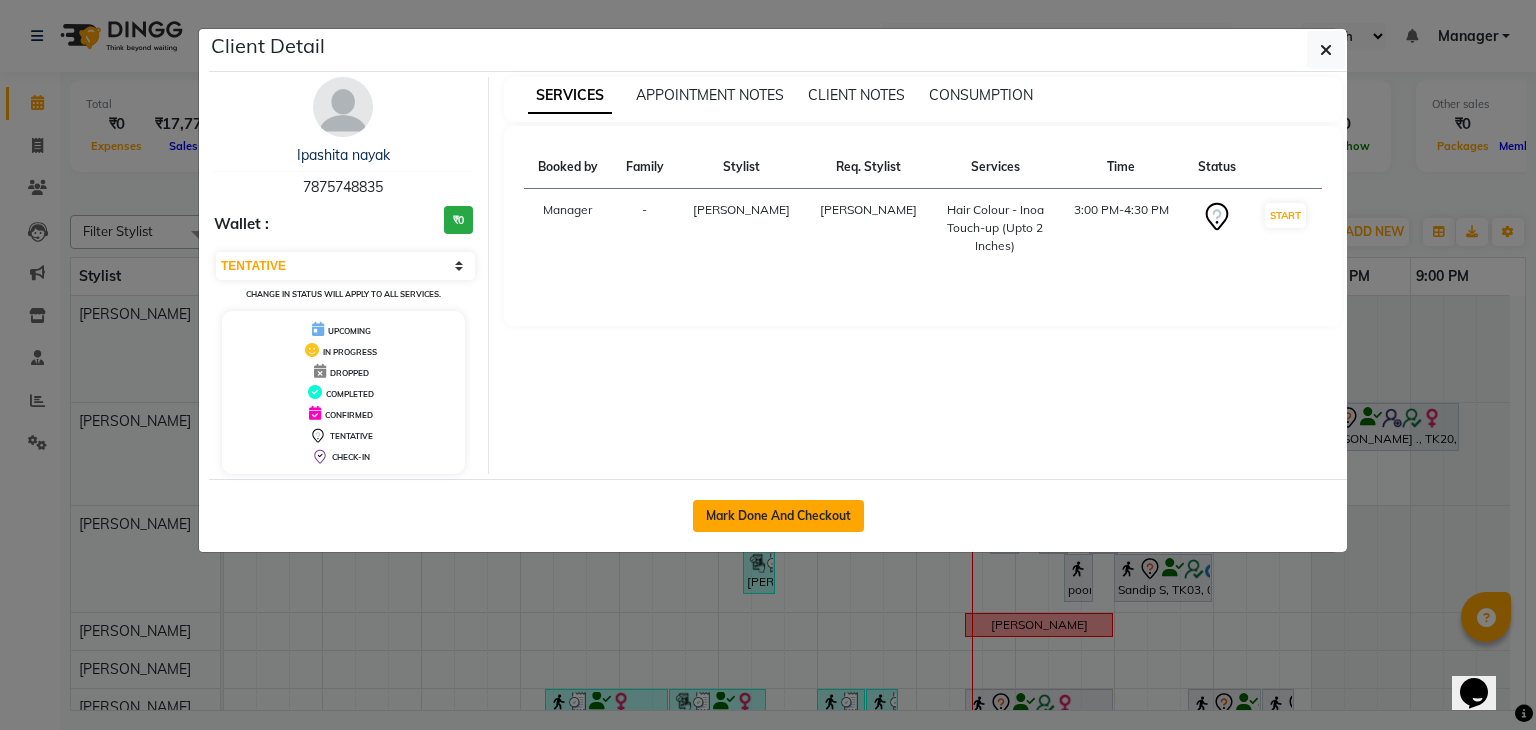 click on "Mark Done And Checkout" 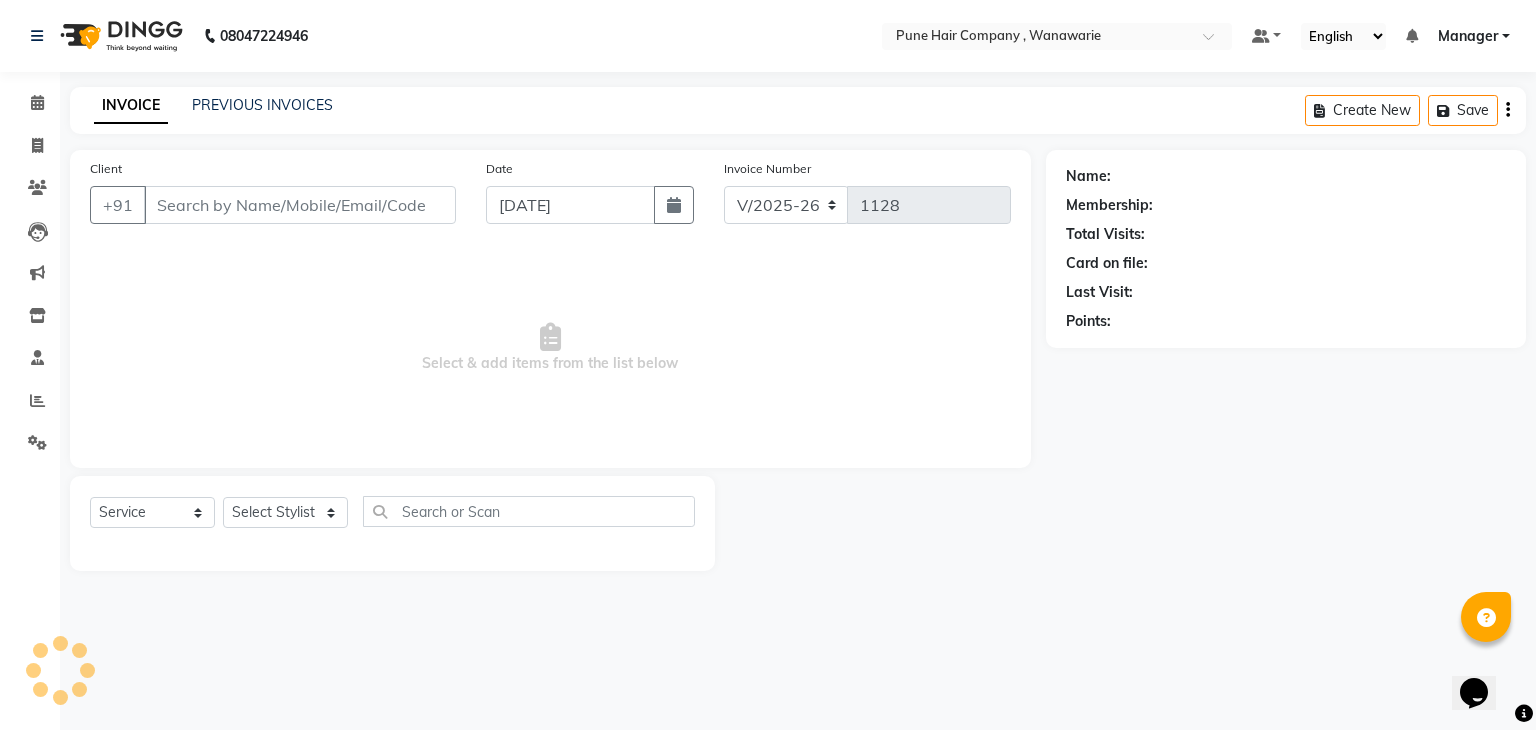 type on "7875748835" 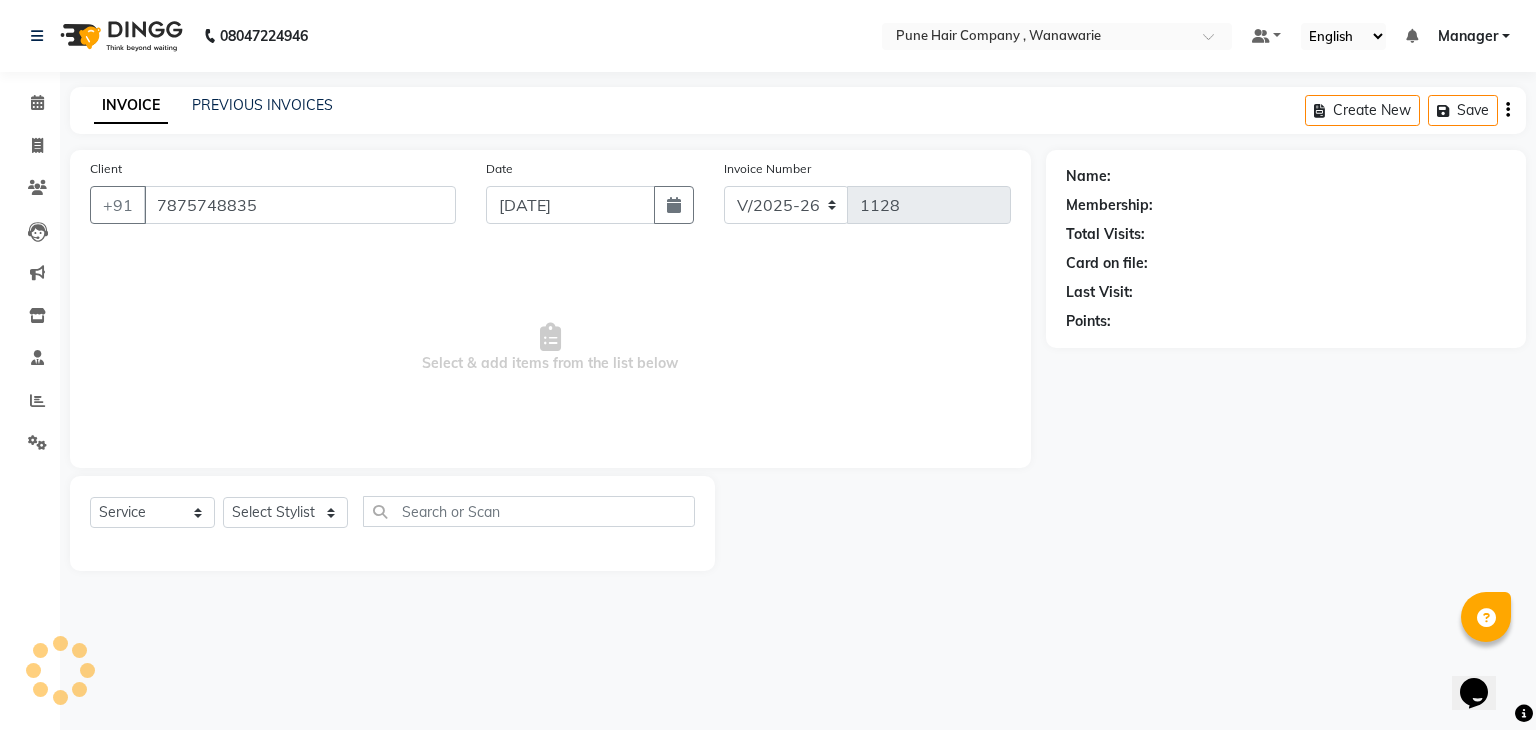 select on "74577" 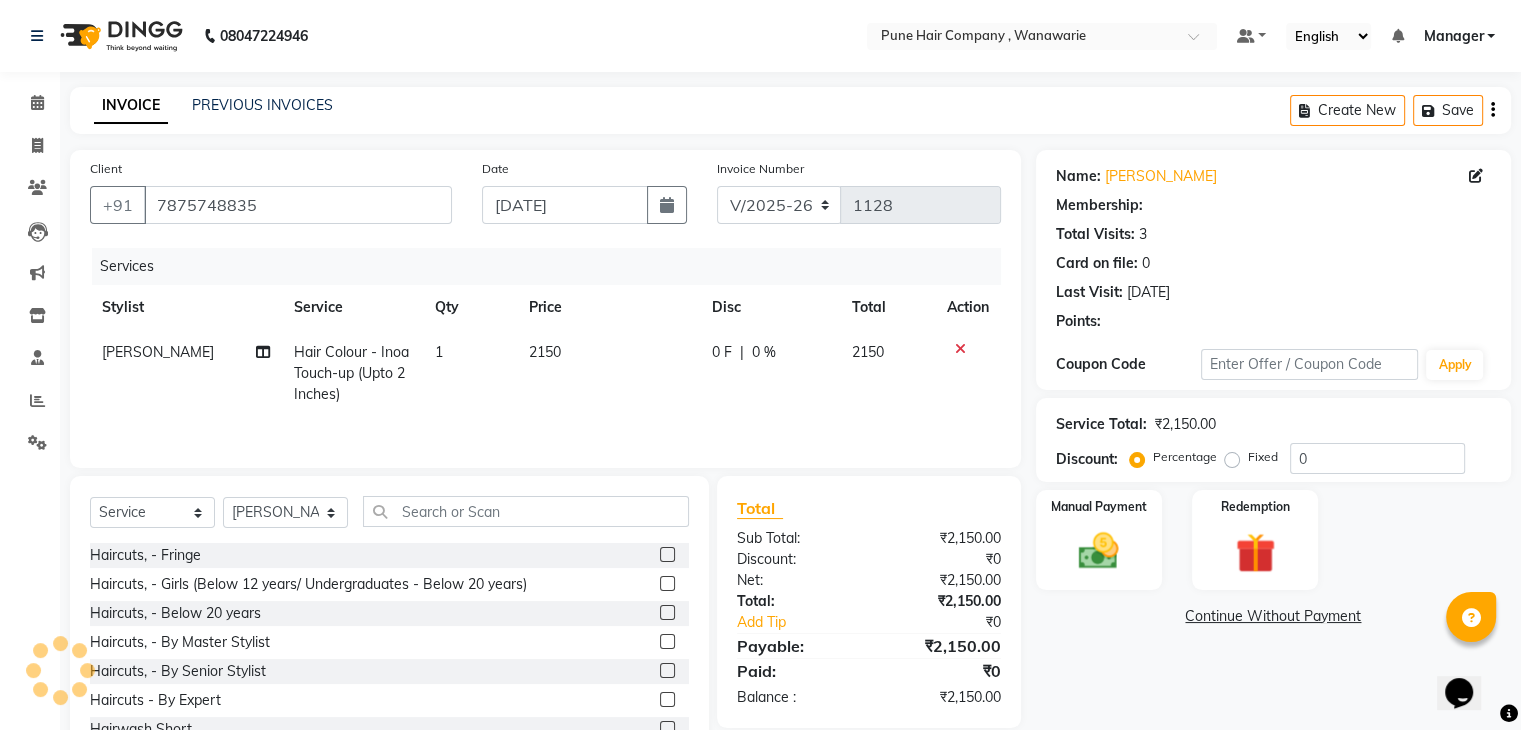 select on "1: Object" 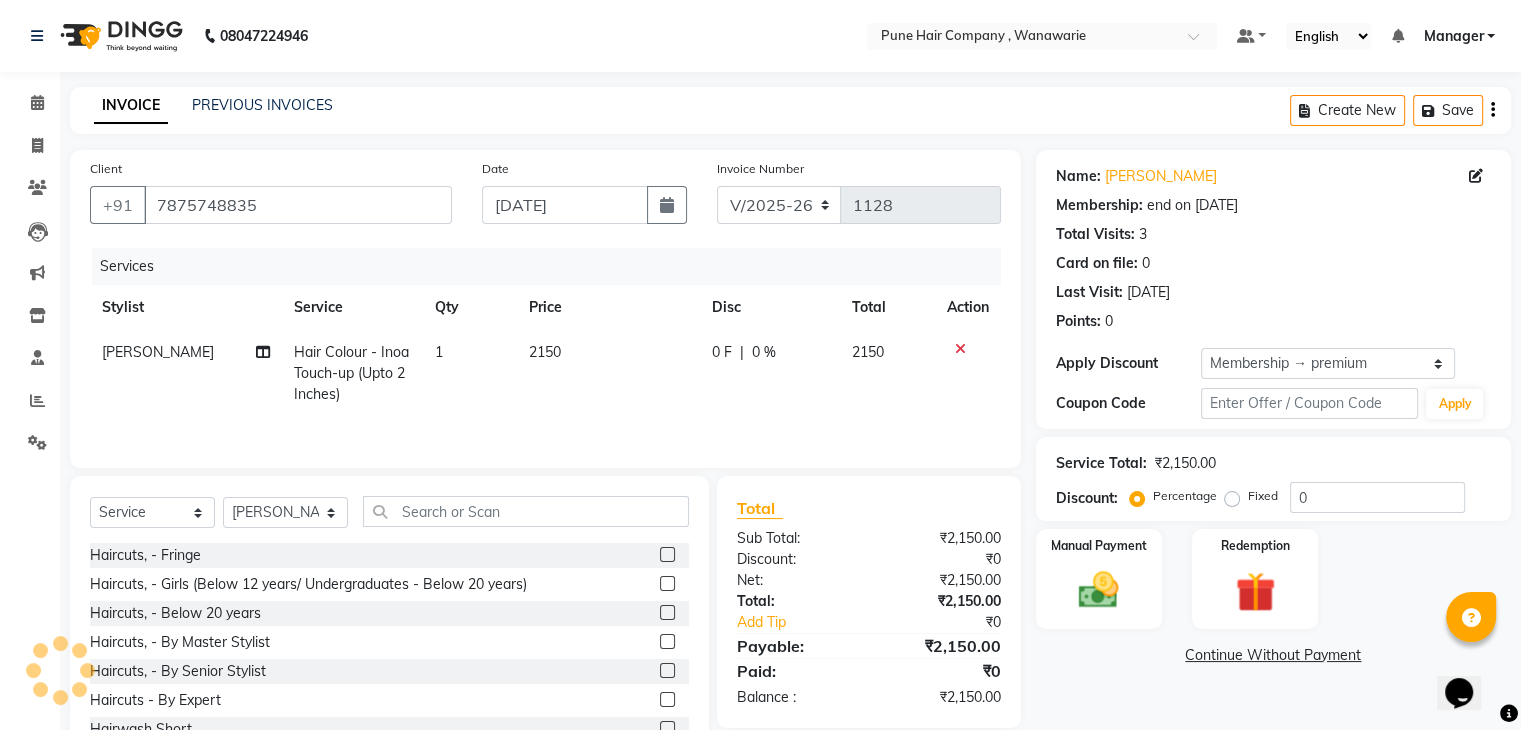 type on "20" 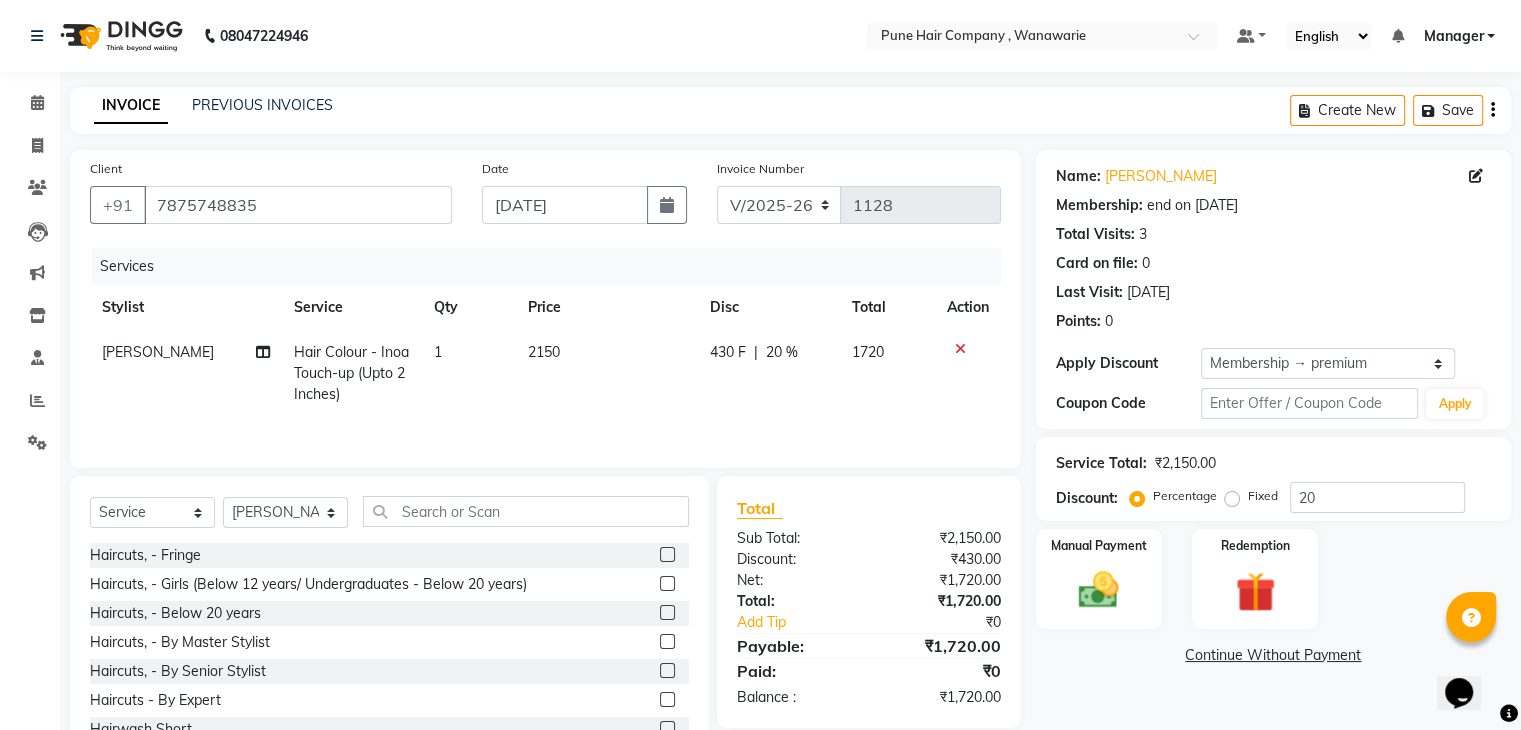 scroll, scrollTop: 72, scrollLeft: 0, axis: vertical 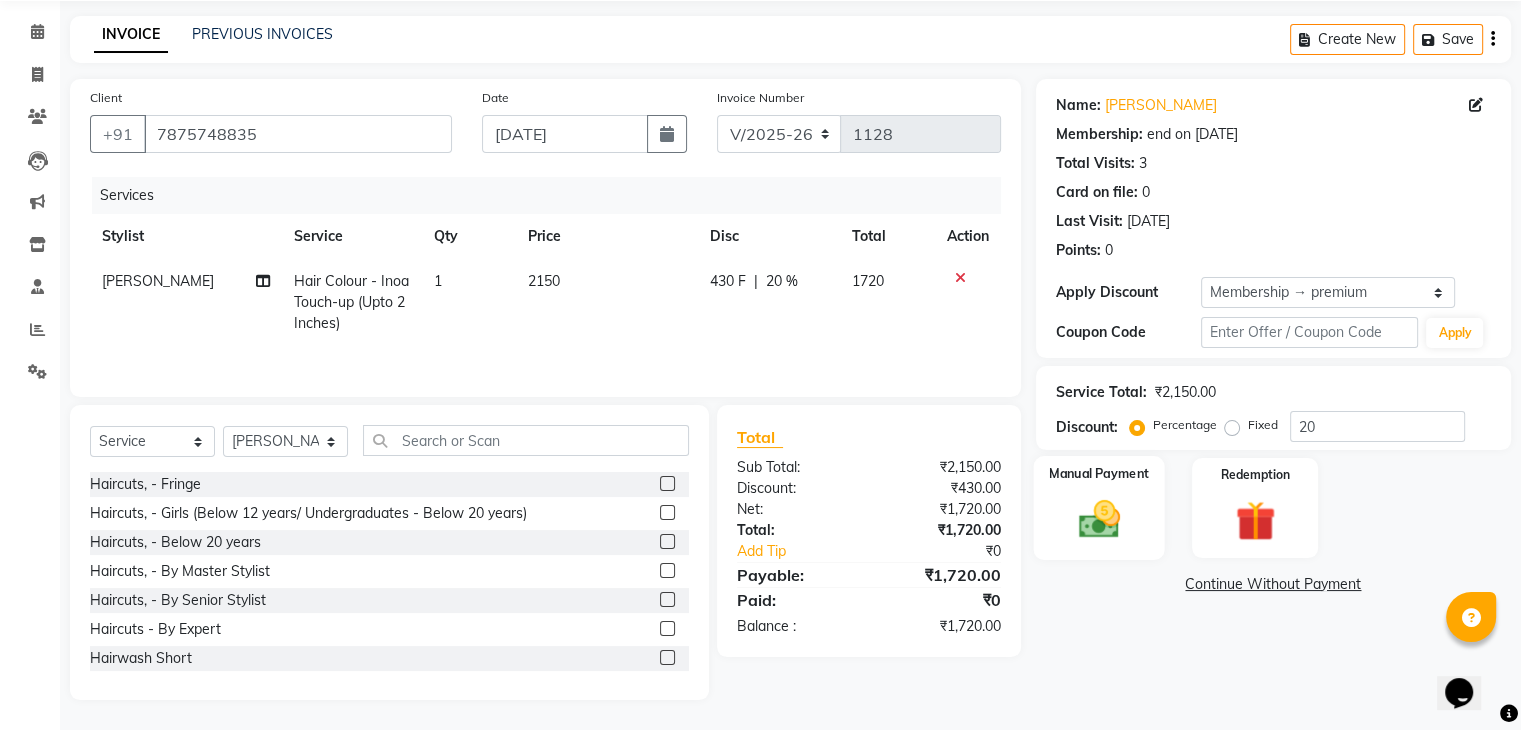 click 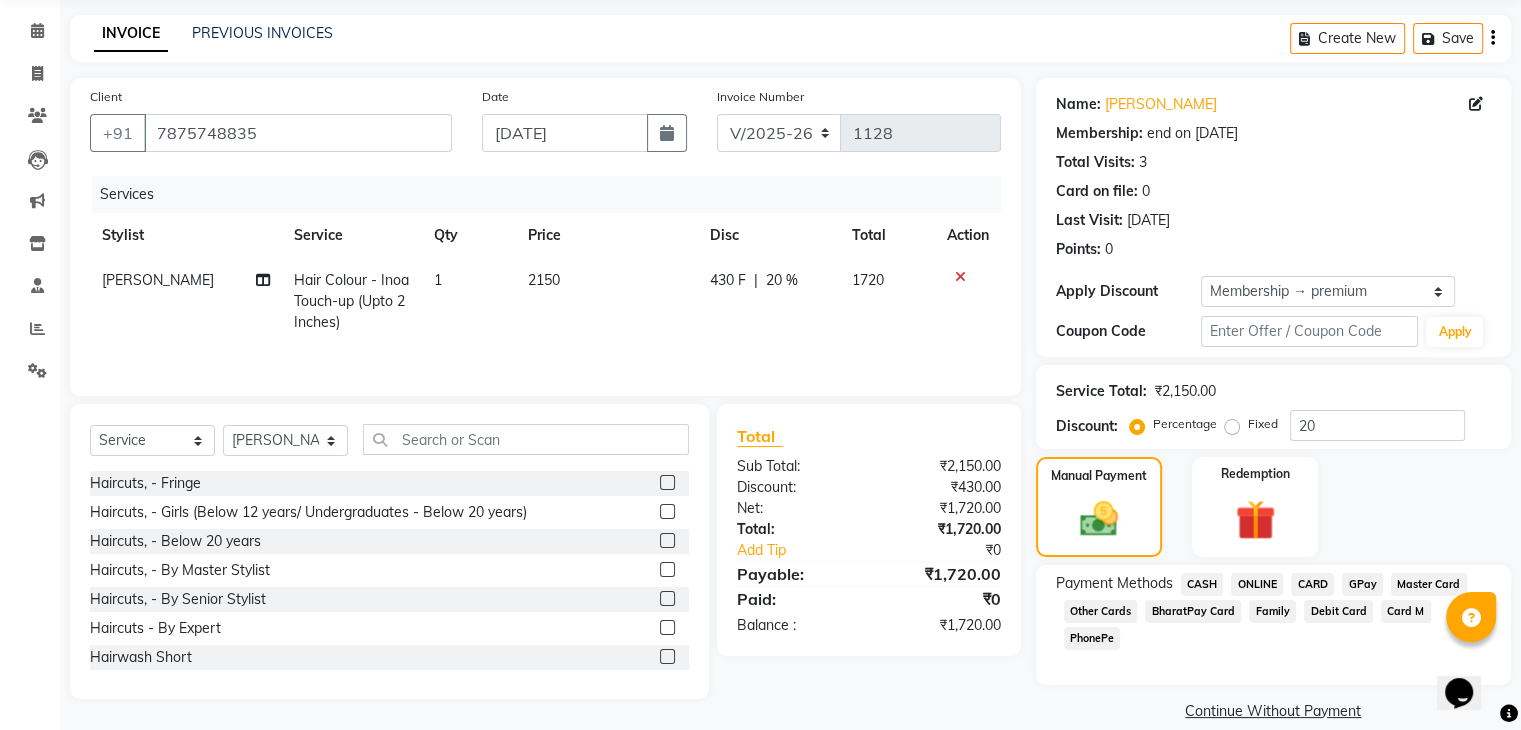 click on "CARD" 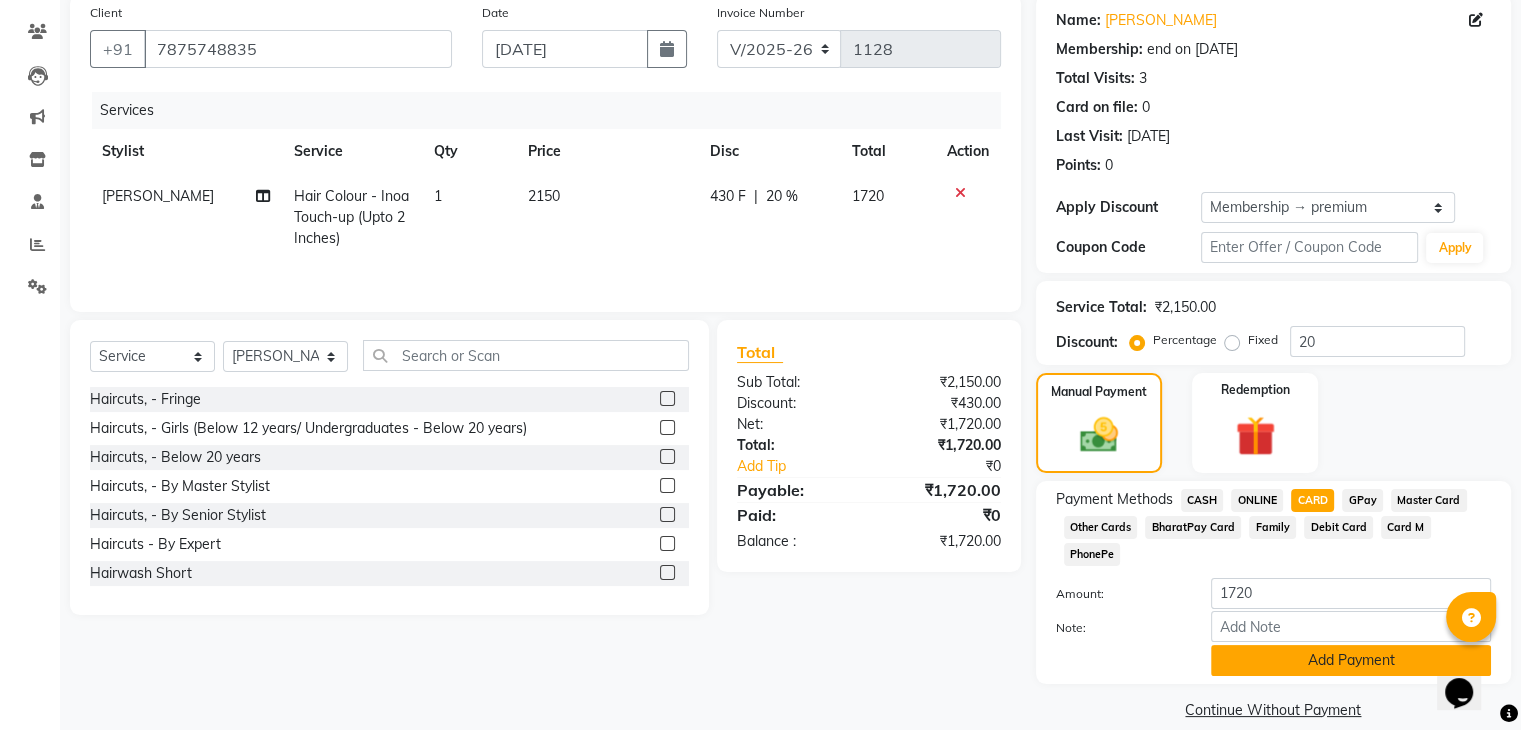 scroll, scrollTop: 156, scrollLeft: 0, axis: vertical 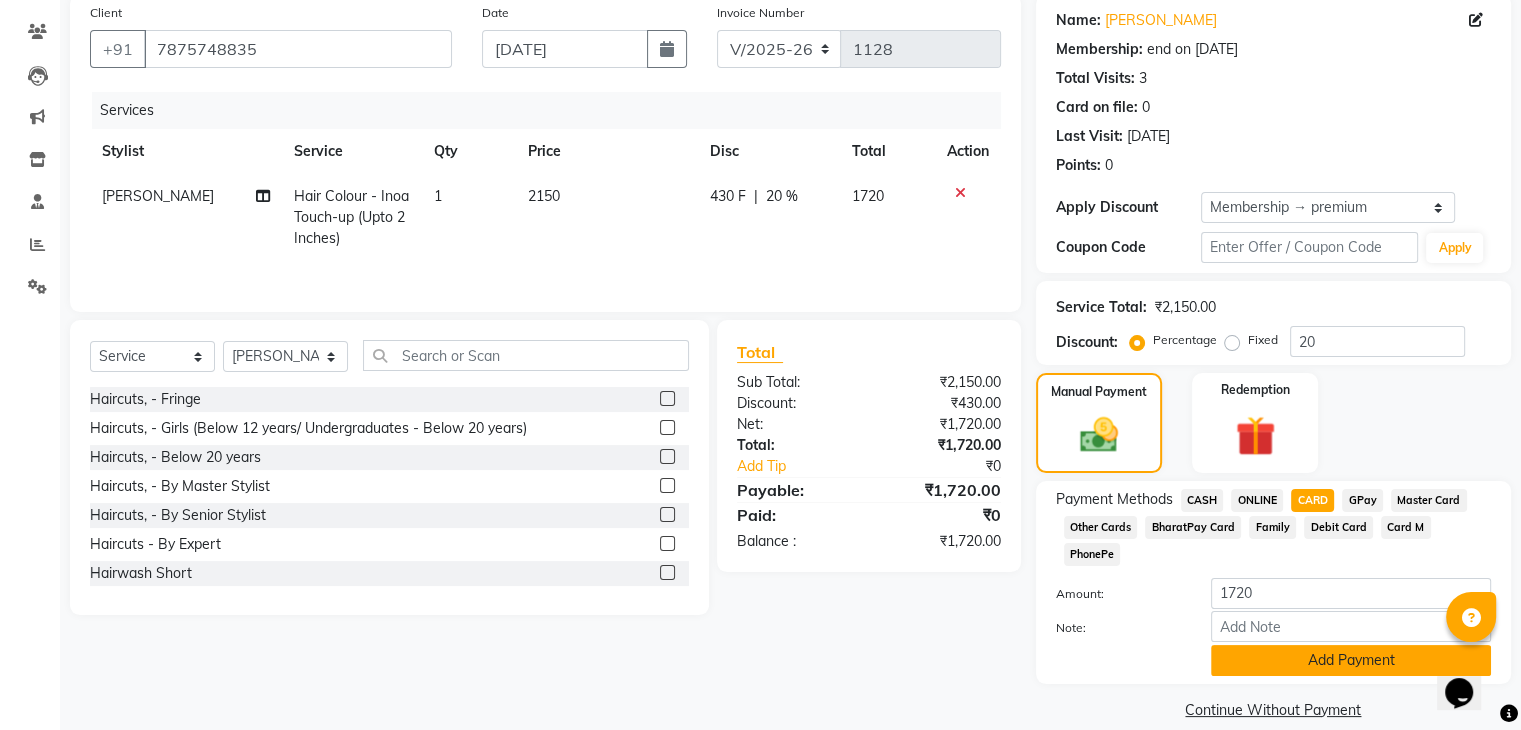 click on "Add Payment" 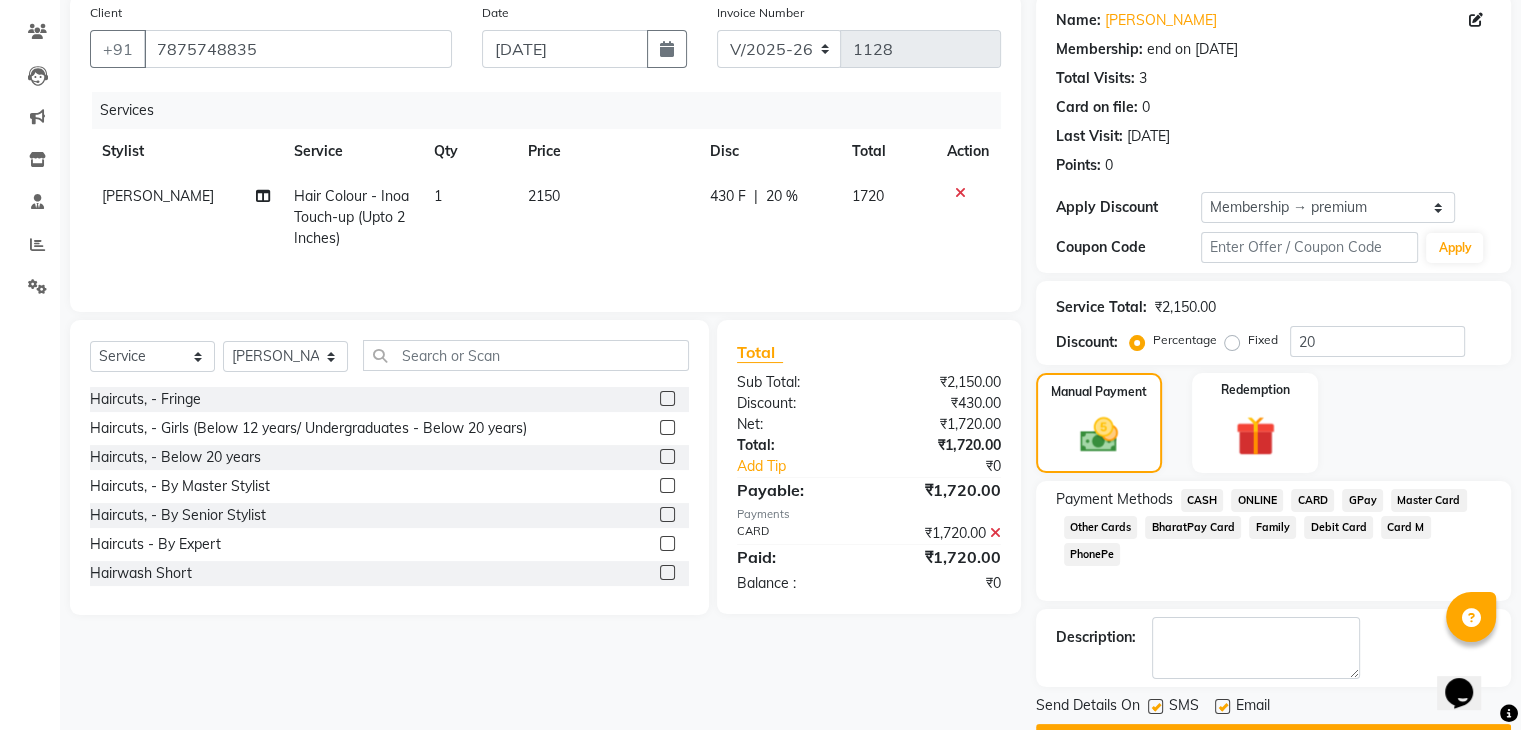 scroll, scrollTop: 209, scrollLeft: 0, axis: vertical 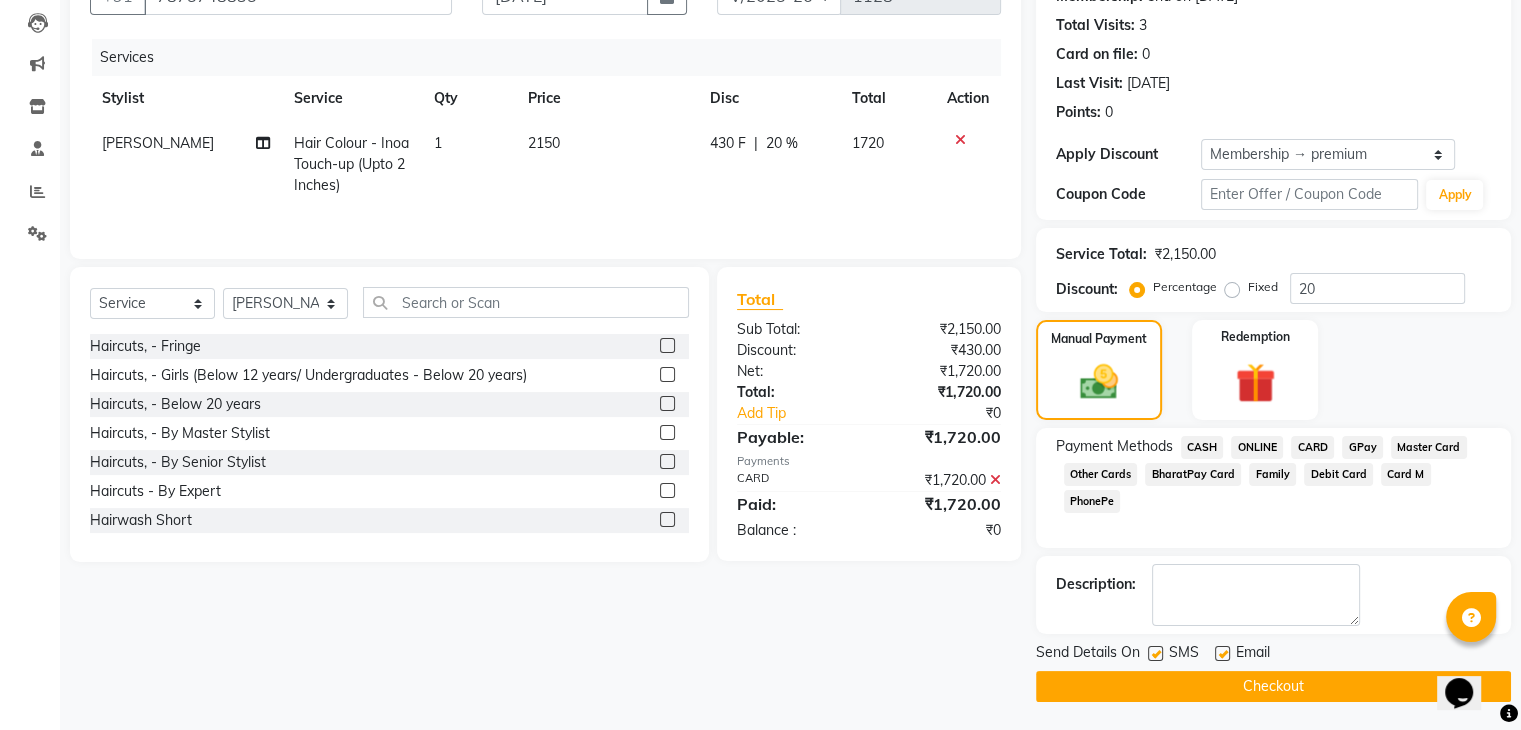 click on "Checkout" 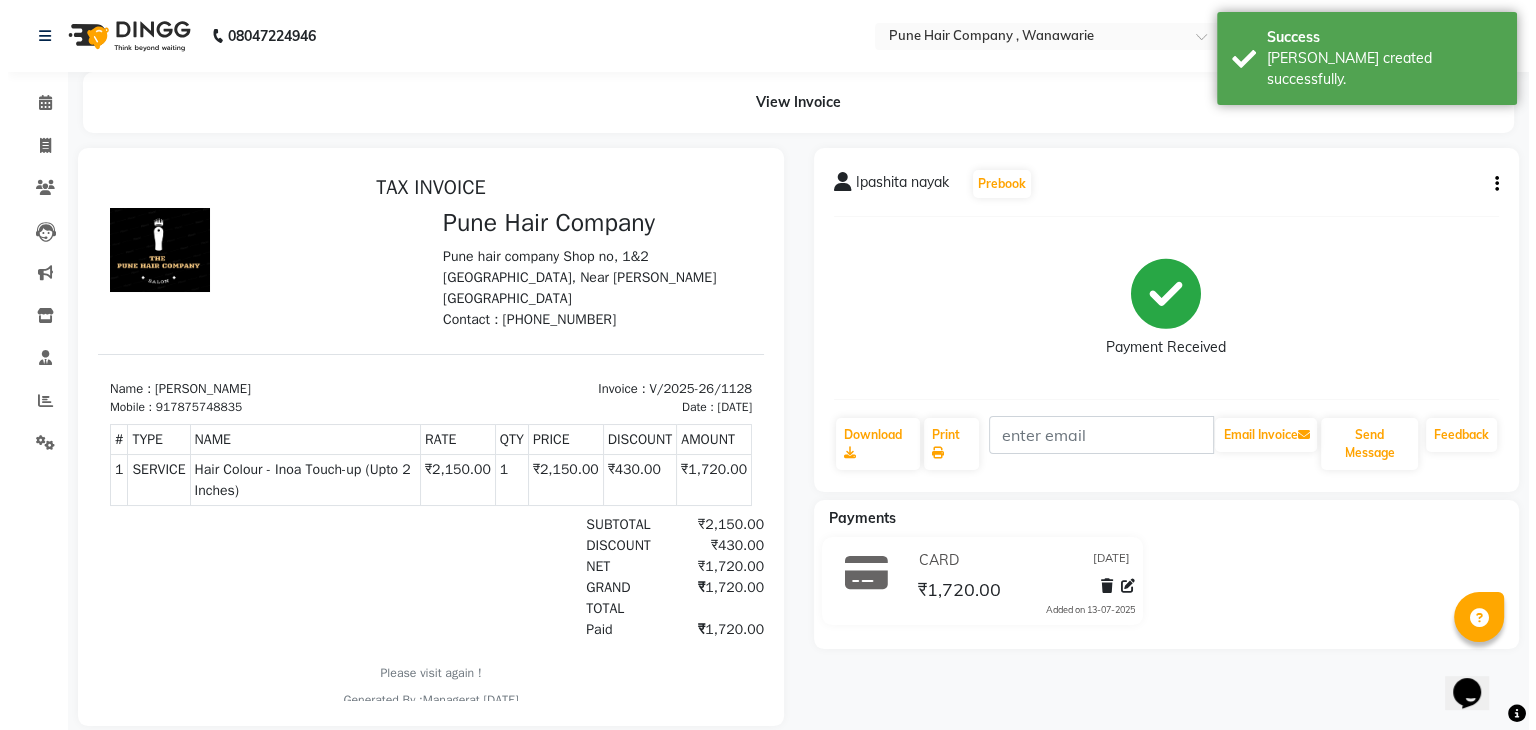 scroll, scrollTop: 0, scrollLeft: 0, axis: both 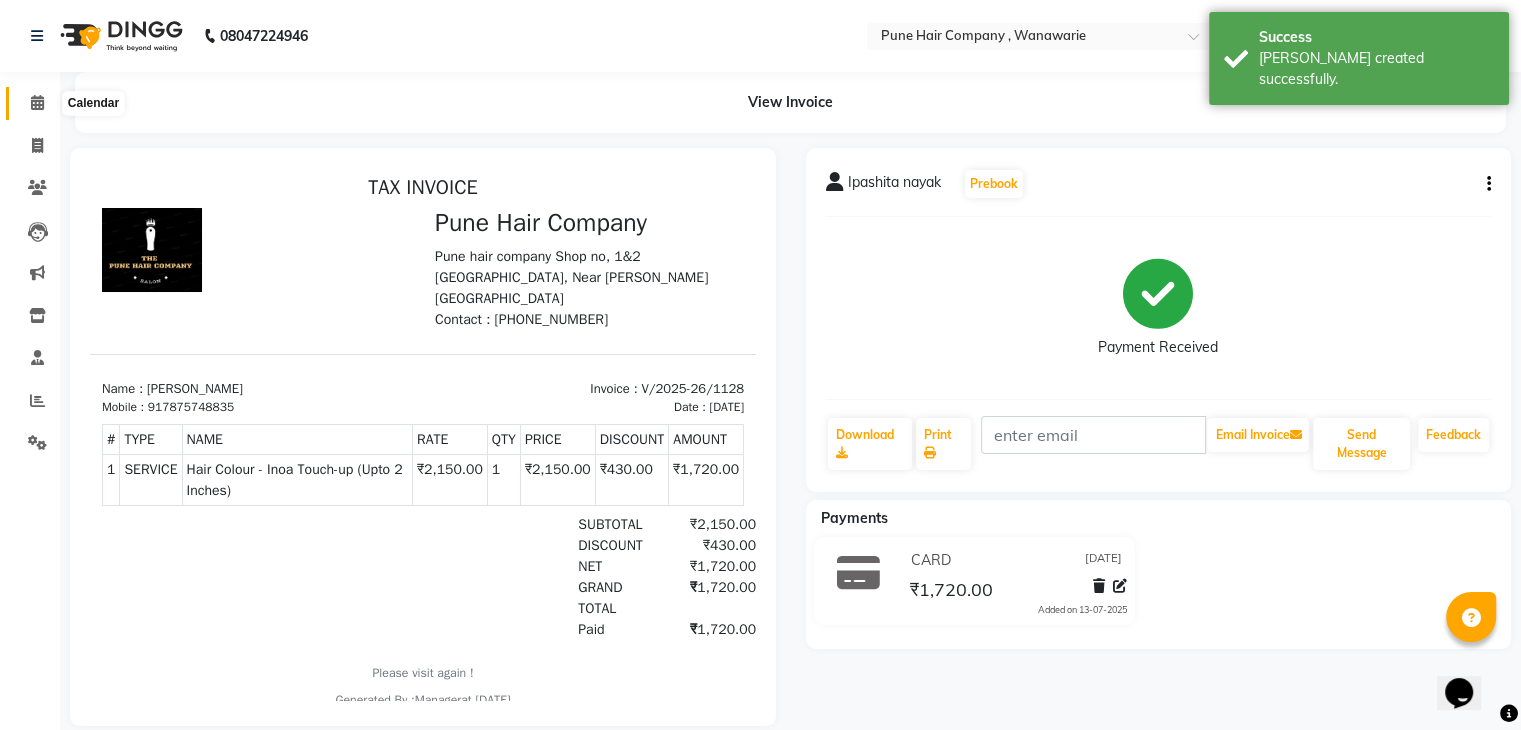 click 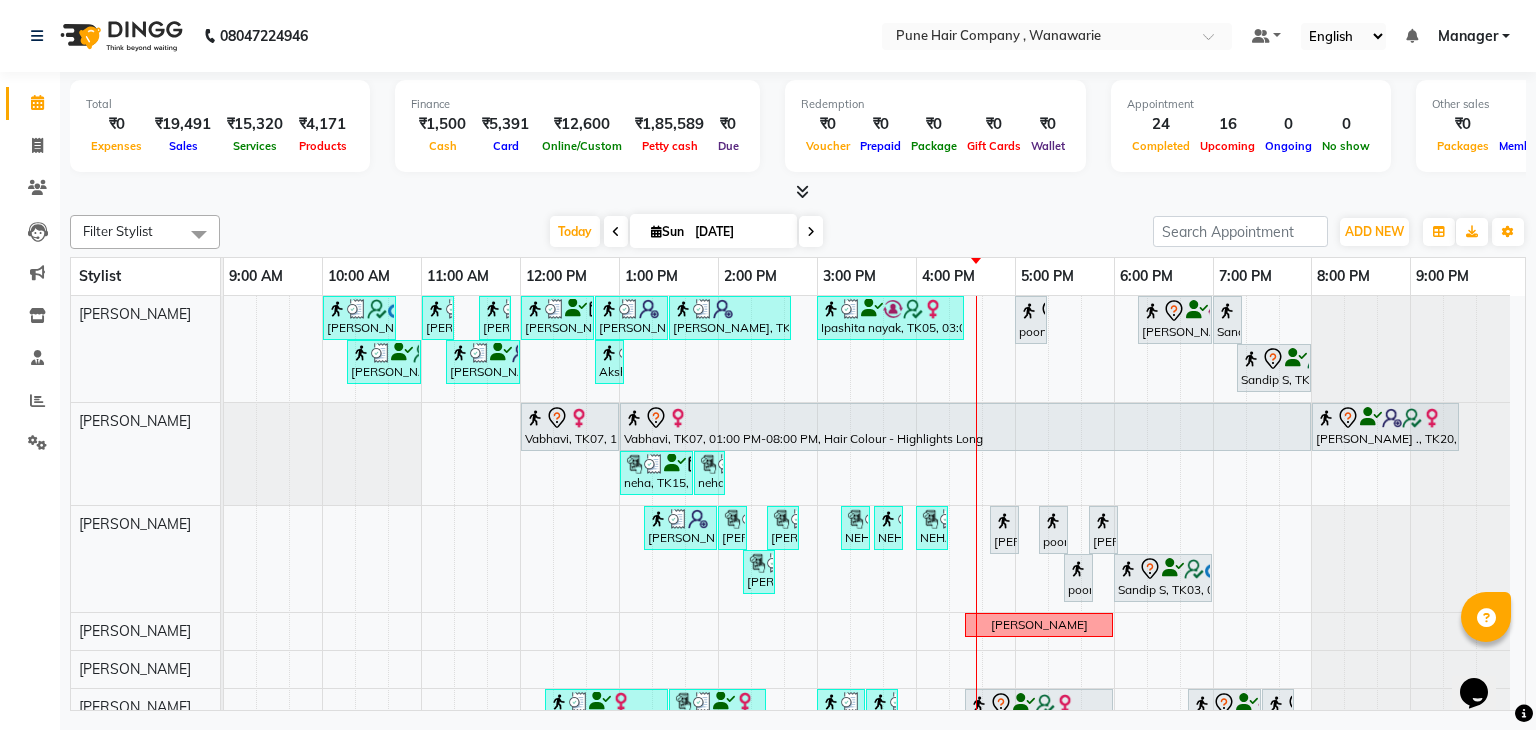 scroll, scrollTop: 120, scrollLeft: 0, axis: vertical 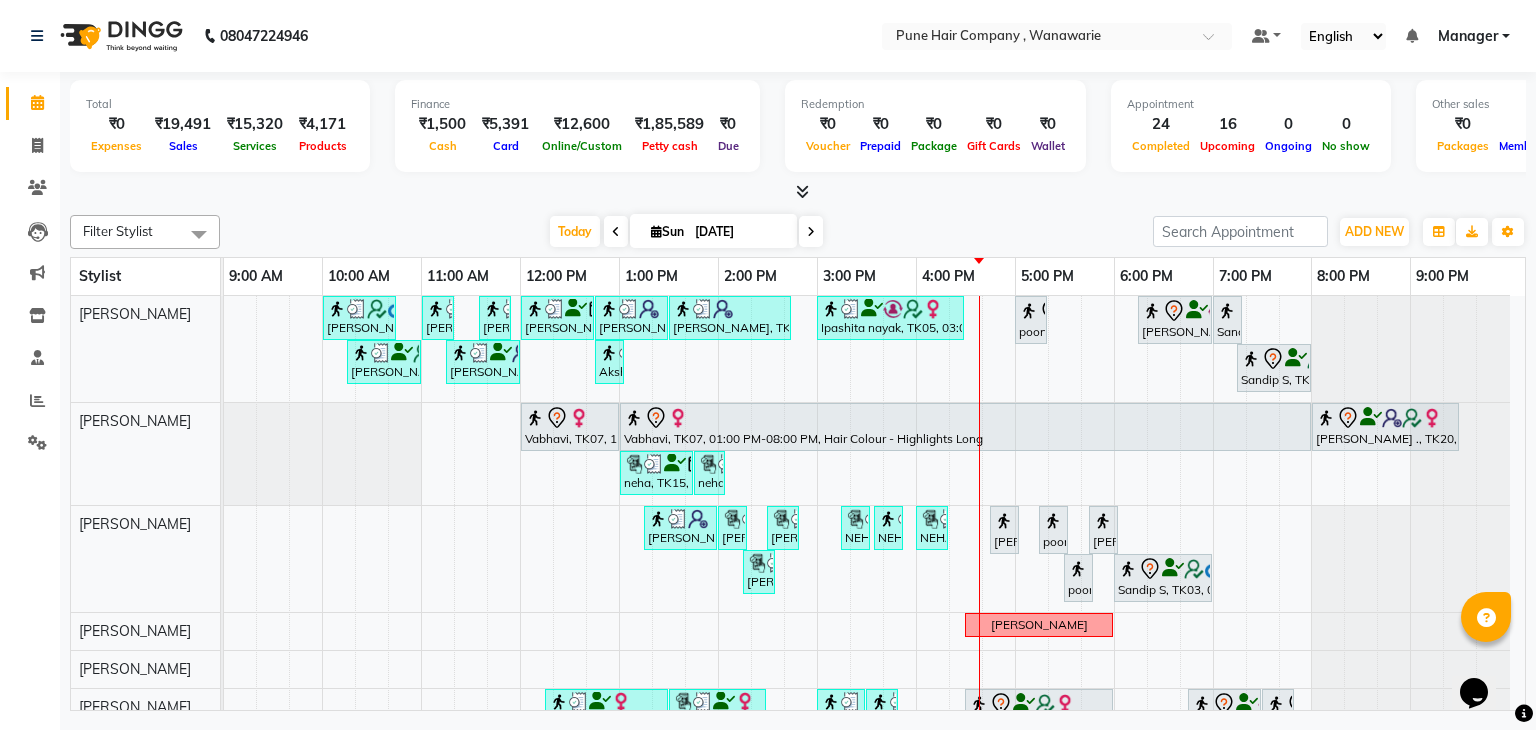click on "08047224946 Select Location × Pune Hair Company , Wanawarie Default Panel My Panel English ENGLISH Español العربية मराठी हिंदी ગુજરાતી தமிழ் 中文 Notifications nothing to show Manager Manage Profile Change Password Sign out  Version:3.15.4" 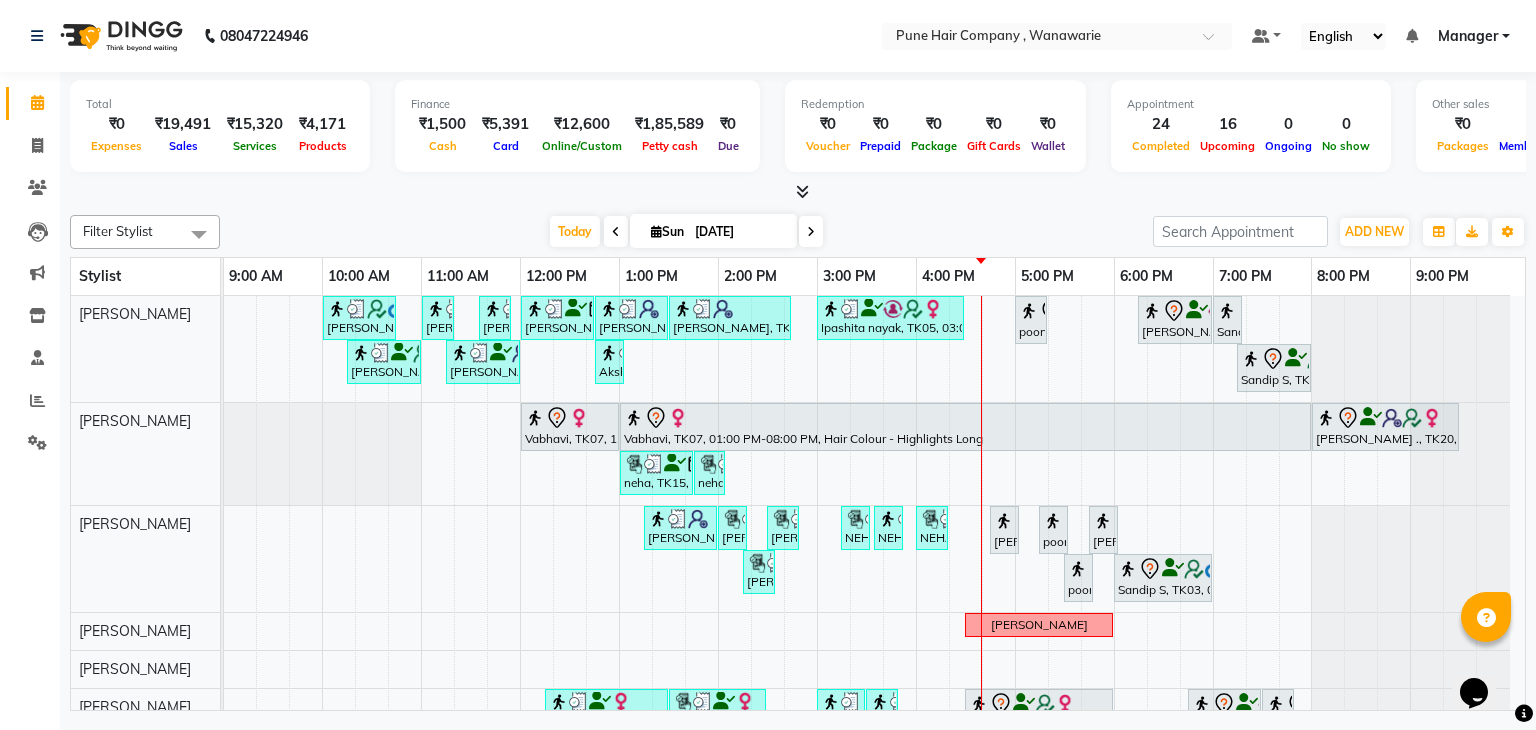 click at bounding box center (811, 231) 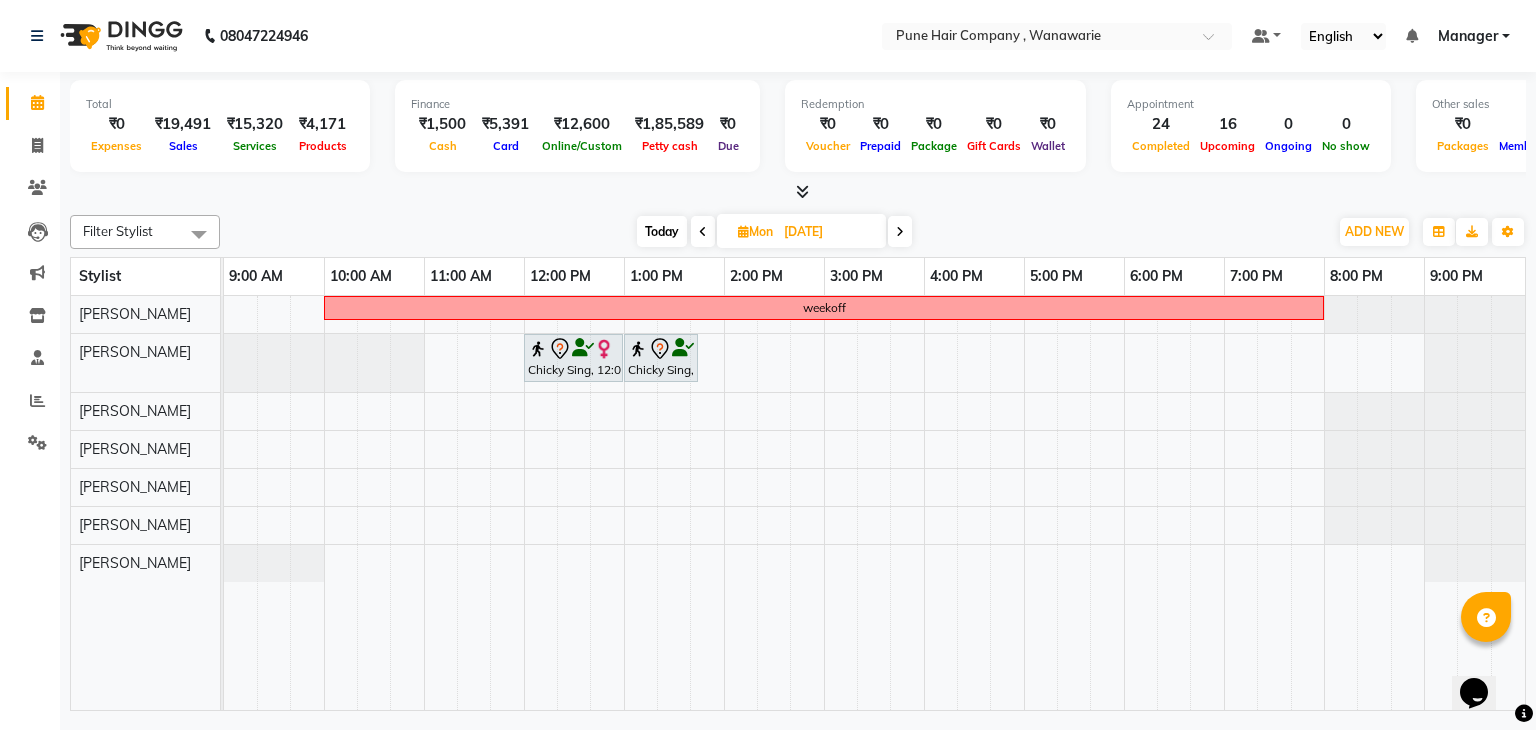 click on "Today" at bounding box center (662, 231) 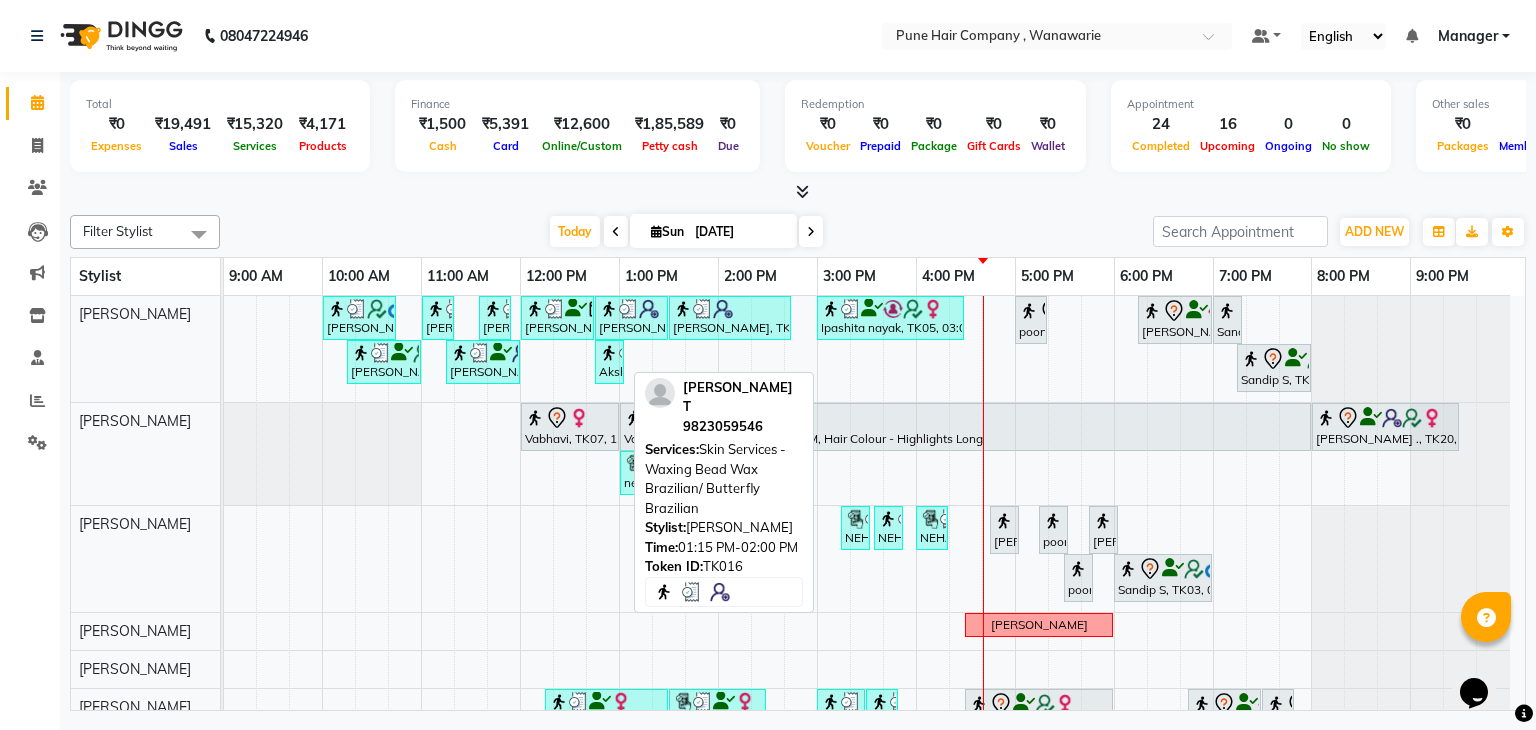 scroll, scrollTop: 120, scrollLeft: 0, axis: vertical 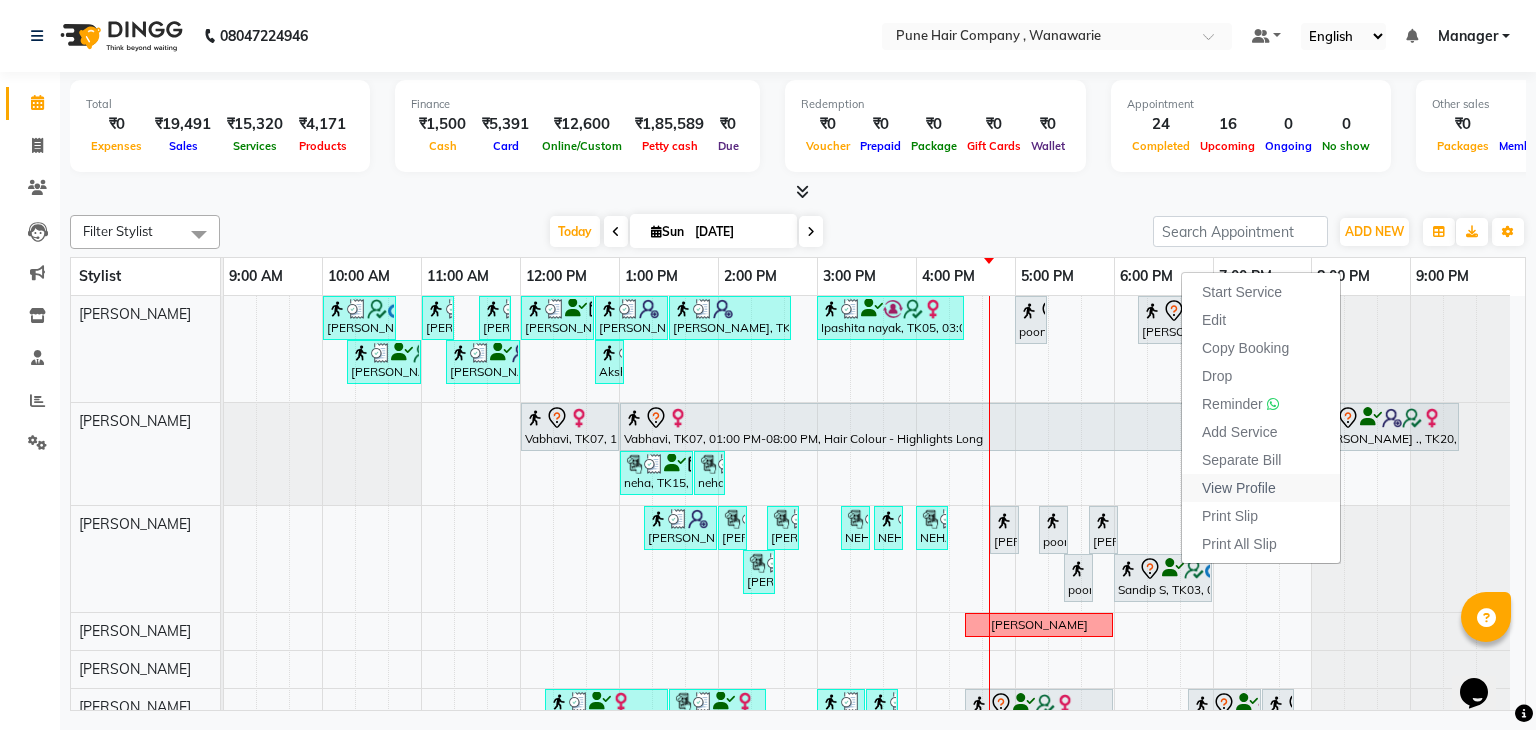 click on "View Profile" at bounding box center (1239, 488) 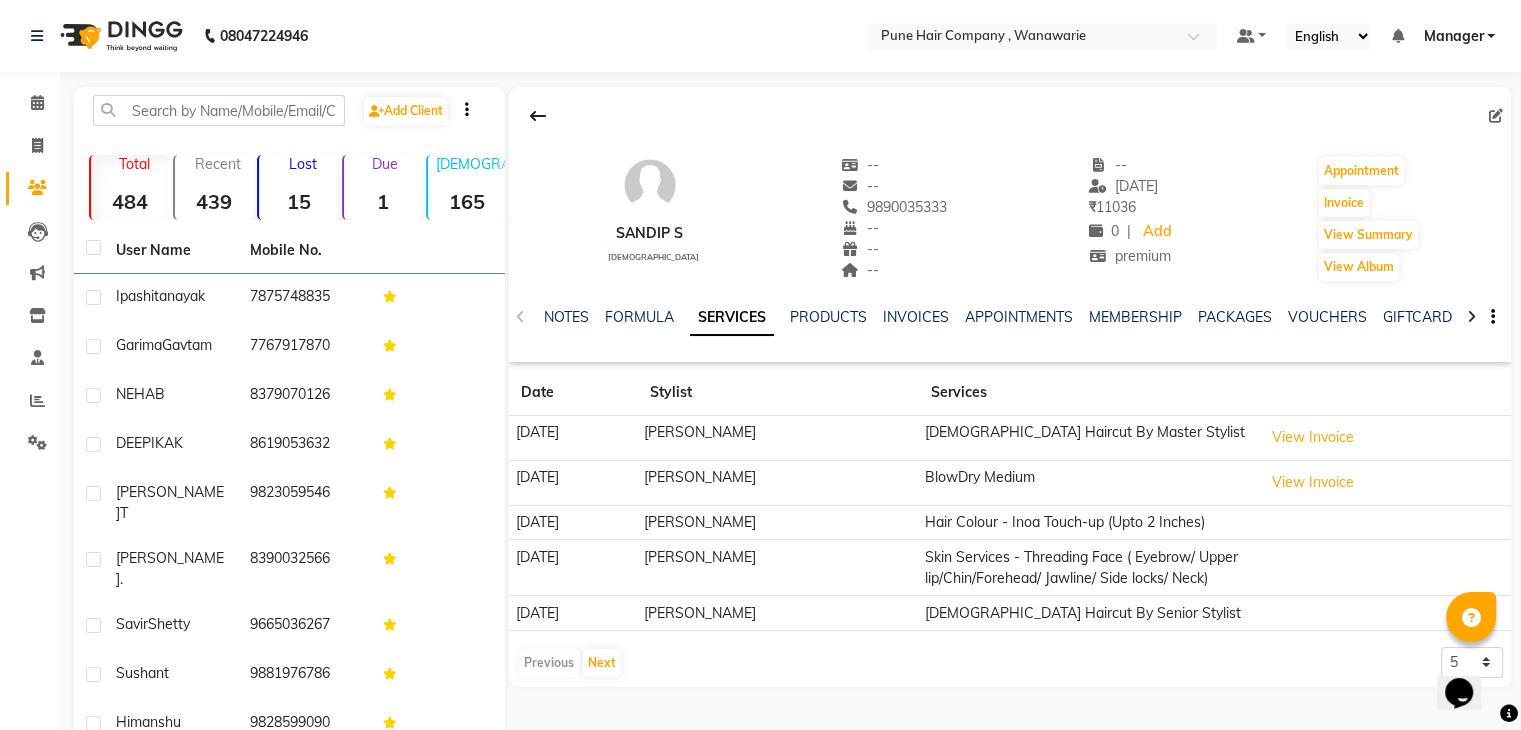 scroll, scrollTop: 120, scrollLeft: 0, axis: vertical 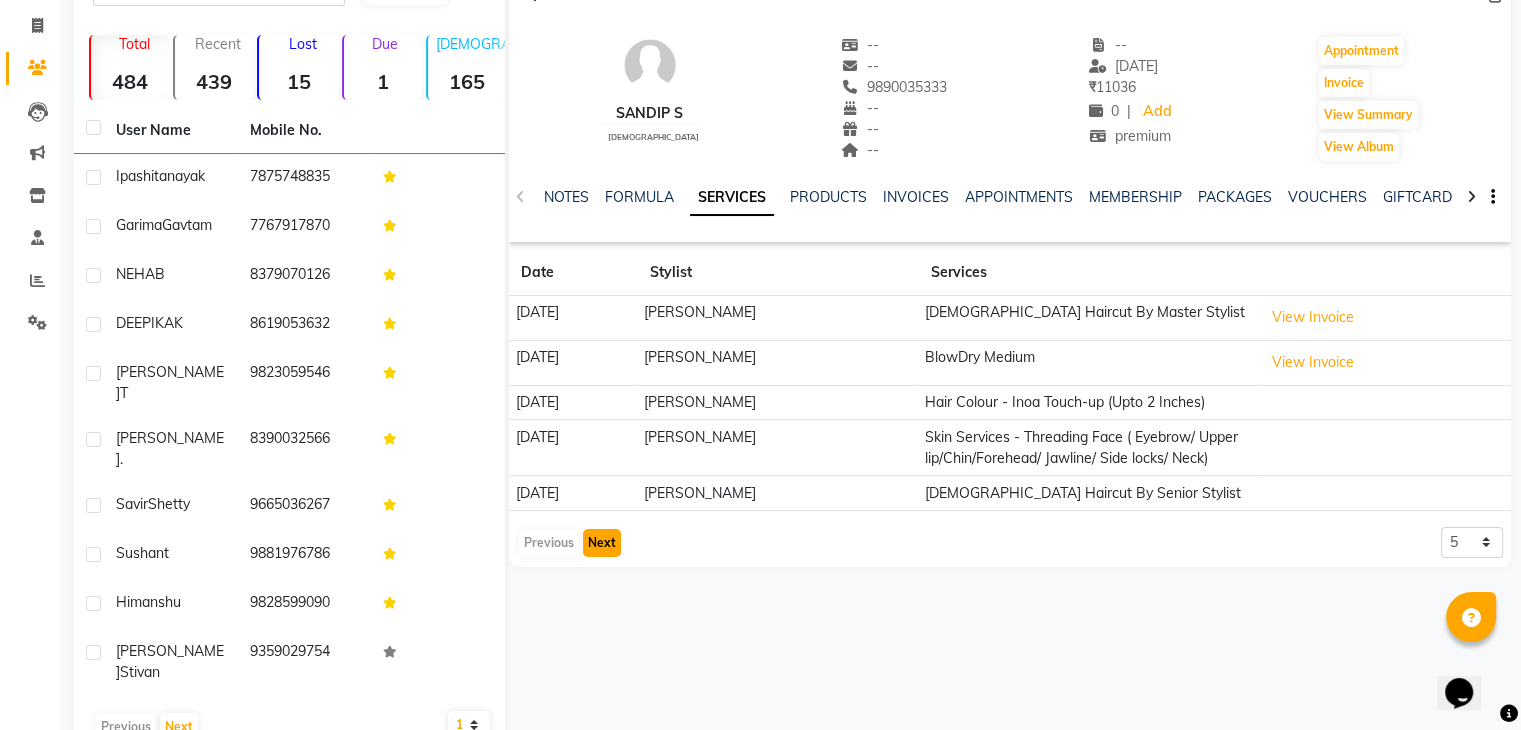 click on "Next" 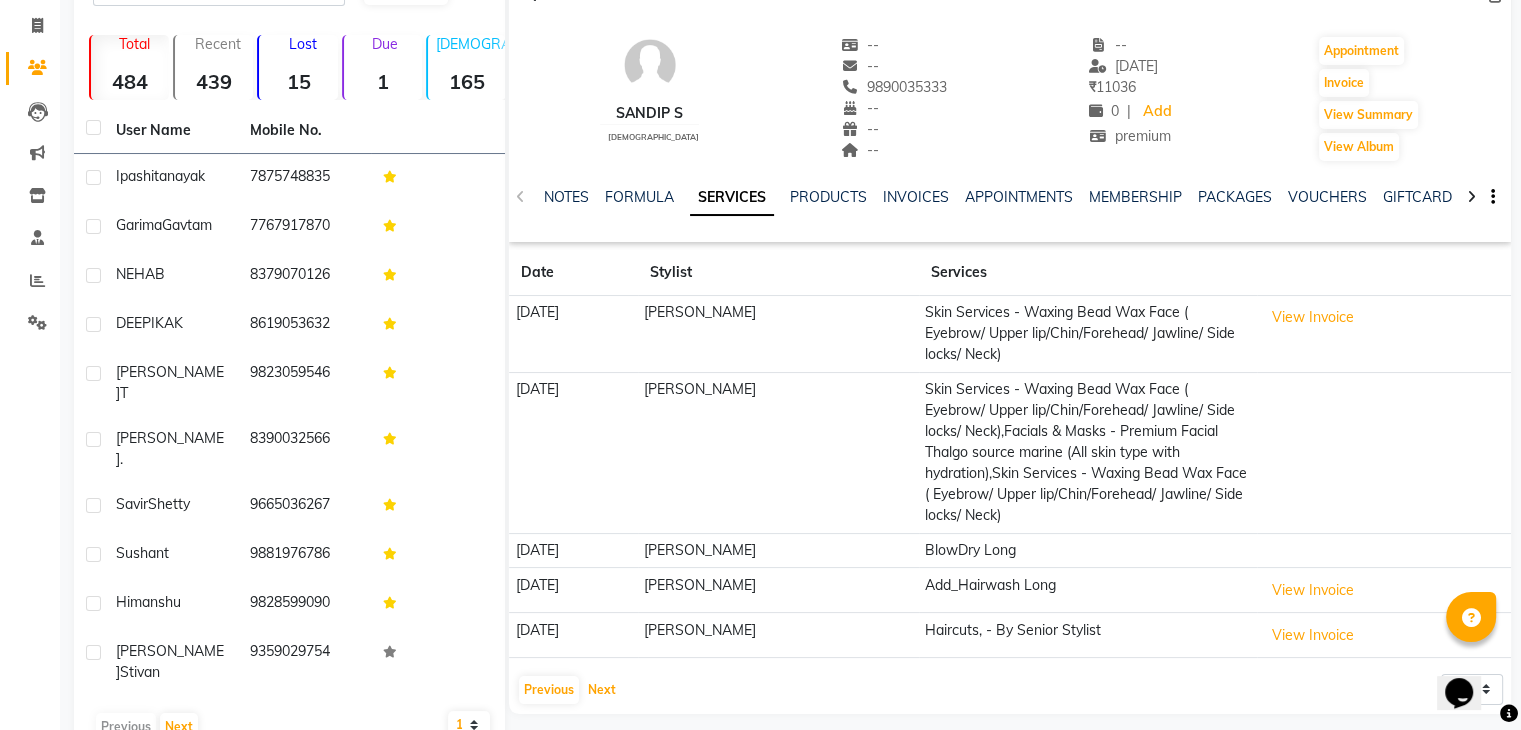 scroll, scrollTop: 132, scrollLeft: 0, axis: vertical 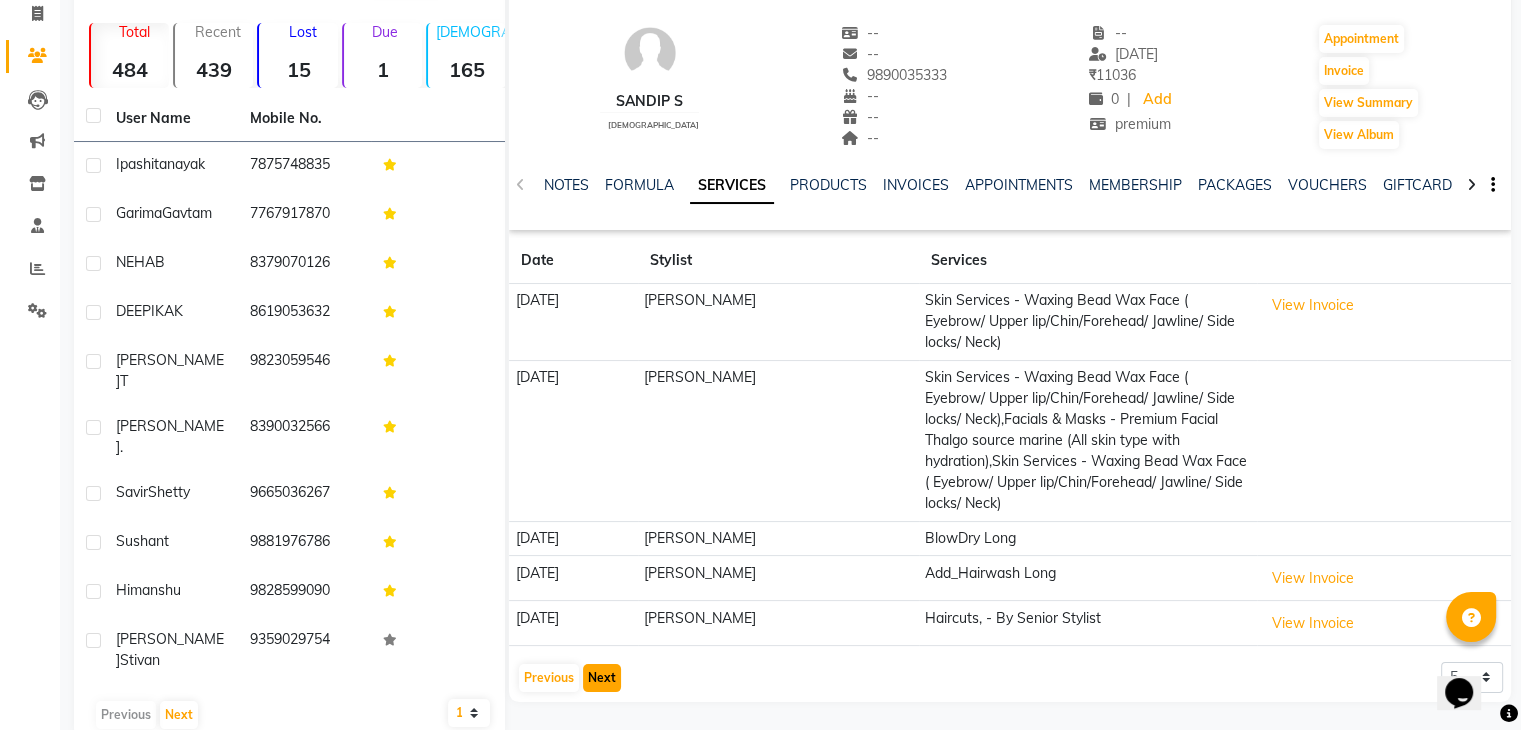 click on "Next" 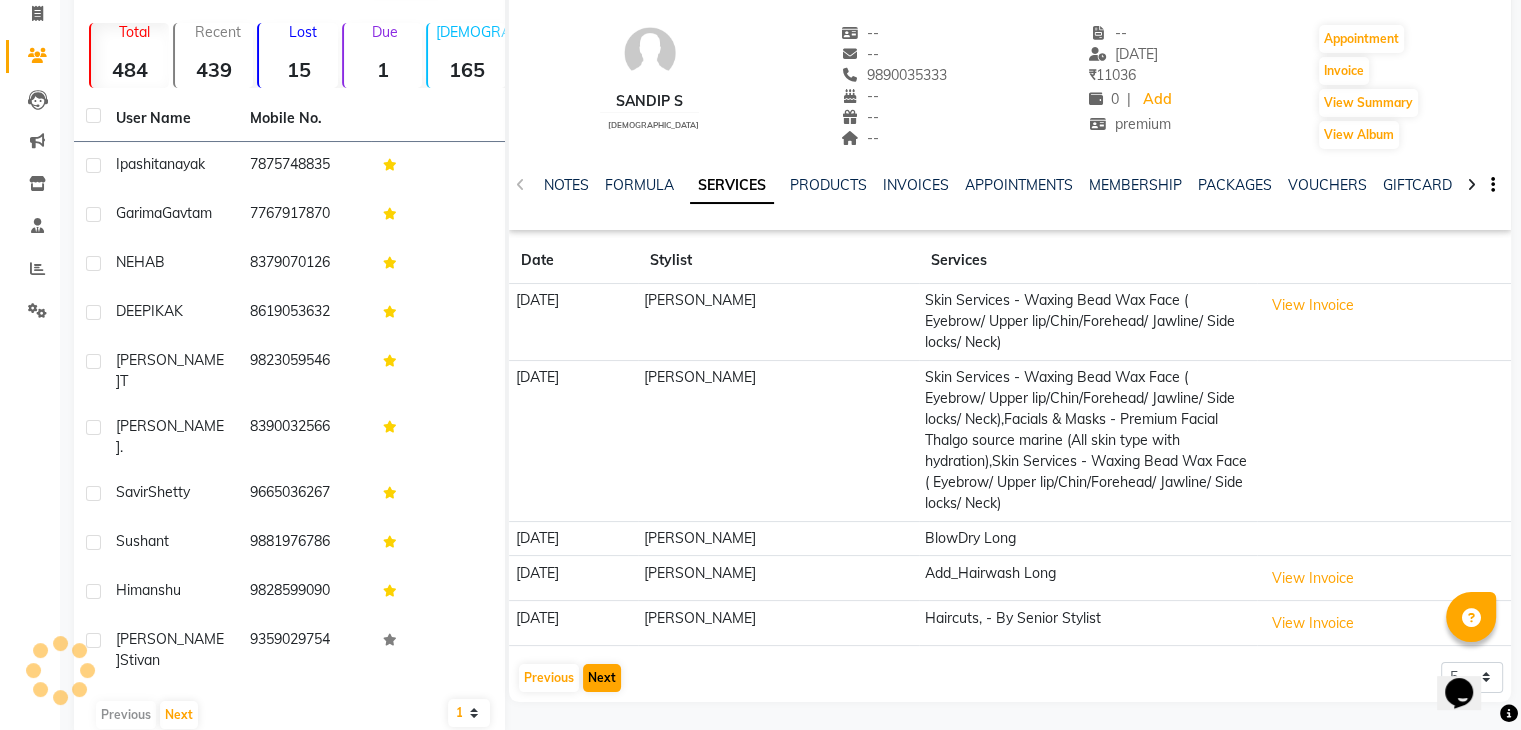 scroll, scrollTop: 120, scrollLeft: 0, axis: vertical 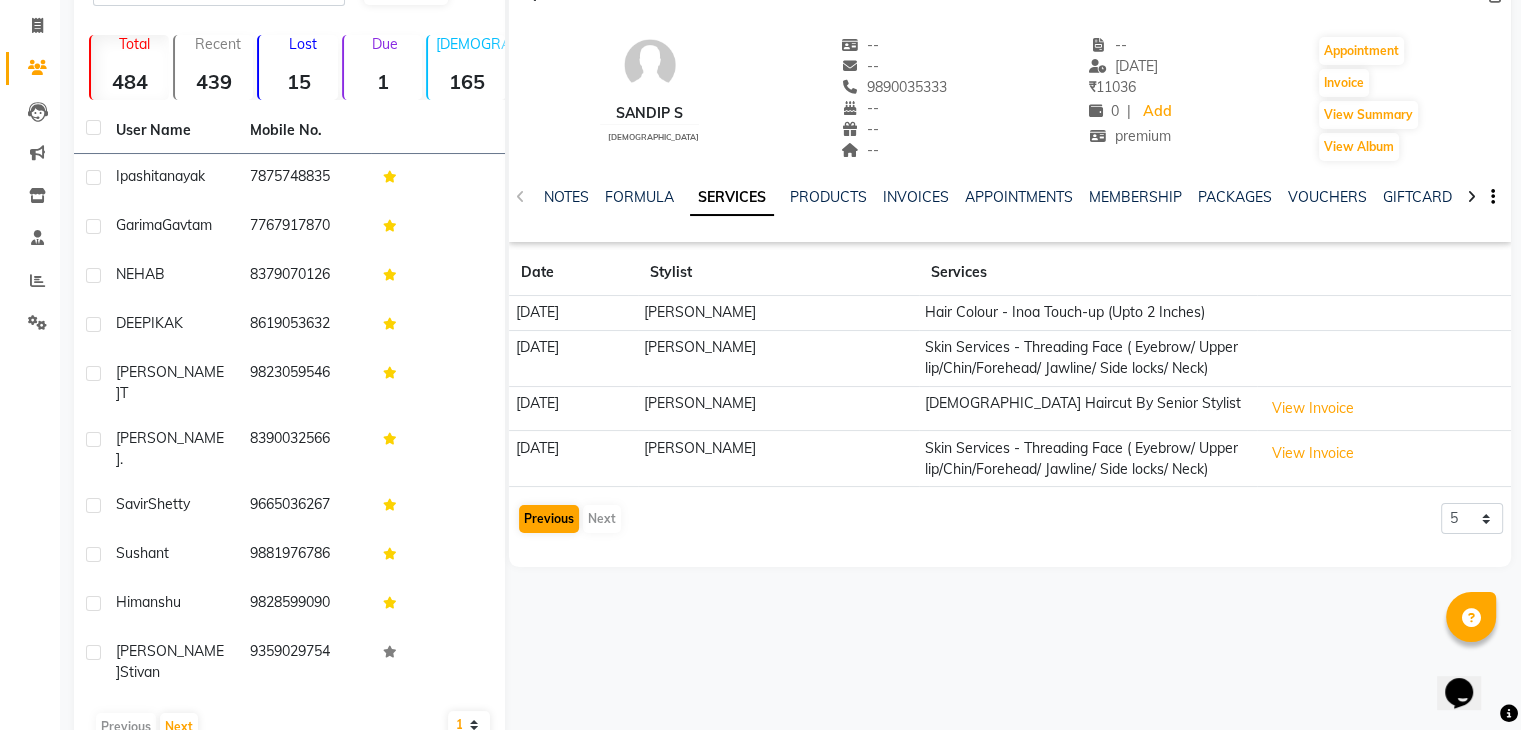 drag, startPoint x: 601, startPoint y: 553, endPoint x: 544, endPoint y: 559, distance: 57.31492 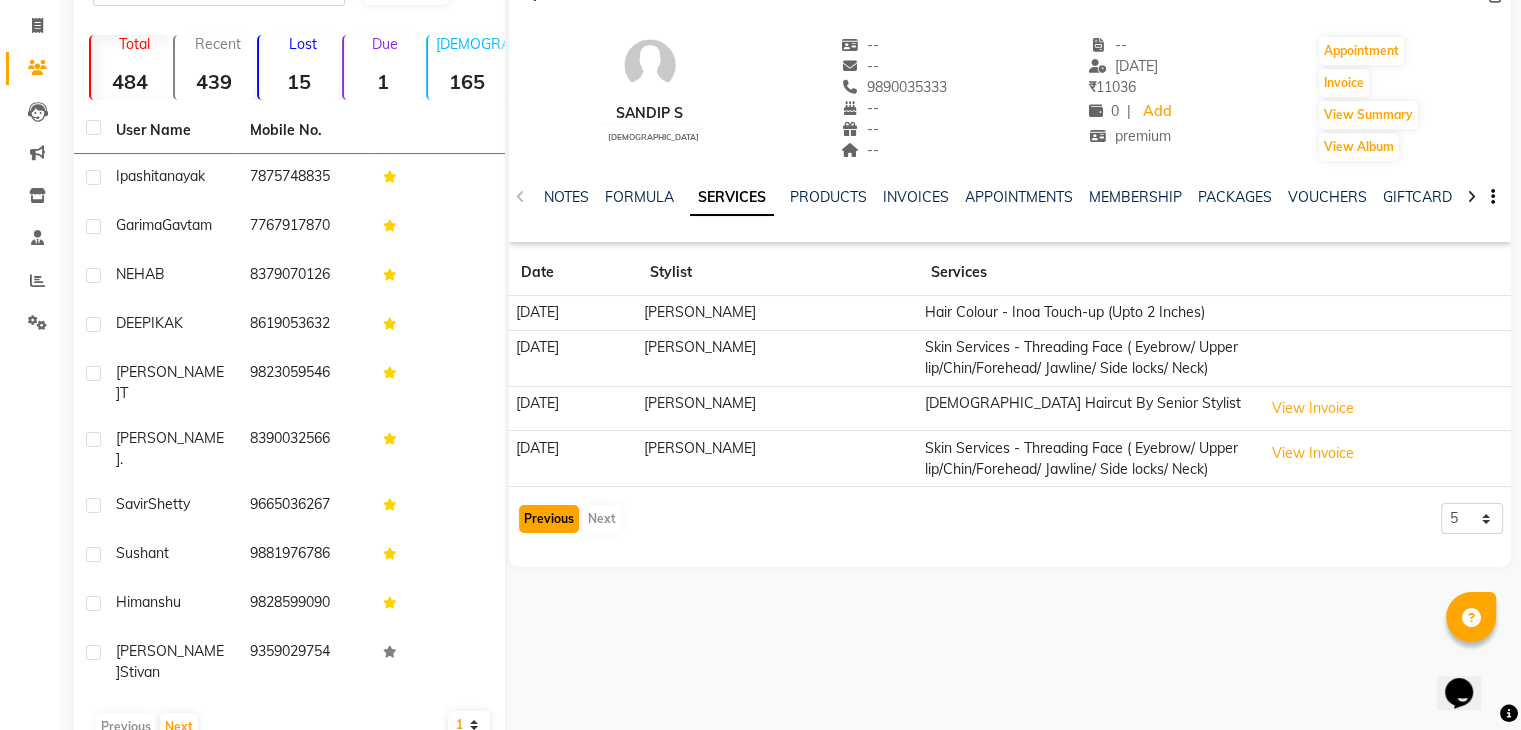click on "Previous" 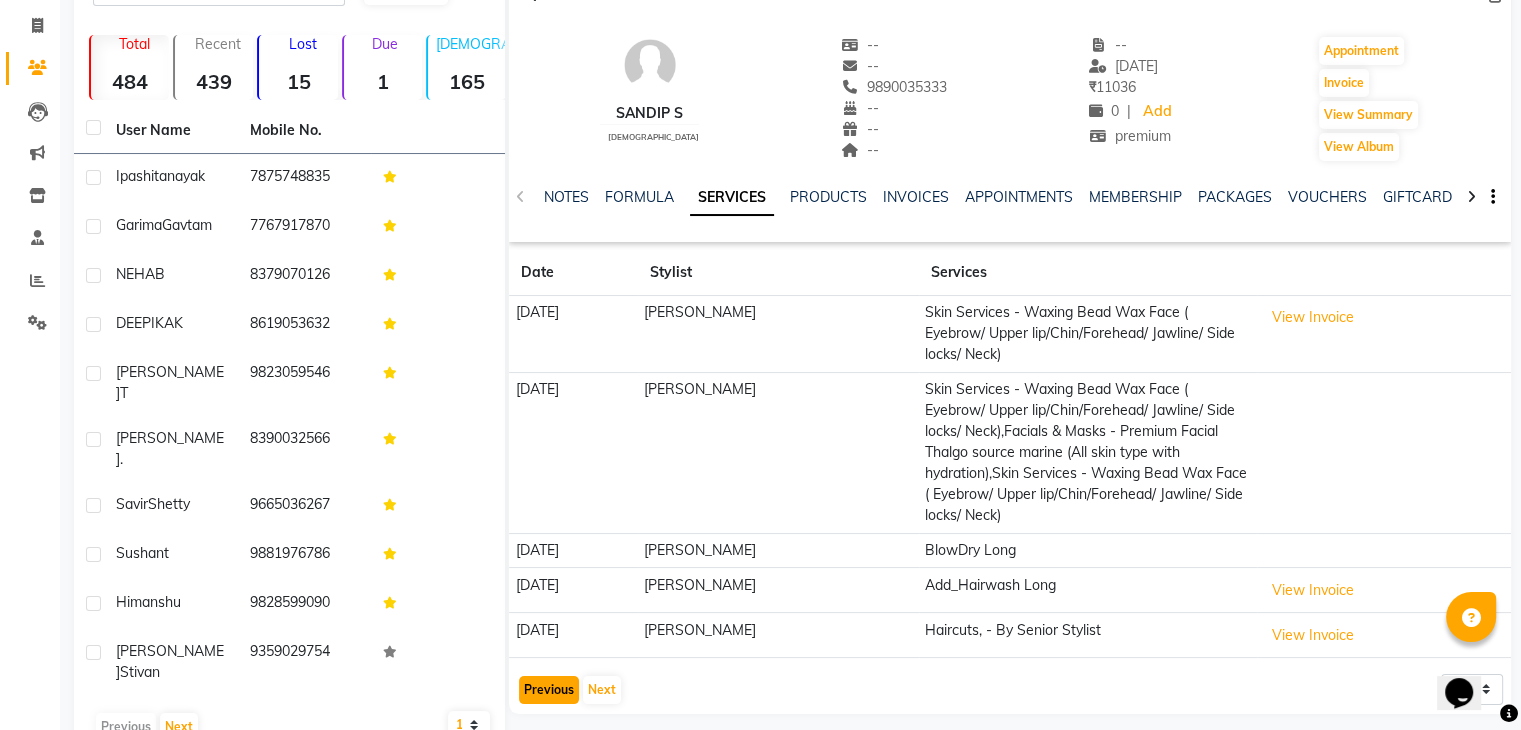 click on "Previous" 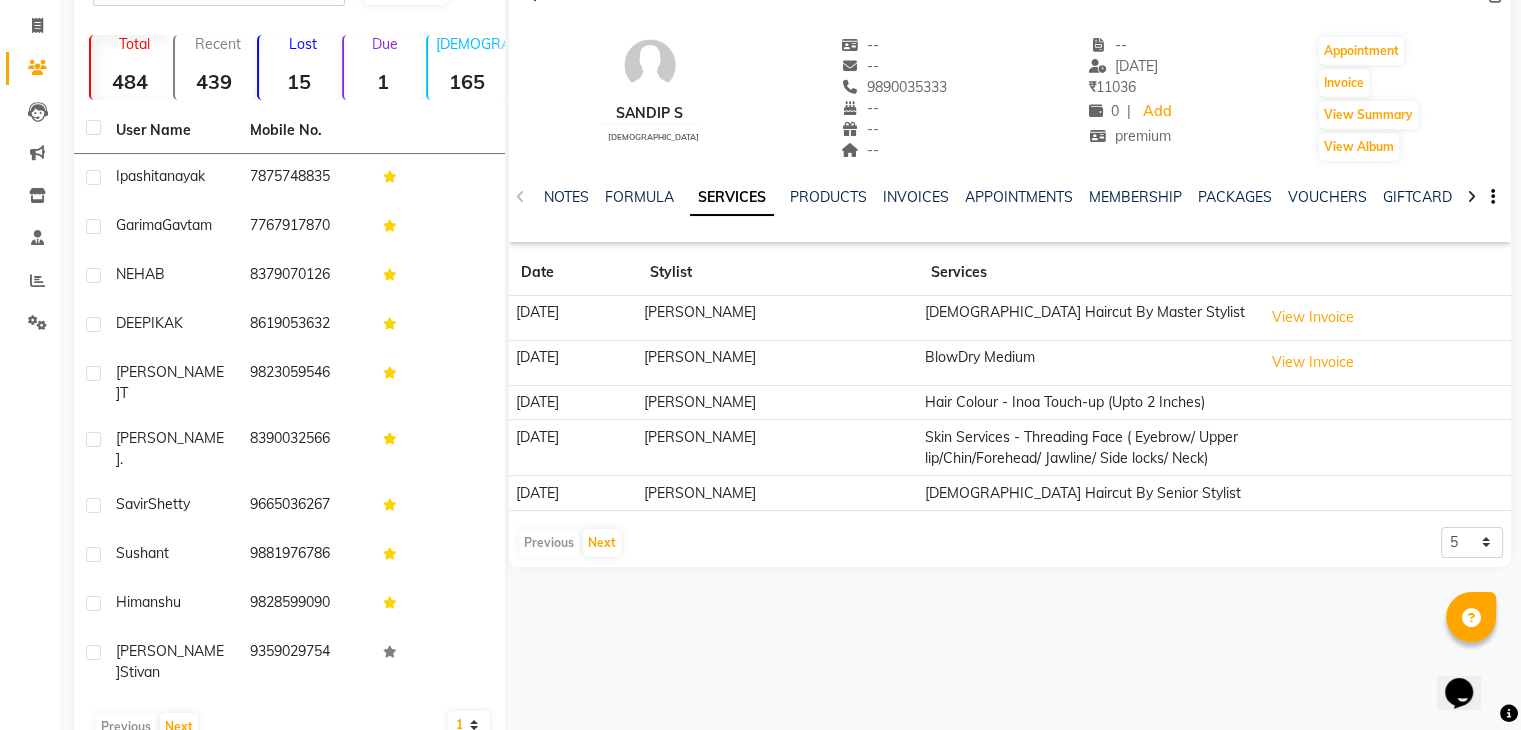 click on "Previous   Next" 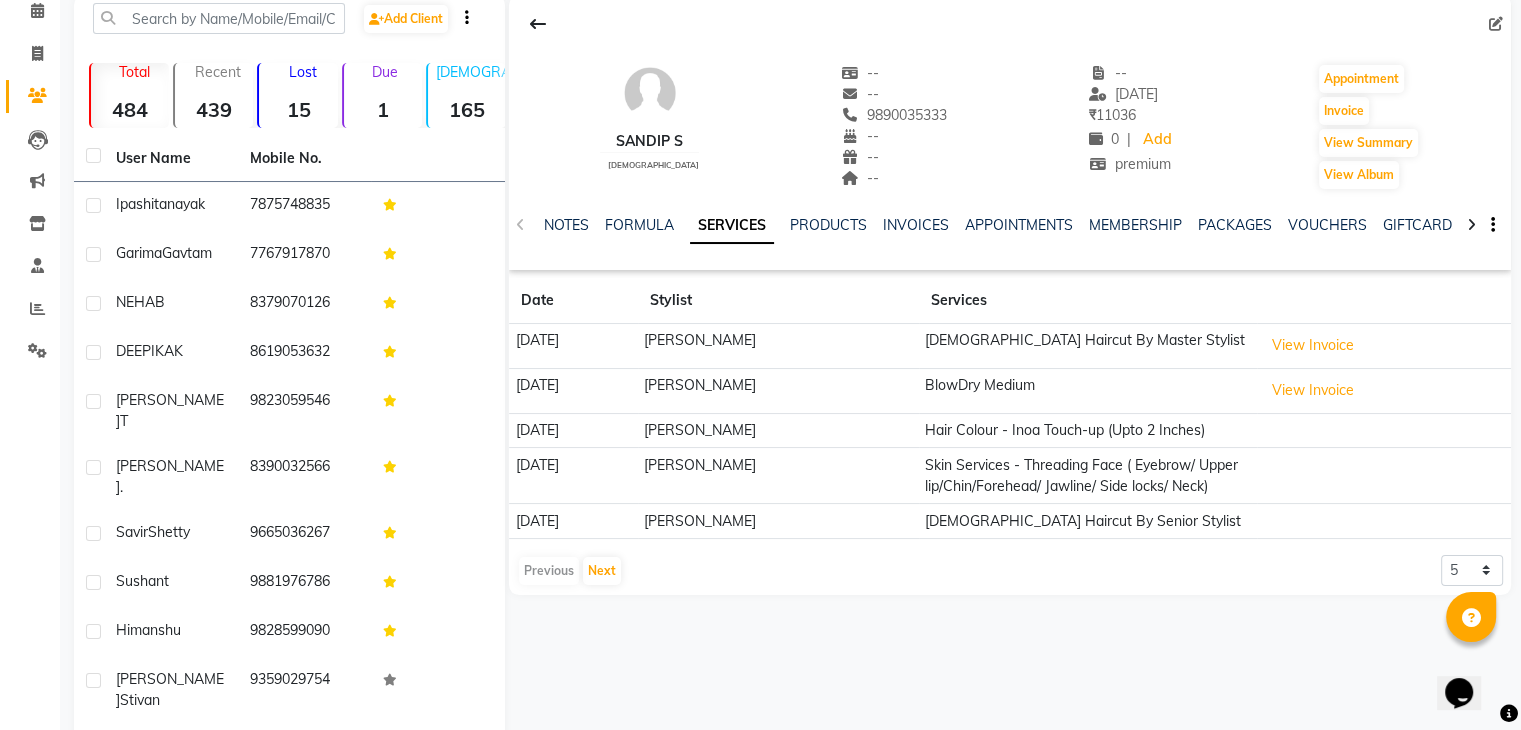 scroll, scrollTop: 120, scrollLeft: 0, axis: vertical 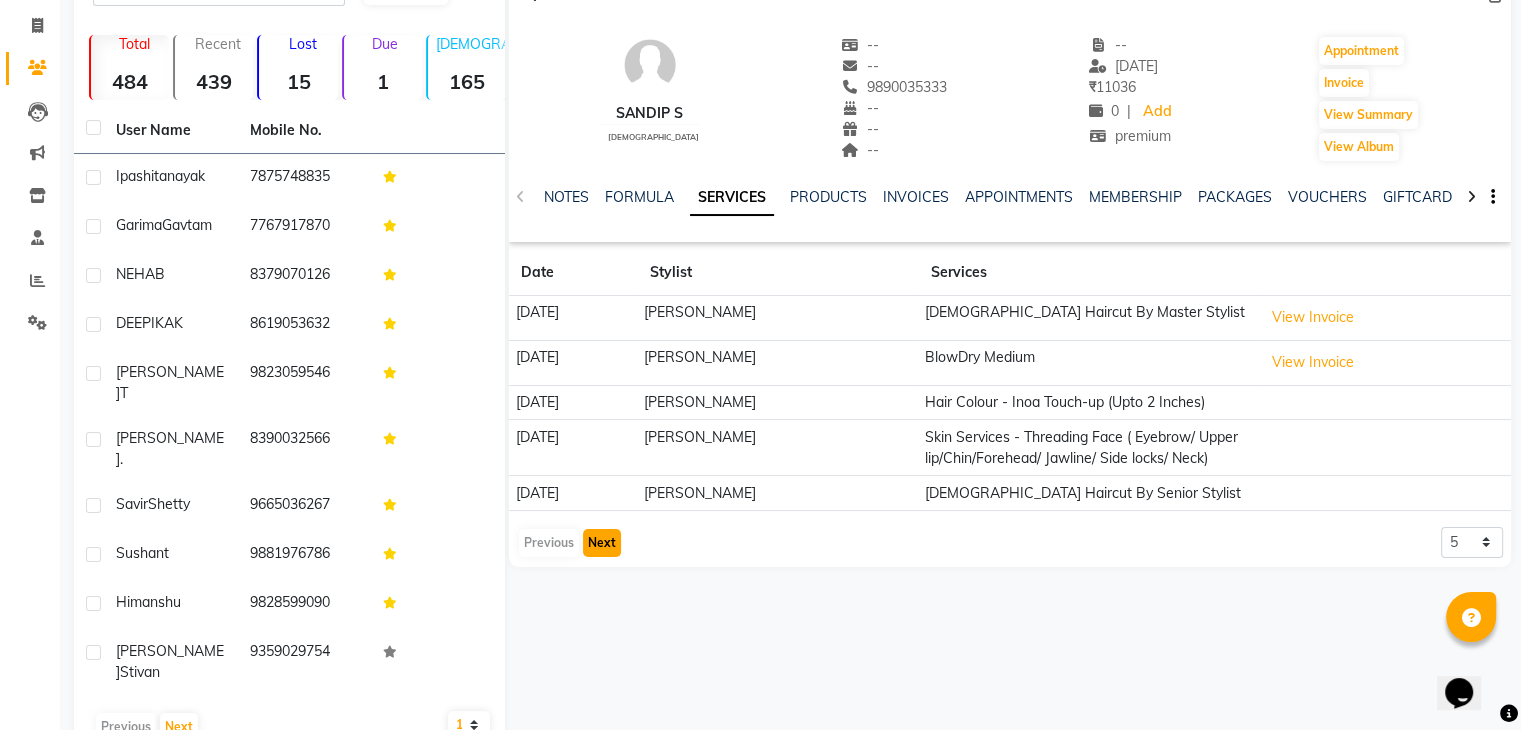 click on "Next" 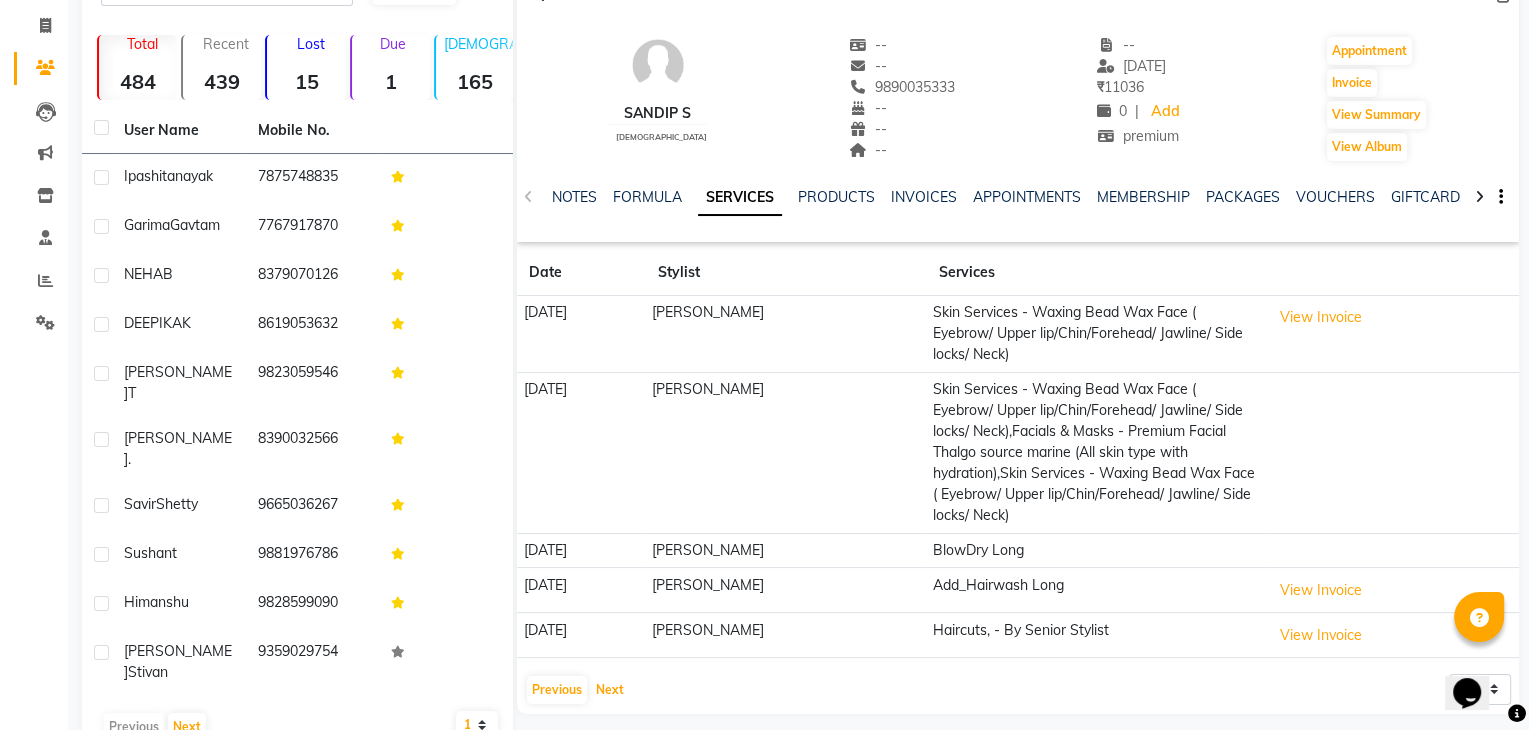scroll, scrollTop: 0, scrollLeft: 0, axis: both 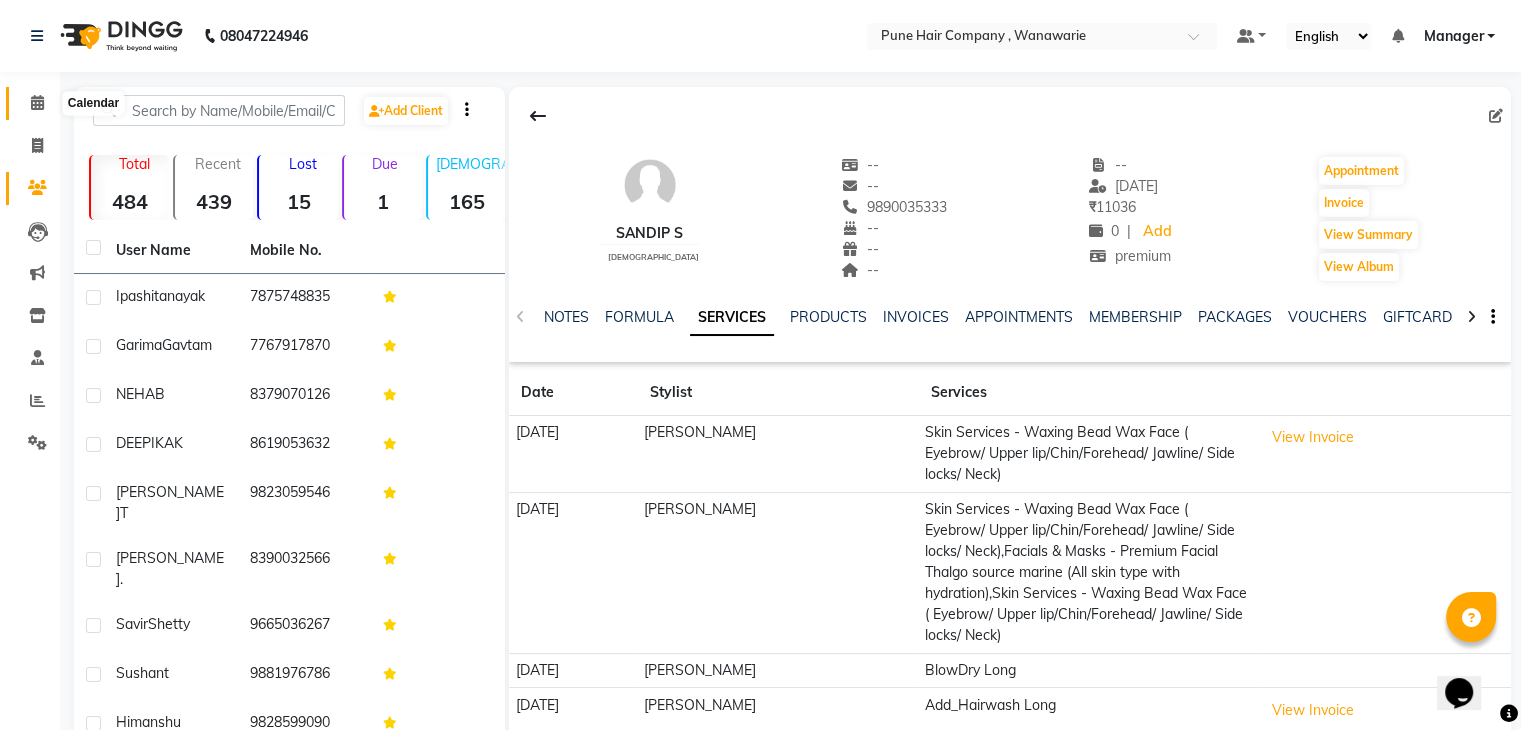 click 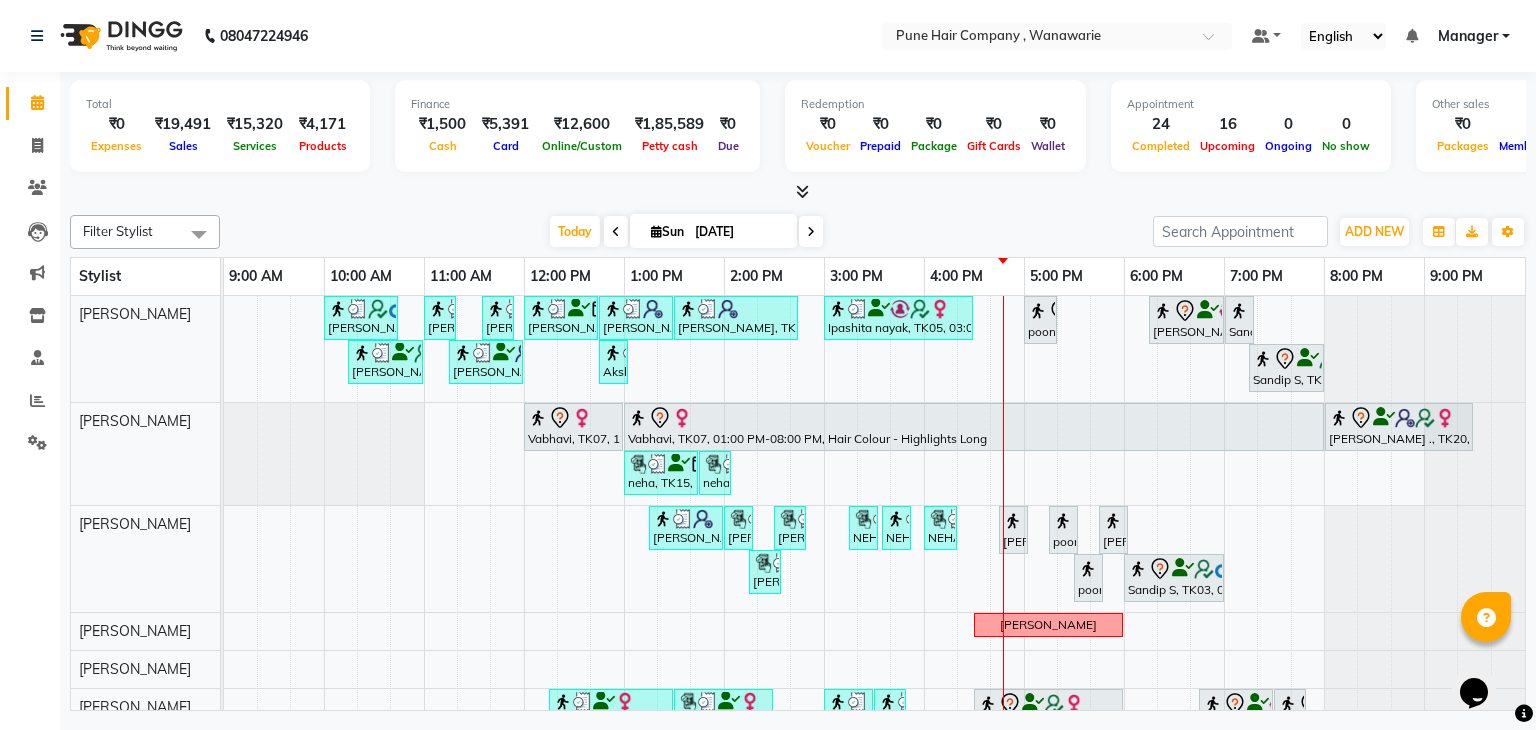 scroll, scrollTop: 135, scrollLeft: 0, axis: vertical 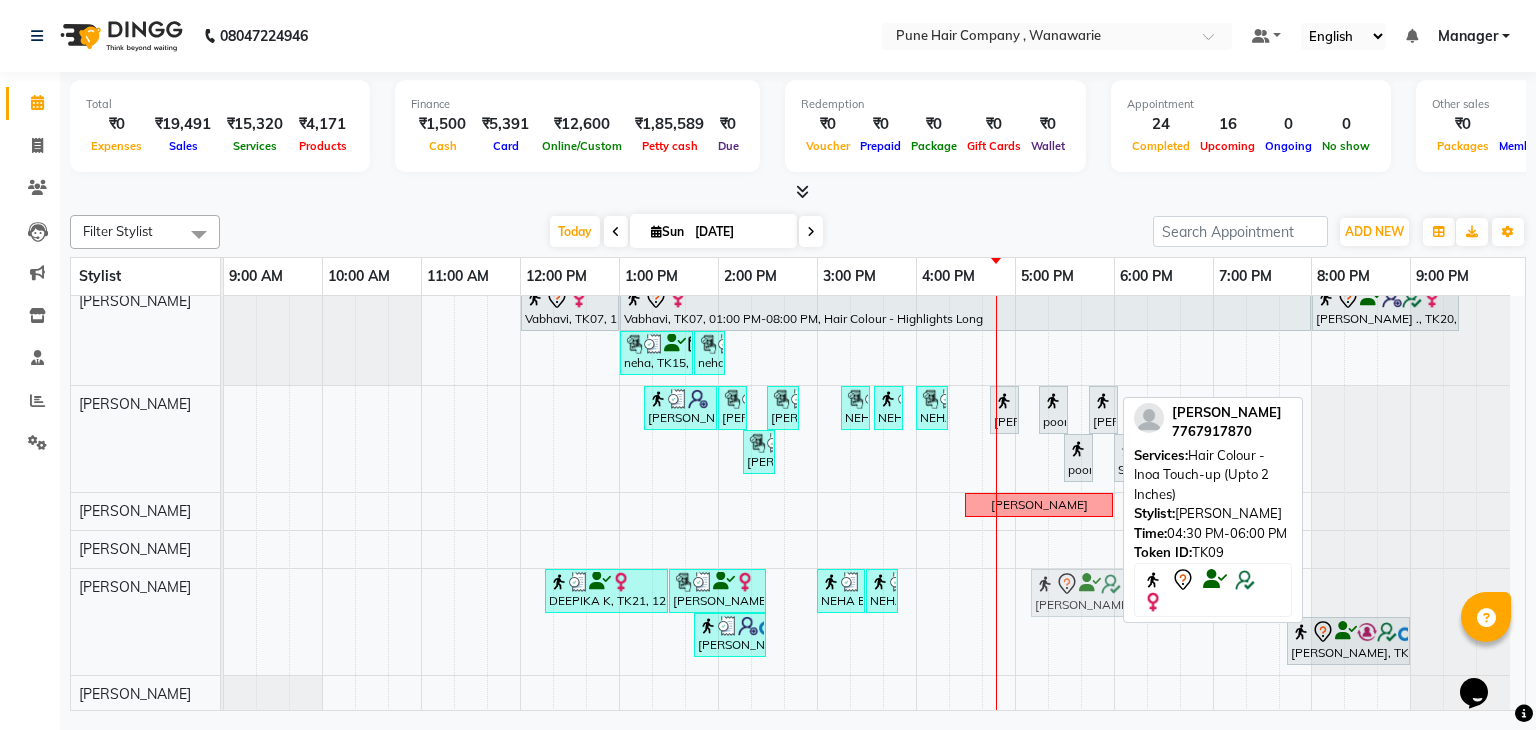 drag, startPoint x: 1040, startPoint y: 601, endPoint x: 1091, endPoint y: 594, distance: 51.47815 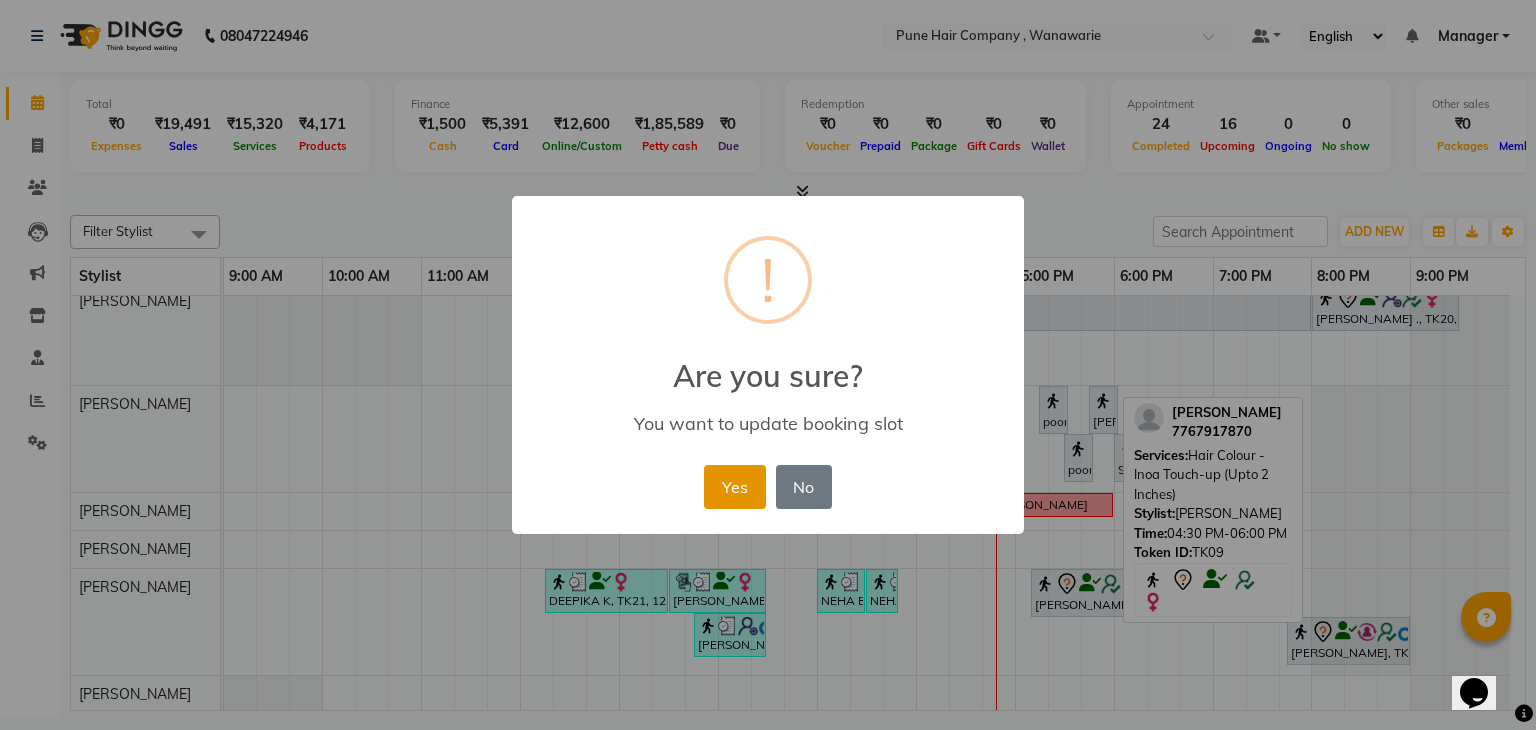 click on "Yes" at bounding box center [734, 487] 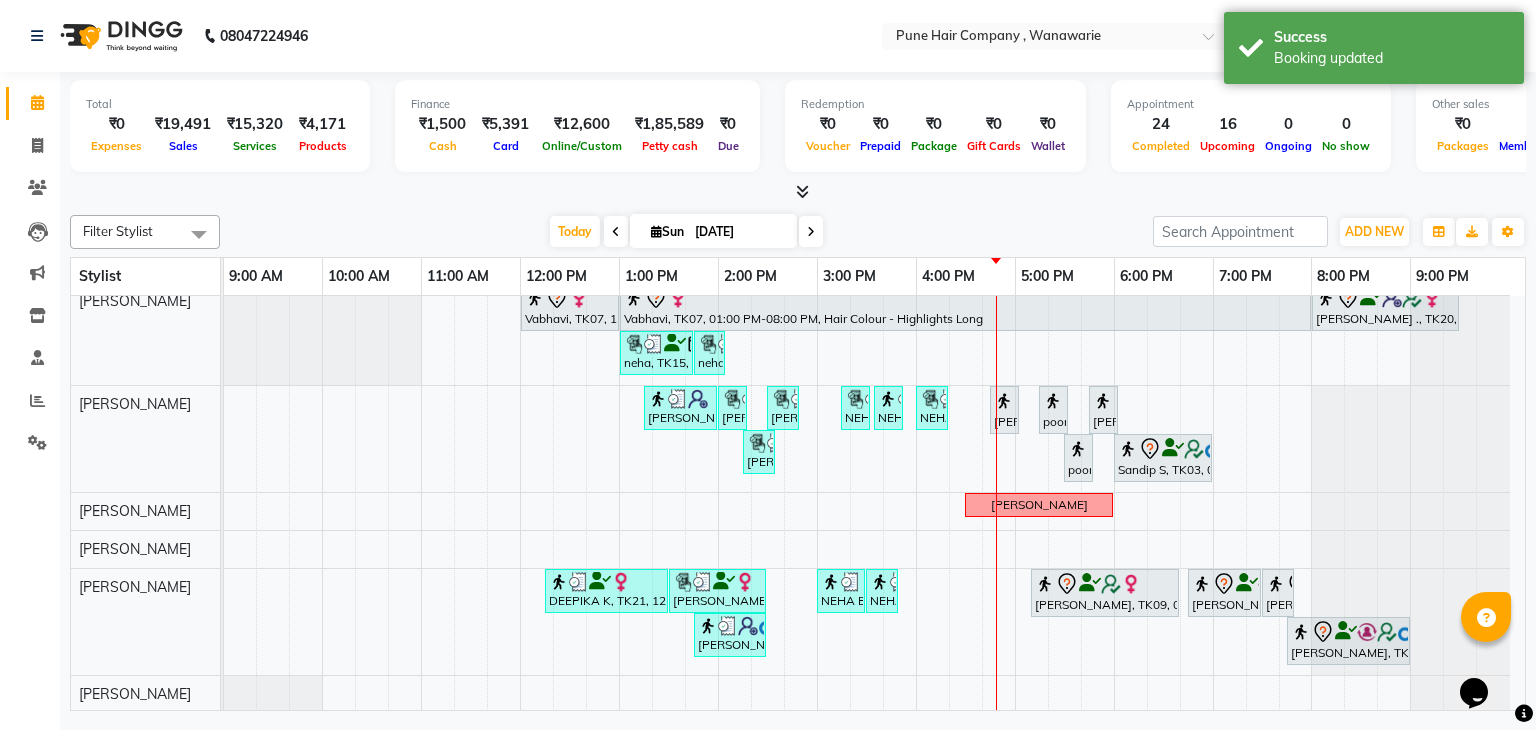 click on "Today  Sun 13-07-2025" at bounding box center (686, 232) 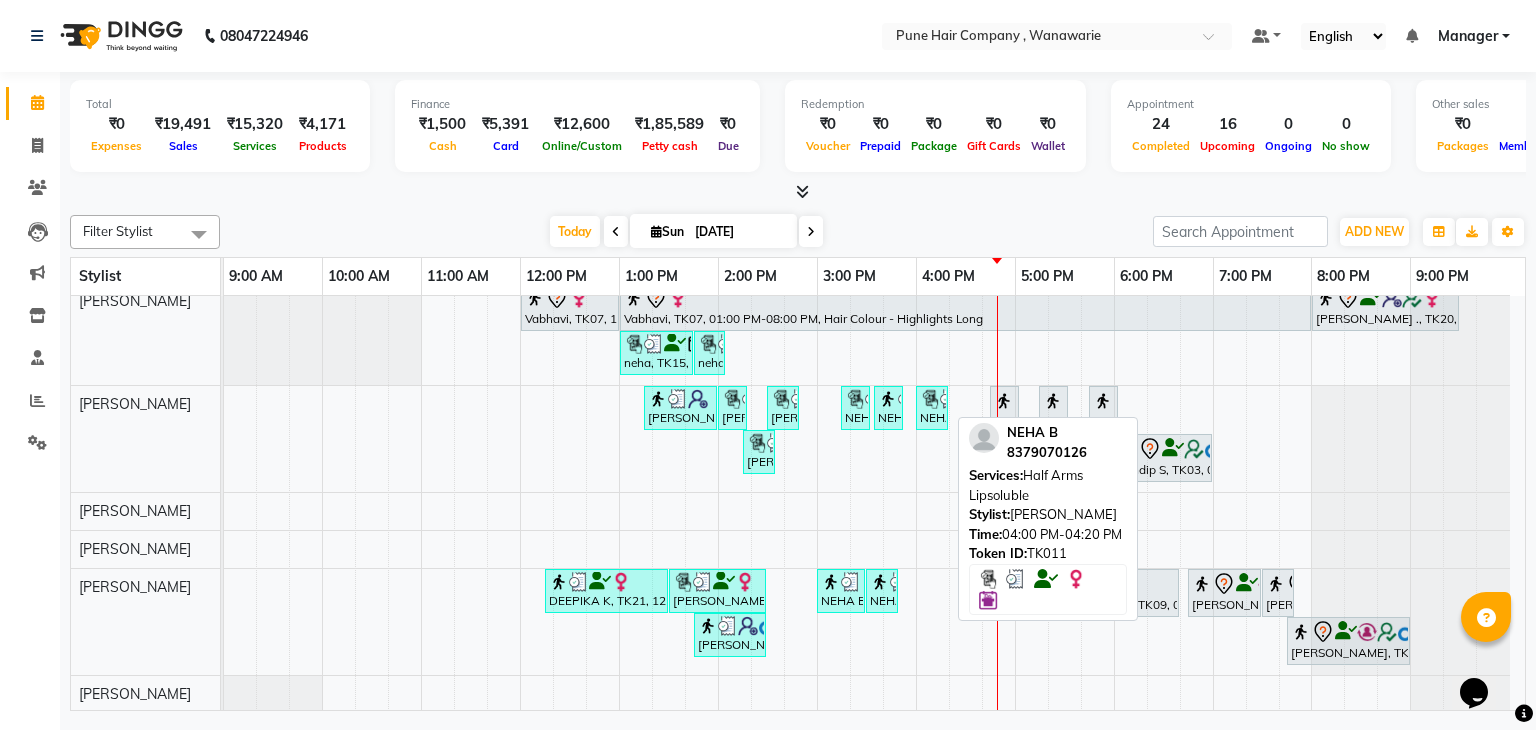 scroll, scrollTop: 0, scrollLeft: 0, axis: both 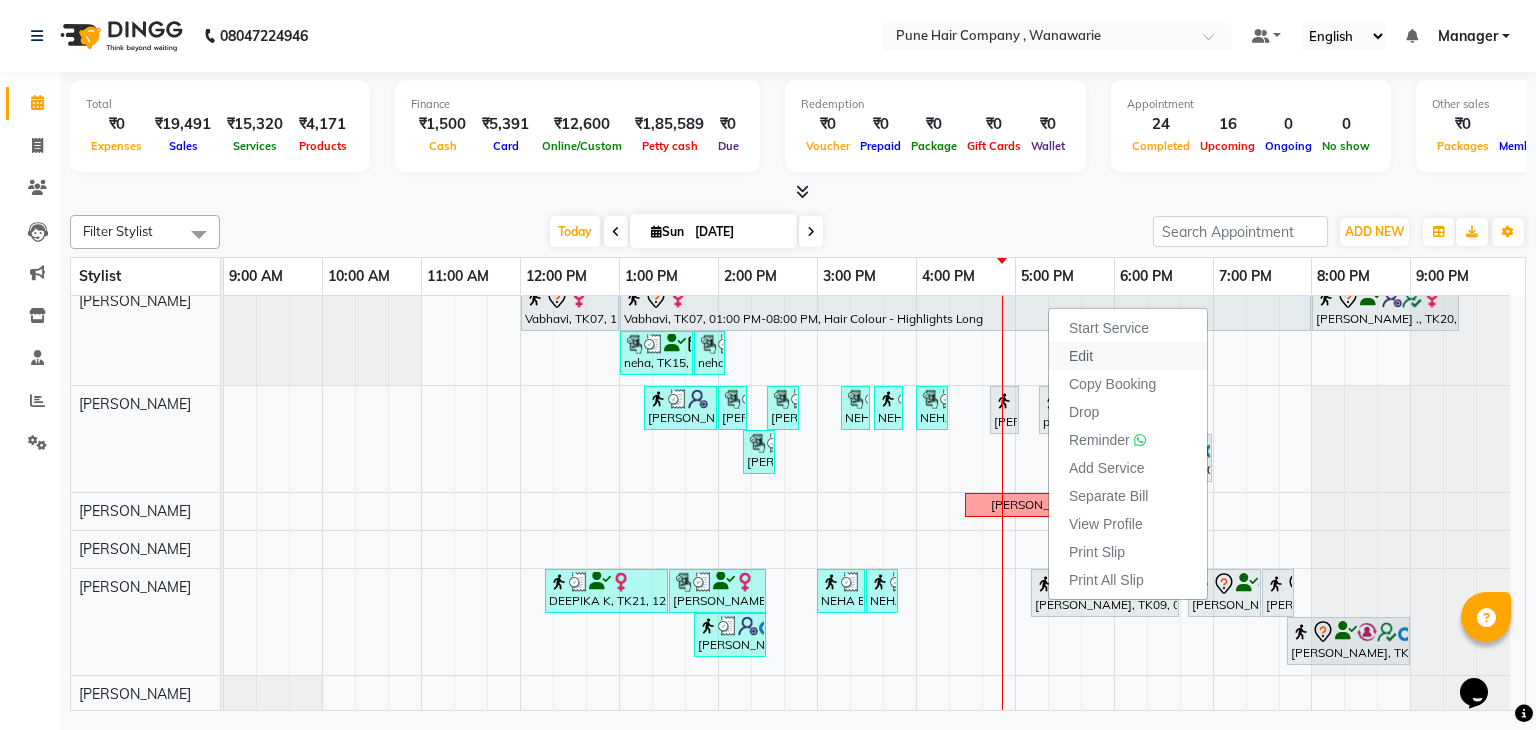 click on "Edit" at bounding box center (1128, 356) 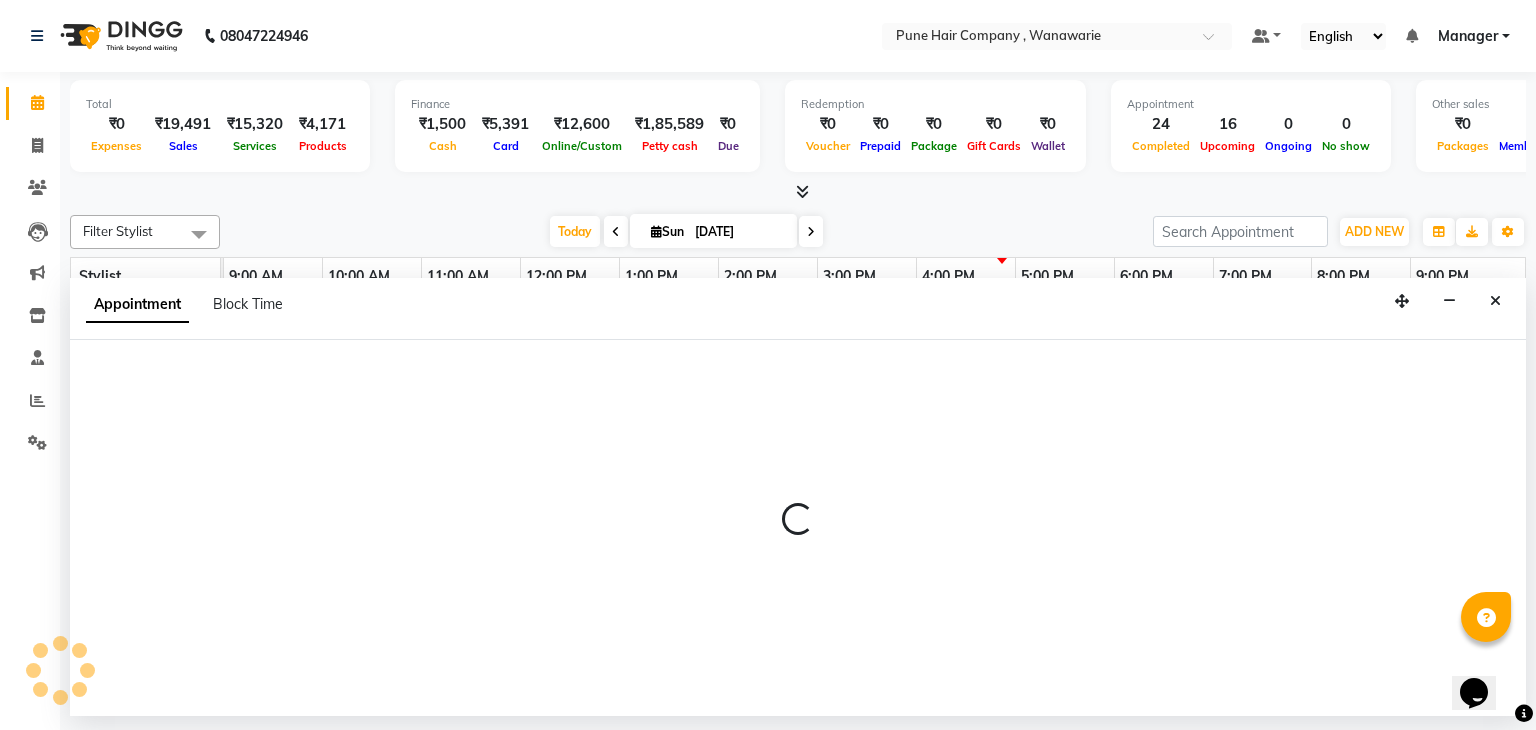 select on "tentative" 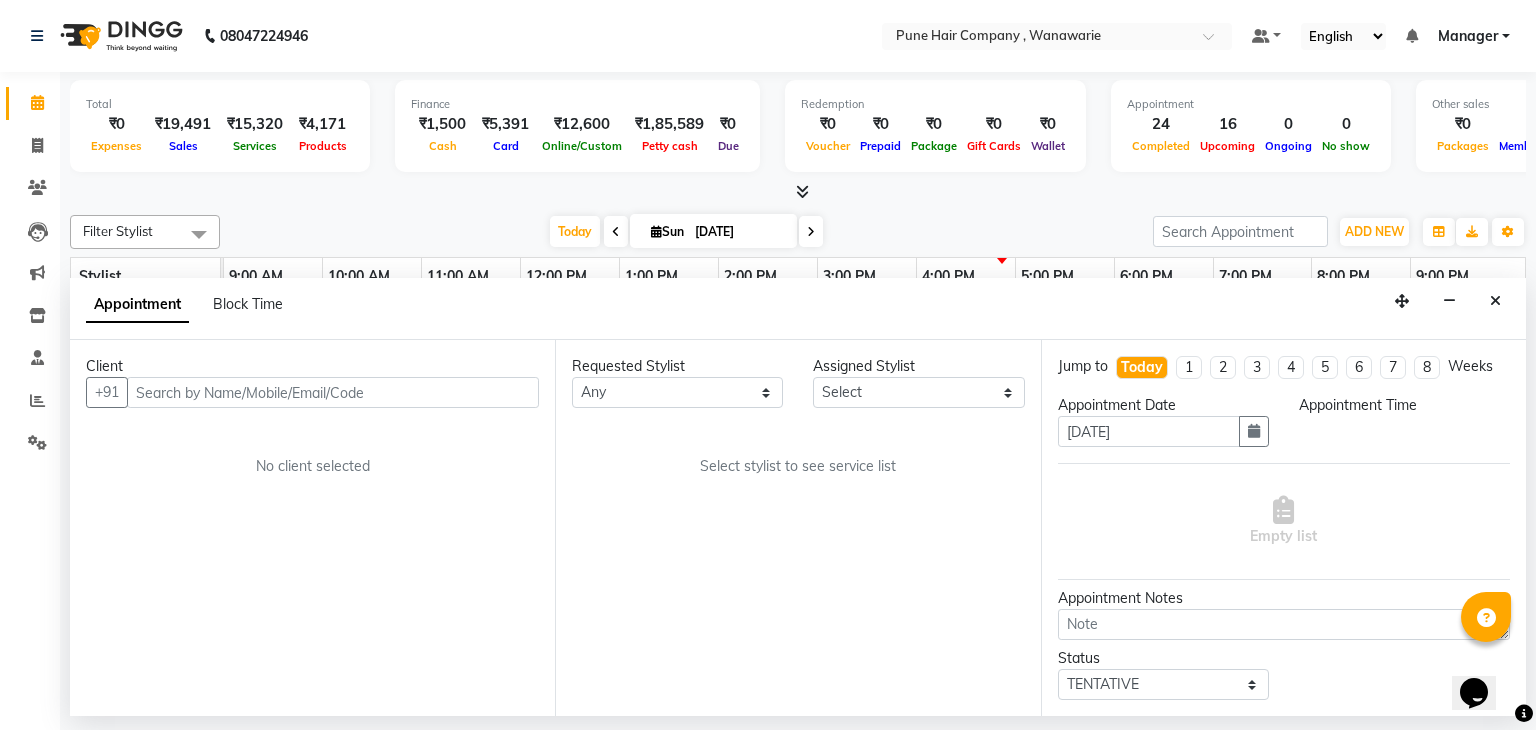 select on "74579" 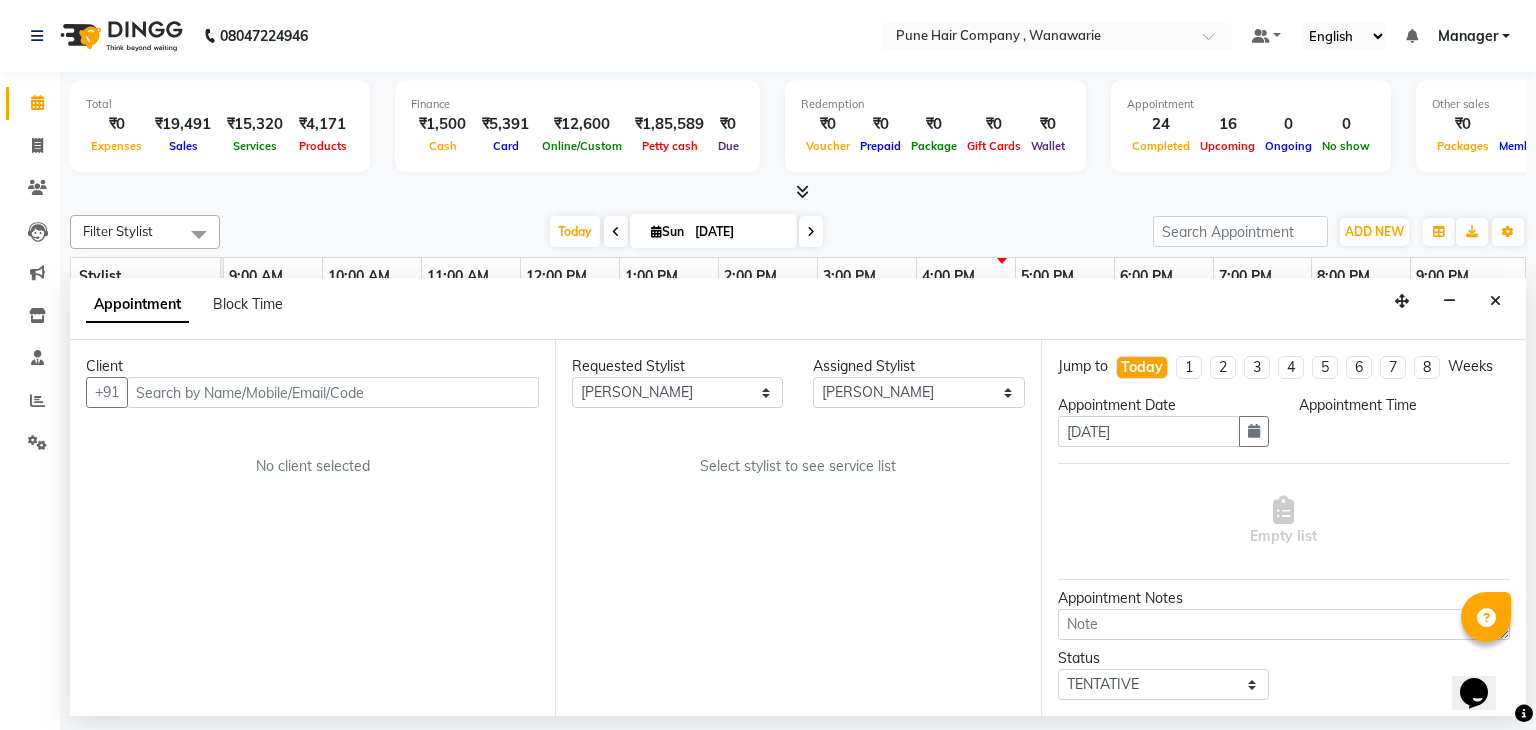 select on "1005" 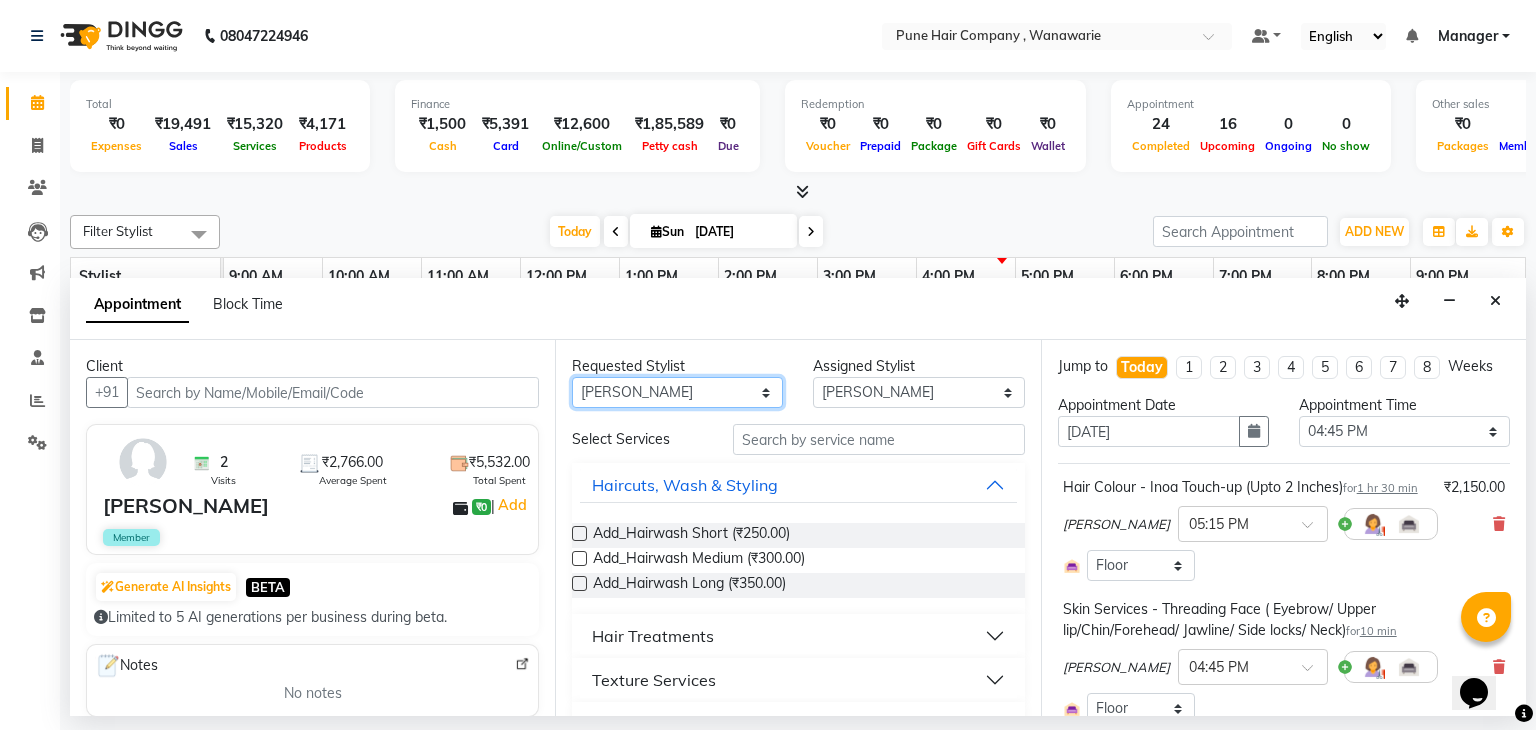 click on "Any Faisal shaikh Kanchan Gajare  Kasturi bhandari Manoj Zambre Prasad wagh Ranjeet Solanki Shriram Raut" at bounding box center [677, 392] 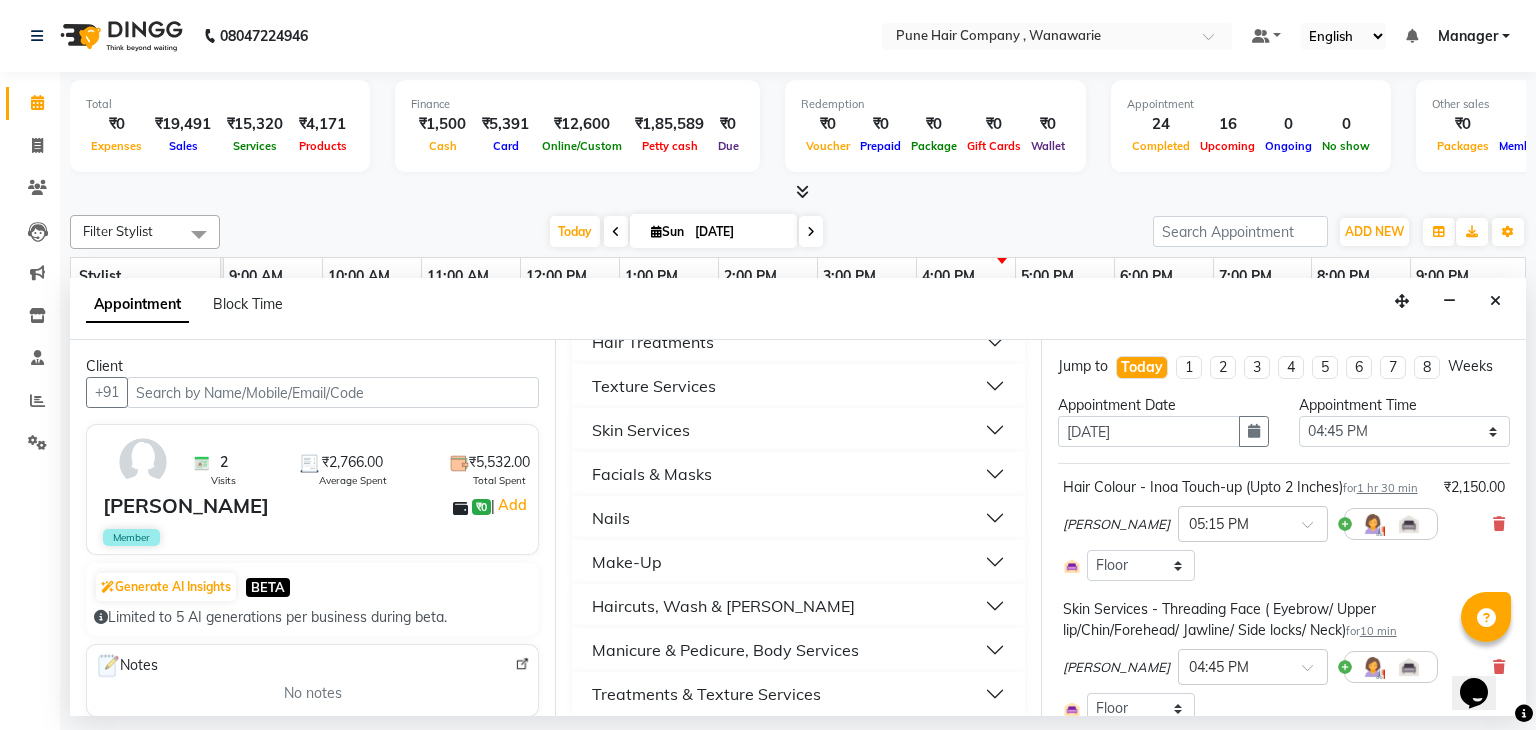 scroll, scrollTop: 745, scrollLeft: 0, axis: vertical 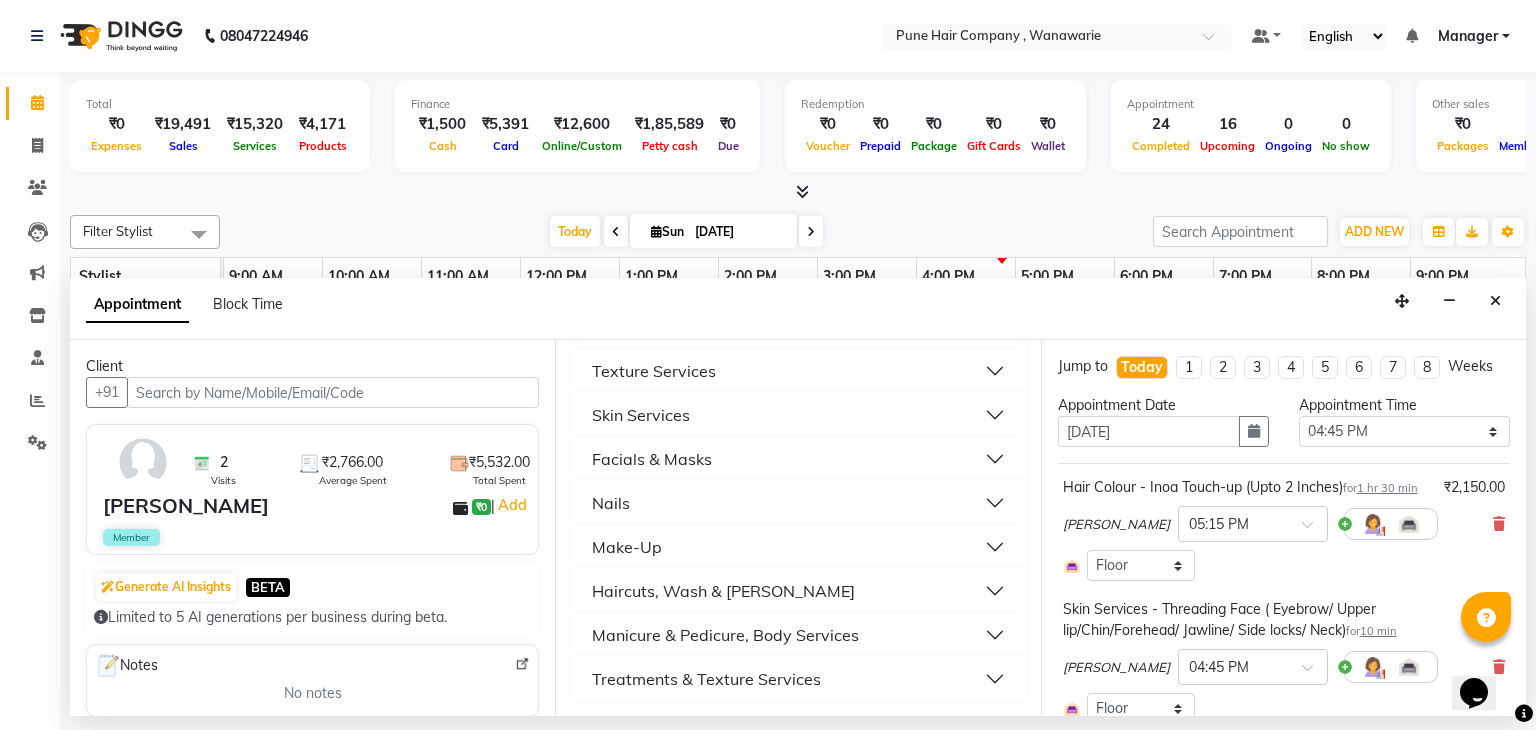 click on "Haircuts, Wash & Beard" at bounding box center (723, 591) 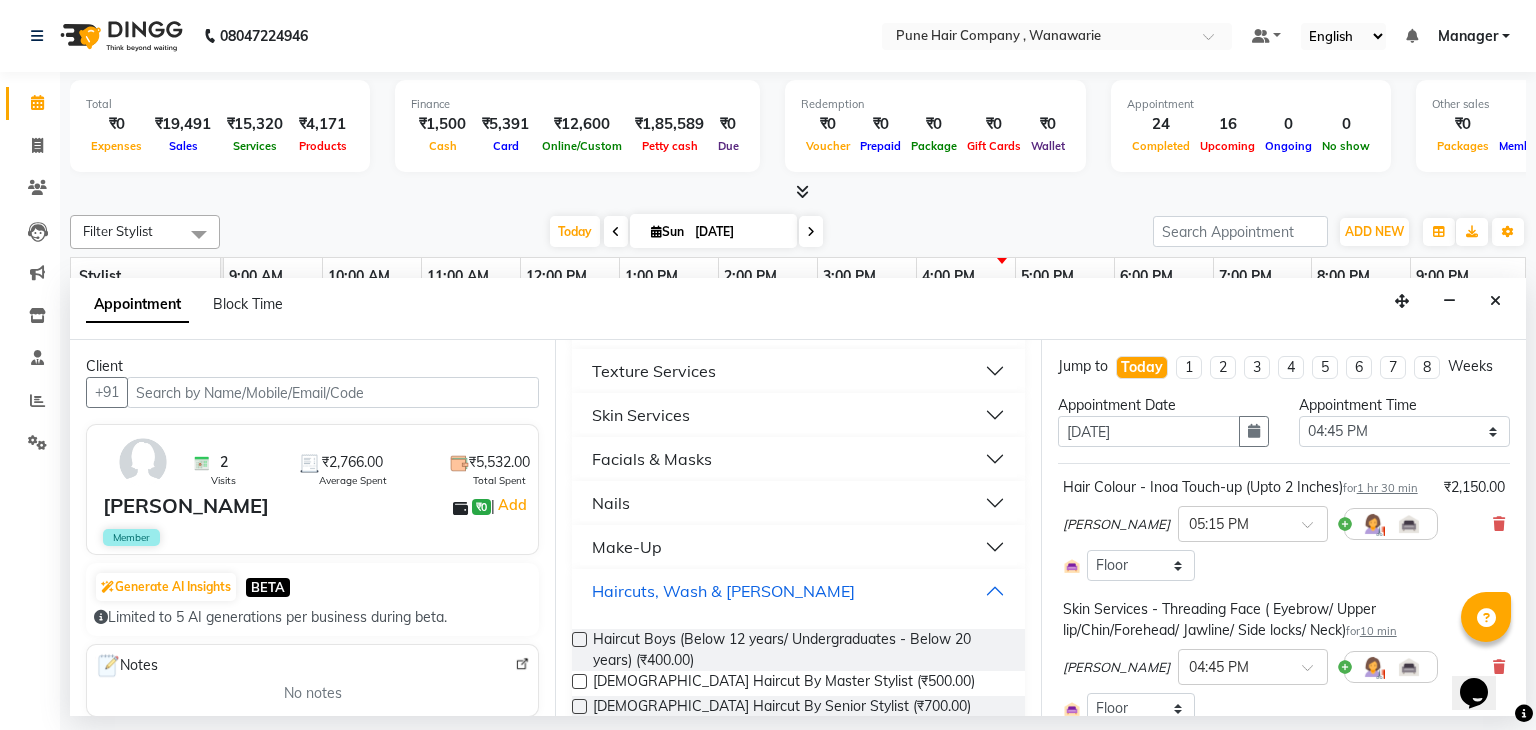 scroll, scrollTop: 949, scrollLeft: 0, axis: vertical 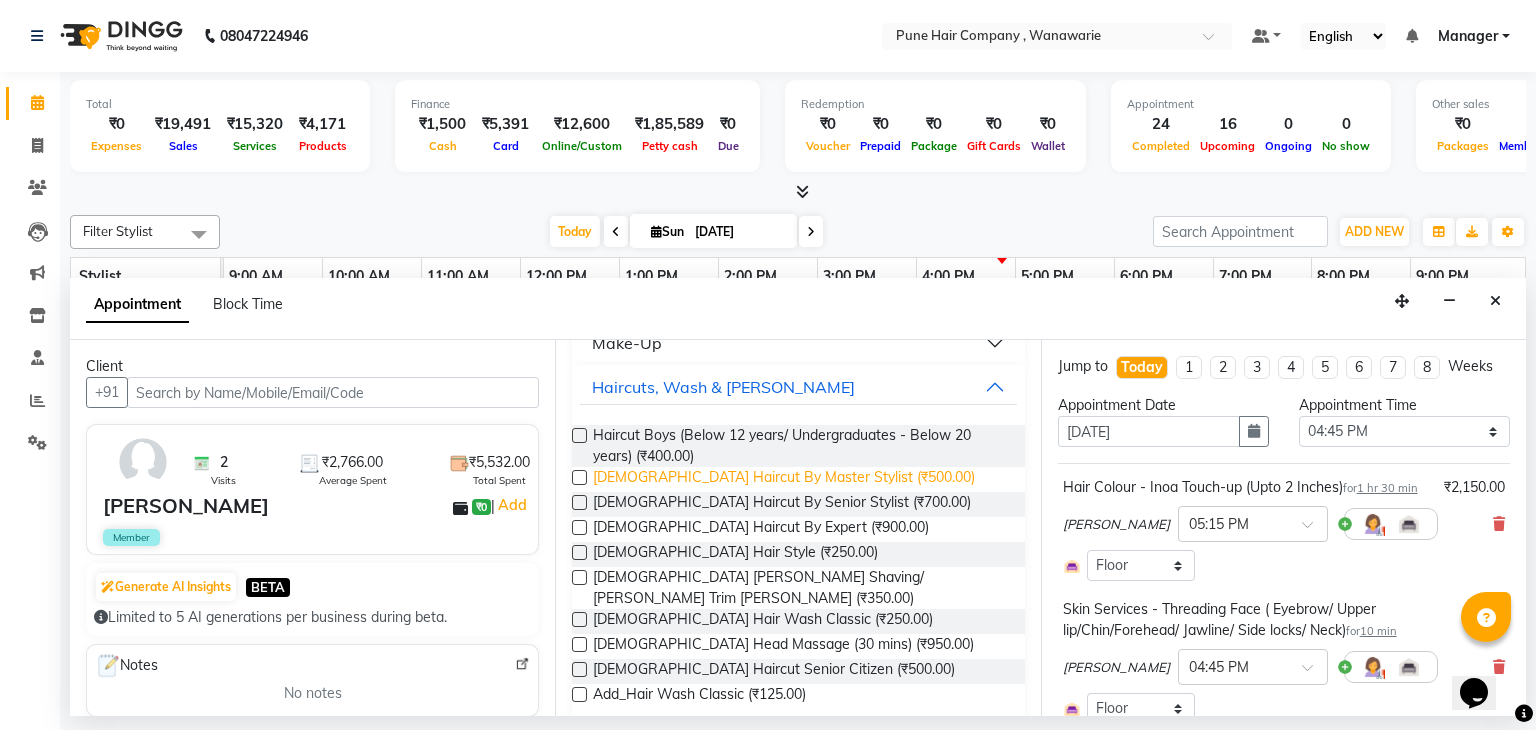 click on "Male Haircut By Master Stylist (₹500.00)" at bounding box center (784, 479) 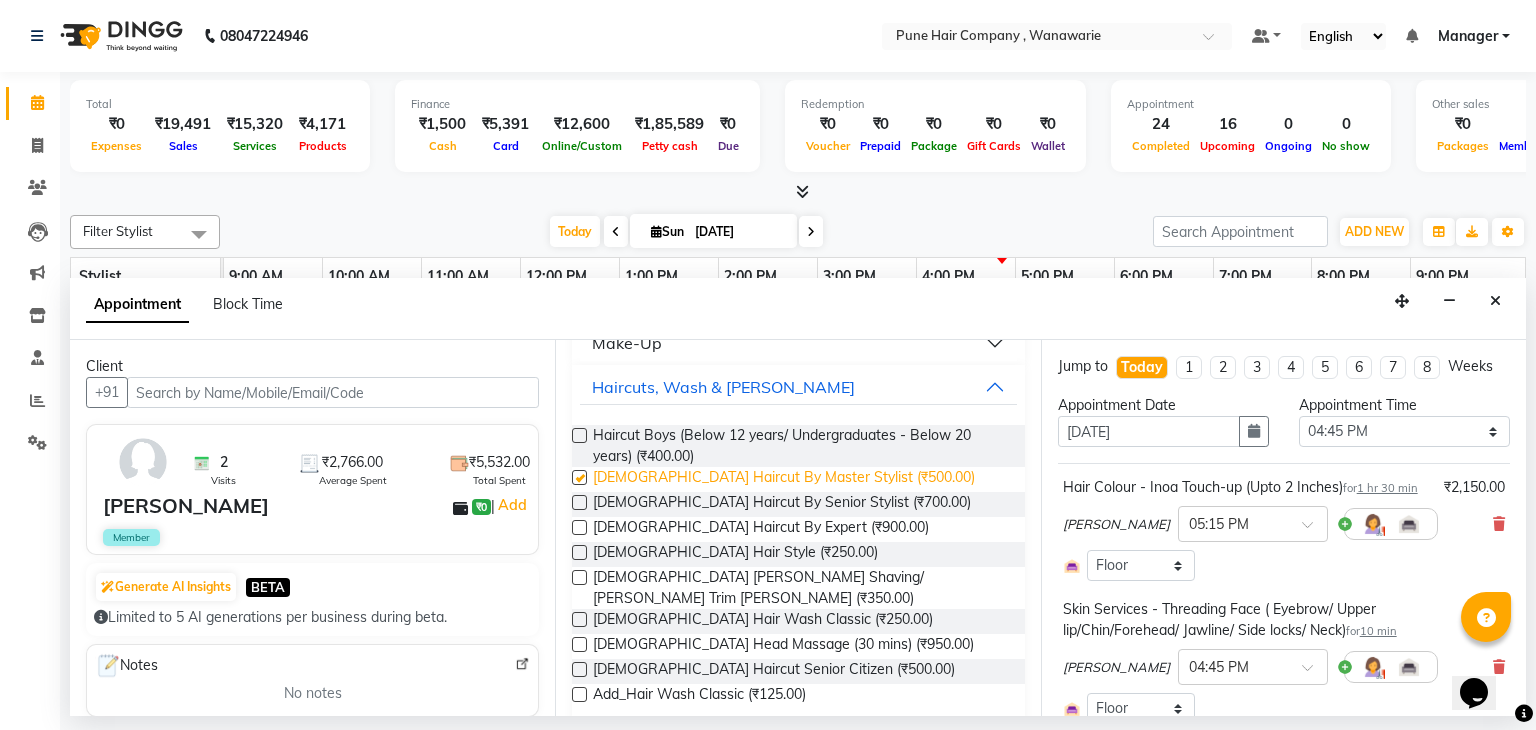 checkbox on "false" 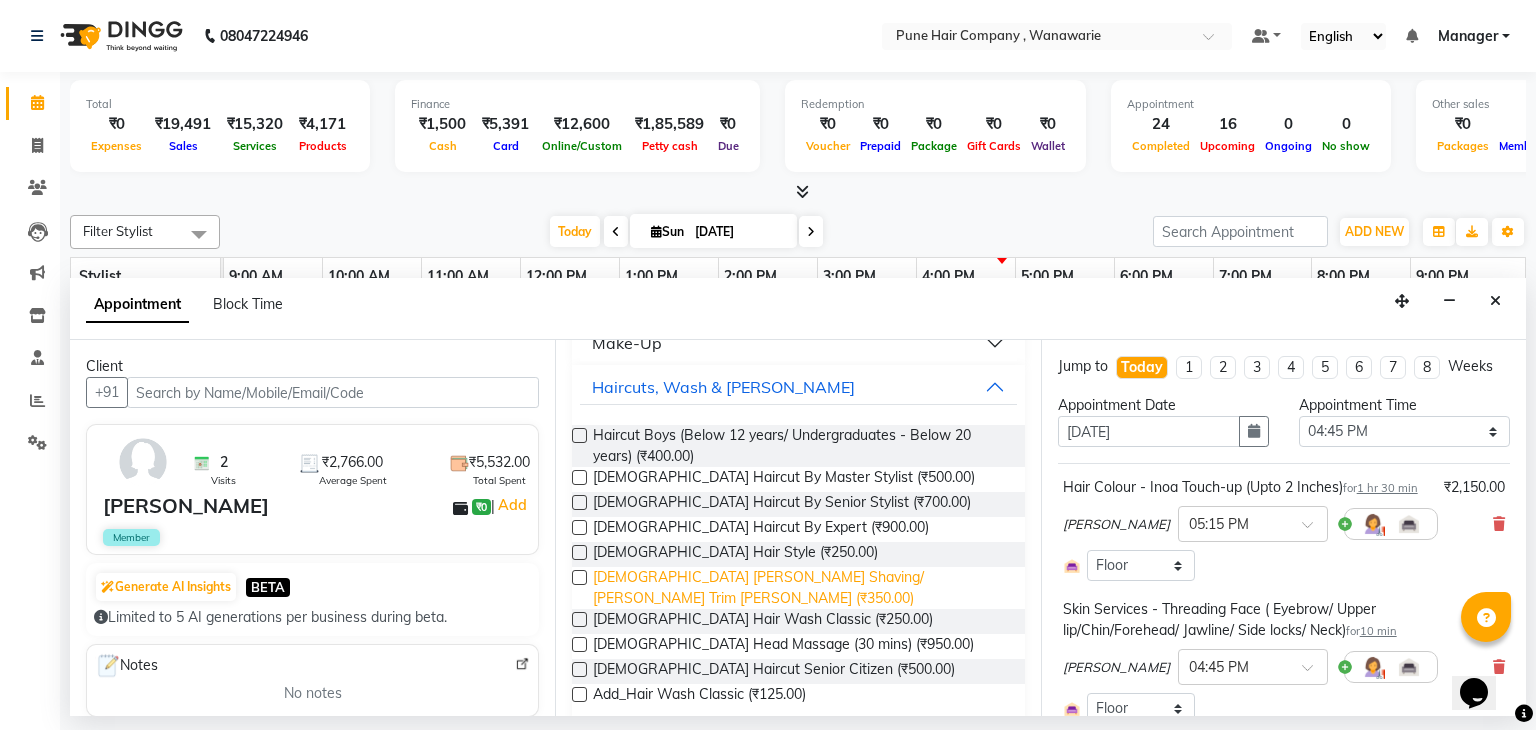 click on "Male Beard Shaving/ Beard Trim Beard (₹350.00)" at bounding box center (800, 588) 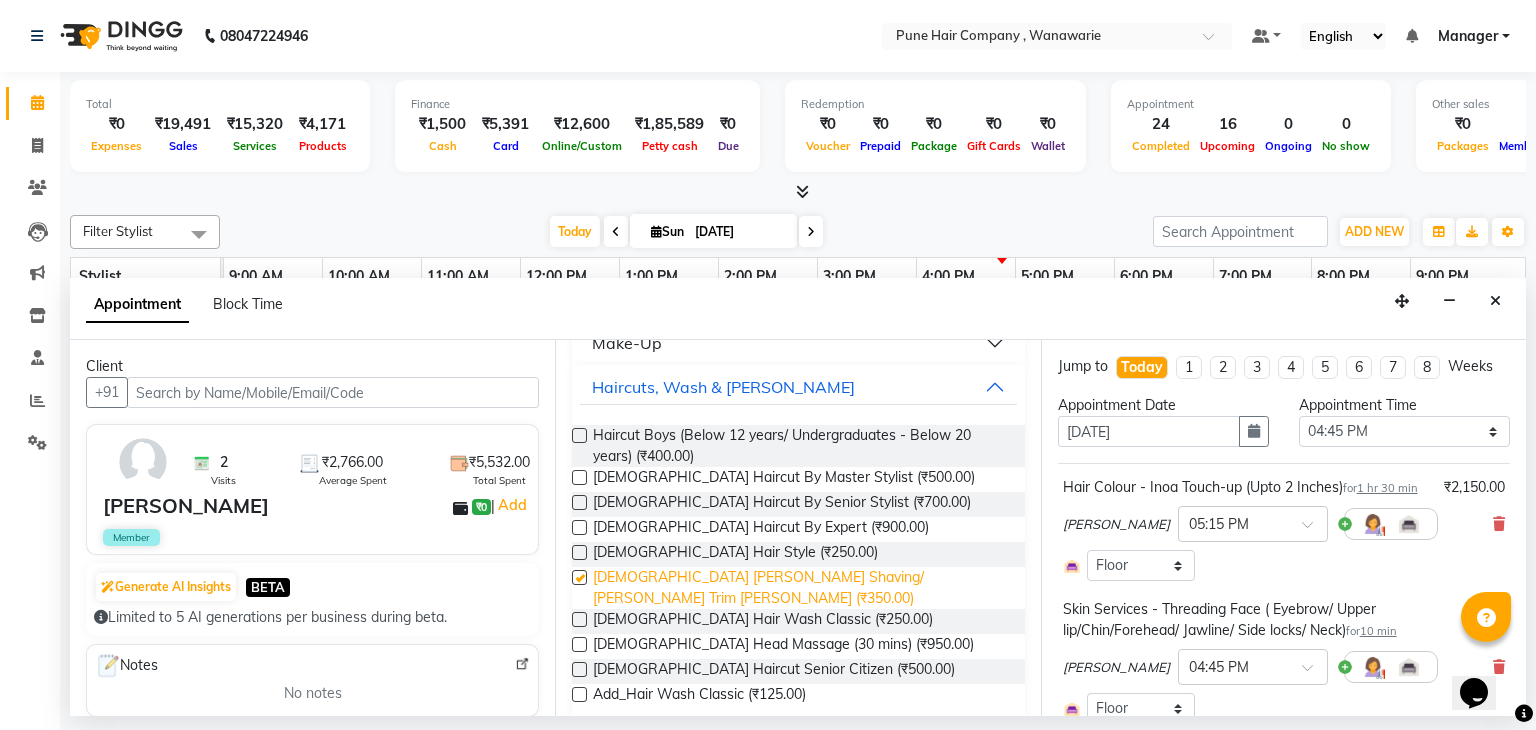 checkbox on "false" 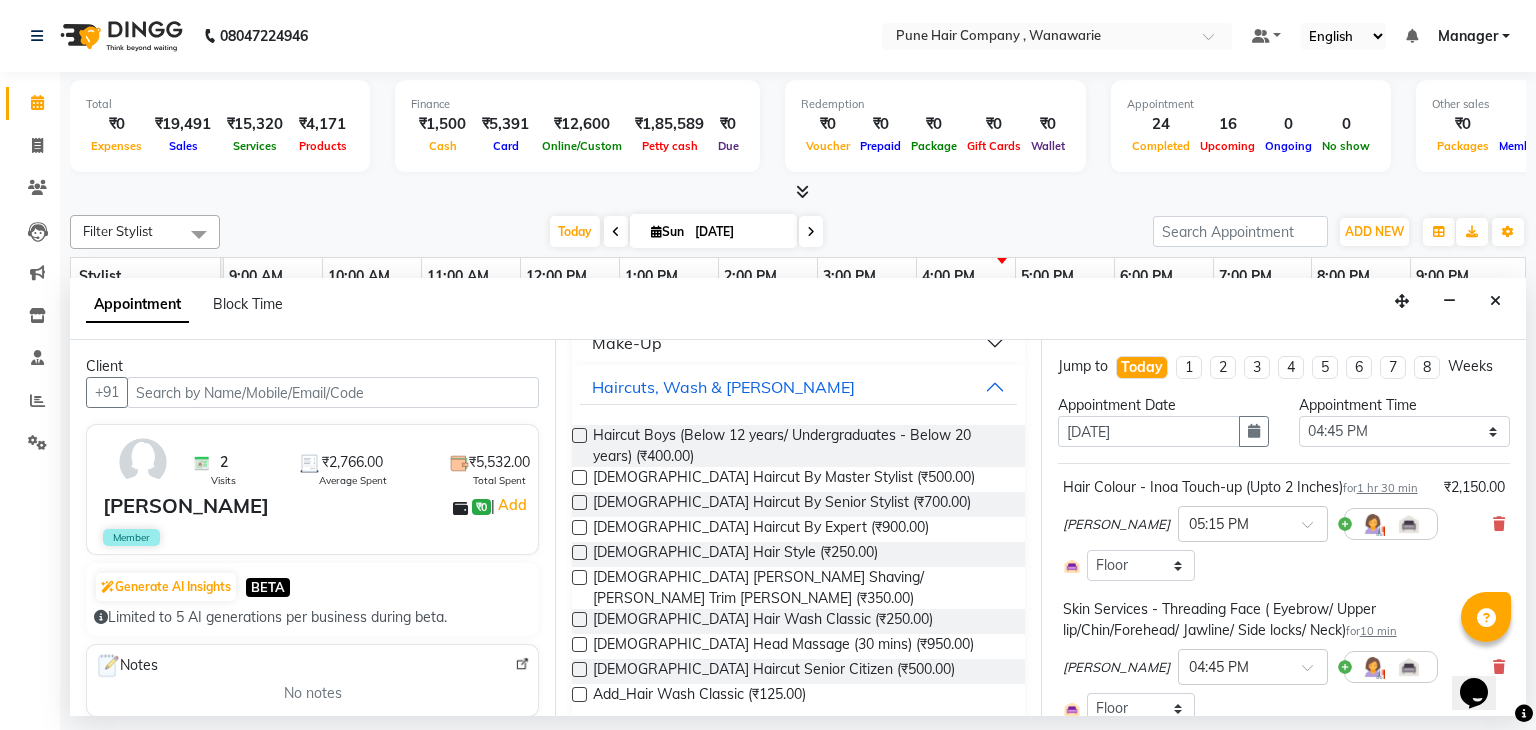 scroll, scrollTop: 612, scrollLeft: 0, axis: vertical 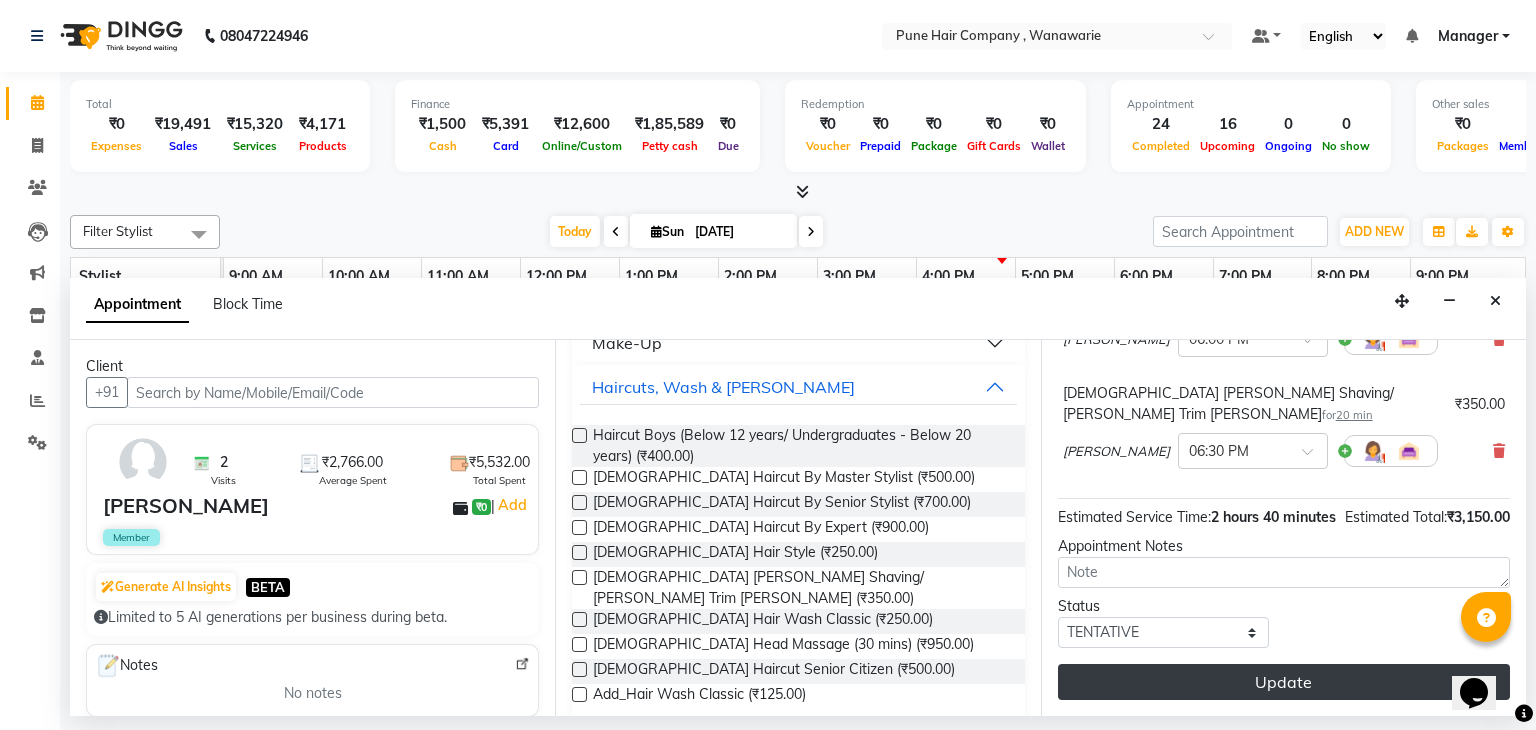 click on "Update" at bounding box center (1284, 682) 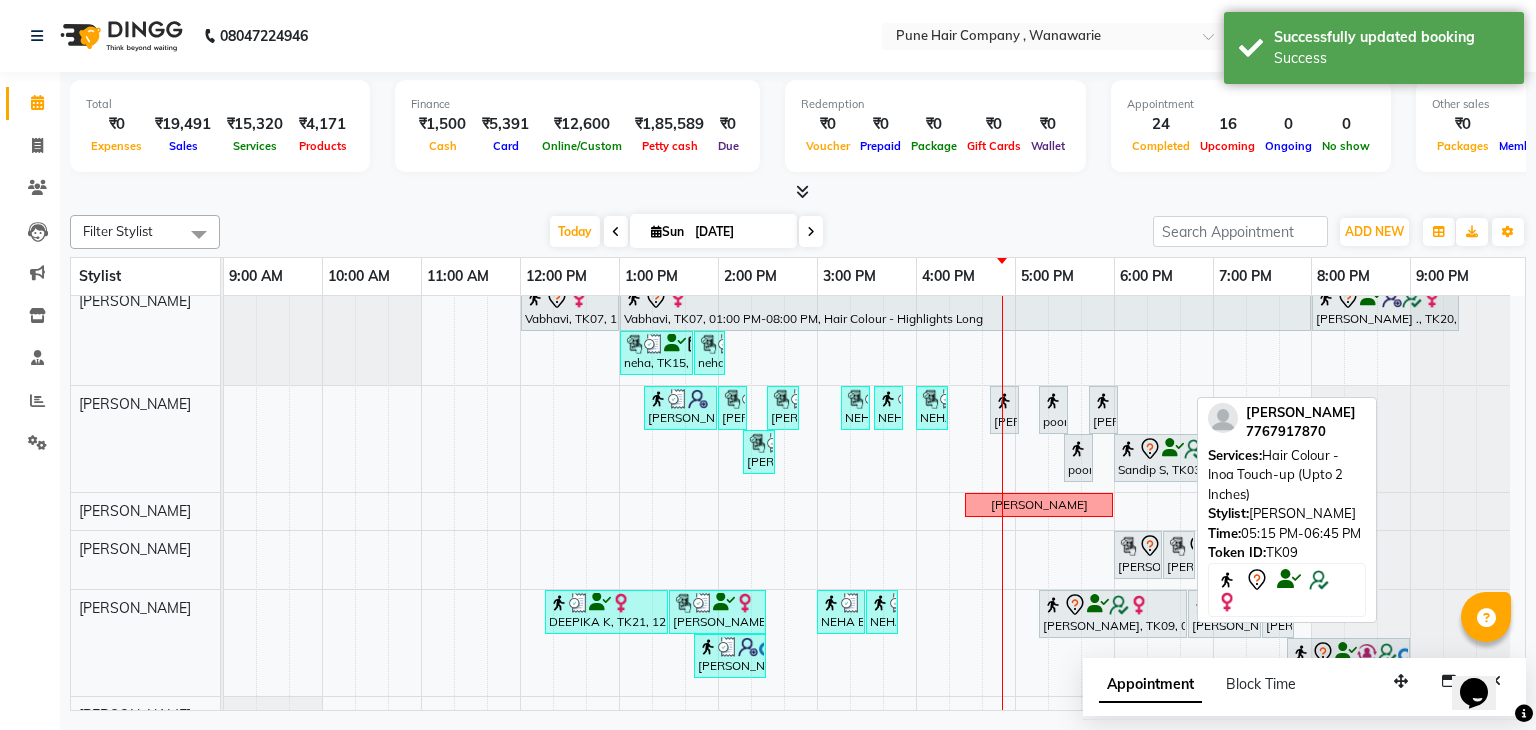 scroll, scrollTop: 141, scrollLeft: 0, axis: vertical 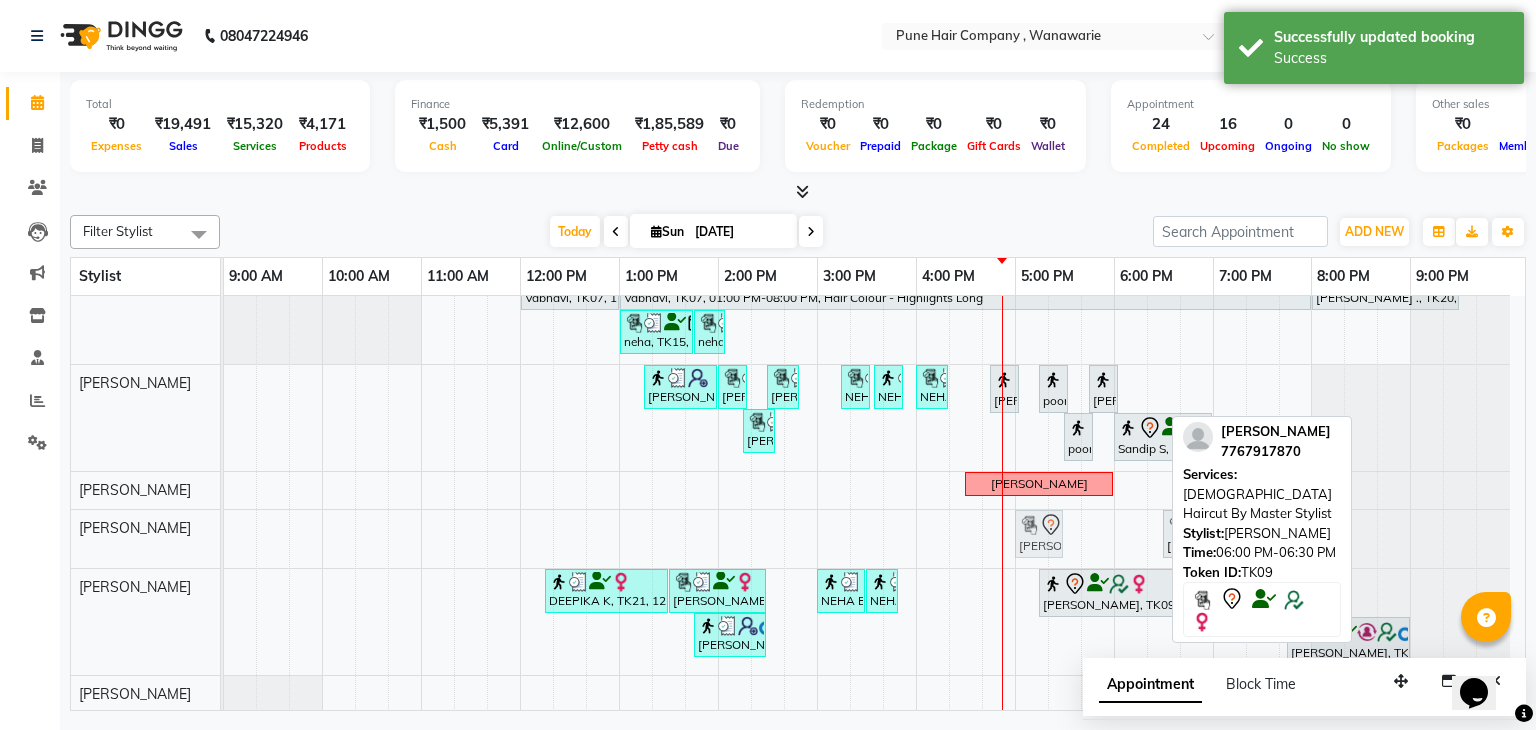 drag, startPoint x: 1132, startPoint y: 541, endPoint x: 1027, endPoint y: 549, distance: 105.30432 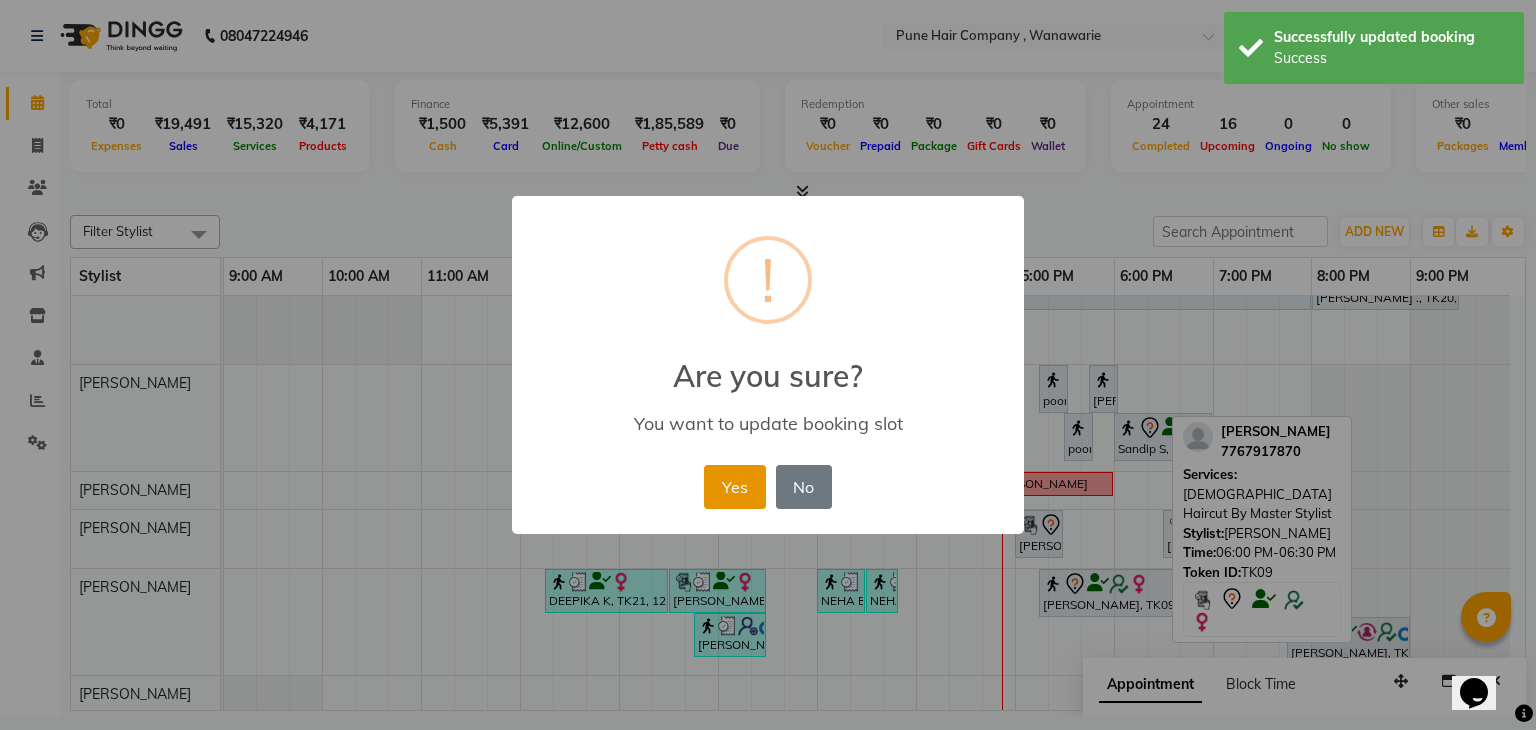 click on "Yes" at bounding box center [734, 487] 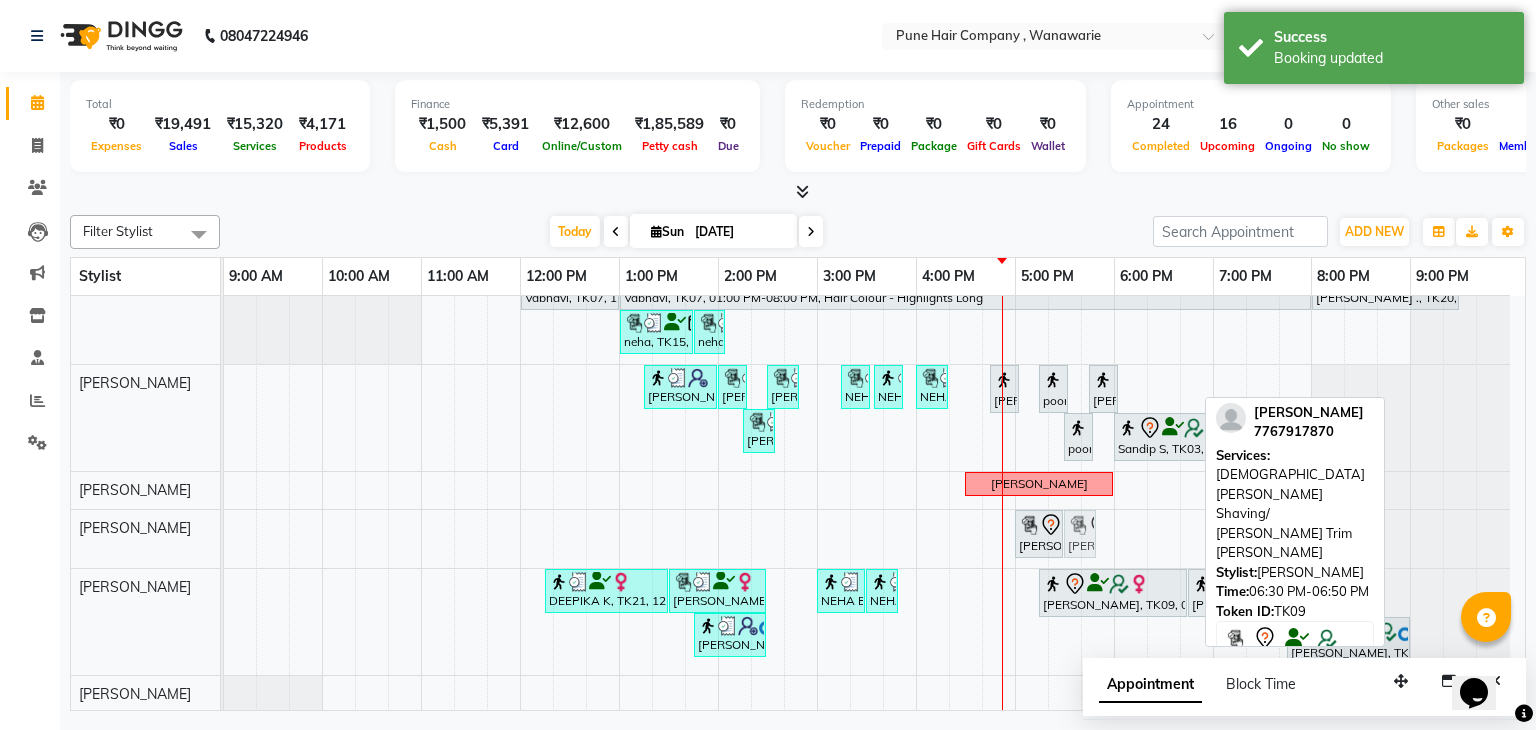drag, startPoint x: 1180, startPoint y: 525, endPoint x: 1088, endPoint y: 533, distance: 92.34717 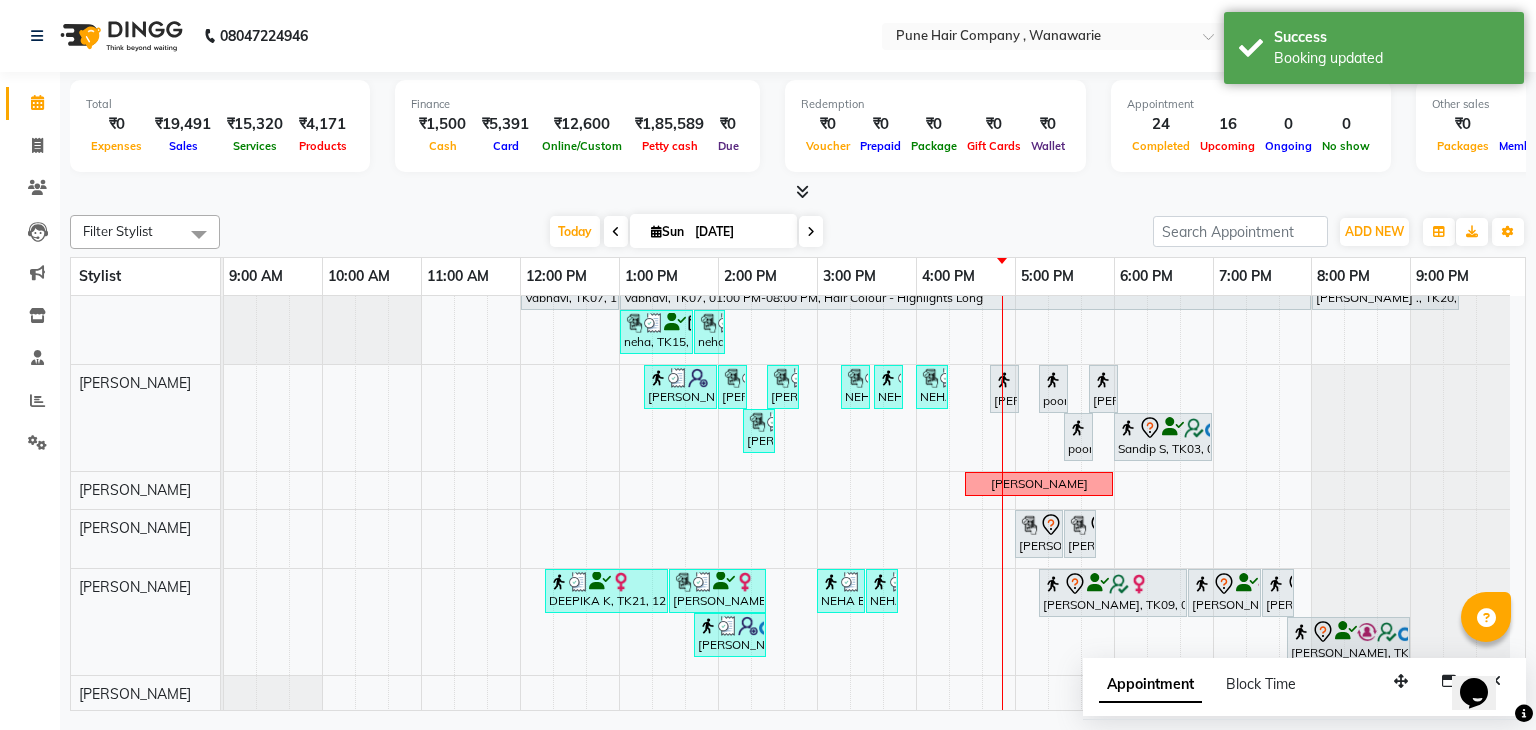 click at bounding box center (811, 232) 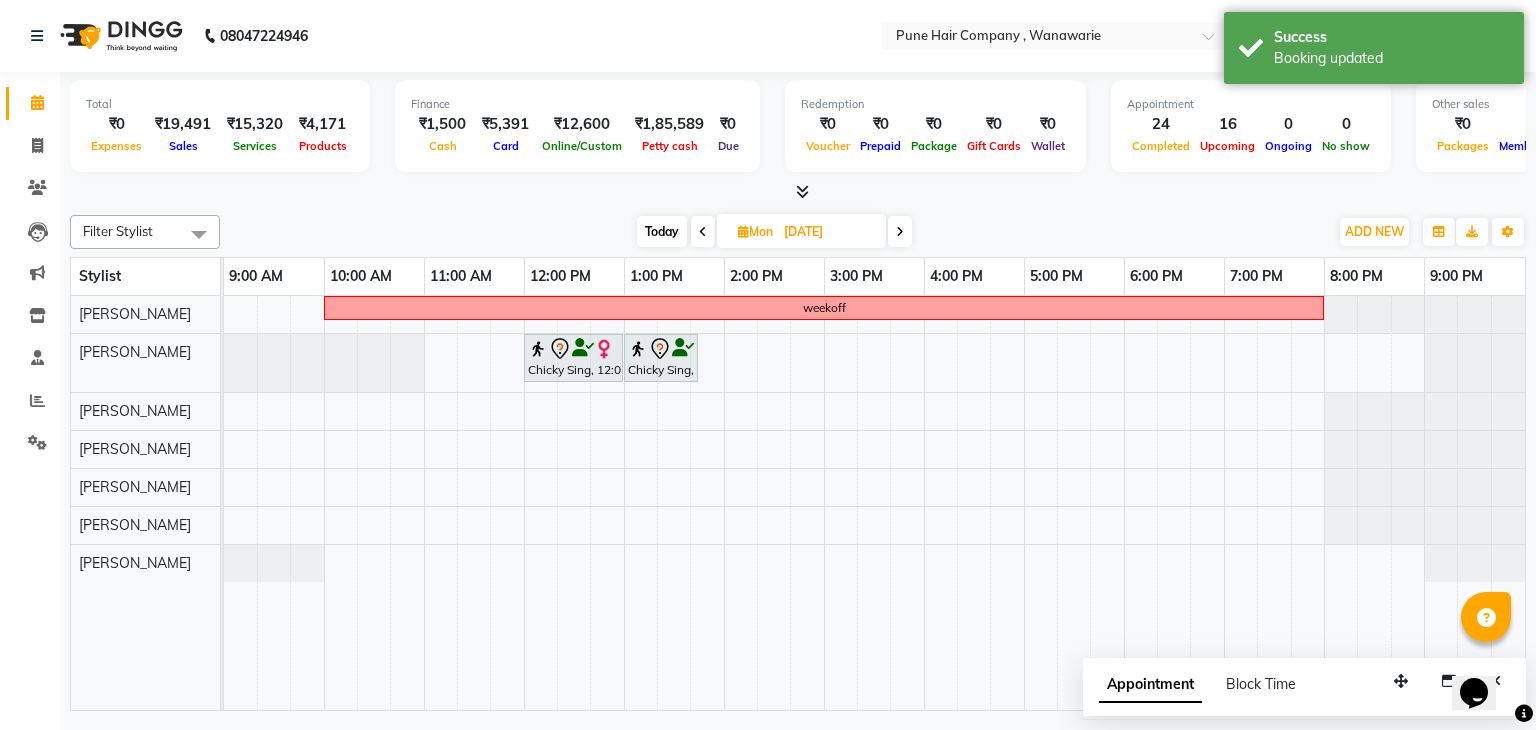click on "Today" at bounding box center (662, 231) 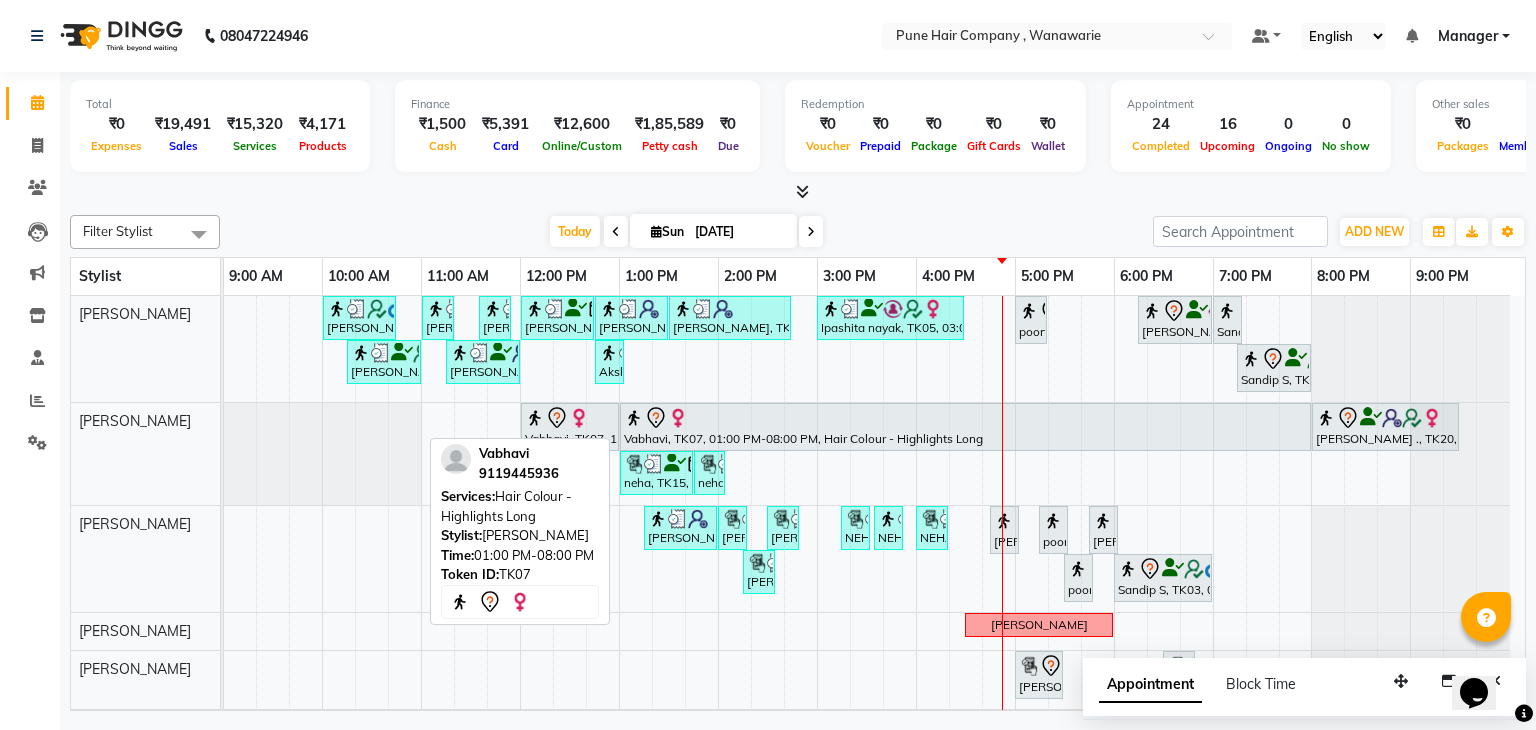 scroll, scrollTop: 141, scrollLeft: 0, axis: vertical 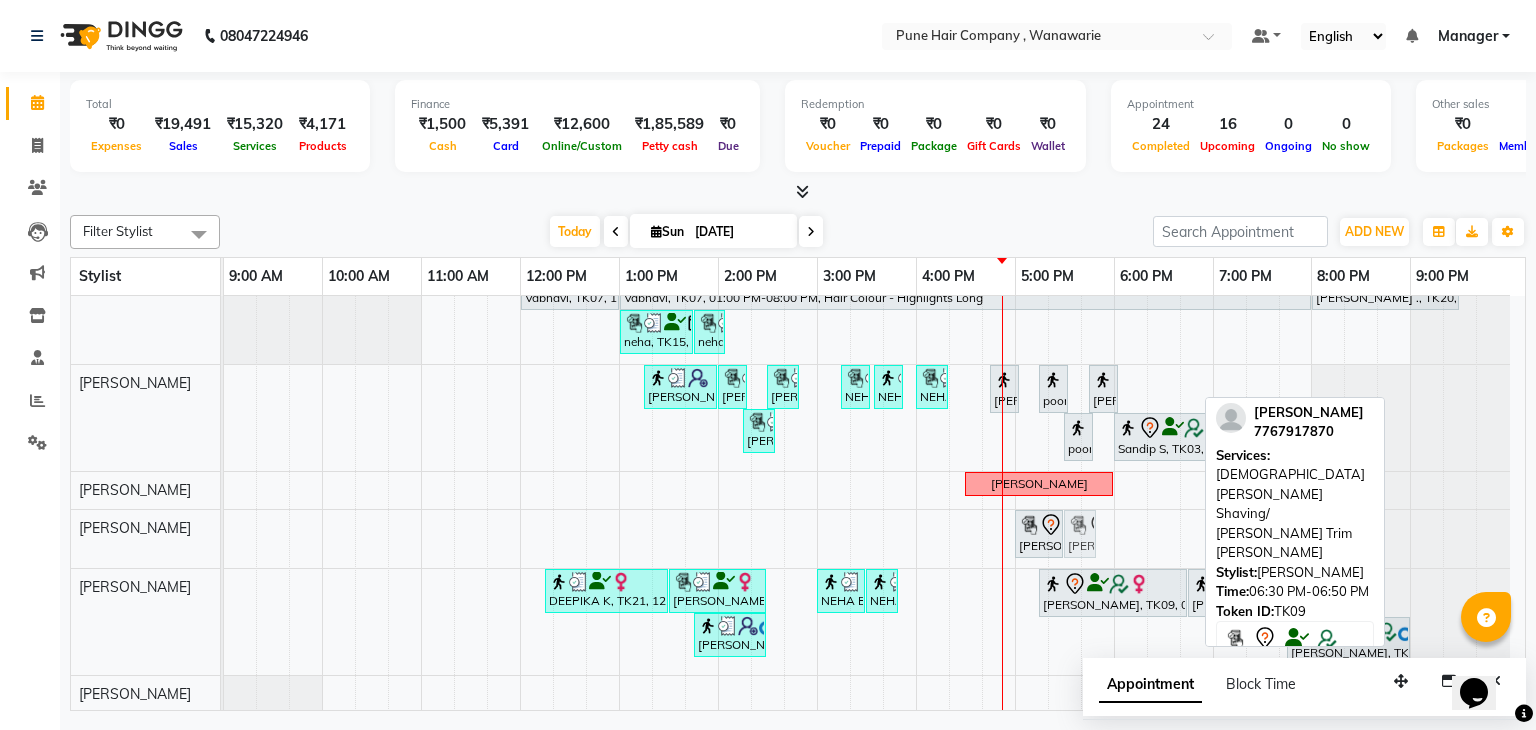 drag, startPoint x: 1183, startPoint y: 526, endPoint x: 1096, endPoint y: 536, distance: 87.57283 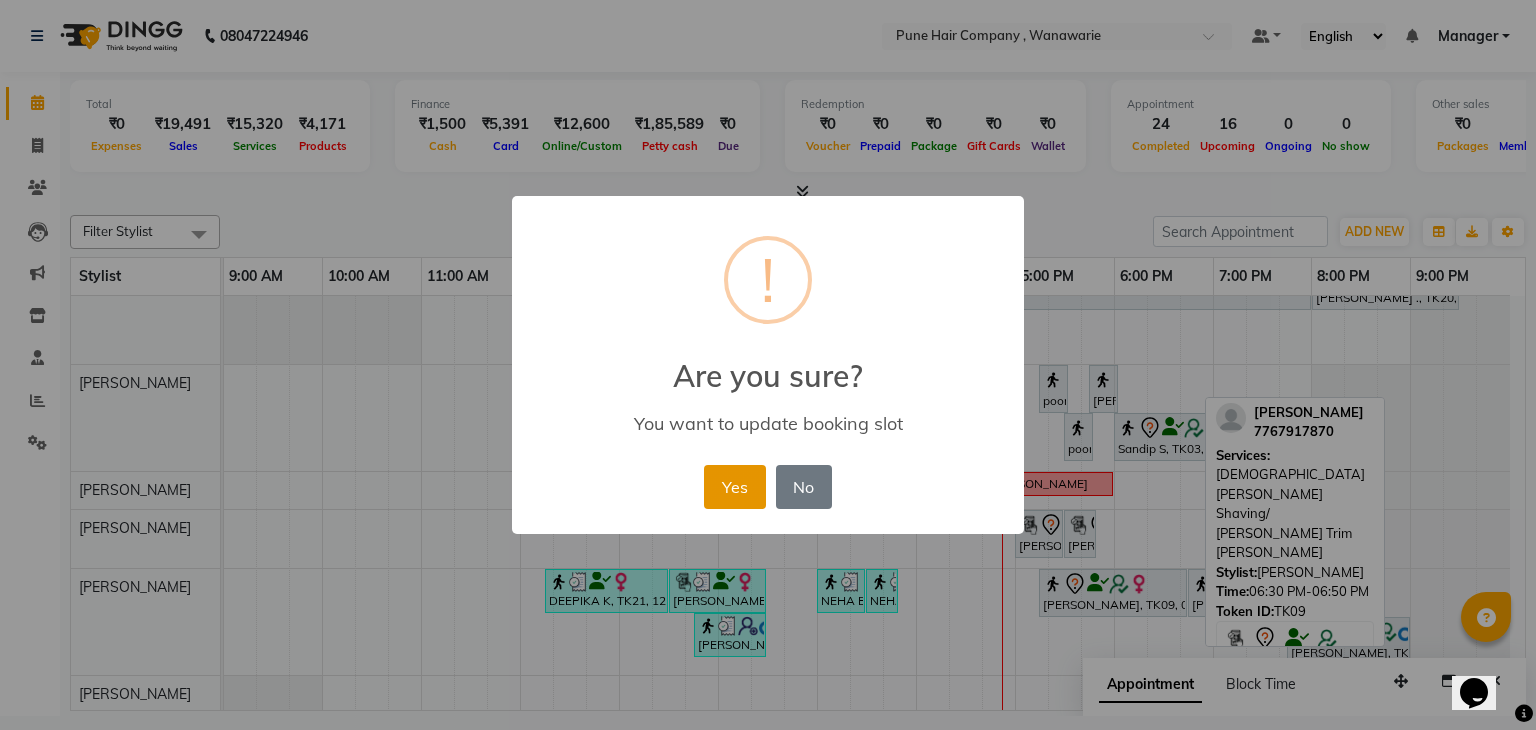 click on "Yes" at bounding box center (734, 487) 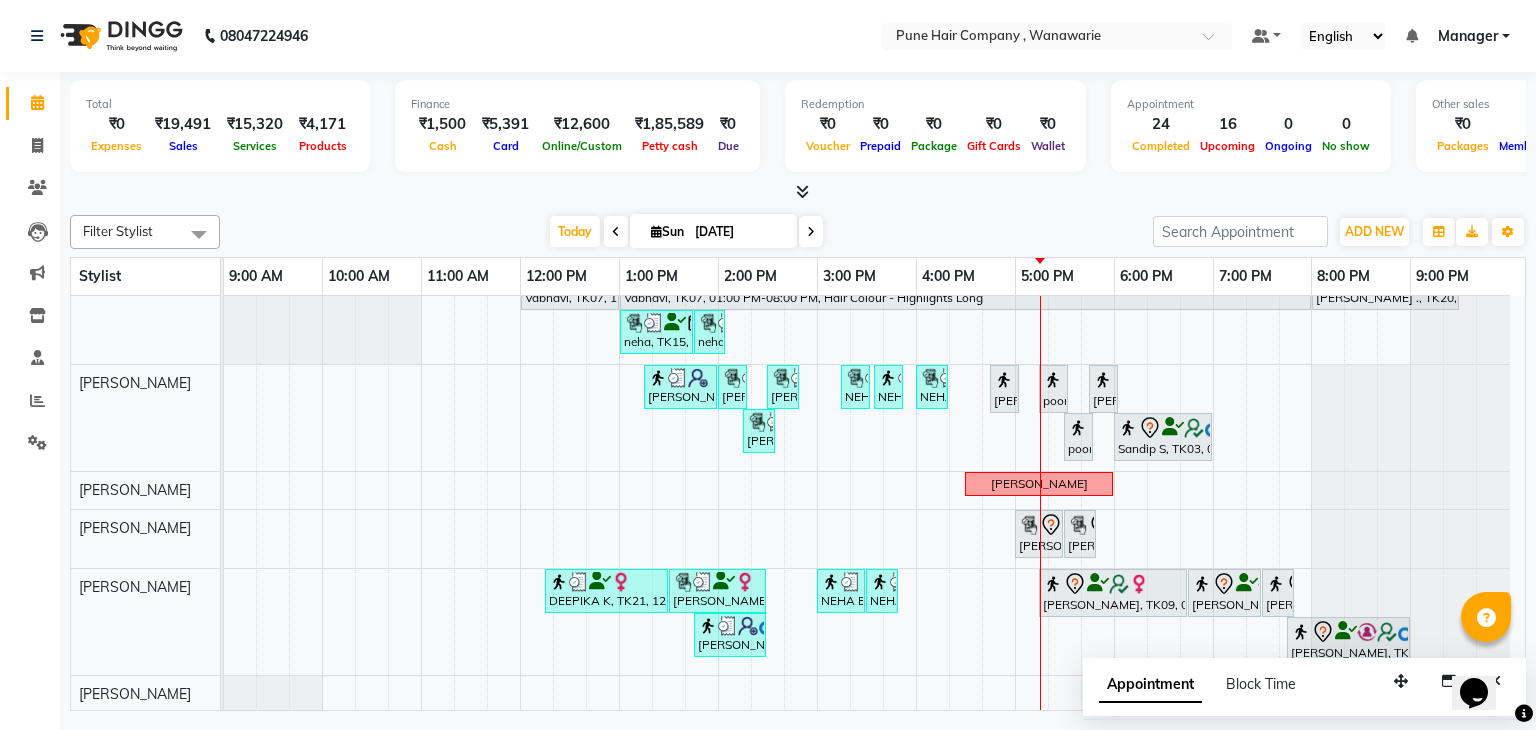 scroll, scrollTop: 0, scrollLeft: 0, axis: both 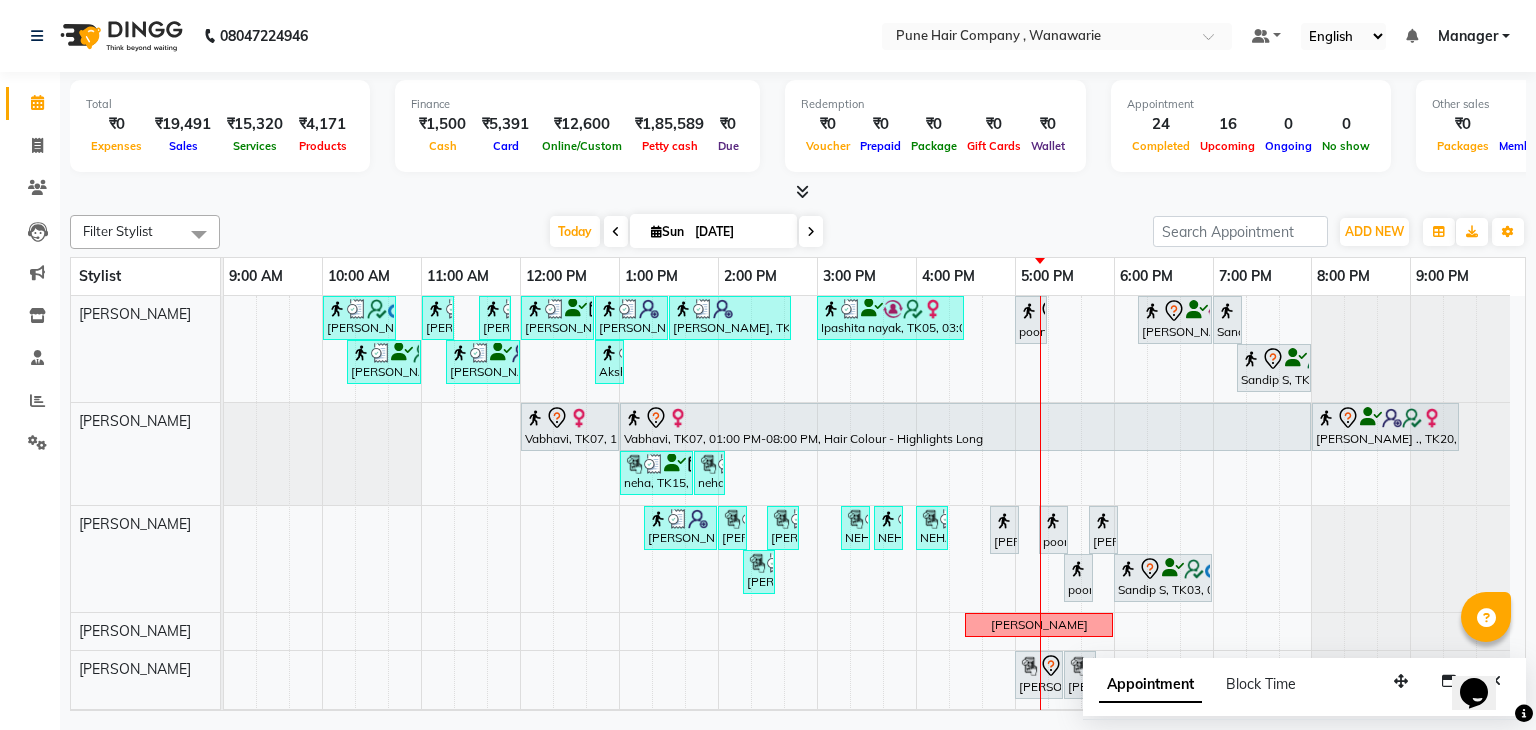 click on "[DATE]" at bounding box center [739, 232] 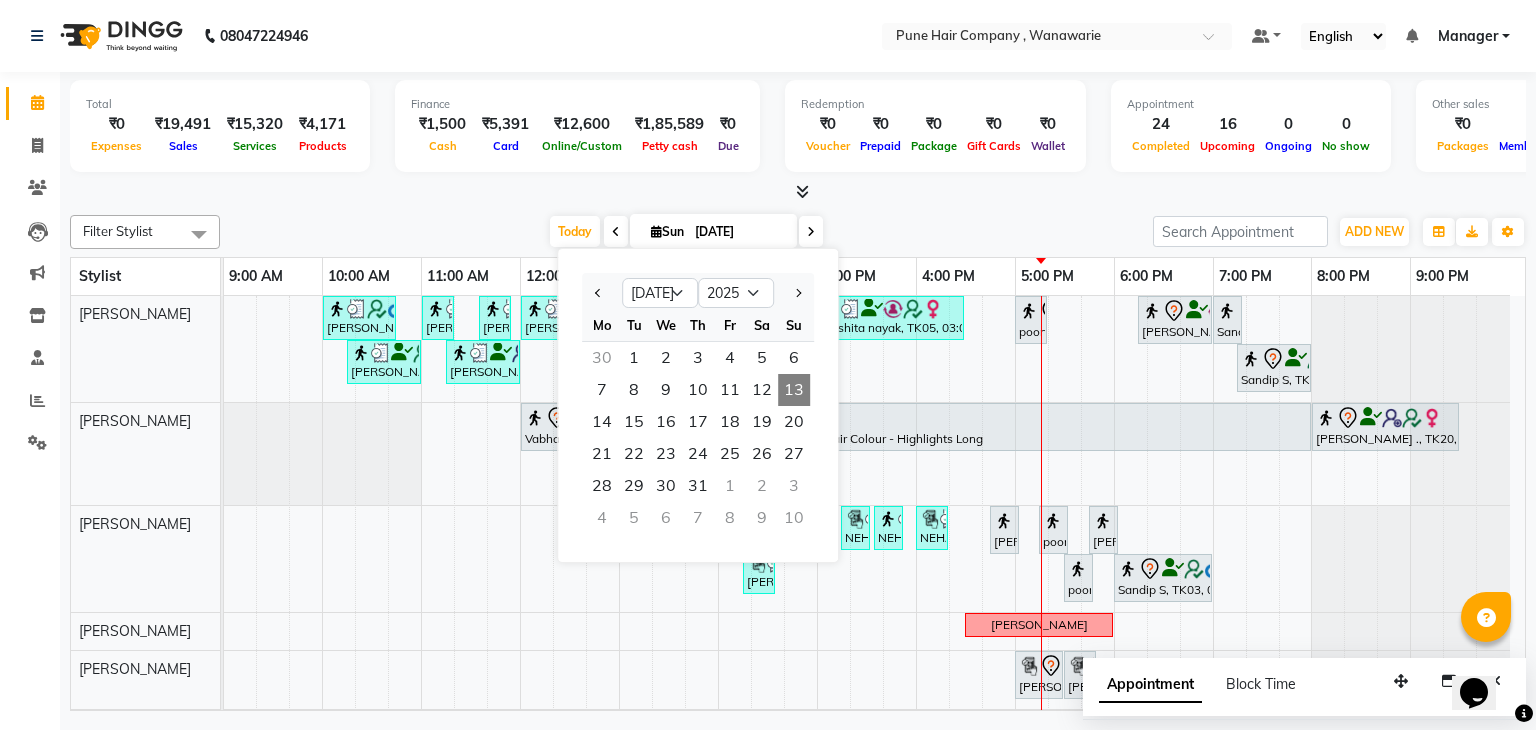 click on "Today  Sun 13-07-2025 Jan Feb Mar Apr May Jun Jul Aug Sep Oct Nov Dec 2015 2016 2017 2018 2019 2020 2021 2022 2023 2024 2025 2026 2027 2028 2029 2030 2031 2032 2033 2034 2035 Mo Tu We Th Fr Sa Su  30   1   2   3   4   5   6   7   8   9   10   11   12   13   14   15   16   17   18   19   20   21   22   23   24   25   26   27   28   29   30   31   1   2   3   4   5   6   7   8   9   10" at bounding box center (686, 232) 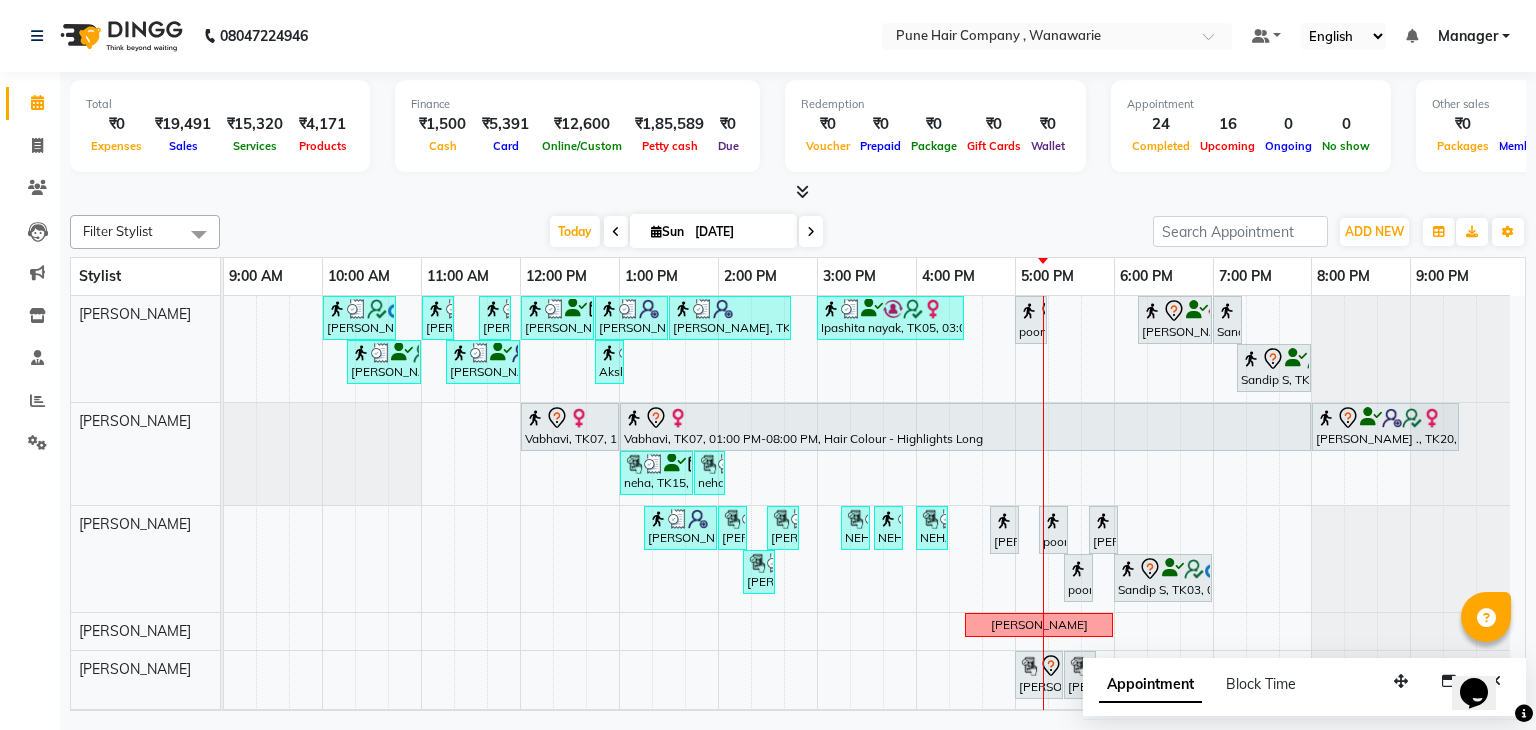 click on "[DATE]" at bounding box center (739, 232) 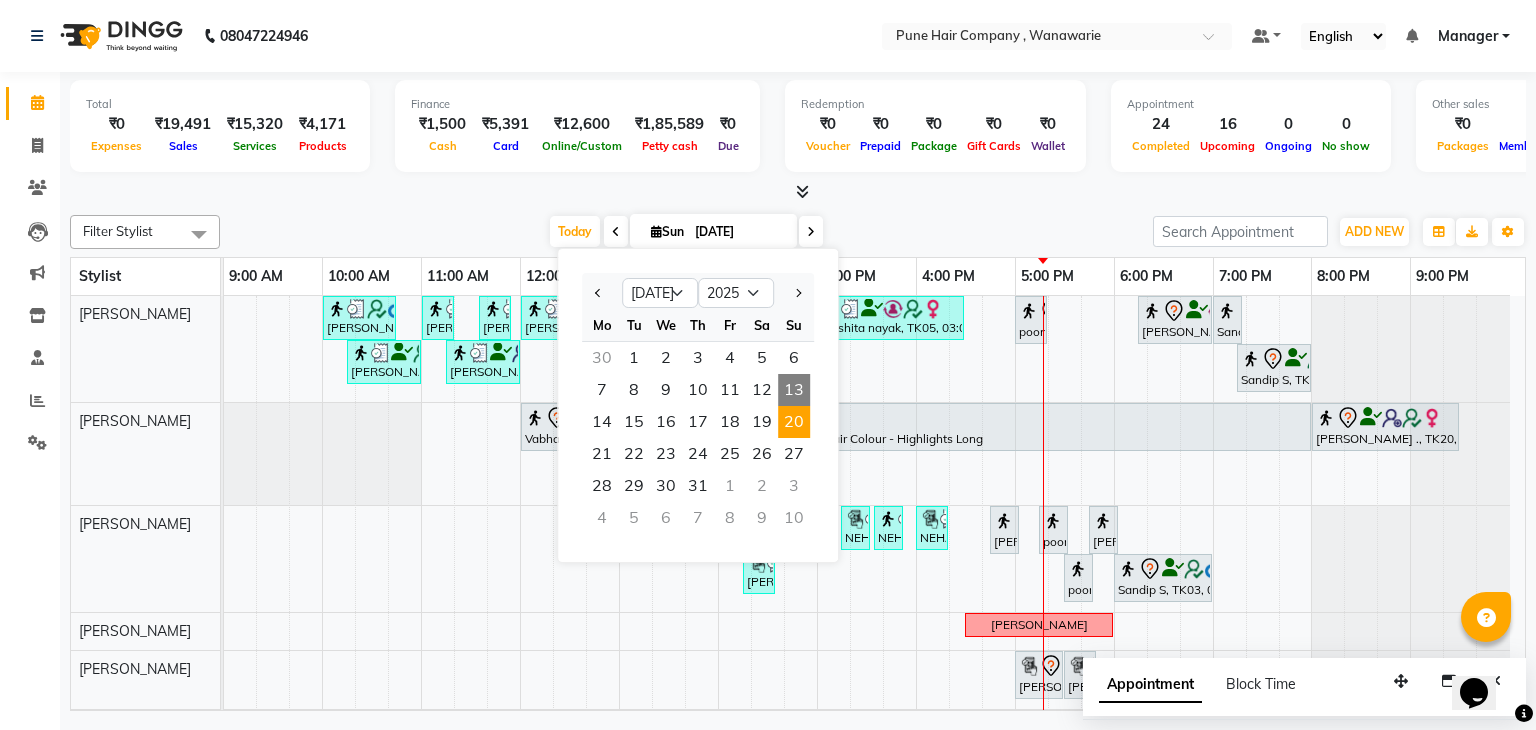 click on "20" at bounding box center [794, 422] 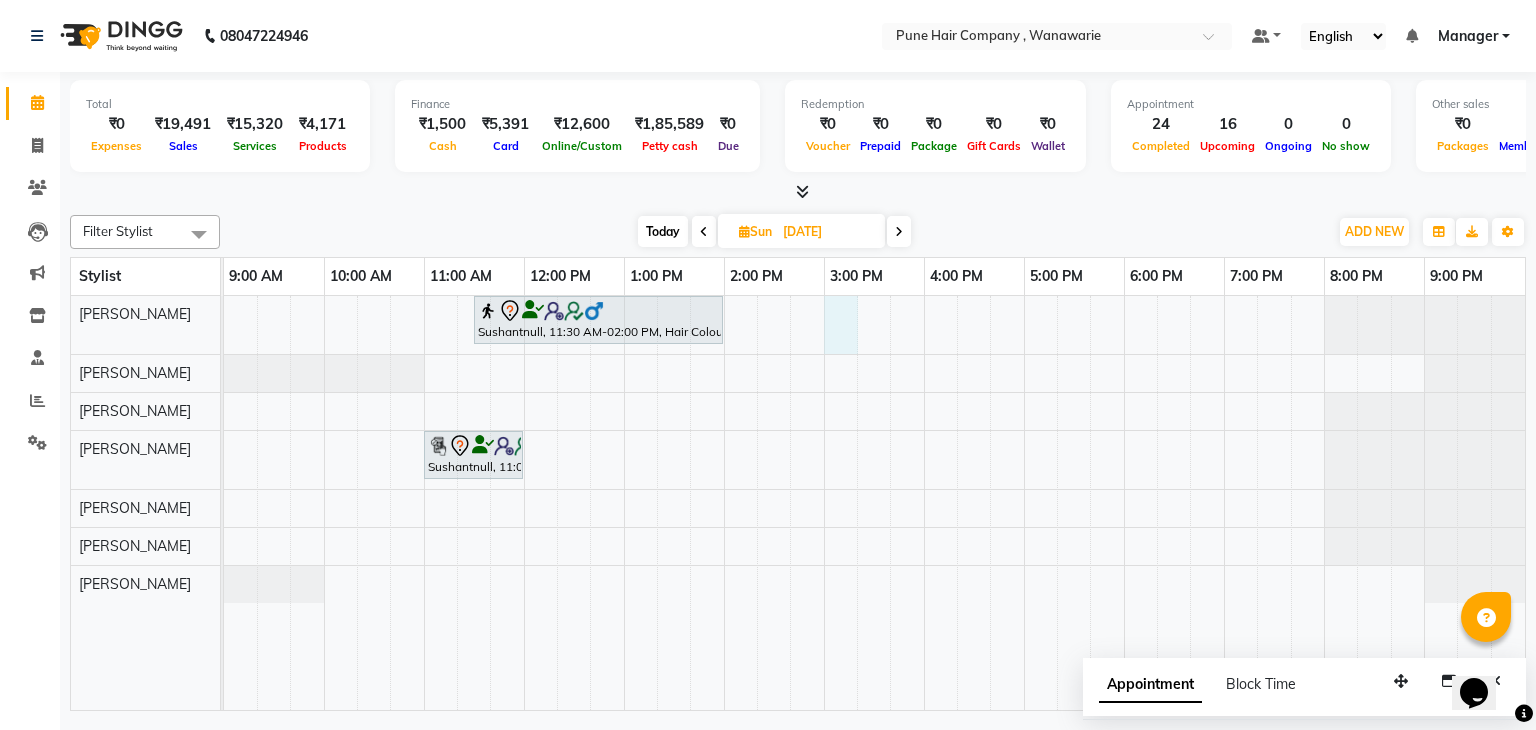 click on "Sushantnull, 11:30 AM-02:00 PM, Hair Colour - Inoa Global Medium             Sushantnull, 11:00 AM-12:00 PM,  Pedicure,- Pedicure Premium" at bounding box center (874, 503) 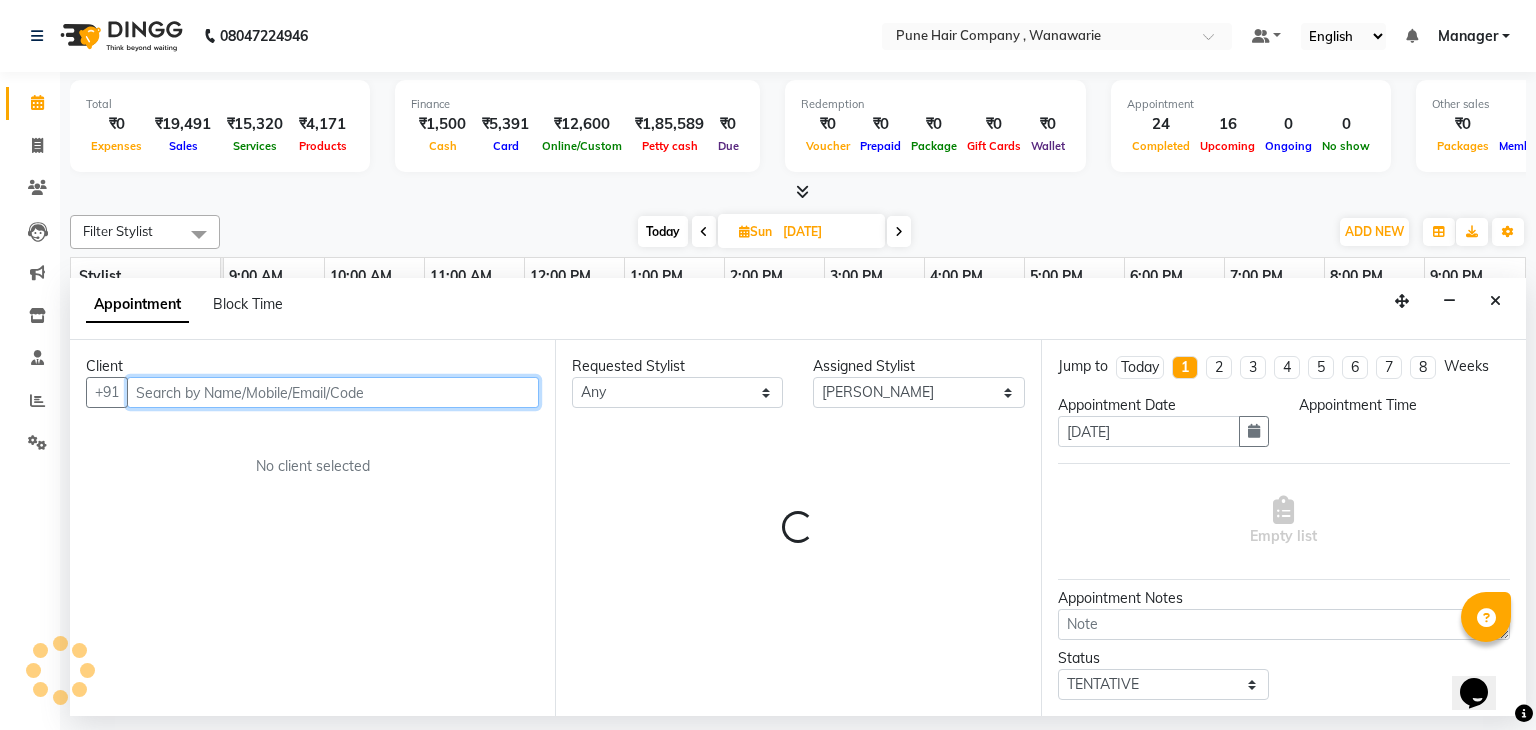 select on "900" 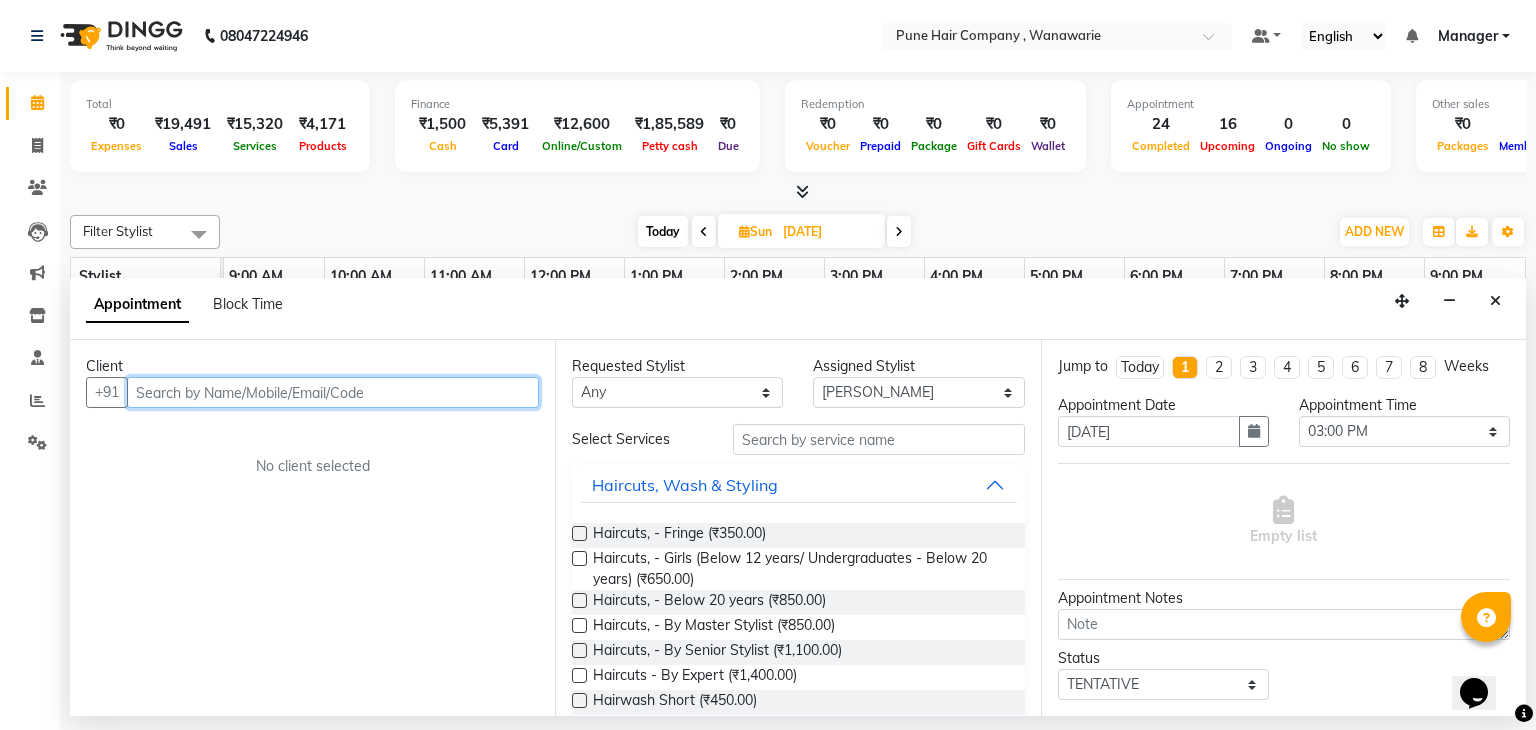 click at bounding box center (333, 392) 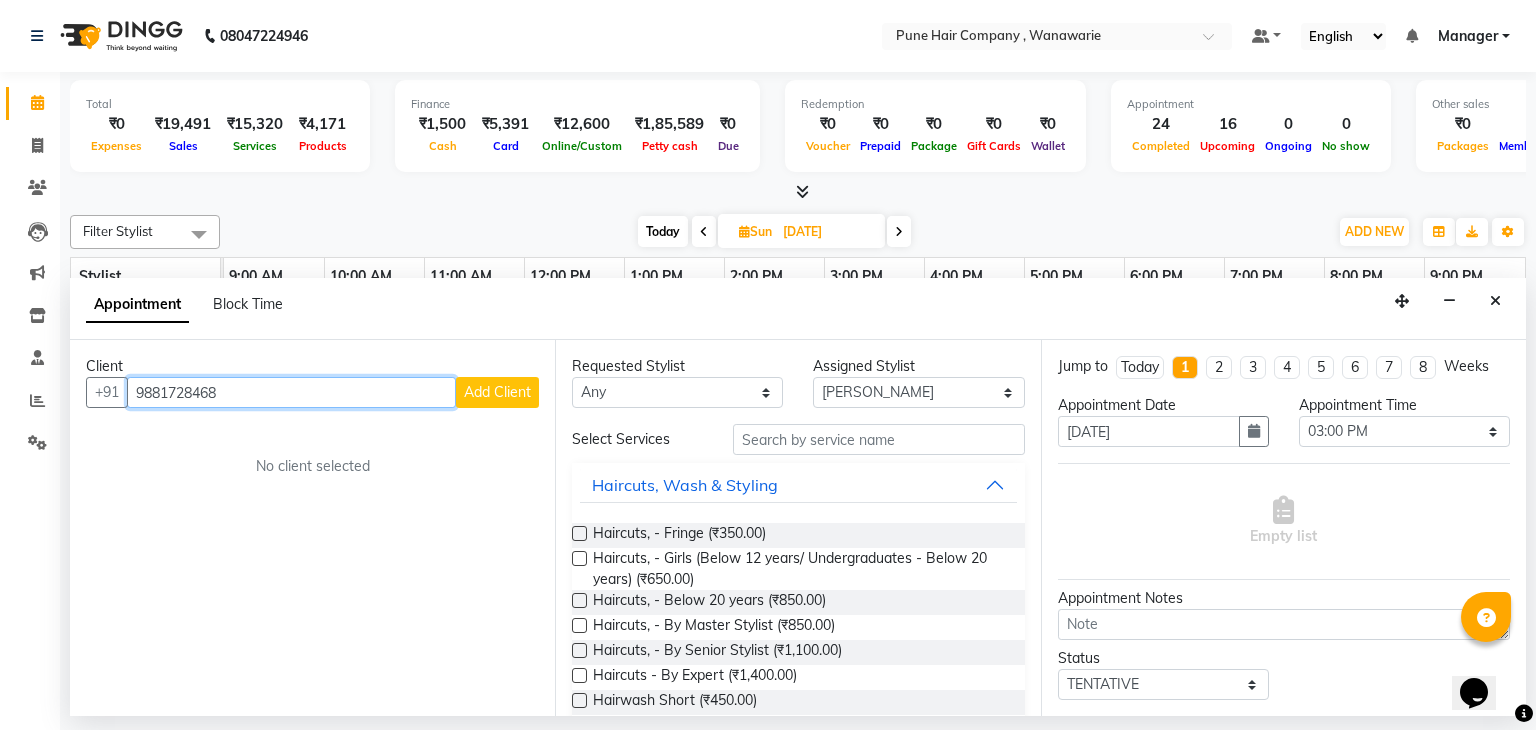 type on "9881728468" 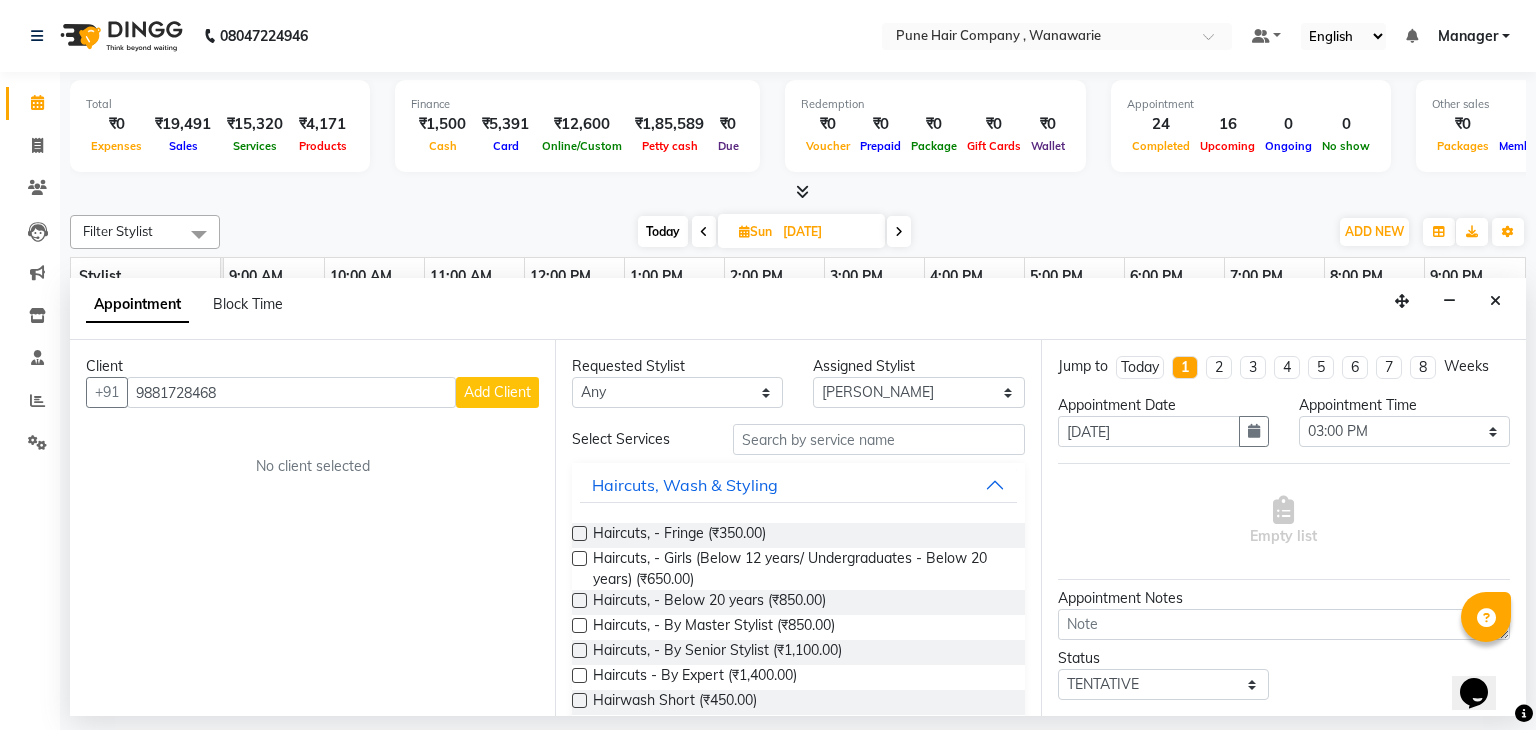 click on "Add Client" at bounding box center [497, 392] 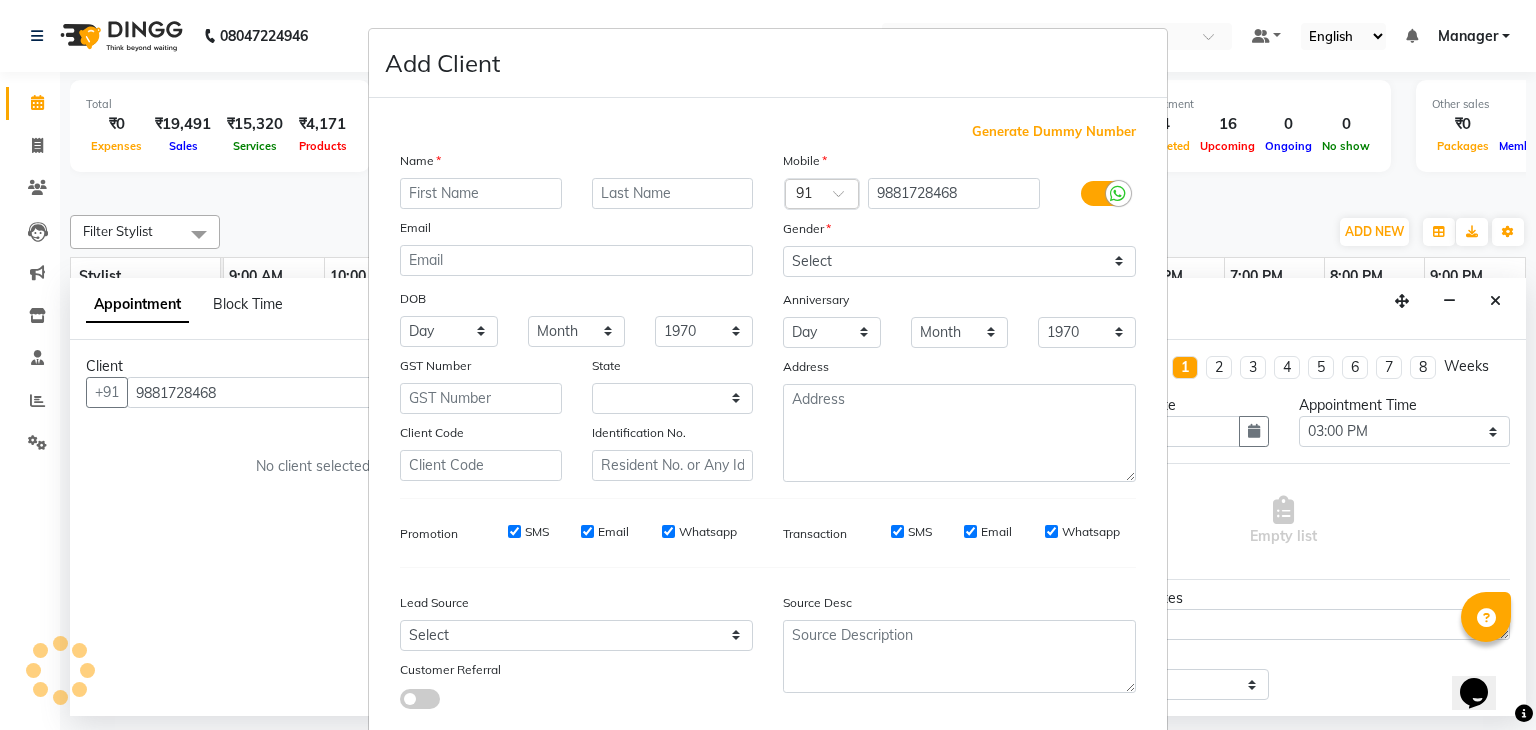 click at bounding box center [481, 193] 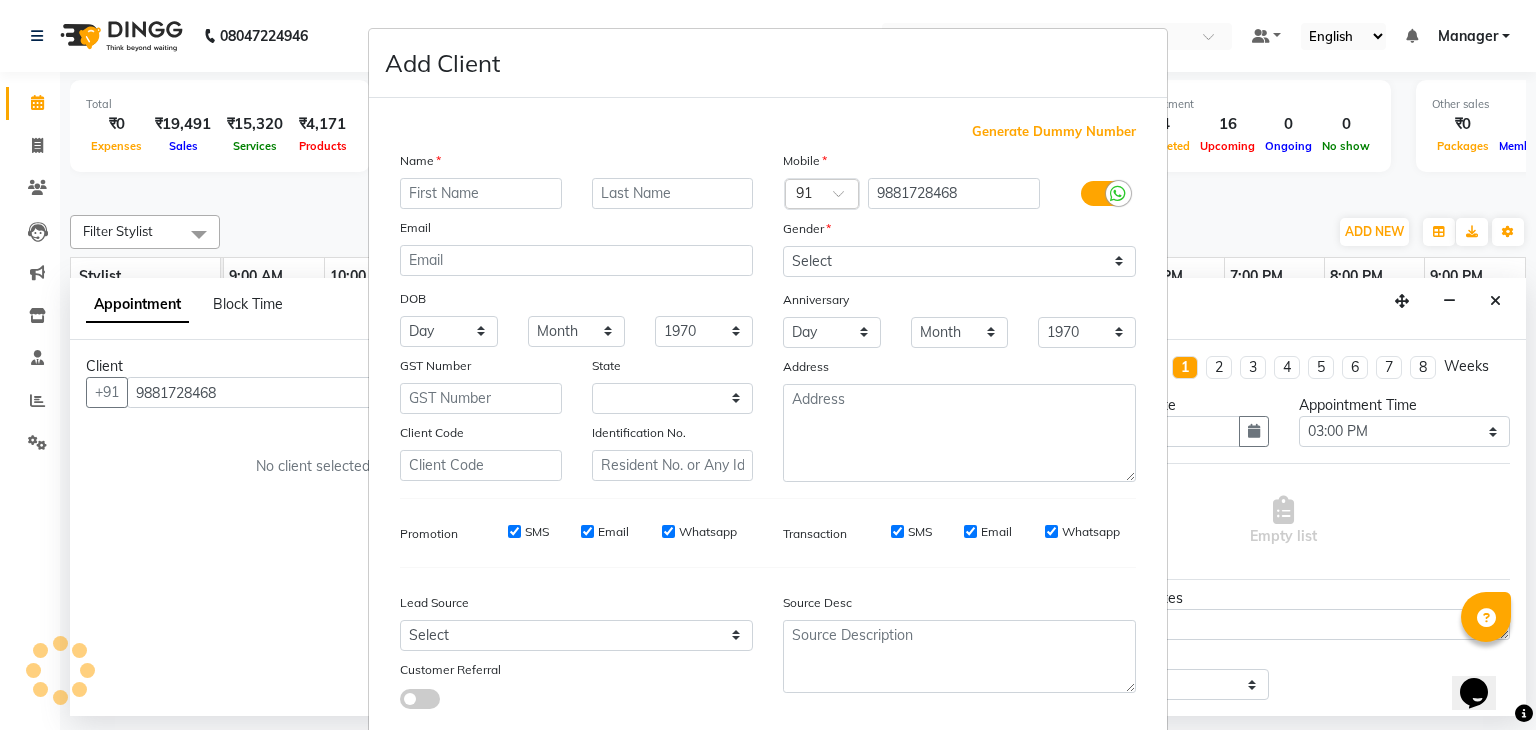 select on "22" 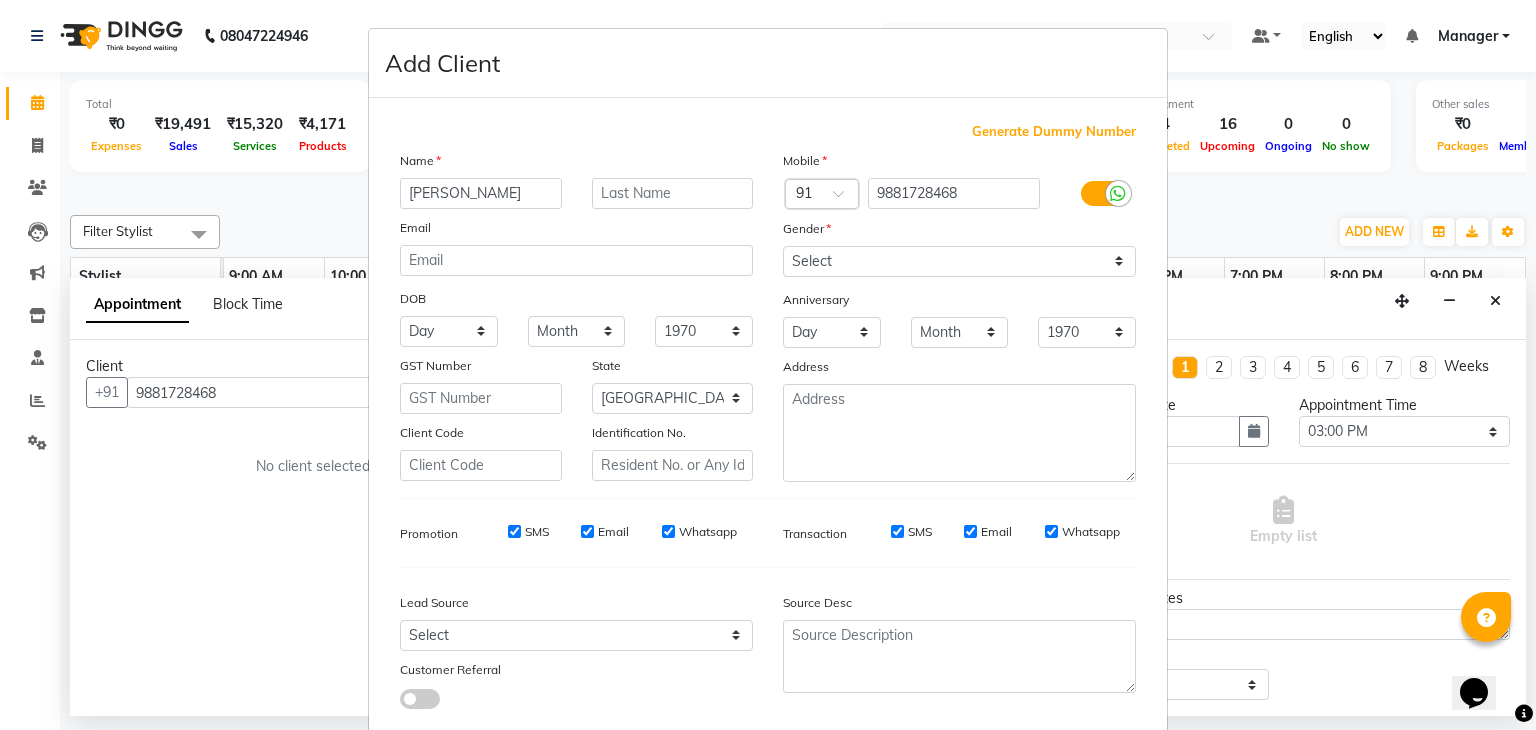type on "Parveen" 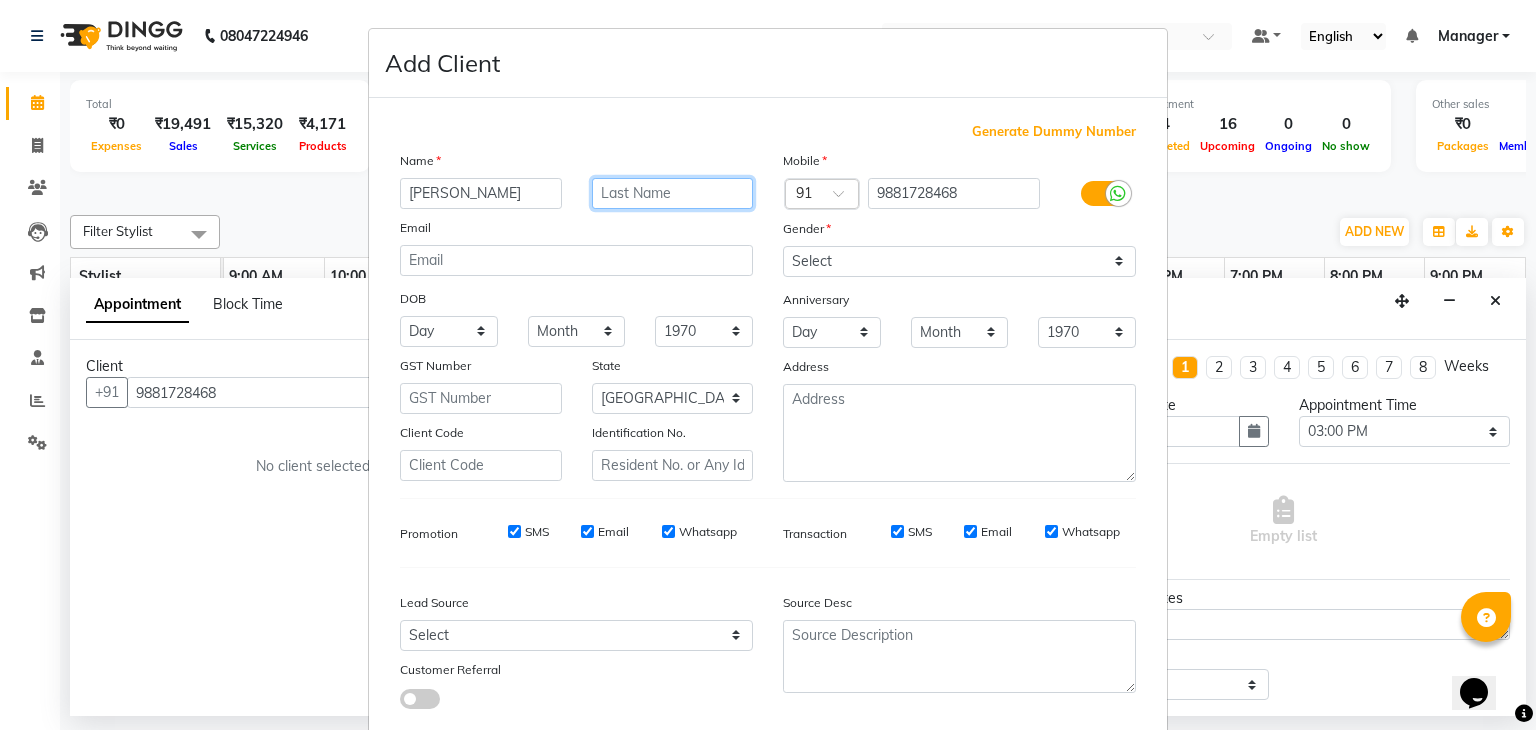 click at bounding box center (673, 193) 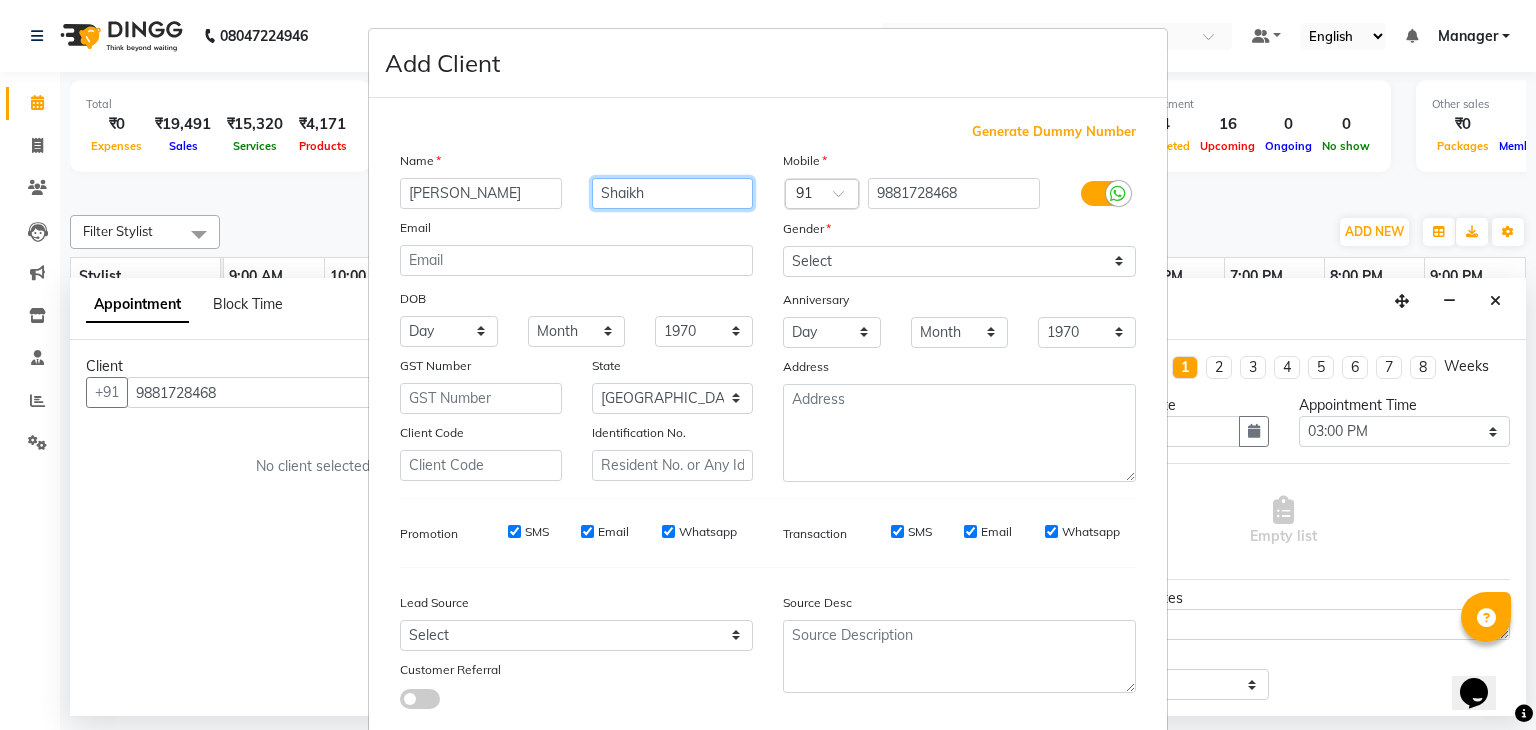 type on "Shaikh" 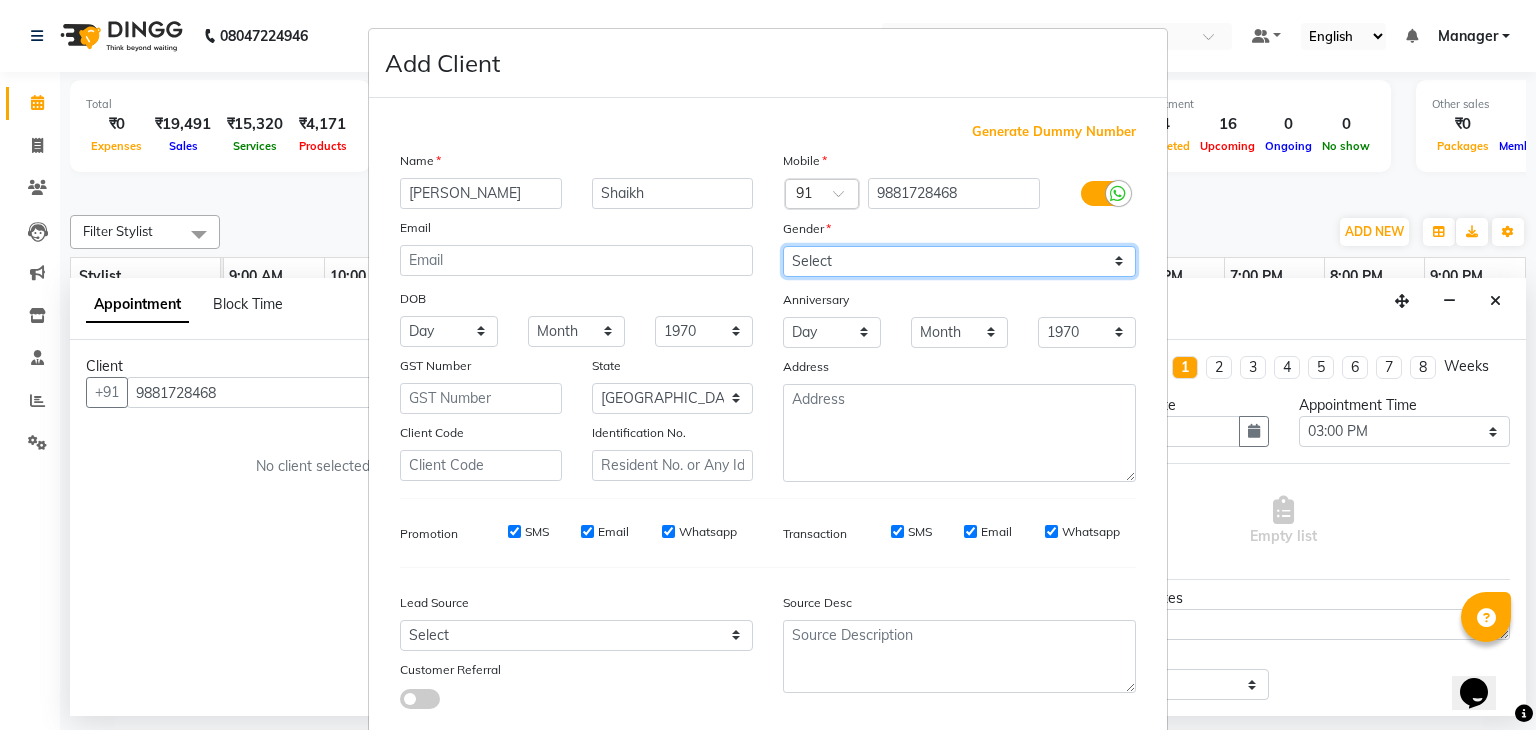 click on "Select Male Female Other Prefer Not To Say" at bounding box center [959, 261] 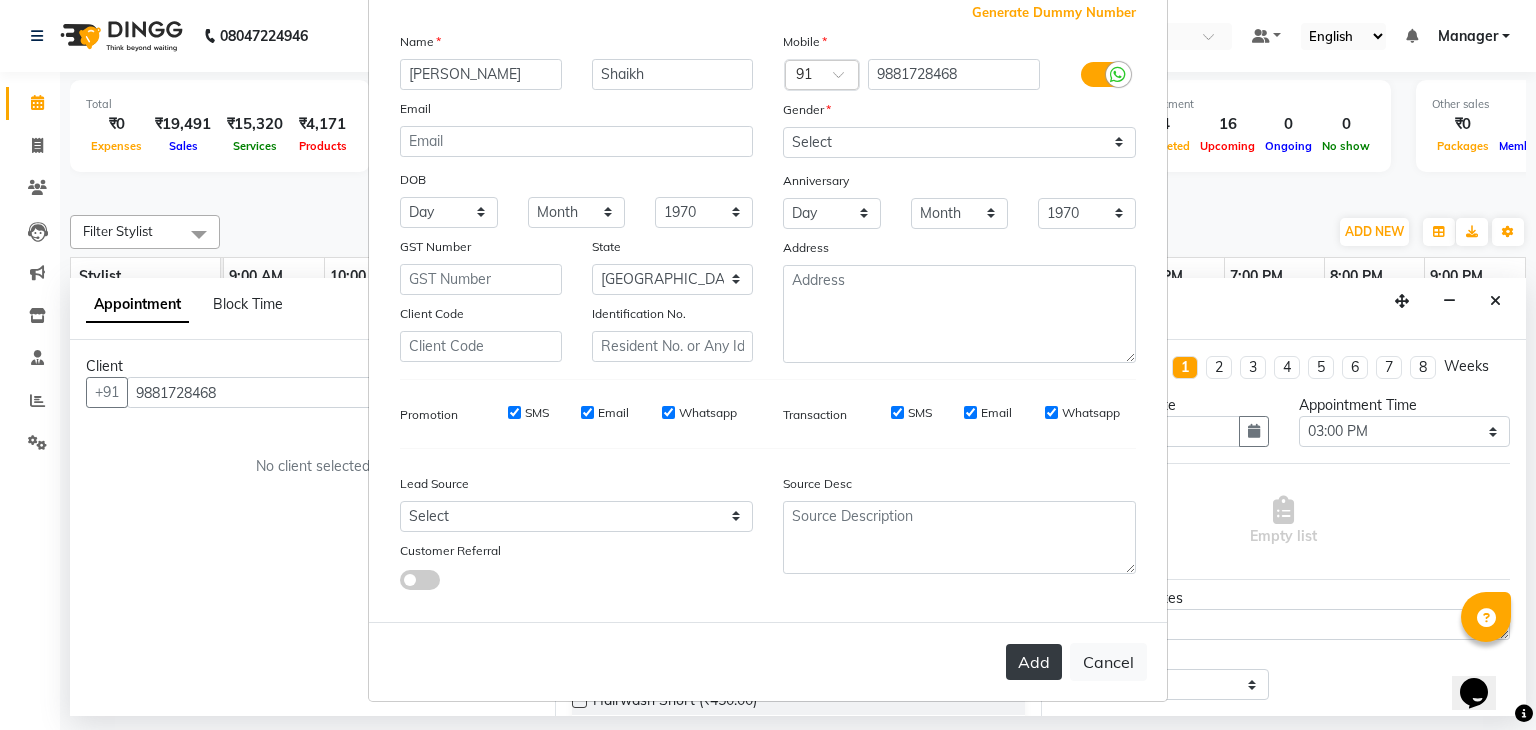 click on "Add" at bounding box center [1034, 662] 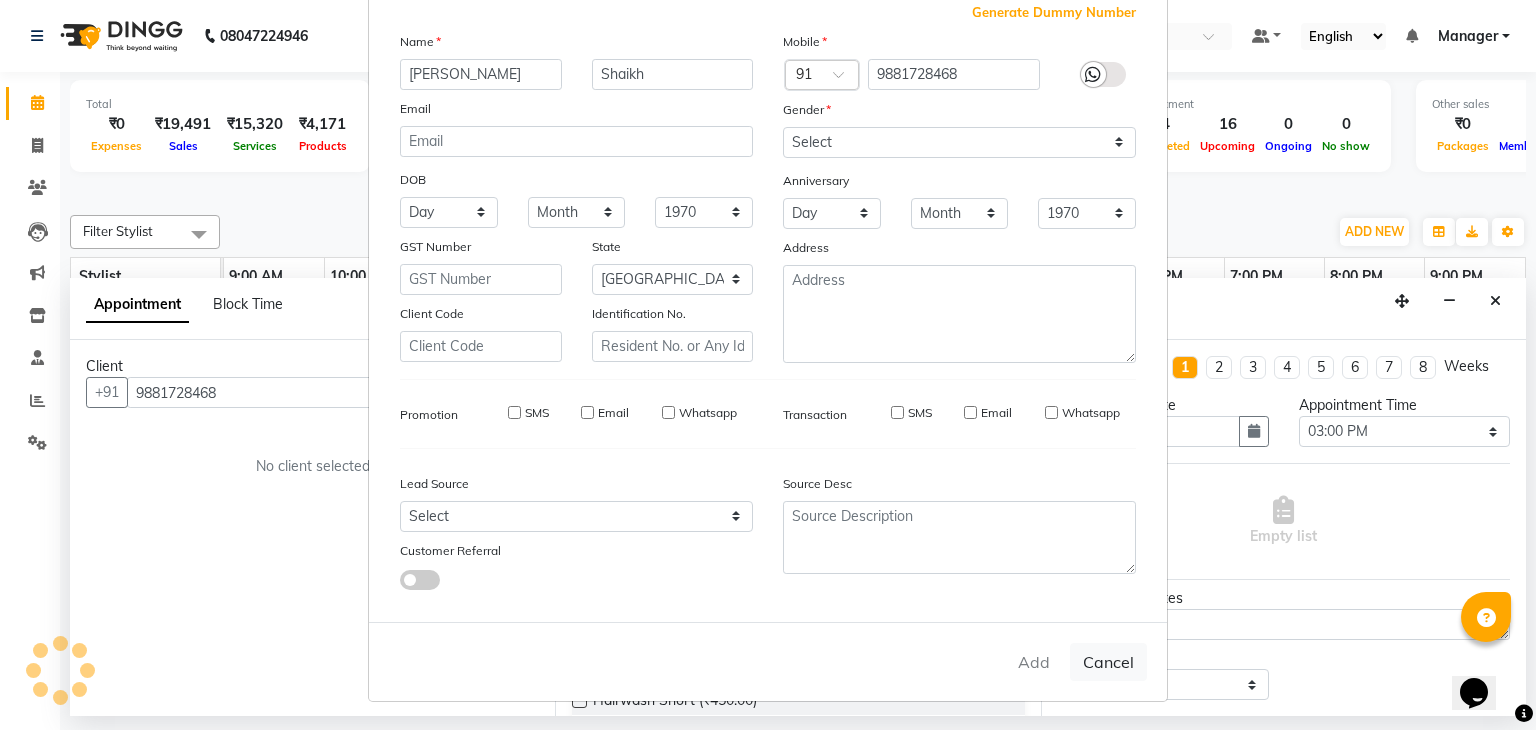 type 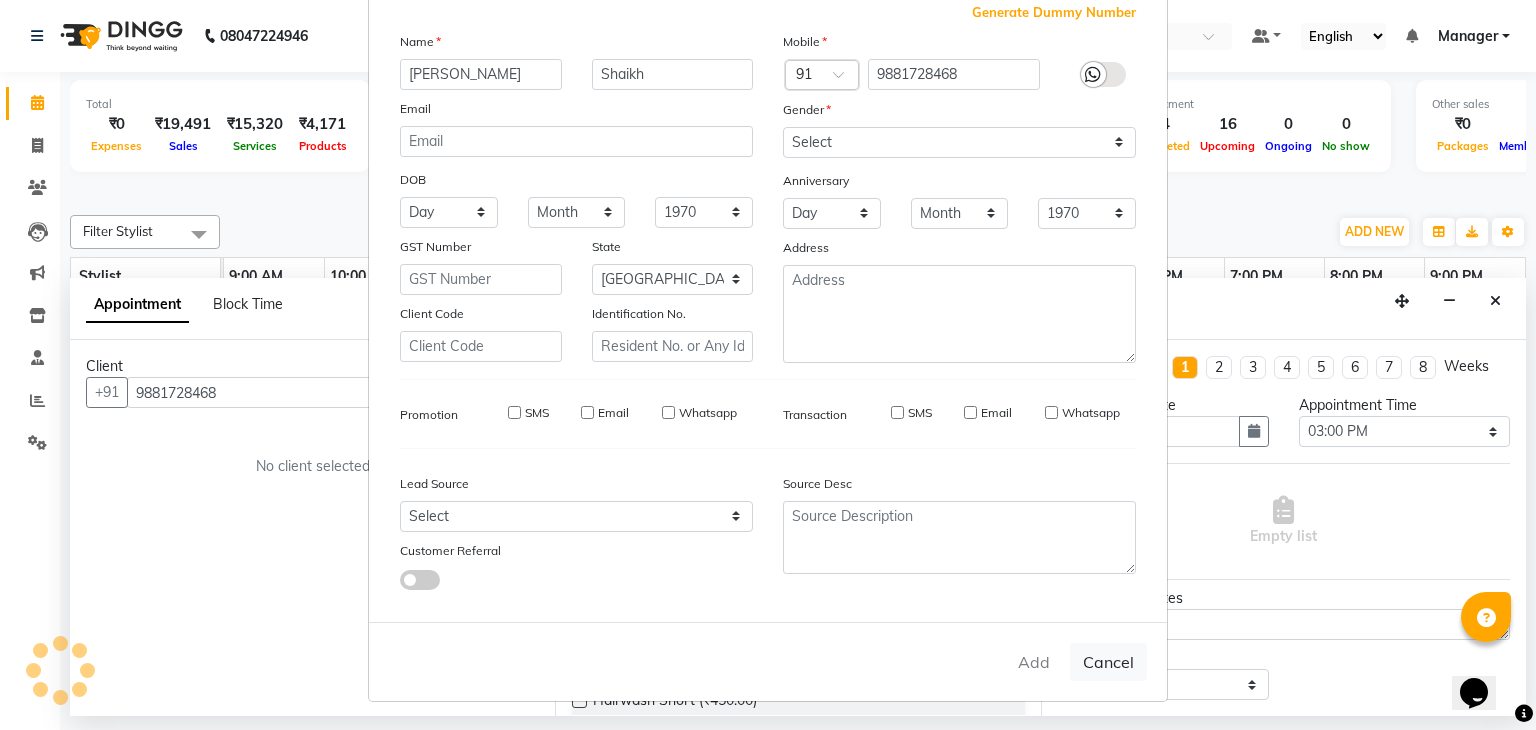 type 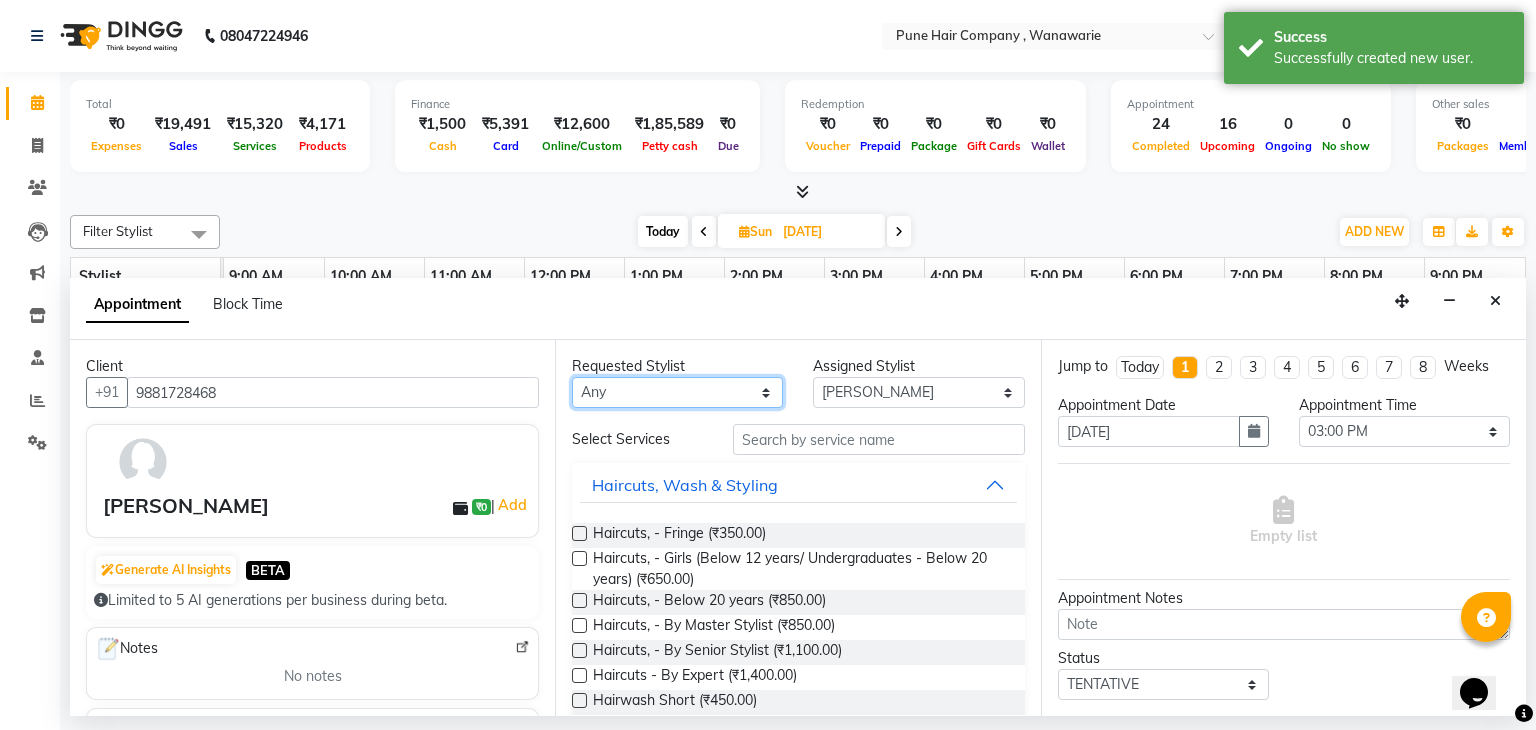 click on "Any Faisal shaikh Kanchan Gajare  Kasturi bhandari Manoj Zambre Prasad wagh Ranjeet Solanki Shriram Raut" at bounding box center (677, 392) 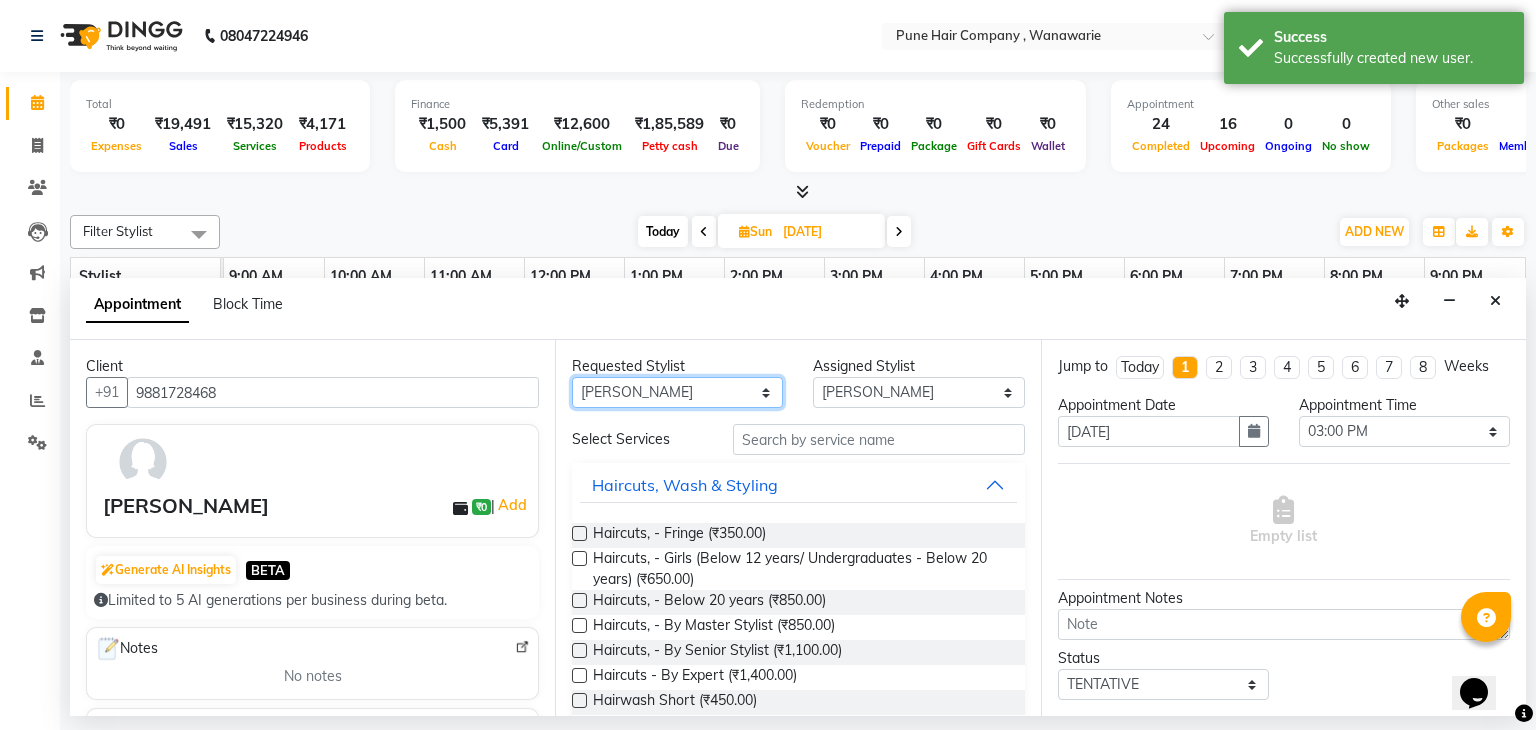 click on "Any Faisal shaikh Kanchan Gajare  Kasturi bhandari Manoj Zambre Prasad wagh Ranjeet Solanki Shriram Raut" at bounding box center (677, 392) 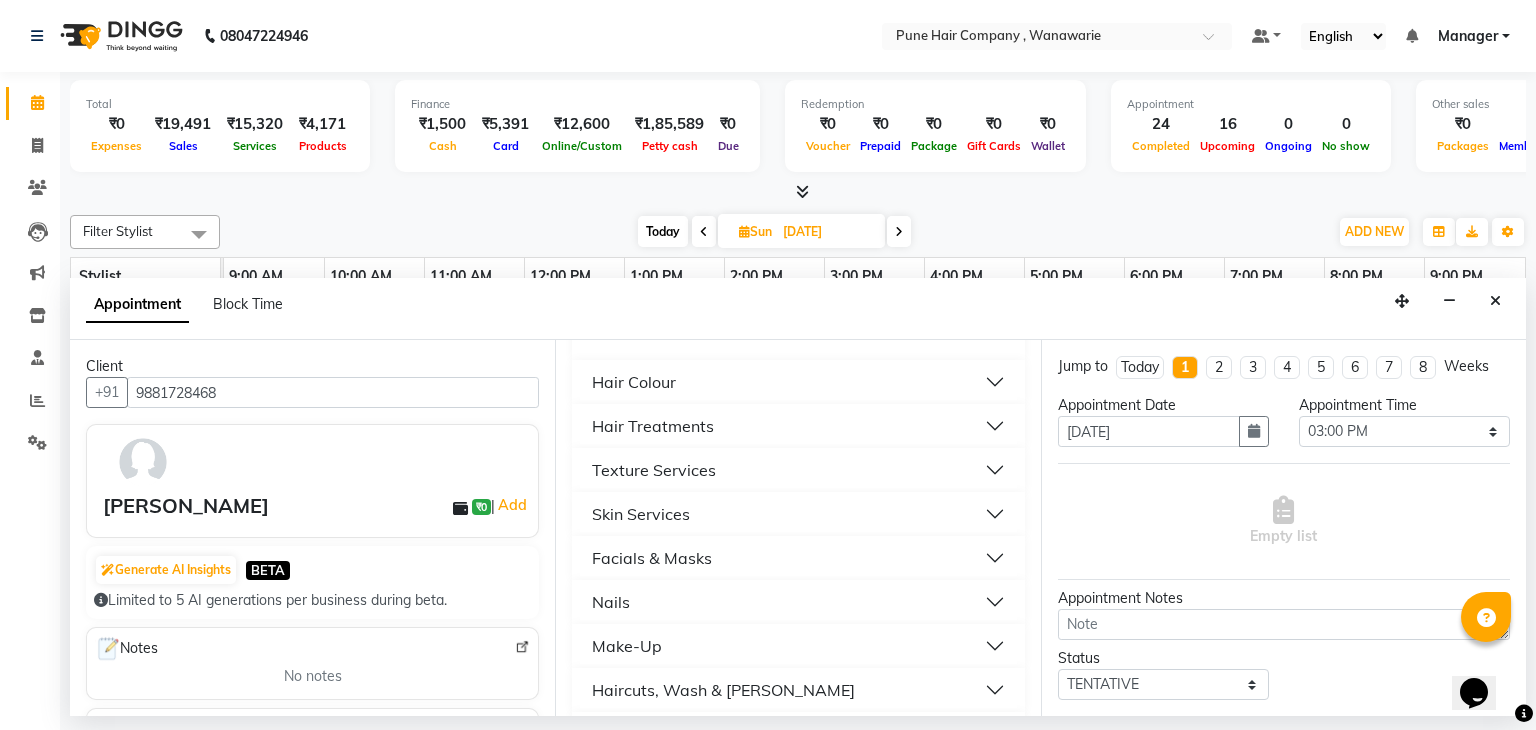 scroll, scrollTop: 660, scrollLeft: 0, axis: vertical 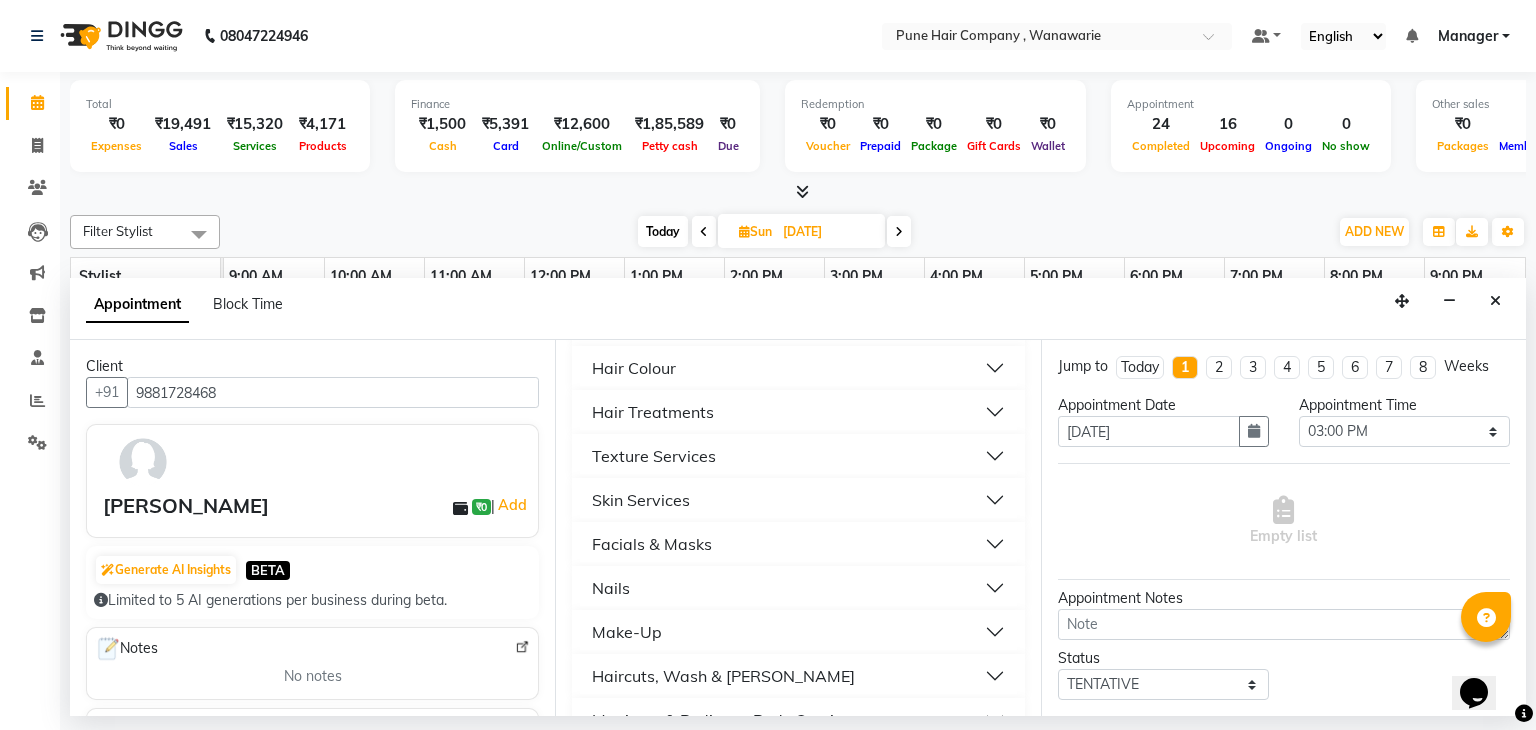 click on "Texture Services" at bounding box center [798, 456] 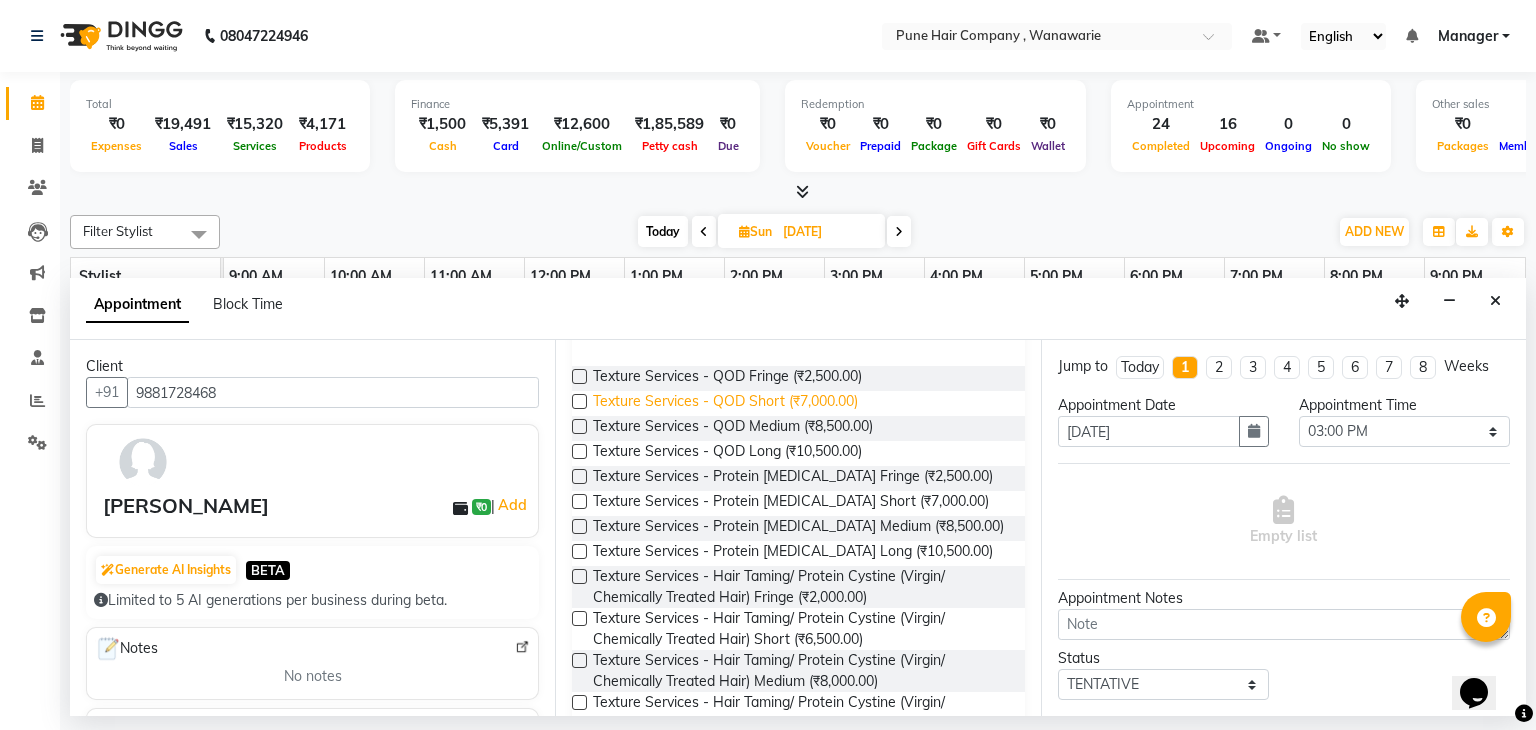 scroll, scrollTop: 792, scrollLeft: 0, axis: vertical 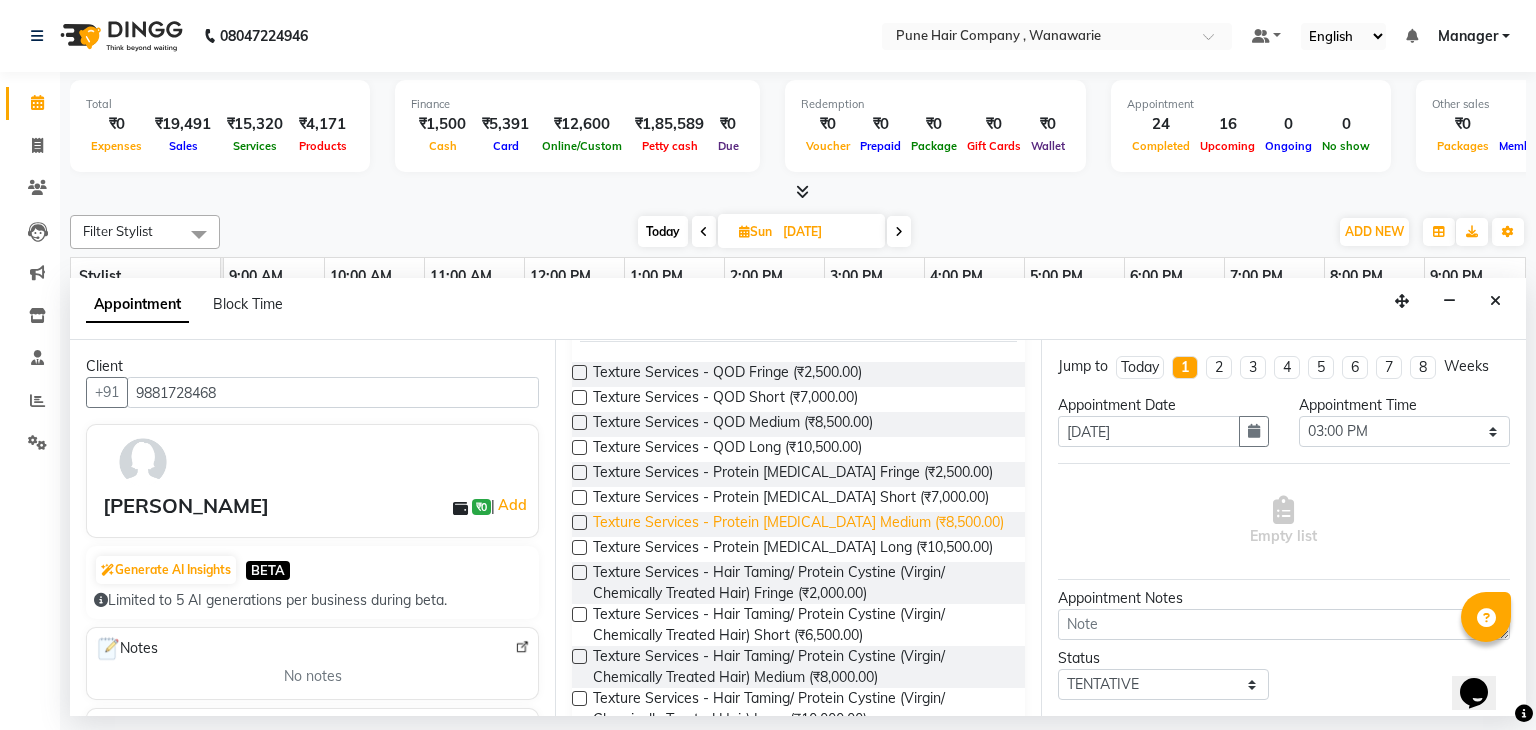 click on "Texture Services - Protein Botox Medium (₹8,500.00)" at bounding box center [798, 524] 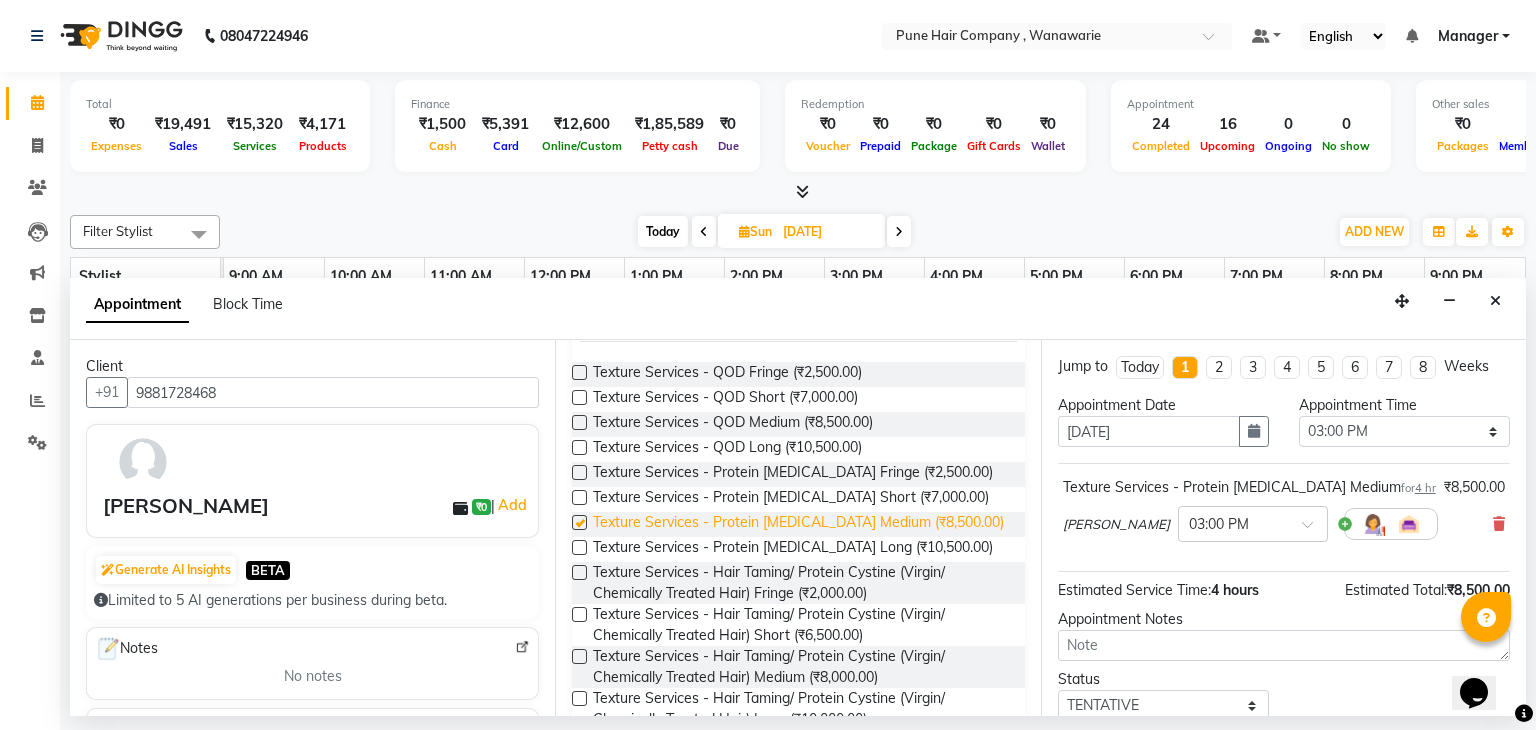 checkbox on "false" 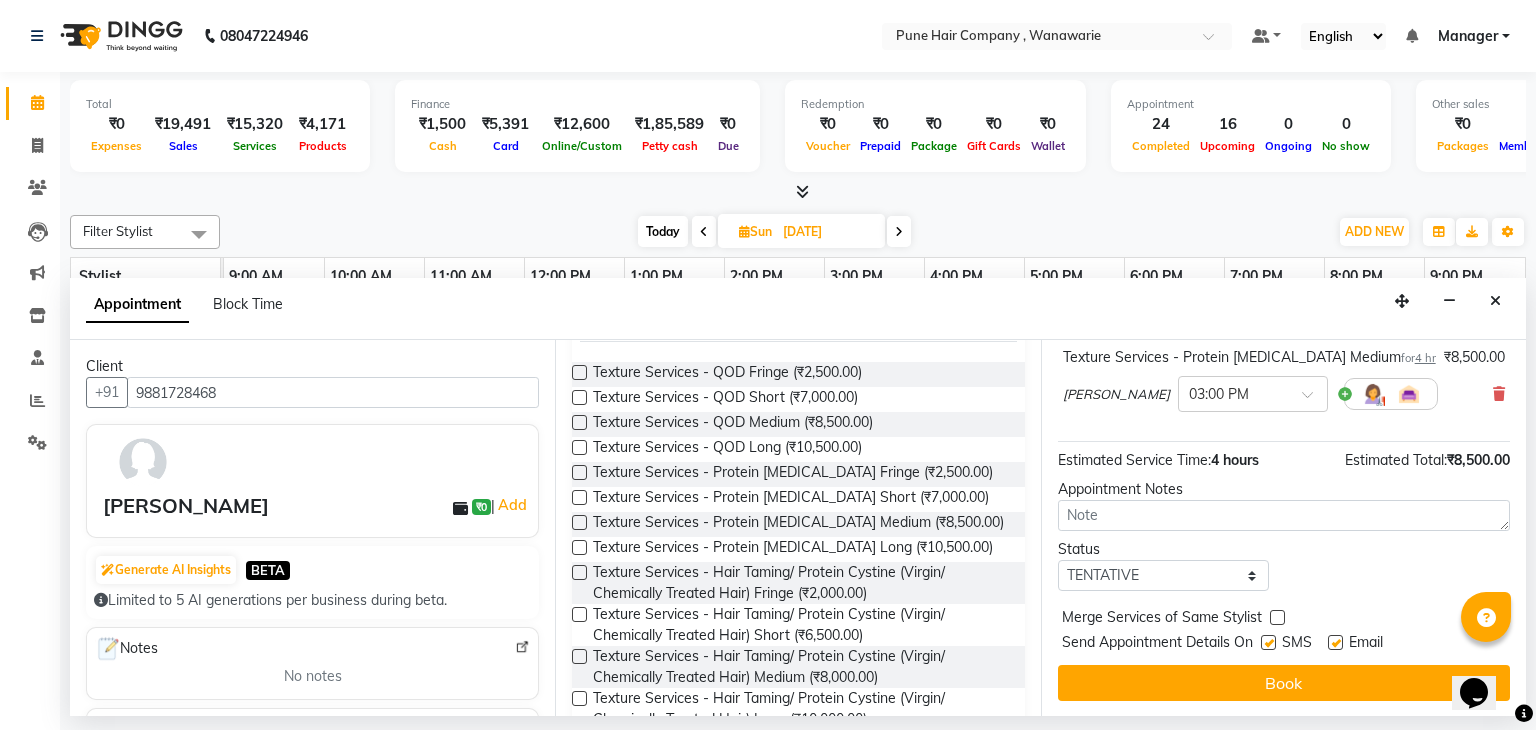 scroll, scrollTop: 129, scrollLeft: 0, axis: vertical 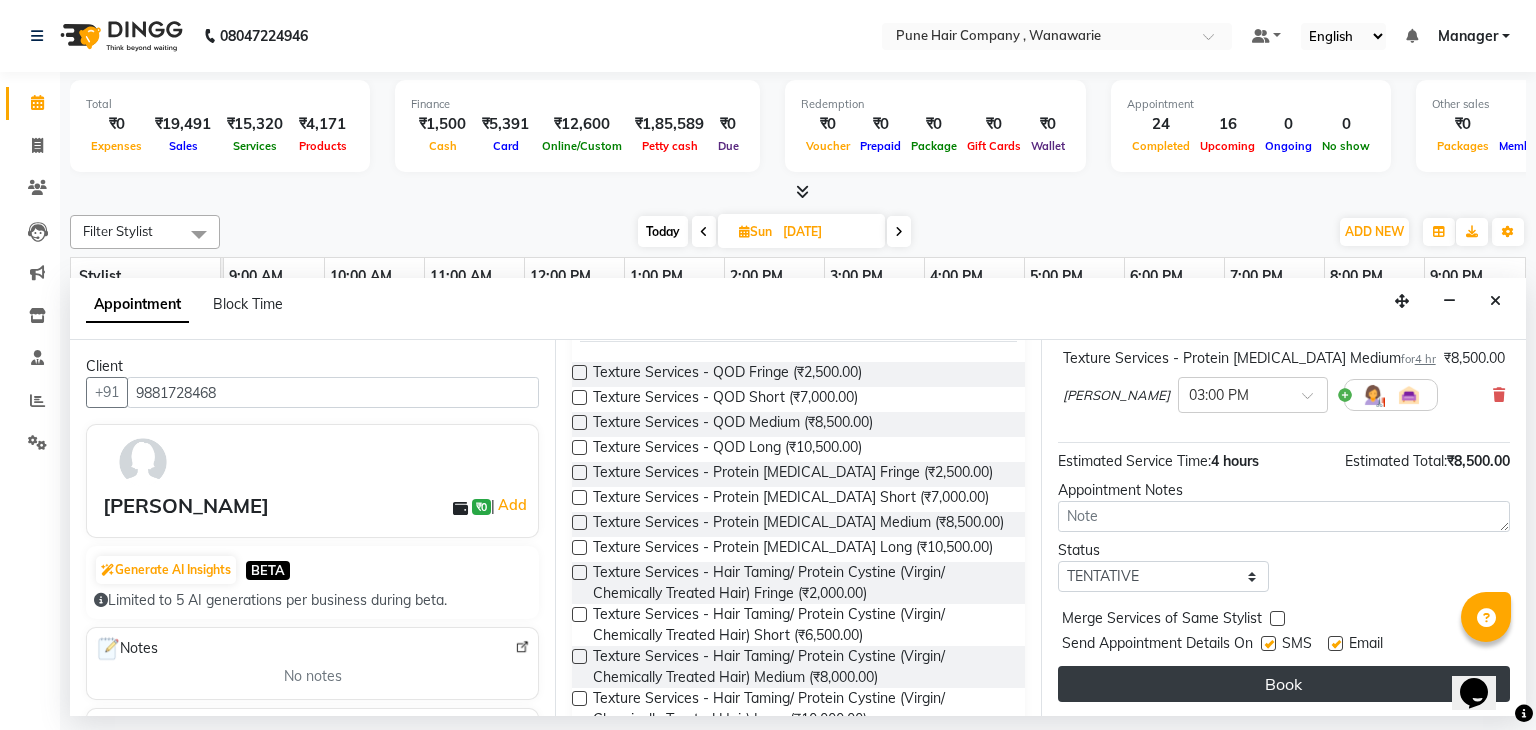 click on "Book" at bounding box center [1284, 684] 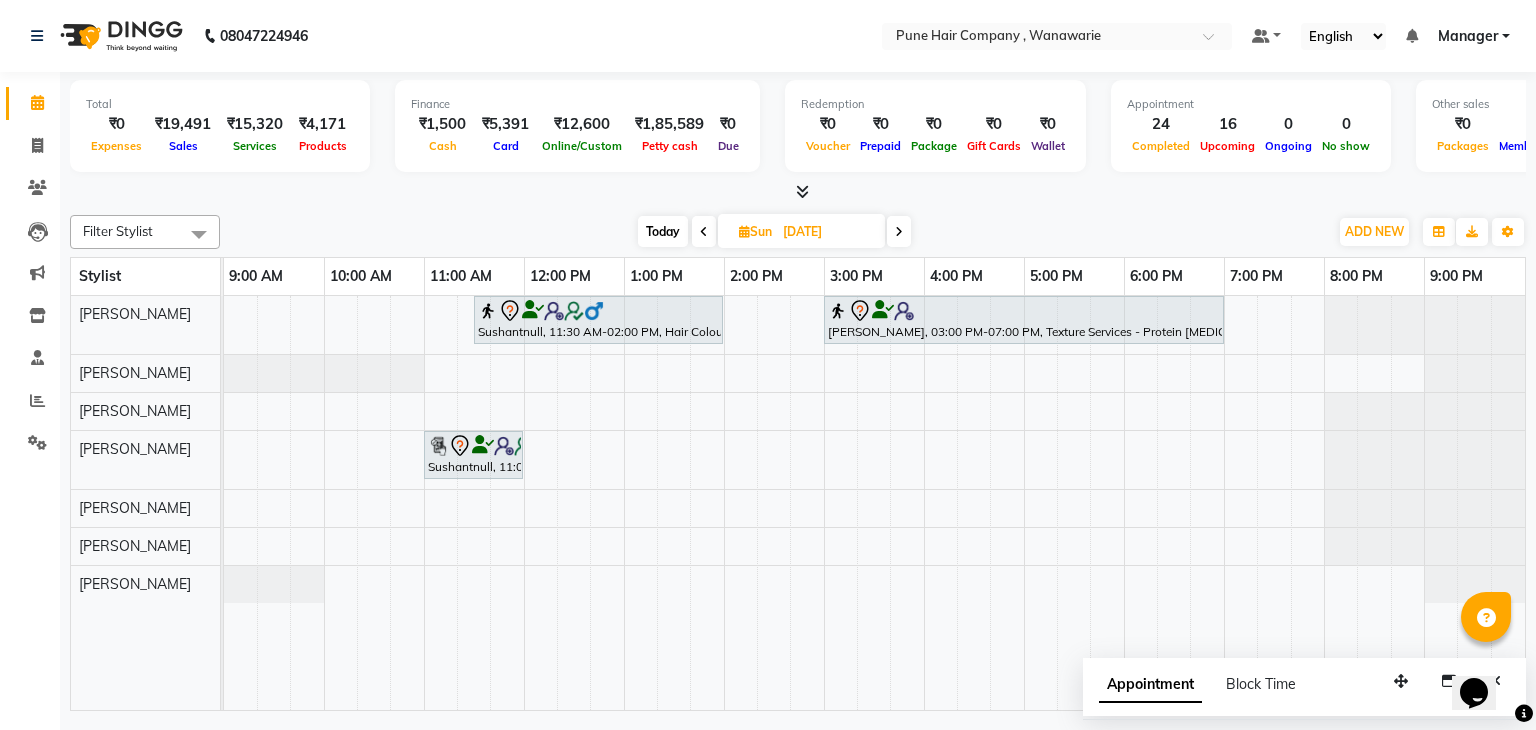 click at bounding box center [704, 232] 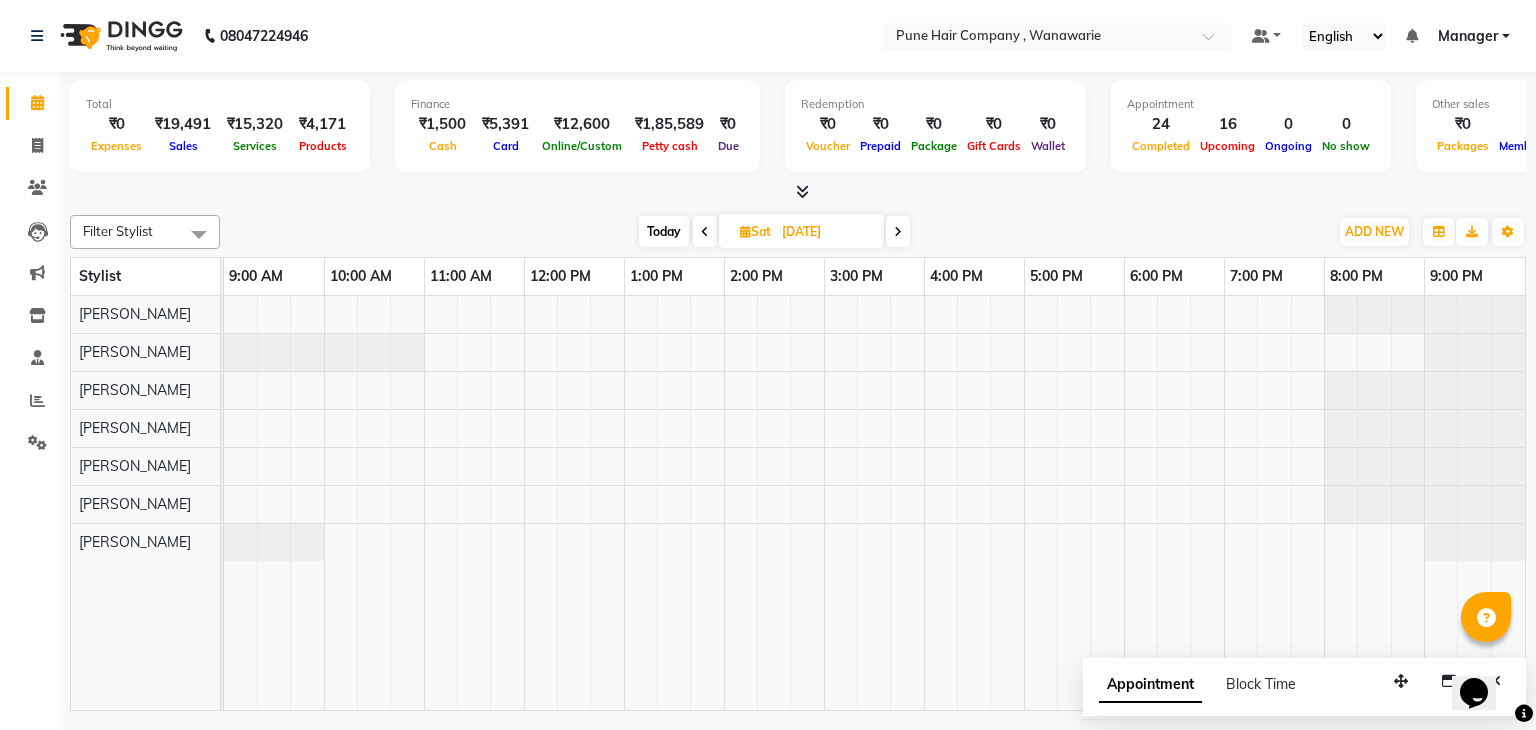 click at bounding box center [705, 232] 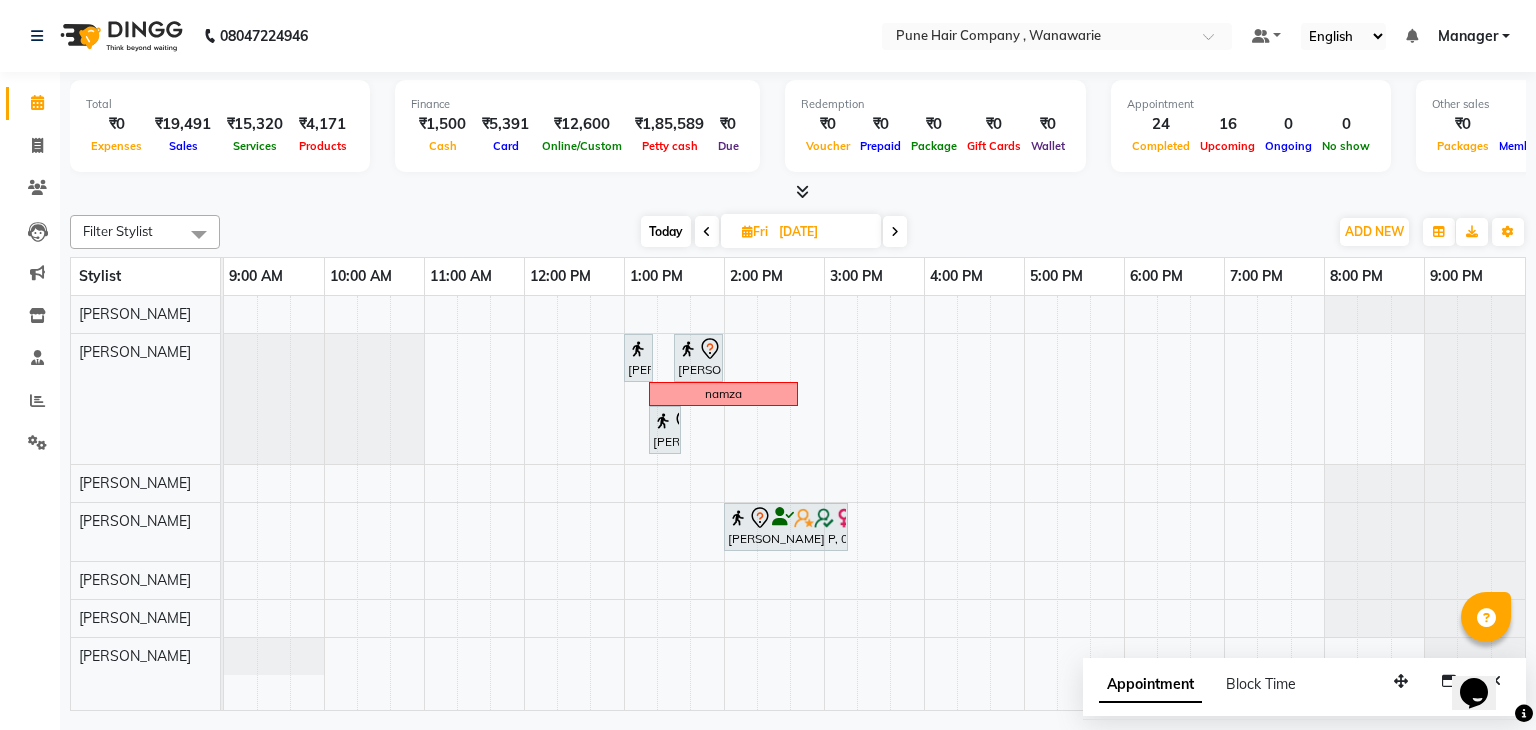 click at bounding box center (707, 232) 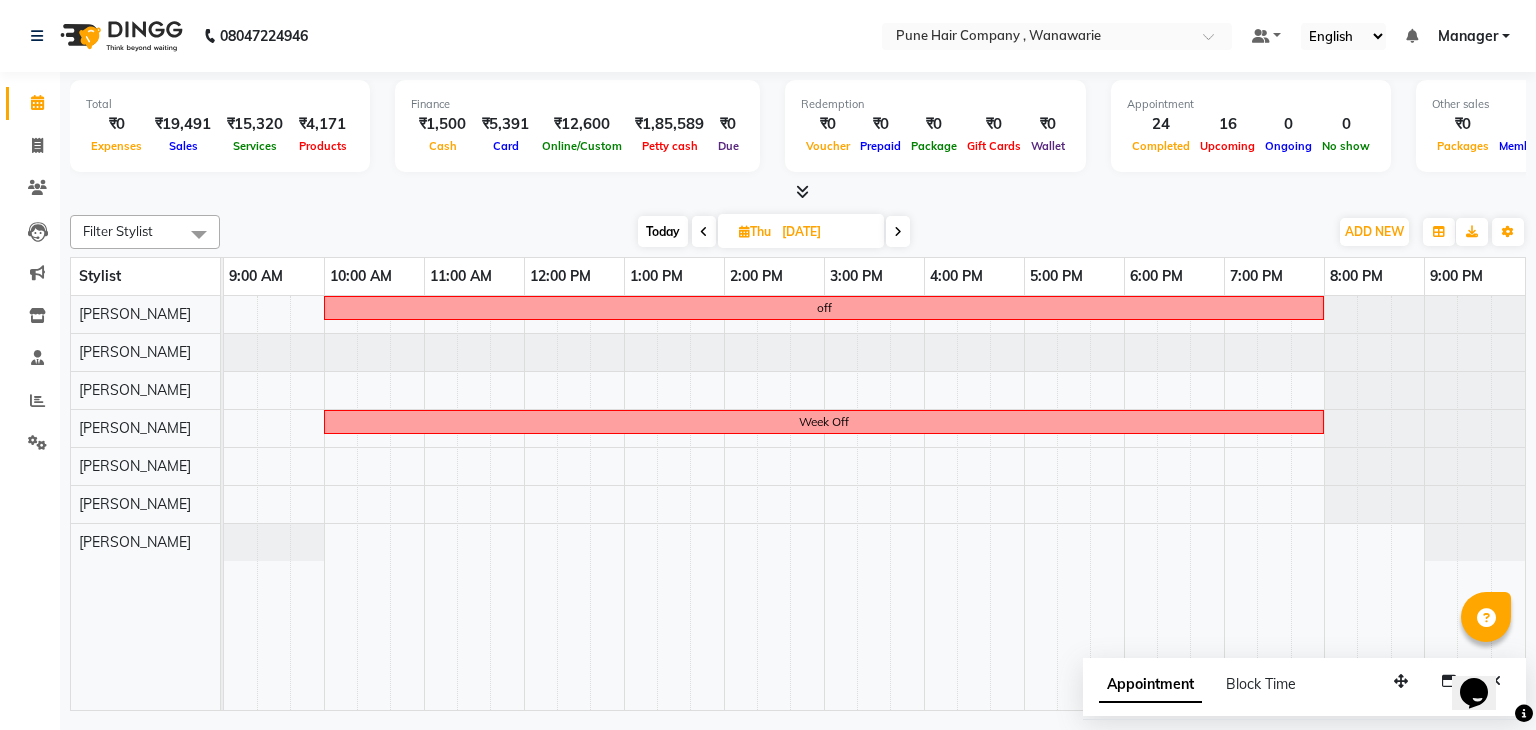 click at bounding box center (704, 232) 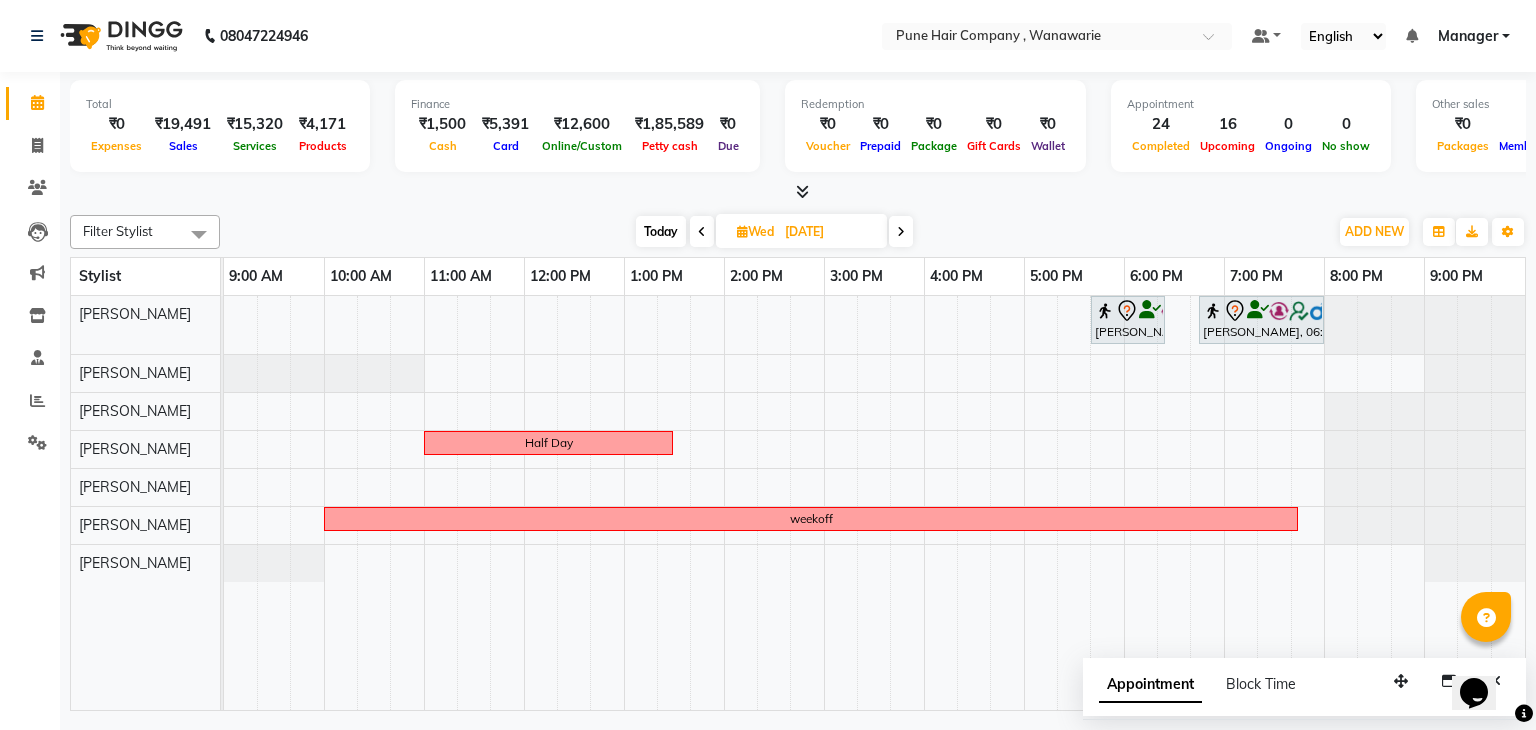 click at bounding box center (901, 232) 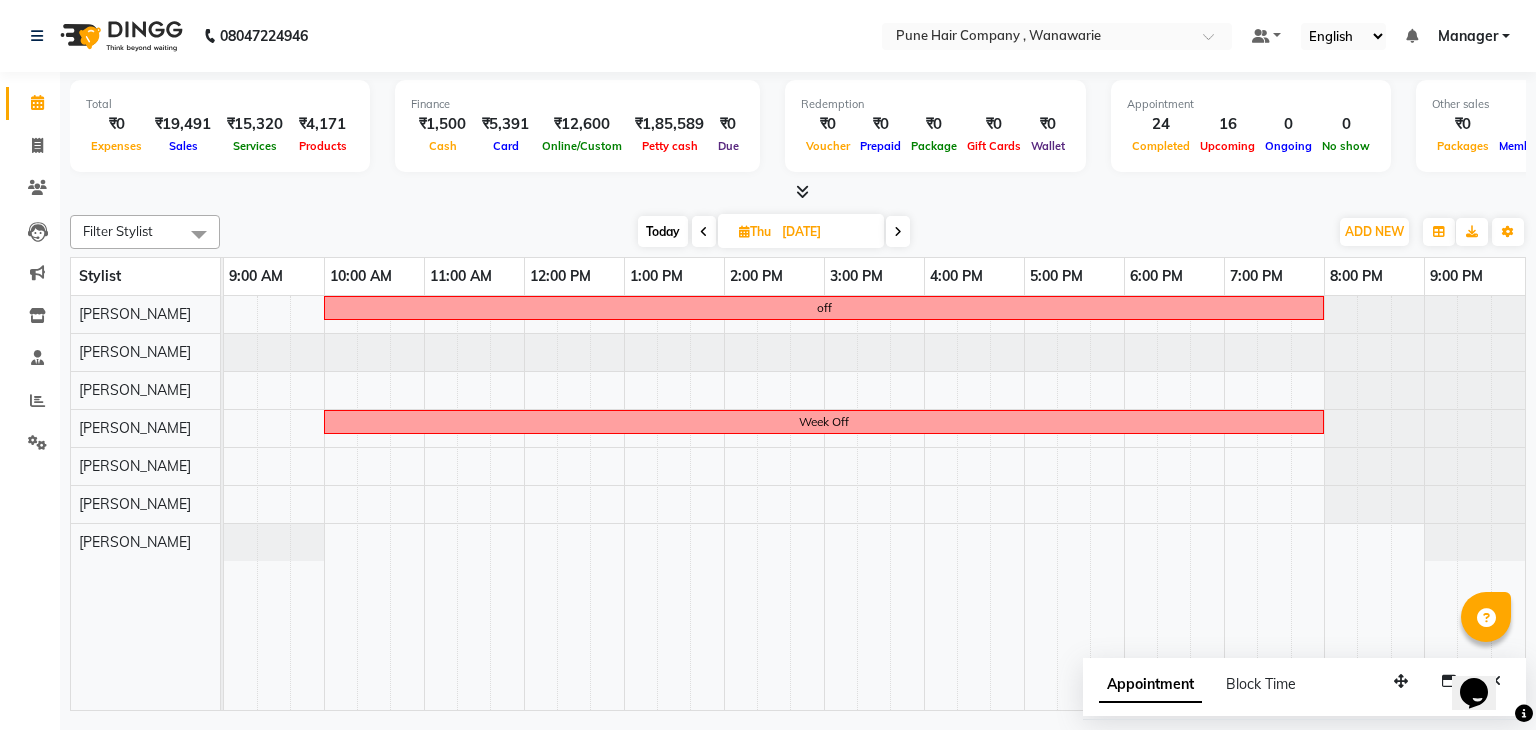 click at bounding box center [704, 231] 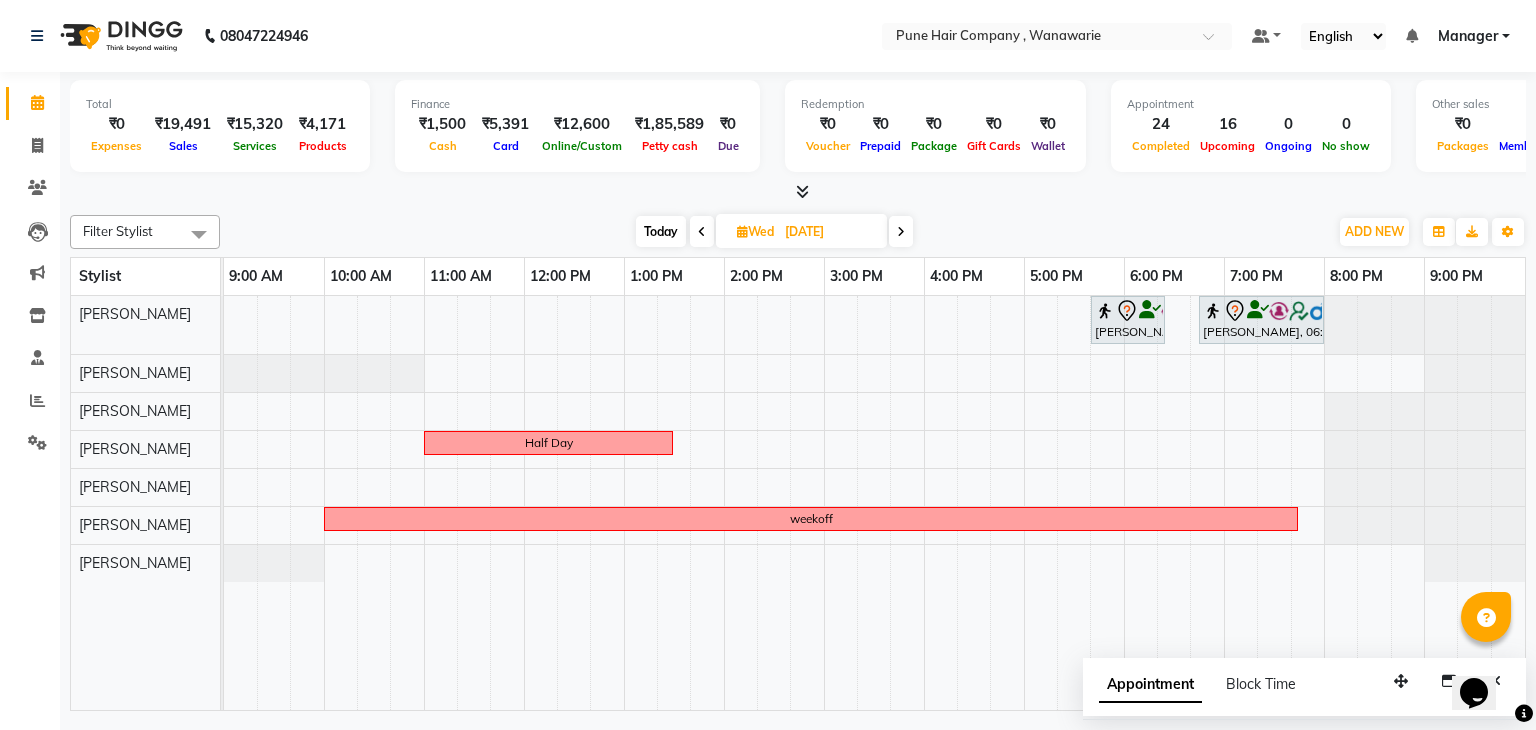 click at bounding box center [702, 232] 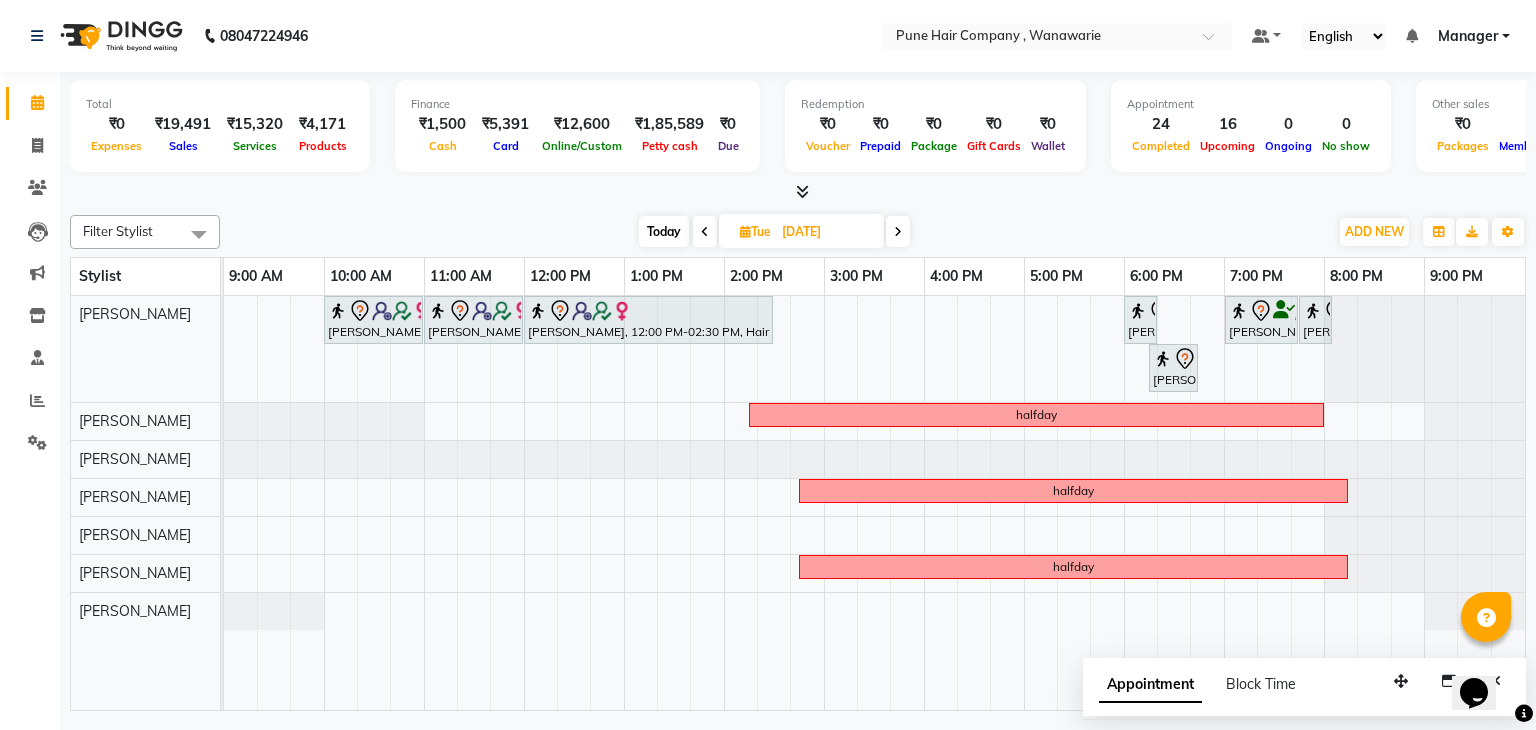 click at bounding box center [898, 232] 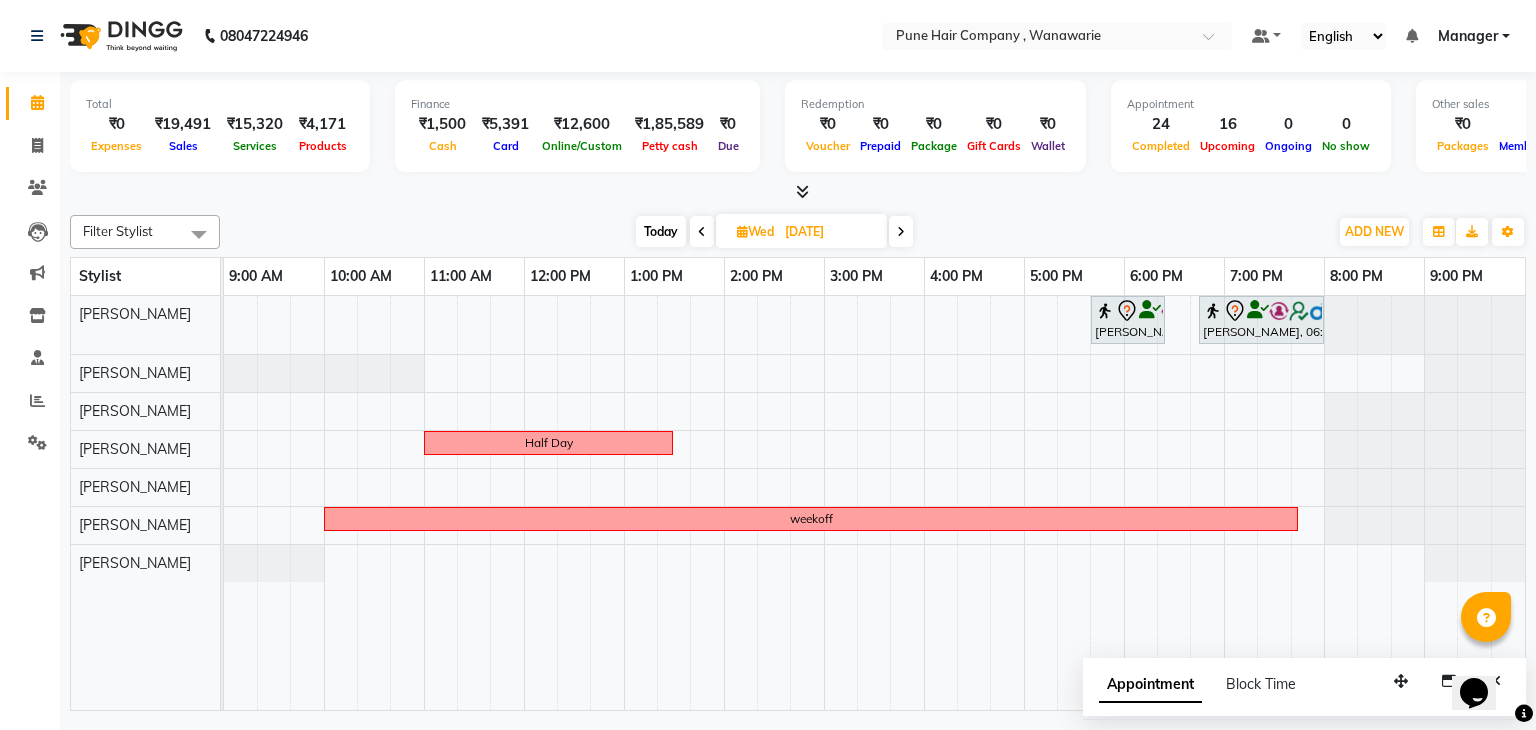 click at bounding box center (901, 232) 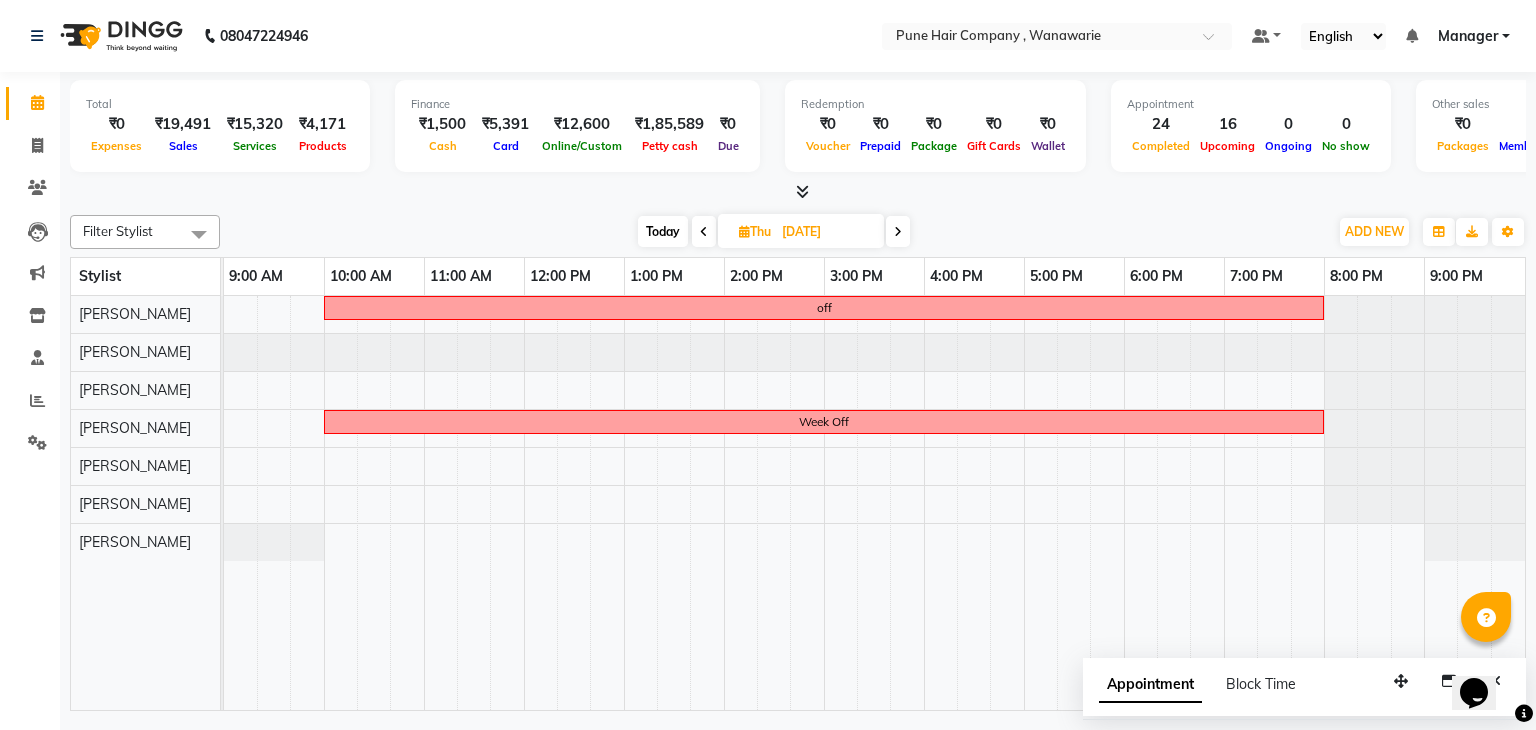 click at bounding box center [704, 232] 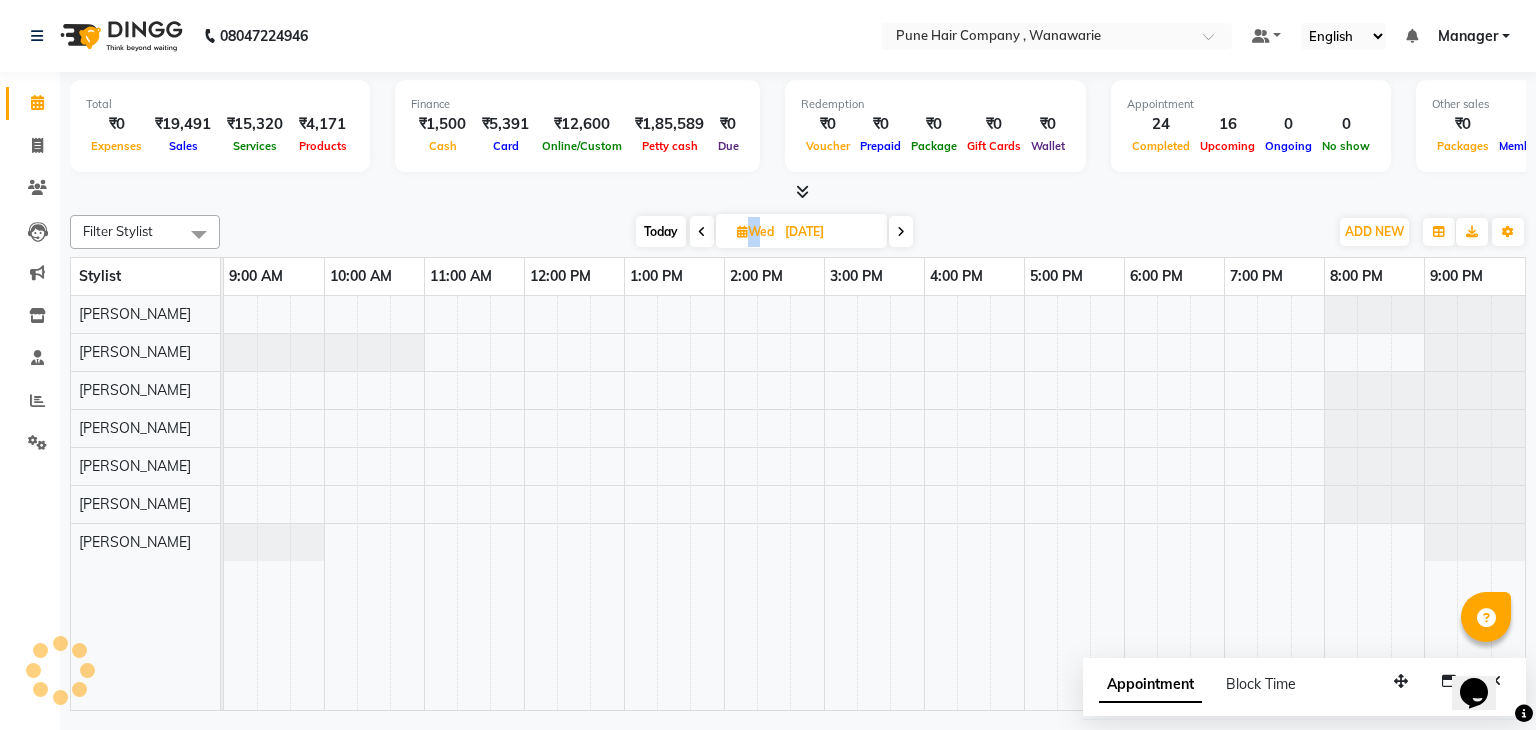 click at bounding box center [702, 232] 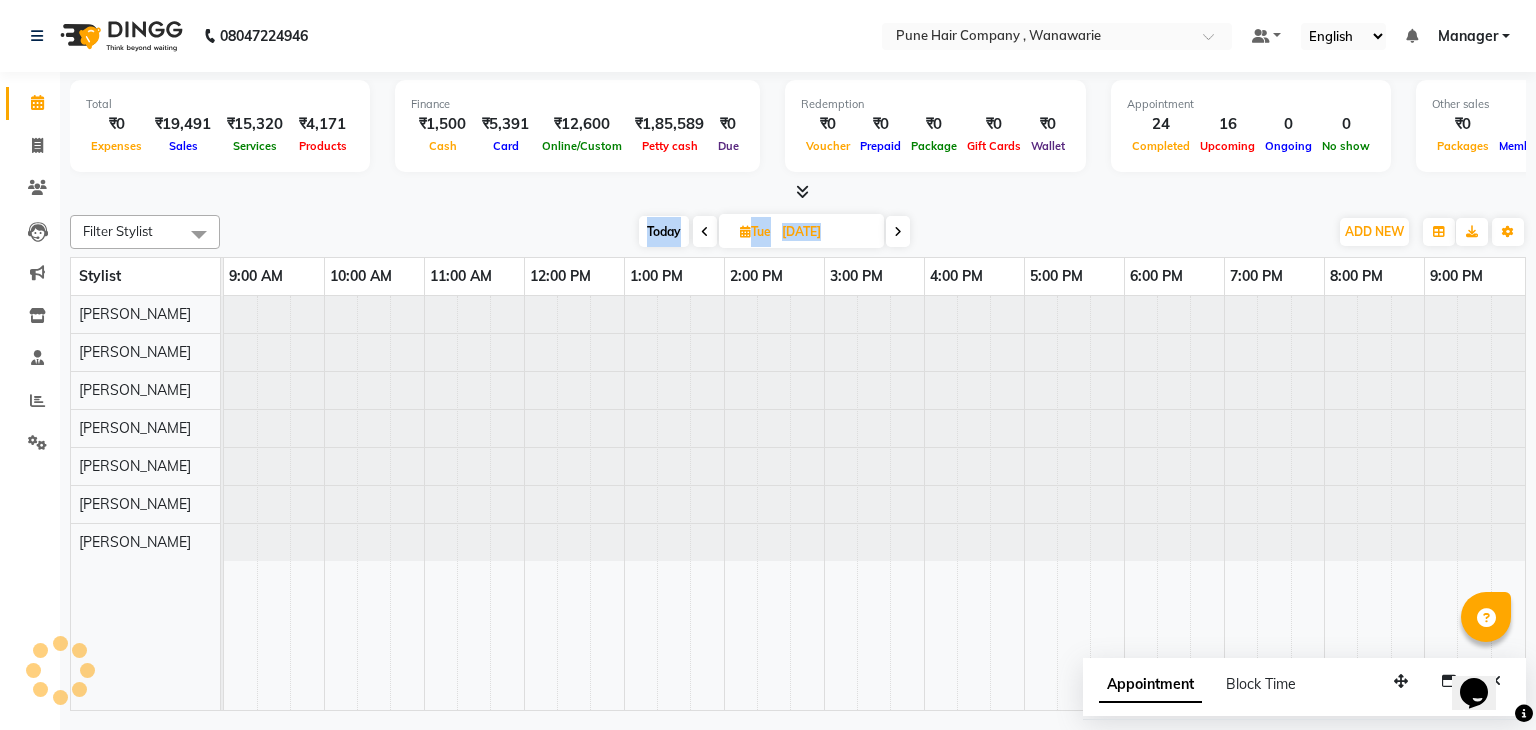 click at bounding box center (705, 232) 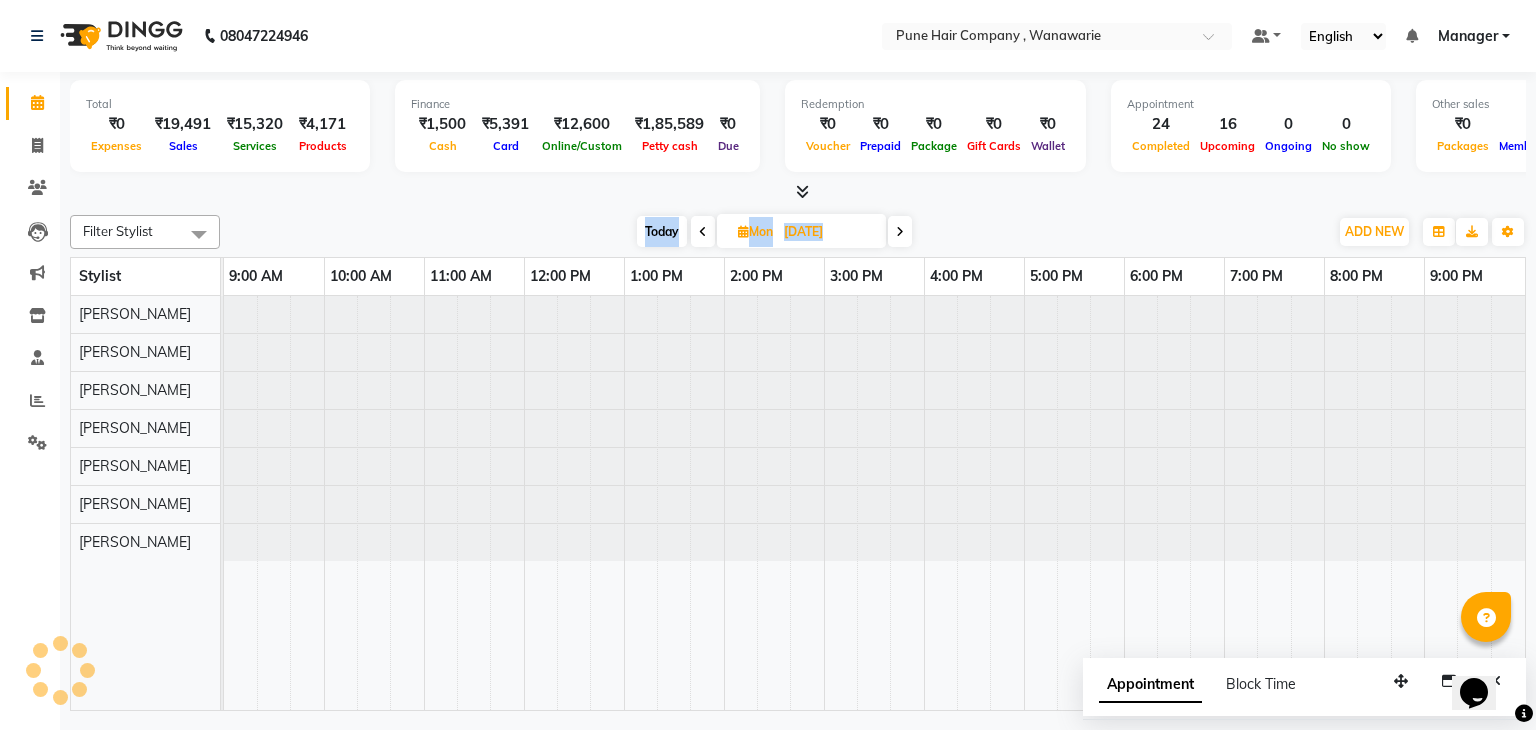 click at bounding box center [703, 232] 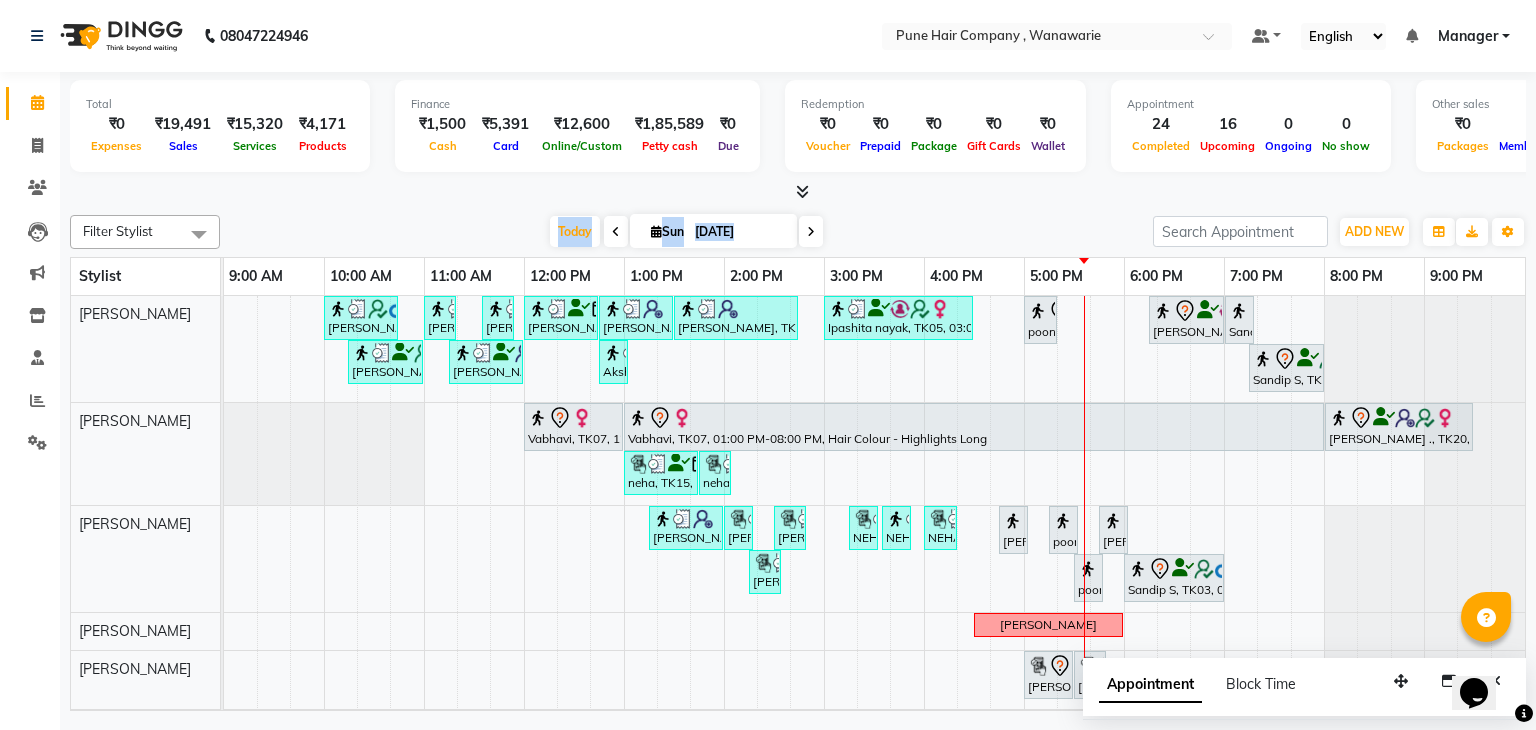 scroll, scrollTop: 120, scrollLeft: 0, axis: vertical 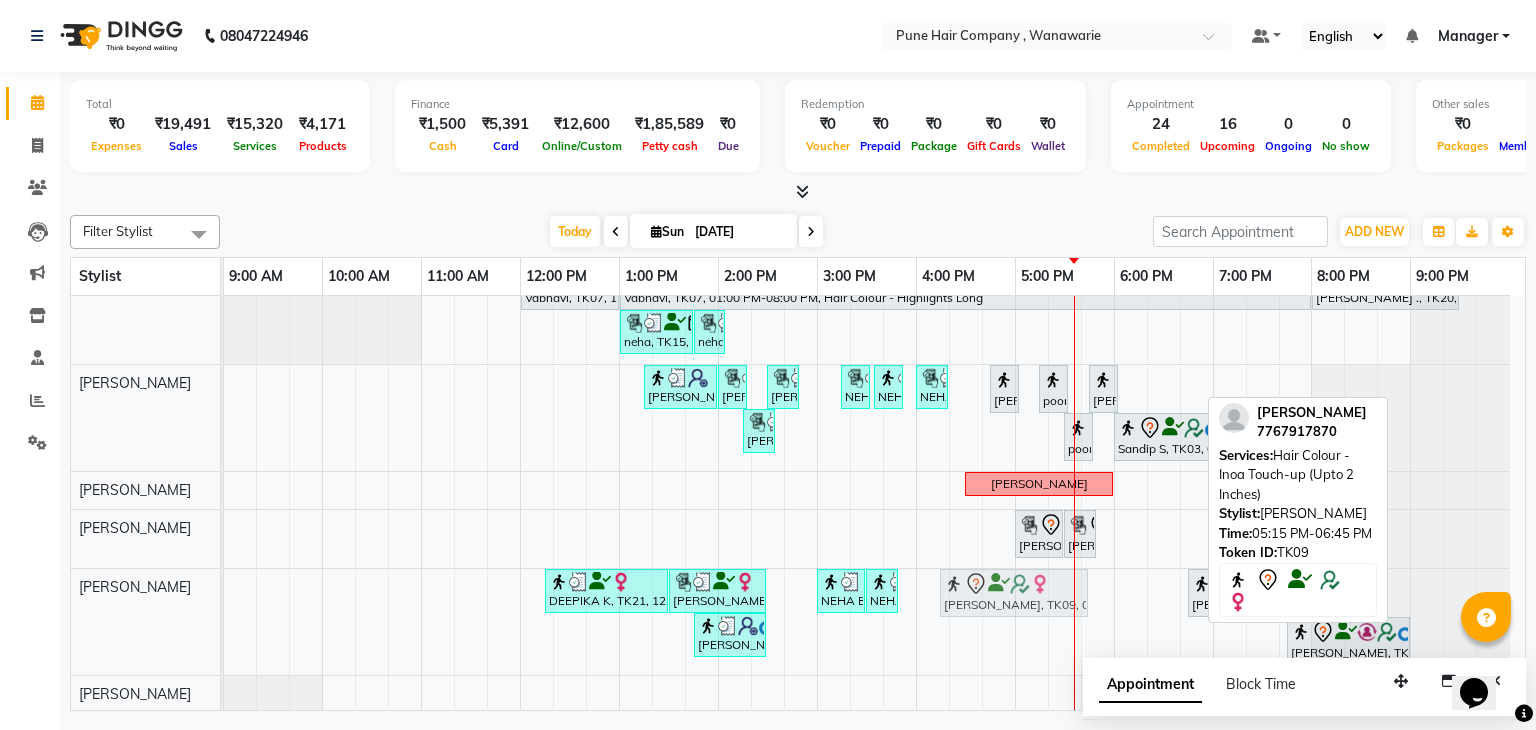 drag, startPoint x: 1107, startPoint y: 561, endPoint x: 988, endPoint y: 588, distance: 122.02459 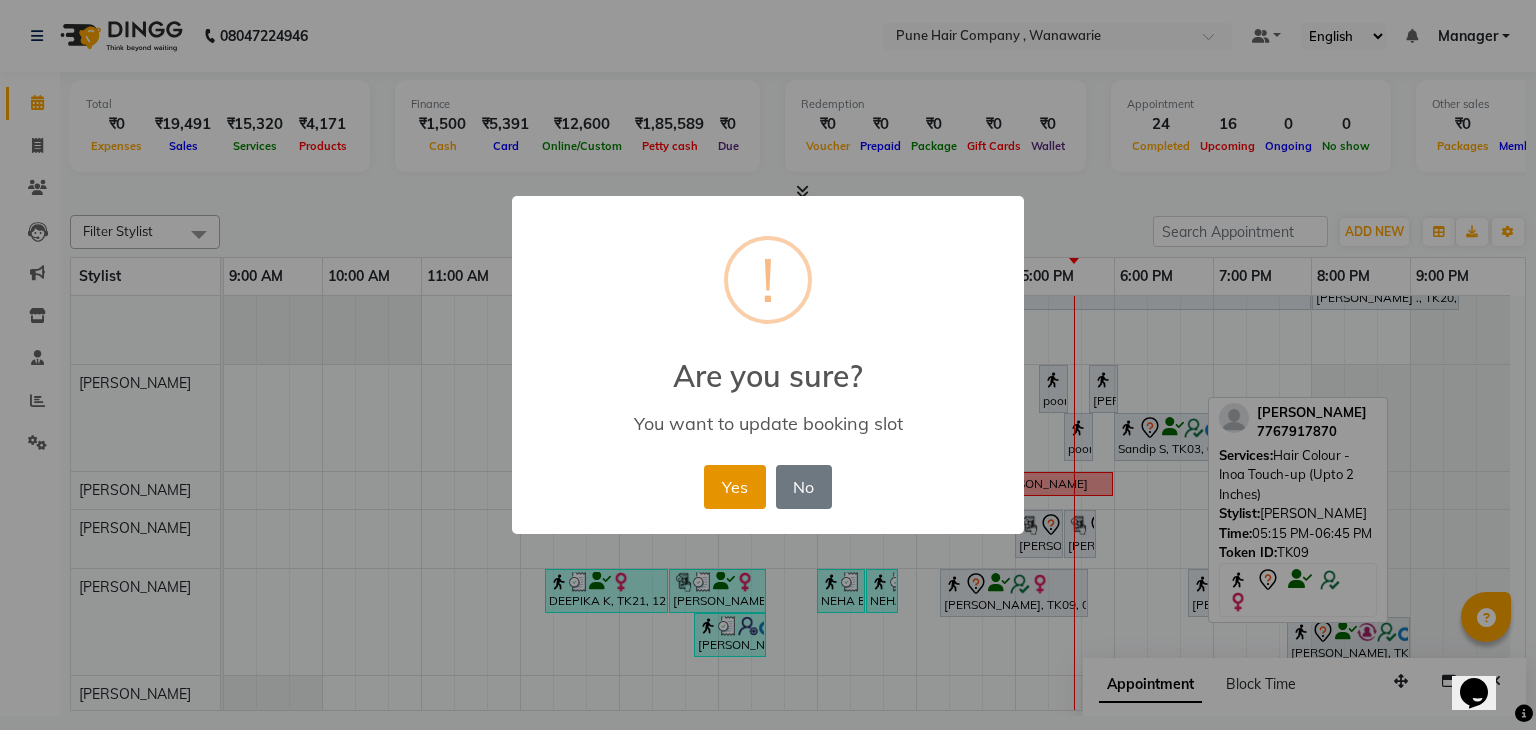 click on "Yes" at bounding box center (734, 487) 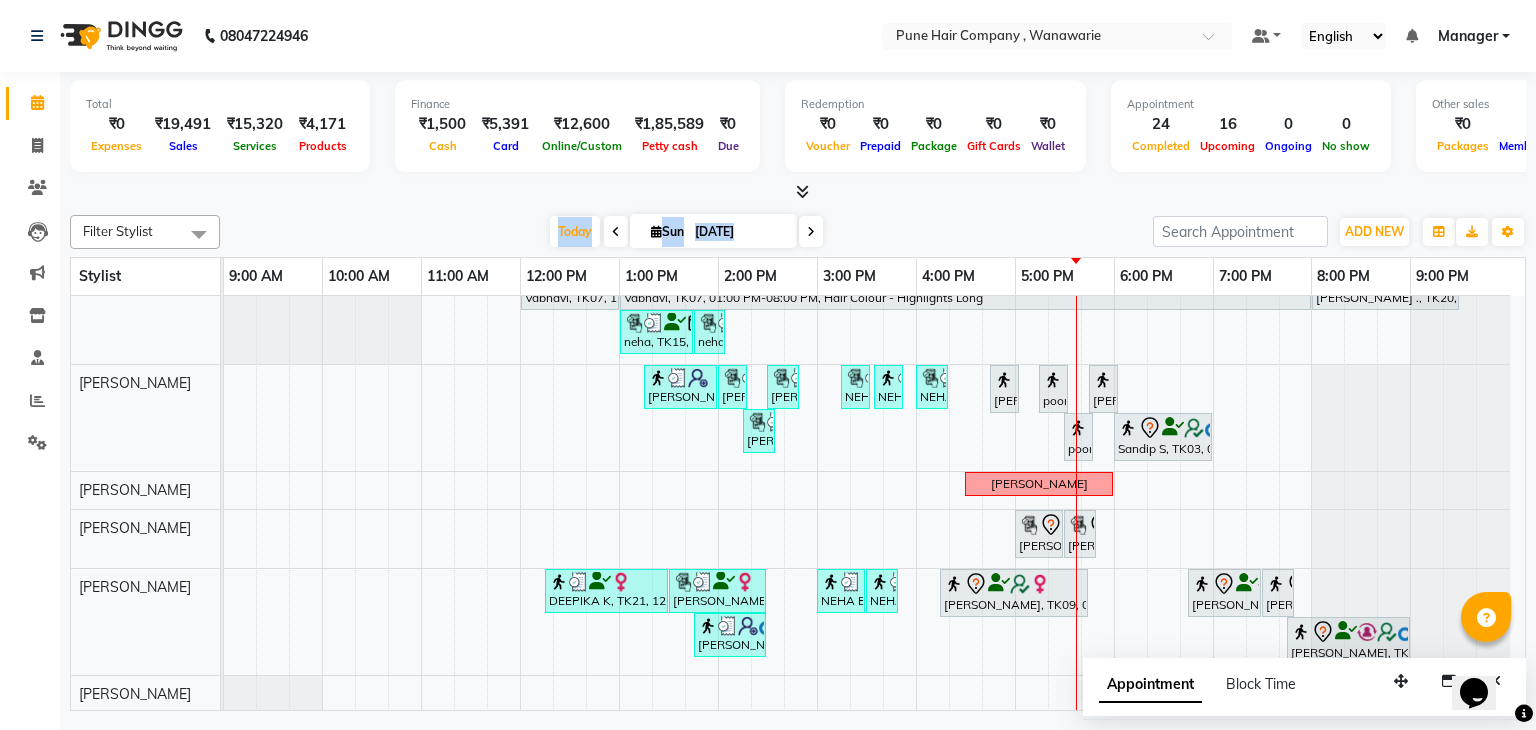 scroll, scrollTop: 48, scrollLeft: 0, axis: vertical 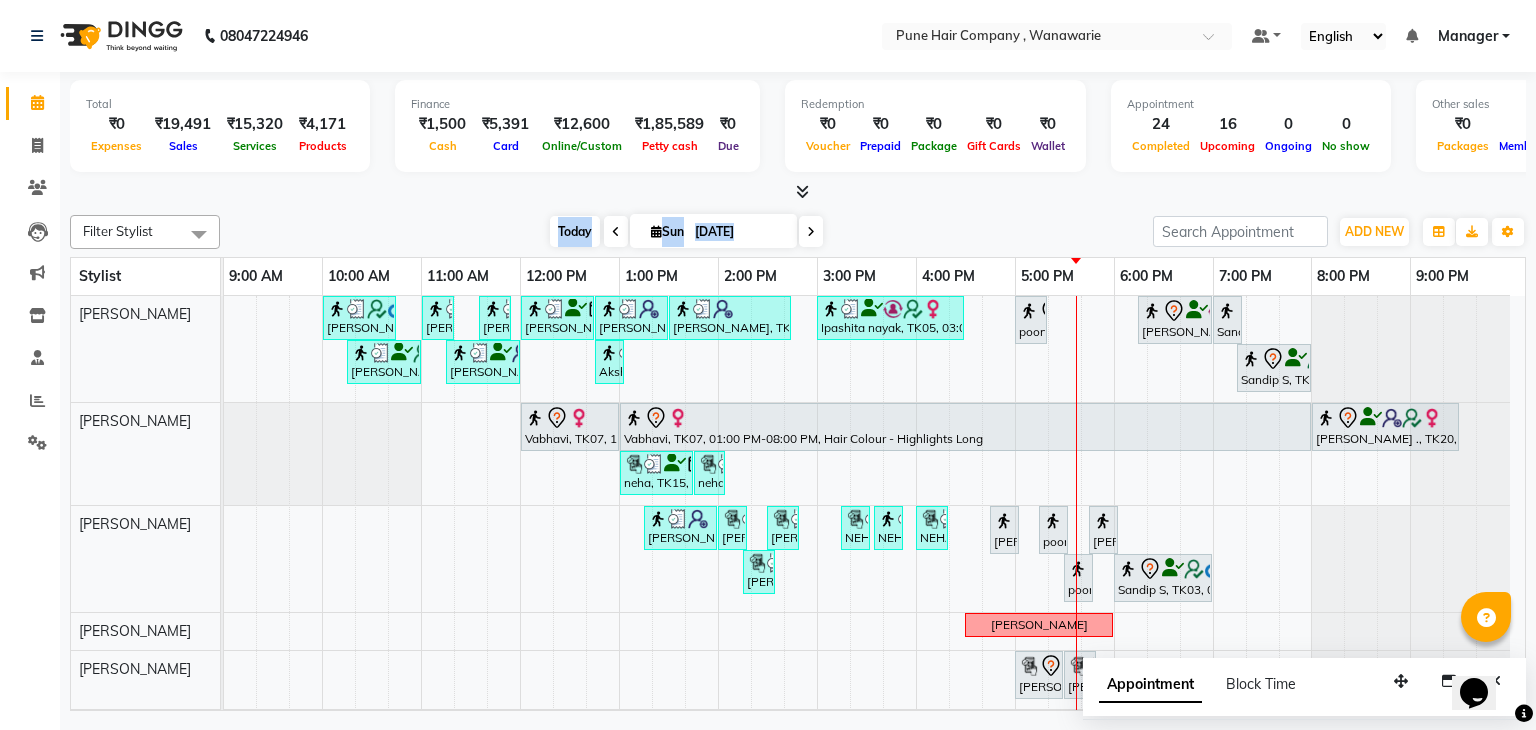 click on "Today" at bounding box center [575, 231] 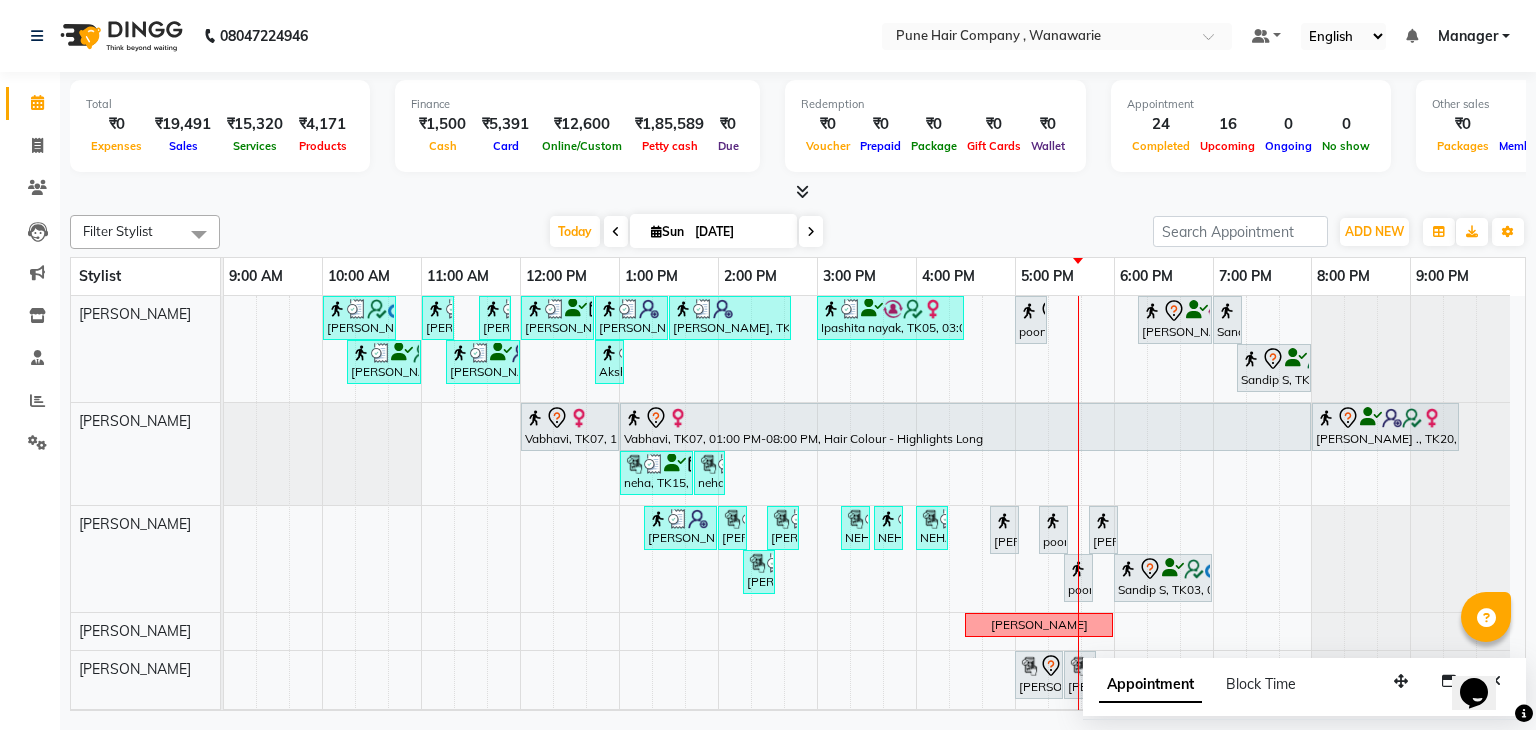 click at bounding box center (656, 231) 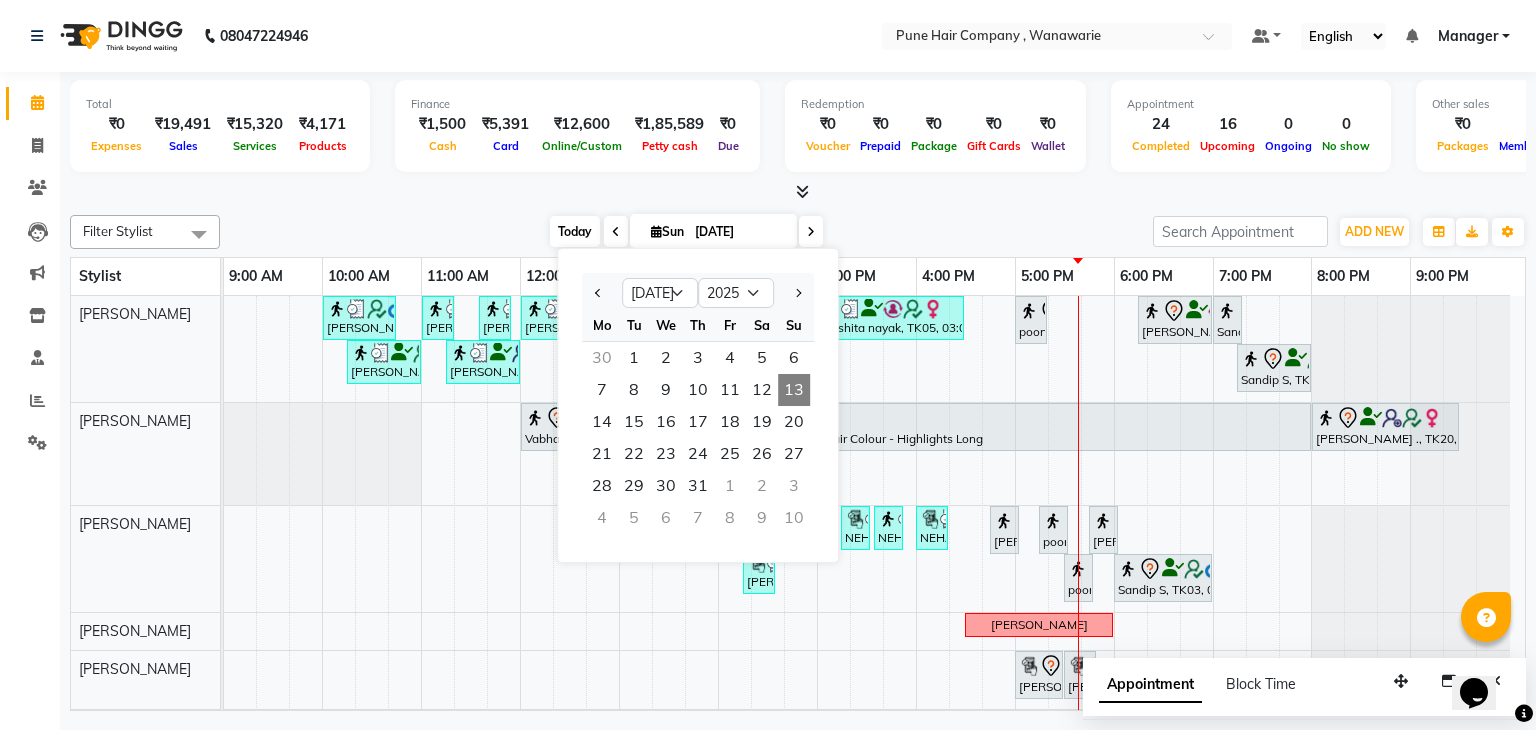 click on "Today" at bounding box center [575, 231] 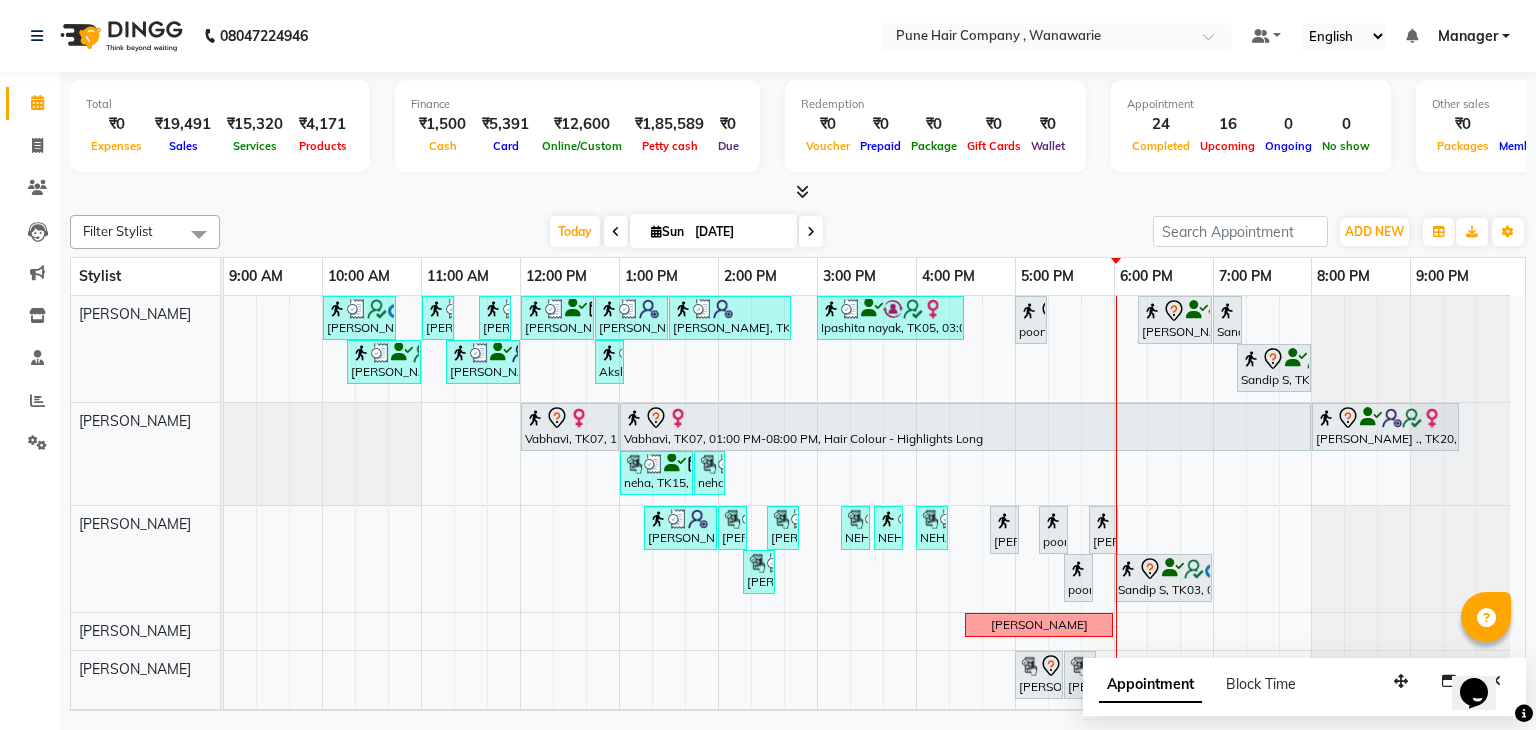 click on "Filter Stylist Select All Faisal shaikh Kanchan Gajare  Kasturi bhandari Manoj Zambre Prasad wagh Ranjeet Solanki Shriram Raut Today  Sun 13-07-2025 Toggle Dropdown Add Appointment Add Invoice Add Expense Add Attendance Add Client Add Transaction Toggle Dropdown Add Appointment Add Invoice Add Expense Add Attendance Add Client ADD NEW Toggle Dropdown Add Appointment Add Invoice Add Expense Add Attendance Add Client Add Transaction Filter Stylist Select All Faisal shaikh Kanchan Gajare  Kasturi bhandari Manoj Zambre Prasad wagh Ranjeet Solanki Shriram Raut Group By  Staff View   Room View  View as Vertical  Vertical - Week View  Horizontal  Horizontal - Week View  List  Toggle Dropdown Calendar Settings Manage Tags   Arrange Stylists   Reset Stylists  Full Screen Appointment Form Zoom 75% Stylist 9:00 AM 10:00 AM 11:00 AM 12:00 PM 1:00 PM 2:00 PM 3:00 PM 4:00 PM 5:00 PM 6:00 PM 7:00 PM 8:00 PM 9:00 PM Shriram Raut Faisal shaikh Kasturi bhandari Ranjeet Solanki Prasad wagh Manoj Zambre Kanchan Gajare" 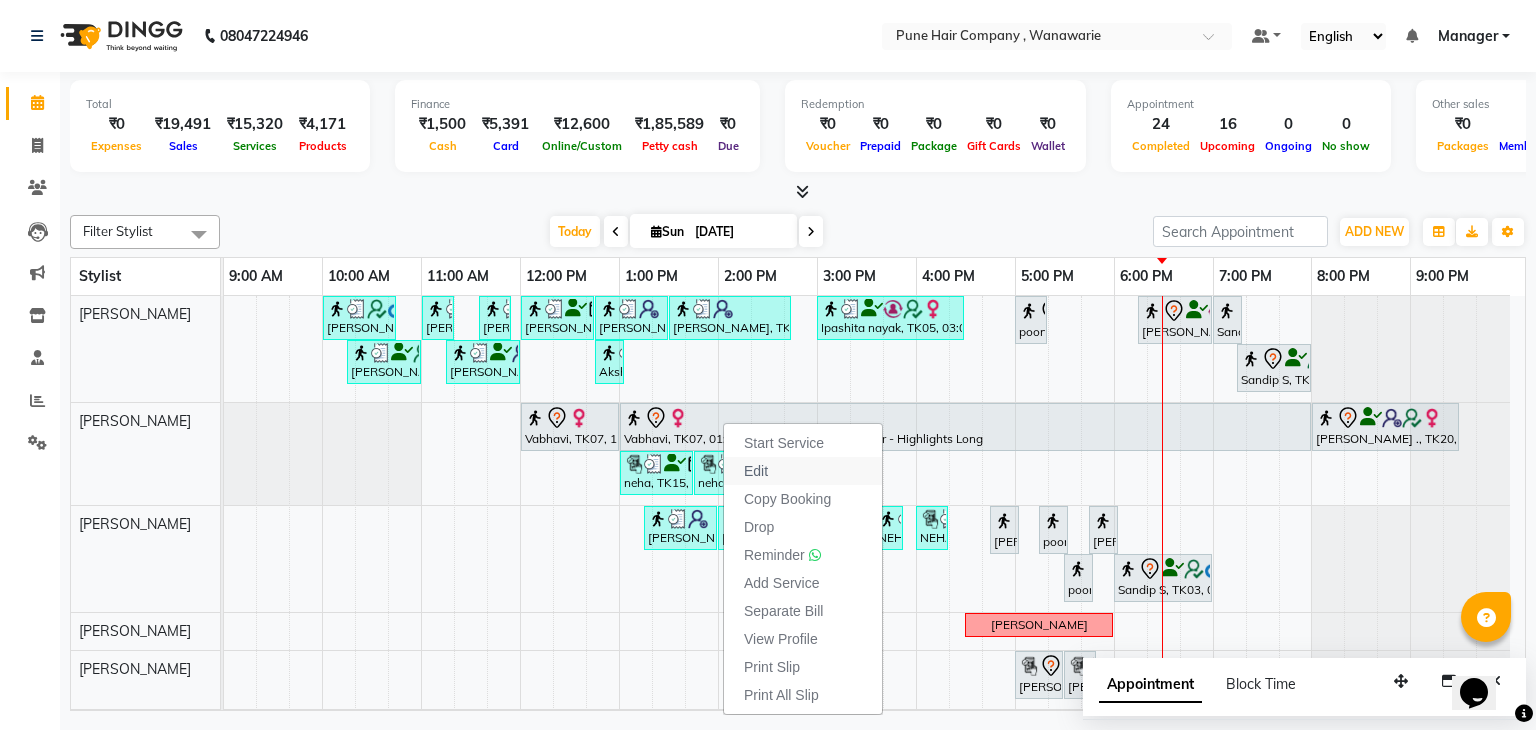 click on "Edit" at bounding box center (756, 471) 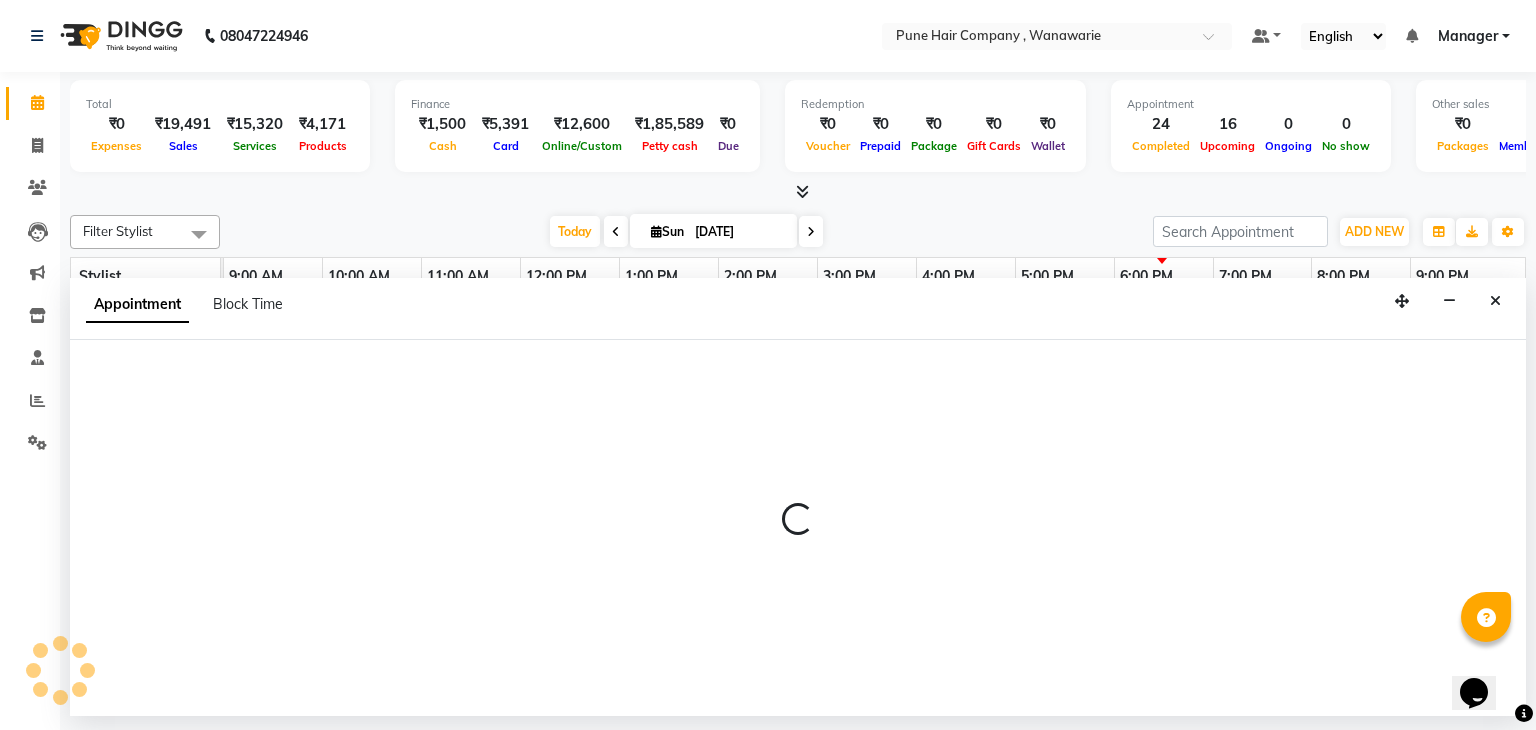 select on "tentative" 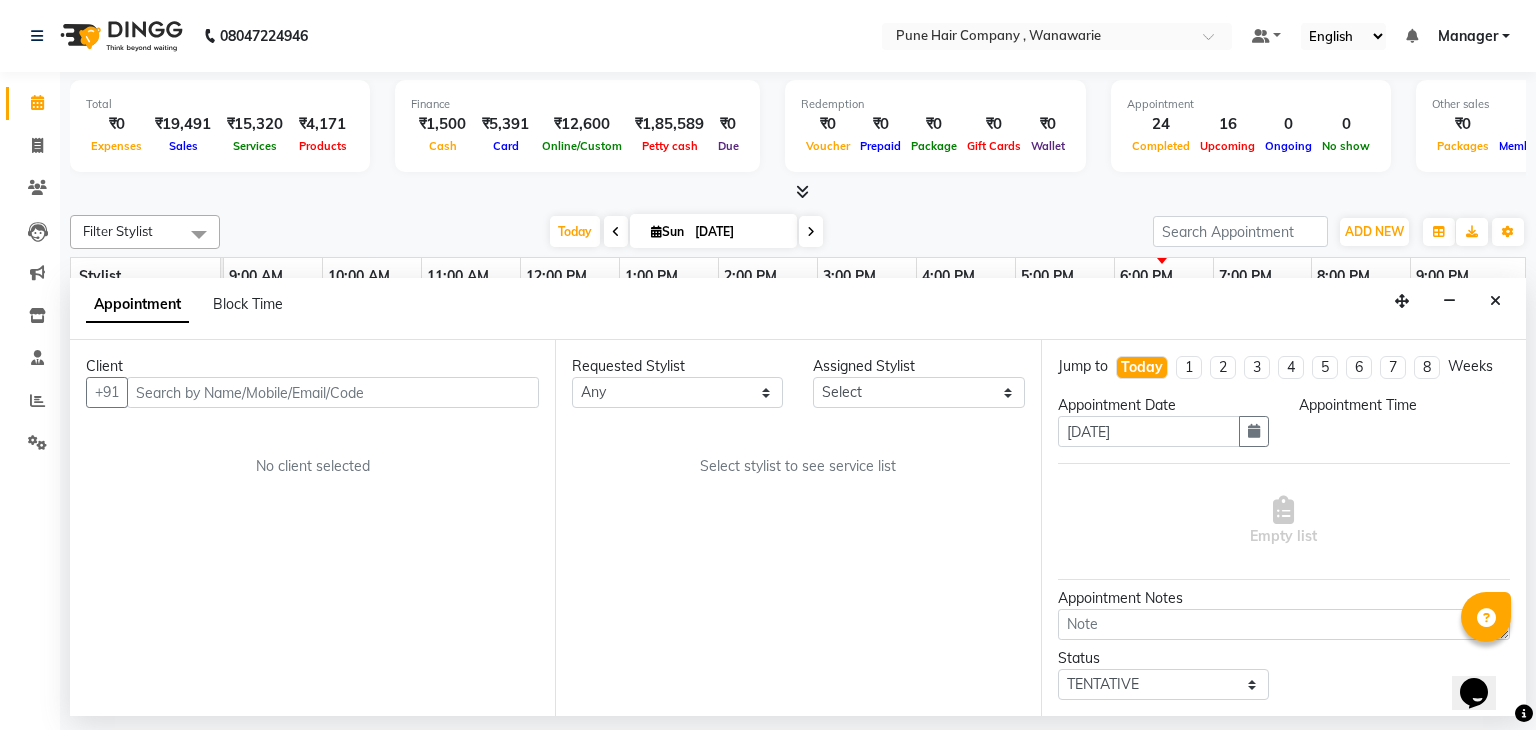 select on "720" 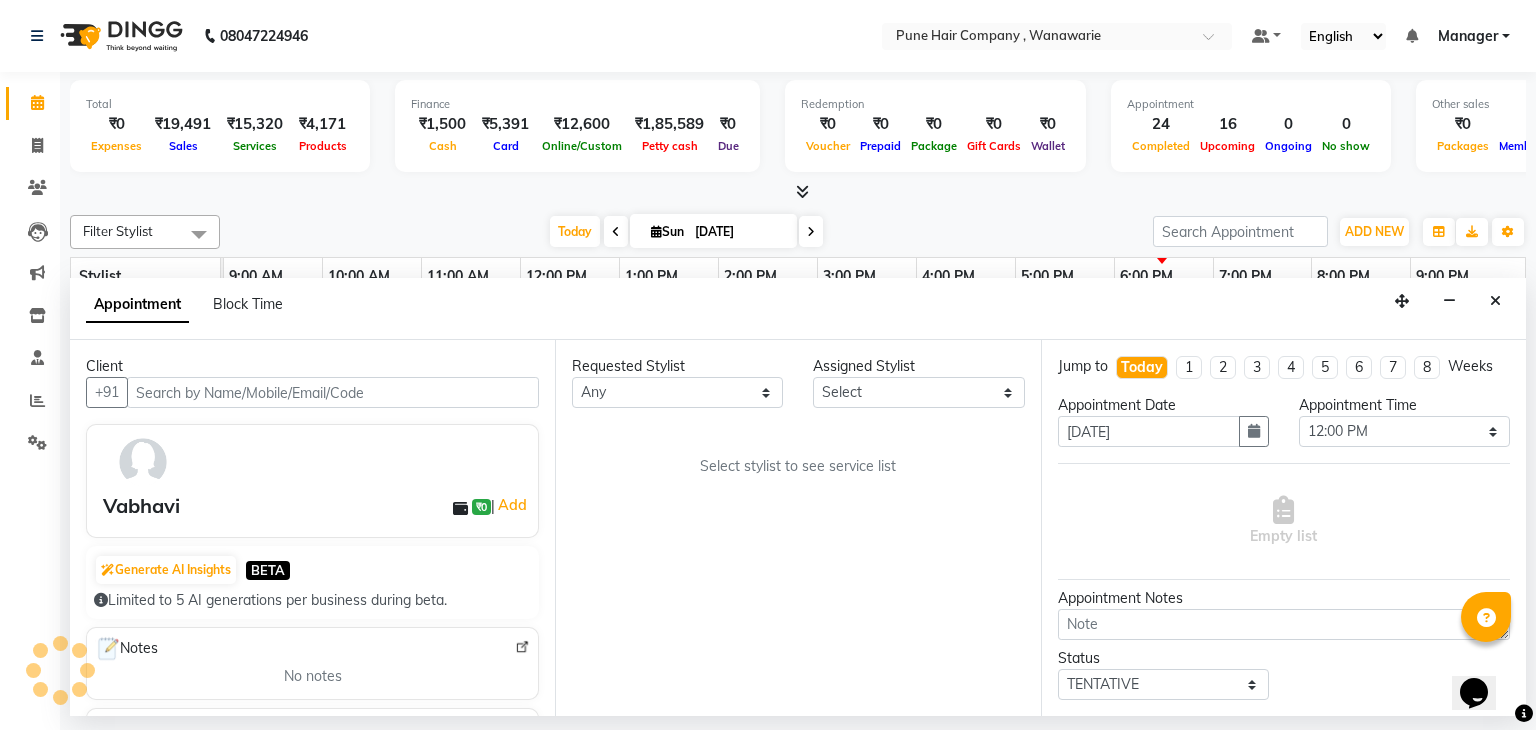 select on "74578" 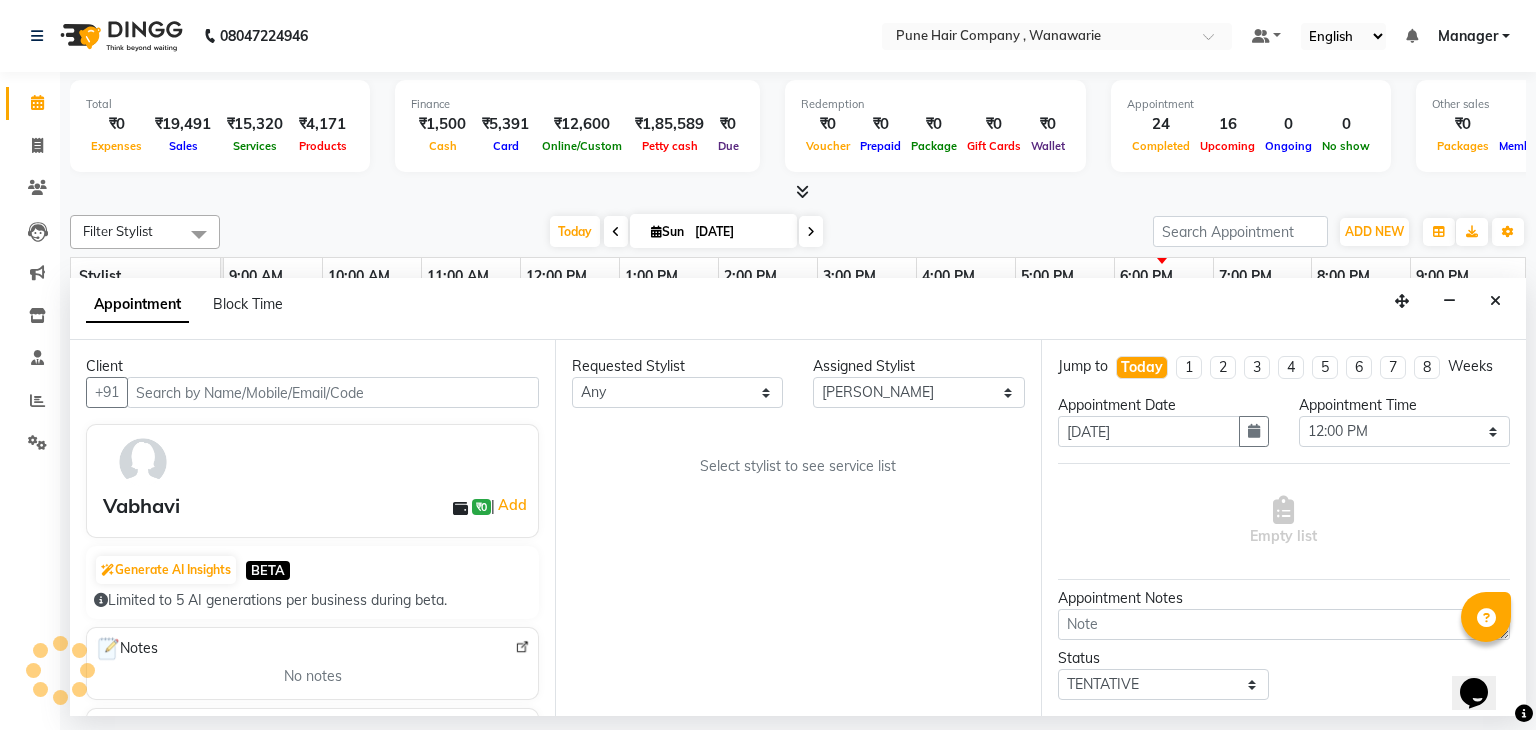 select on "4060" 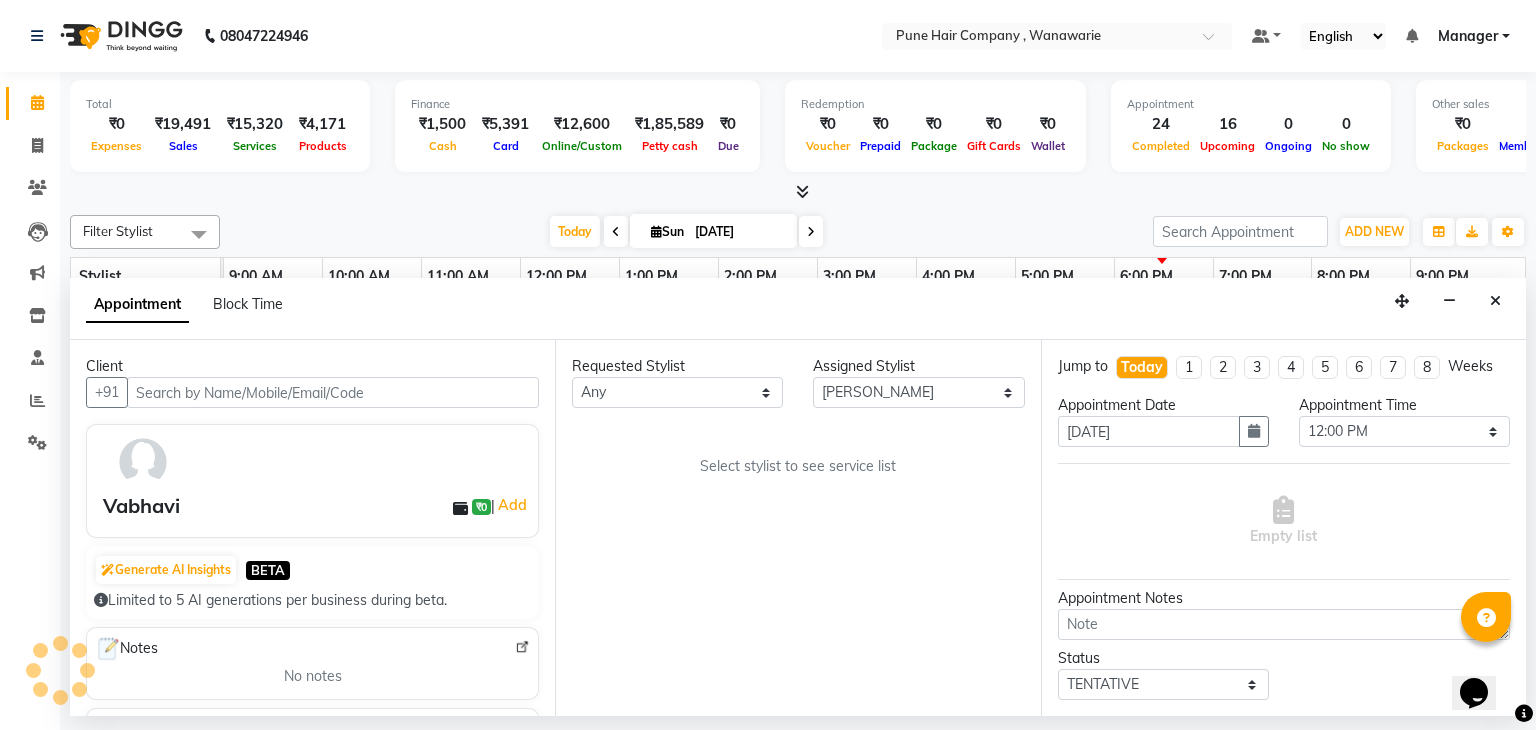 select on "4060" 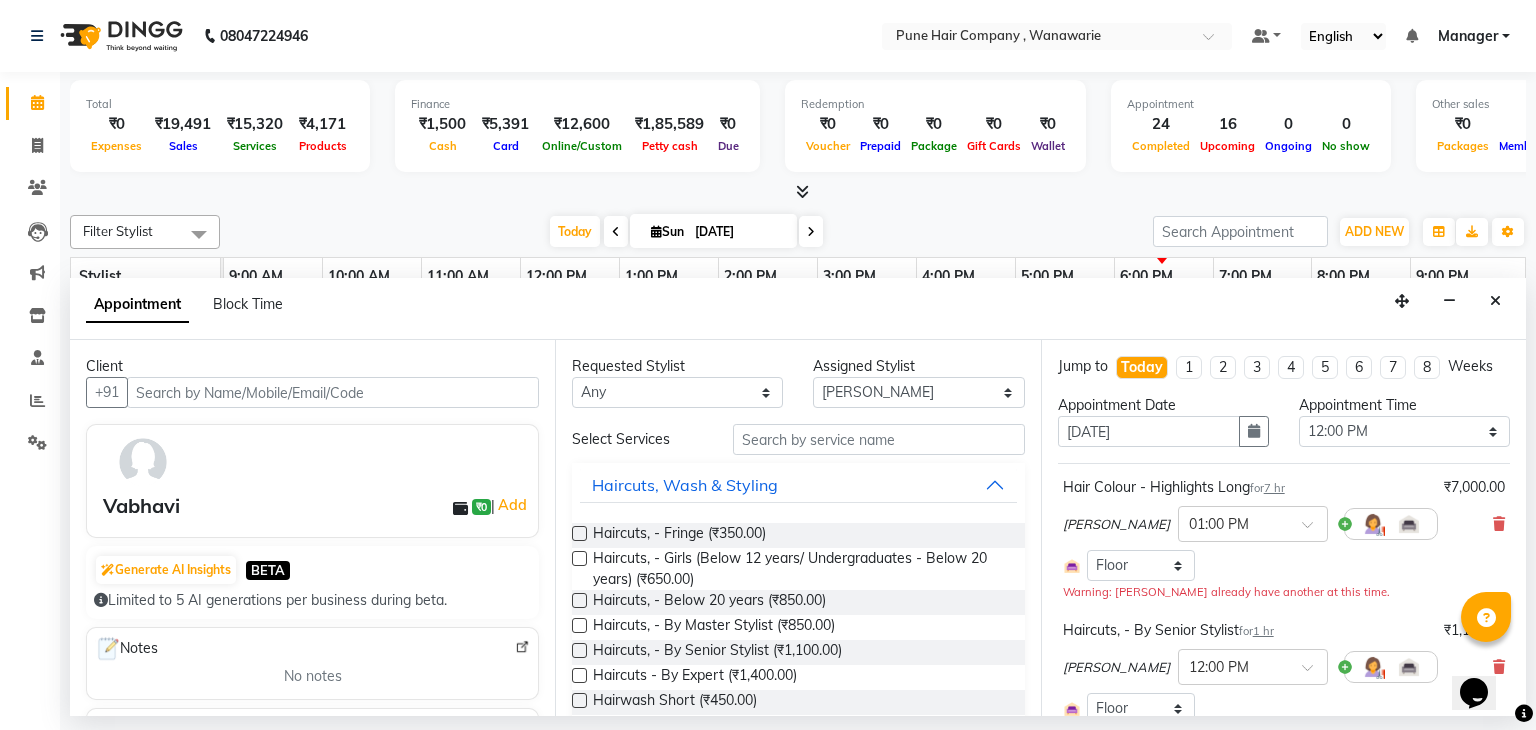 click on "Select Room Floor" at bounding box center (1284, 565) 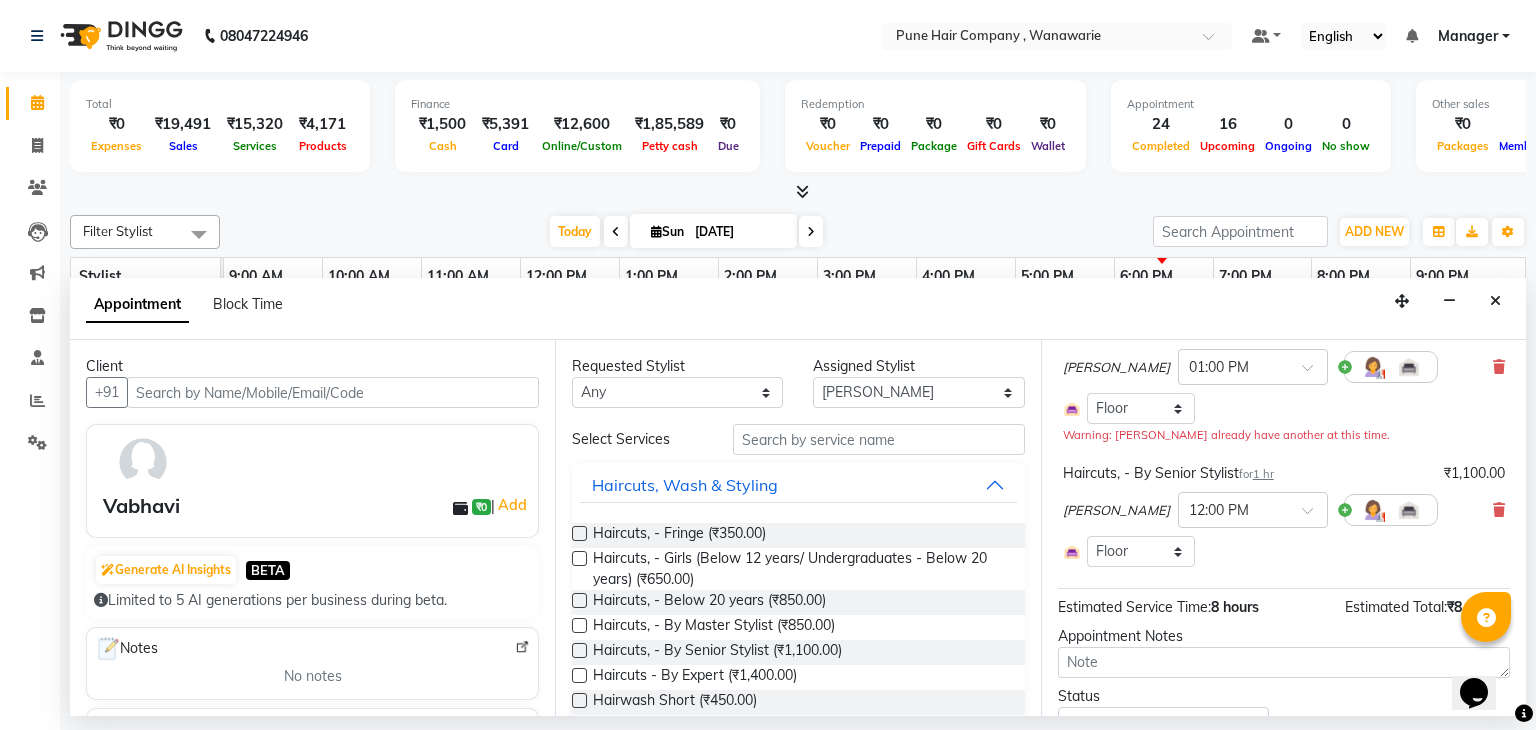 scroll, scrollTop: 160, scrollLeft: 0, axis: vertical 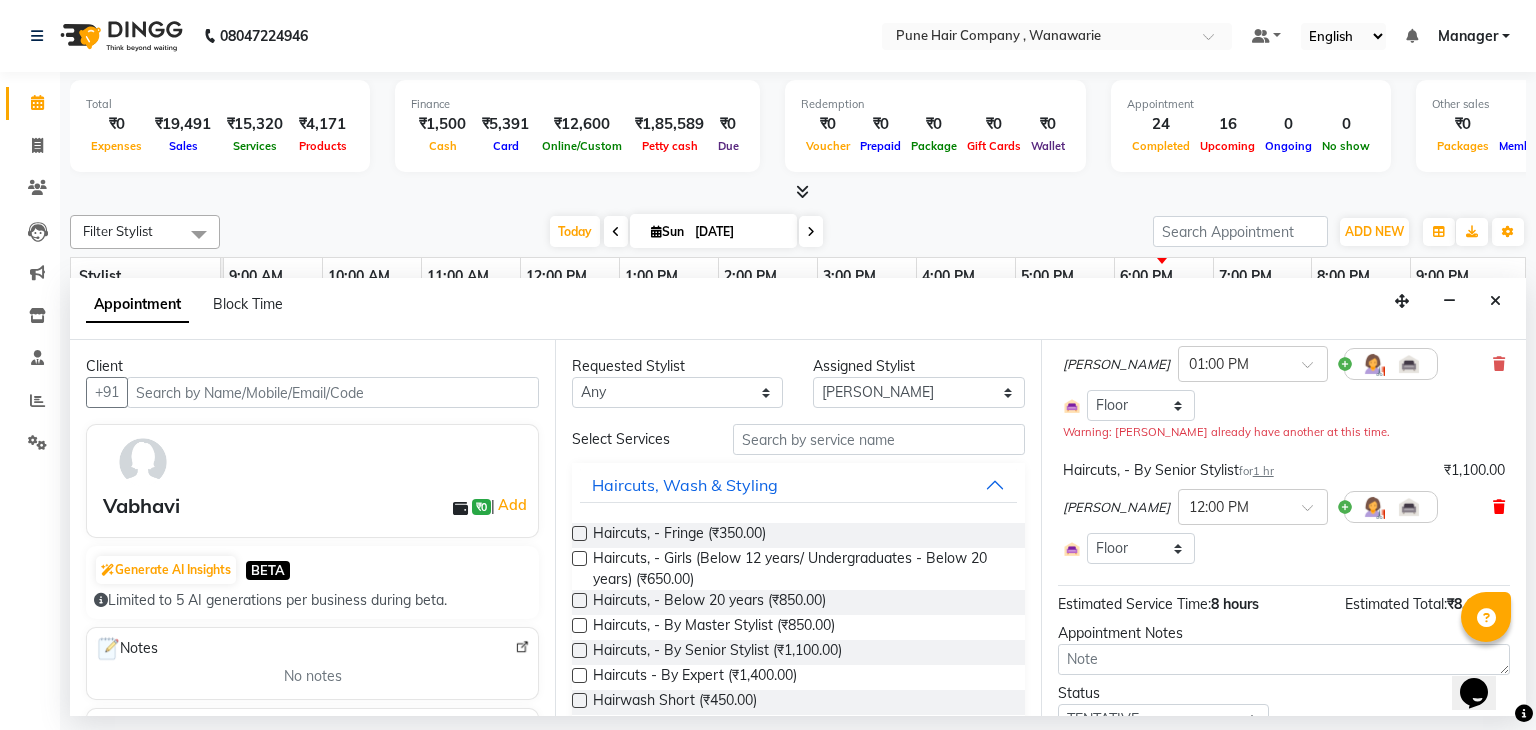 click at bounding box center [1499, 507] 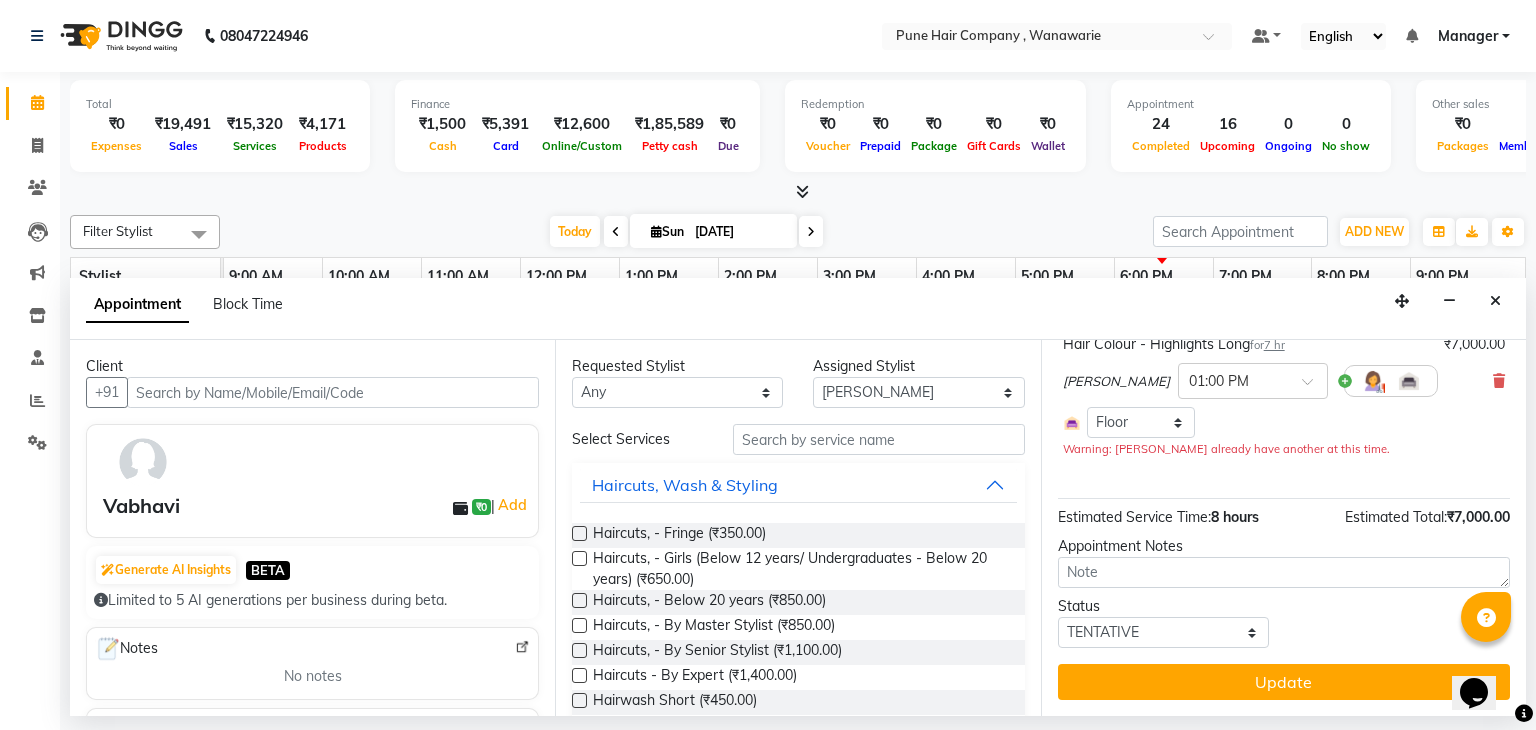 scroll, scrollTop: 142, scrollLeft: 0, axis: vertical 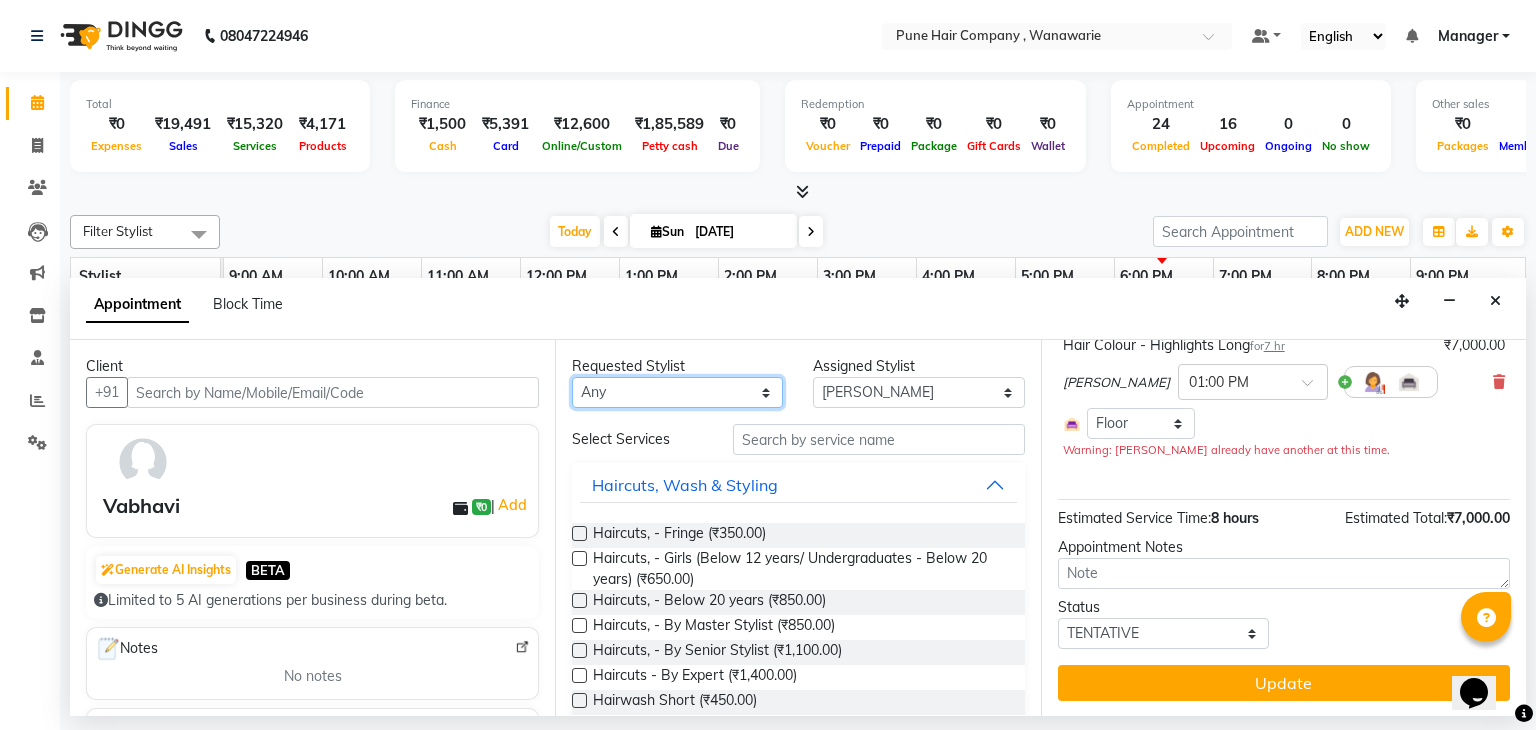 click on "Any Faisal shaikh Kanchan Gajare  Kasturi bhandari Manoj Zambre Prasad wagh Ranjeet Solanki Shriram Raut" at bounding box center [677, 392] 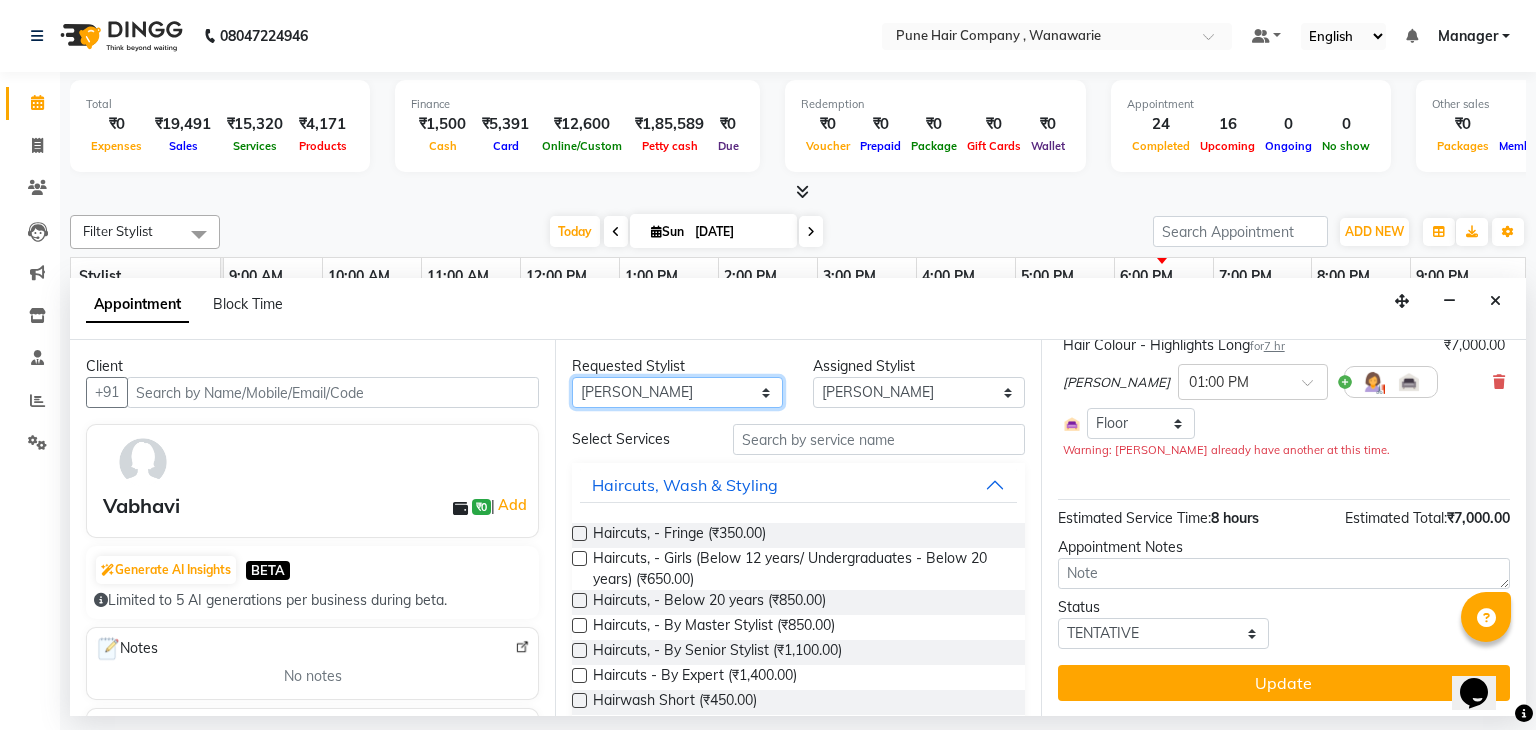 click on "Any Faisal shaikh Kanchan Gajare  Kasturi bhandari Manoj Zambre Prasad wagh Ranjeet Solanki Shriram Raut" at bounding box center (677, 392) 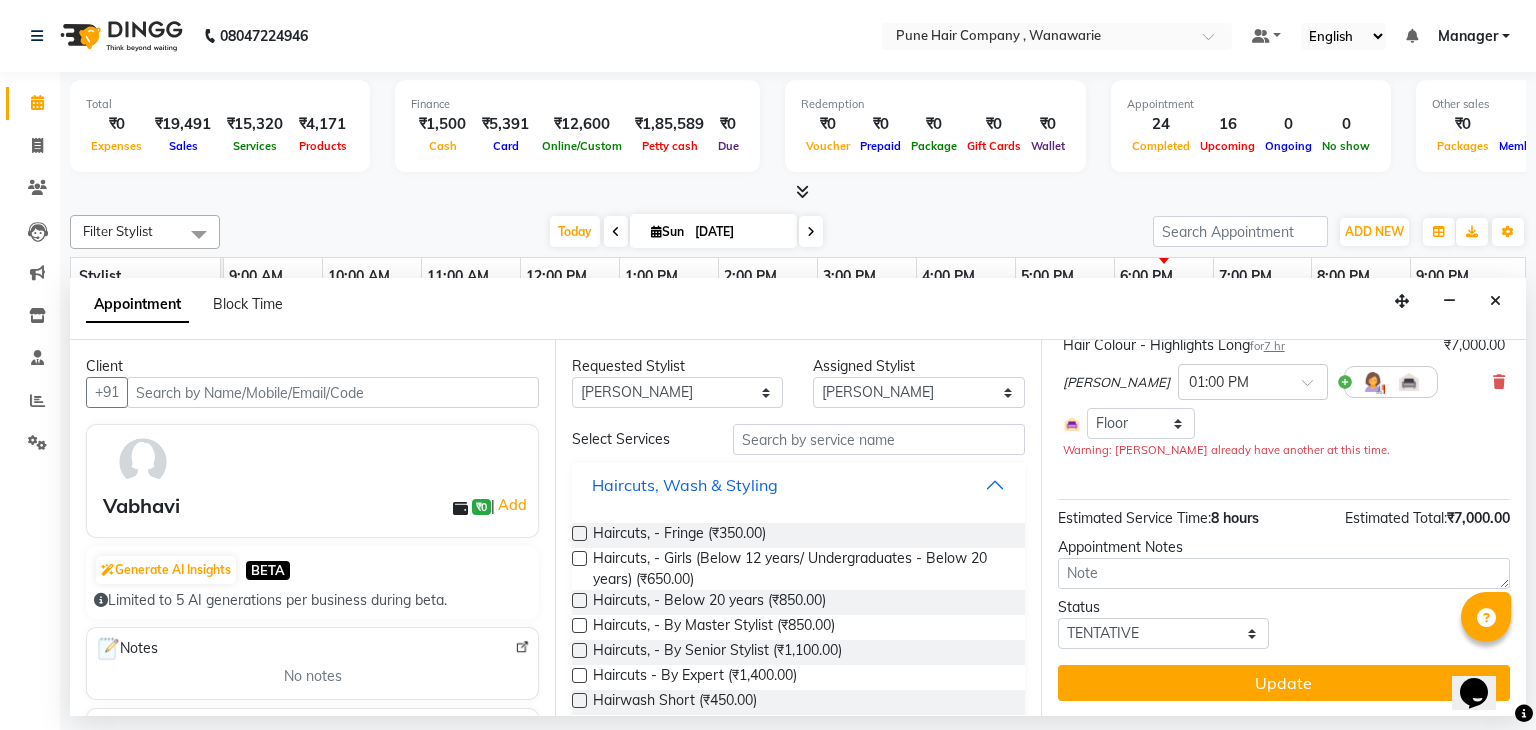 click on "Haircuts, Wash & Styling" at bounding box center (798, 485) 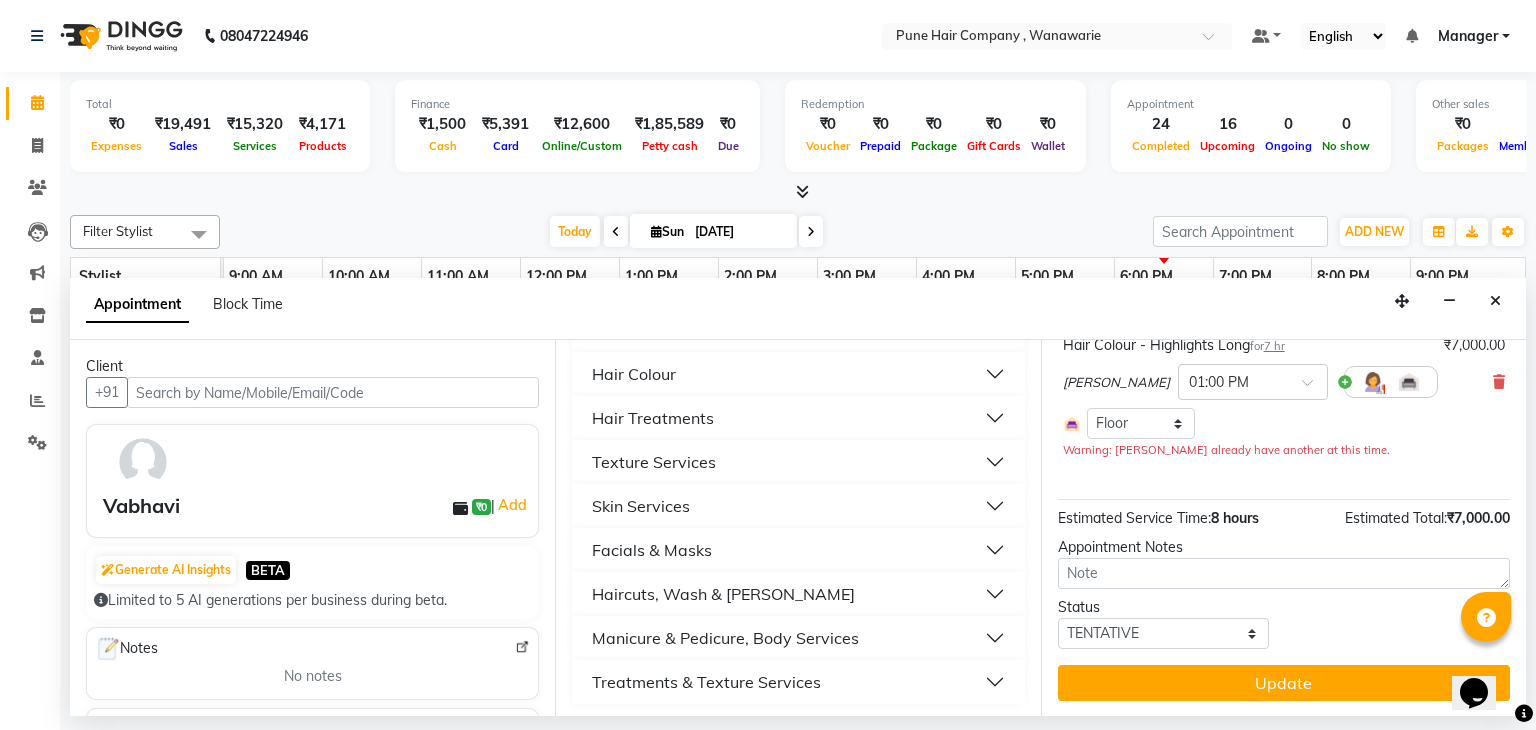 scroll, scrollTop: 159, scrollLeft: 0, axis: vertical 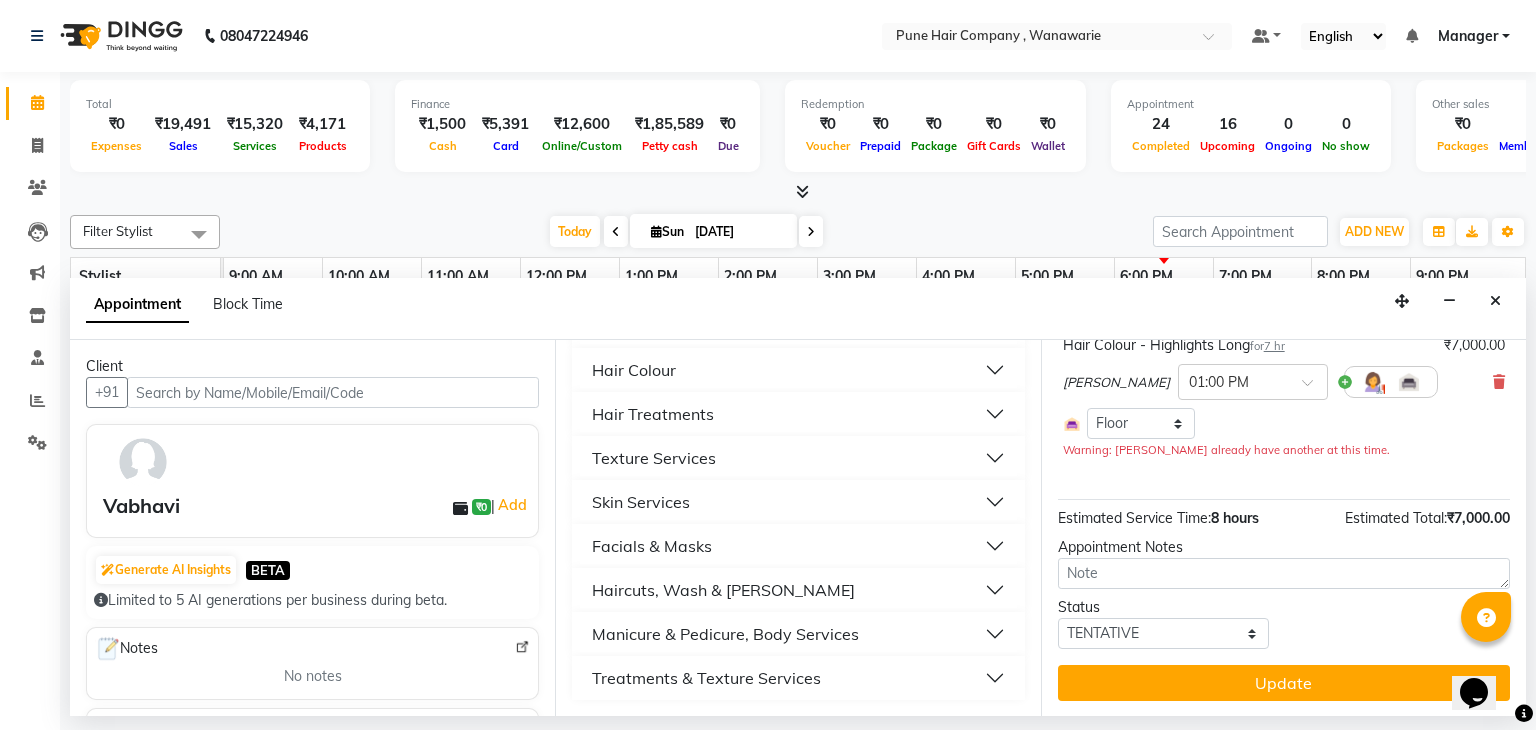 click on "Hair Colour" at bounding box center (798, 370) 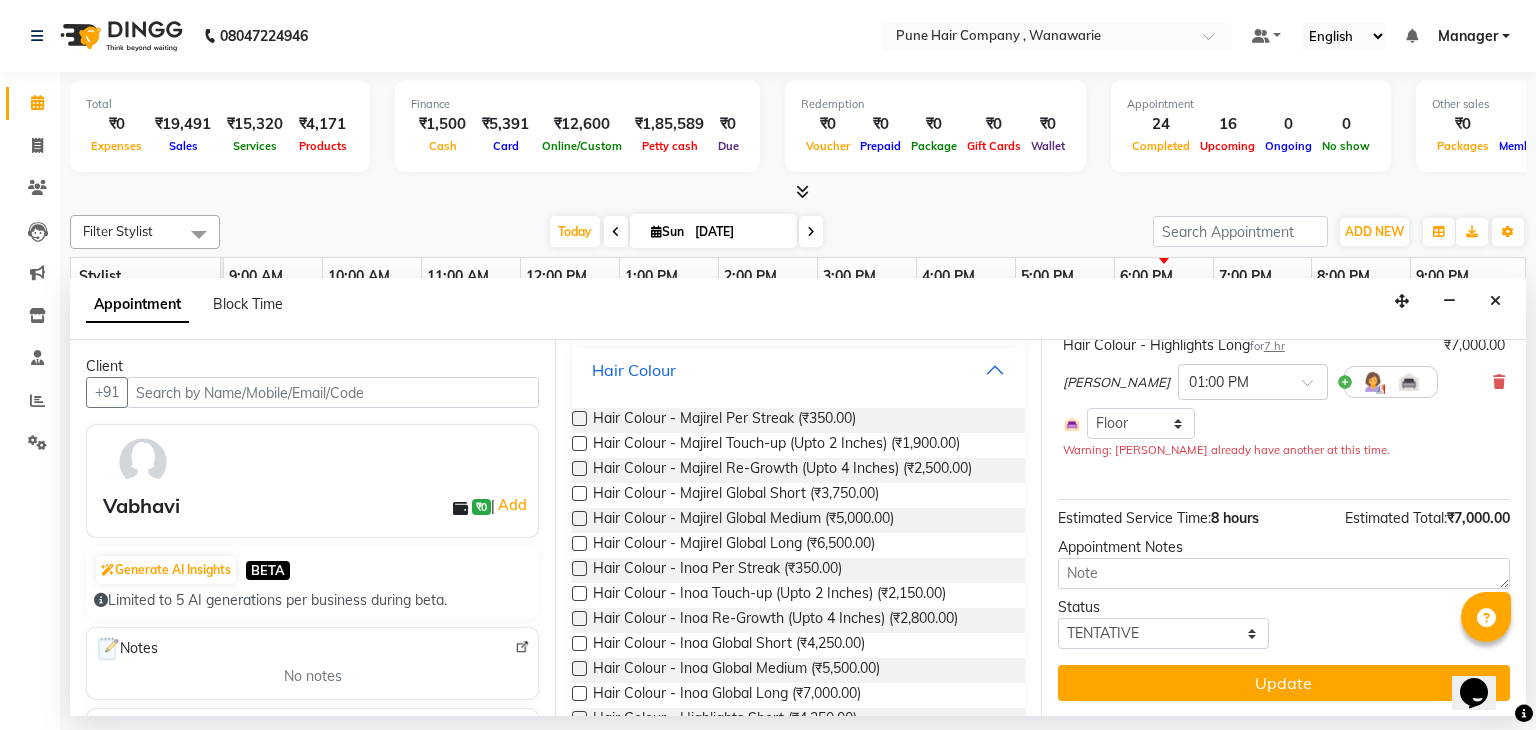 type 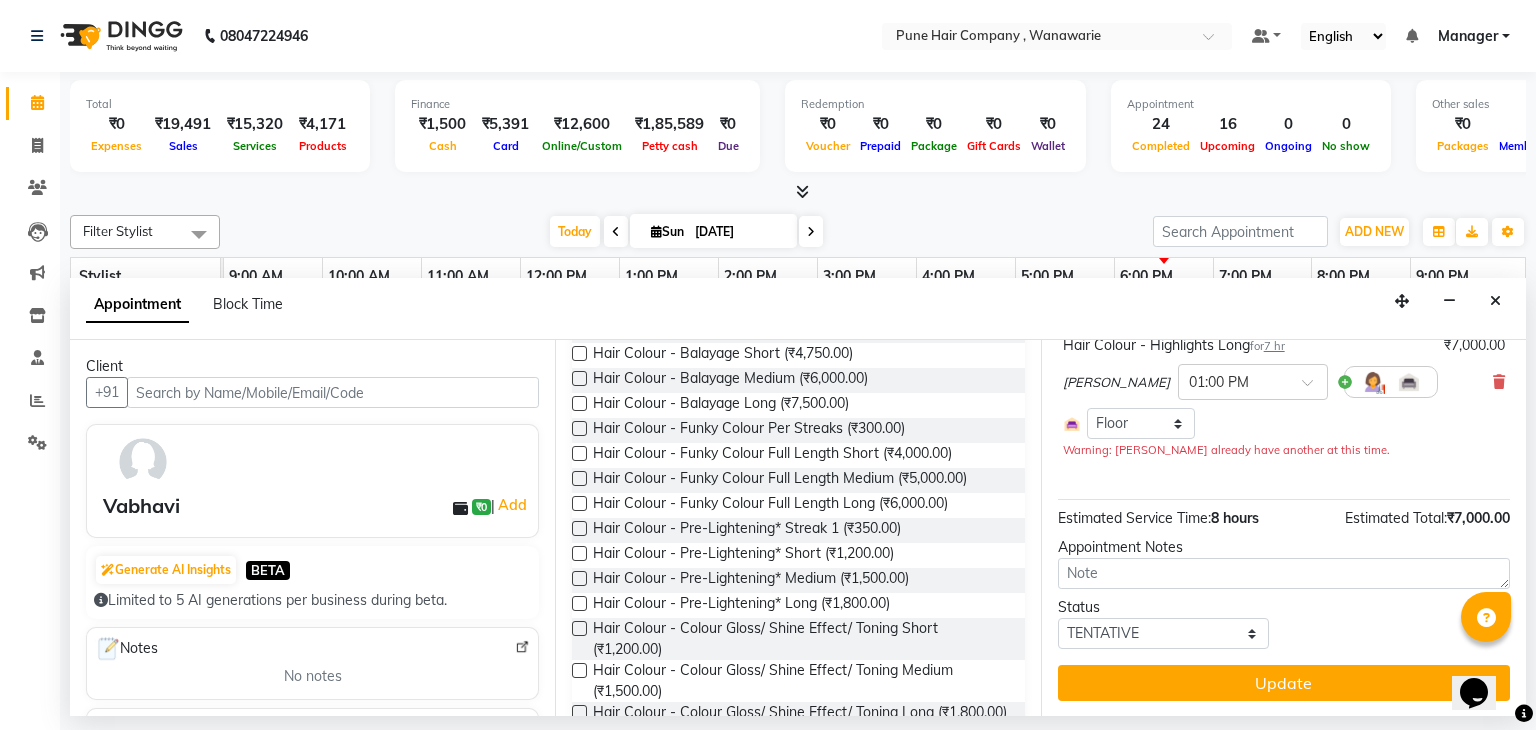 scroll, scrollTop: 639, scrollLeft: 0, axis: vertical 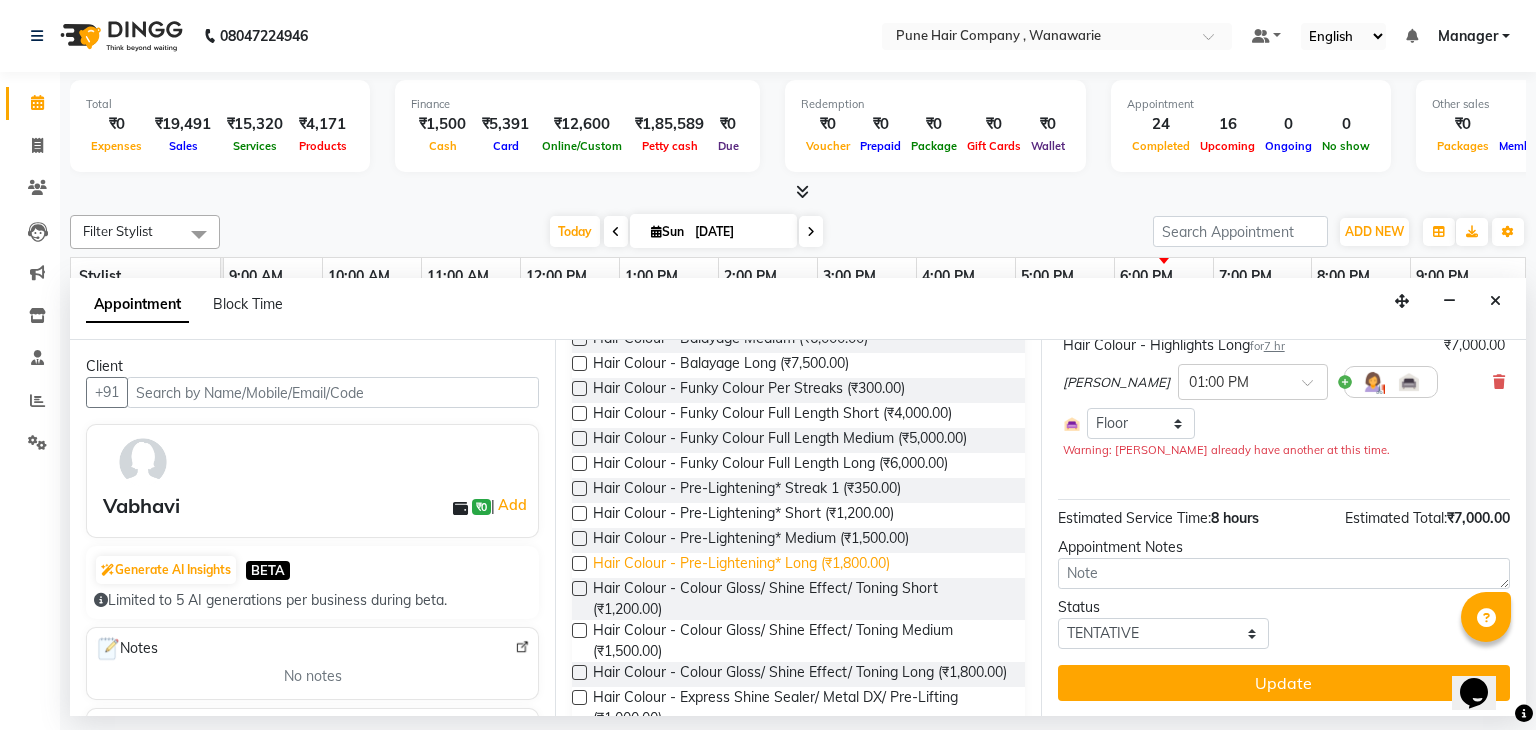 click on "Hair Colour - Pre-Lightening* Long (₹1,800.00)" at bounding box center [741, 565] 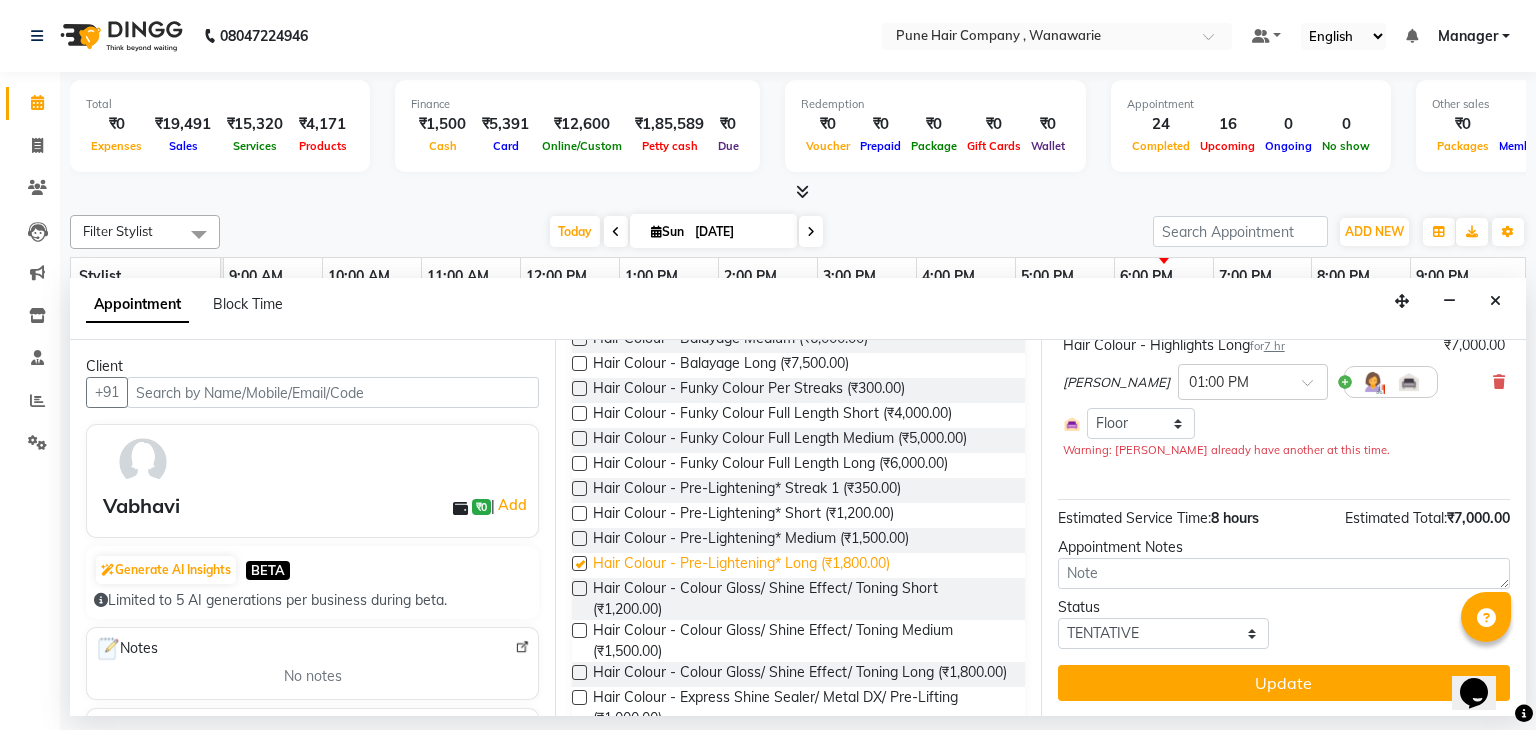 scroll, scrollTop: 160, scrollLeft: 0, axis: vertical 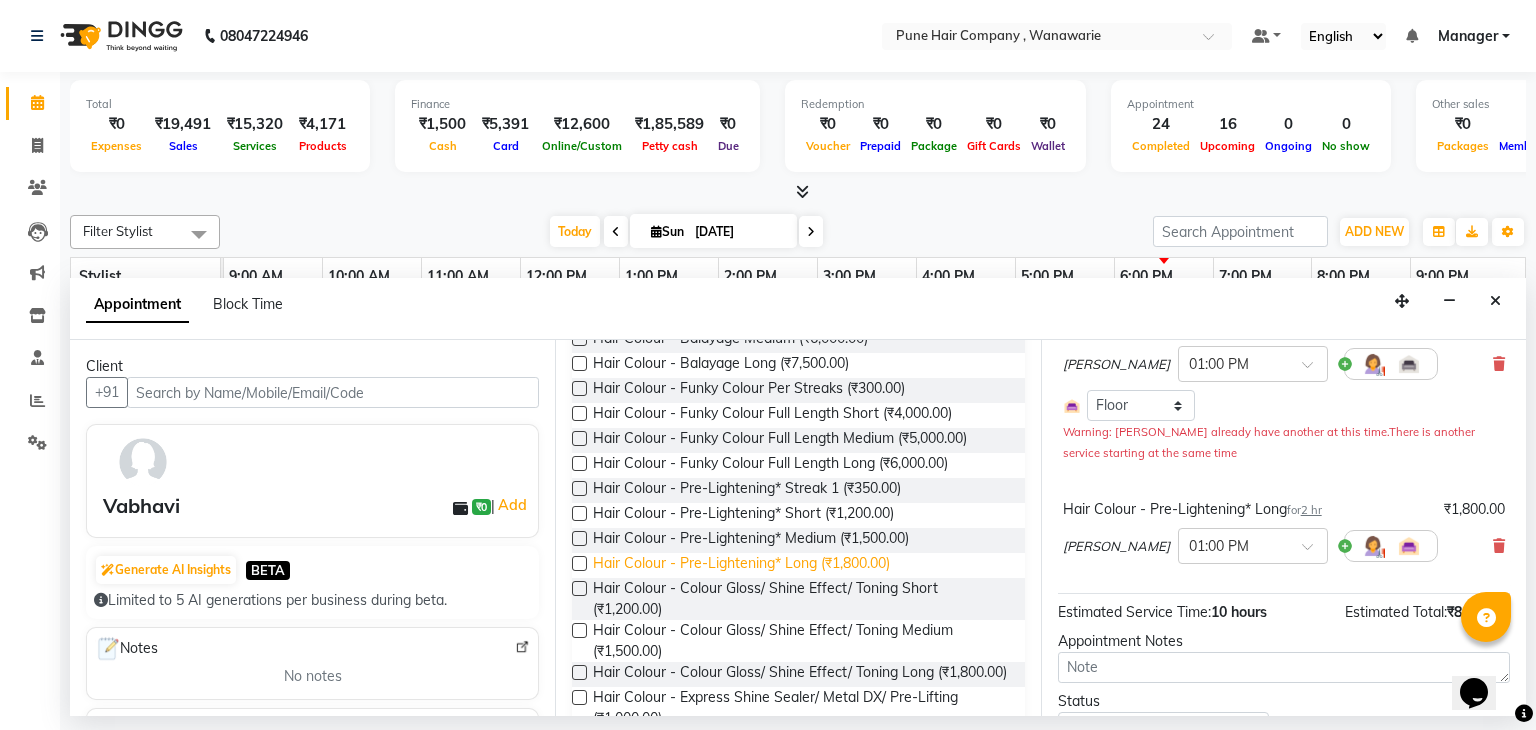 checkbox on "false" 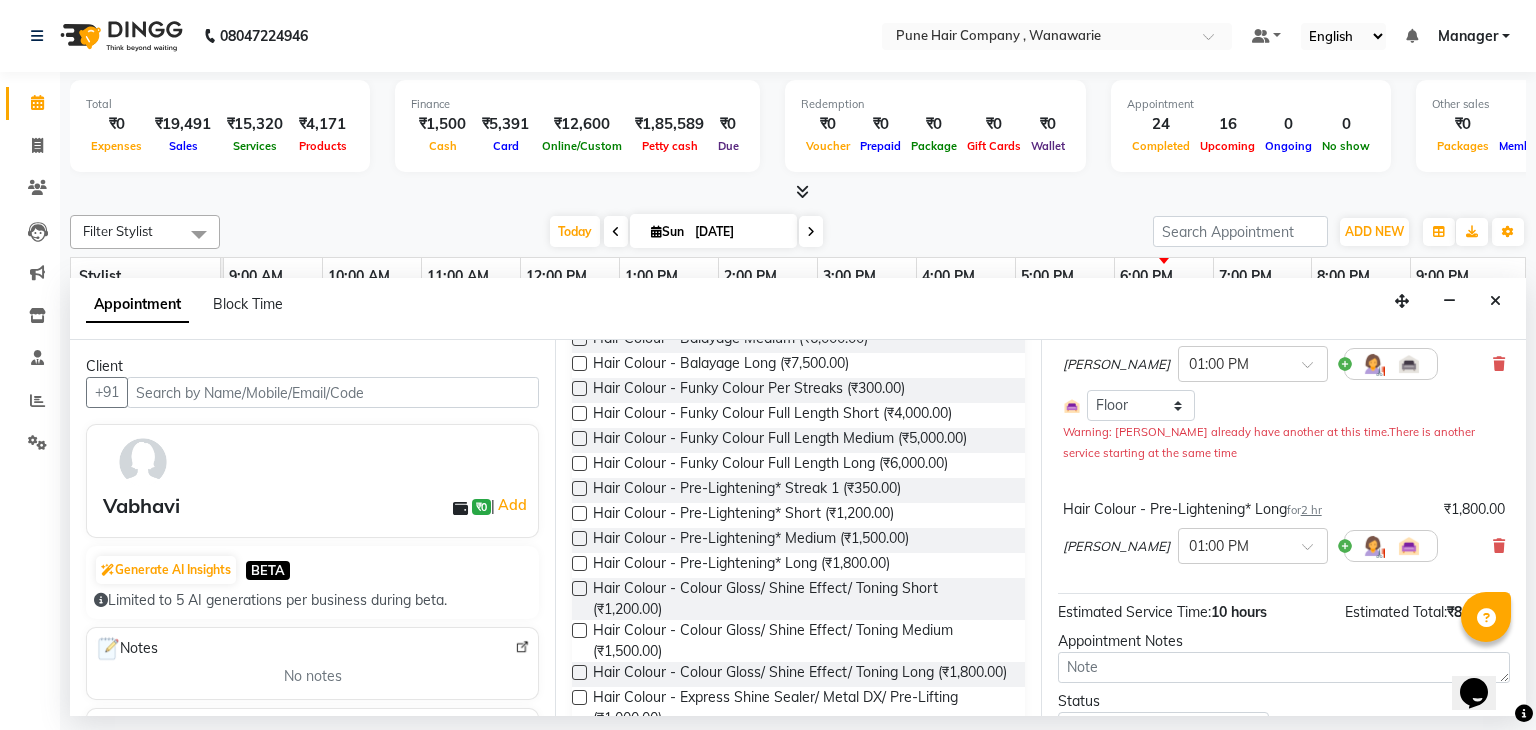 click at bounding box center [579, 672] 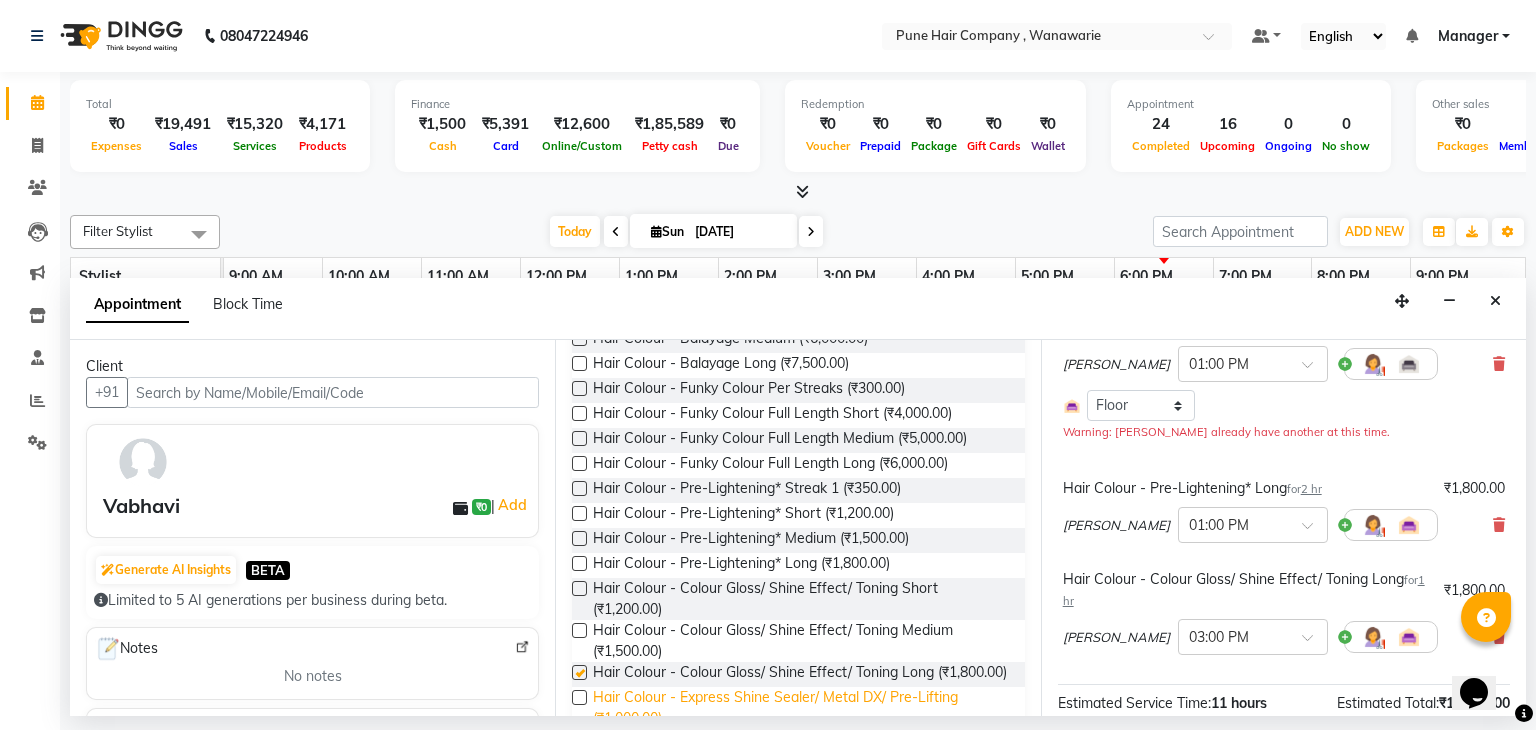 checkbox on "false" 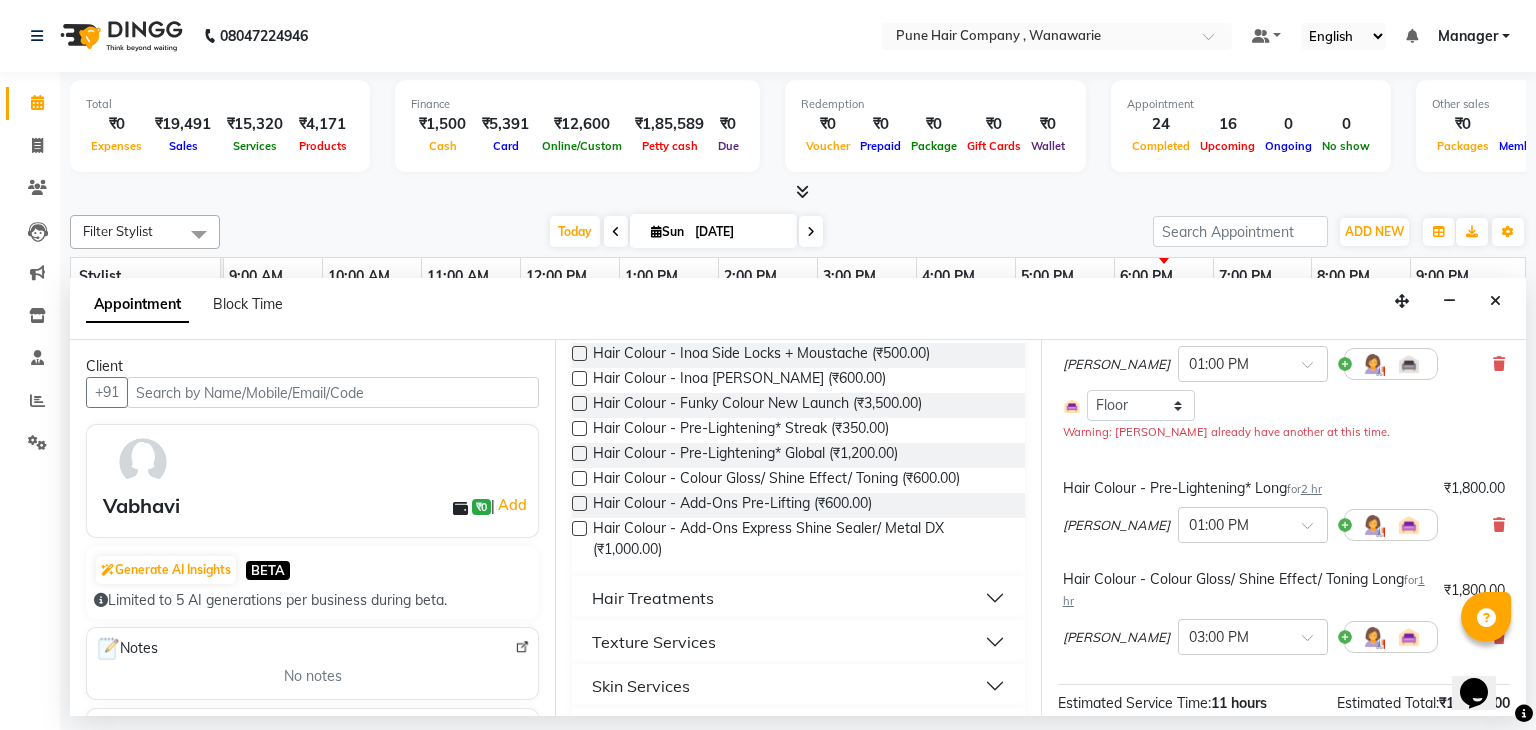 scroll, scrollTop: 1279, scrollLeft: 0, axis: vertical 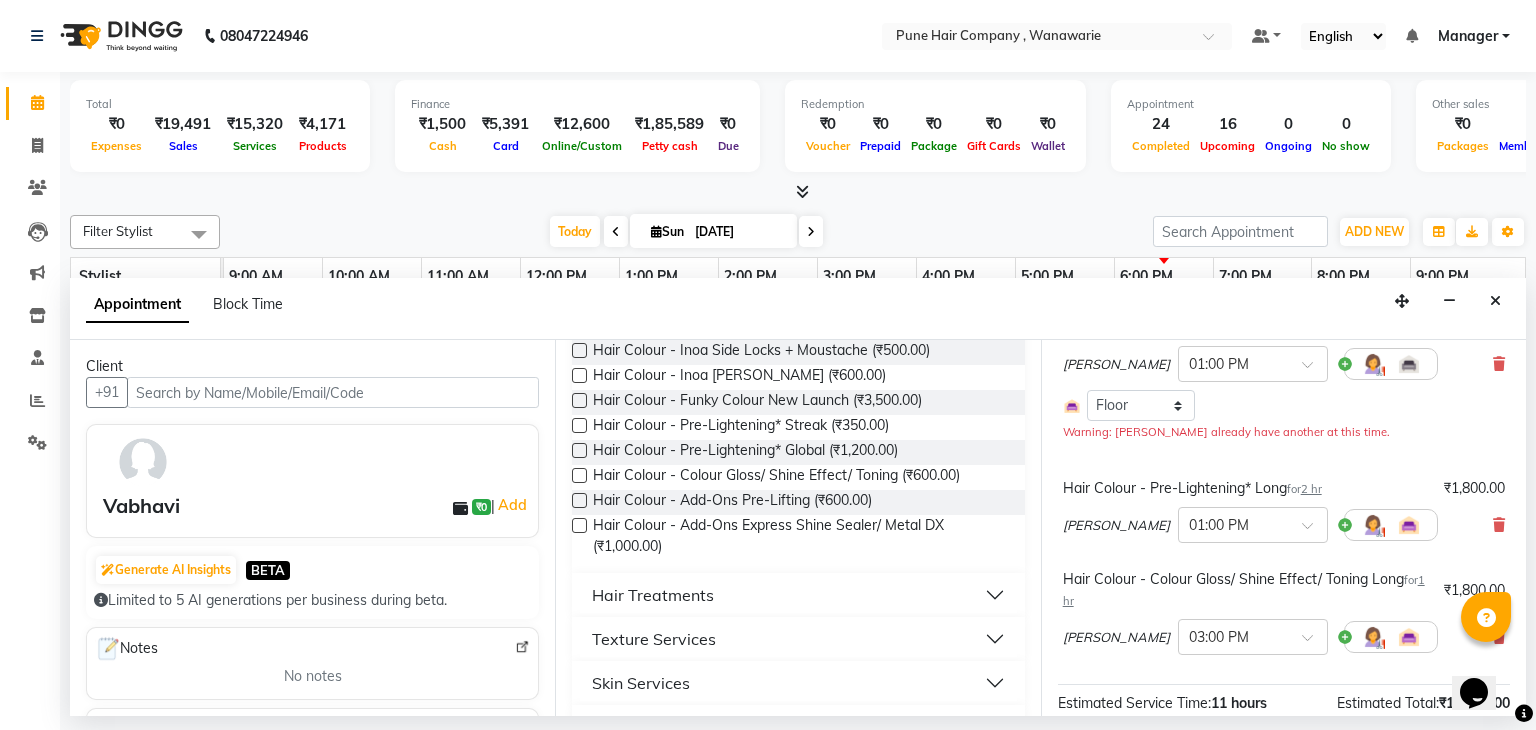 click on "Hair Treatments" at bounding box center [798, 595] 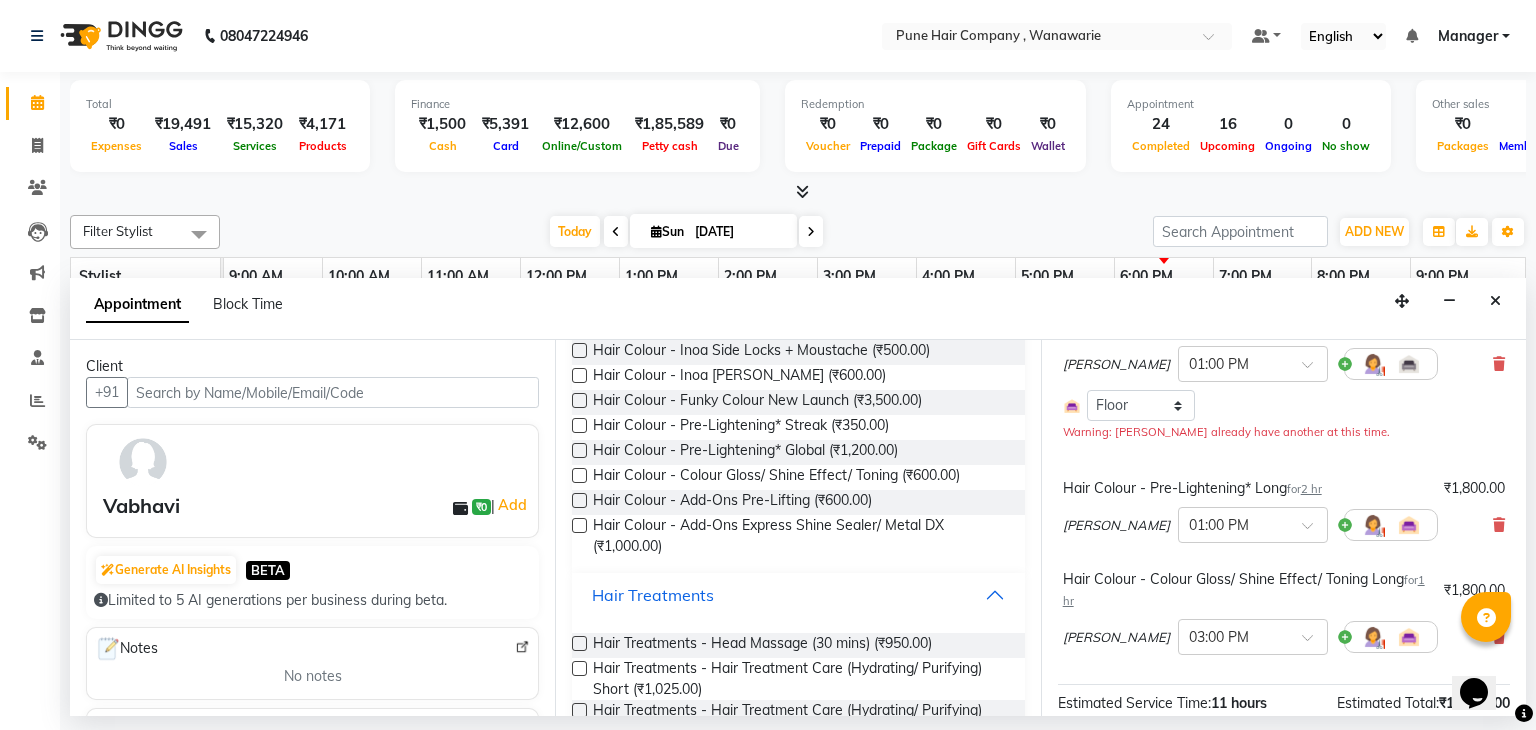 type 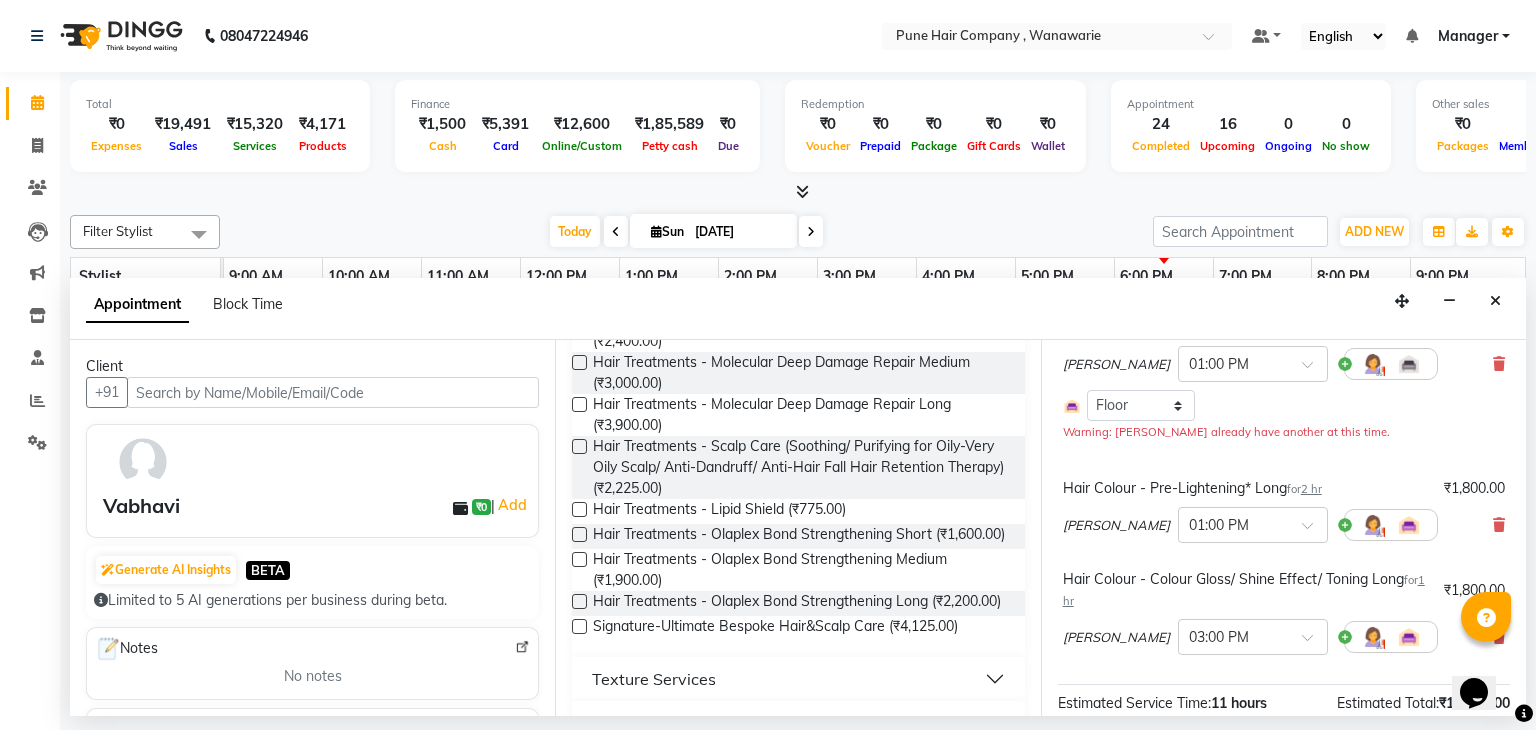scroll, scrollTop: 1919, scrollLeft: 0, axis: vertical 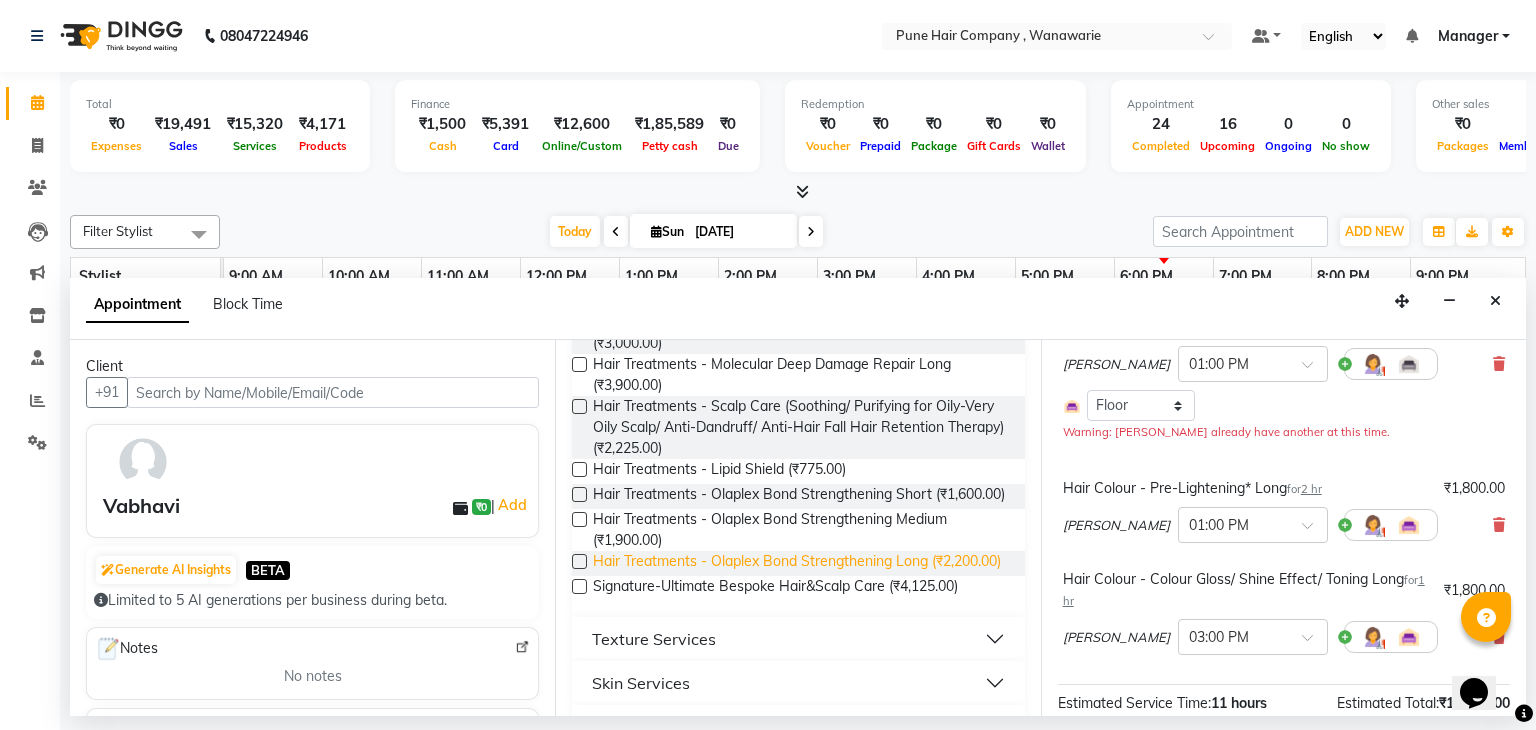 click on "Hair Treatments - Olaplex Bond Strengthening Long (₹2,200.00)" at bounding box center (797, 563) 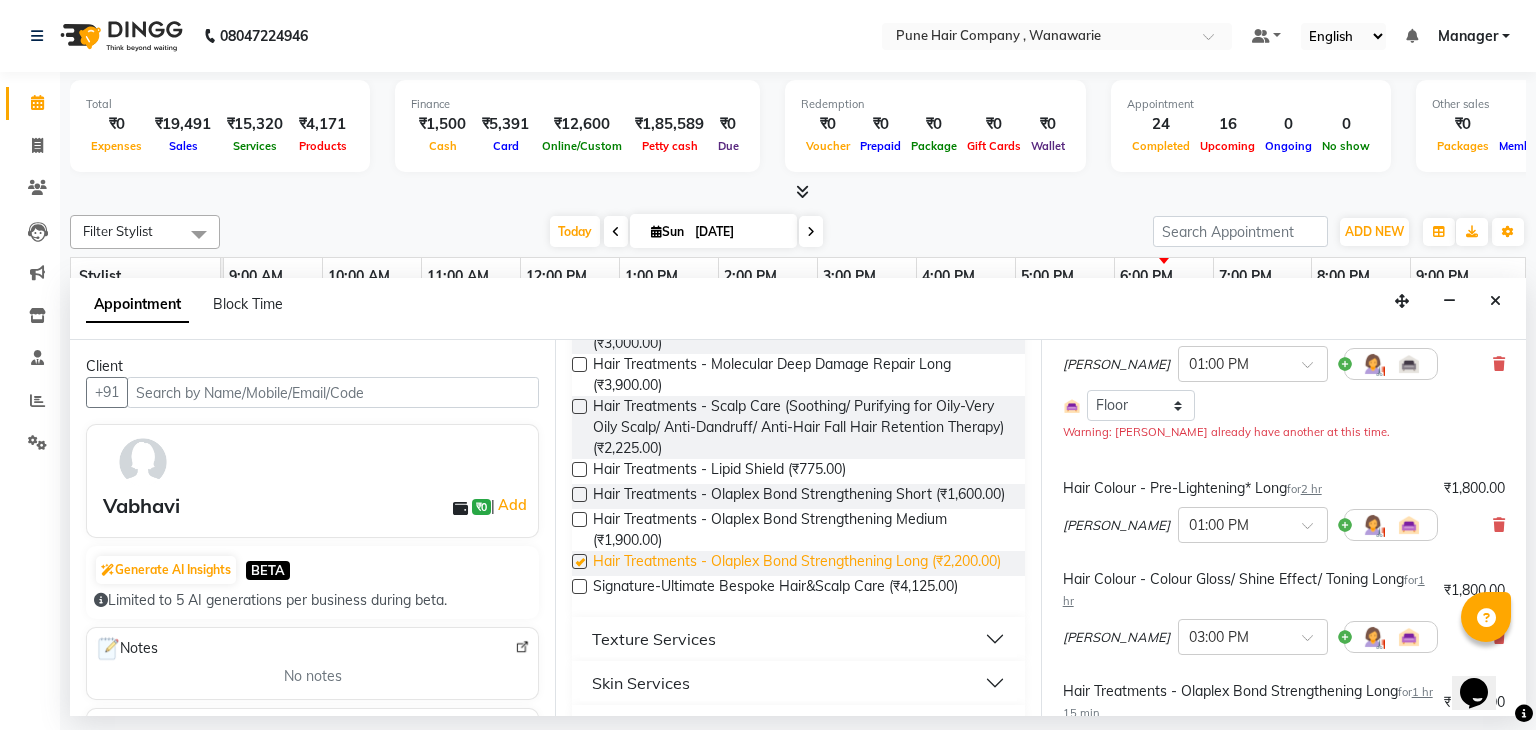 checkbox on "false" 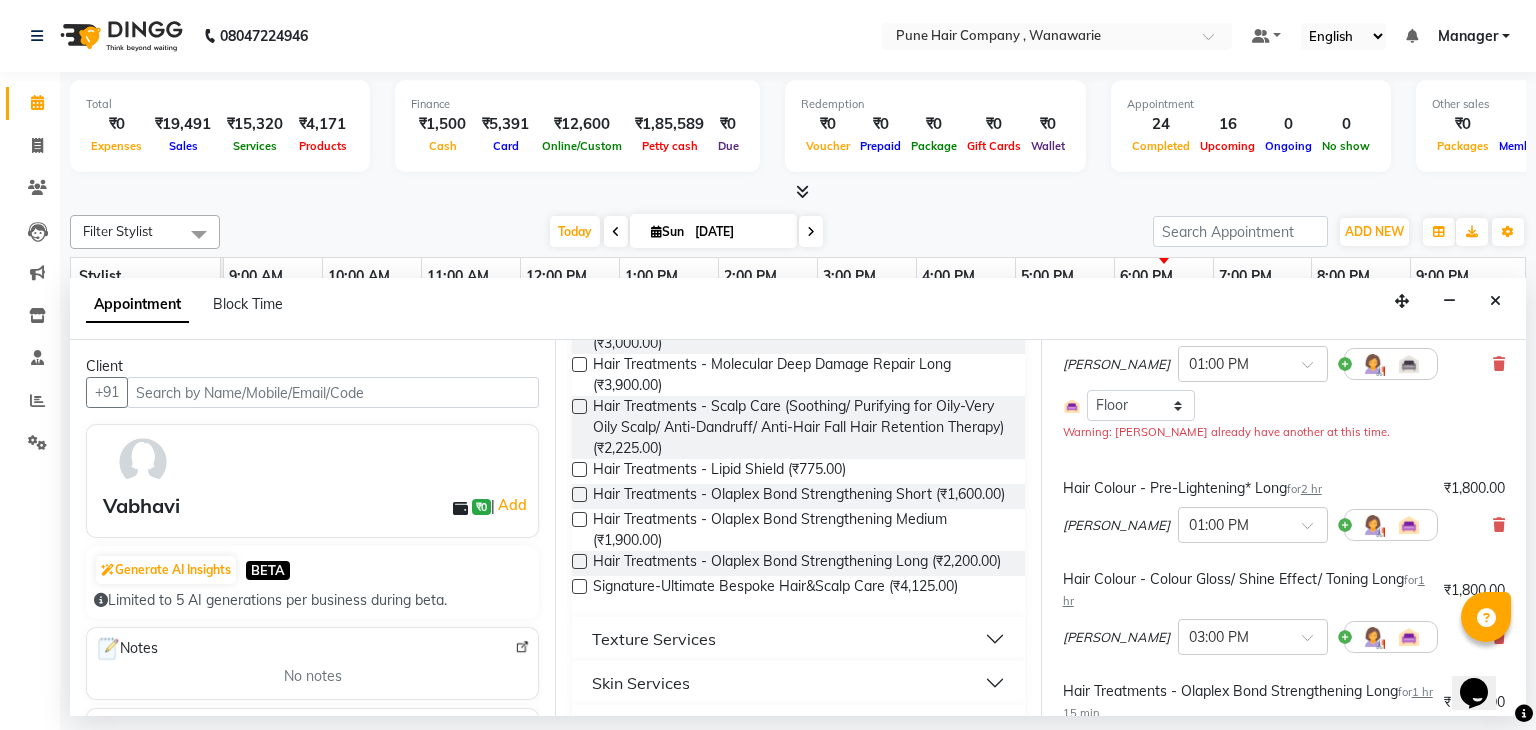 click on "Warning: Faisal shaikh already have another at this time." at bounding box center [1284, 431] 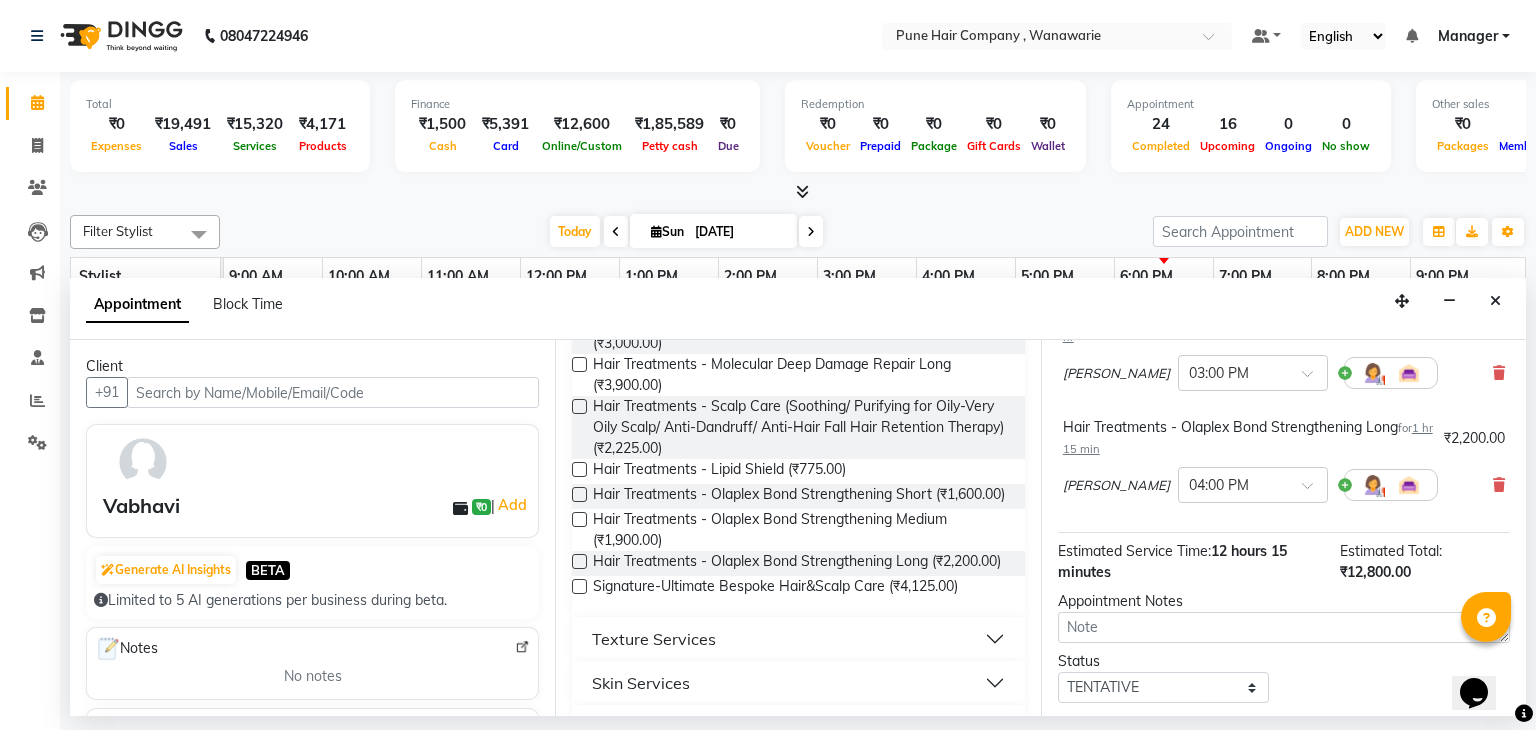 scroll, scrollTop: 478, scrollLeft: 0, axis: vertical 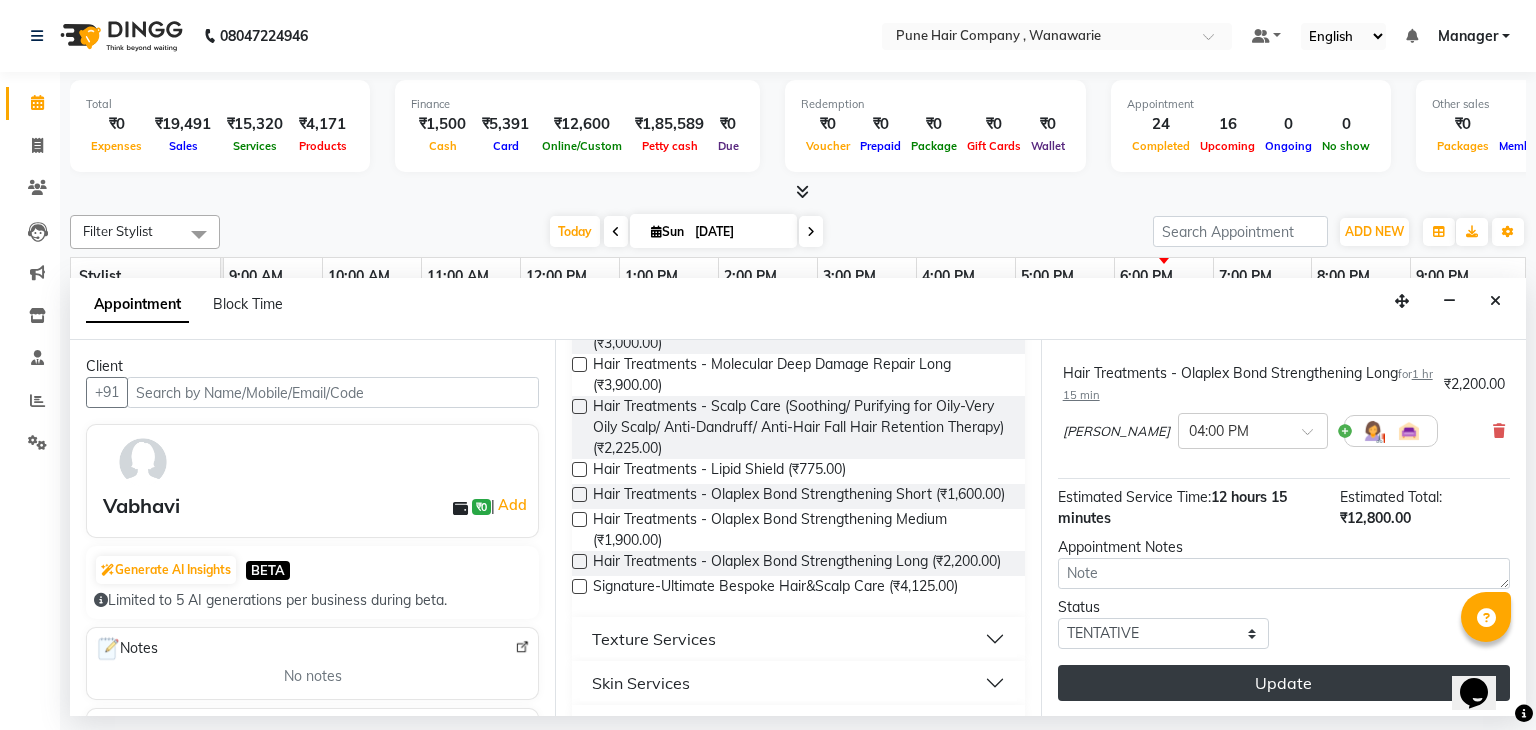 click on "Update" at bounding box center (1284, 683) 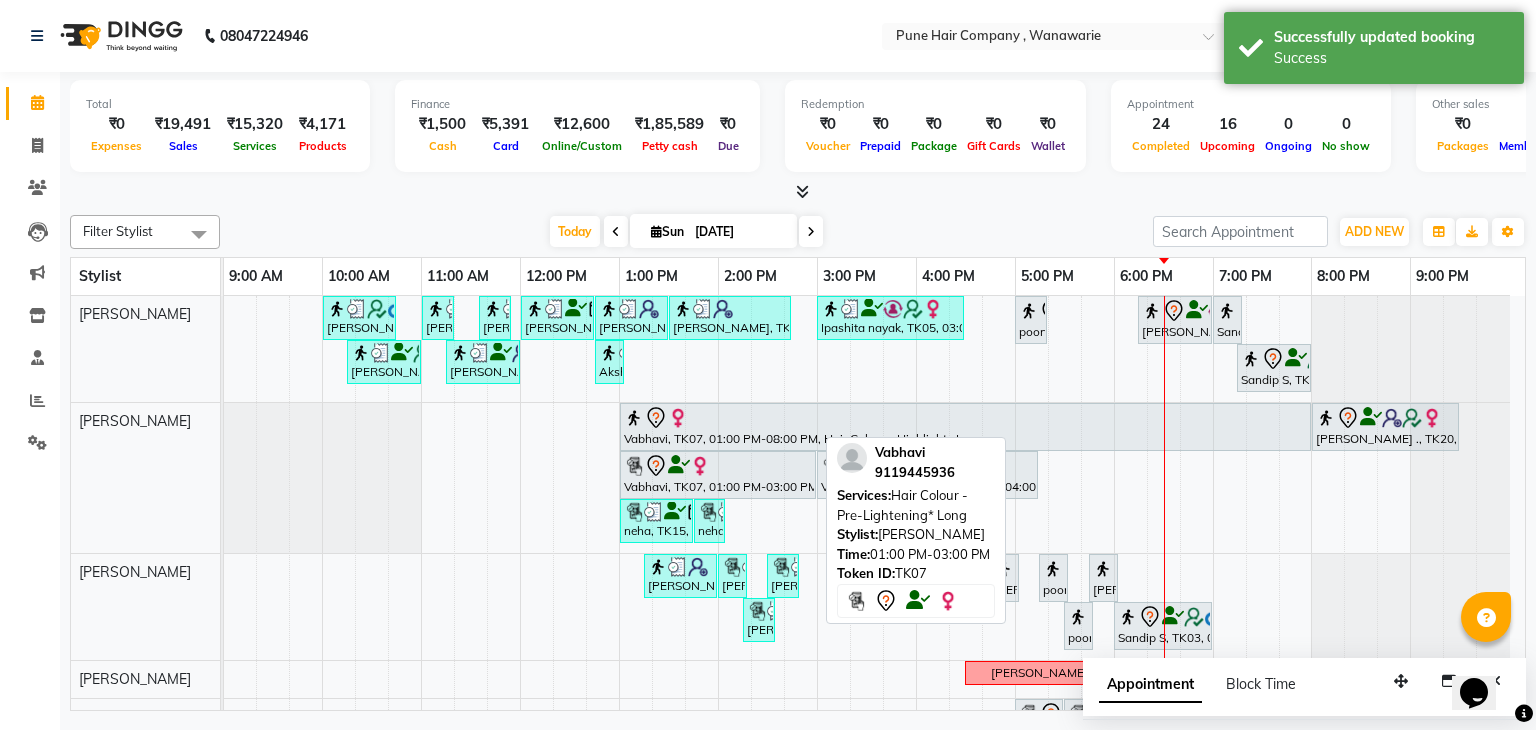 click at bounding box center [718, 466] 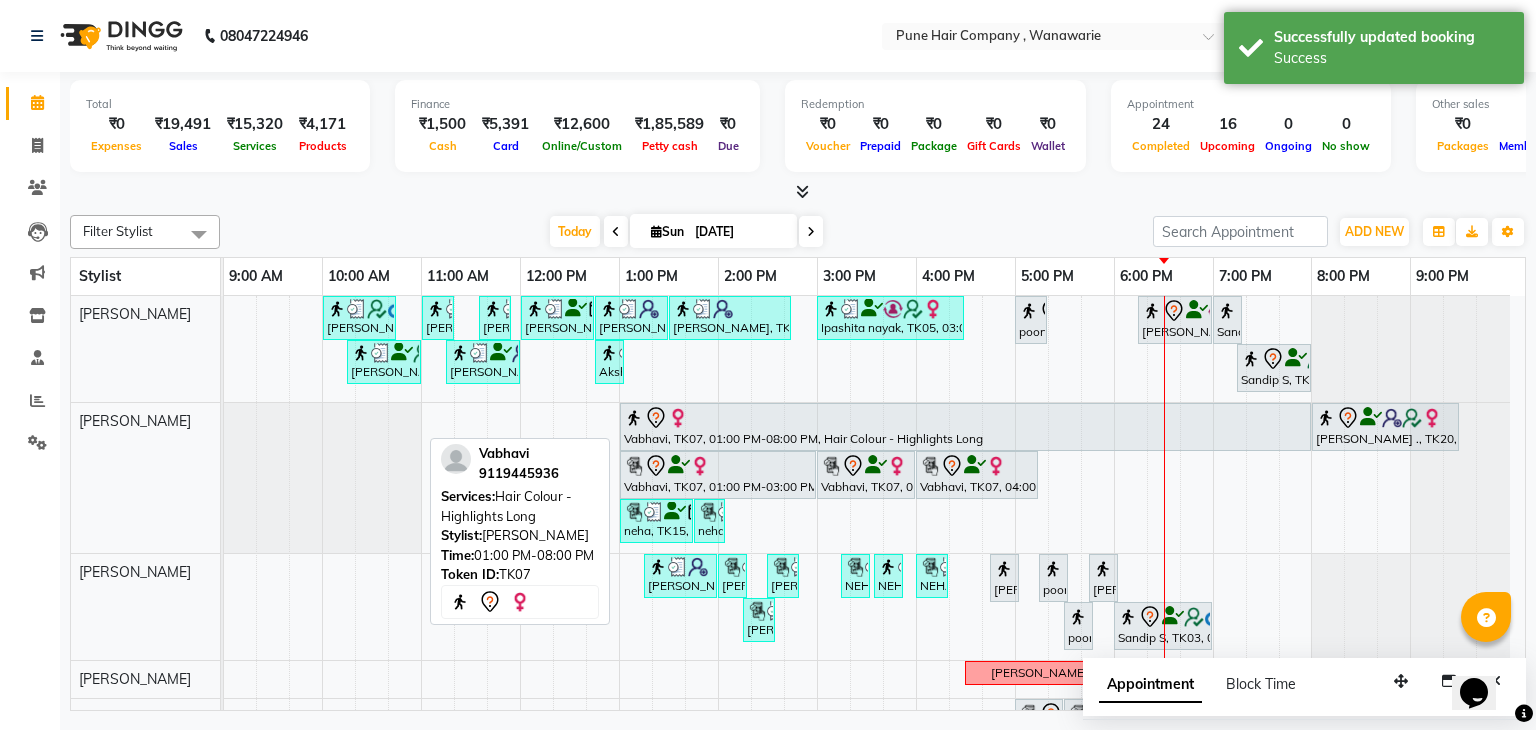 click on "Vabhavi, TK07, 01:00 PM-08:00 PM, Hair Colour - Highlights Long" at bounding box center (965, 427) 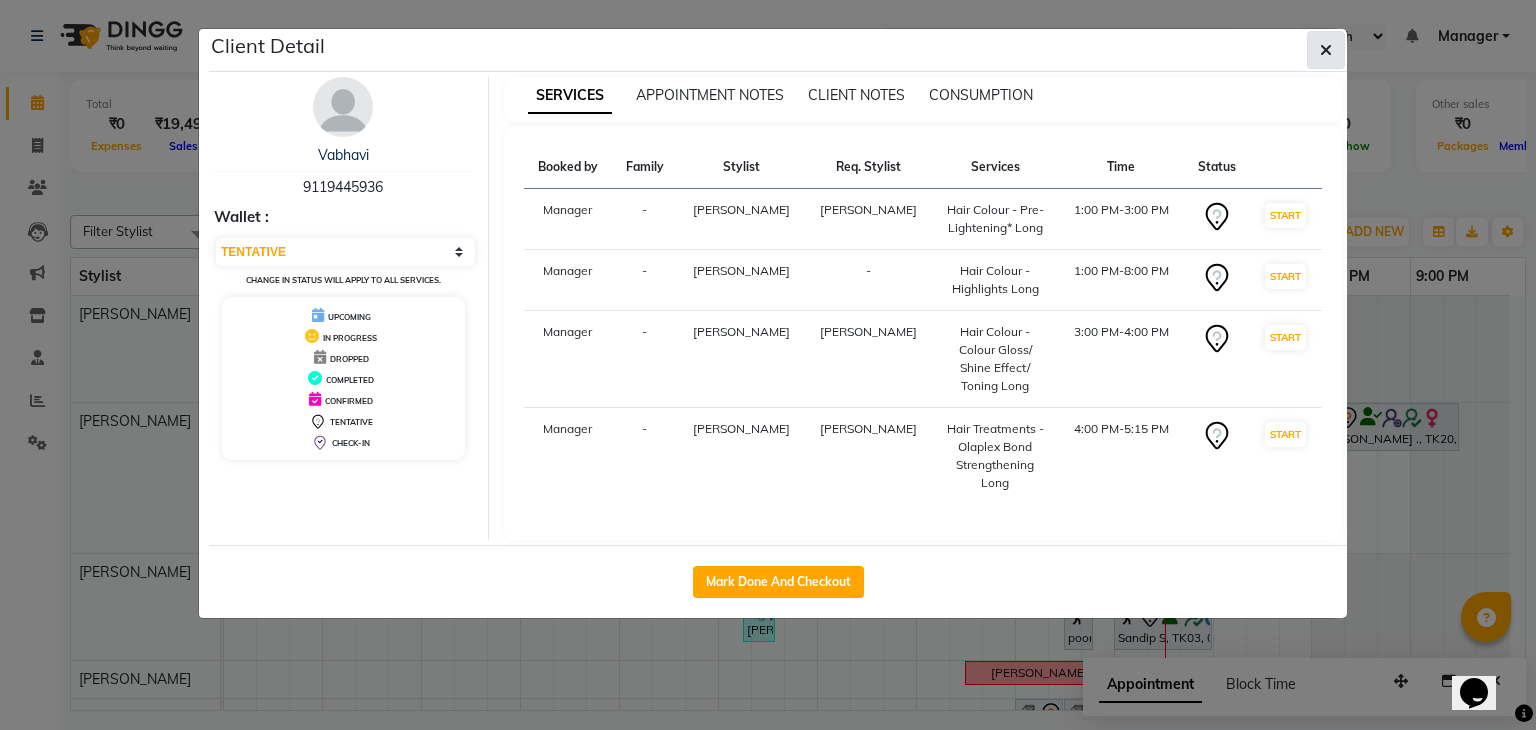 click 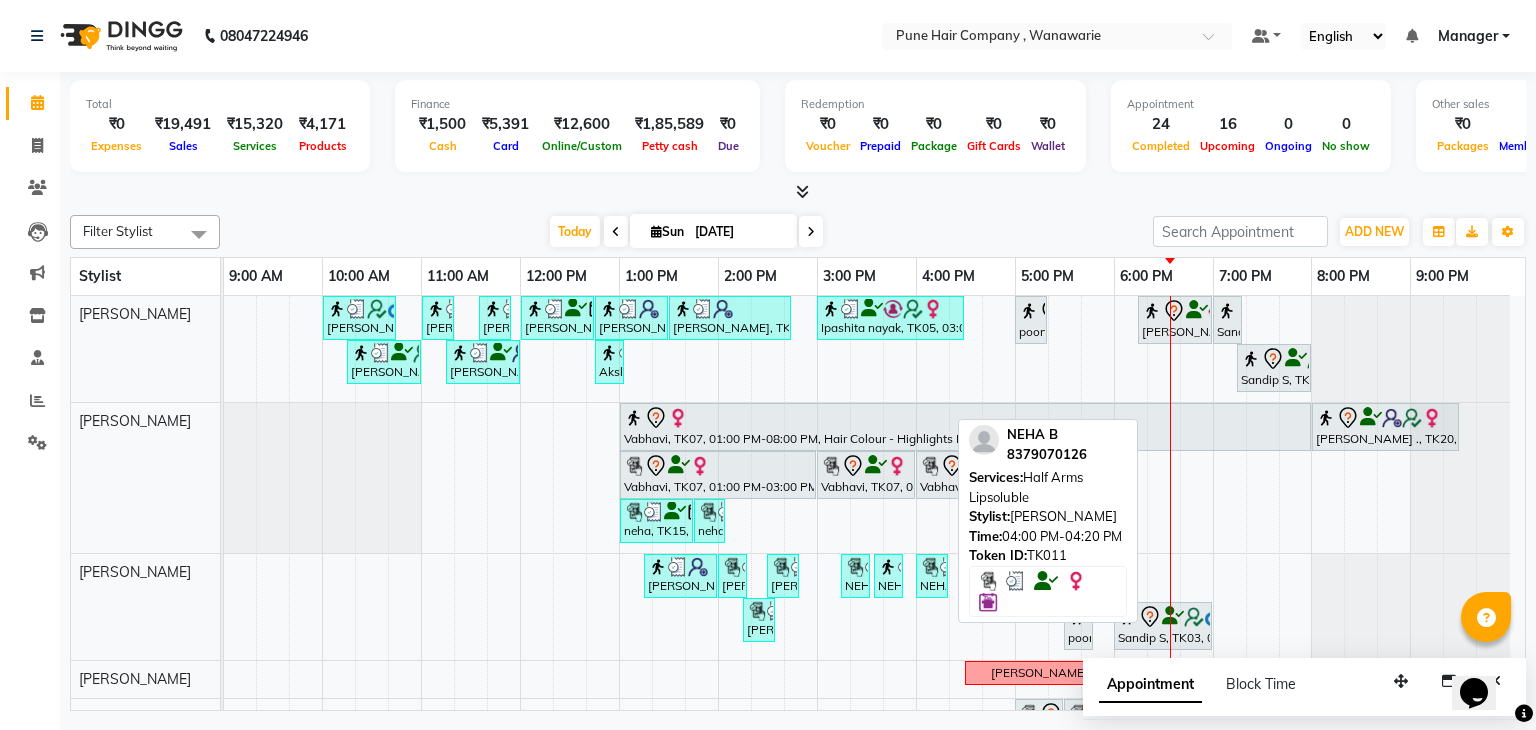 scroll, scrollTop: 178, scrollLeft: 0, axis: vertical 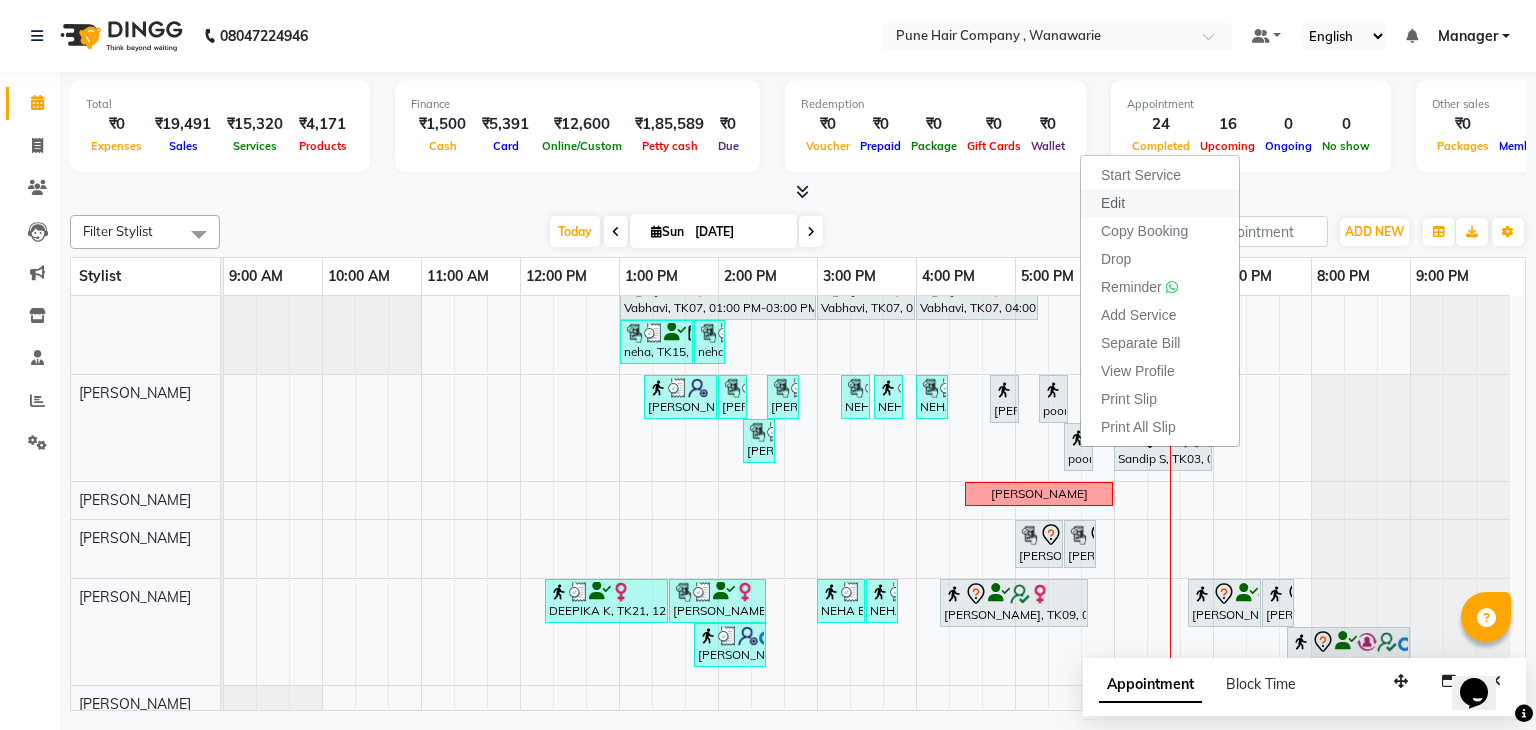 click on "Edit" at bounding box center [1113, 203] 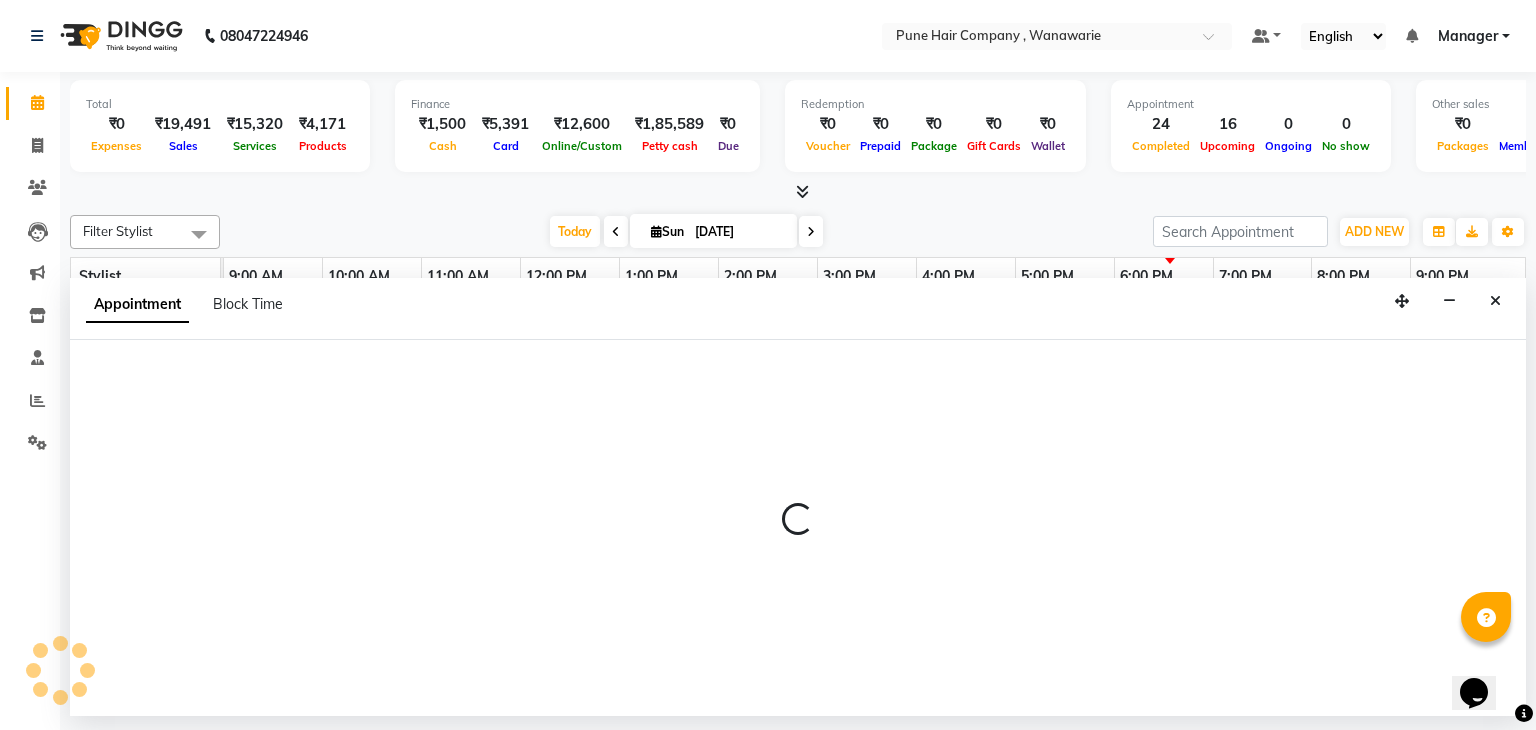 select on "tentative" 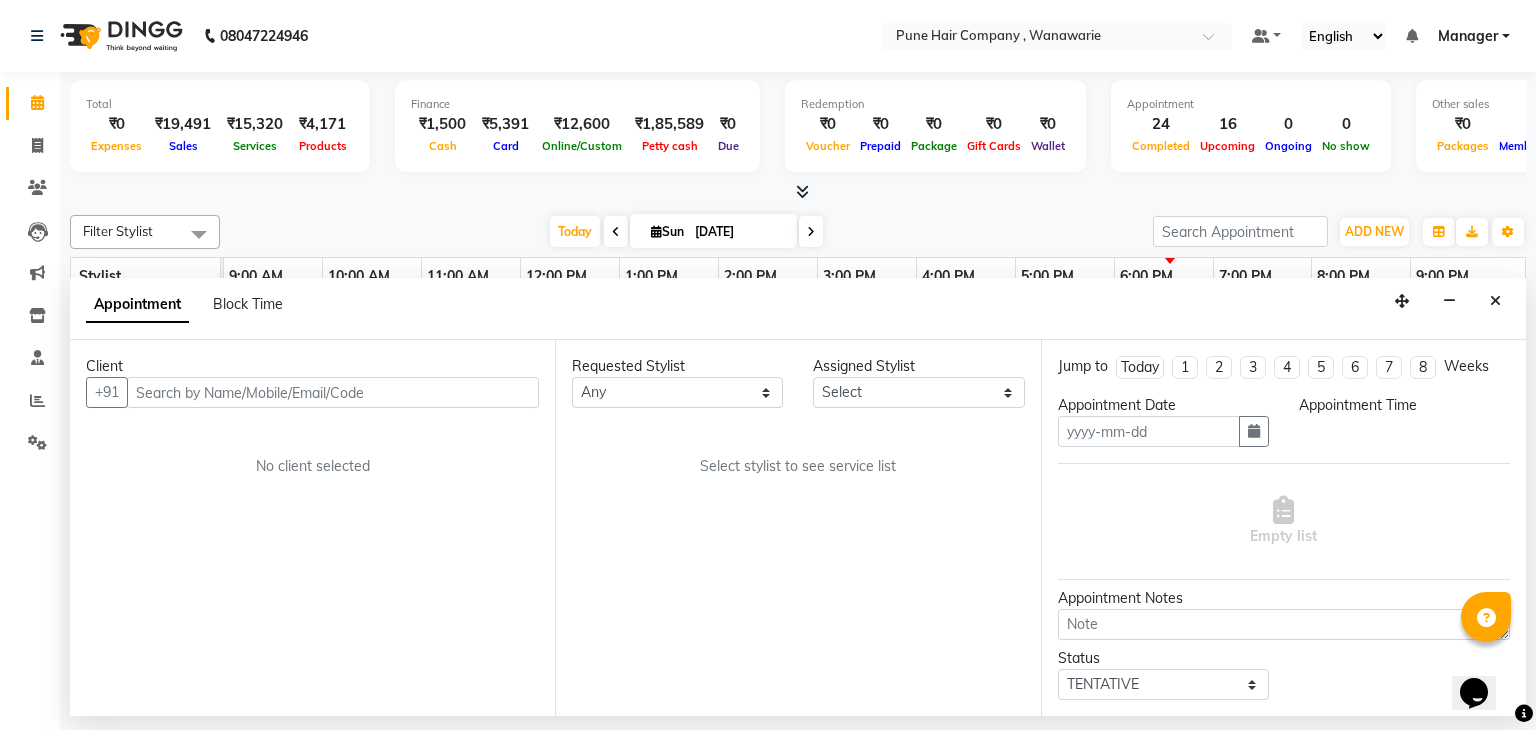 type on "[DATE]" 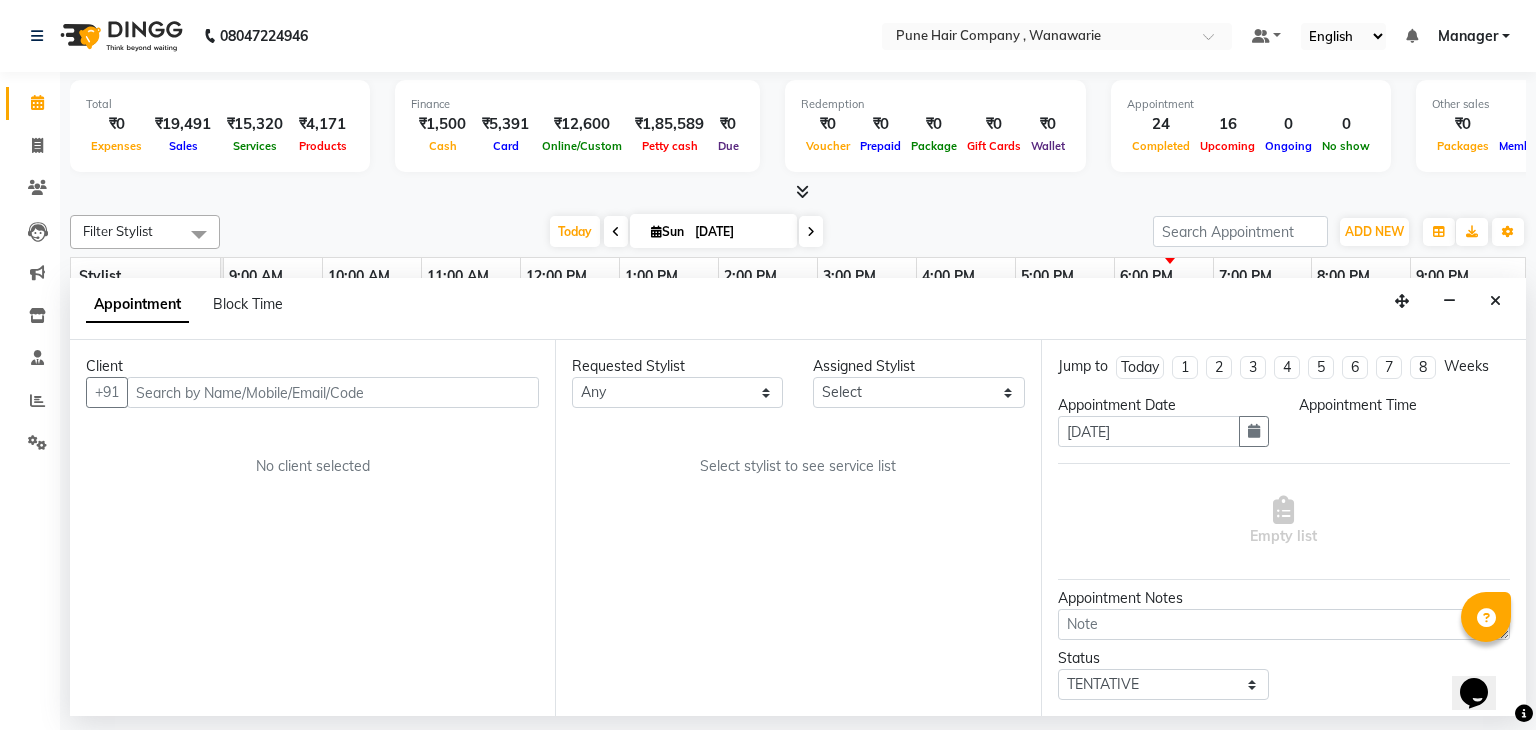 select on "1020" 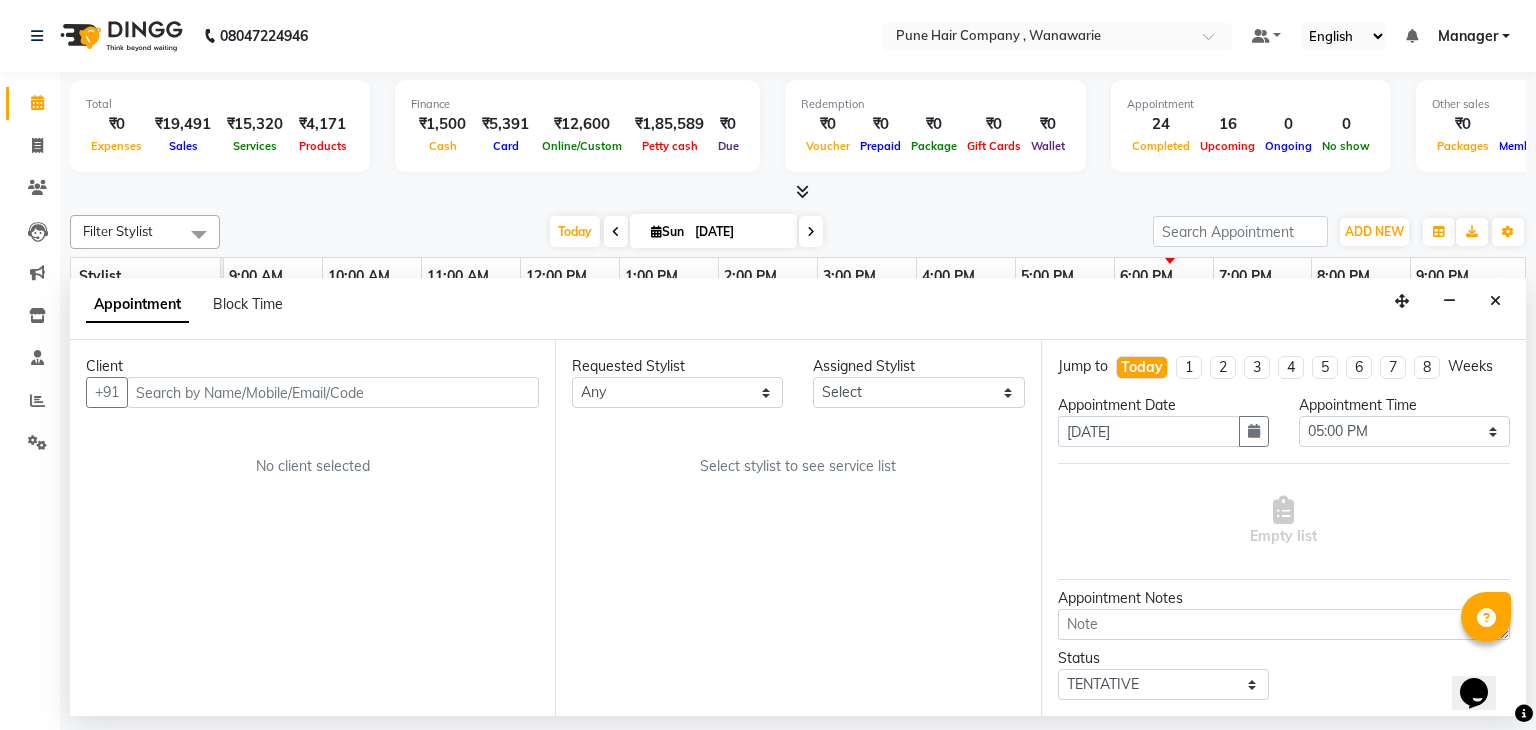 select on "74579" 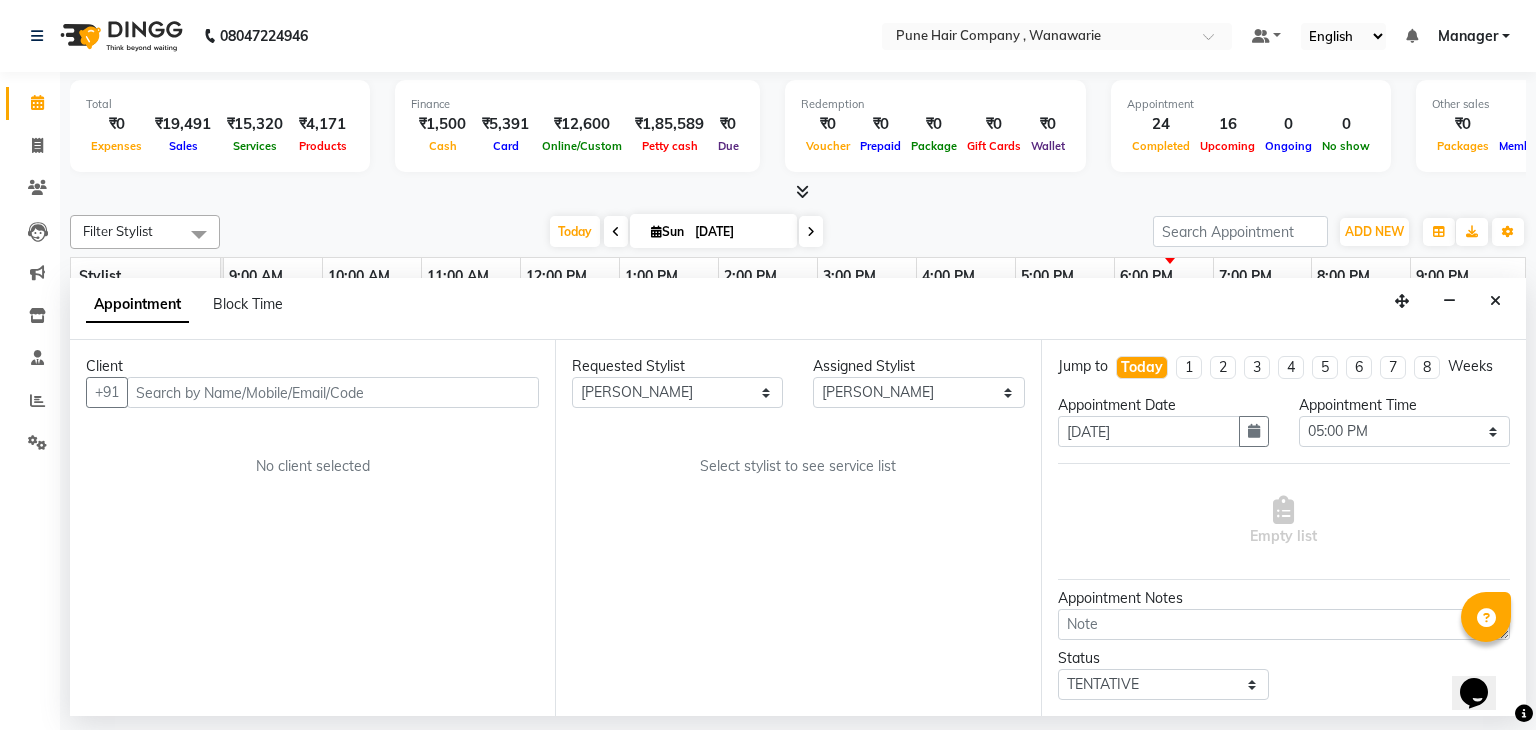 select on "4060" 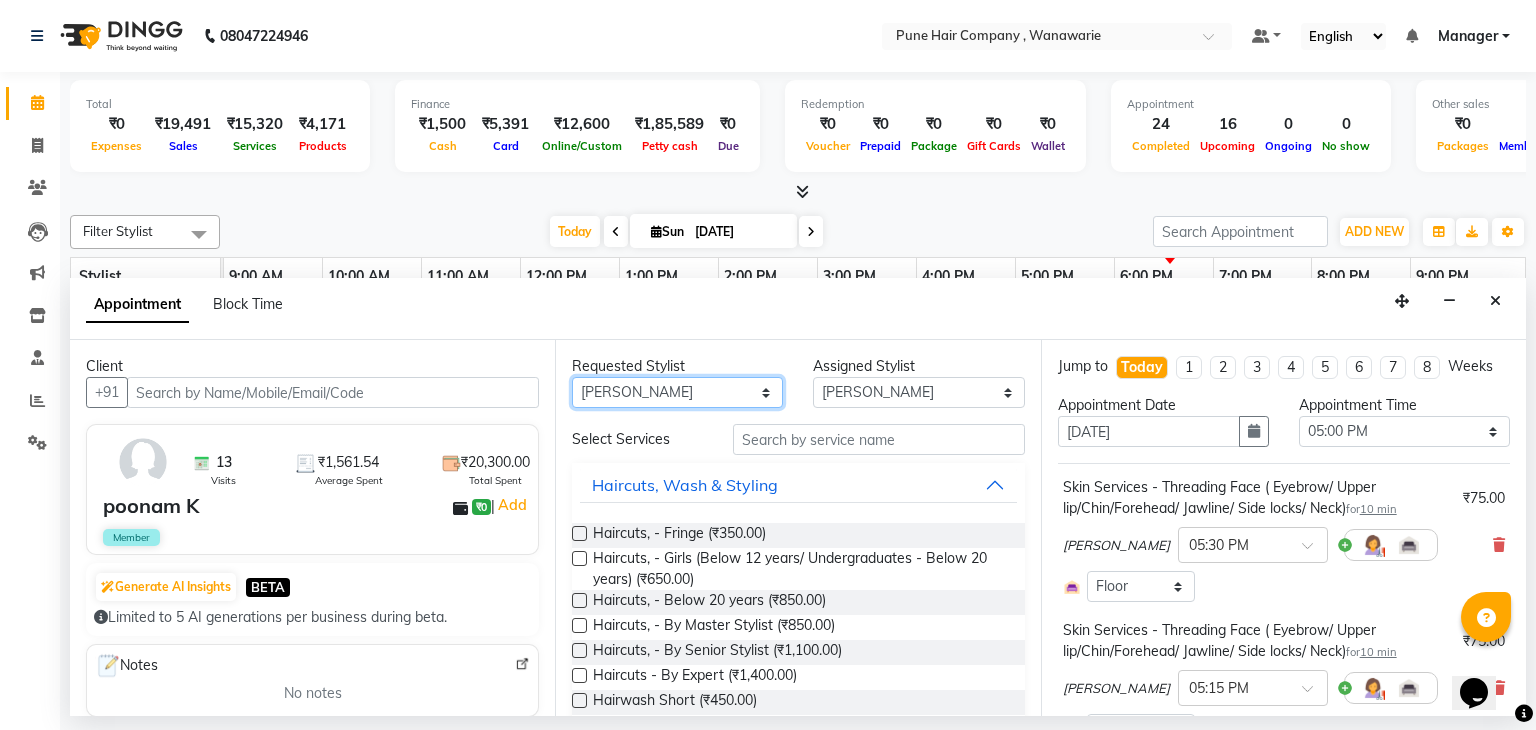 click on "Any Faisal shaikh Kanchan Gajare  Kasturi bhandari Manoj Zambre Prasad wagh Ranjeet Solanki Shriram Raut" at bounding box center [677, 392] 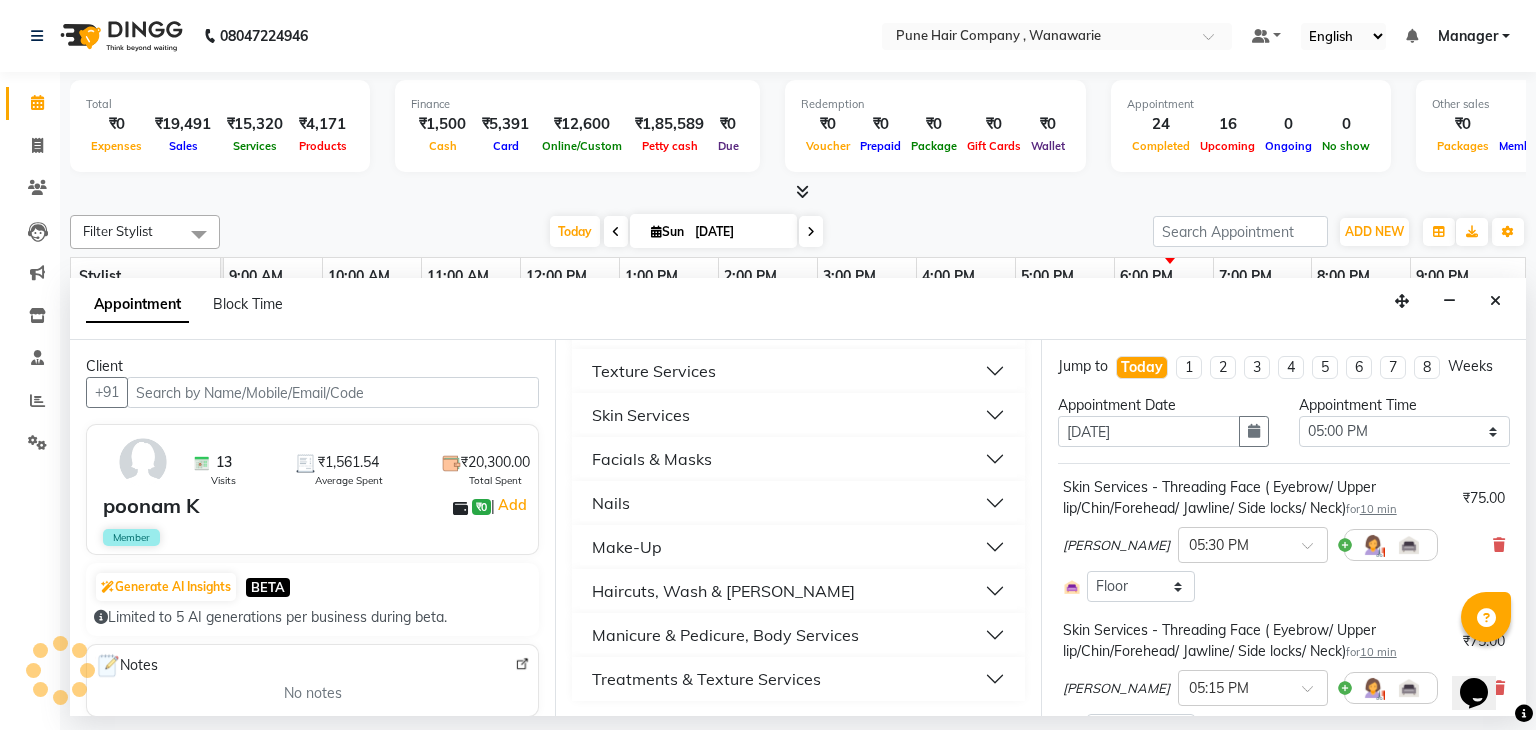 scroll, scrollTop: 744, scrollLeft: 0, axis: vertical 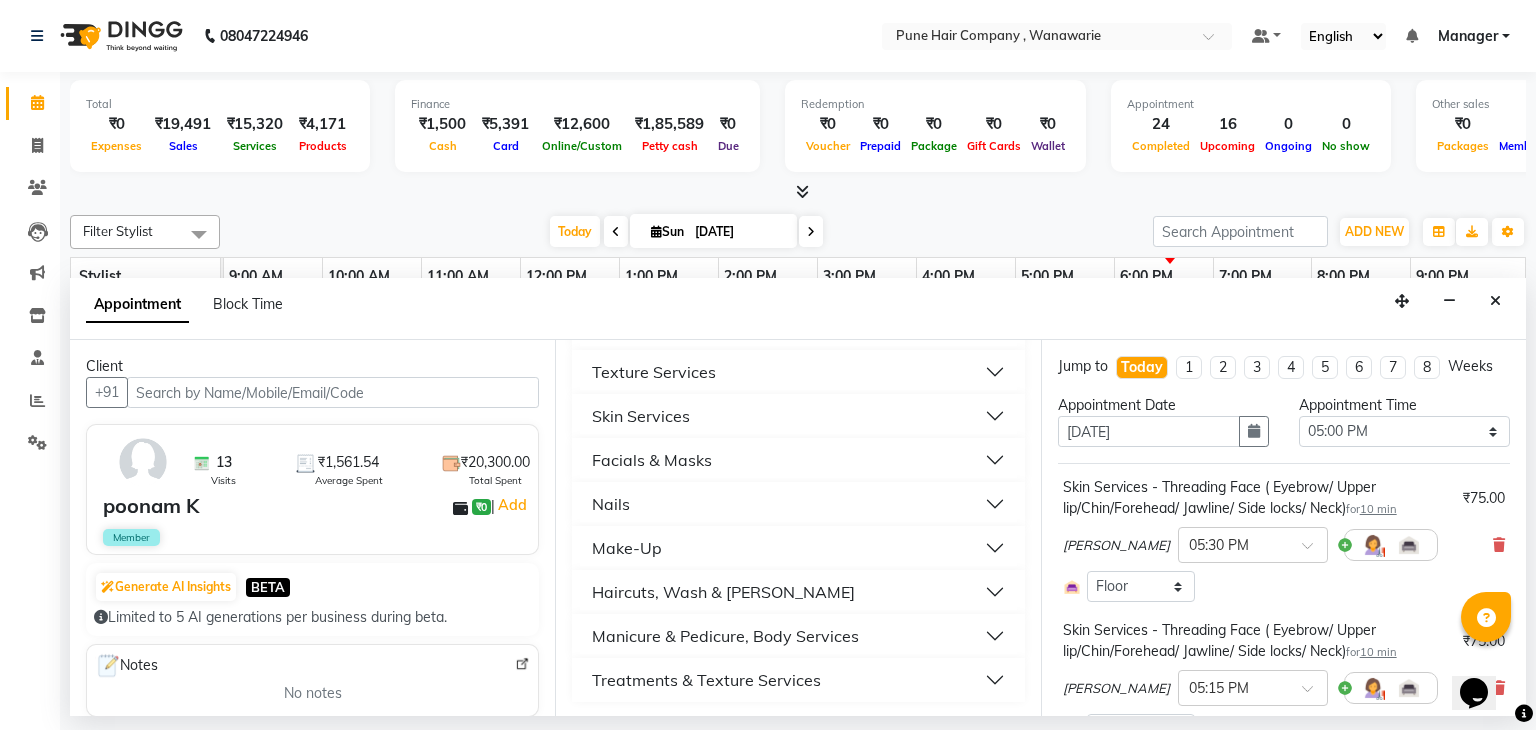click on "Manicure & Pedicure, Body Services" at bounding box center (725, 636) 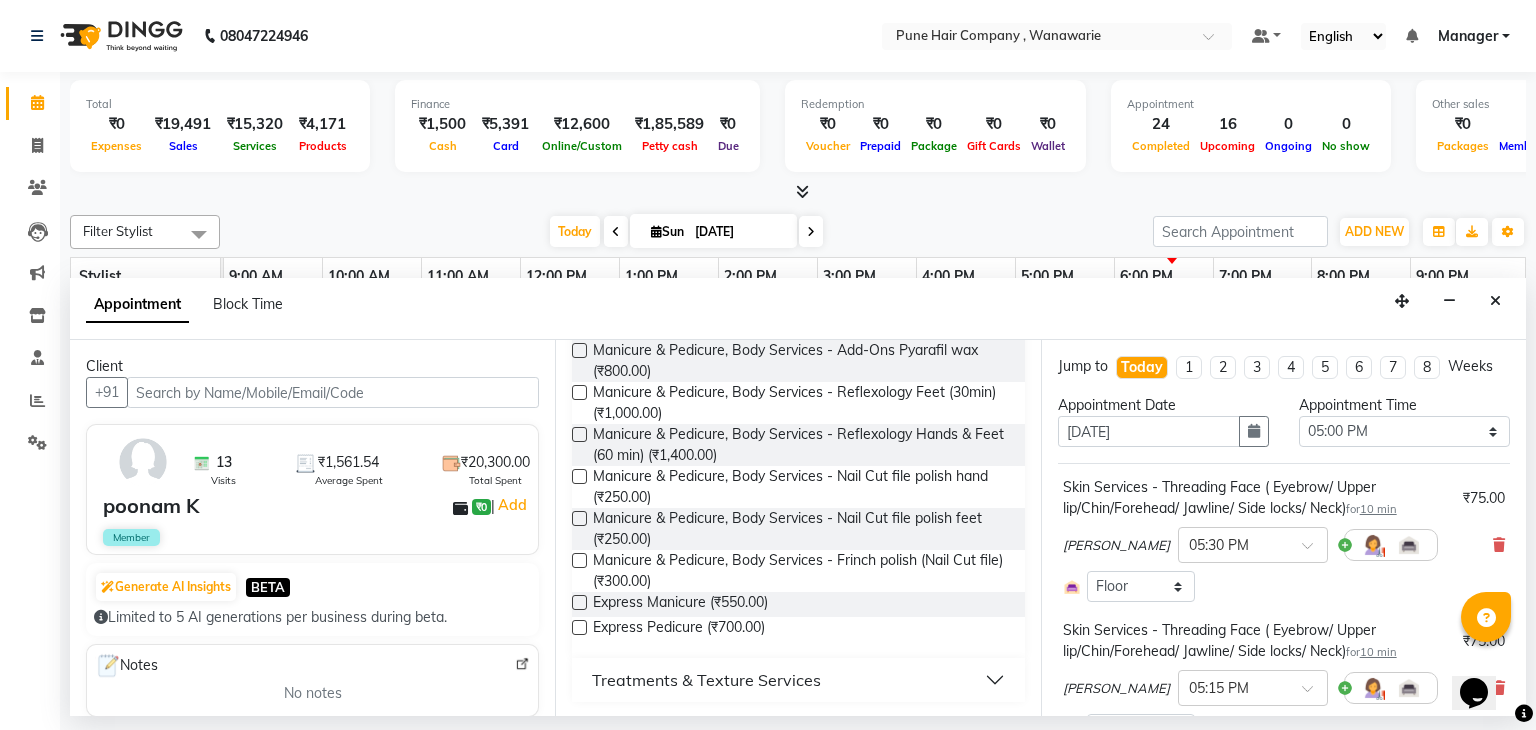 scroll, scrollTop: 1328, scrollLeft: 0, axis: vertical 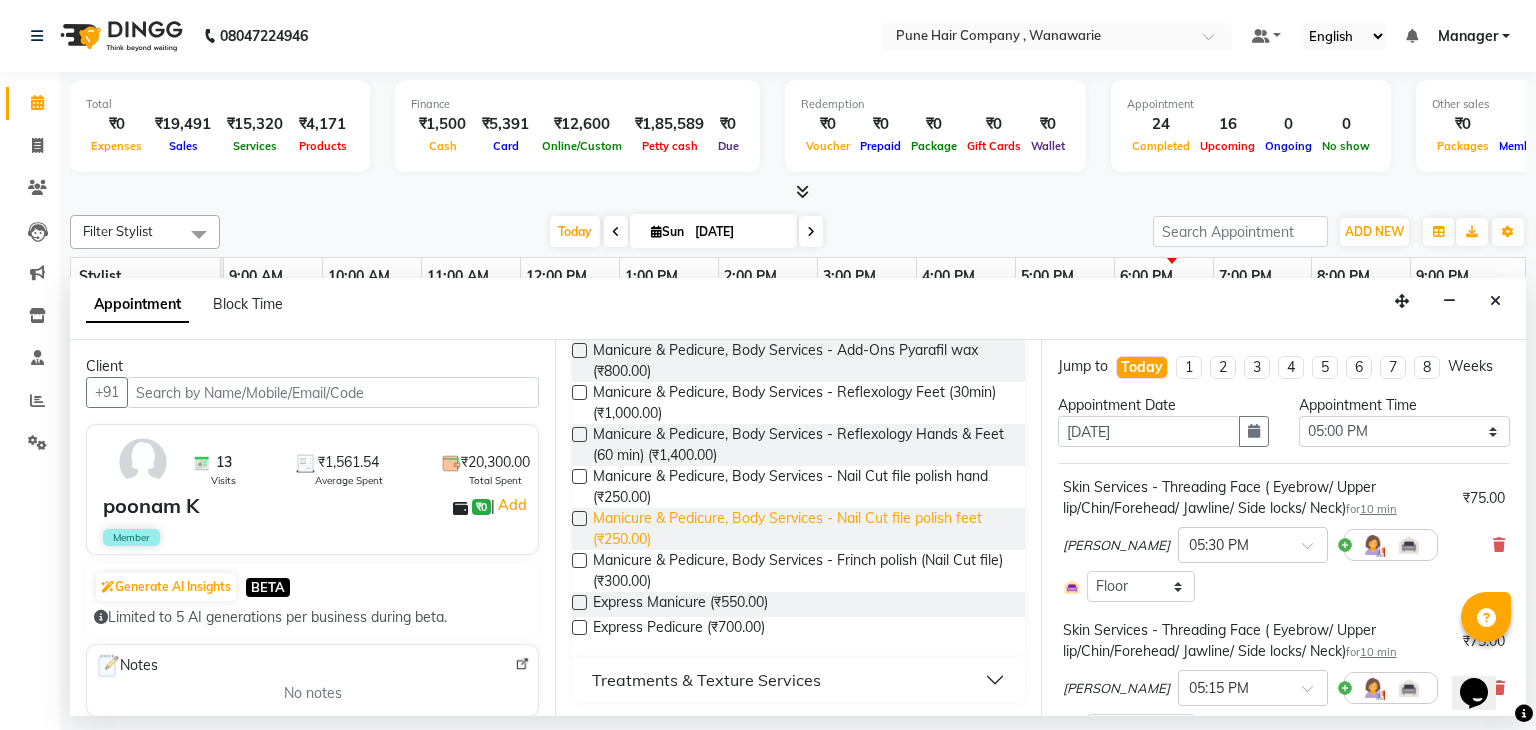 click on "Manicure & Pedicure, Body Services - Nail Cut file polish feet (₹250.00)" at bounding box center [800, 529] 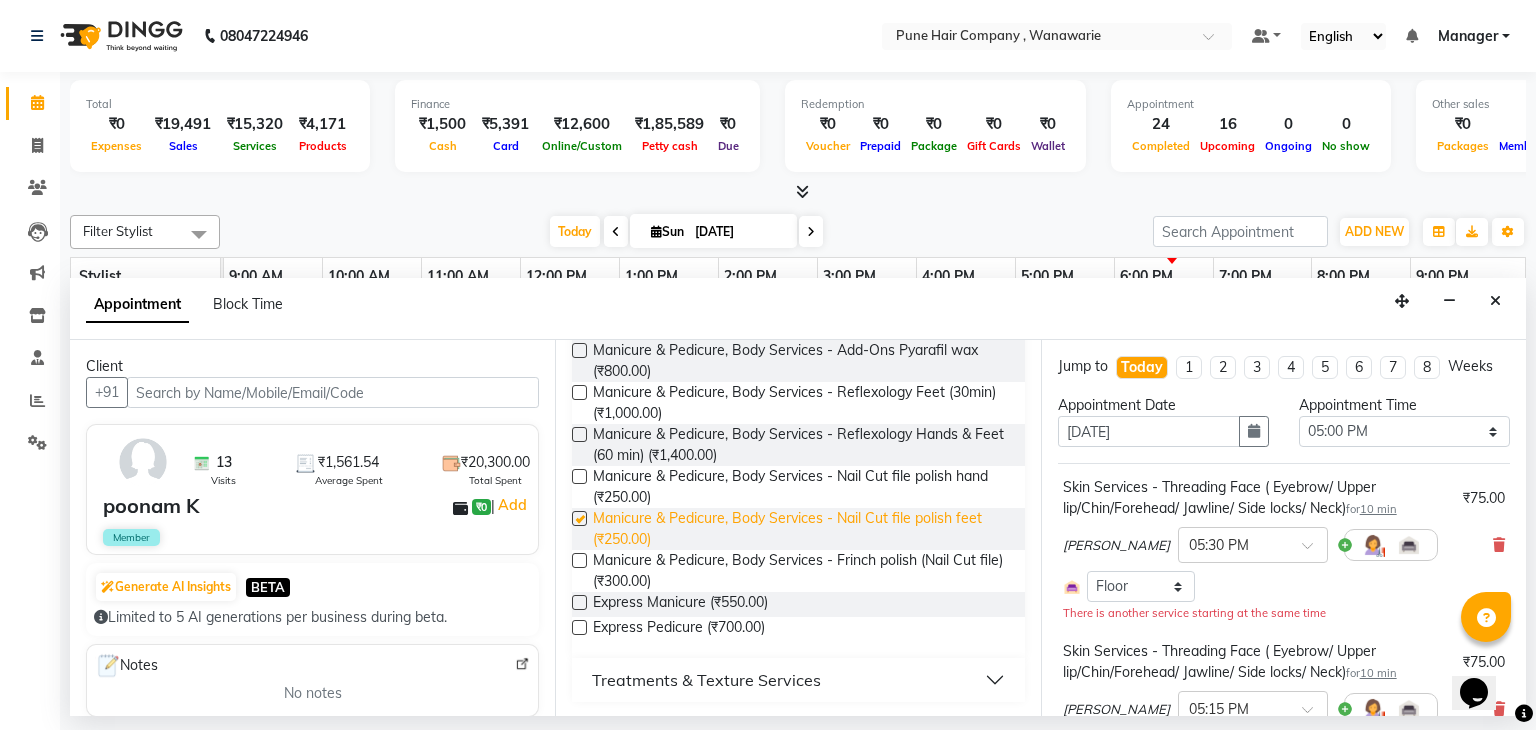 checkbox on "false" 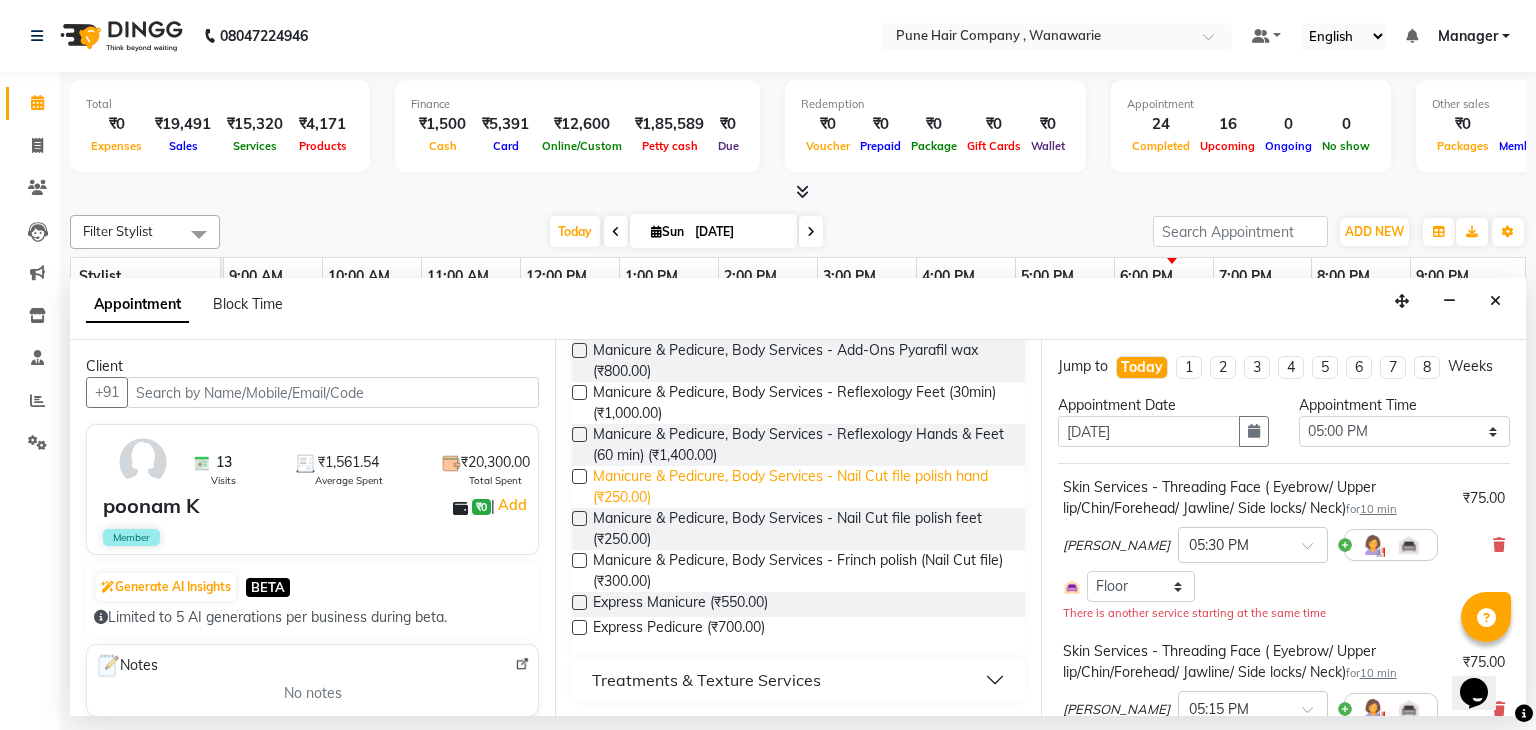 click on "Manicure & Pedicure, Body Services - Nail Cut file polish hand (₹250.00)" at bounding box center [800, 487] 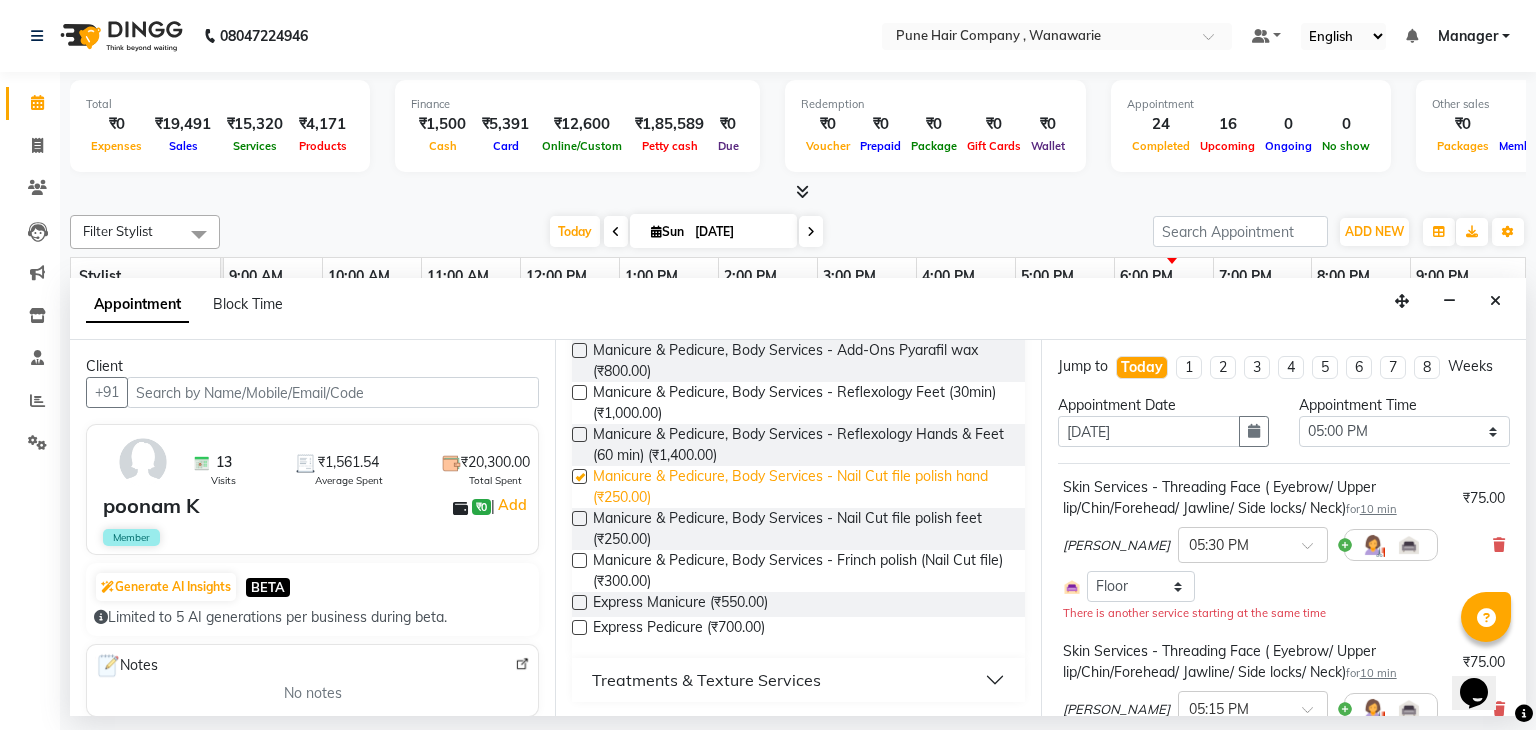 checkbox on "false" 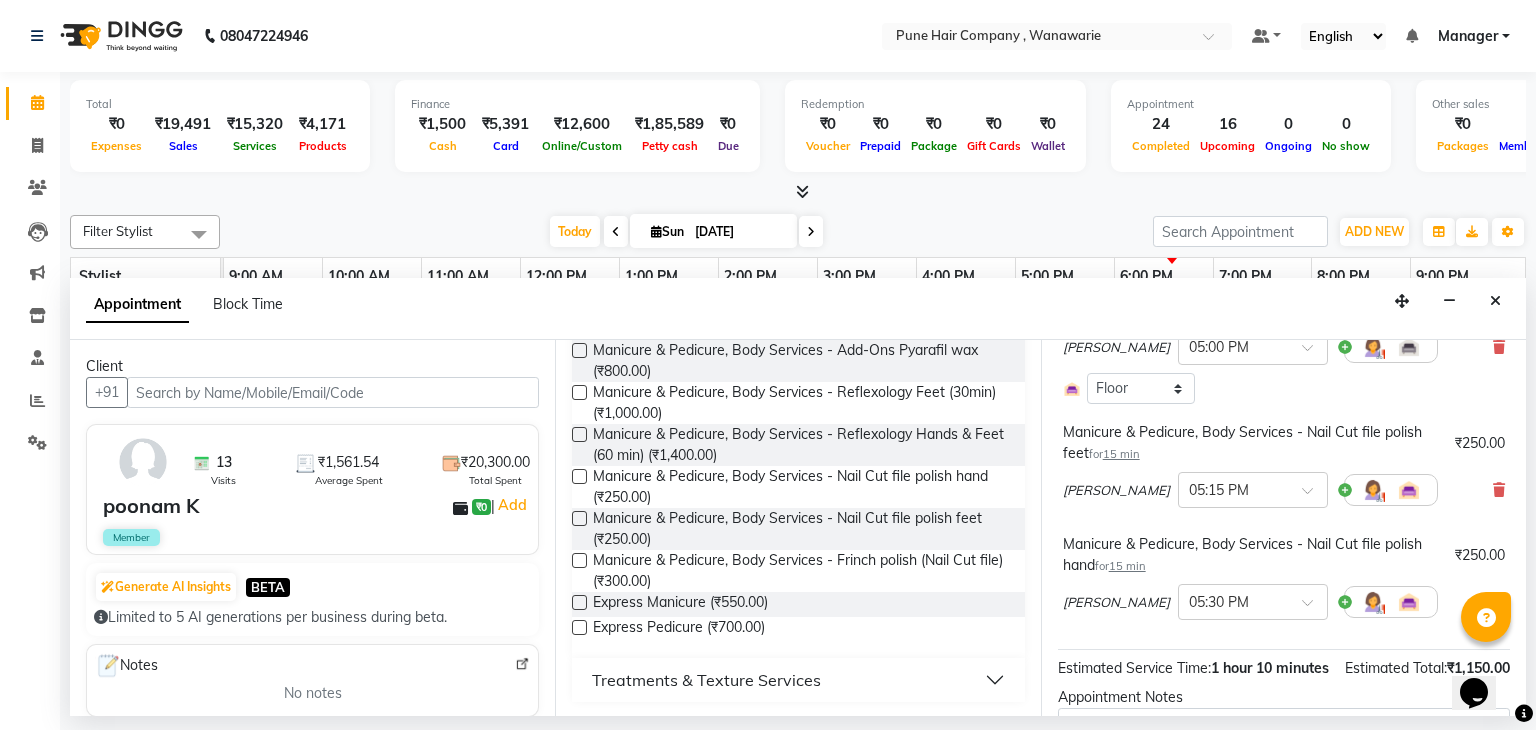 scroll, scrollTop: 655, scrollLeft: 0, axis: vertical 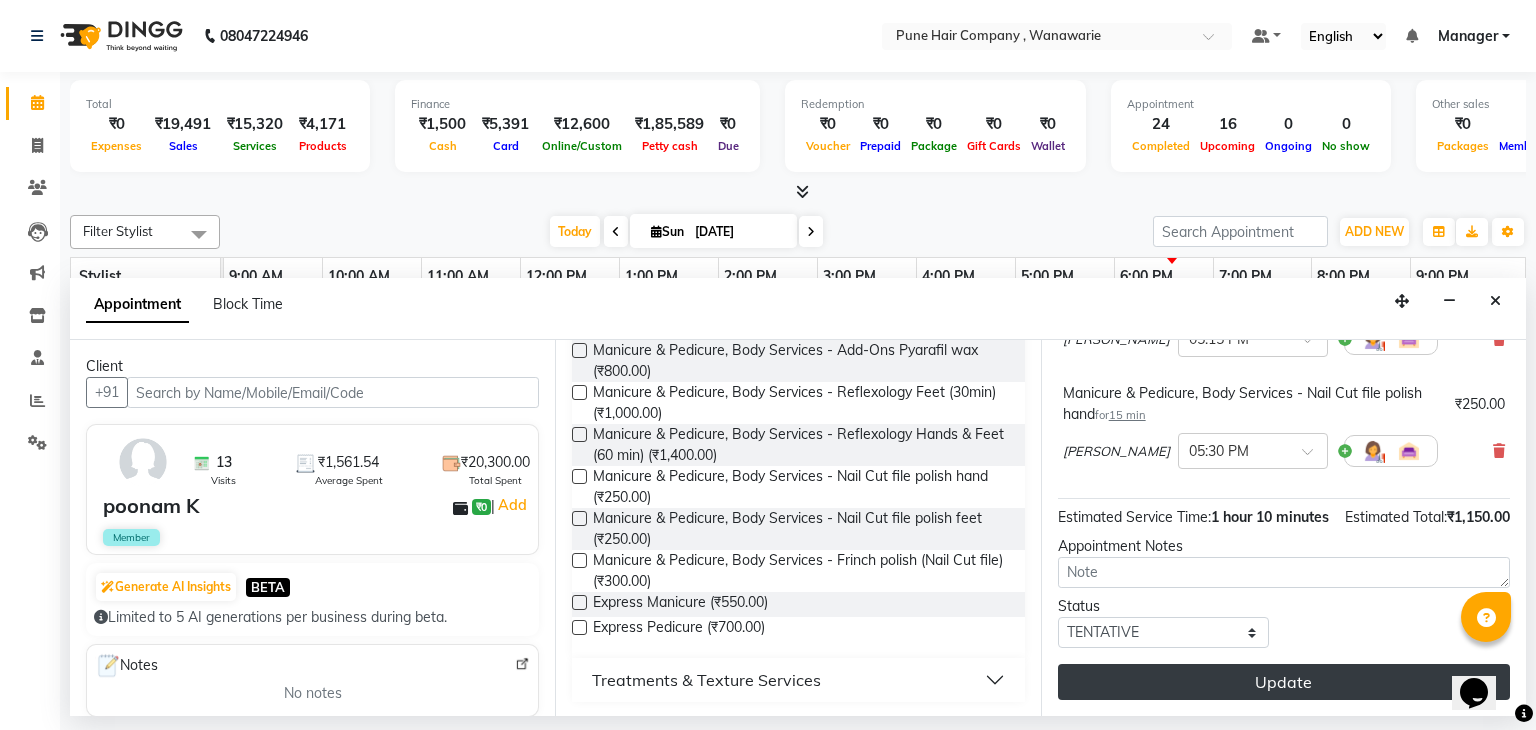 click on "Update" at bounding box center (1284, 682) 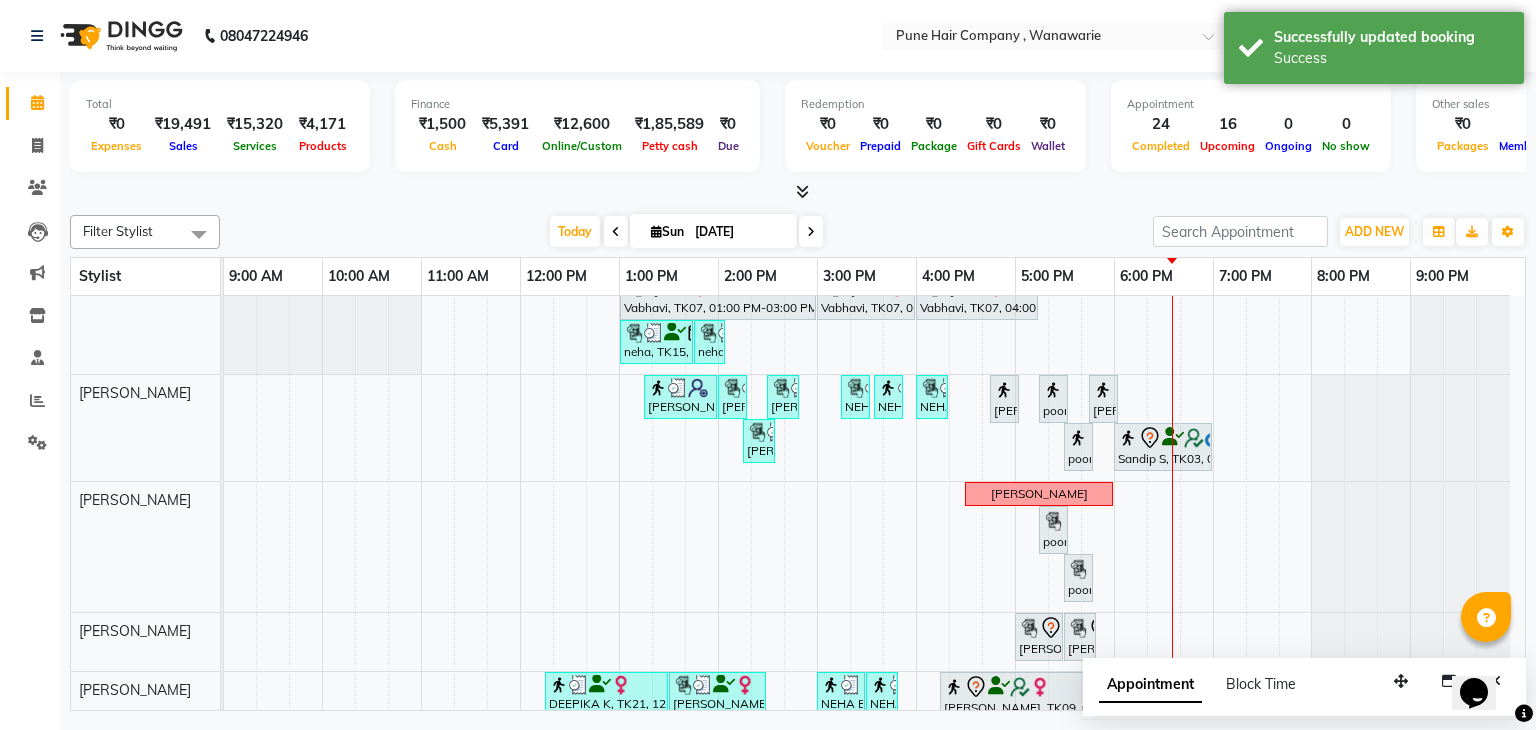 scroll, scrollTop: 282, scrollLeft: 0, axis: vertical 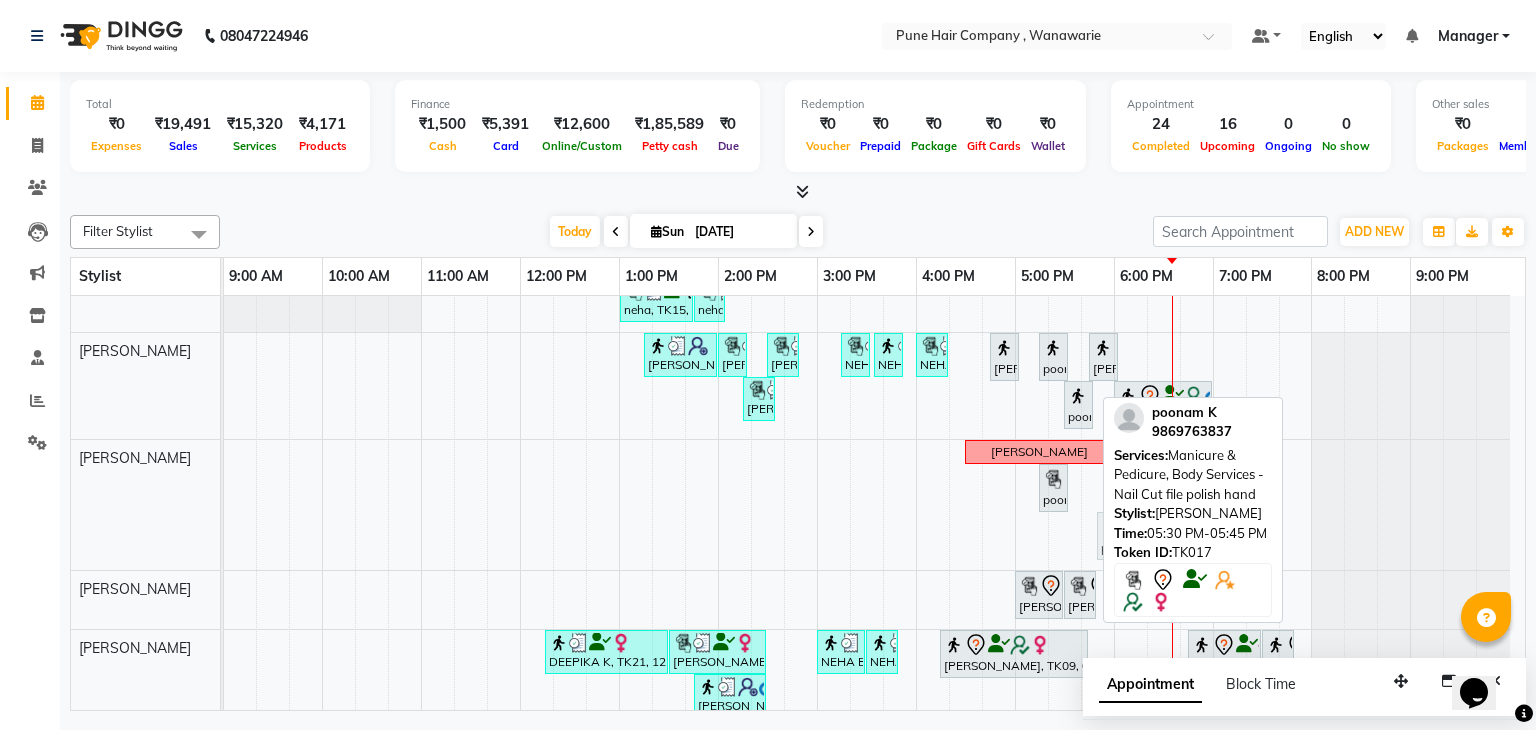 drag, startPoint x: 1078, startPoint y: 526, endPoint x: 1088, endPoint y: 479, distance: 48.052055 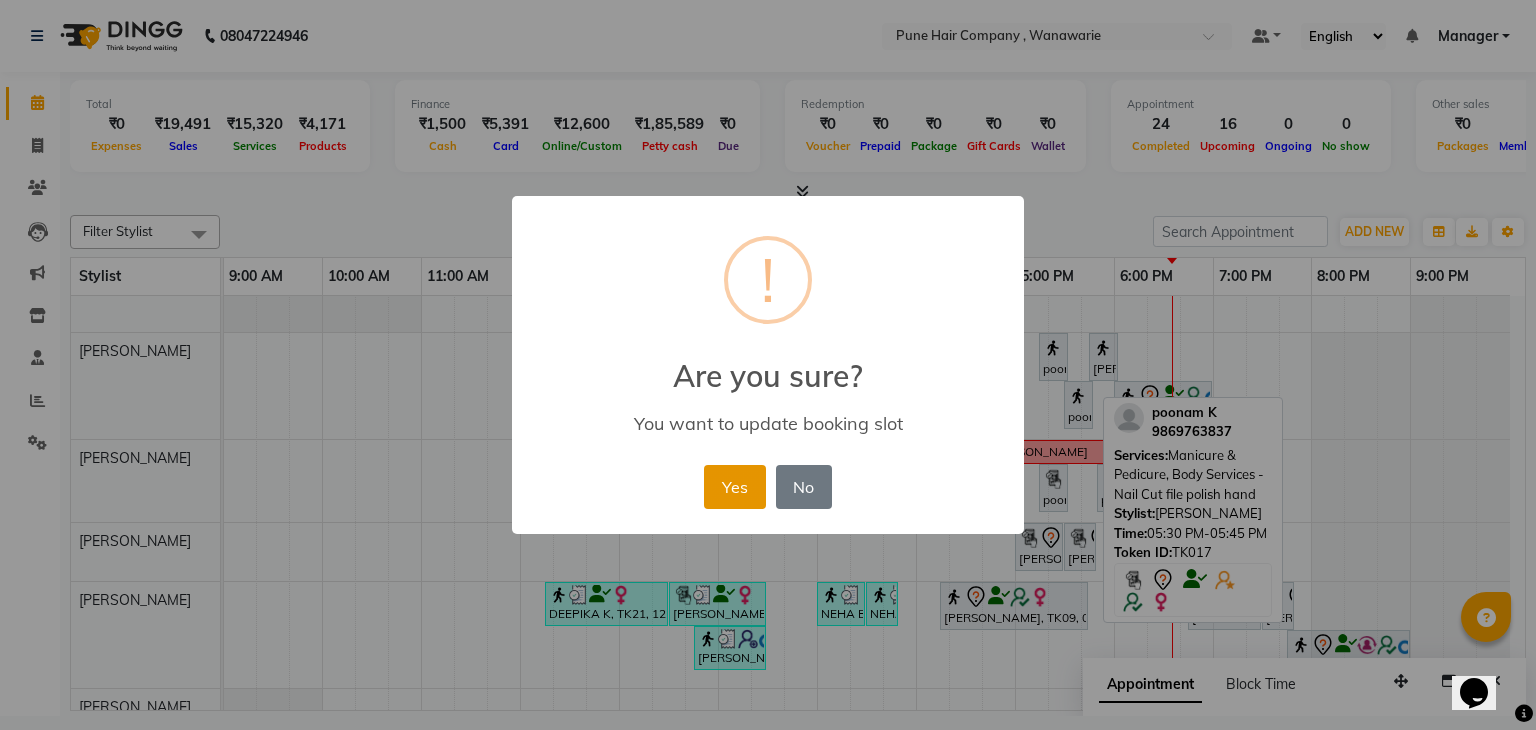 click on "Yes" at bounding box center [734, 487] 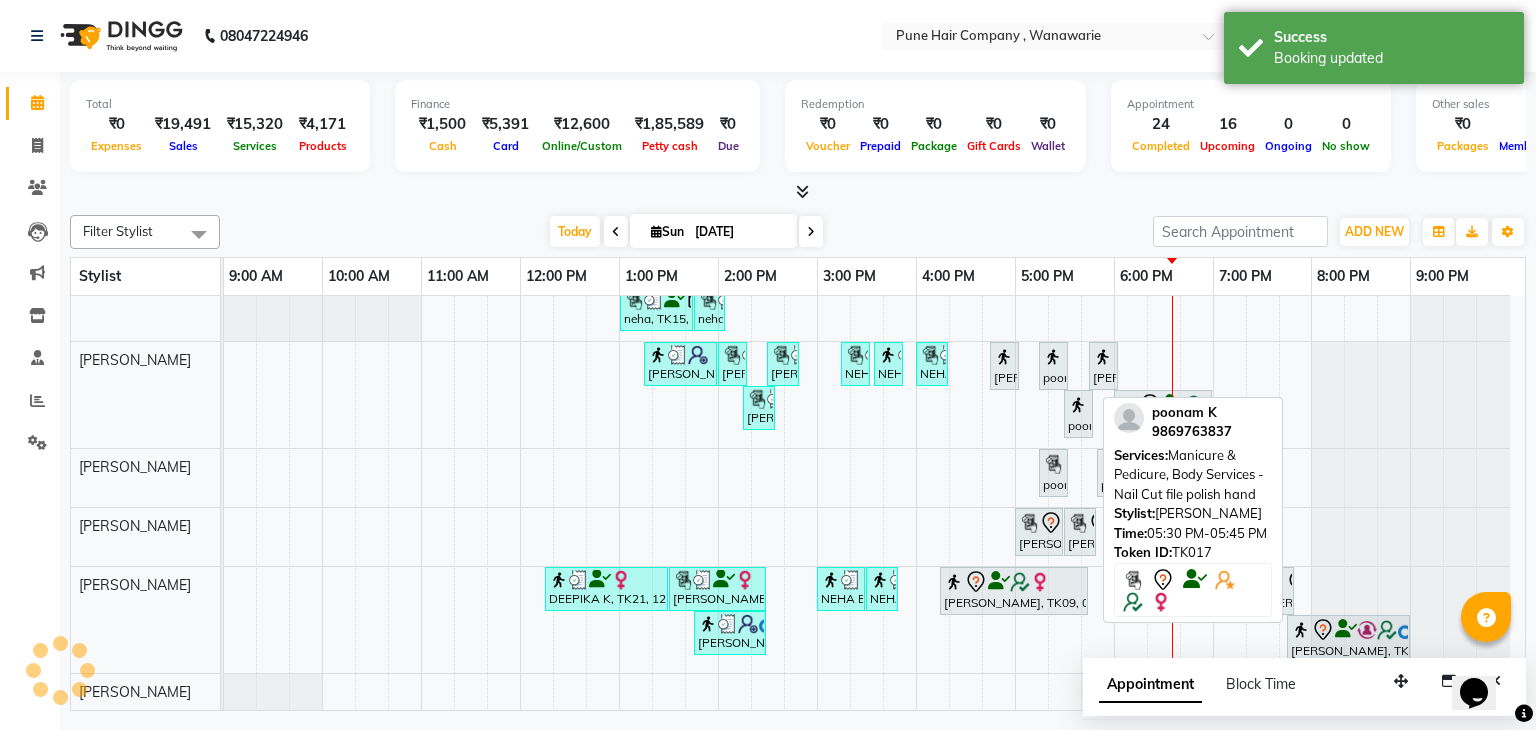 scroll, scrollTop: 210, scrollLeft: 0, axis: vertical 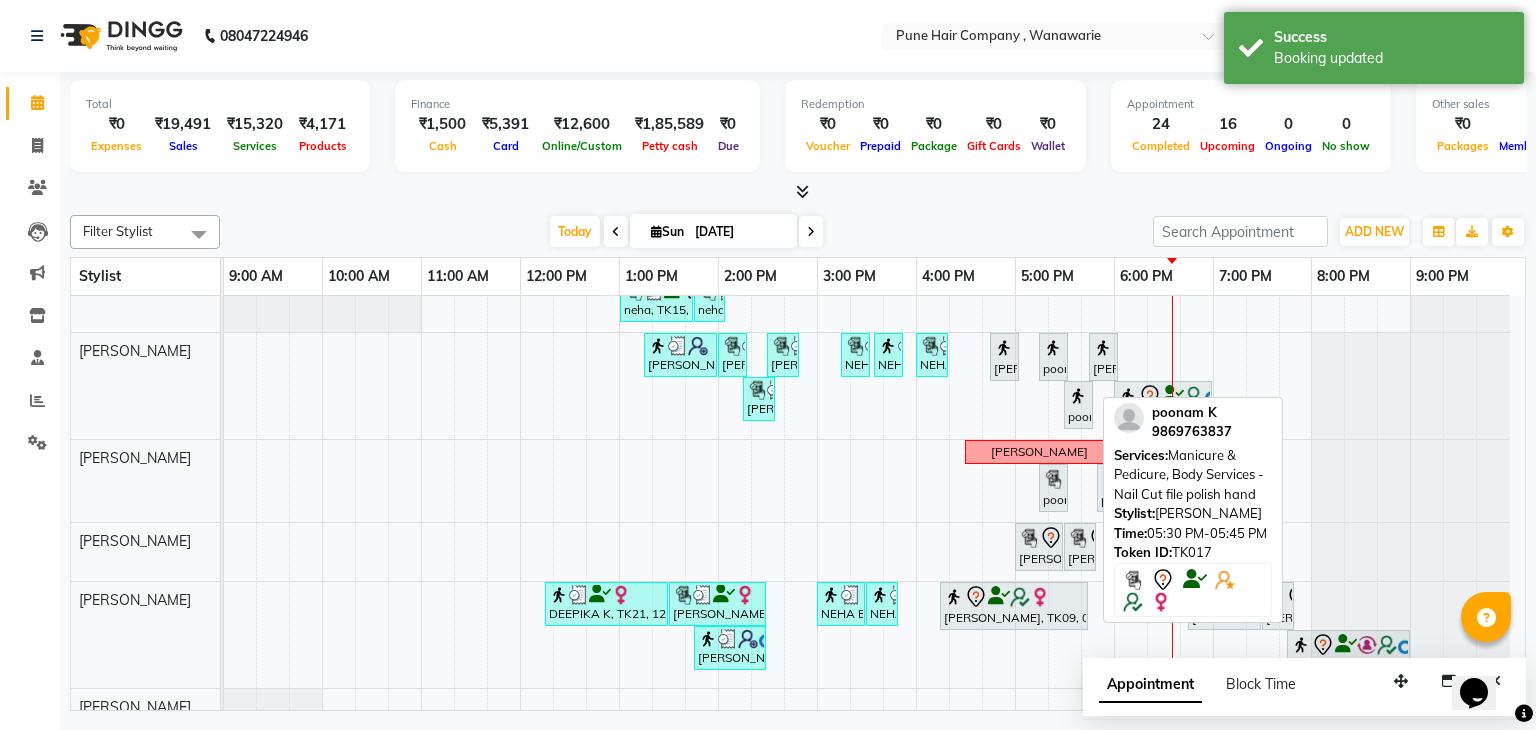 click on "Filter Stylist Select All Faisal shaikh Kanchan Gajare  Kasturi bhandari Manoj Zambre Prasad wagh Ranjeet Solanki Shriram Raut Today  Sun 13-07-2025 Toggle Dropdown Add Appointment Add Invoice Add Expense Add Attendance Add Client Add Transaction Toggle Dropdown Add Appointment Add Invoice Add Expense Add Attendance Add Client ADD NEW Toggle Dropdown Add Appointment Add Invoice Add Expense Add Attendance Add Client Add Transaction Filter Stylist Select All Faisal shaikh Kanchan Gajare  Kasturi bhandari Manoj Zambre Prasad wagh Ranjeet Solanki Shriram Raut Group By  Staff View   Room View  View as Vertical  Vertical - Week View  Horizontal  Horizontal - Week View  List  Toggle Dropdown Calendar Settings Manage Tags   Arrange Stylists   Reset Stylists  Full Screen Appointment Form Zoom 75%  poonam K   9869763837  Services: Manicure & Pedicure, Body Services - Nail Cut file polish hand Stylist:  Ranjeet Solanki  Time:  05:30 PM-05:45 PM   Token ID:  TK017          Stylist 9:00 AM 10:00 AM 11:00 AM 12:00 PM" 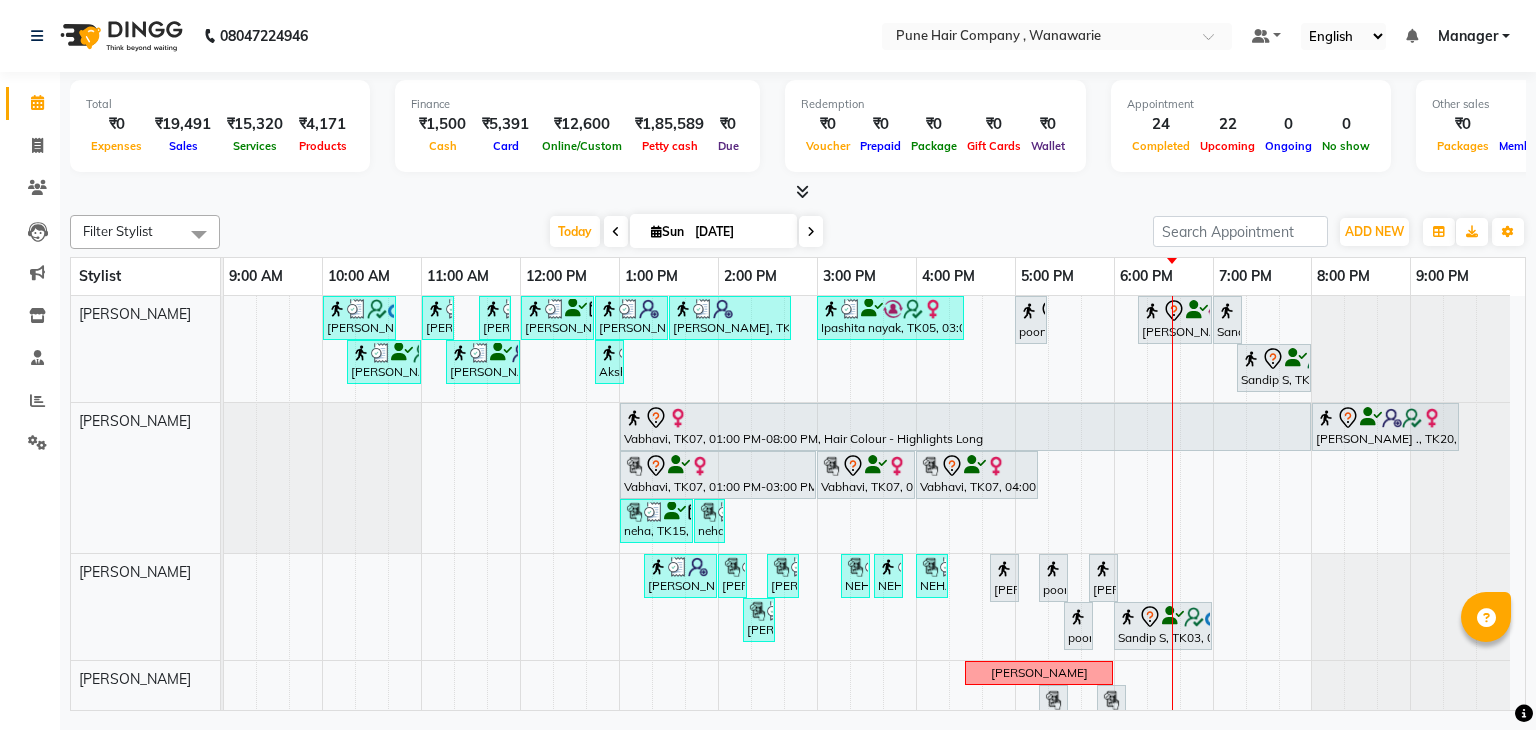 scroll, scrollTop: 0, scrollLeft: 0, axis: both 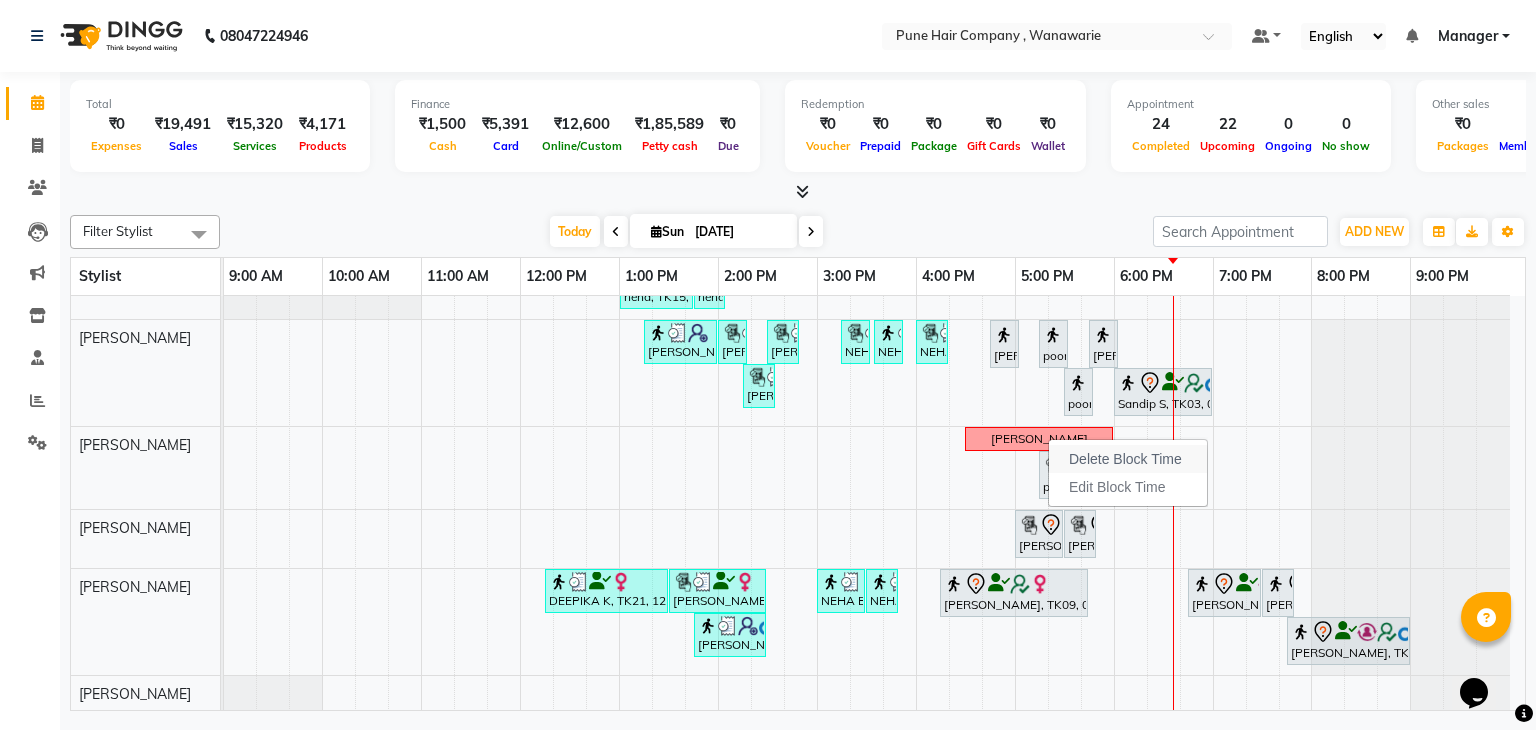 click on "Delete Block Time" at bounding box center [1125, 459] 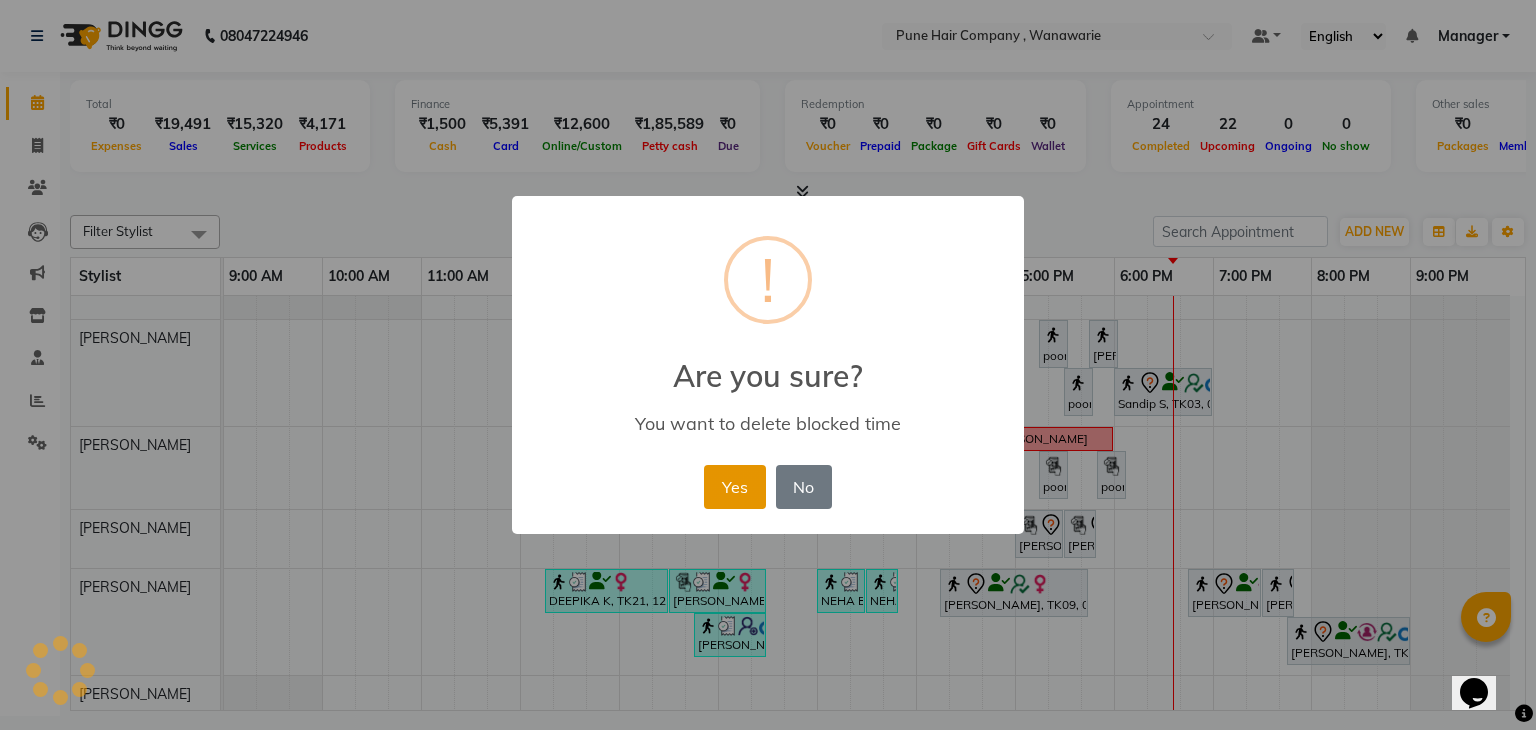click on "Yes" at bounding box center (734, 487) 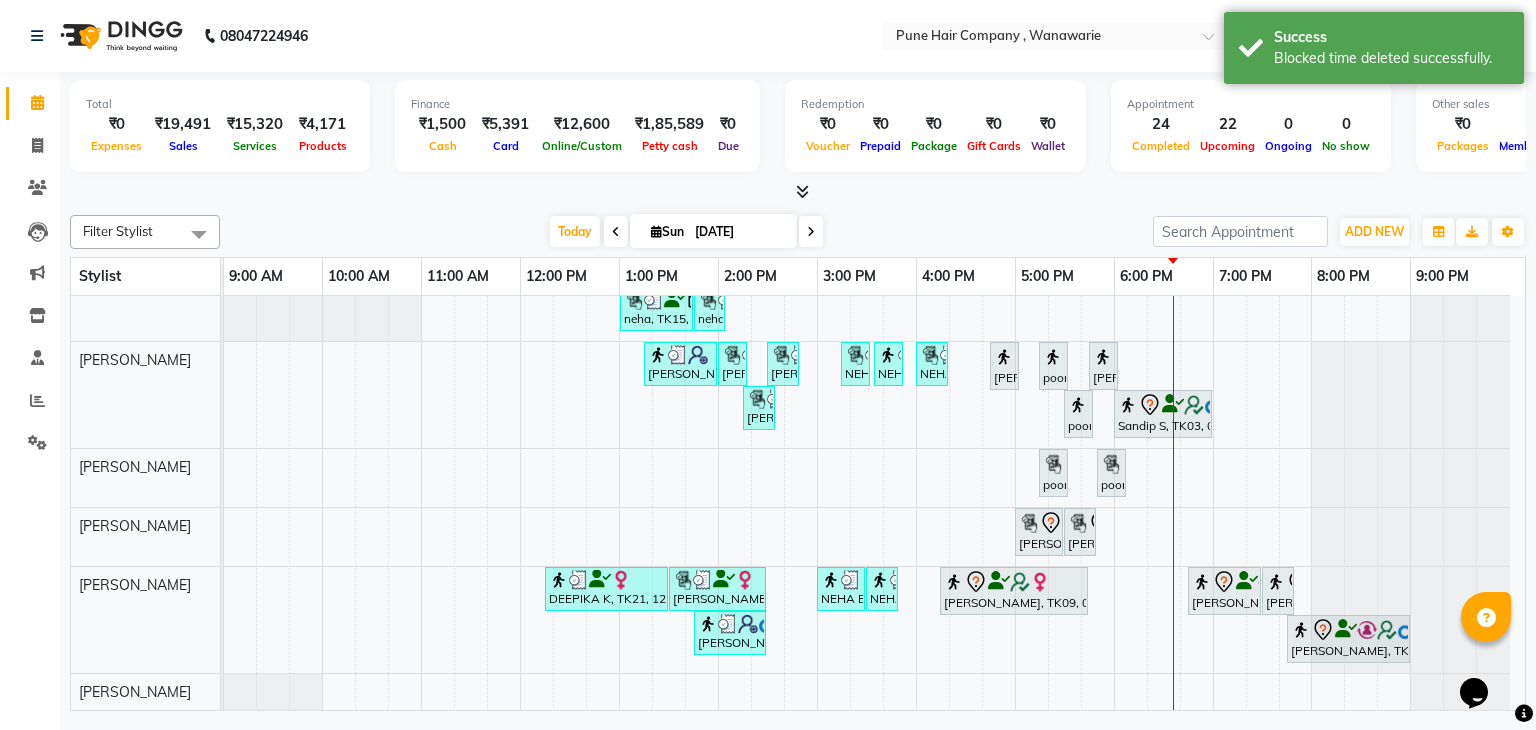 scroll, scrollTop: 210, scrollLeft: 0, axis: vertical 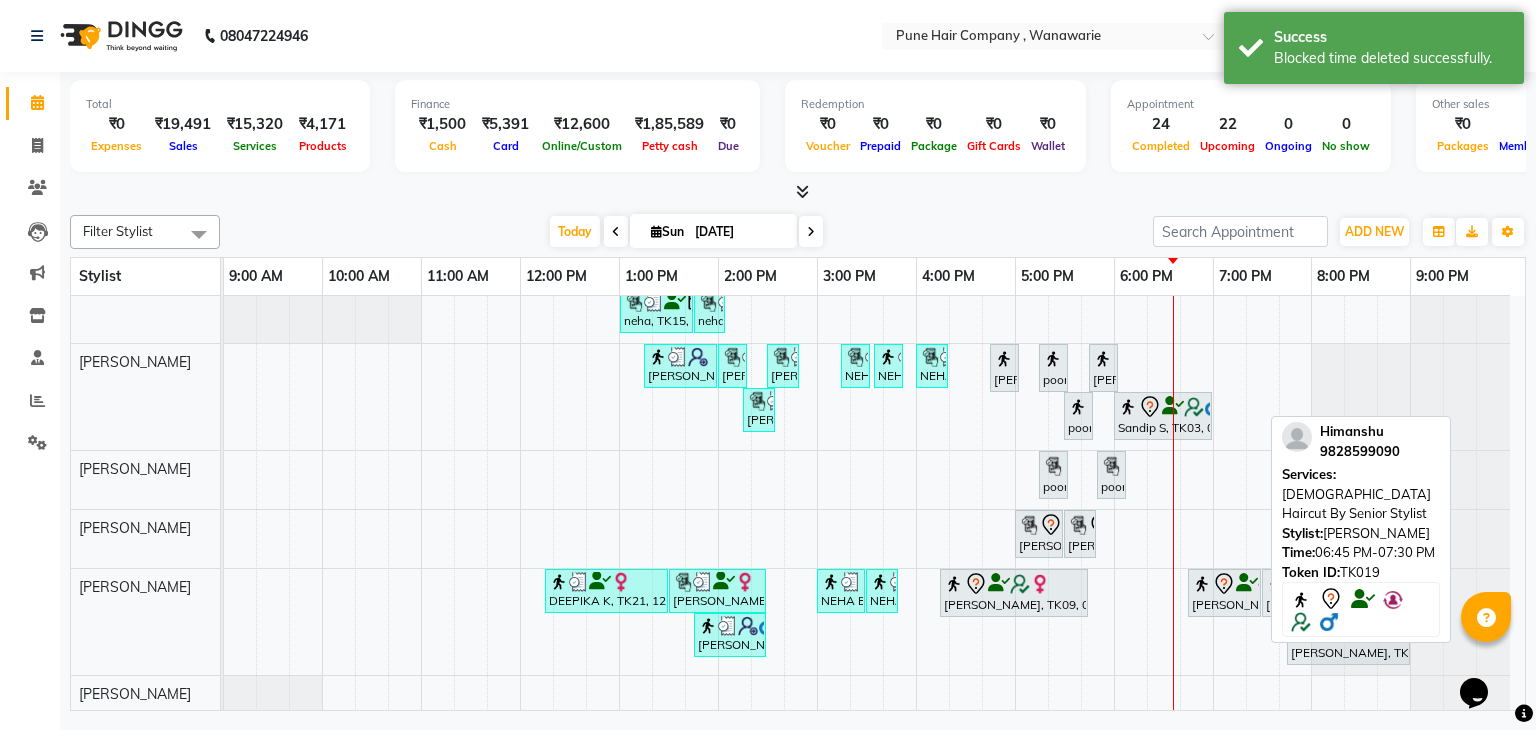 click 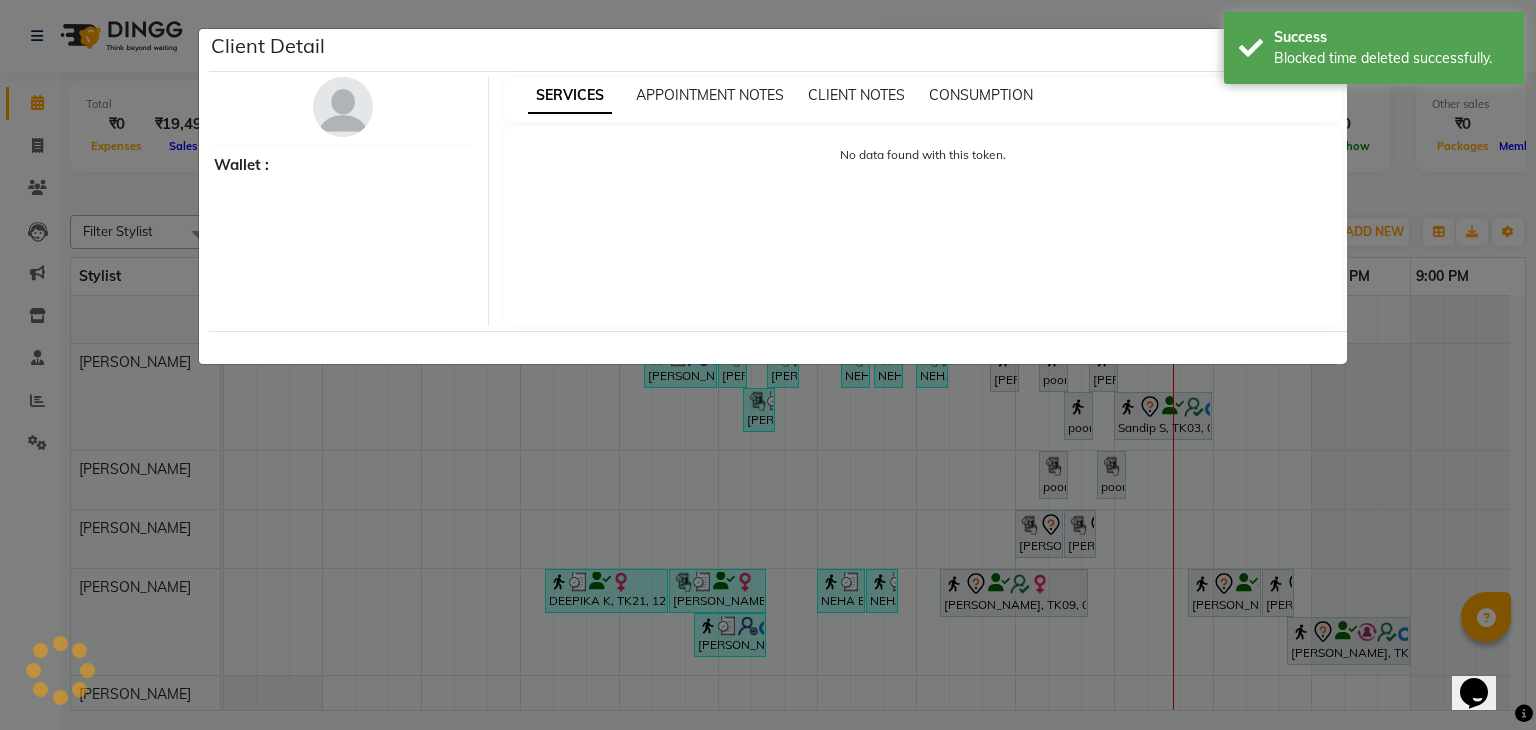 select on "7" 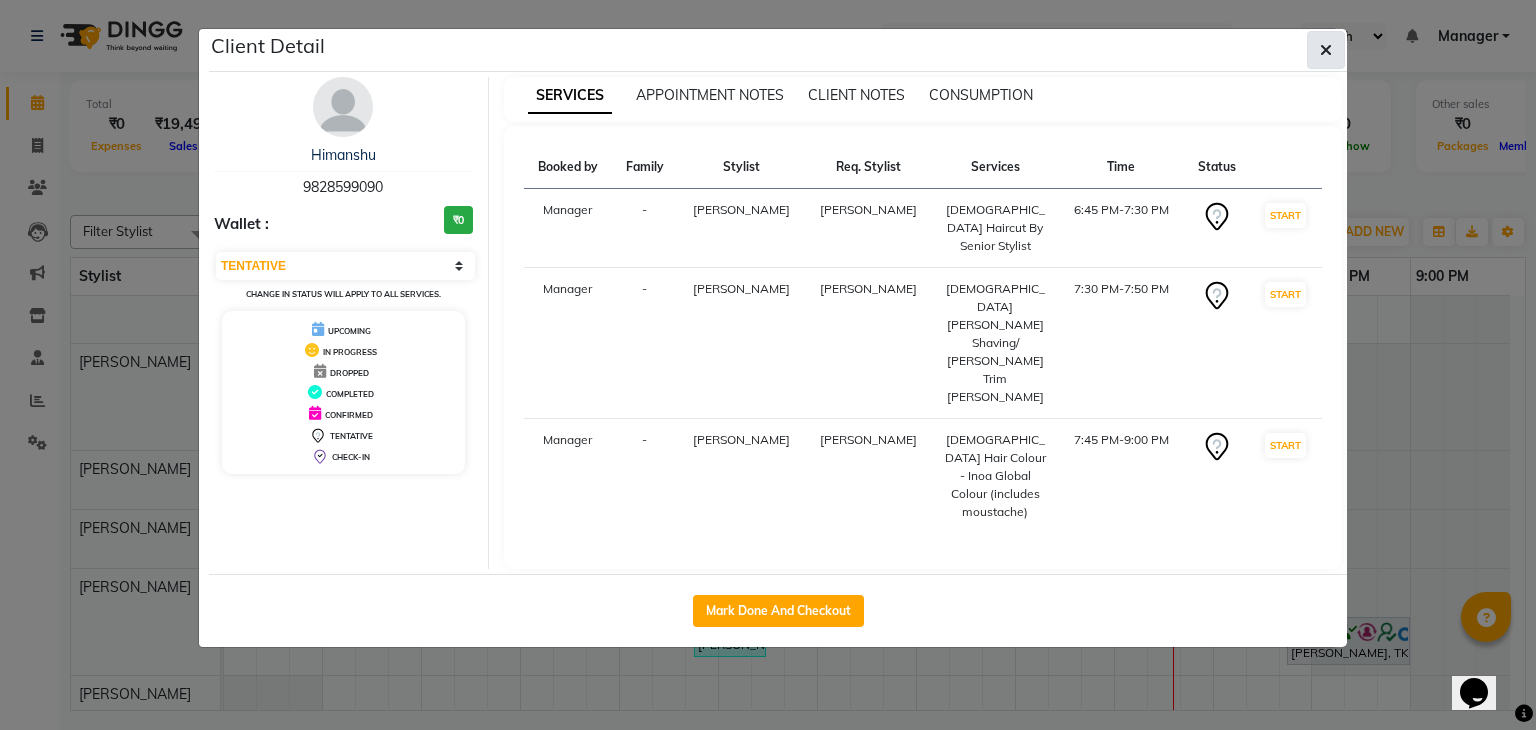 click 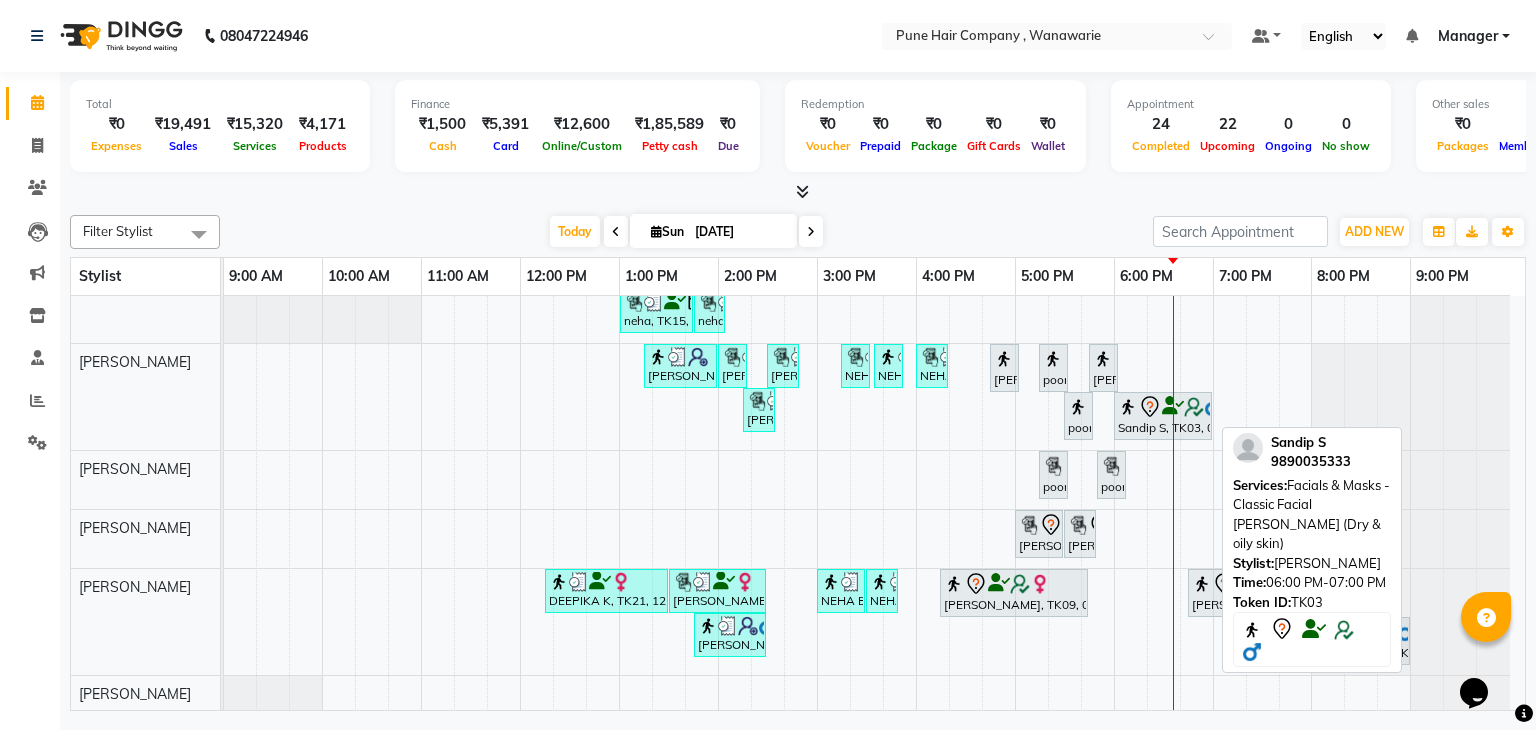 scroll, scrollTop: 73, scrollLeft: 0, axis: vertical 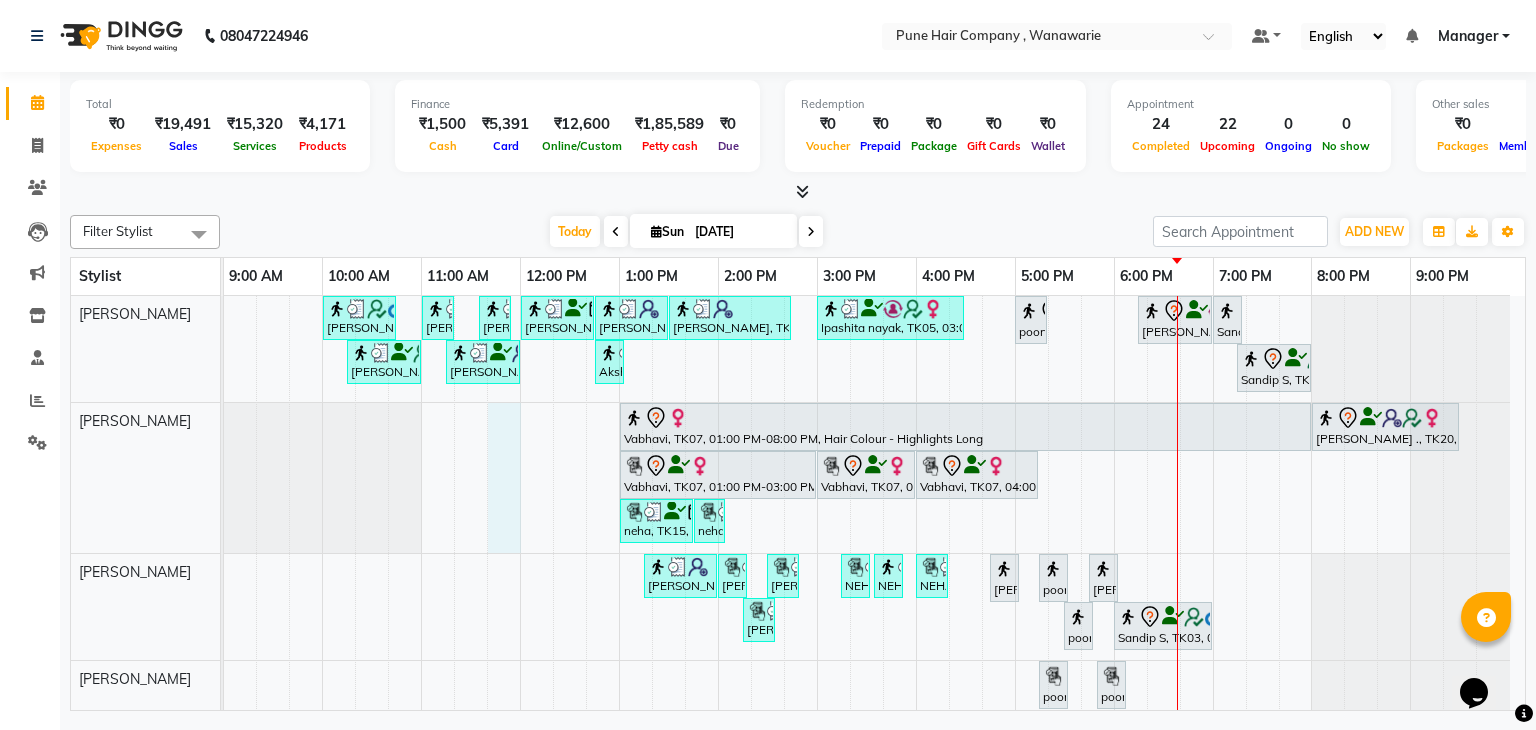 click on "[PERSON_NAME], TK02, 10:00 AM-10:45 AM, [DEMOGRAPHIC_DATA] Haircut By Senior Stylist     Sushil K, TK12, 11:00 AM-11:20 AM, [DEMOGRAPHIC_DATA] [PERSON_NAME] Shaving/ [PERSON_NAME] Trim [PERSON_NAME], TK01, 11:35 AM-11:55 AM, [DEMOGRAPHIC_DATA] [PERSON_NAME] Shaving/ [PERSON_NAME] Trim [PERSON_NAME]     Akshay [PERSON_NAME], TK14, 12:00 PM-12:45 PM, [DEMOGRAPHIC_DATA] Haircut By Senior Stylist     Savir Shetty, TK13, 12:45 PM-01:30 PM, [DEMOGRAPHIC_DATA] Haircut By Senior Stylist     Savir Shetty, TK13, 01:30 PM-02:45 PM, [DEMOGRAPHIC_DATA] Hair Colour - Inoa Global Colour (includes moustache)     Ipashita nayak, TK05, 03:00 PM-04:30 PM, Hair Colour - Inoa Touch-up (Upto 2 Inches)             poonam K, TK17, 05:00 PM-05:20 PM,  Hairwash Medium             [PERSON_NAME], TK06, 06:15 PM-07:00 PM, [DEMOGRAPHIC_DATA] Haircut By Senior Stylist             Sandip S, TK03, 07:00 PM-07:10 PM, Add_Hair Wash Classic     Sushil K, TK12, 10:15 AM-11:00 AM, [DEMOGRAPHIC_DATA] Haircut By Senior Stylist     Sushant, TK01, 11:15 AM-12:00 PM, [DEMOGRAPHIC_DATA] Haircut By Senior Stylist     Akshay [PERSON_NAME], TK14, 12:45 PM-12:55 PM, Add_Hair Wash Classic" at bounding box center [874, 609] 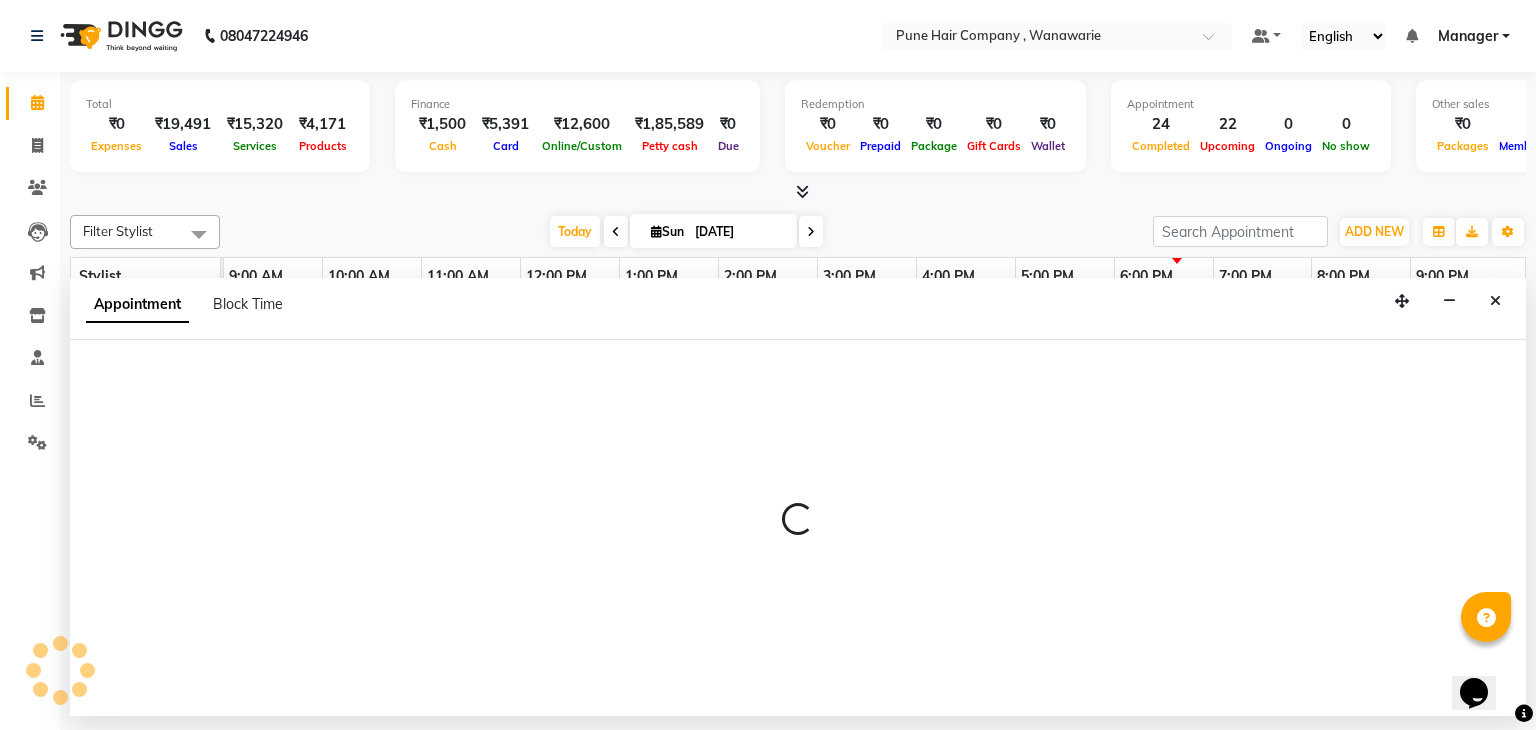 select on "74578" 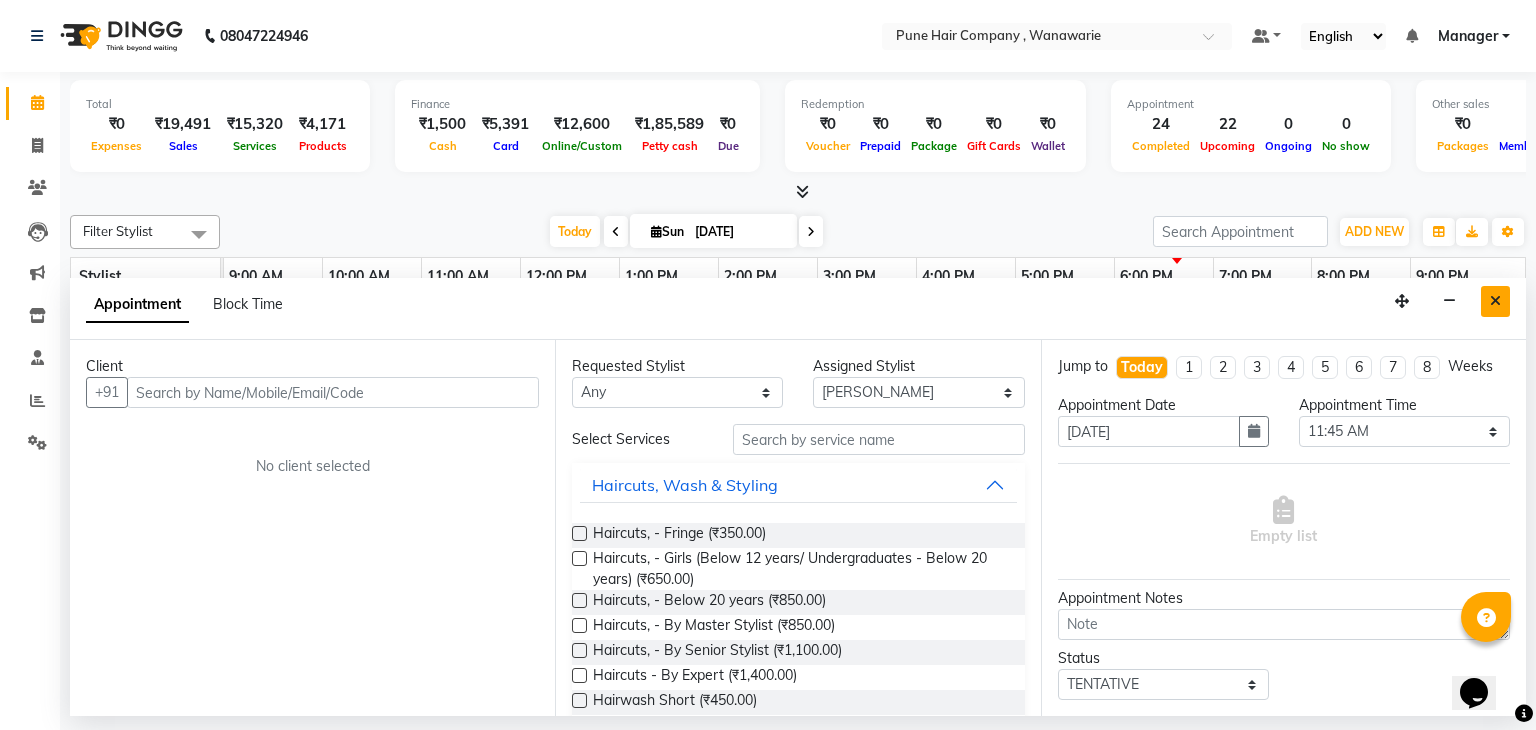 click at bounding box center [1495, 301] 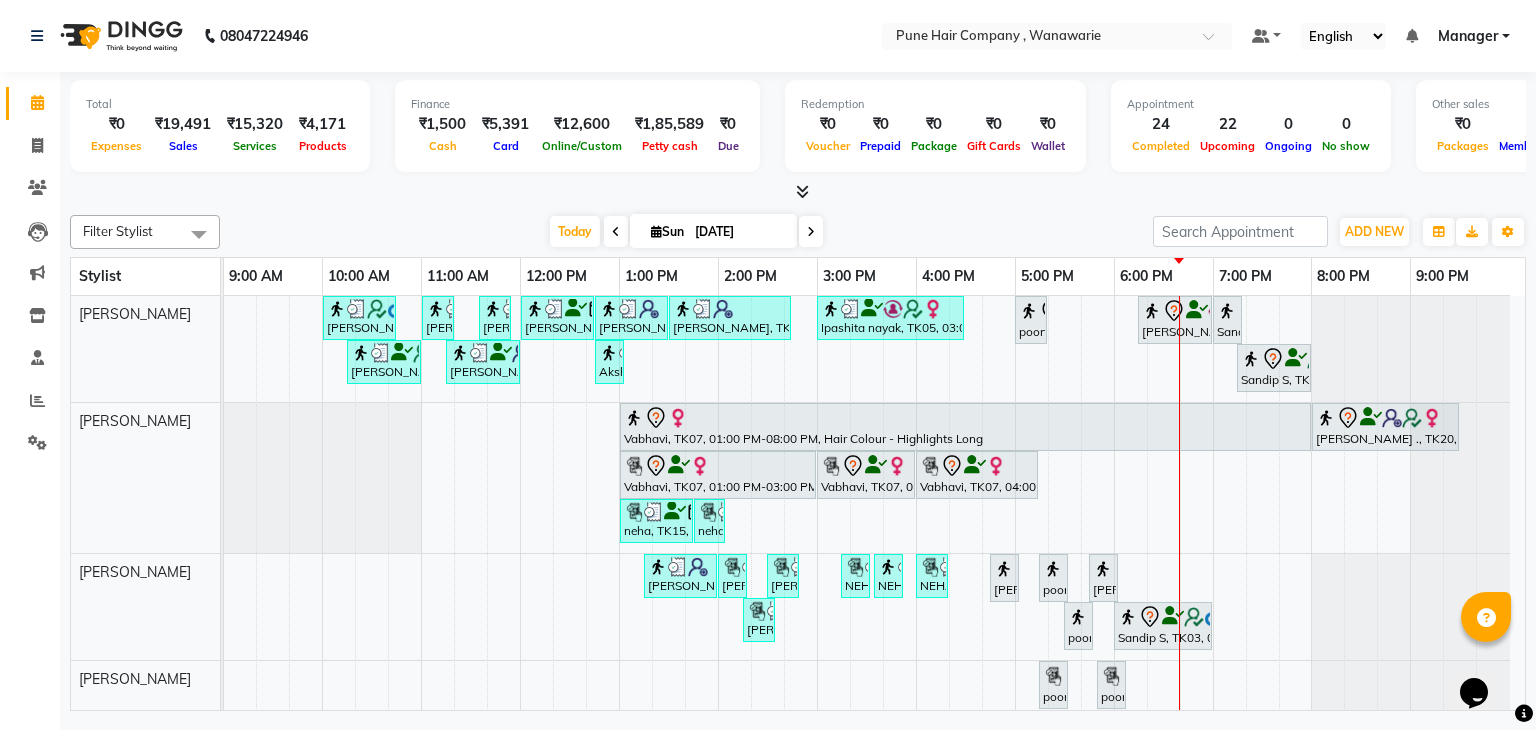 scroll, scrollTop: 210, scrollLeft: 0, axis: vertical 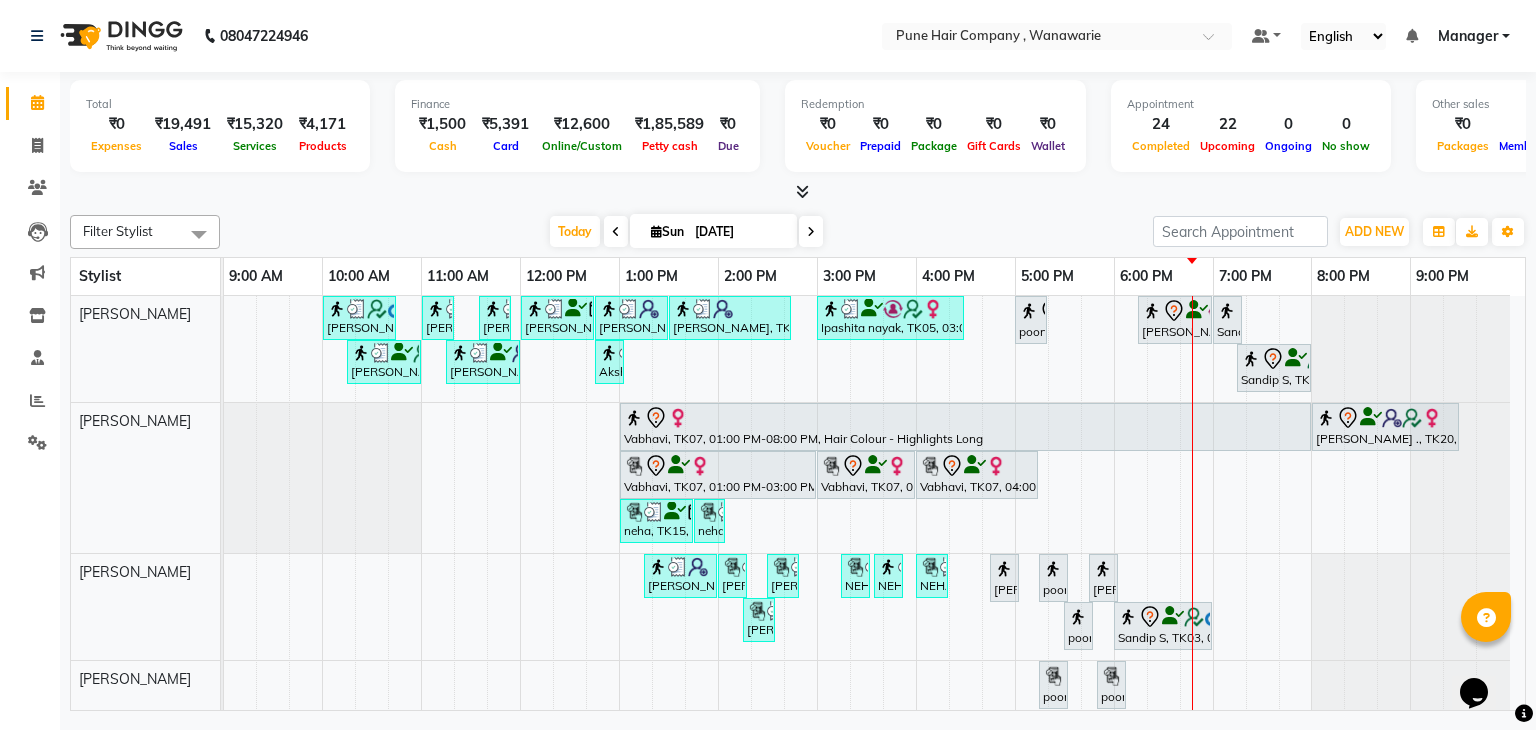 click at bounding box center [798, 192] 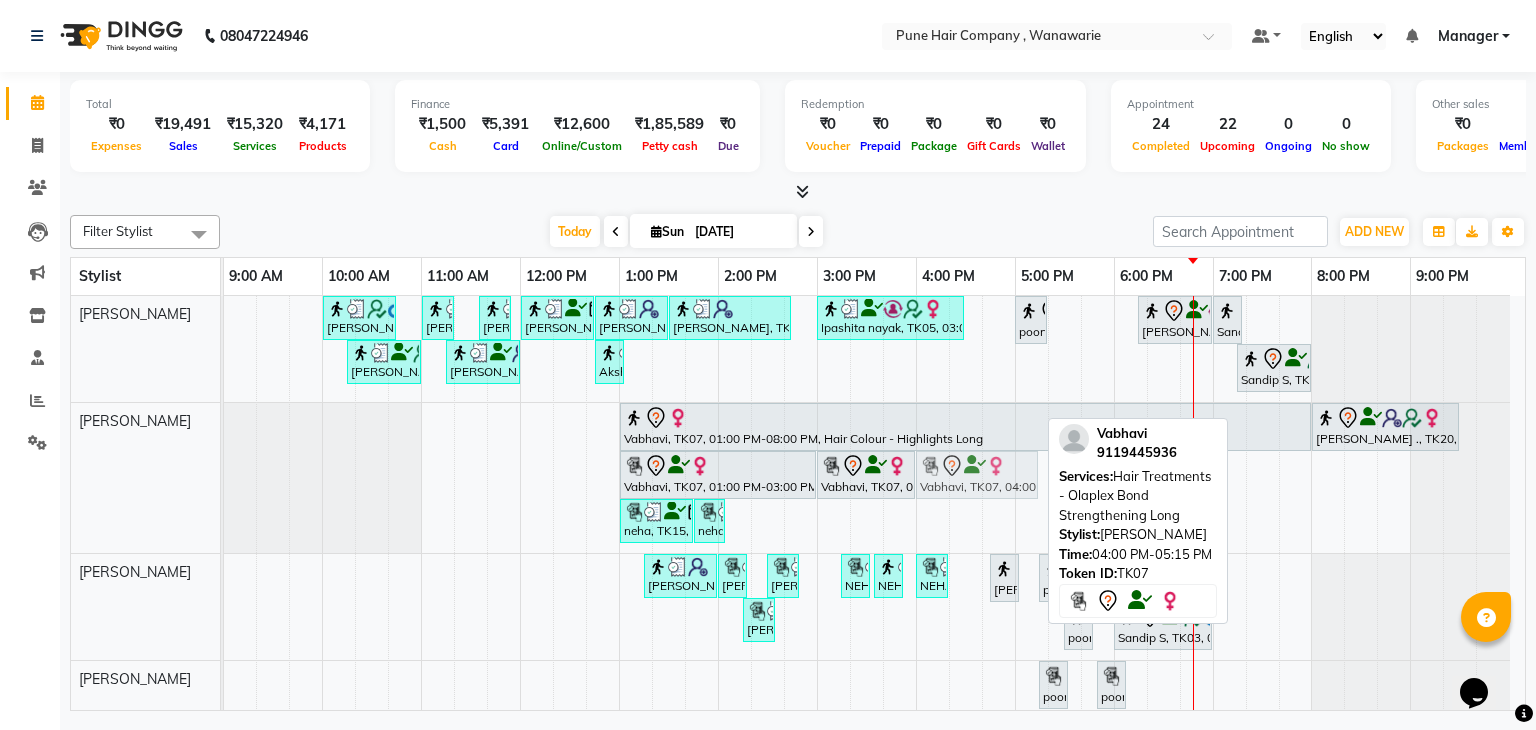 click on "Vabhavi, TK07, 01:00 PM-08:00 PM, Hair Colour - Highlights Long             Swapnal ., TK20, 08:00 PM-09:30 PM, Hair Colour - Inoa Touch-up (Upto 2 Inches)             Vabhavi, TK07, 01:00 PM-03:00 PM, Hair Colour - Pre-Lightening* Long             Vabhavi, TK07, 03:00 PM-04:00 PM, Hair Colour - Colour Gloss/ Shine Effect/ Toning Long             Vabhavi, TK07, 04:00 PM-05:15 PM, Hair Treatments - Olaplex Bond Strengthening Long     neha, TK15, 01:00 PM-01:45 PM, Male Haircut By Senior Stylist     neha, TK15, 01:45 PM-02:05 PM,  Haircut Boys (Below 12 years/ Undergraduates - Below 20 years)             Vabhavi, TK07, 04:00 PM-05:15 PM, Hair Treatments - Olaplex Bond Strengthening Long" at bounding box center [224, 478] 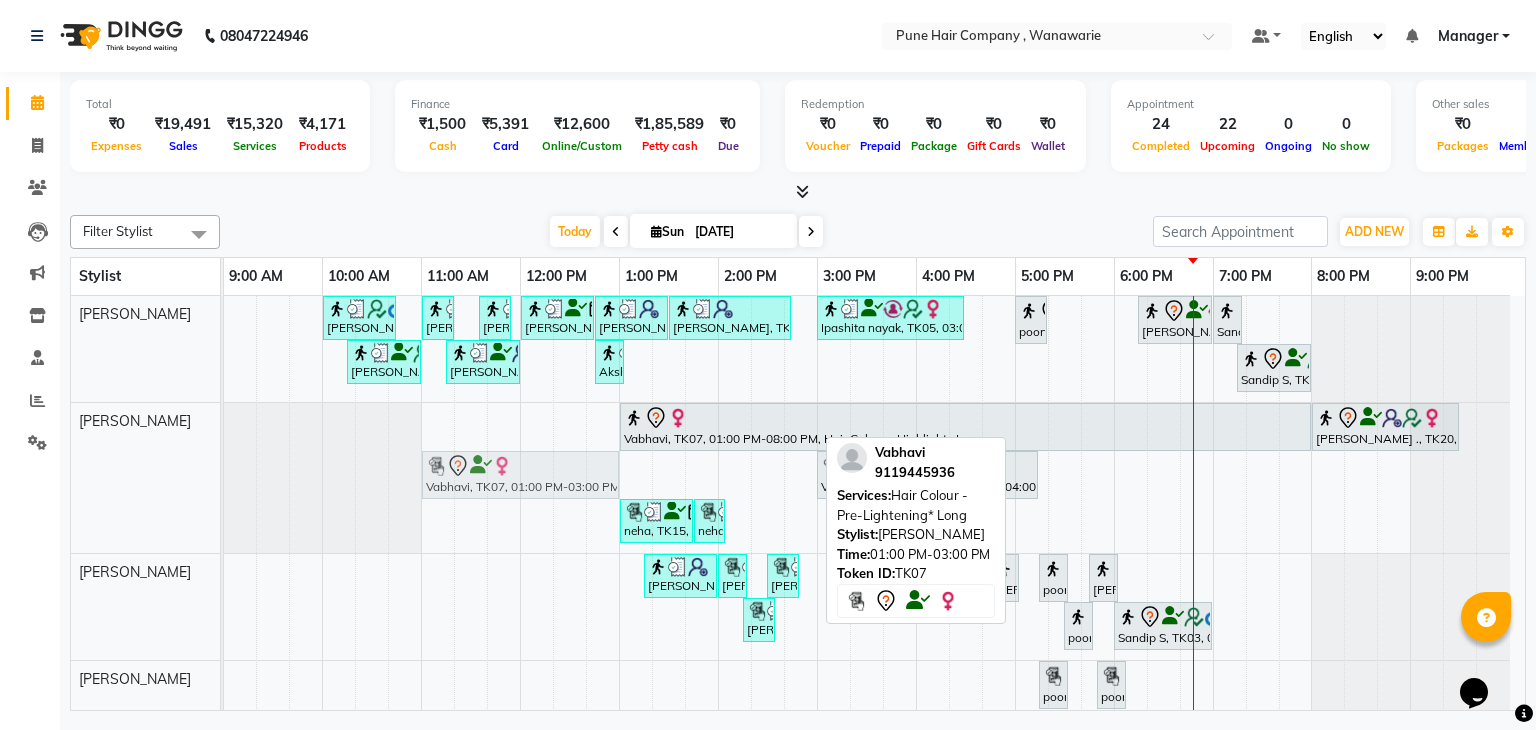 drag, startPoint x: 742, startPoint y: 468, endPoint x: 541, endPoint y: 425, distance: 205.54805 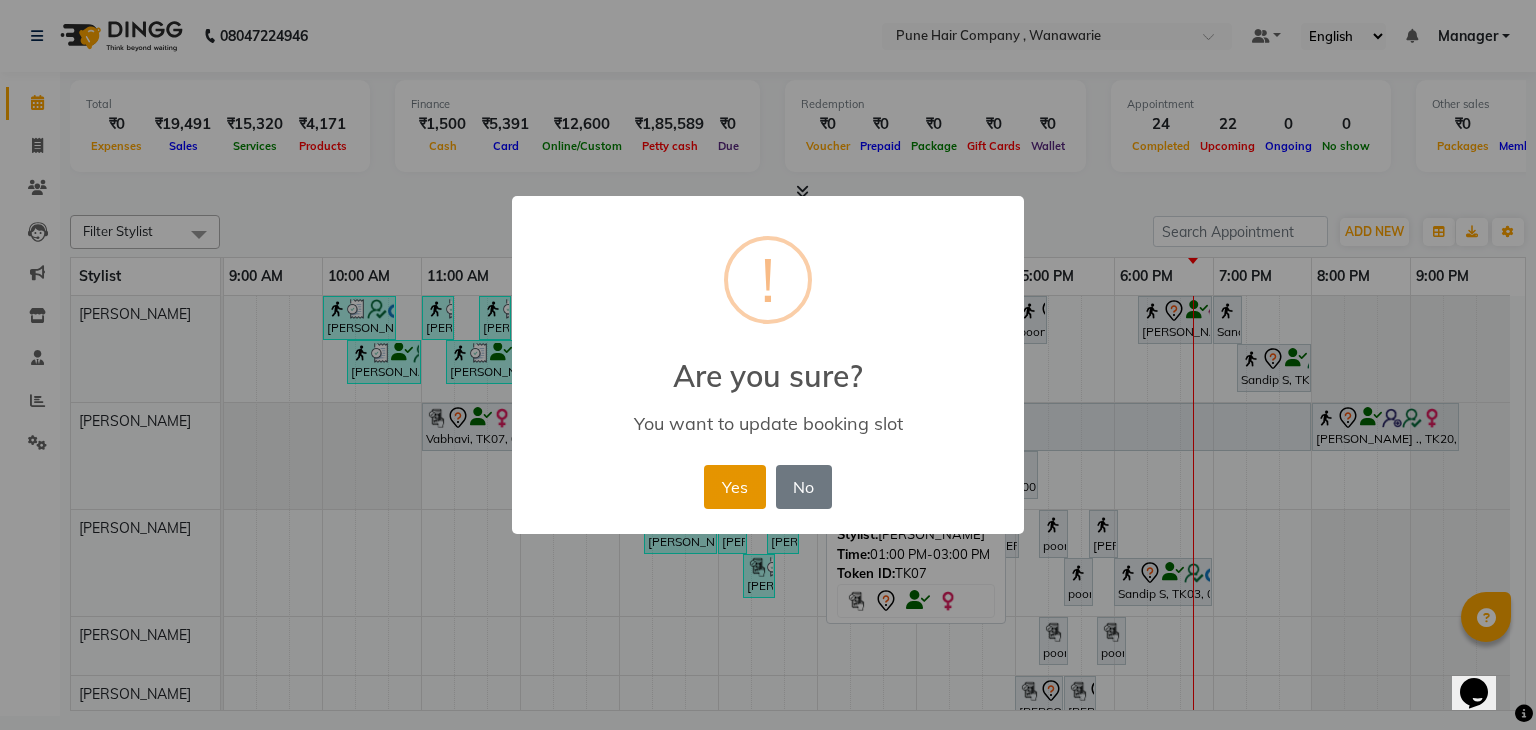 click on "Yes" at bounding box center [734, 487] 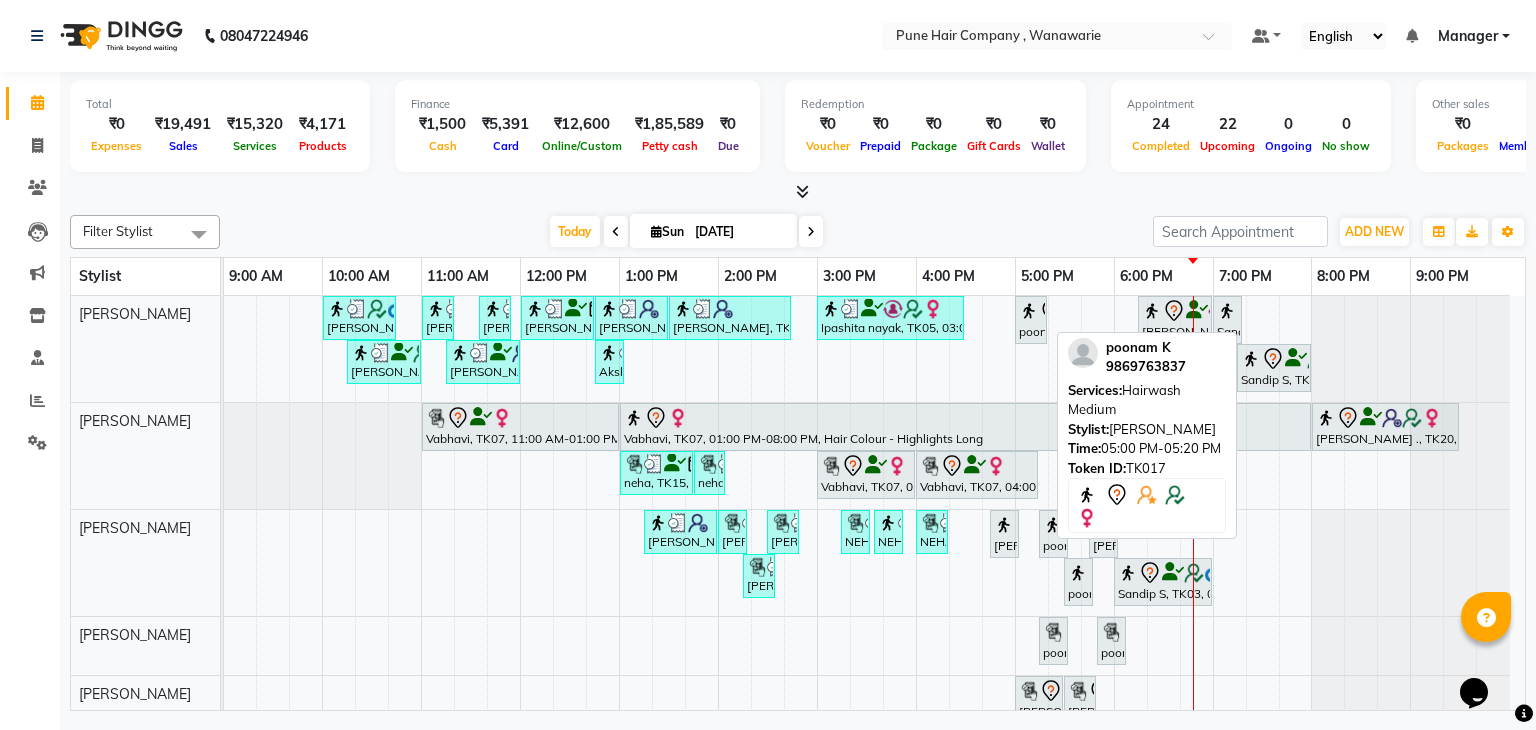 click on "poonam K, TK17, 05:00 PM-05:20 PM,  Hairwash Medium" at bounding box center [1031, 320] 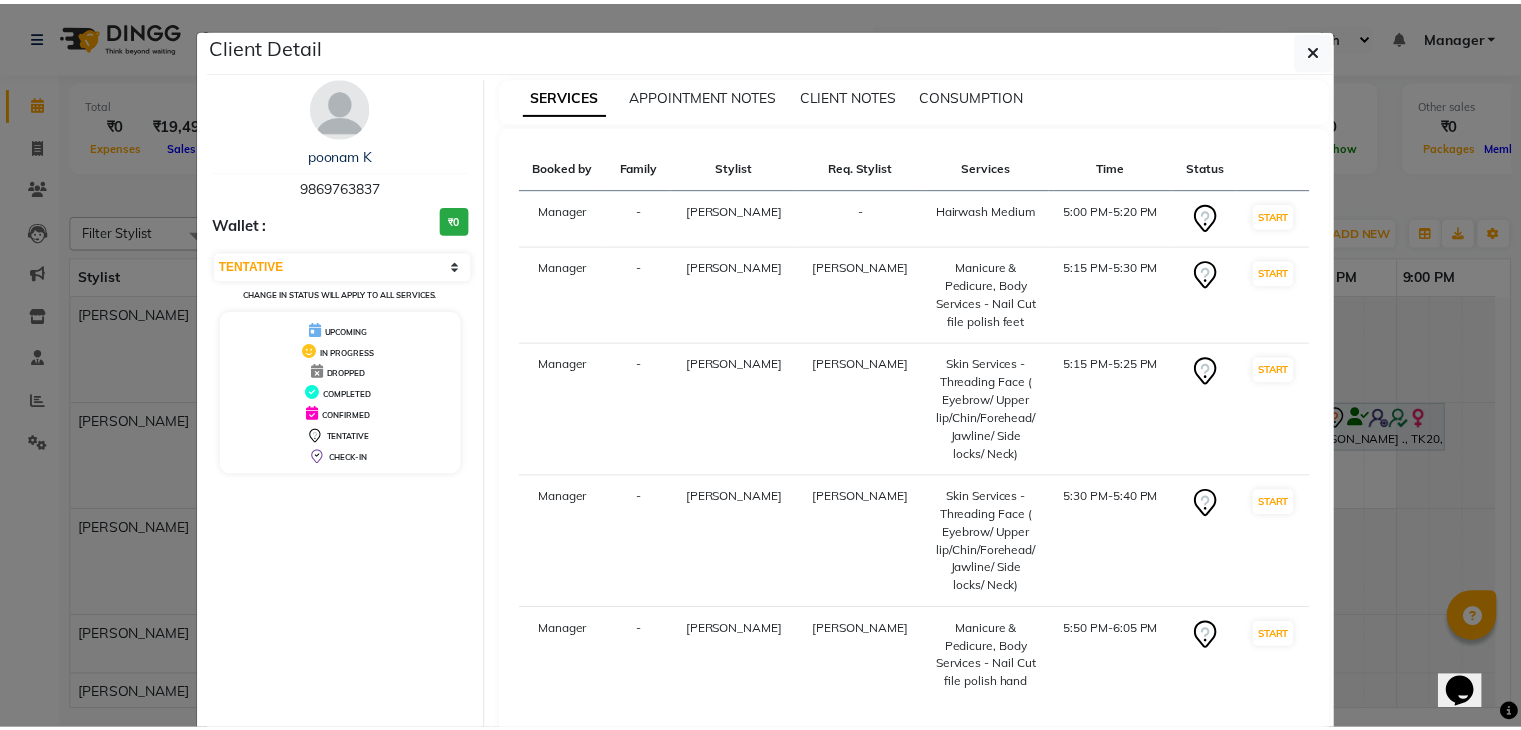 scroll, scrollTop: 116, scrollLeft: 0, axis: vertical 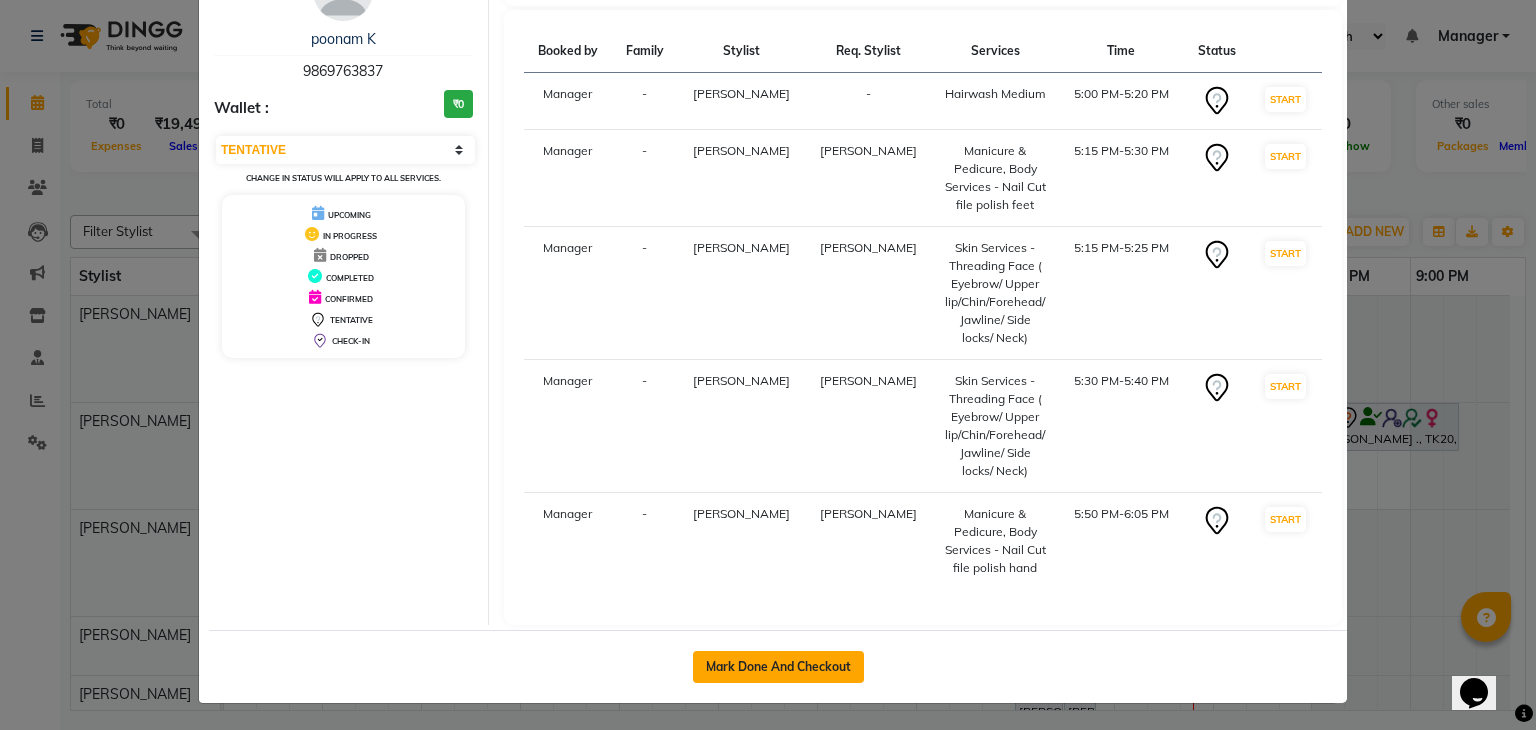click on "Mark Done And Checkout" 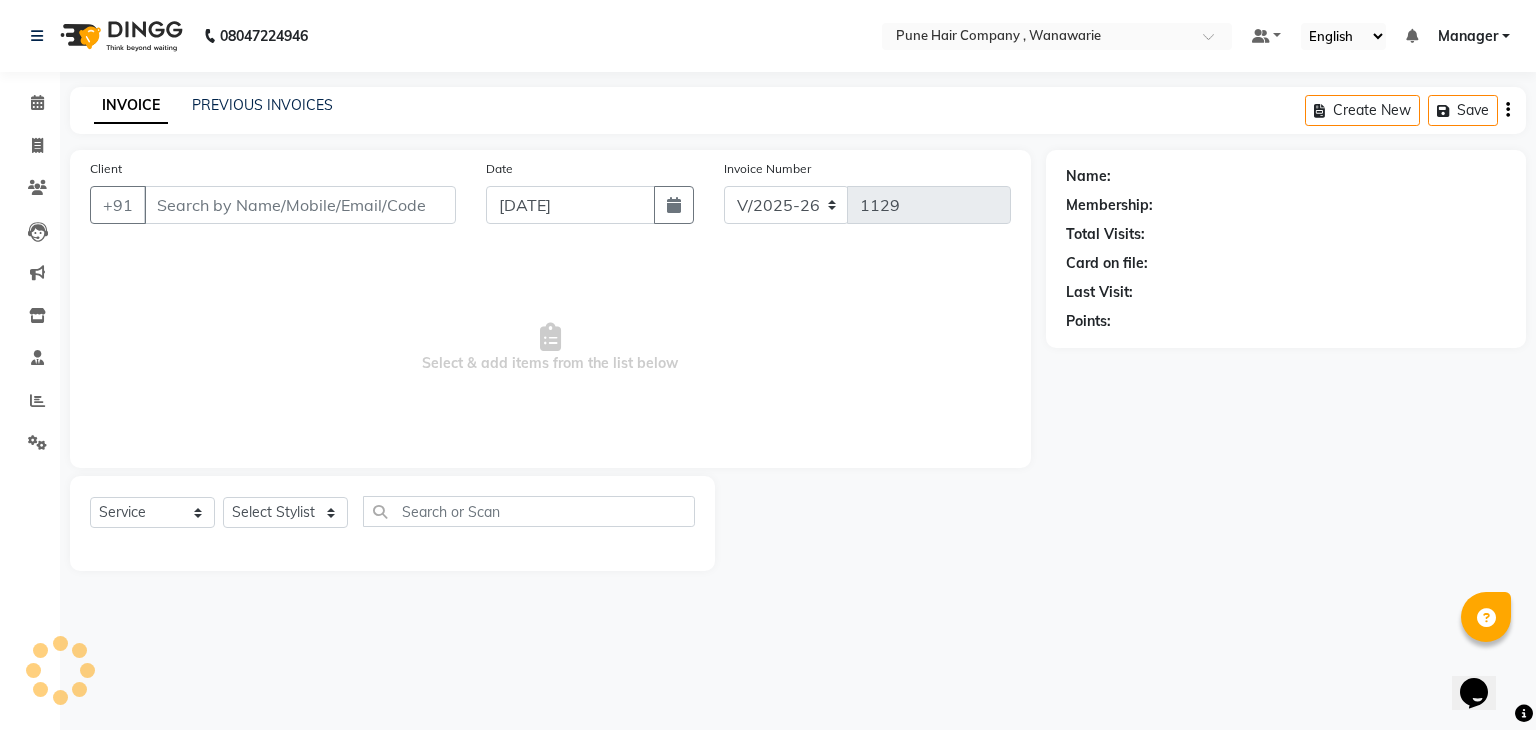 type on "9869763837" 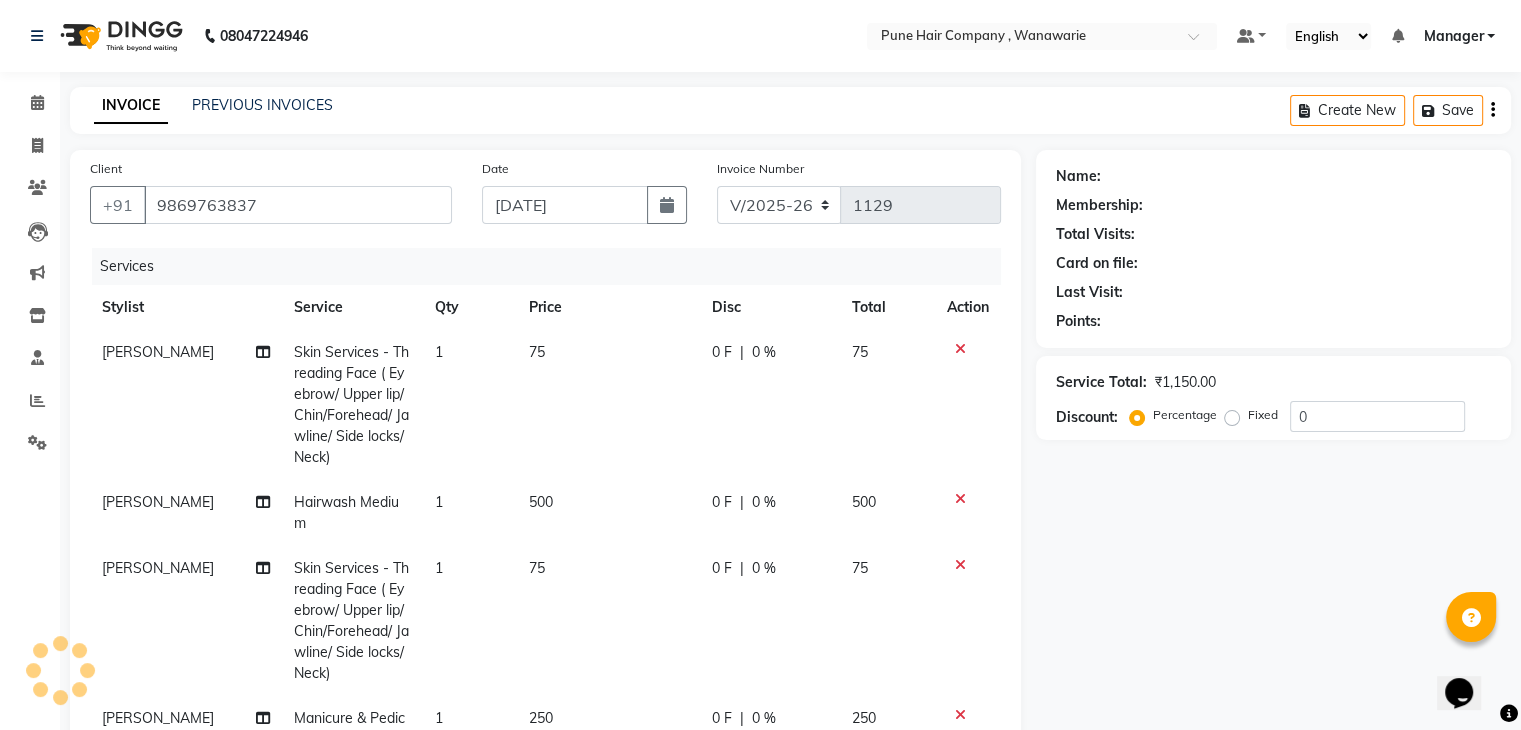 select on "1: Object" 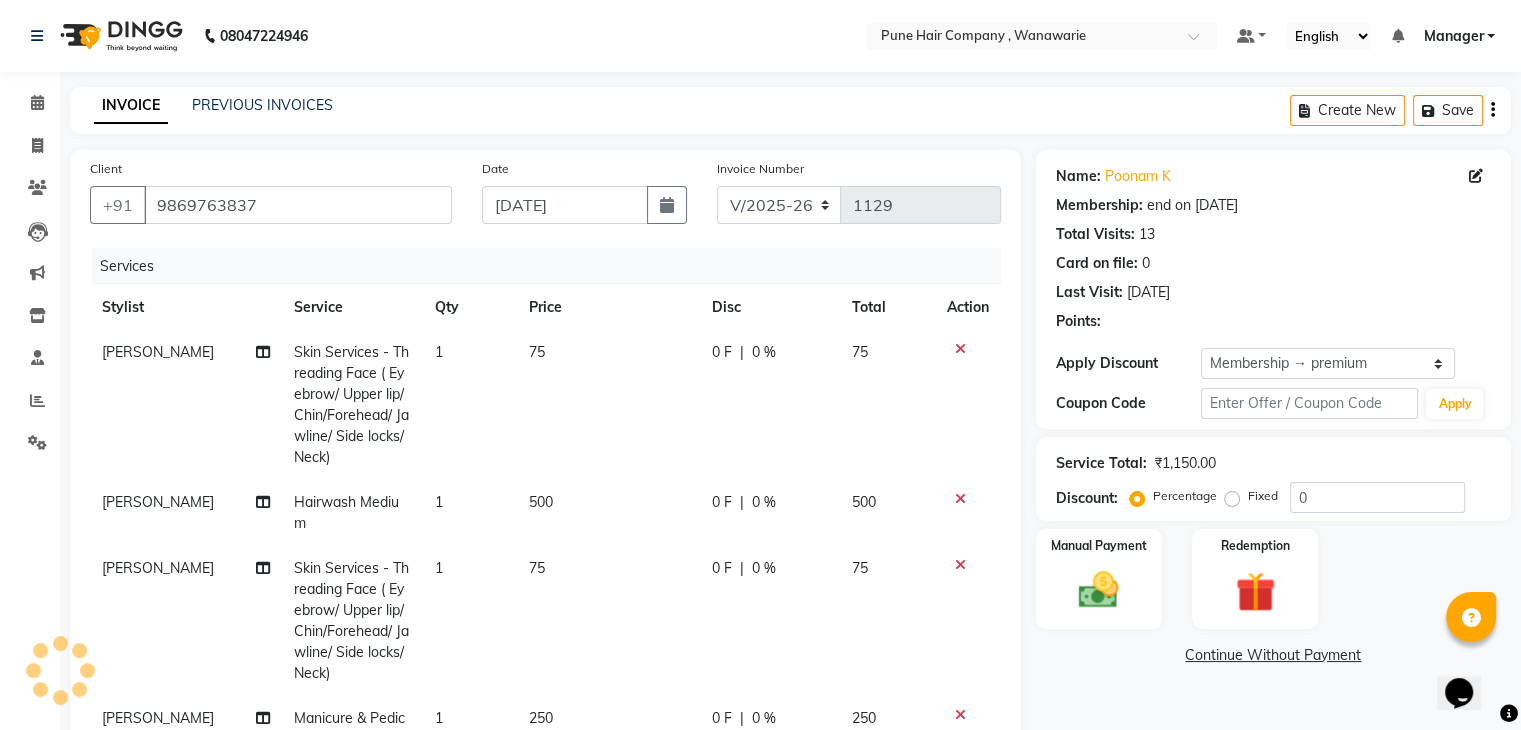 type on "20" 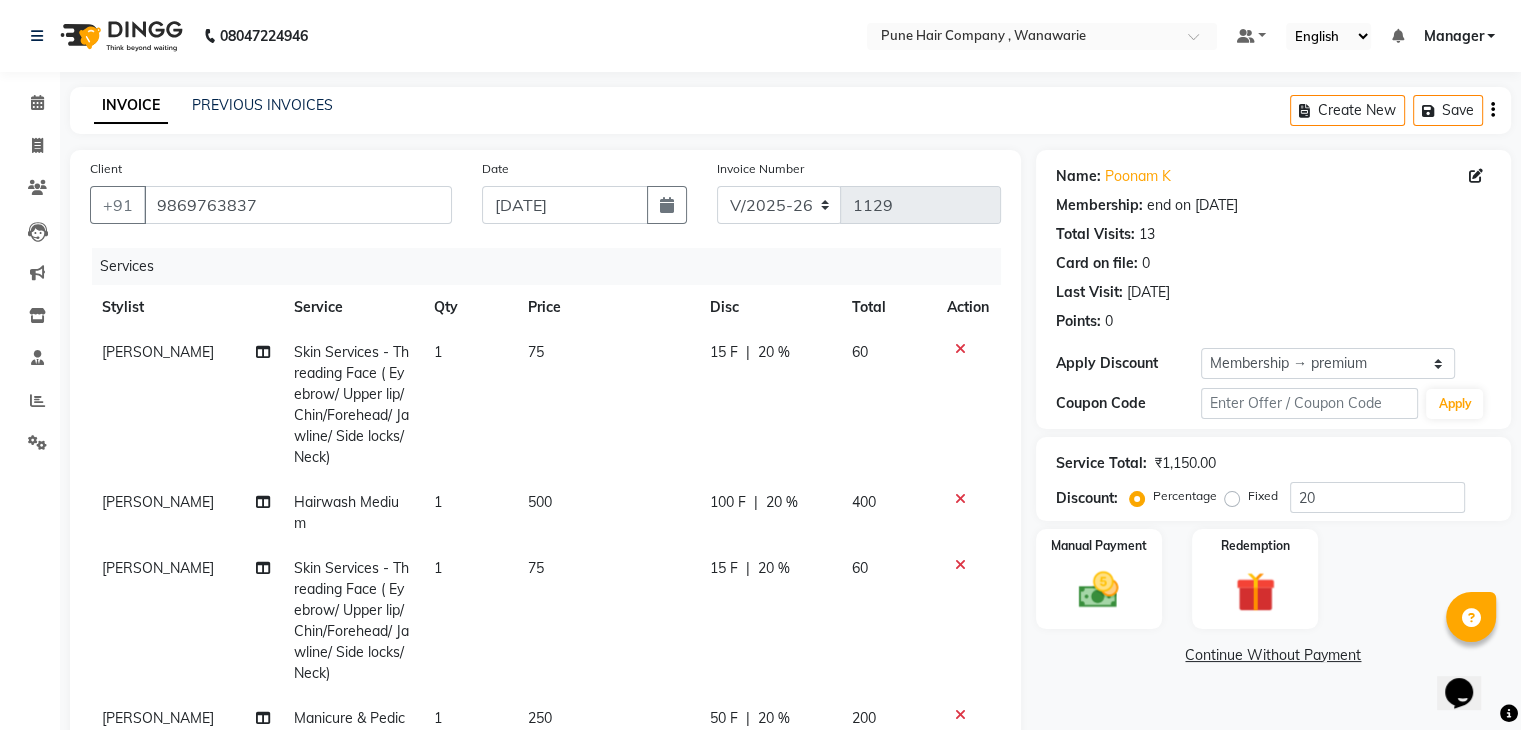 scroll, scrollTop: 195, scrollLeft: 0, axis: vertical 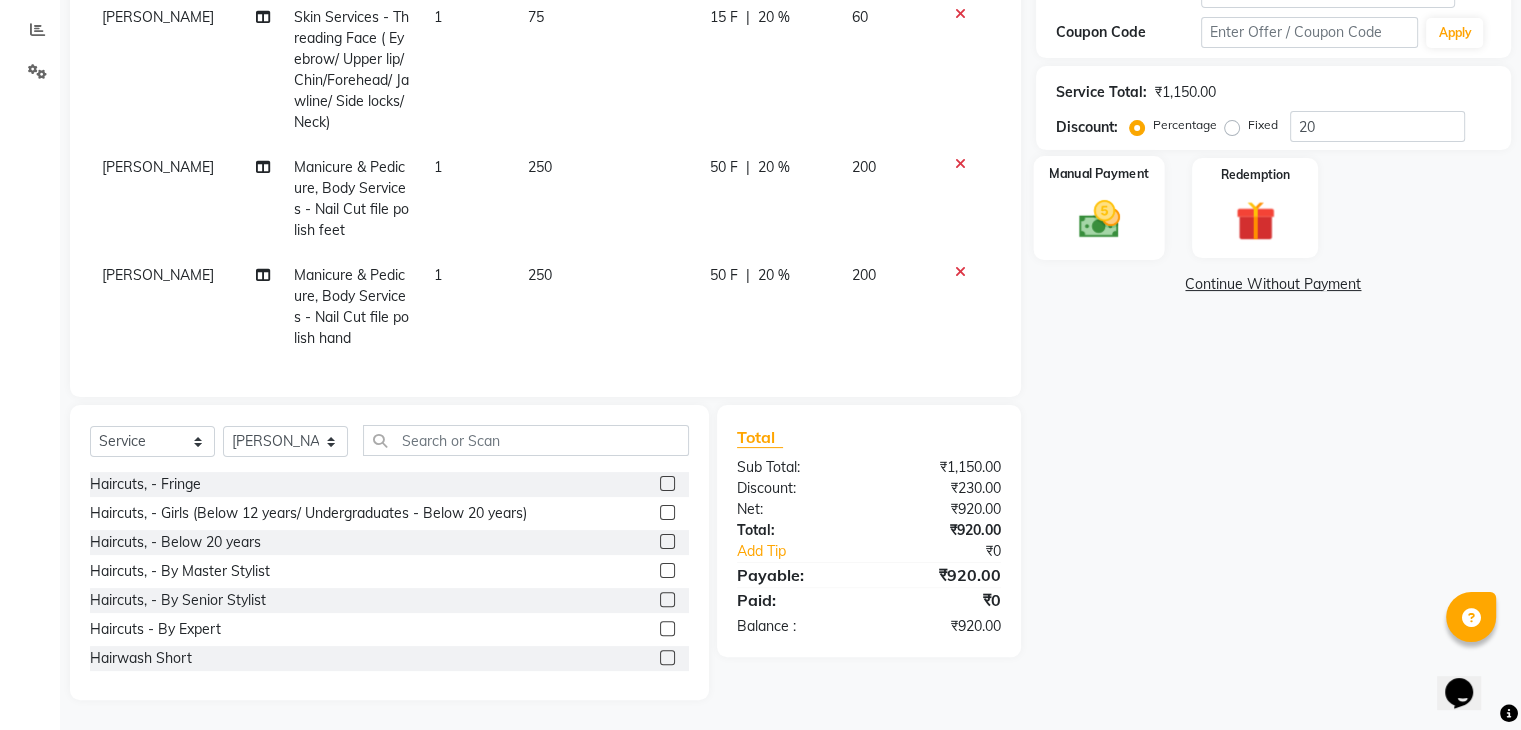 click 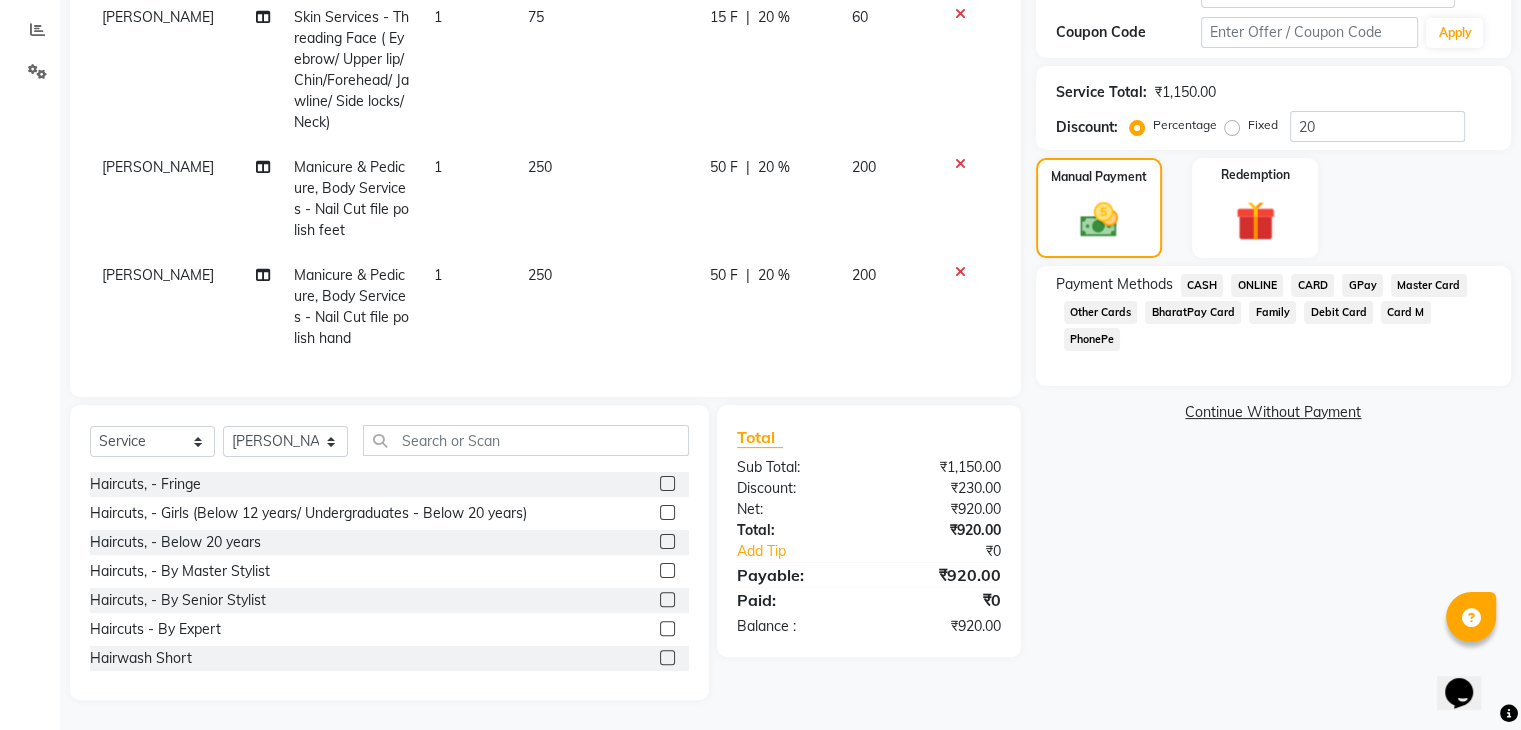 click on "CARD" 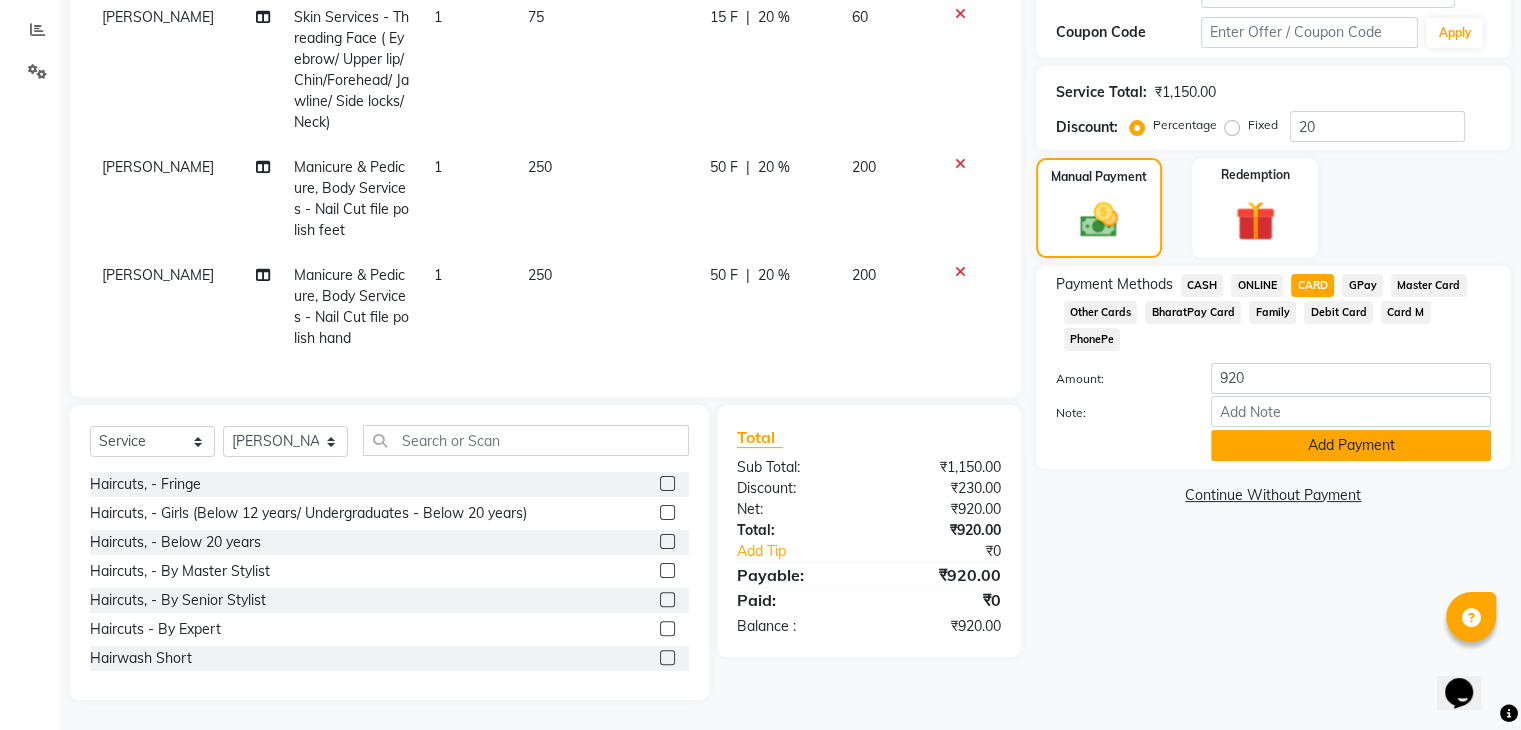 click on "Add Payment" 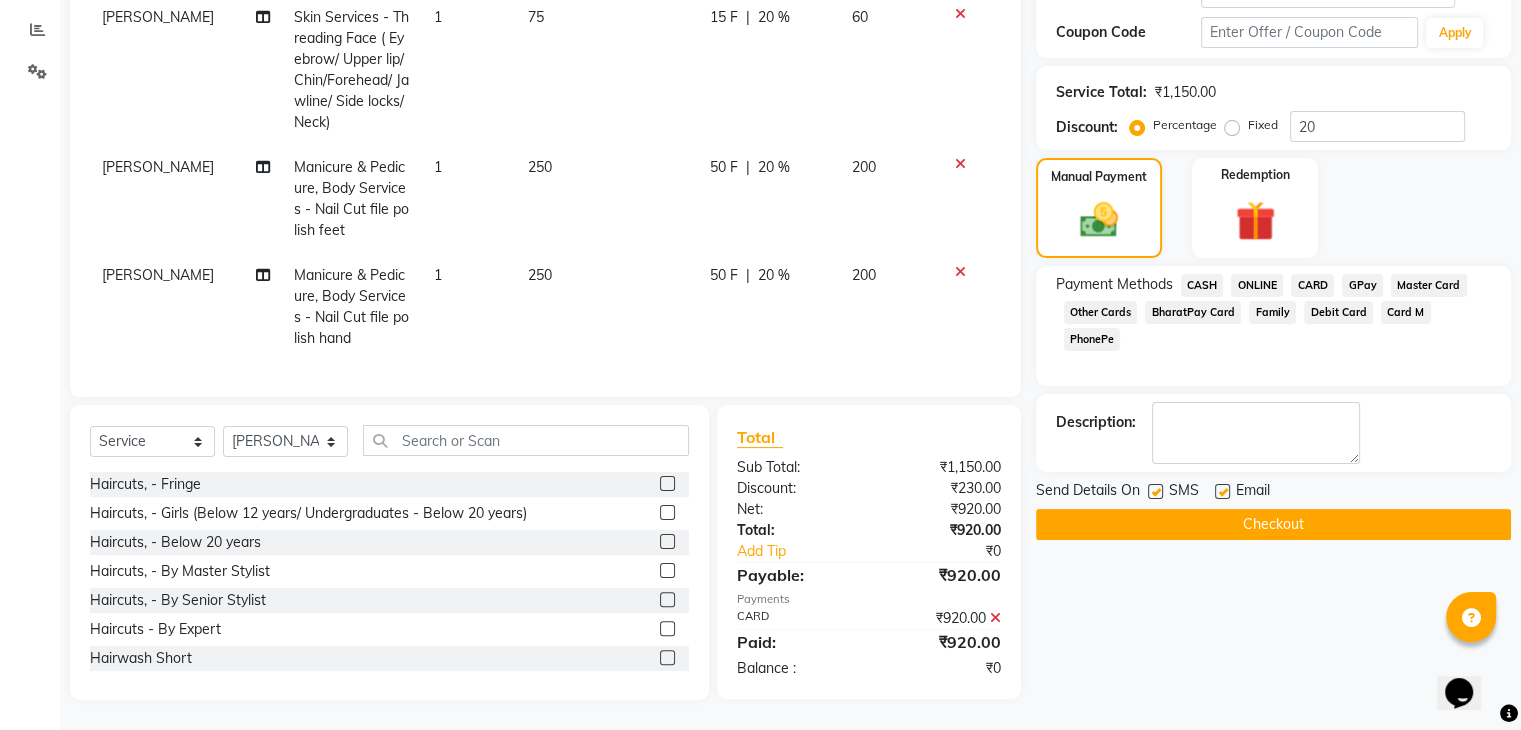 click on "Checkout" 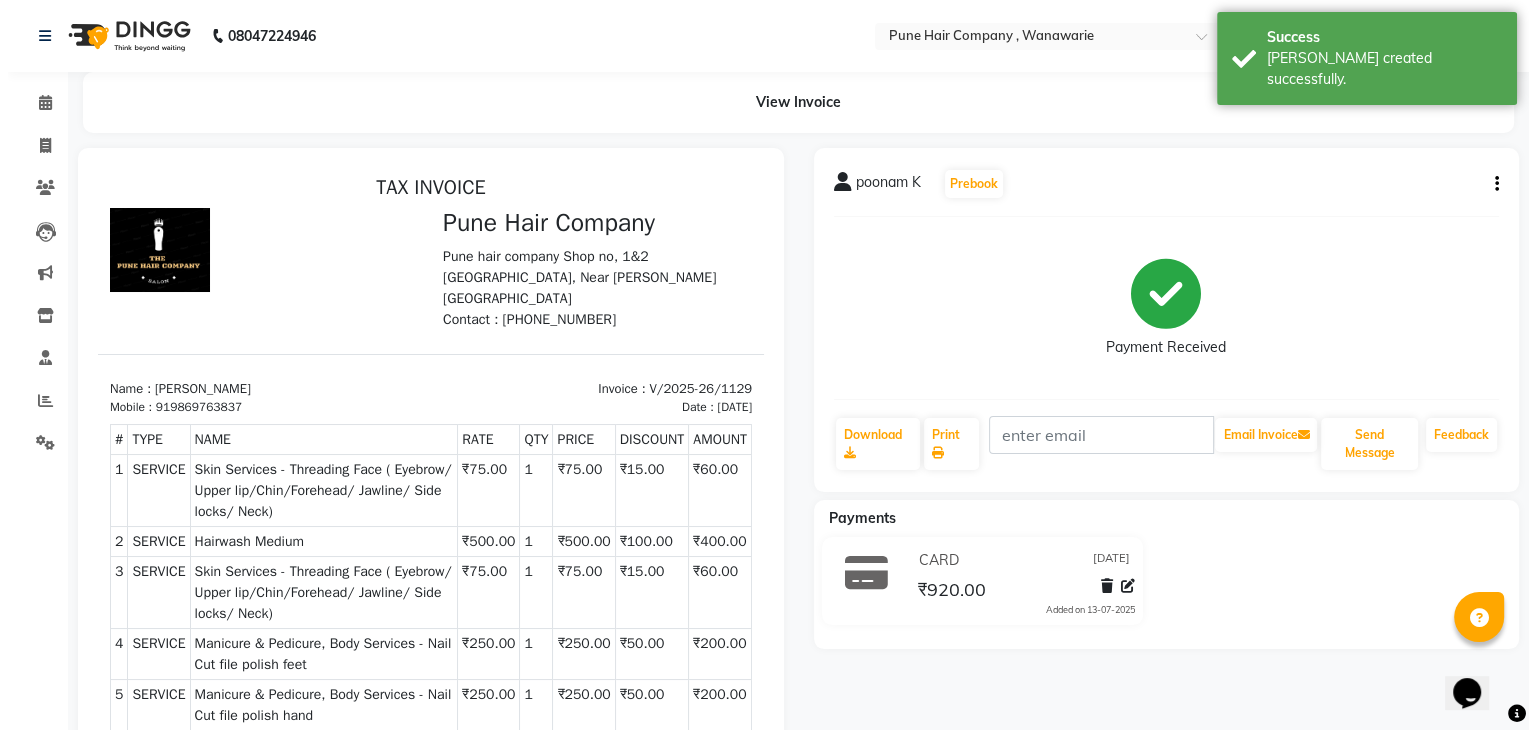 scroll, scrollTop: 0, scrollLeft: 0, axis: both 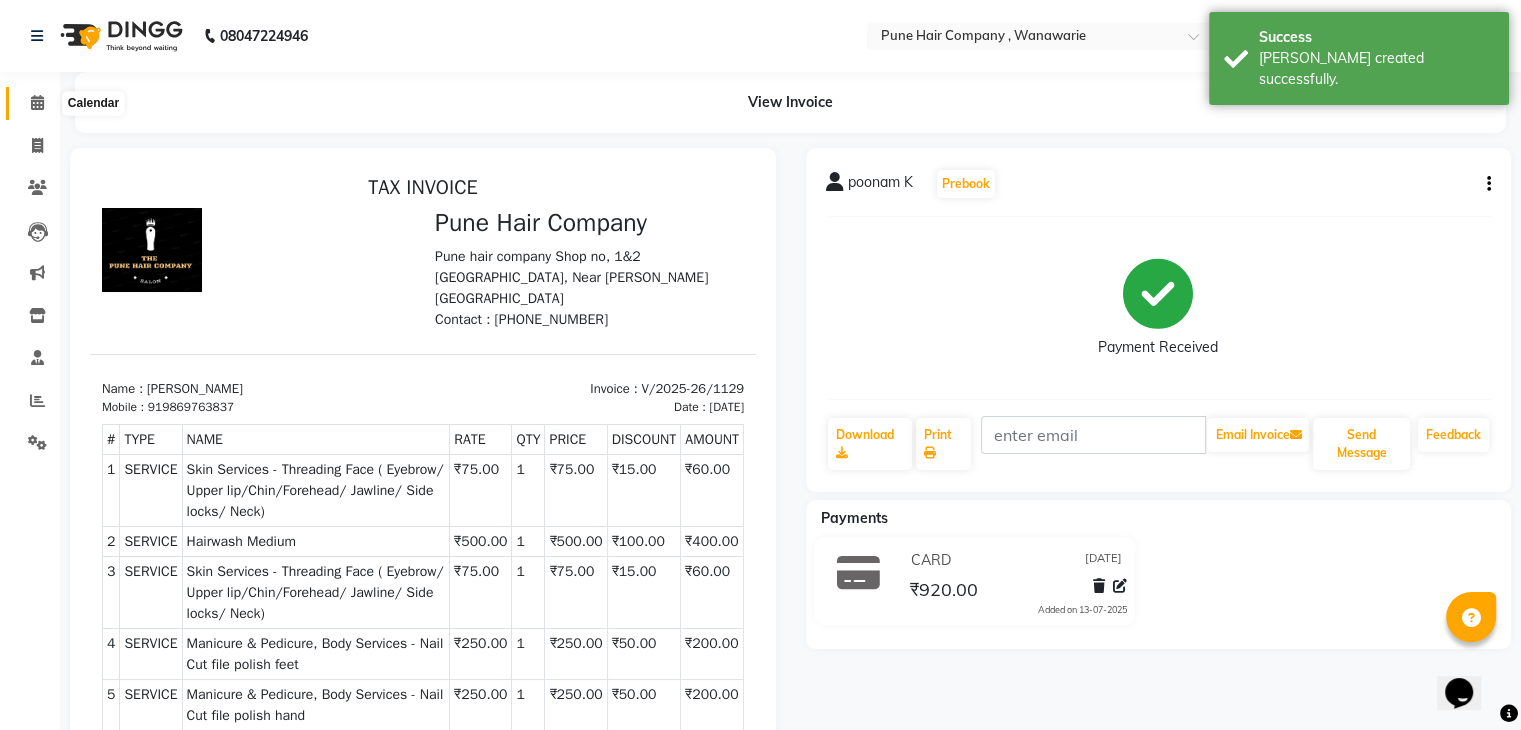 click 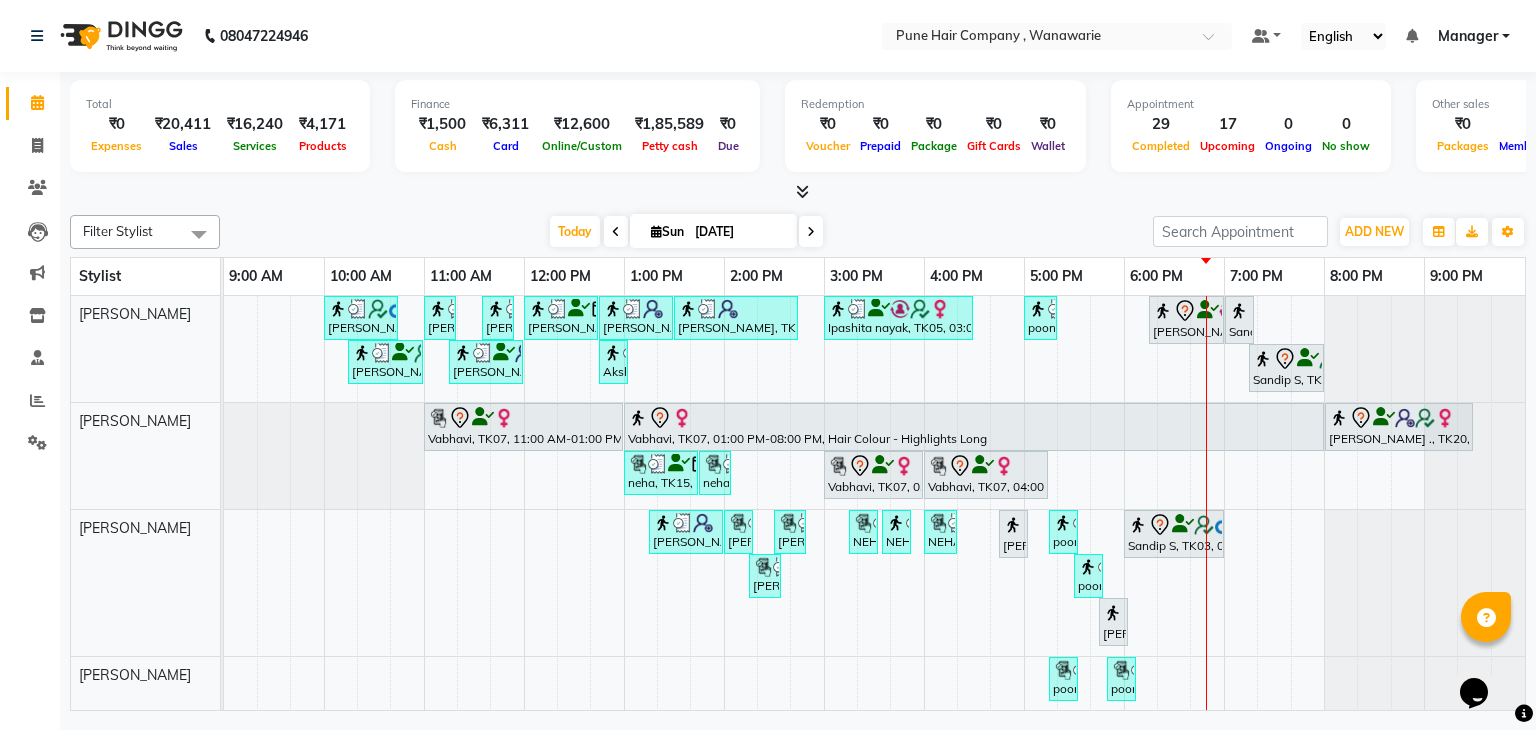 scroll, scrollTop: 217, scrollLeft: 0, axis: vertical 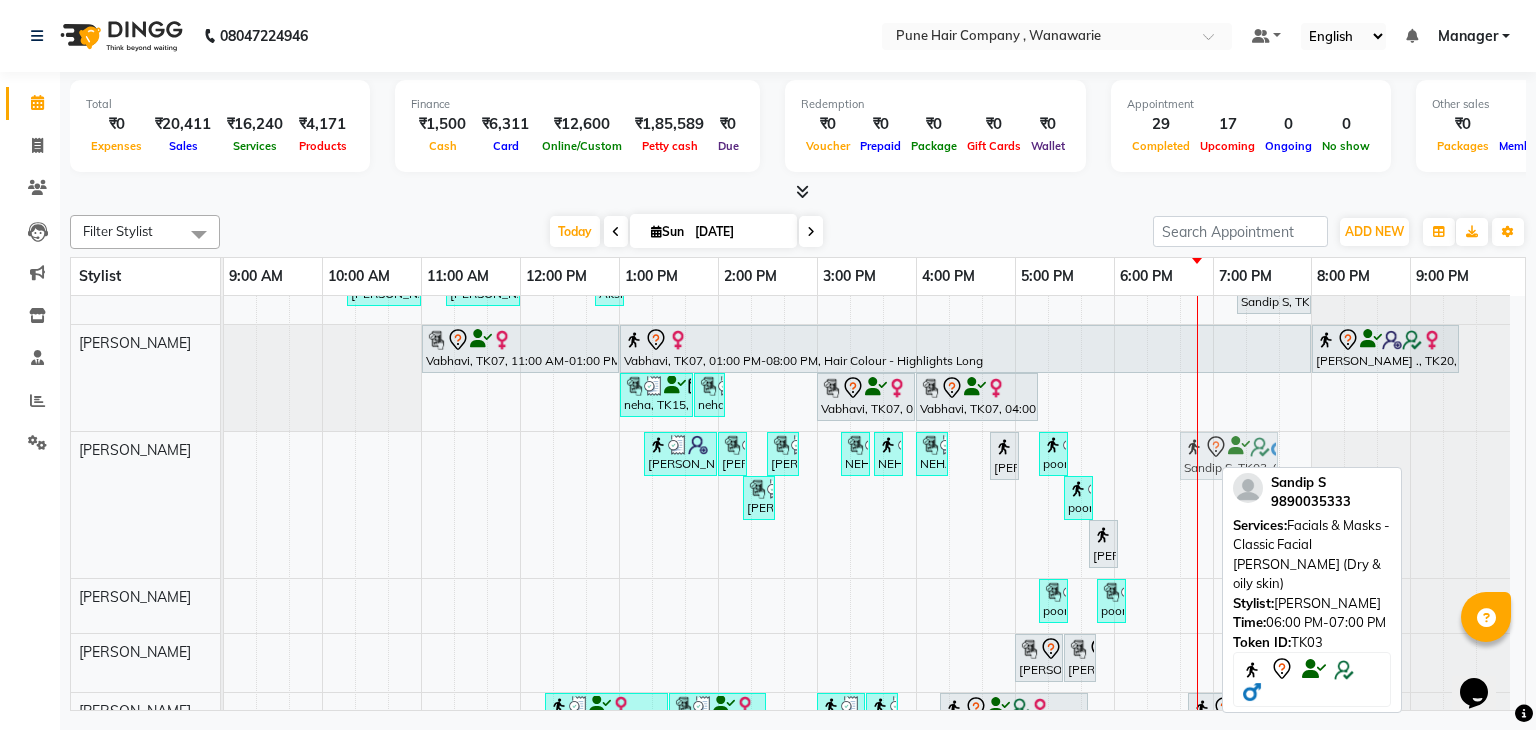 drag, startPoint x: 1168, startPoint y: 463, endPoint x: 1240, endPoint y: 452, distance: 72.835434 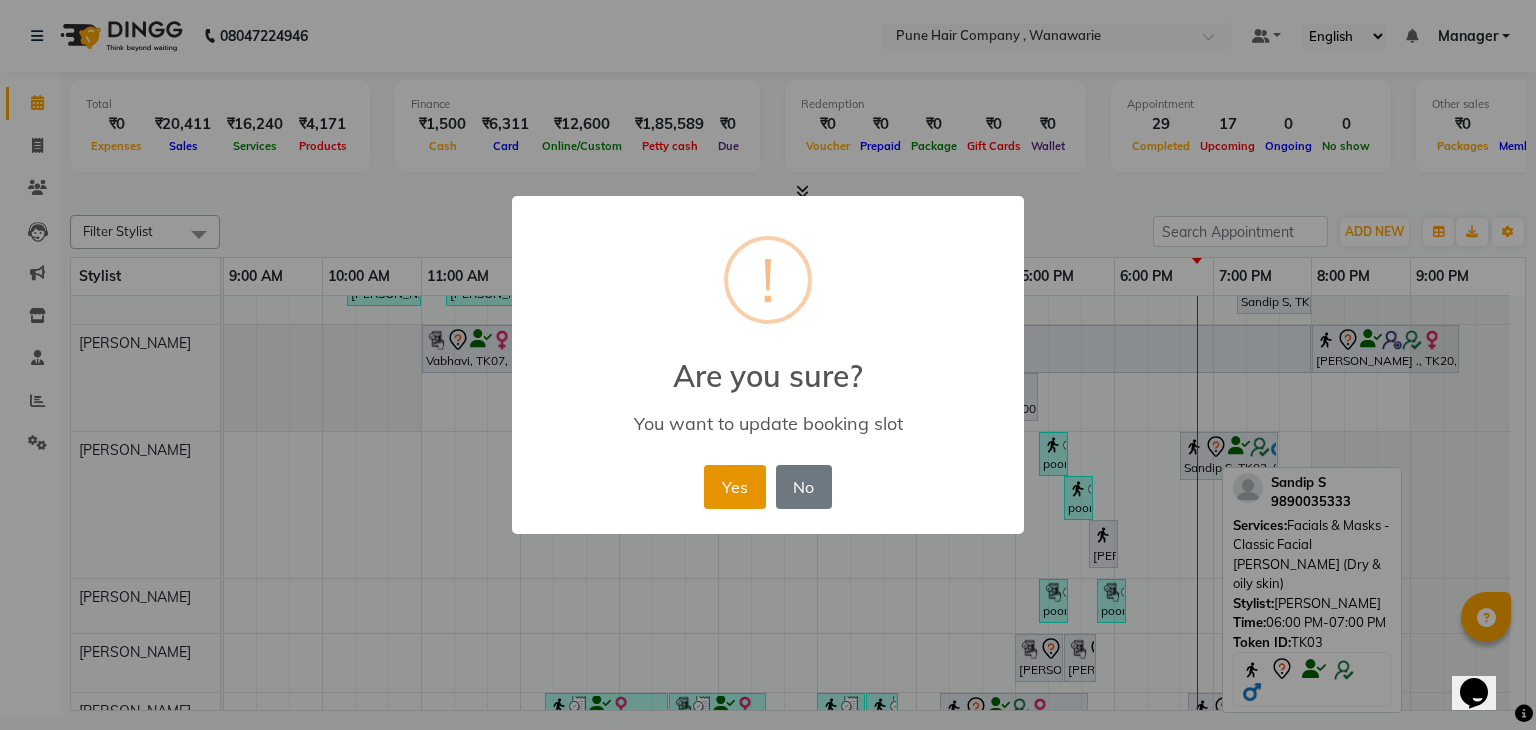 click on "Yes" at bounding box center (734, 487) 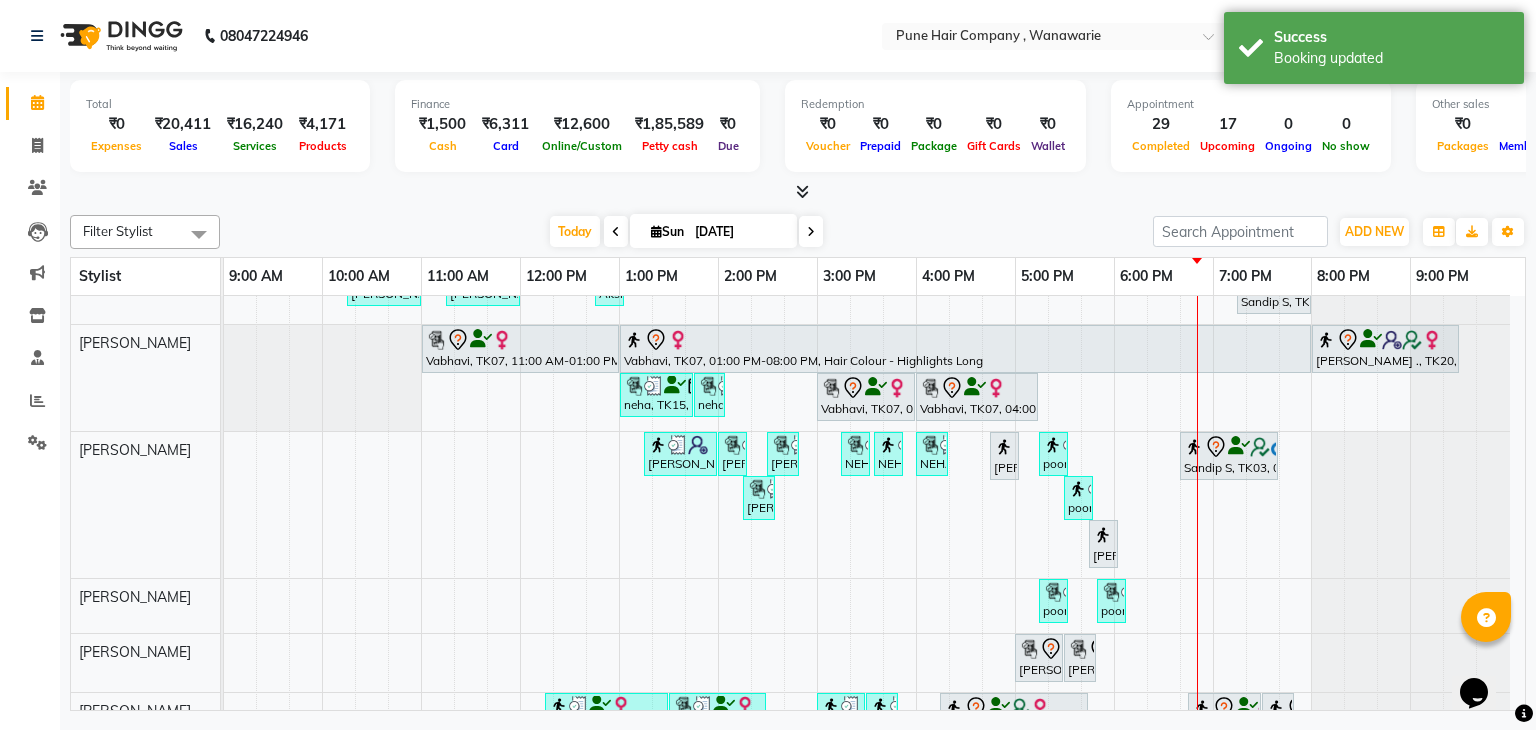scroll, scrollTop: 202, scrollLeft: 0, axis: vertical 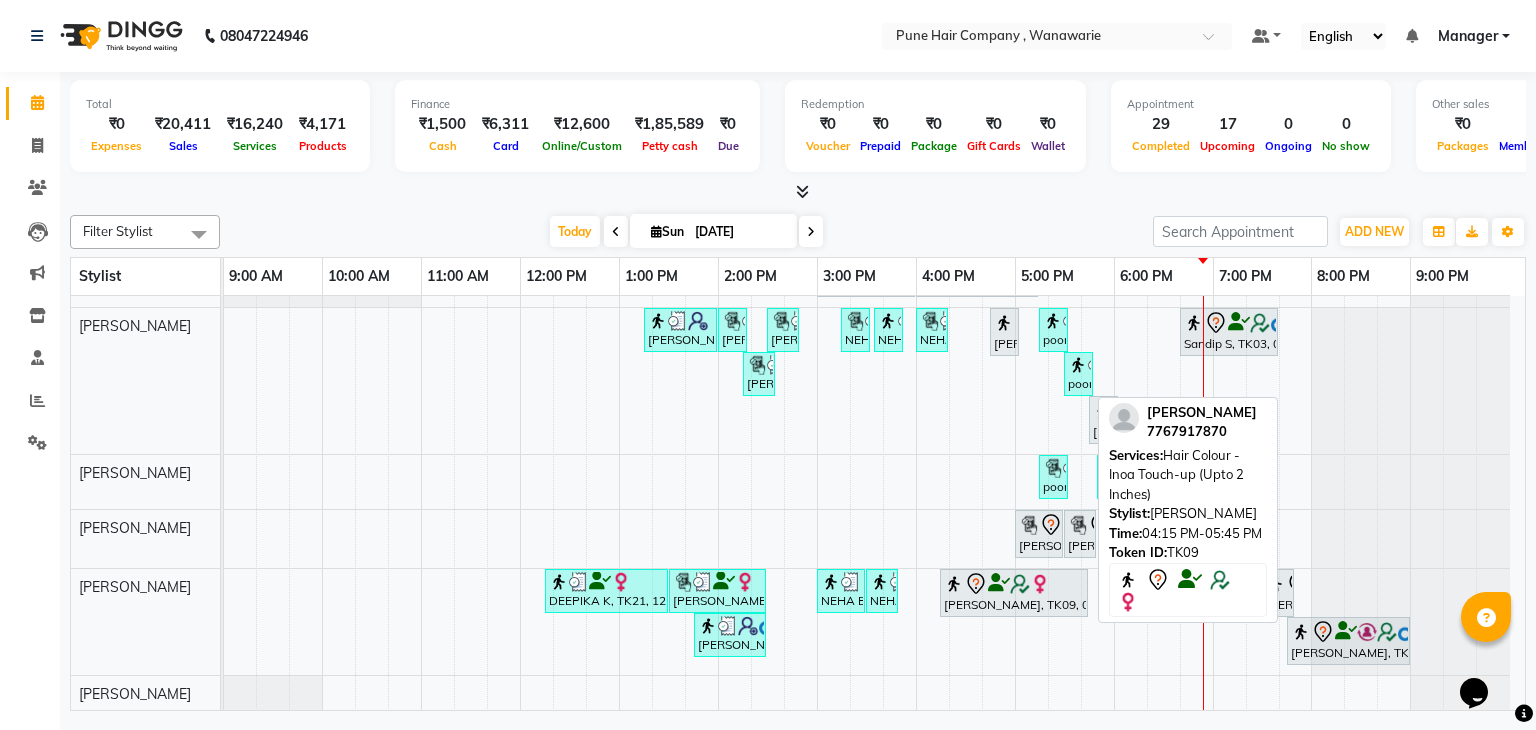 click at bounding box center (1020, 584) 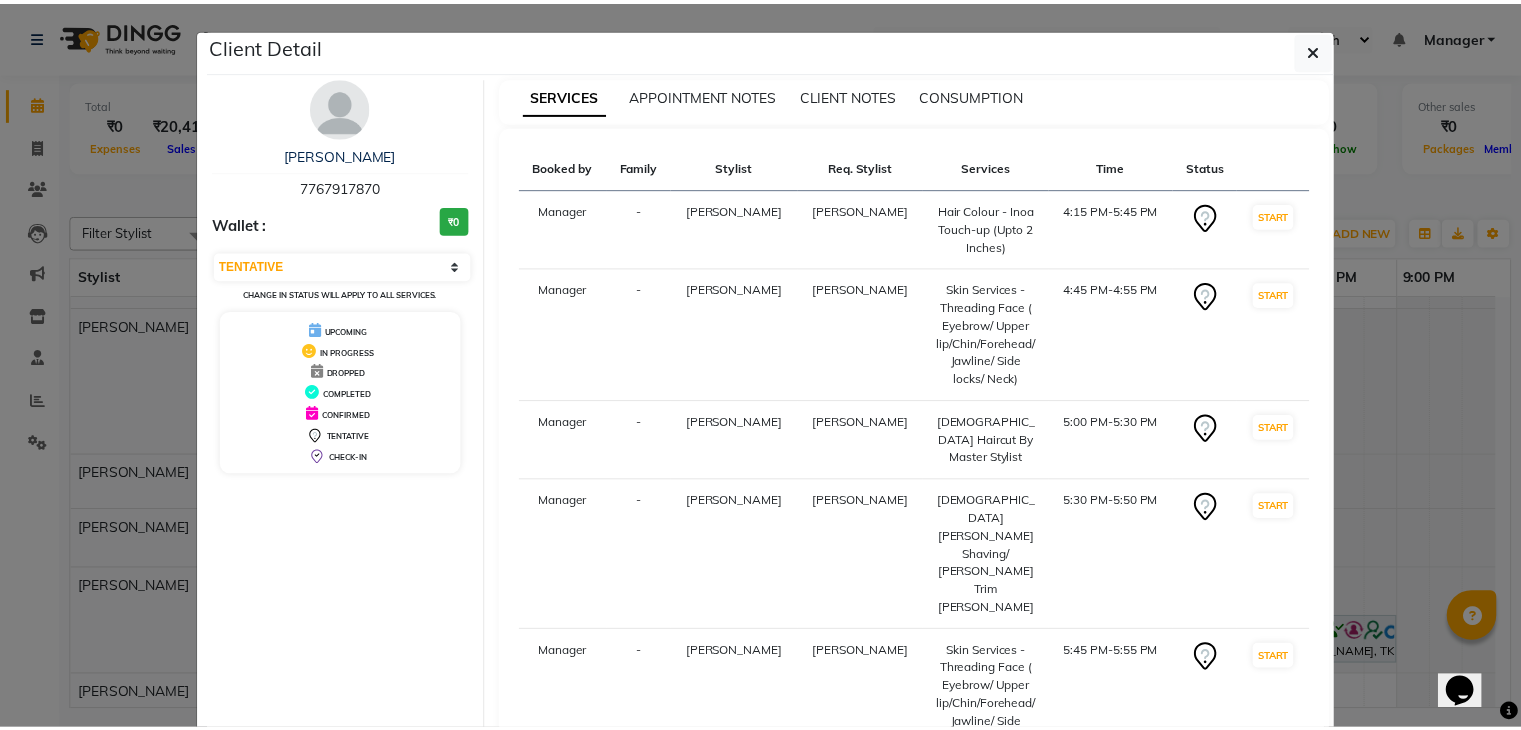 scroll, scrollTop: 84, scrollLeft: 0, axis: vertical 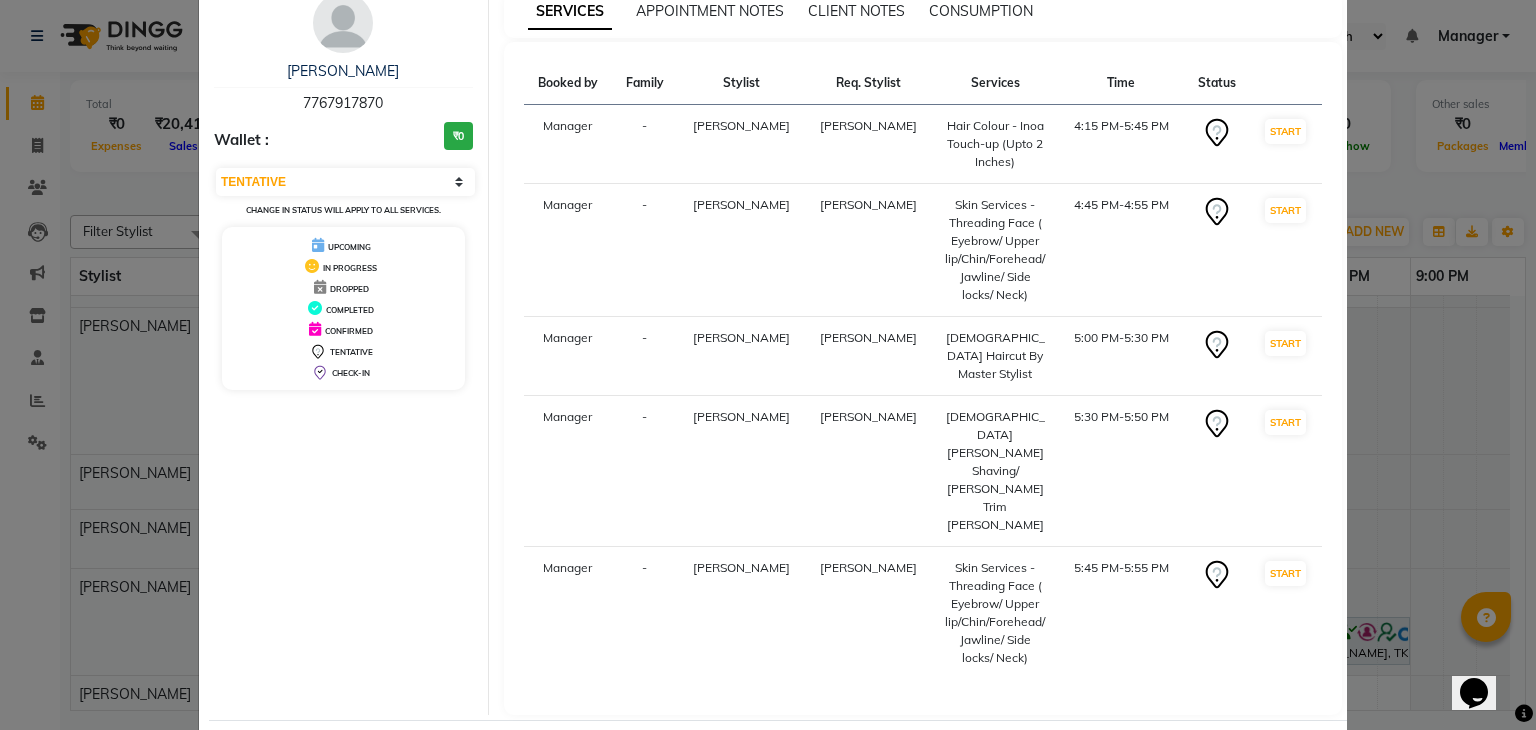 click on "Mark Done And Checkout" 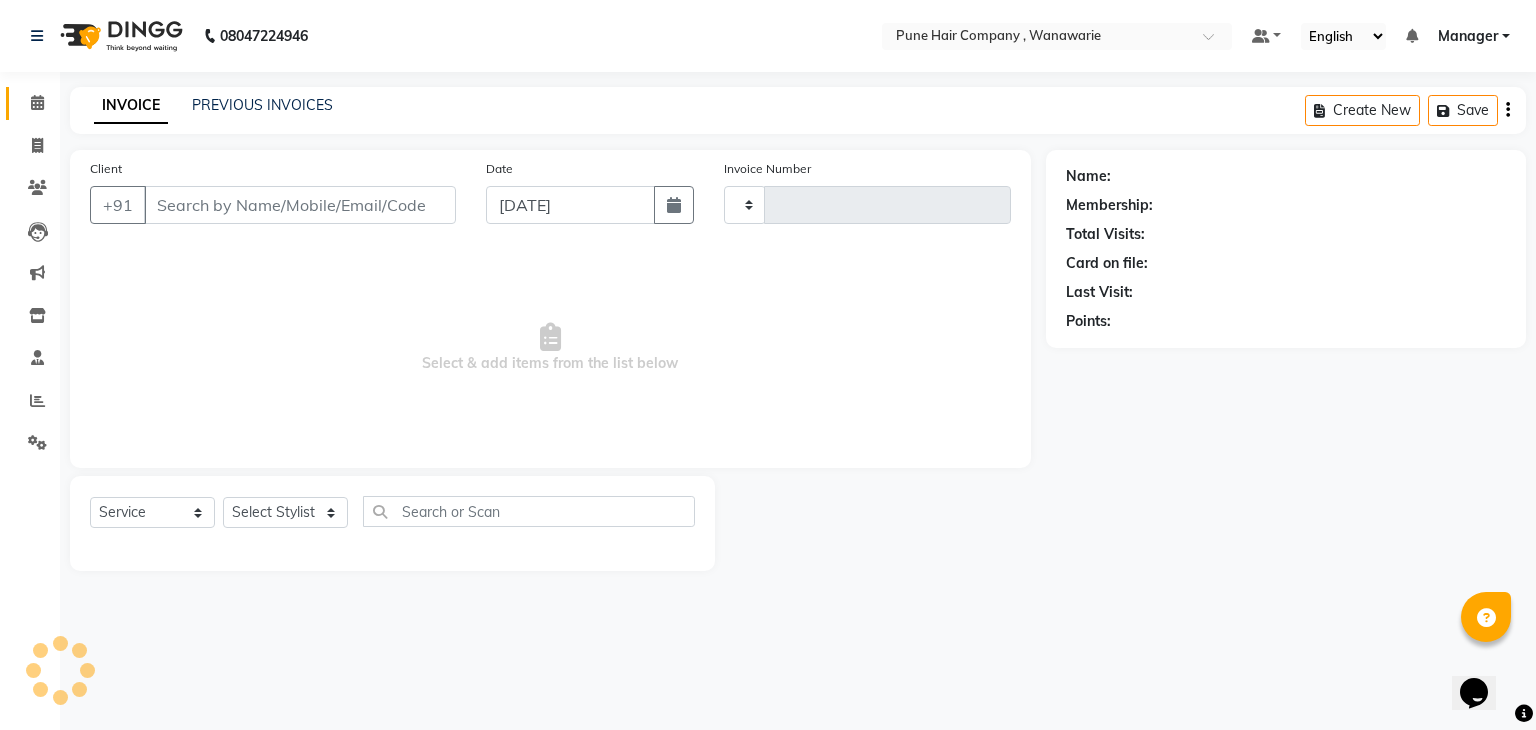 type on "1130" 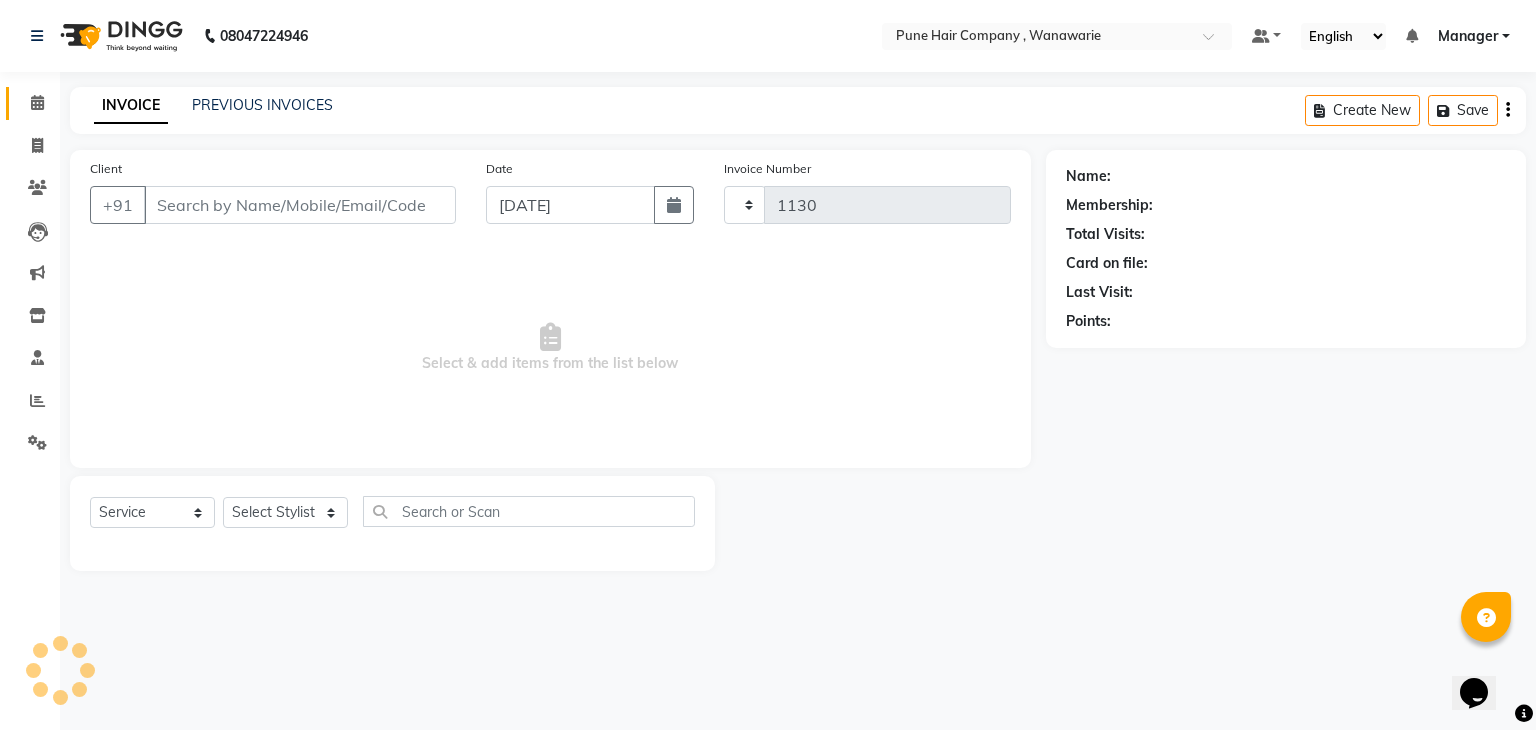 select on "8072" 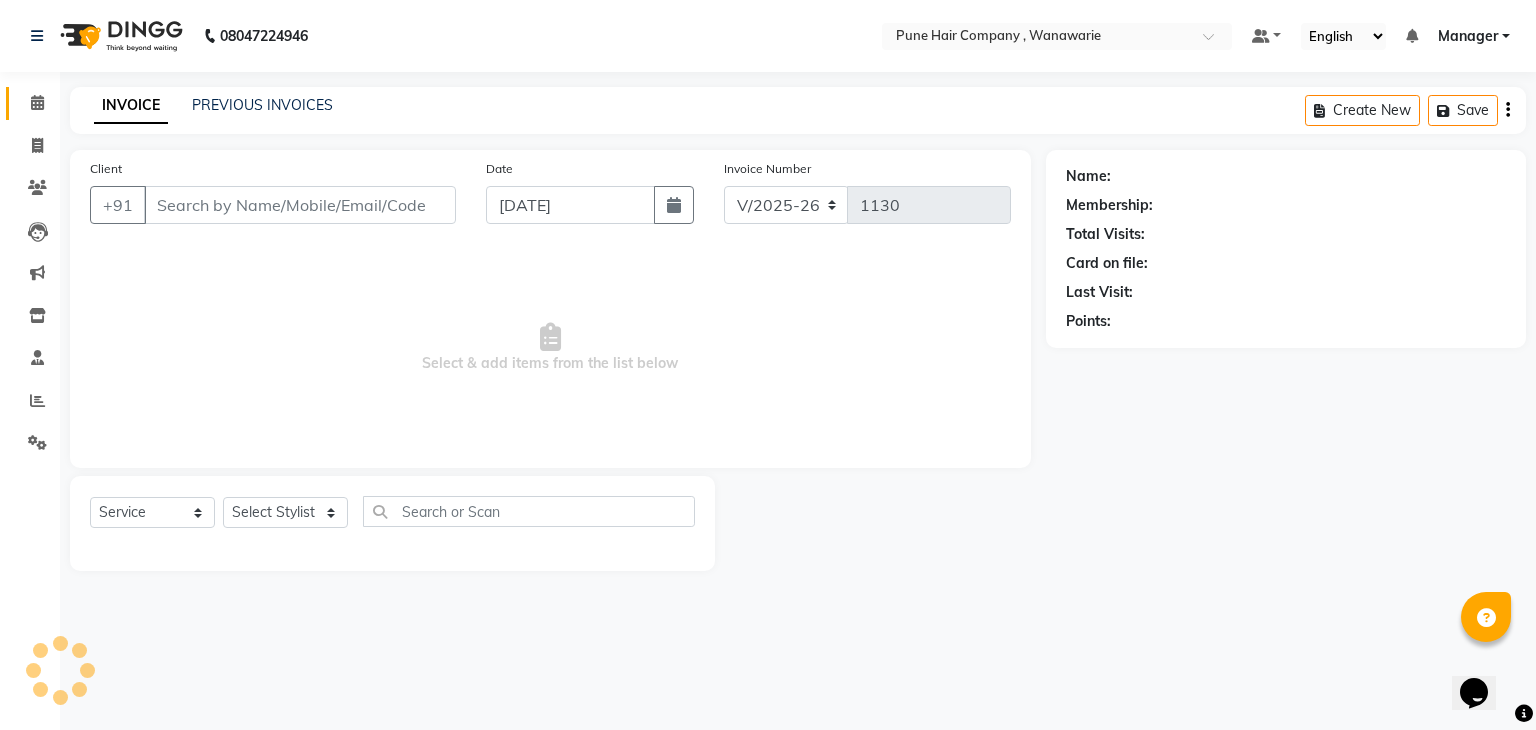 type on "7767917870" 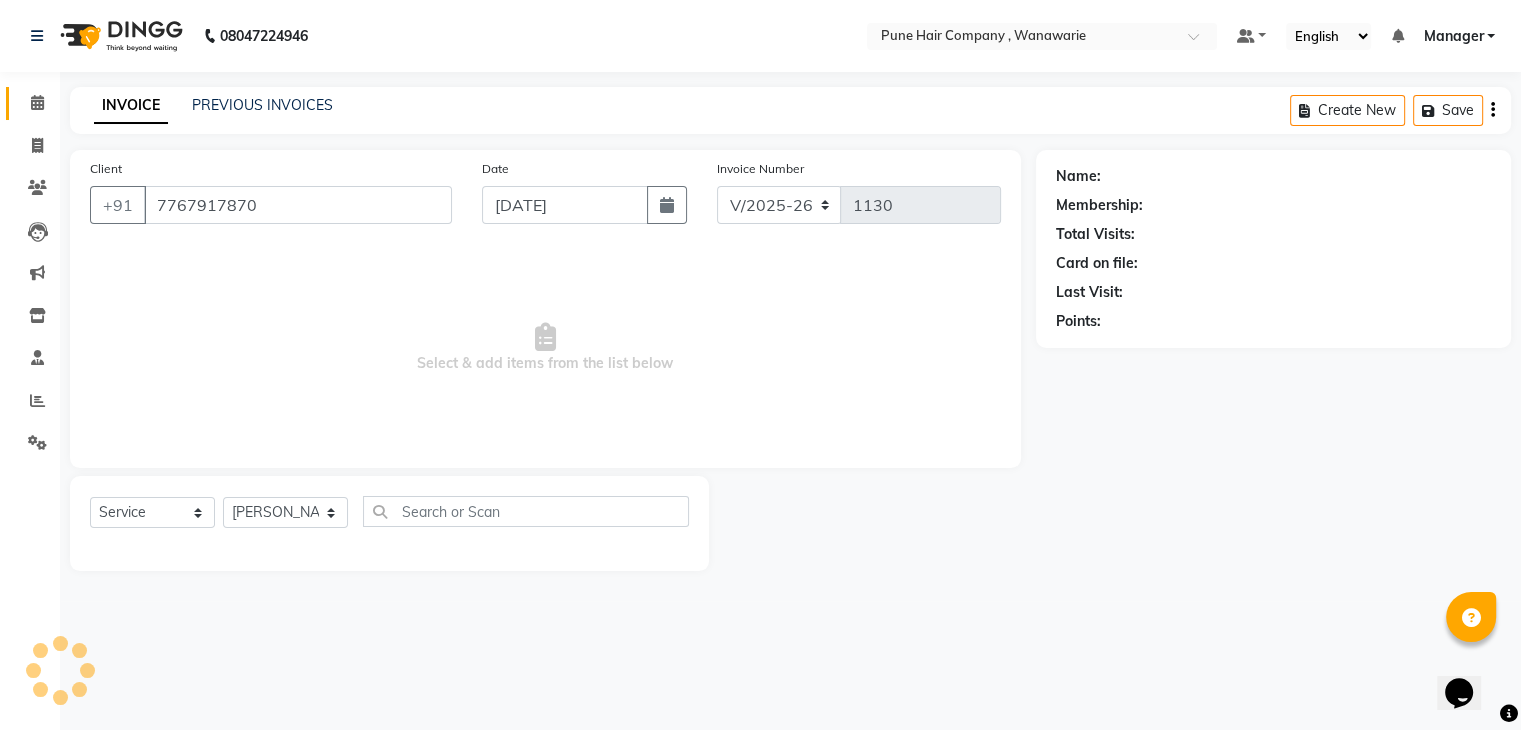 select on "1: Object" 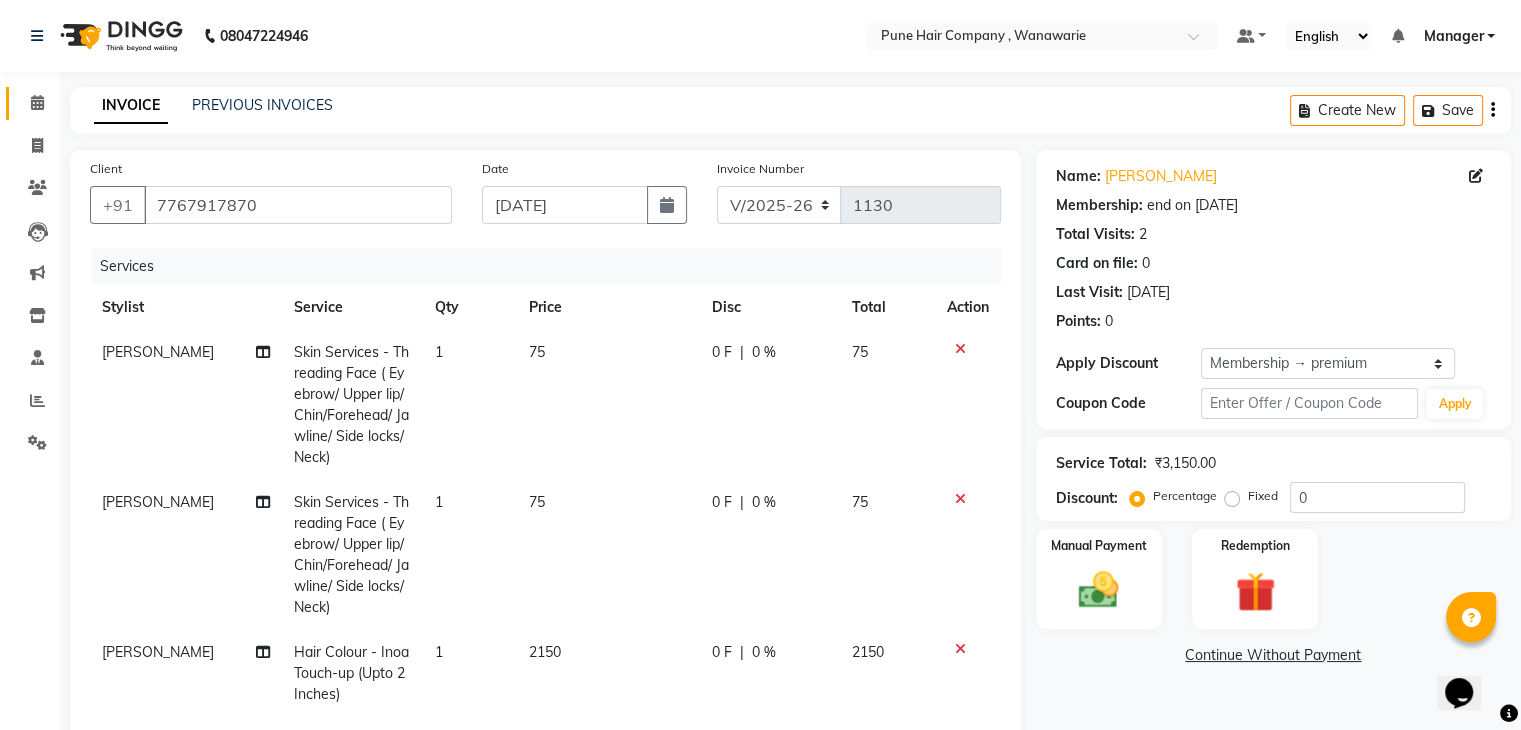 type on "20" 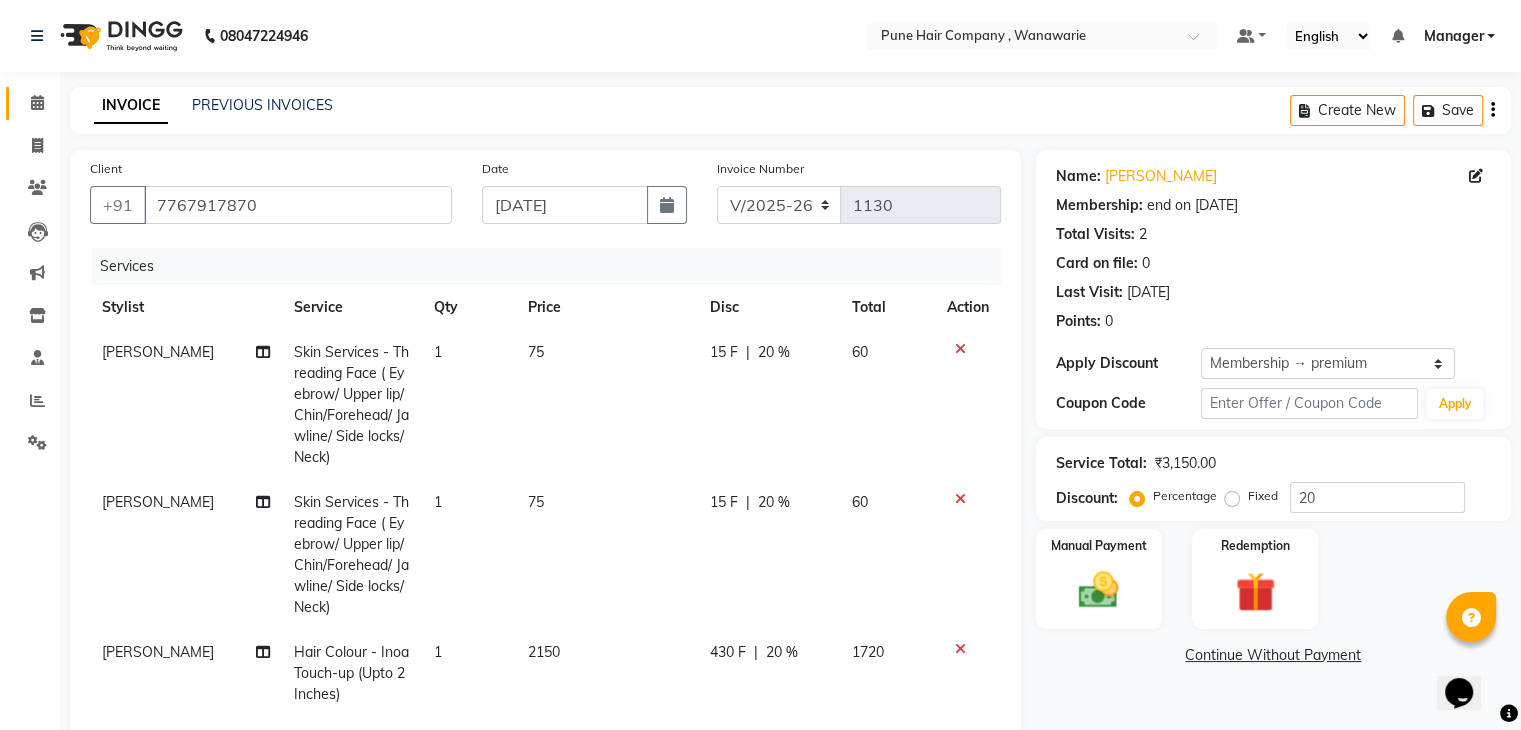 scroll, scrollTop: 153, scrollLeft: 0, axis: vertical 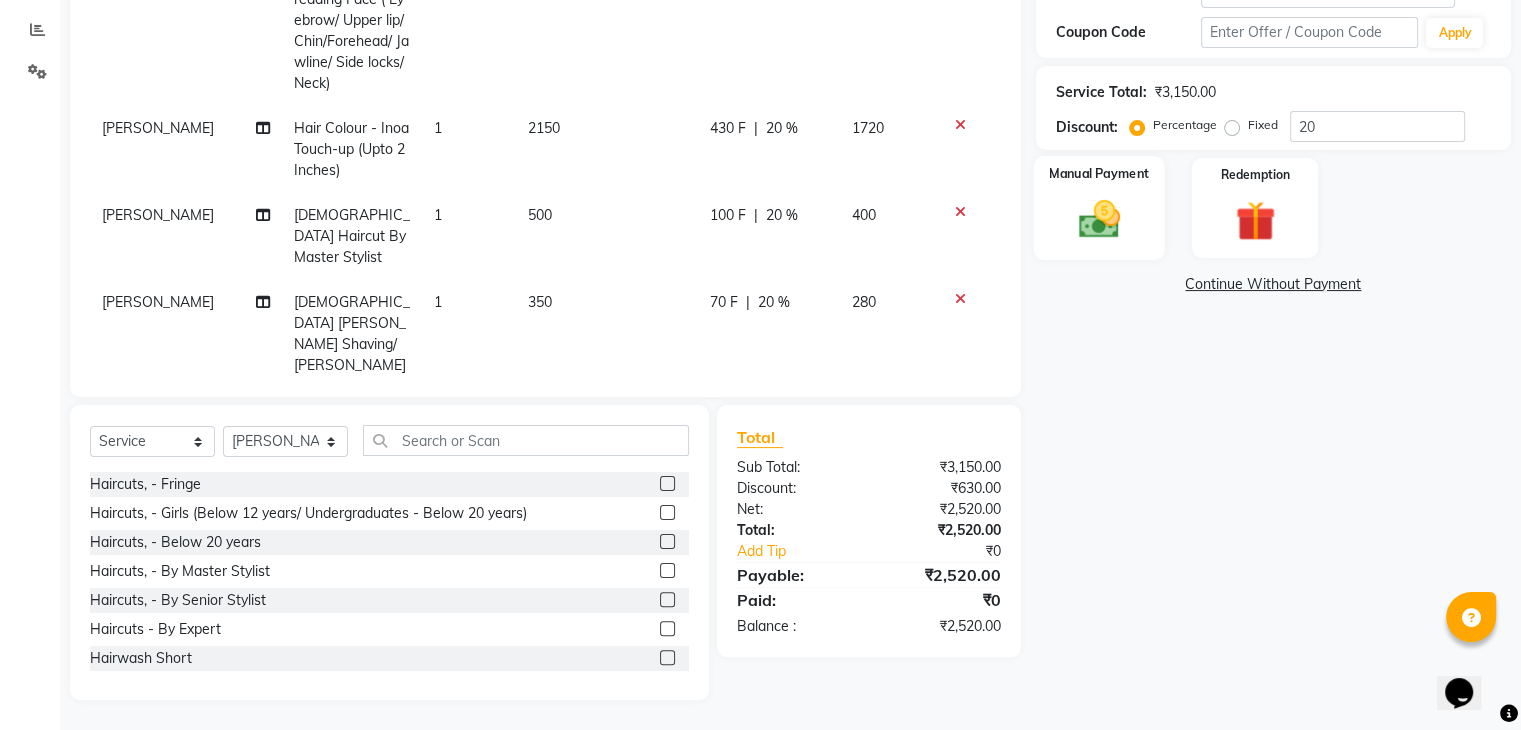 click 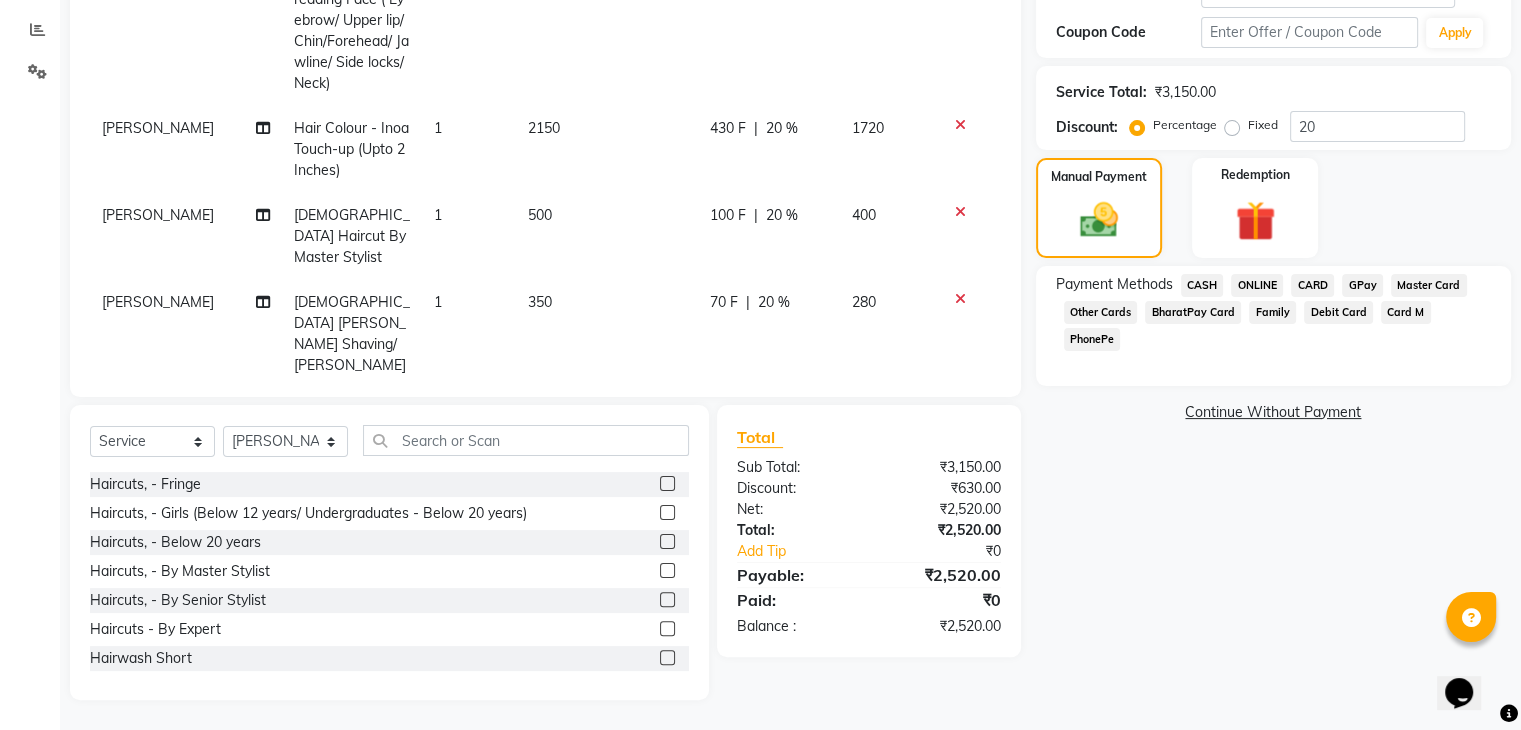 click on "CARD" 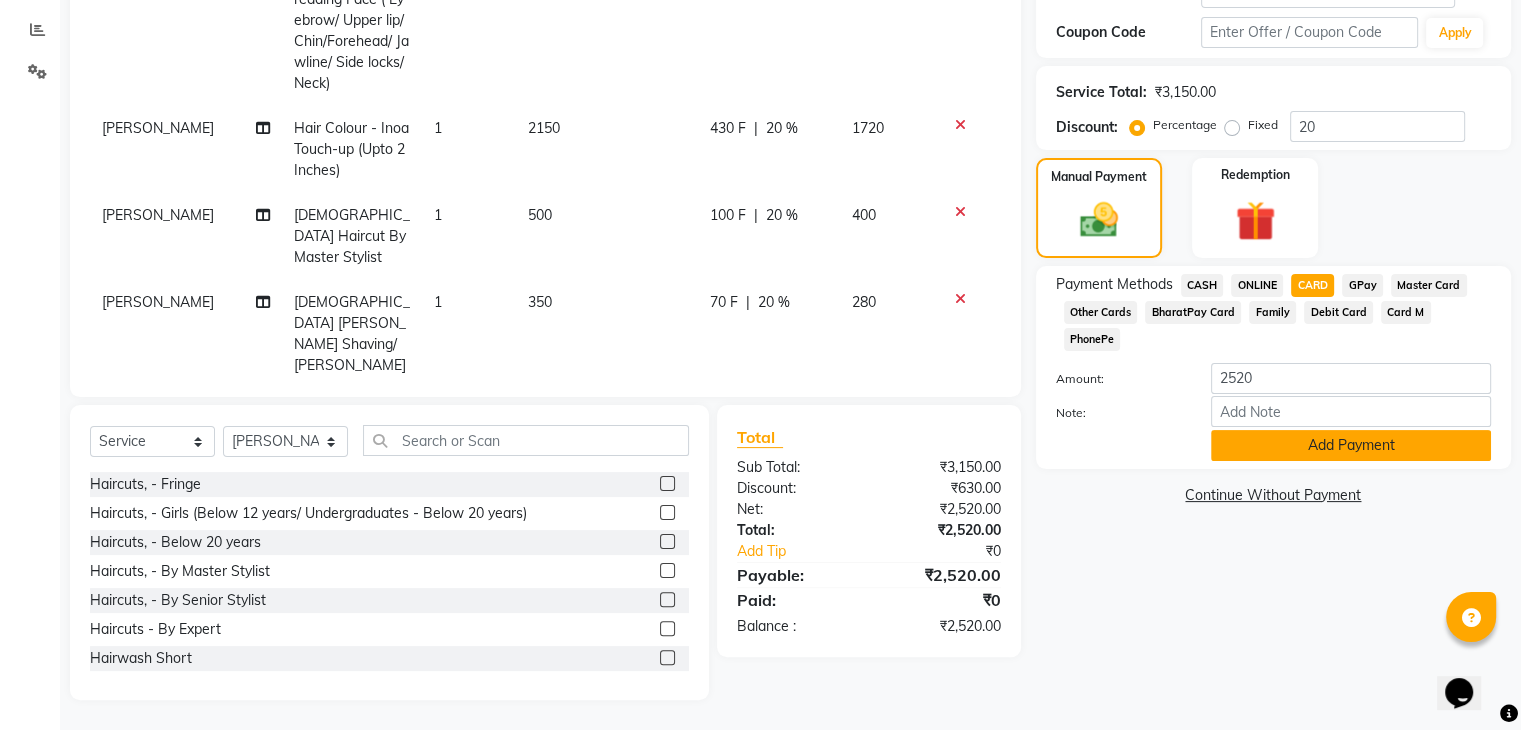 click on "Add Payment" 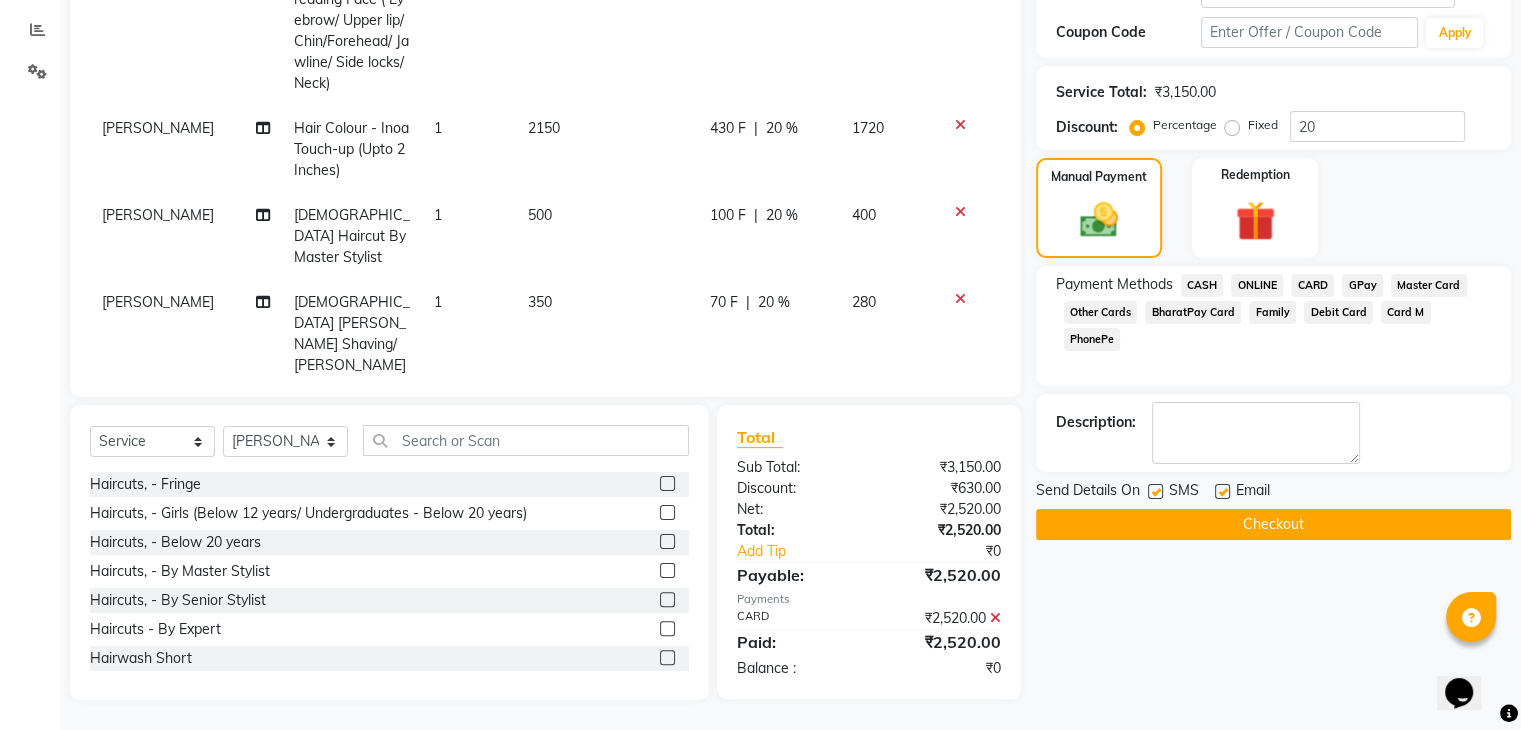 click on "Checkout" 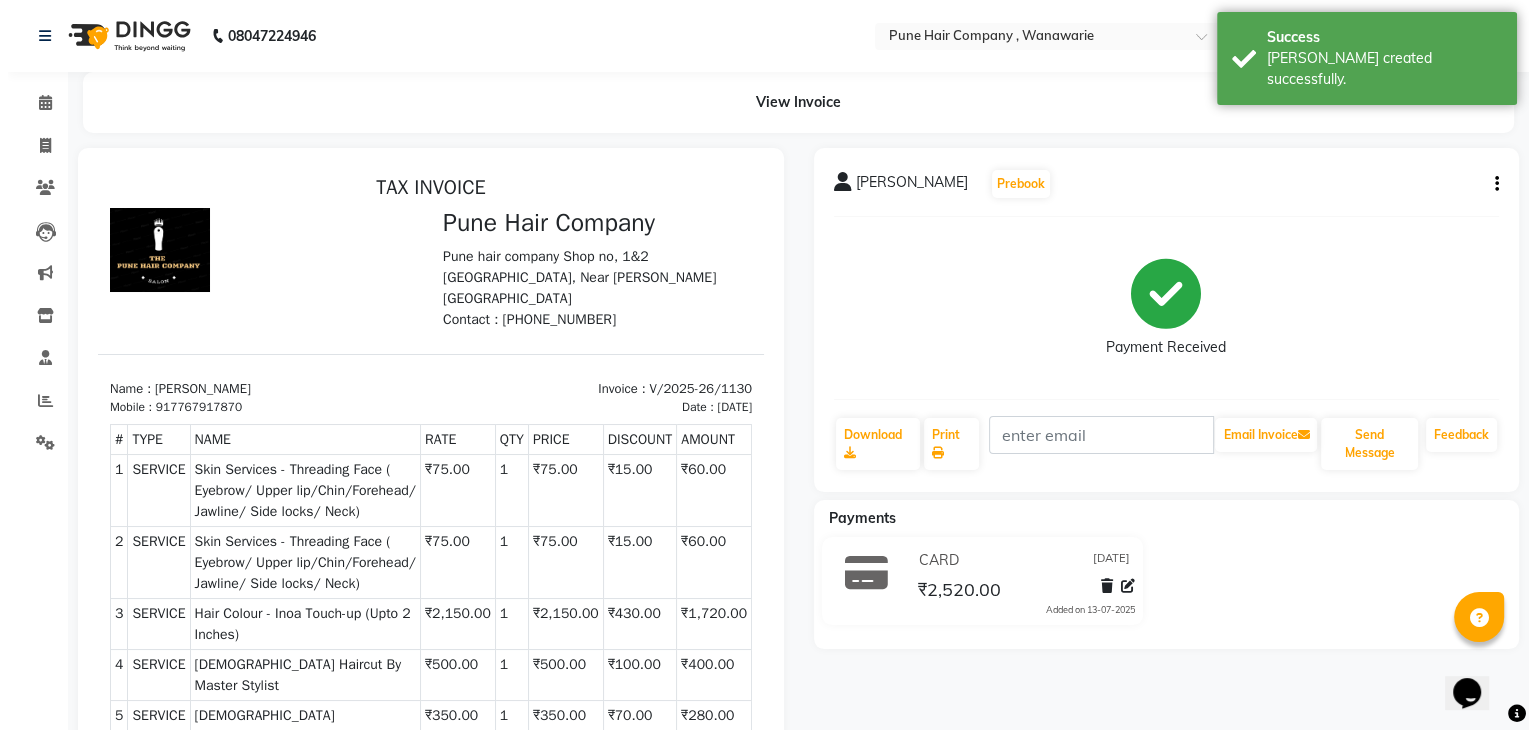 scroll, scrollTop: 0, scrollLeft: 0, axis: both 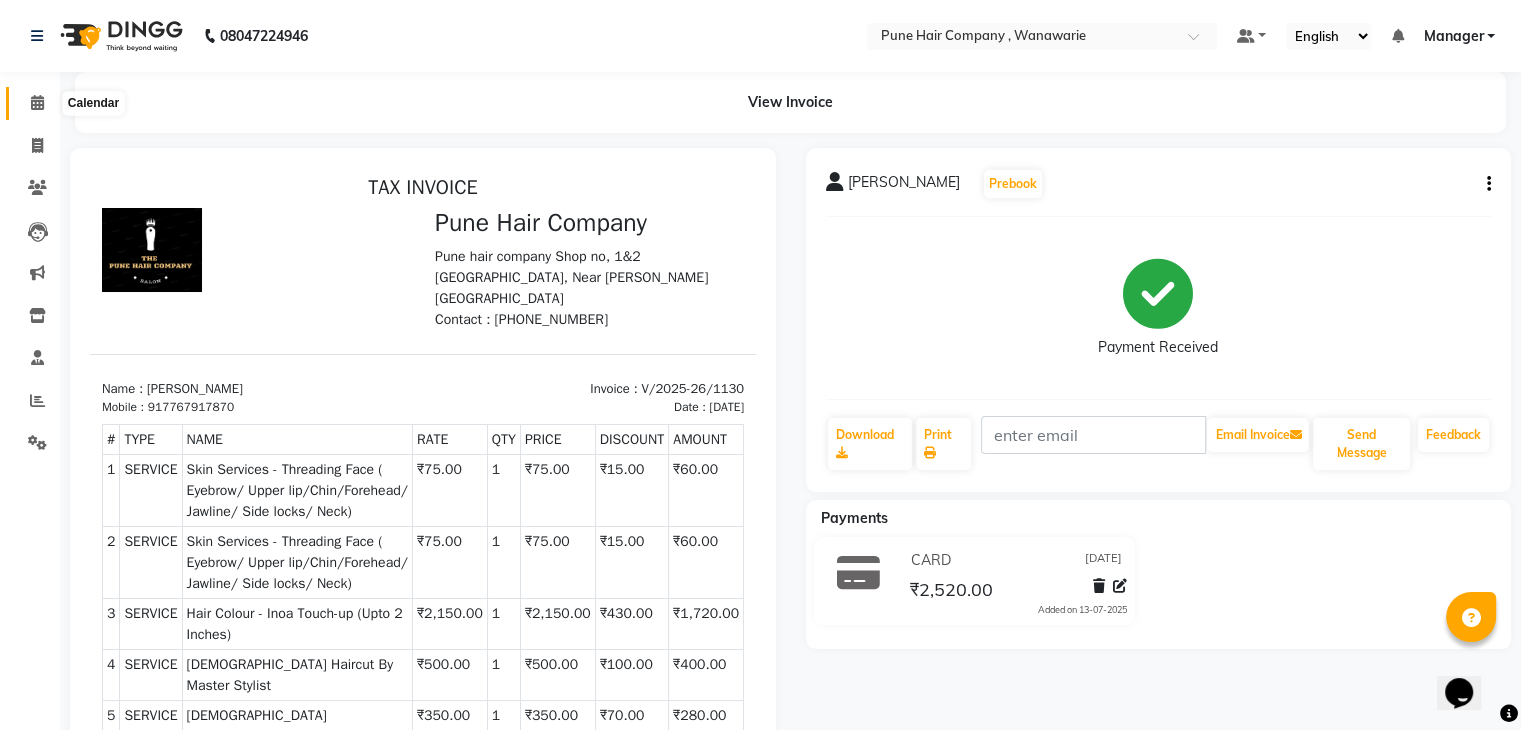 click 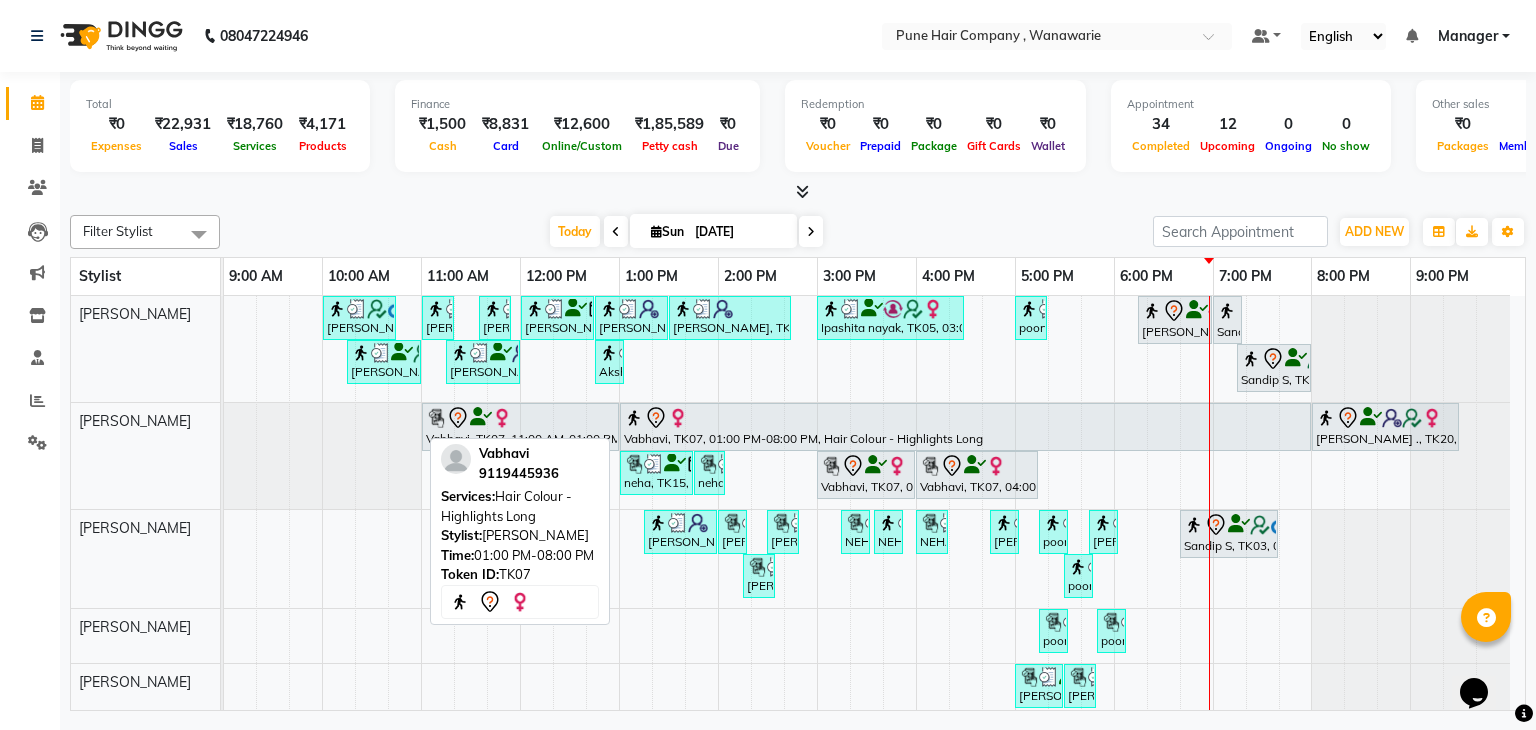 scroll, scrollTop: 110, scrollLeft: 0, axis: vertical 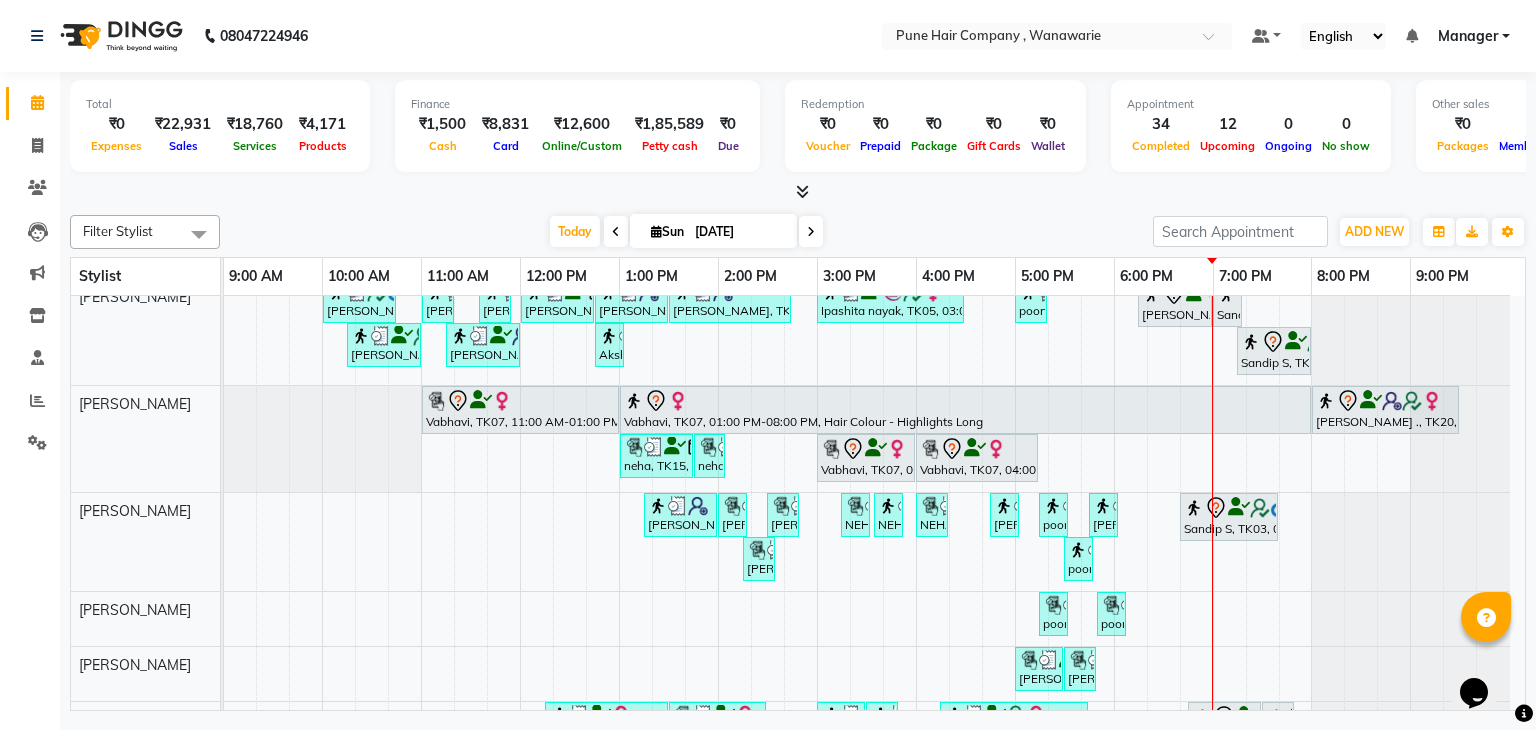 click at bounding box center [811, 231] 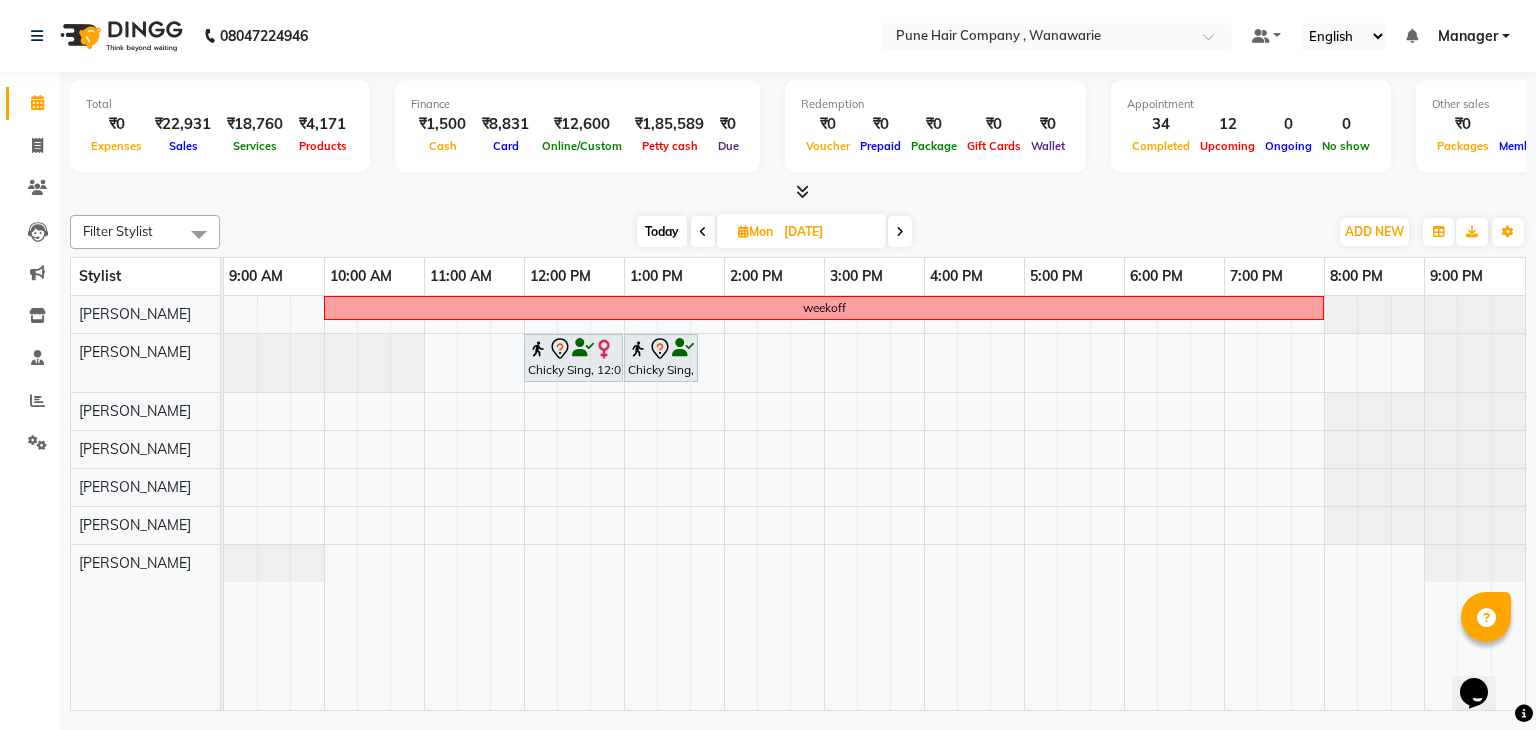 click on "Today" at bounding box center (662, 231) 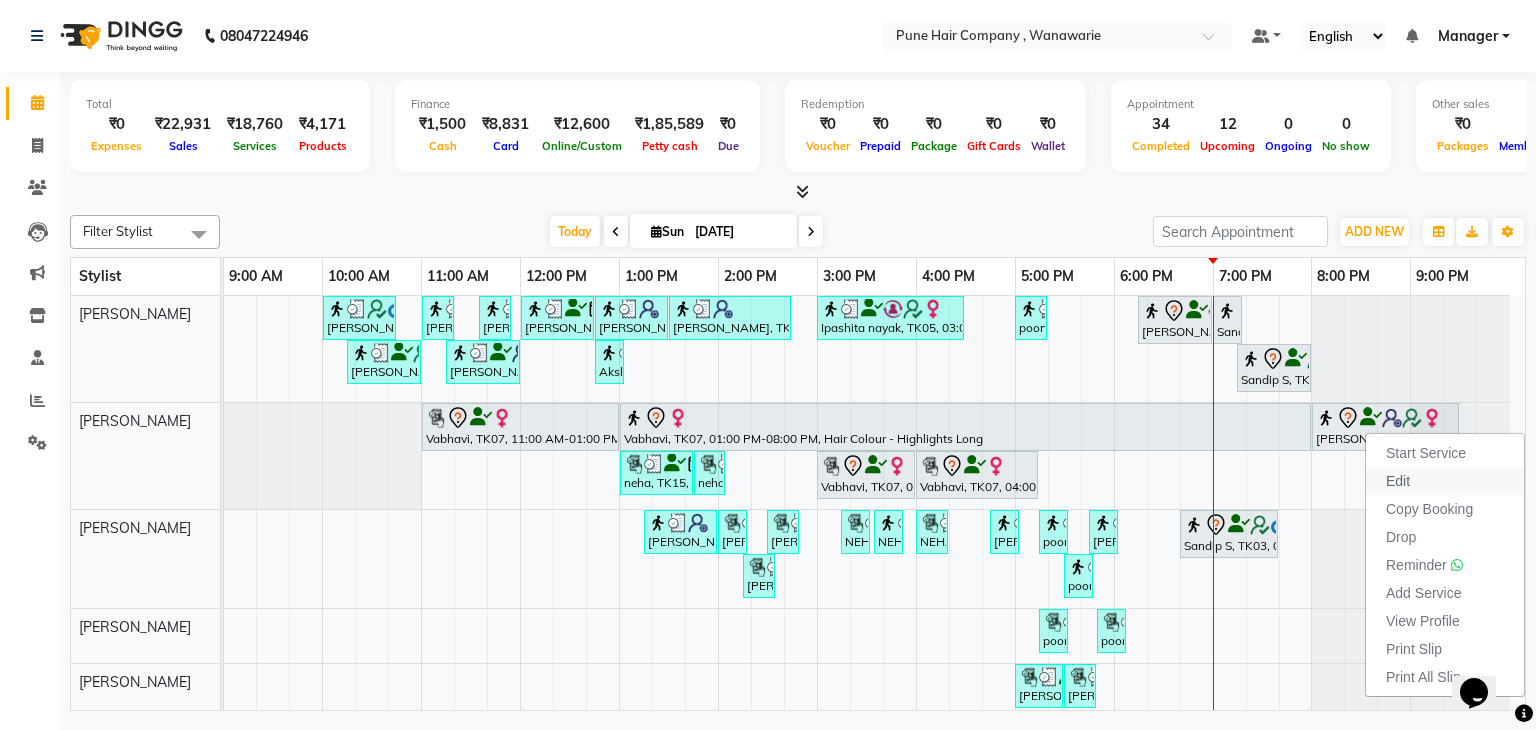 click on "Edit" at bounding box center (1445, 481) 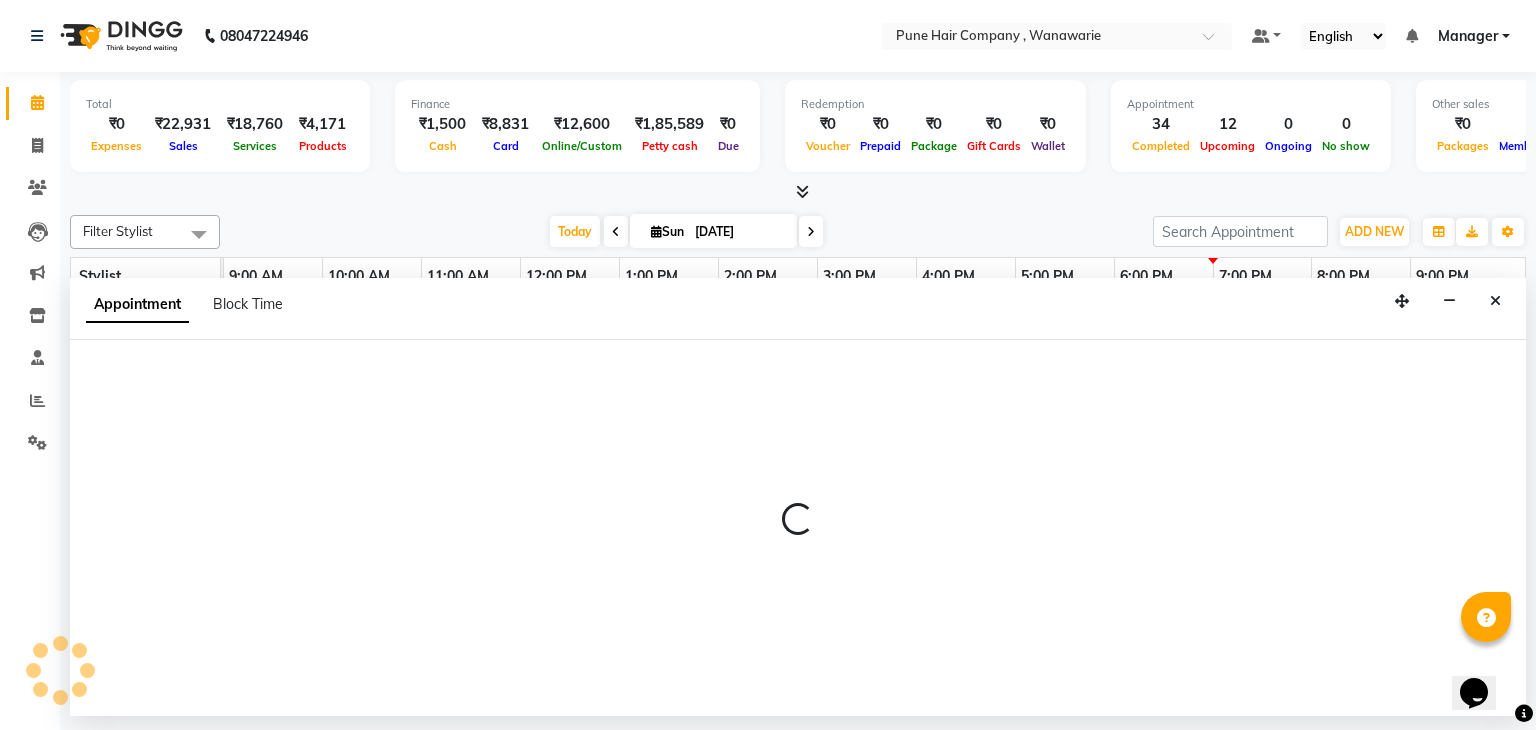 select on "tentative" 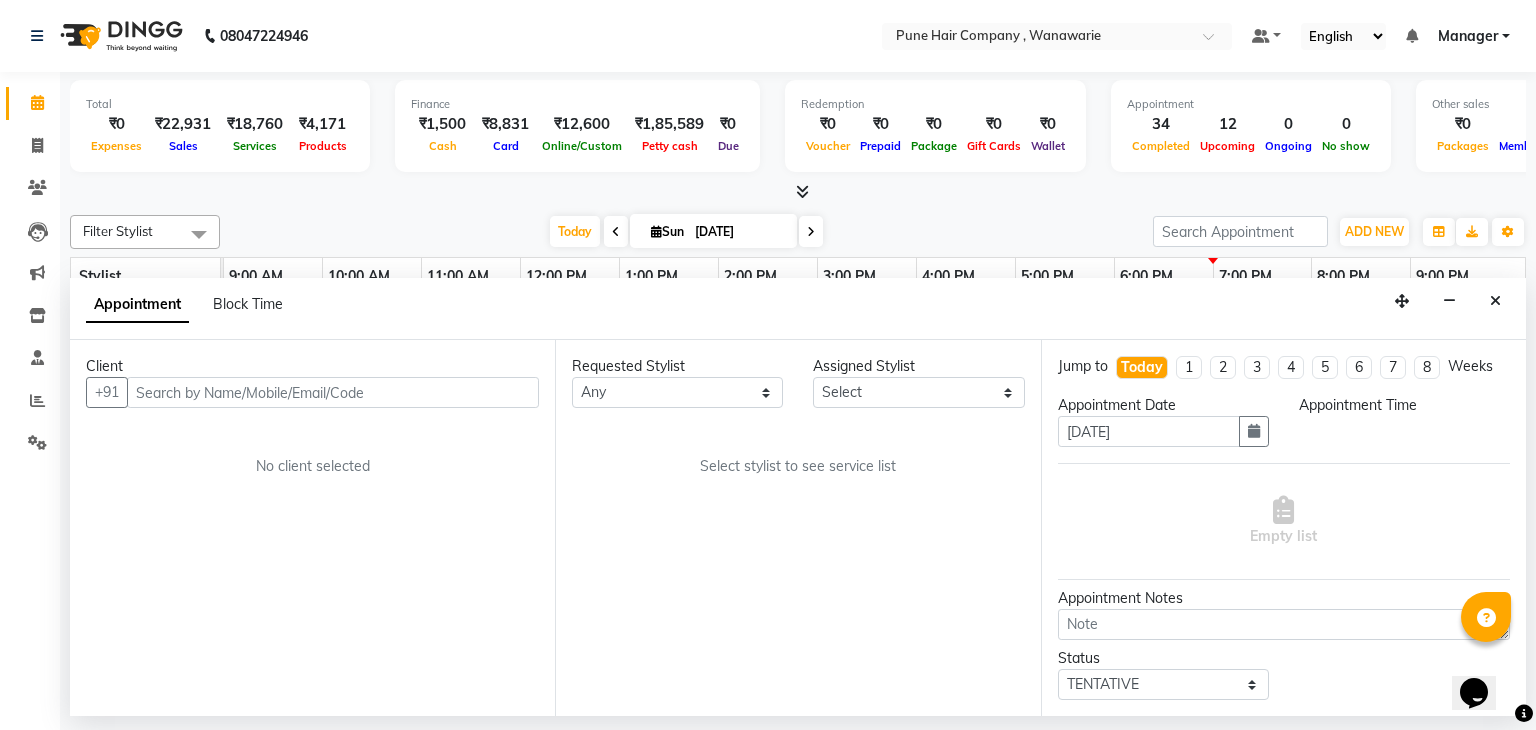 select on "1200" 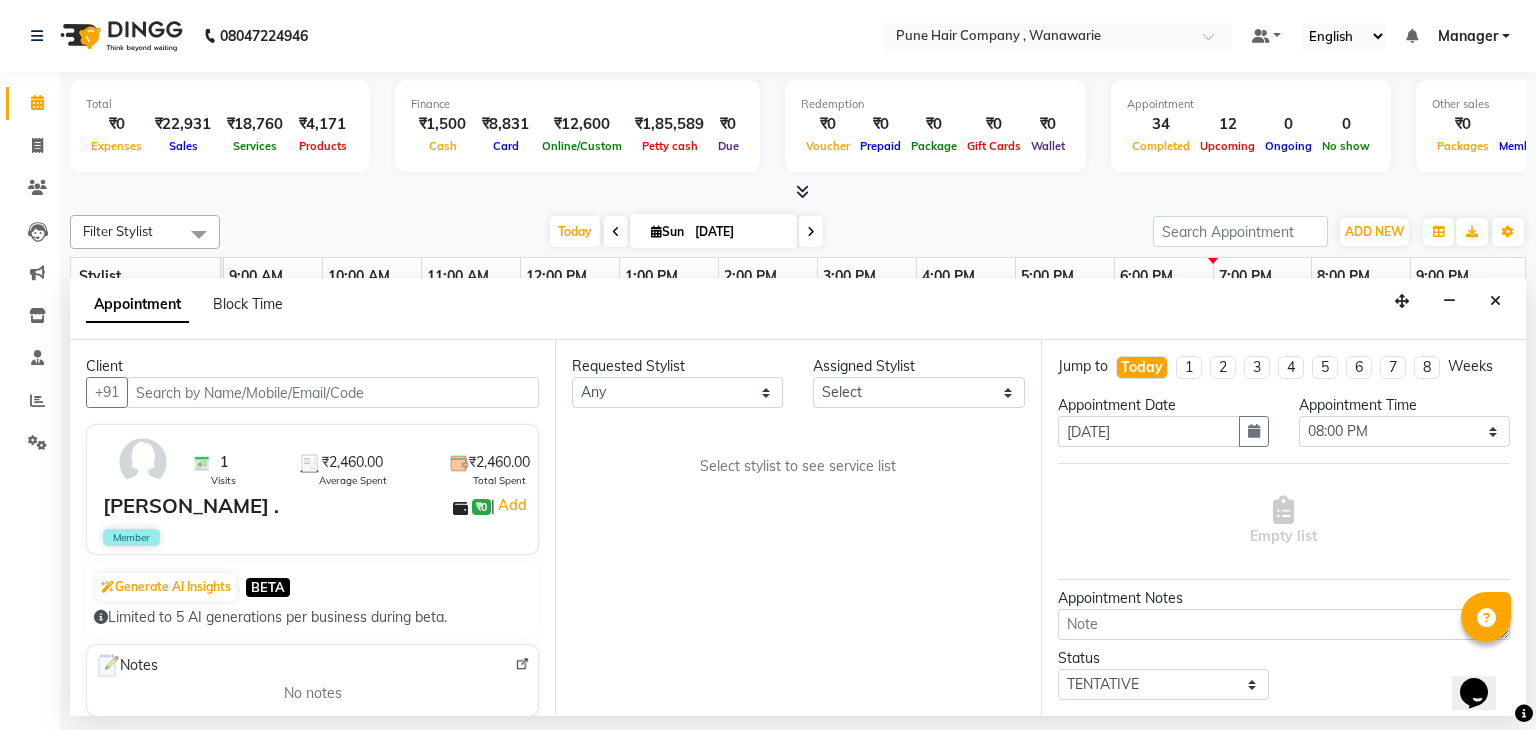 select on "74578" 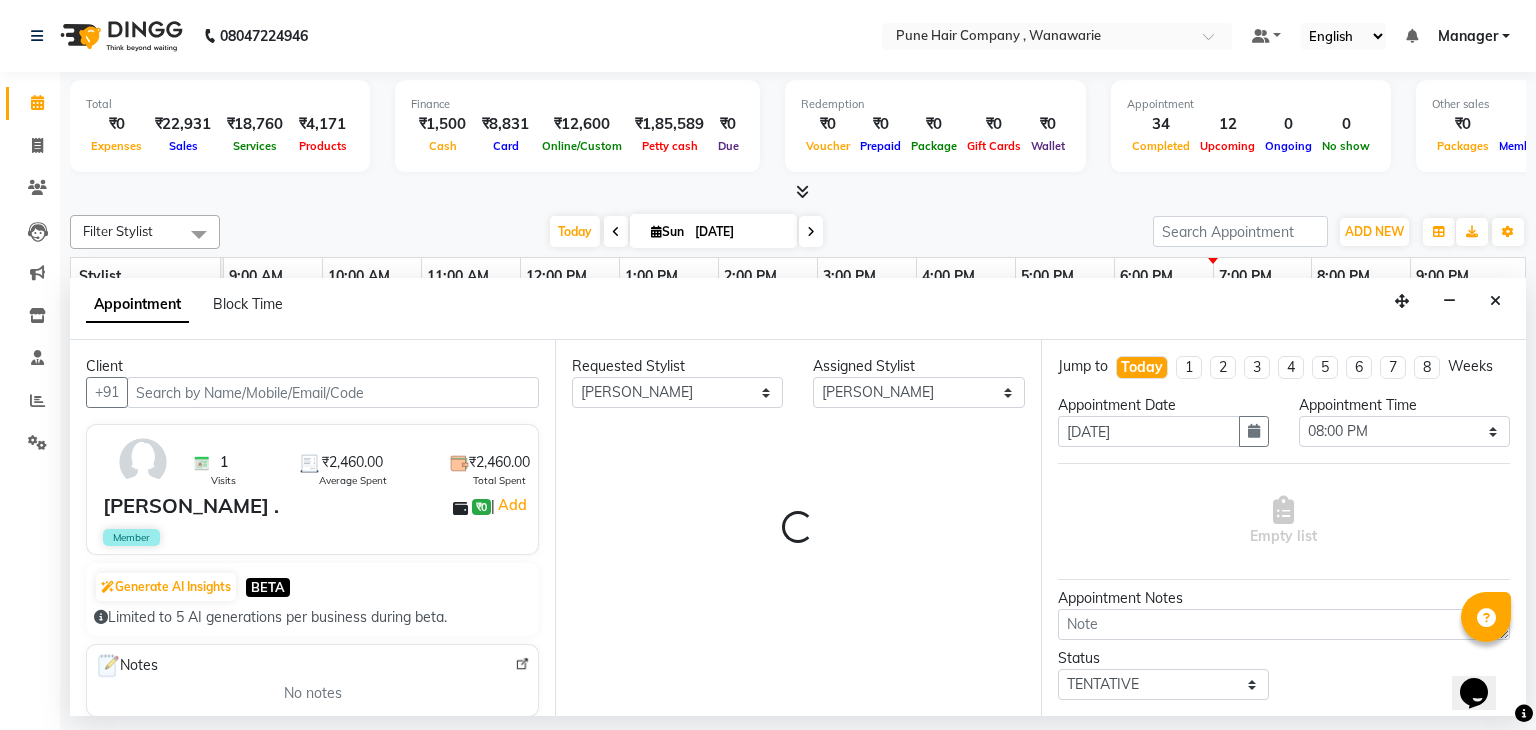 select on "4060" 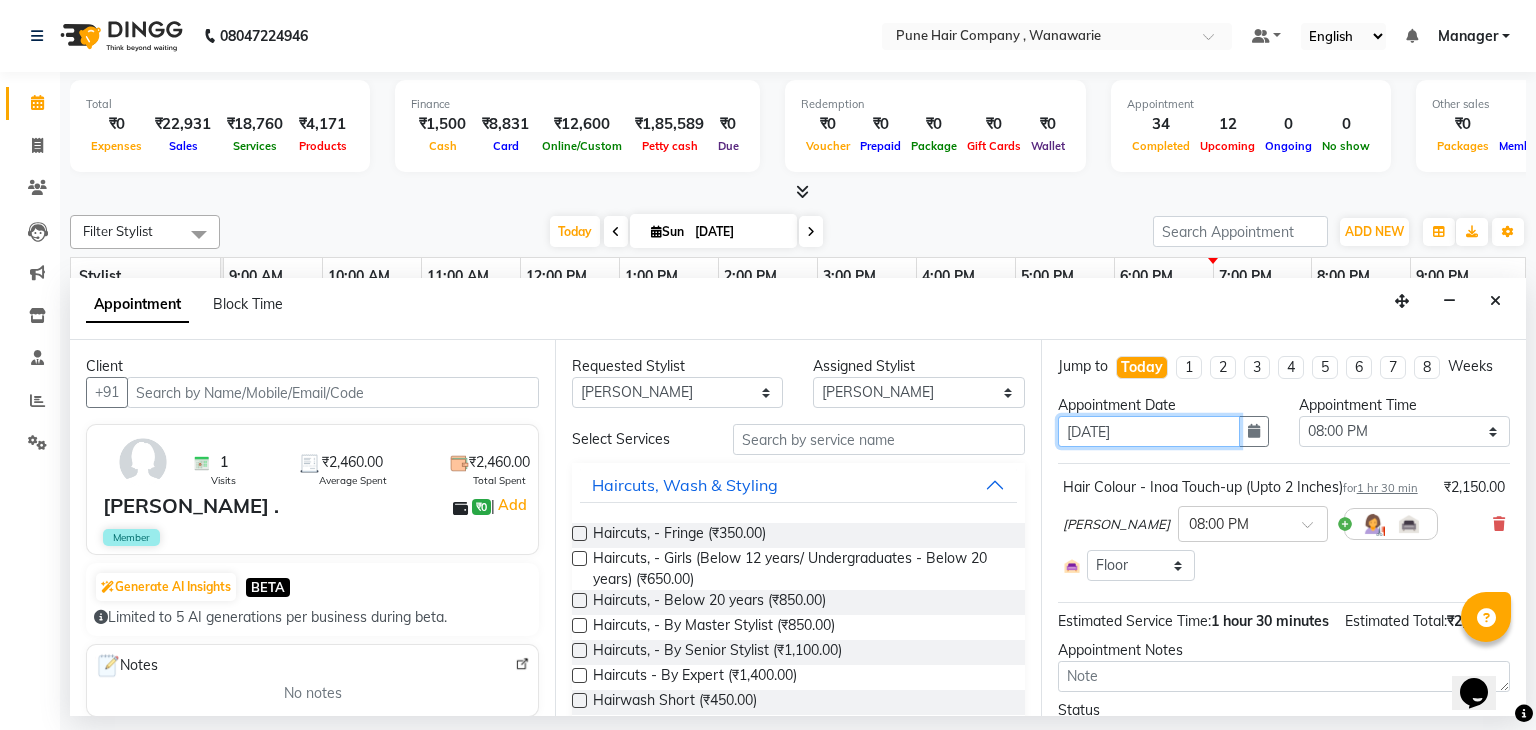 click on "[DATE]" at bounding box center [1149, 431] 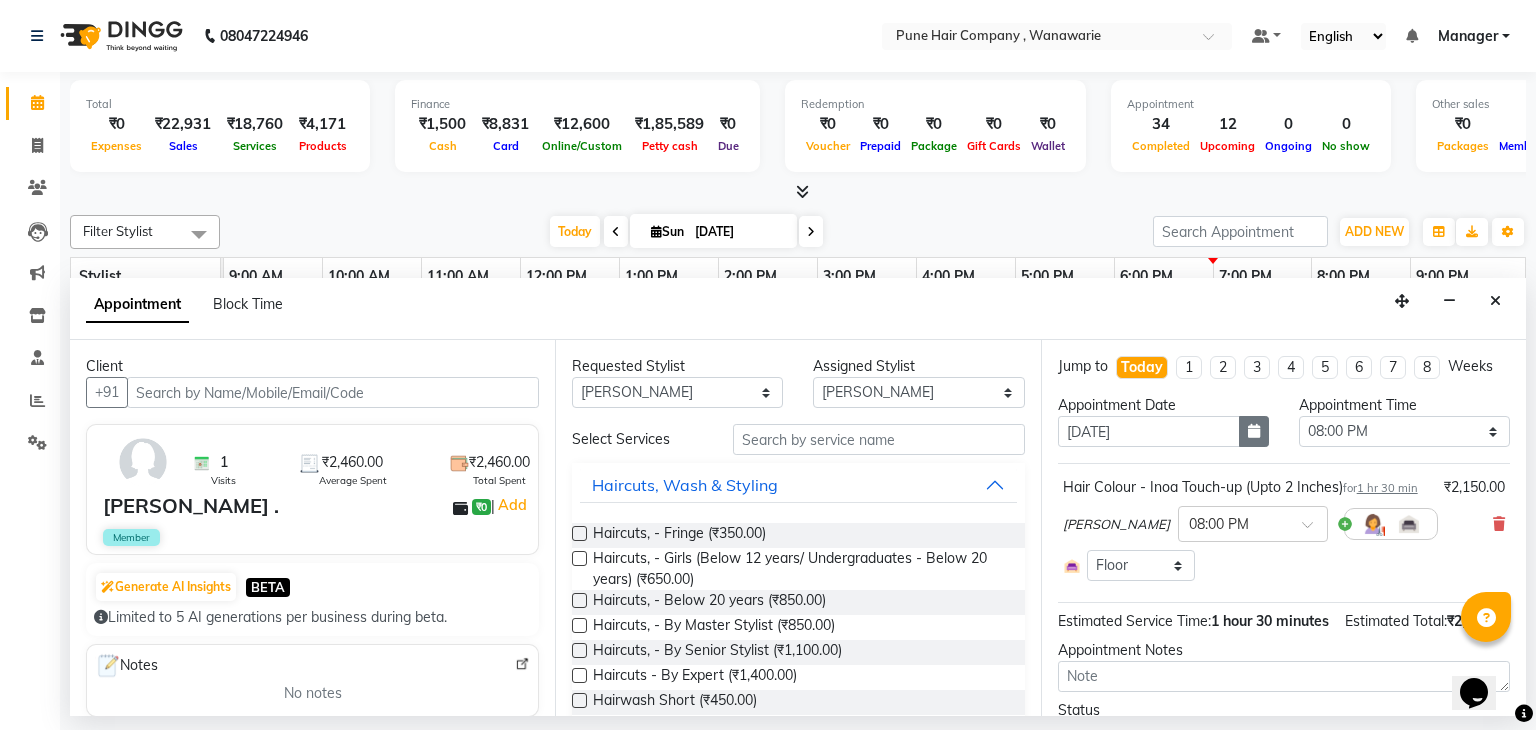 click at bounding box center [1254, 431] 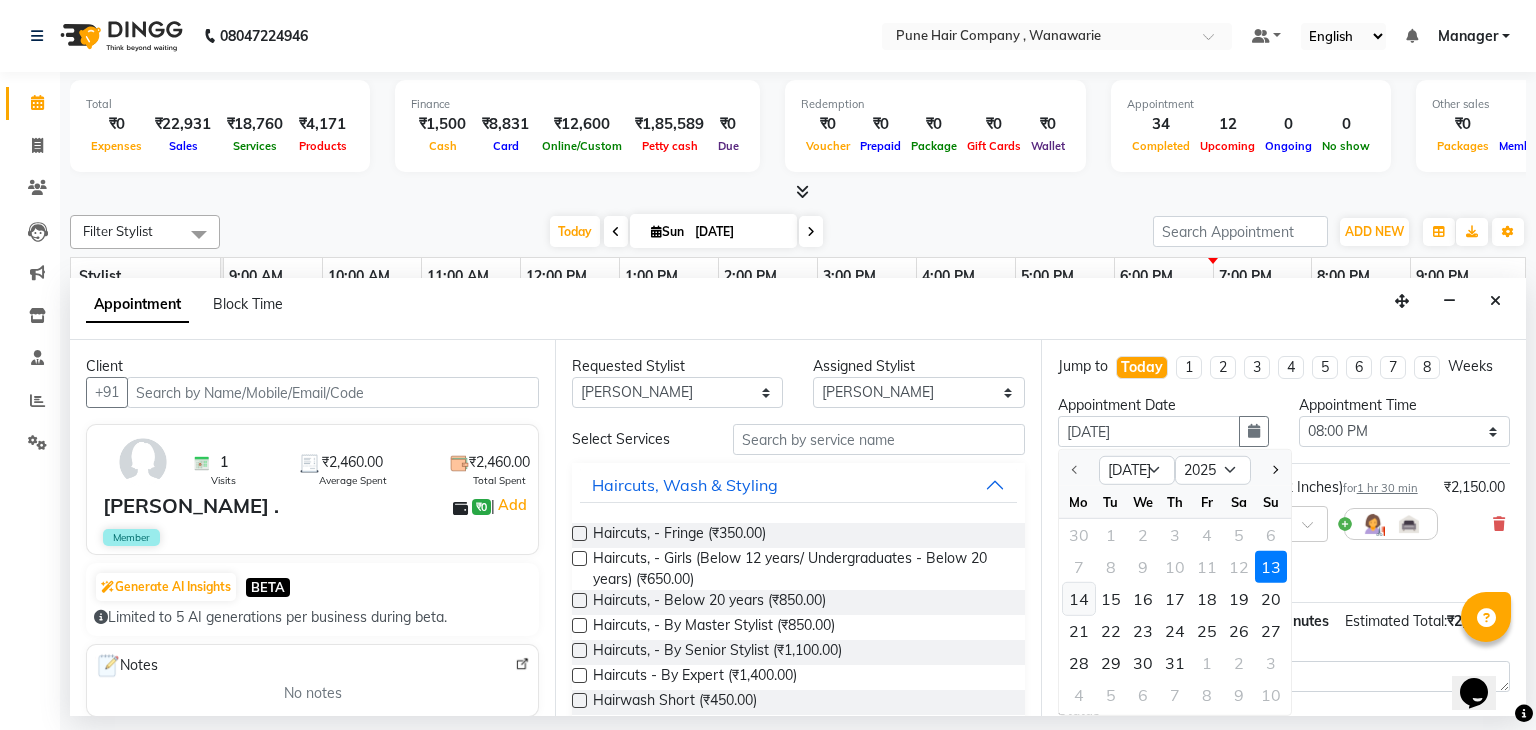 click on "14" at bounding box center [1079, 599] 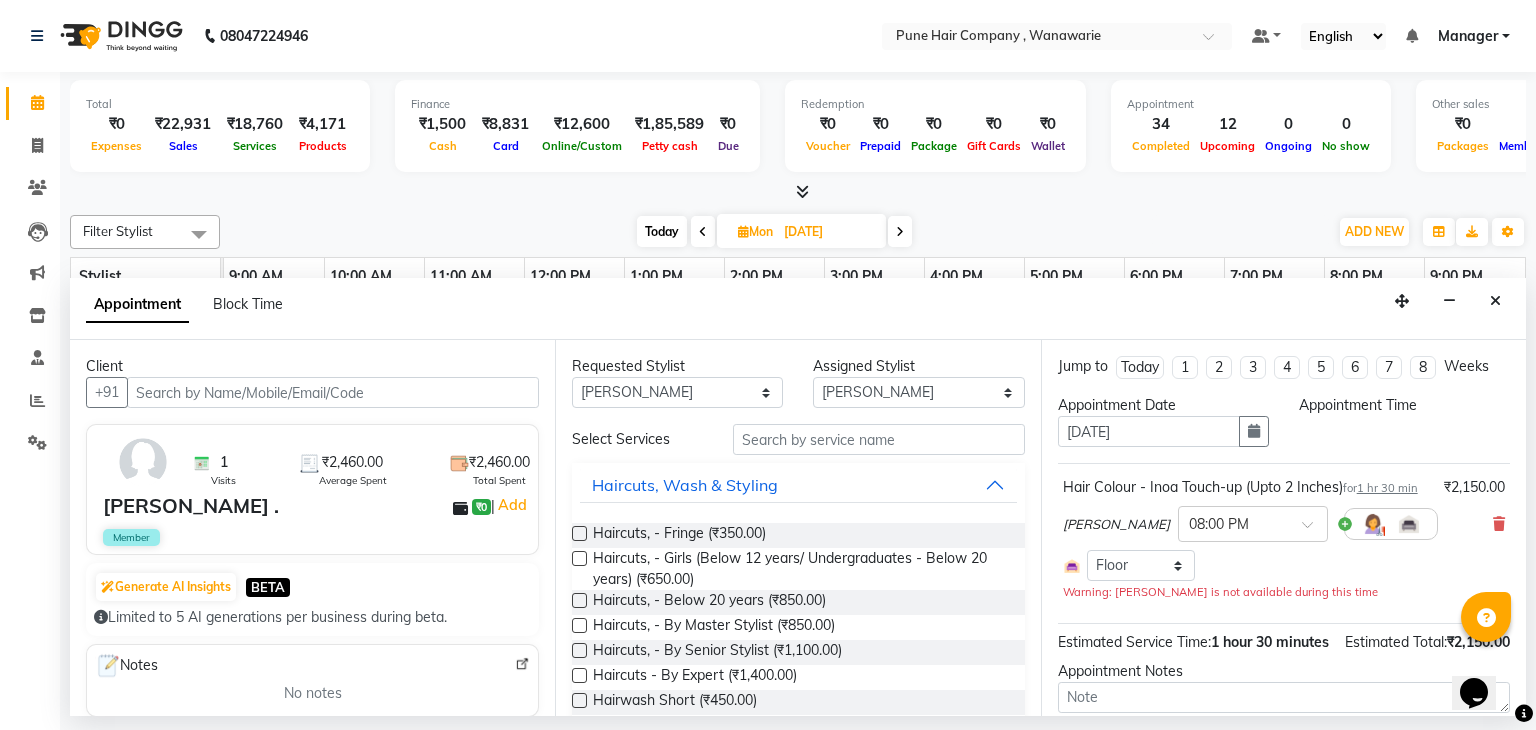 select on "1200" 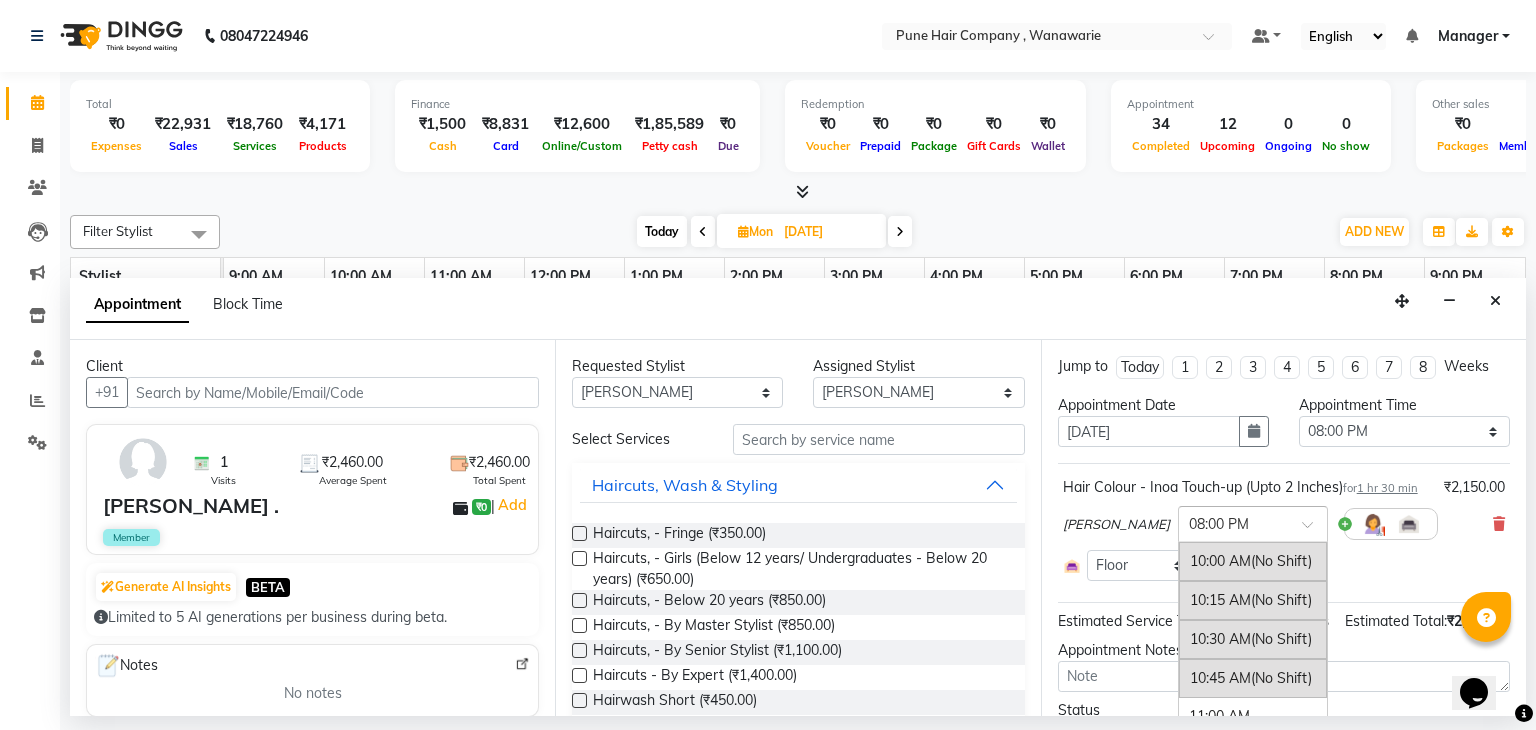 scroll, scrollTop: 1444, scrollLeft: 0, axis: vertical 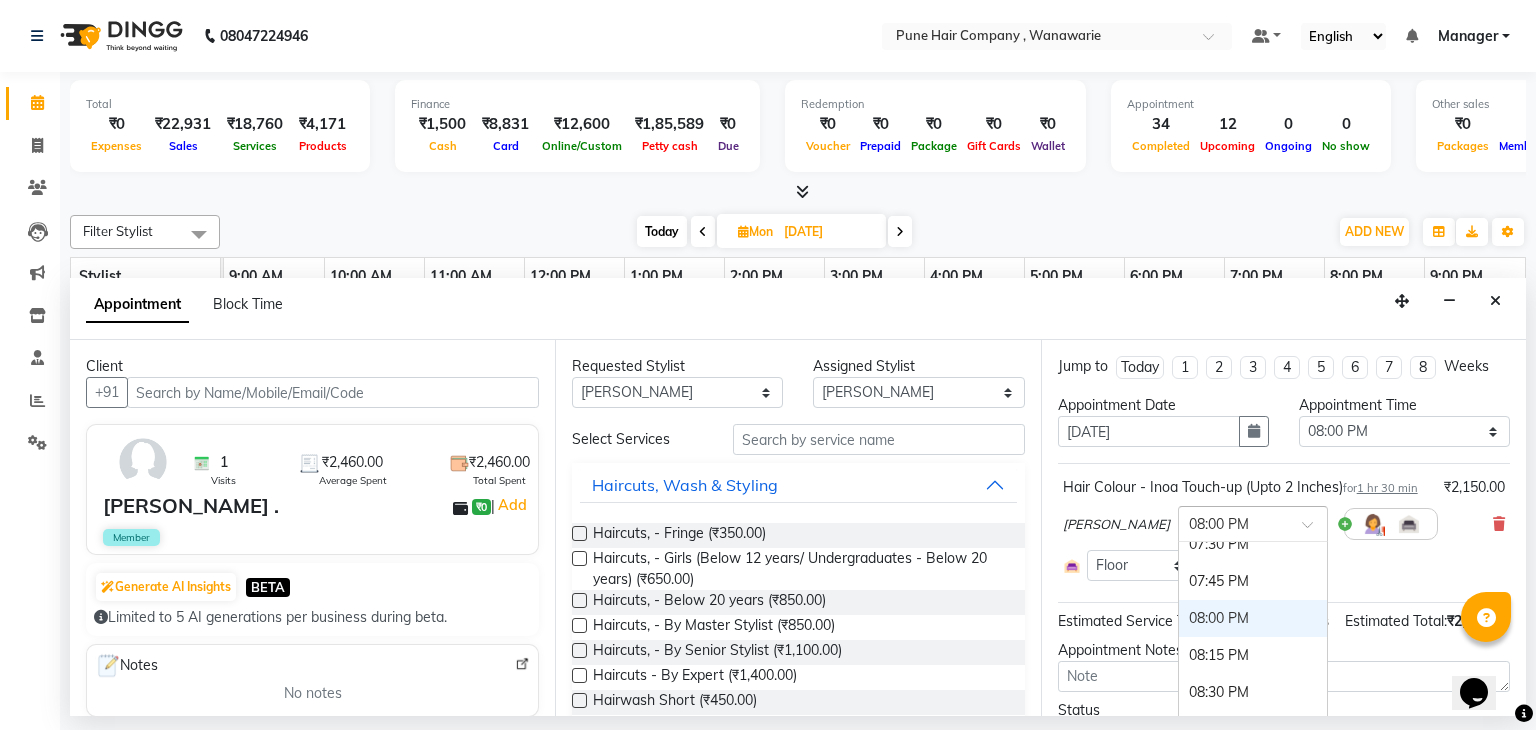click at bounding box center [1253, 522] 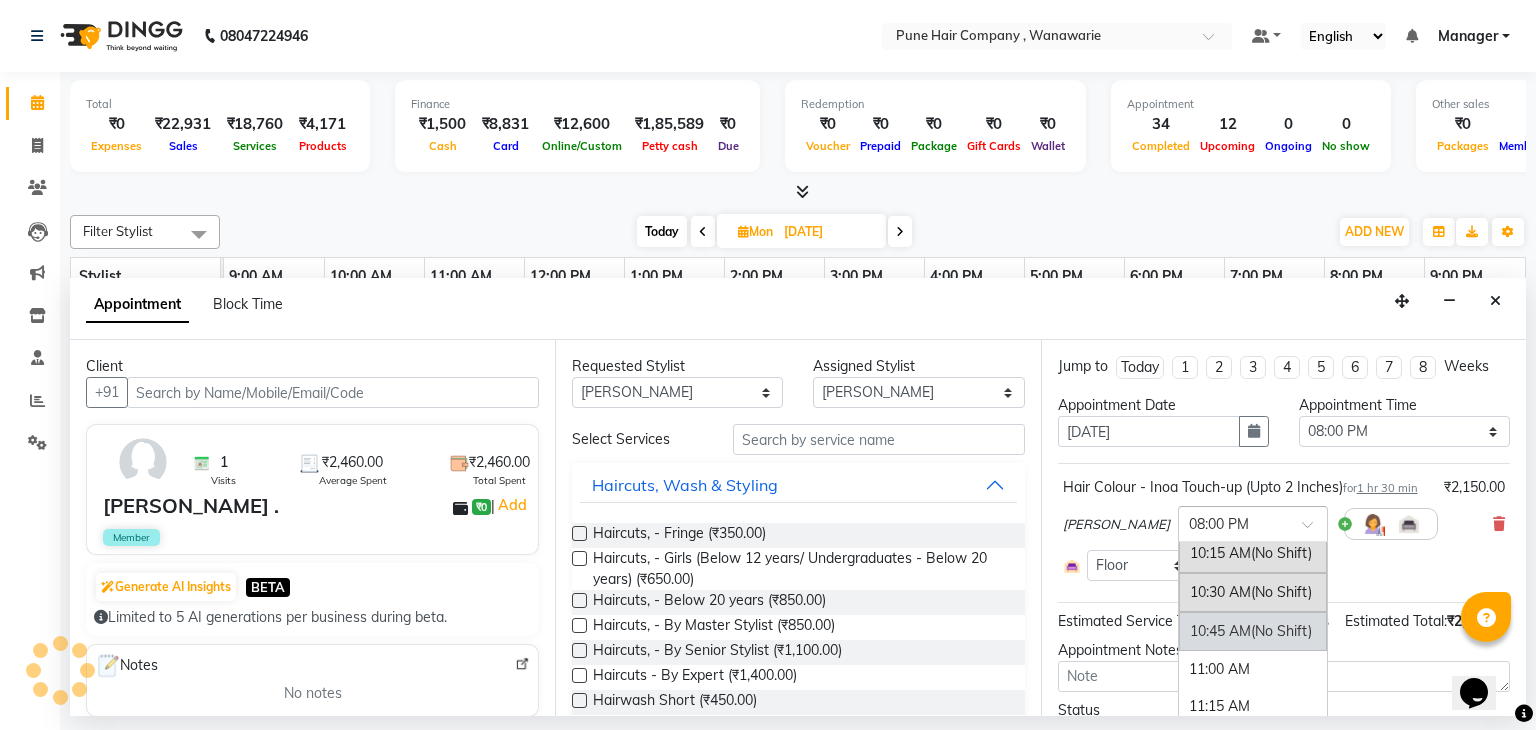 scroll, scrollTop: 0, scrollLeft: 0, axis: both 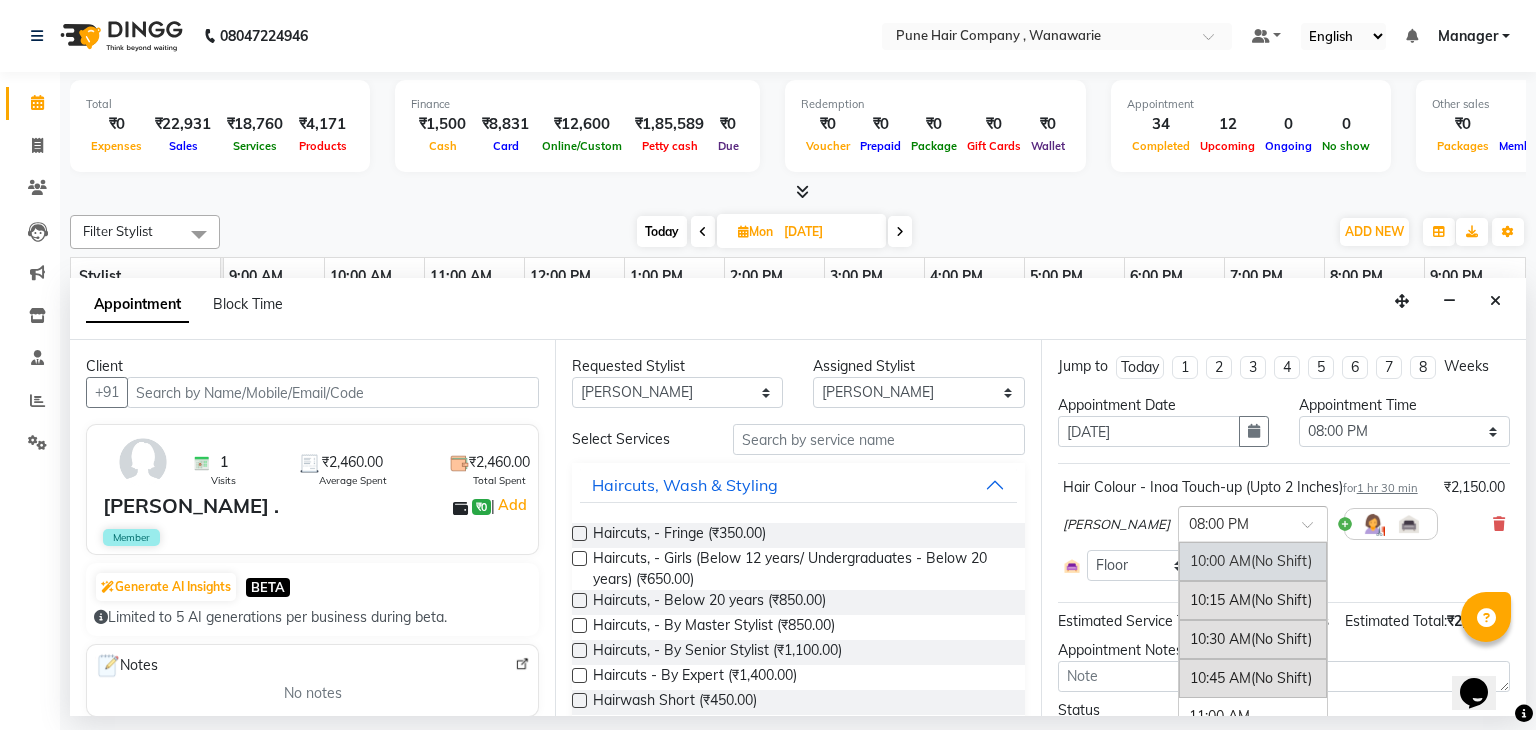 click on "10:00 AM   (No Shift)" at bounding box center (1253, 561) 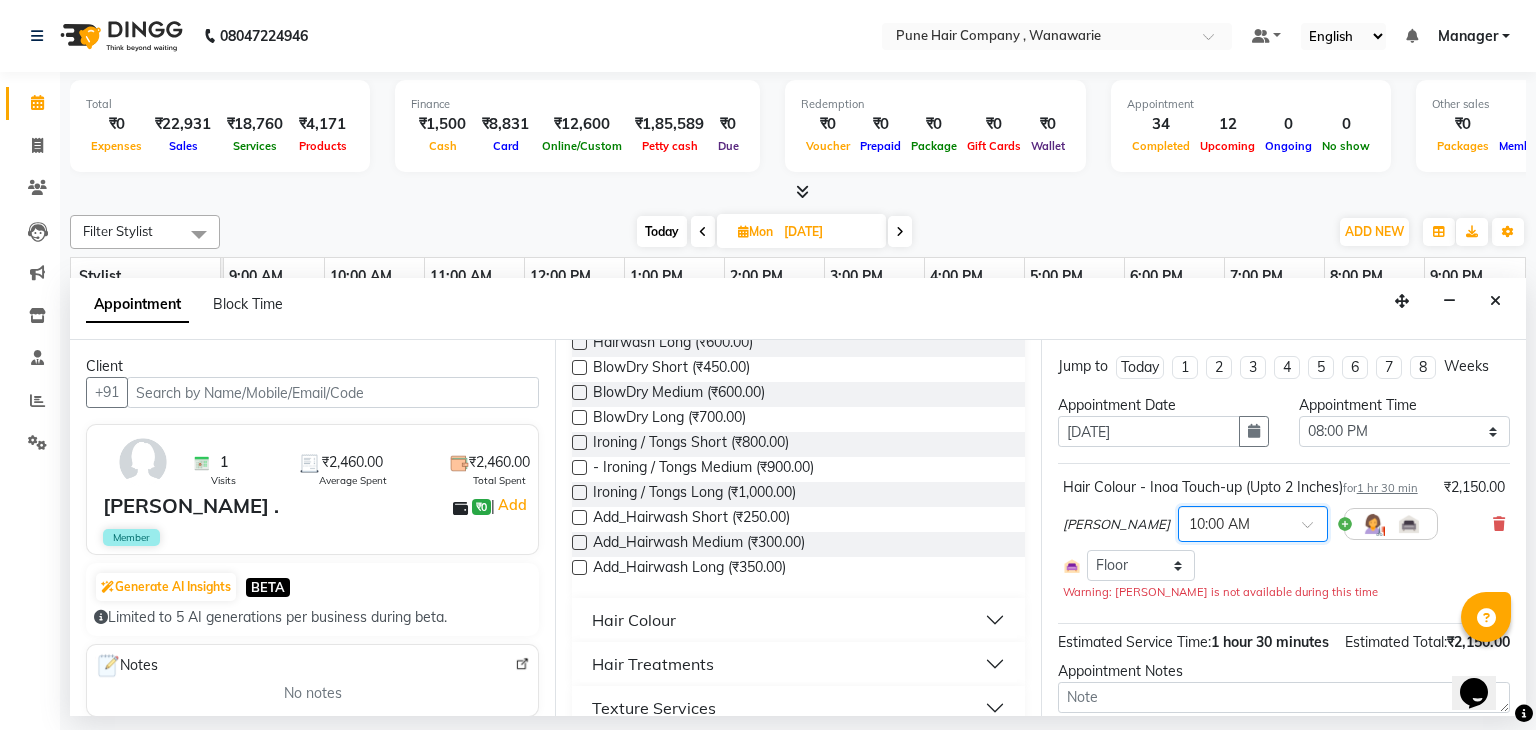 scroll, scrollTop: 412, scrollLeft: 0, axis: vertical 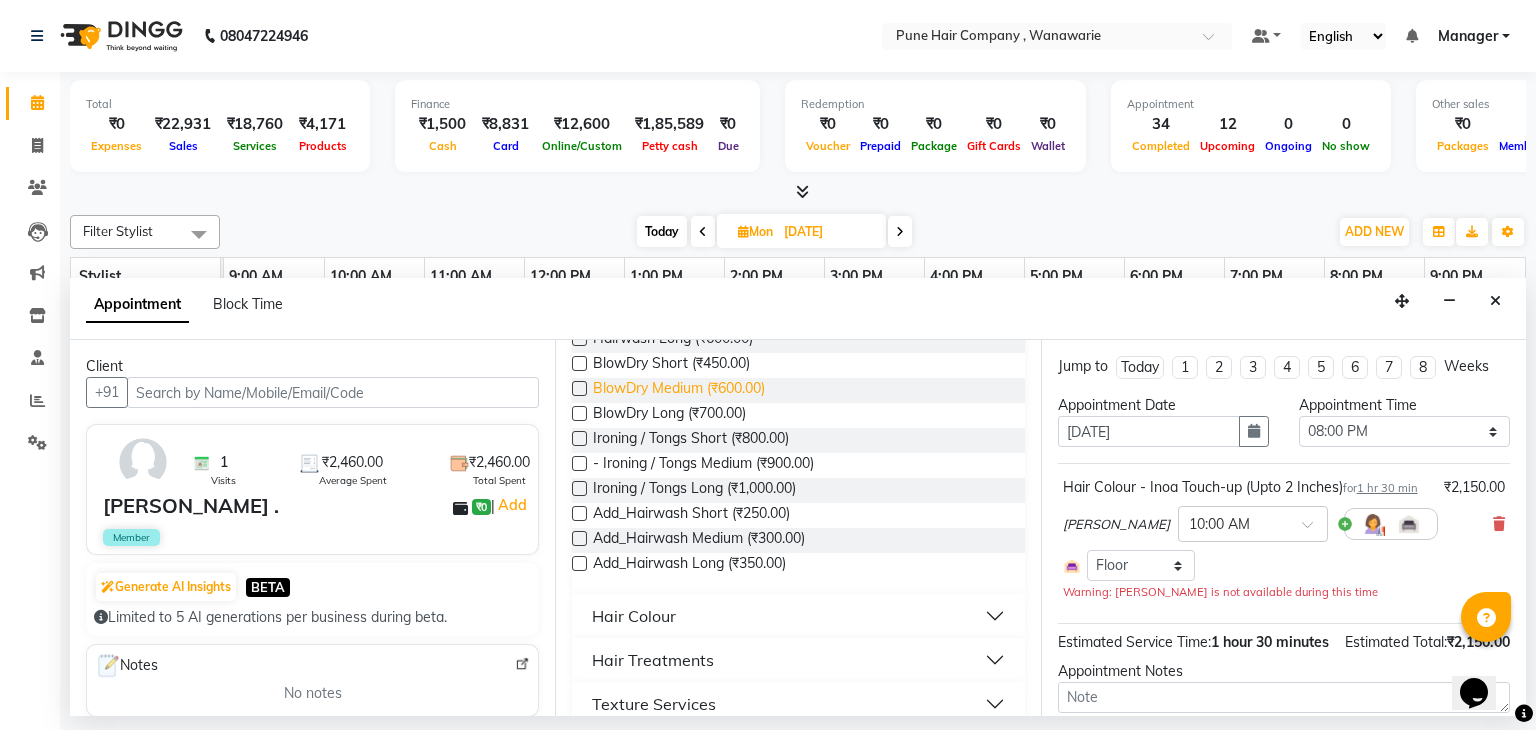 click on "BlowDry Medium (₹600.00)" at bounding box center [679, 390] 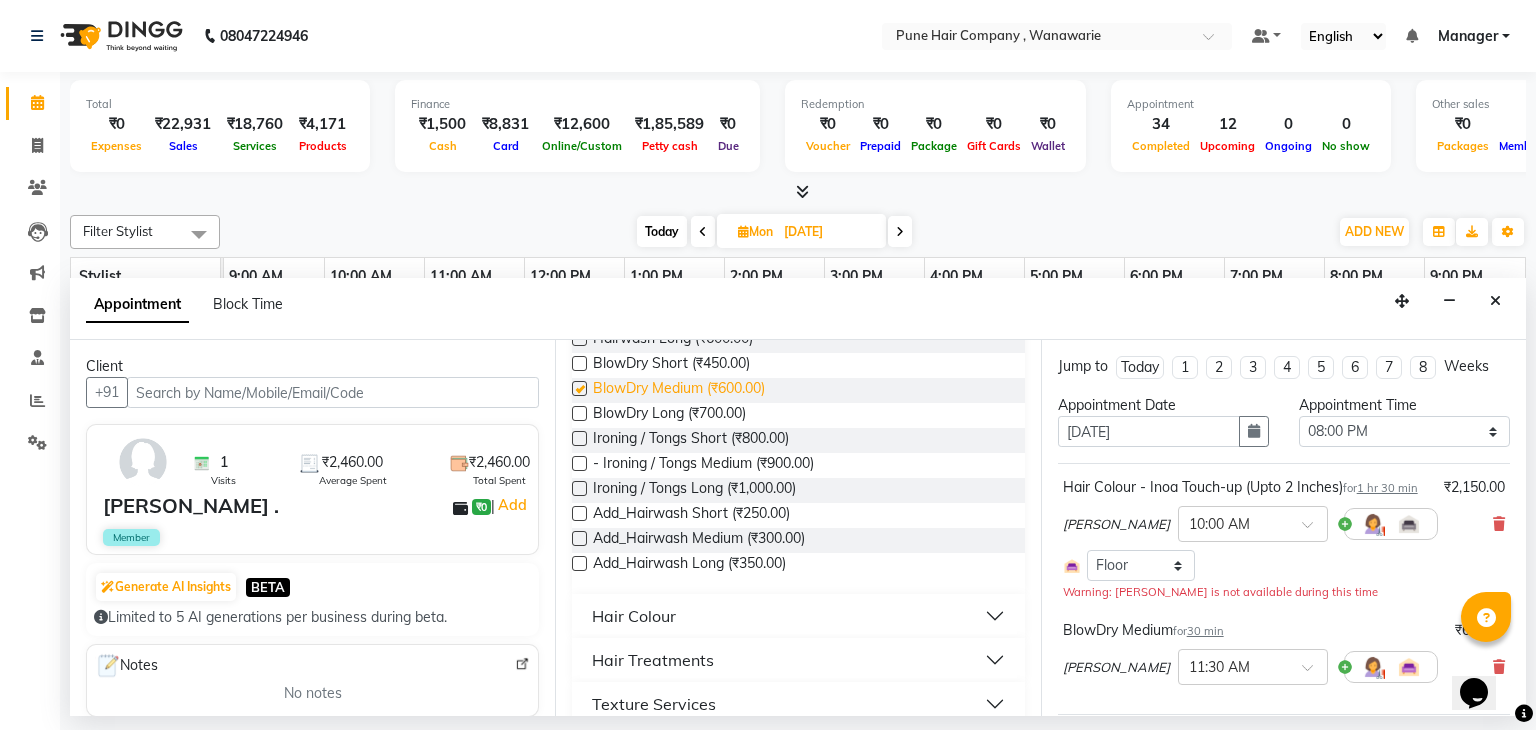 checkbox on "false" 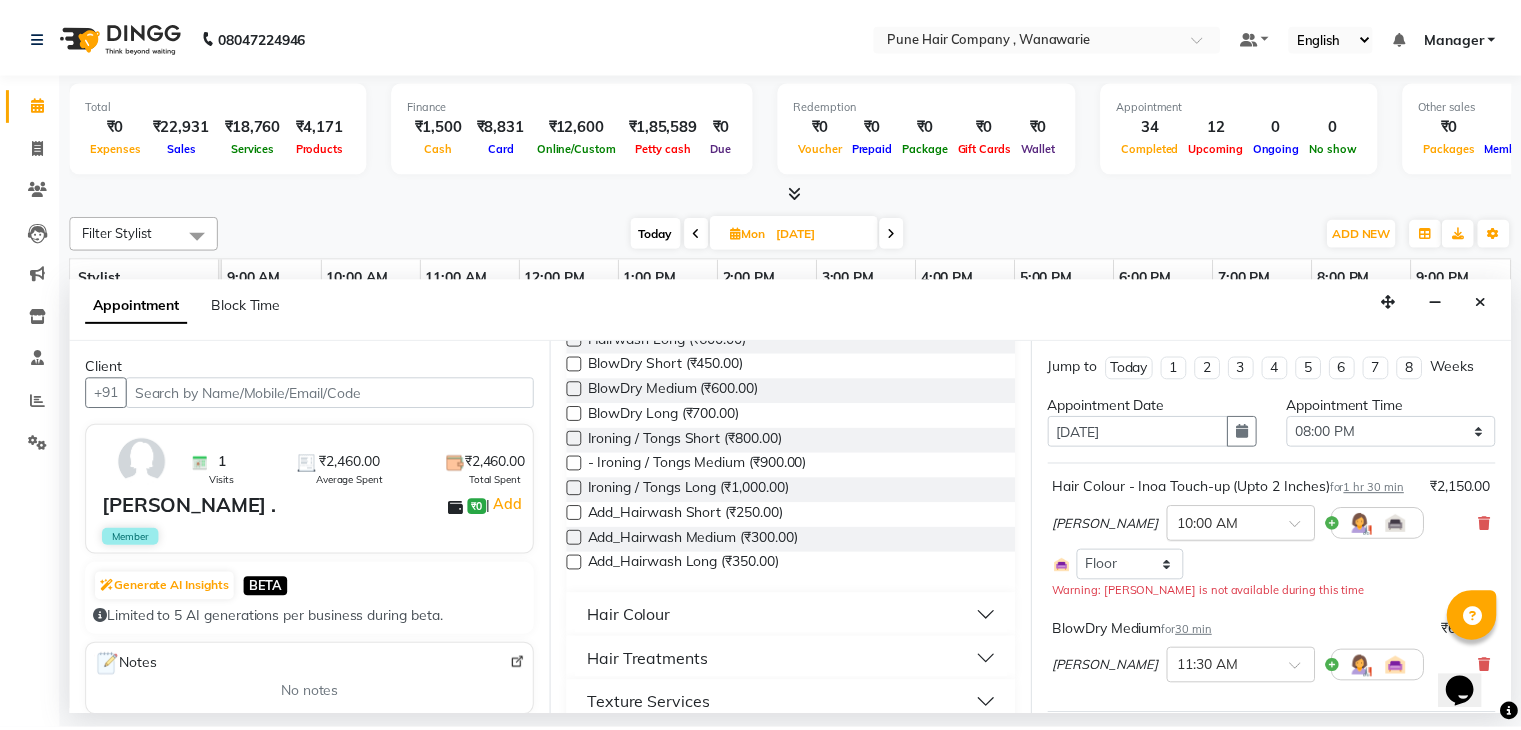 scroll, scrollTop: 236, scrollLeft: 0, axis: vertical 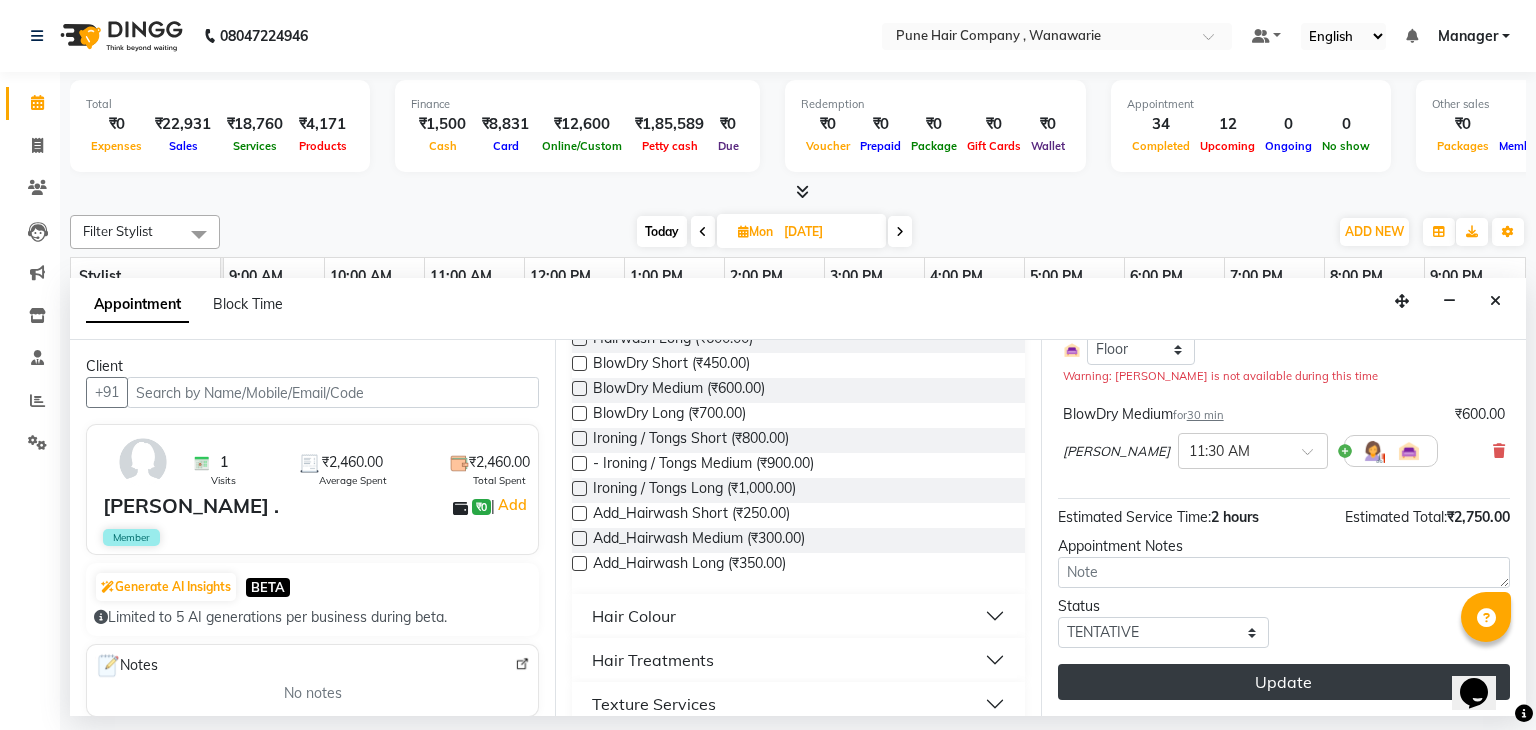 click on "Update" at bounding box center [1284, 682] 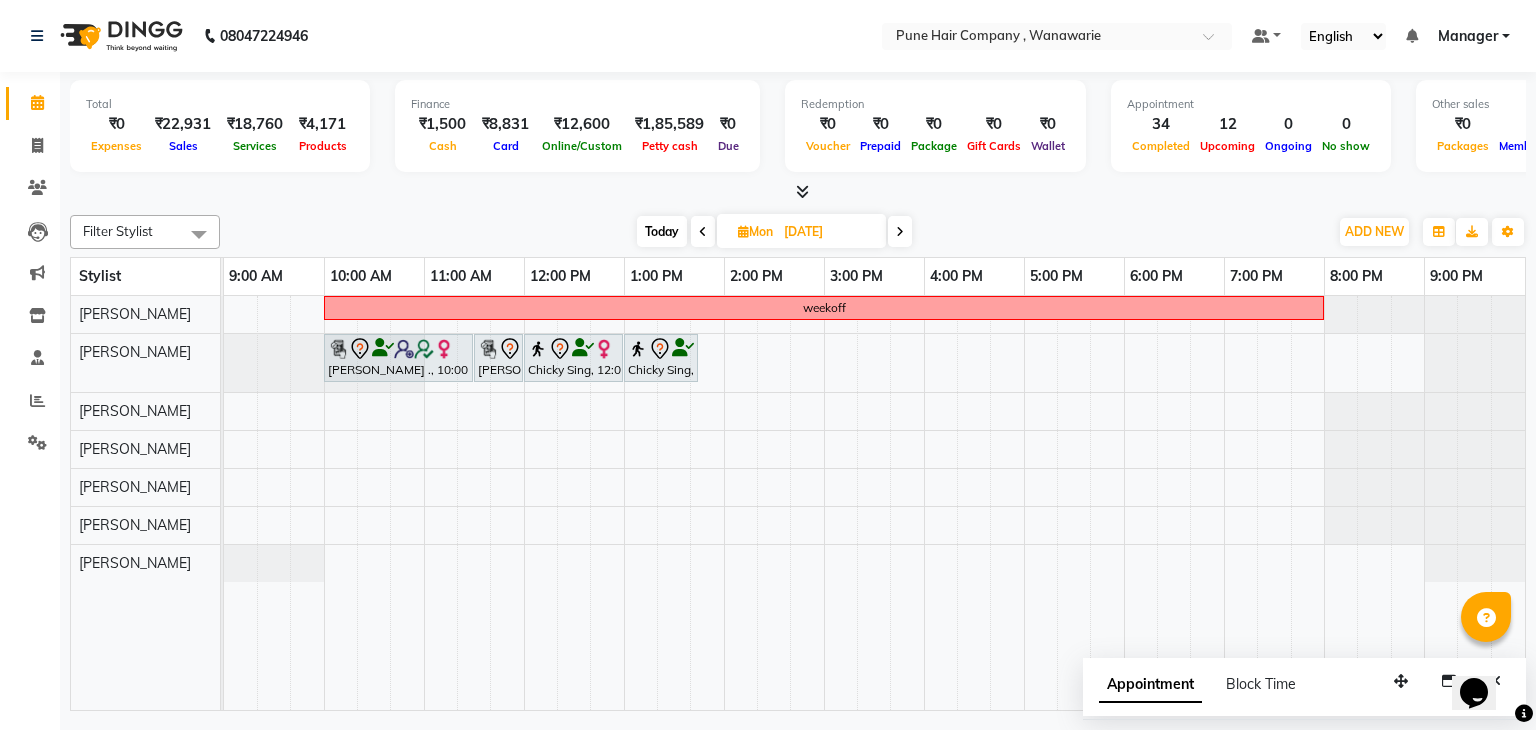 click on "Today" at bounding box center (662, 231) 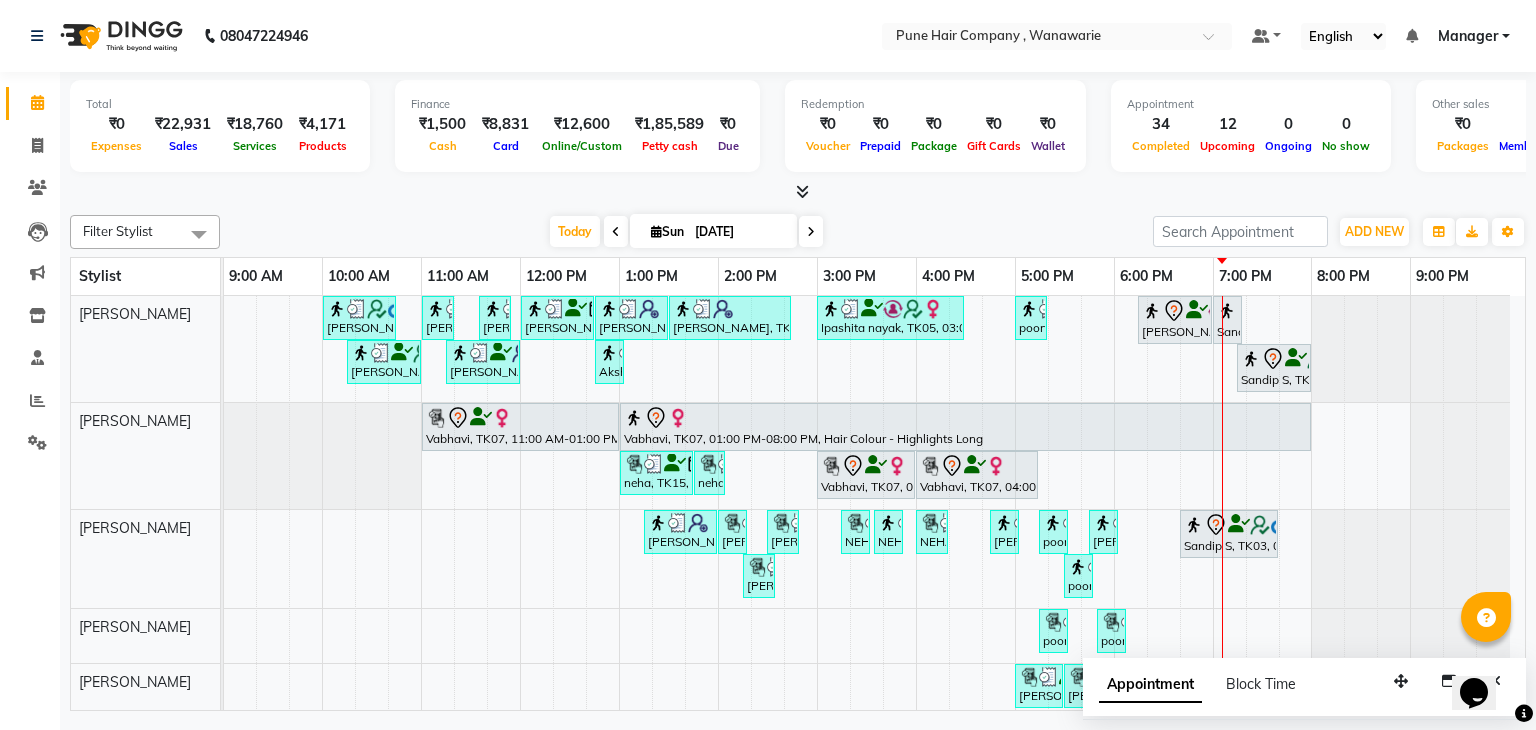 click at bounding box center [802, 191] 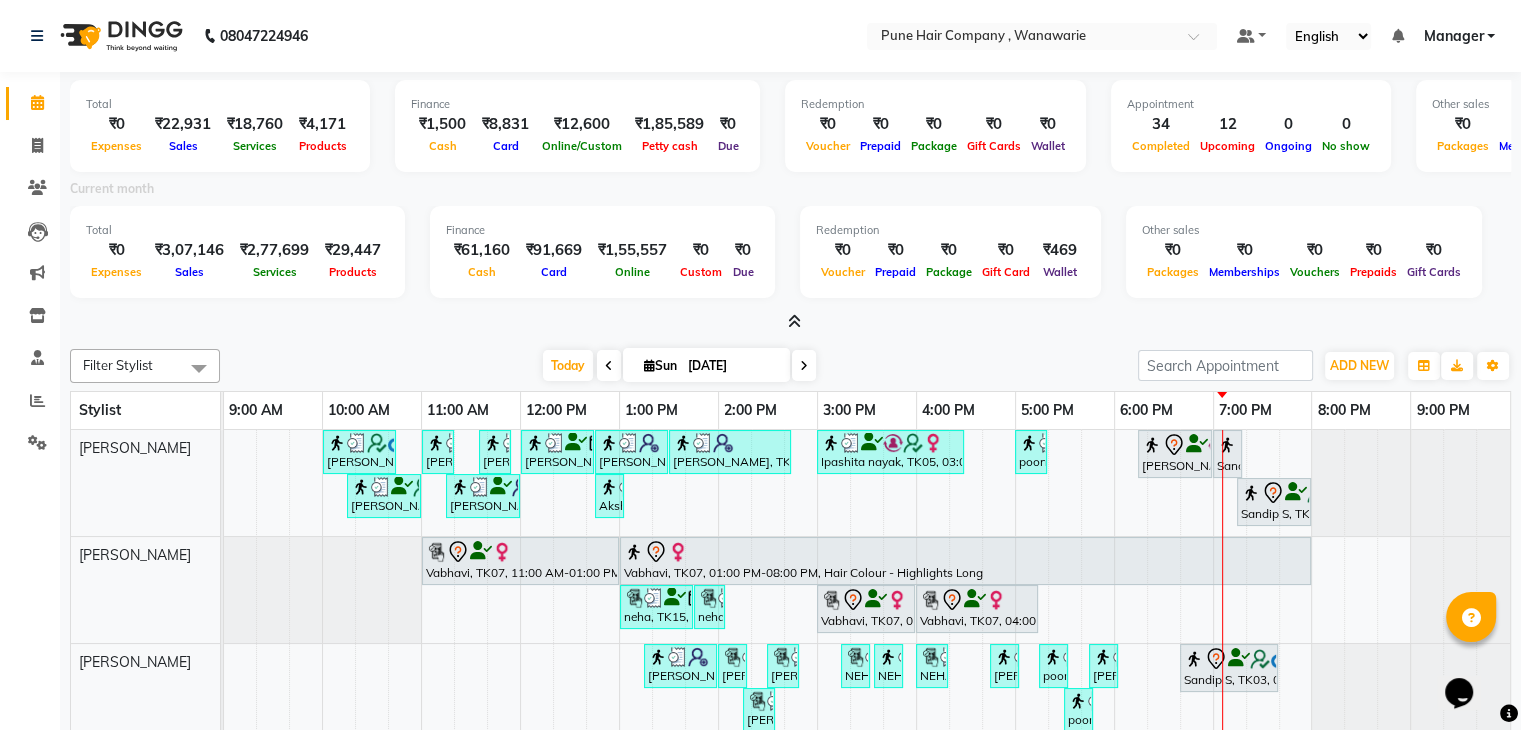 click at bounding box center [794, 321] 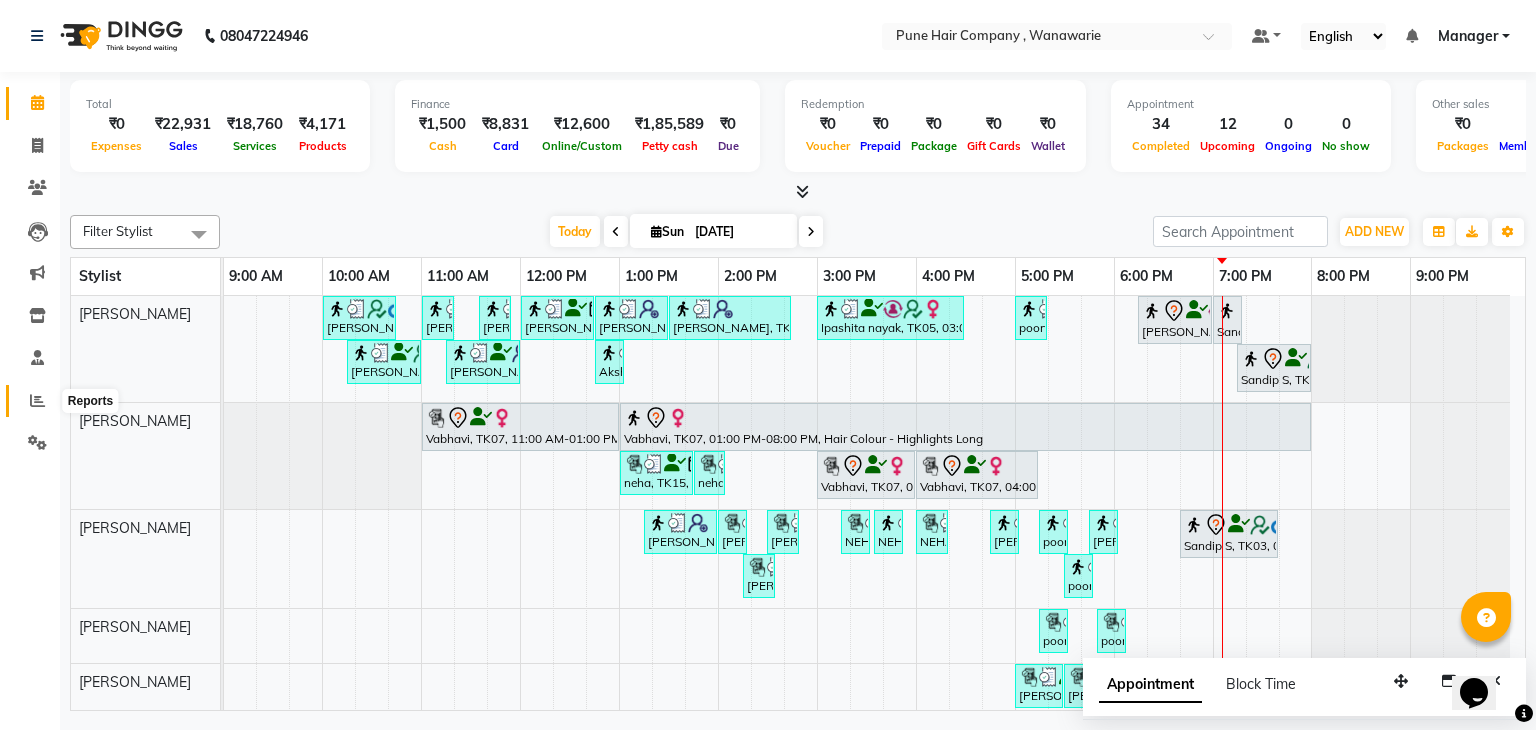 click 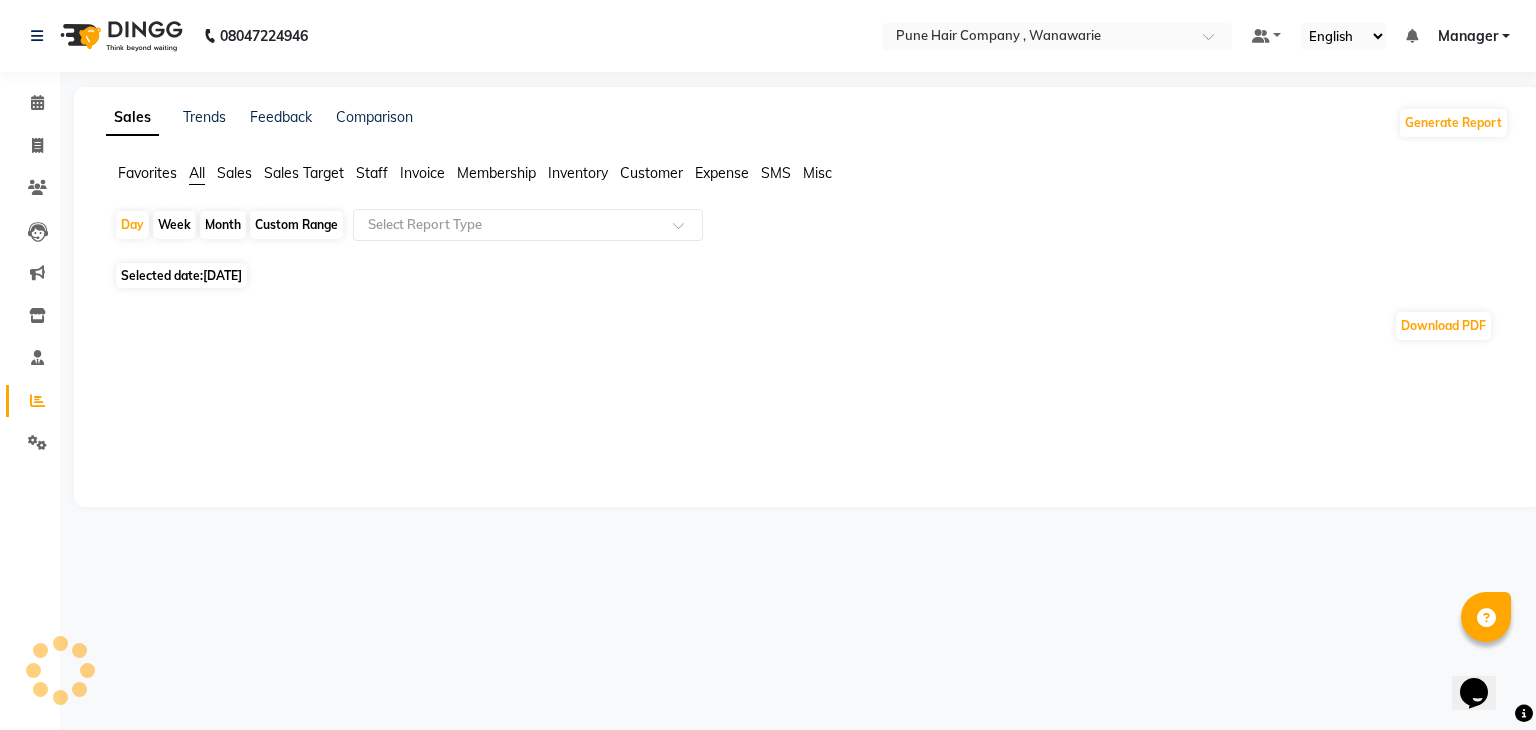 click on "Month" 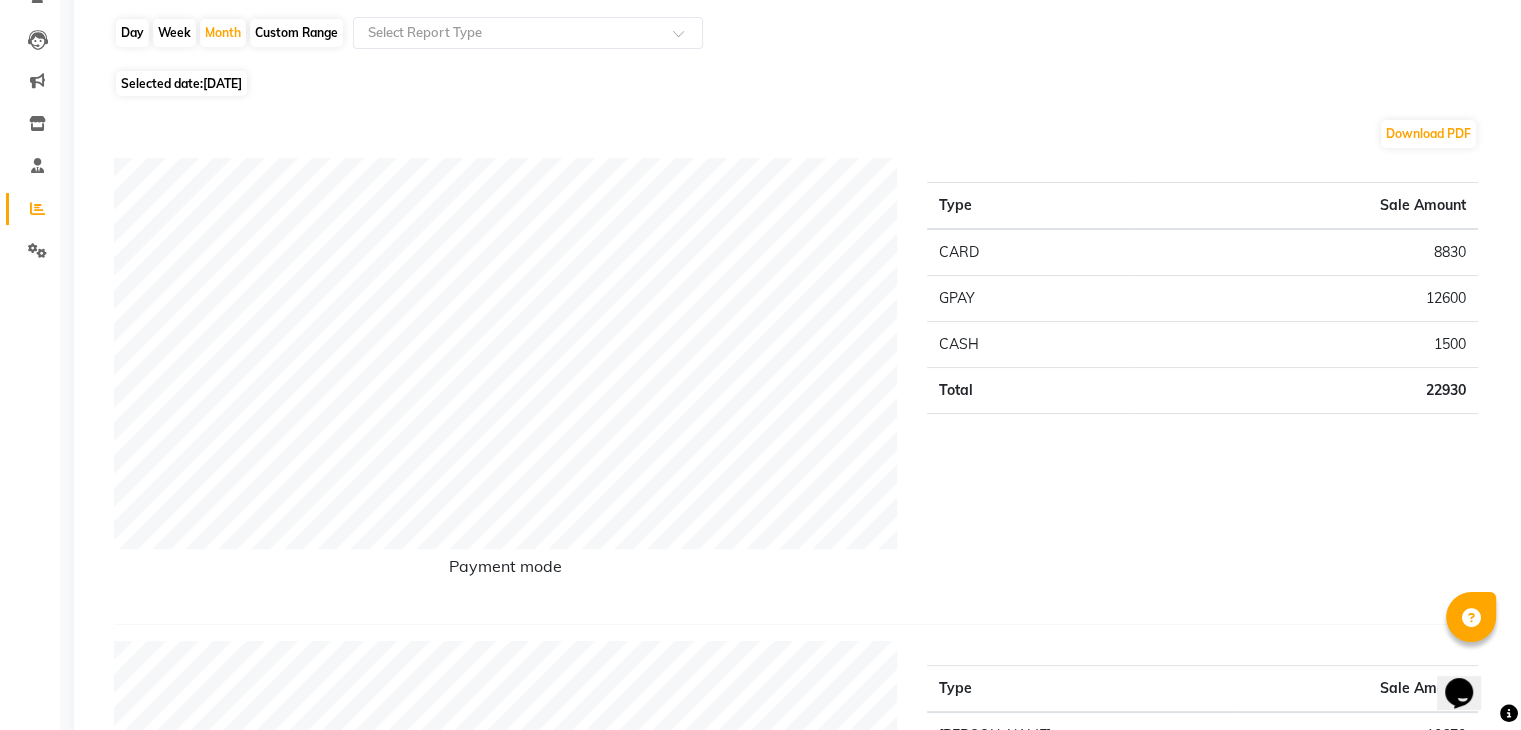 scroll, scrollTop: 0, scrollLeft: 0, axis: both 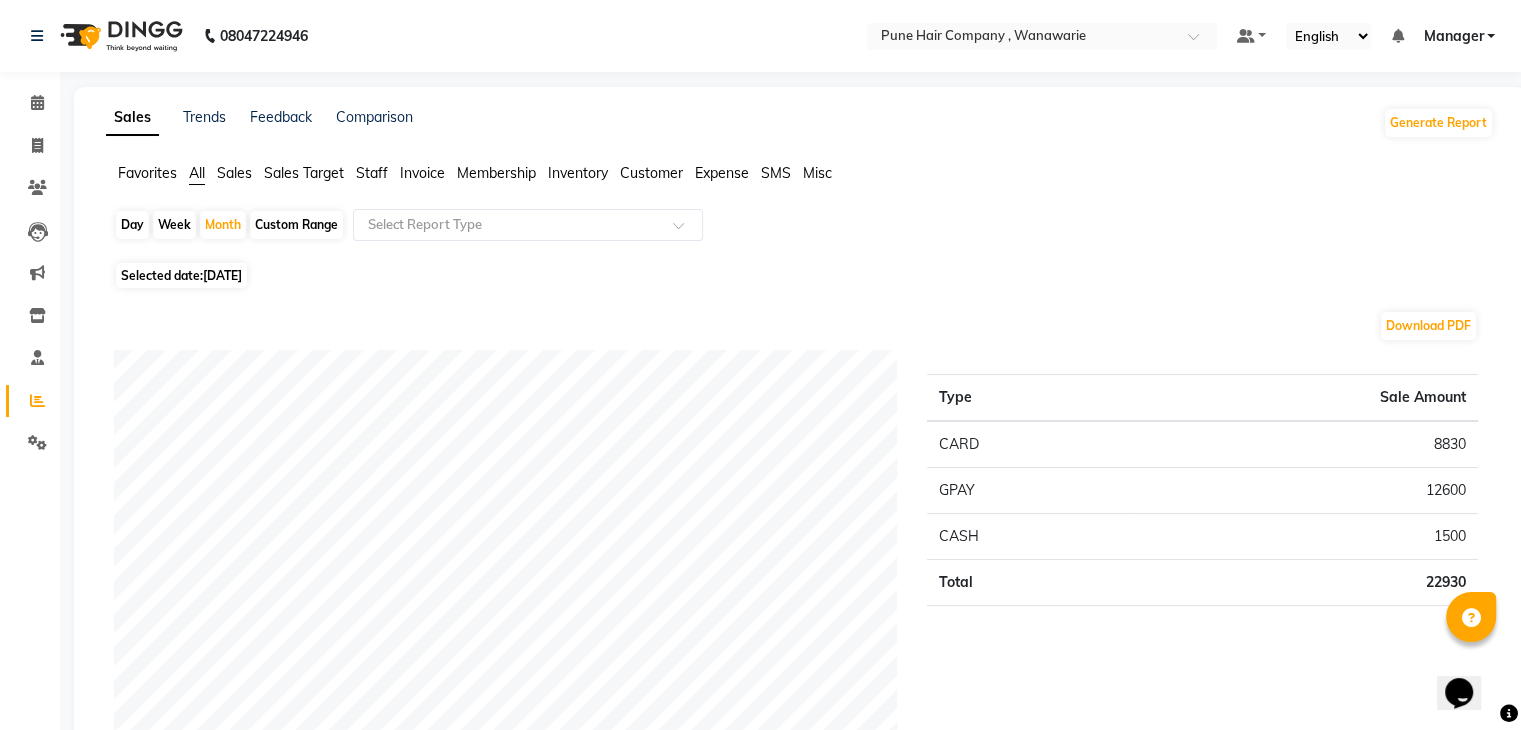 click on "Sales Target" 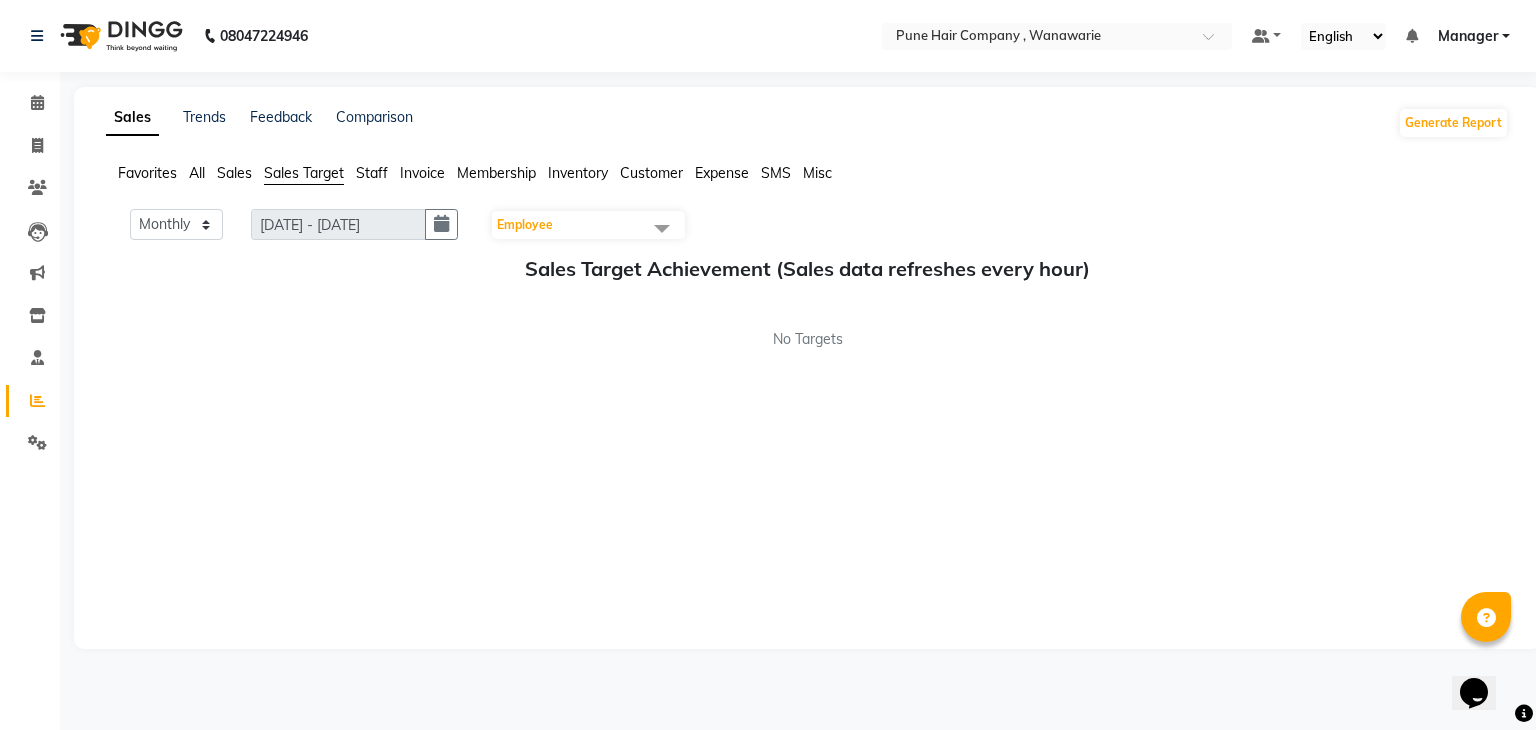 click on "Staff" 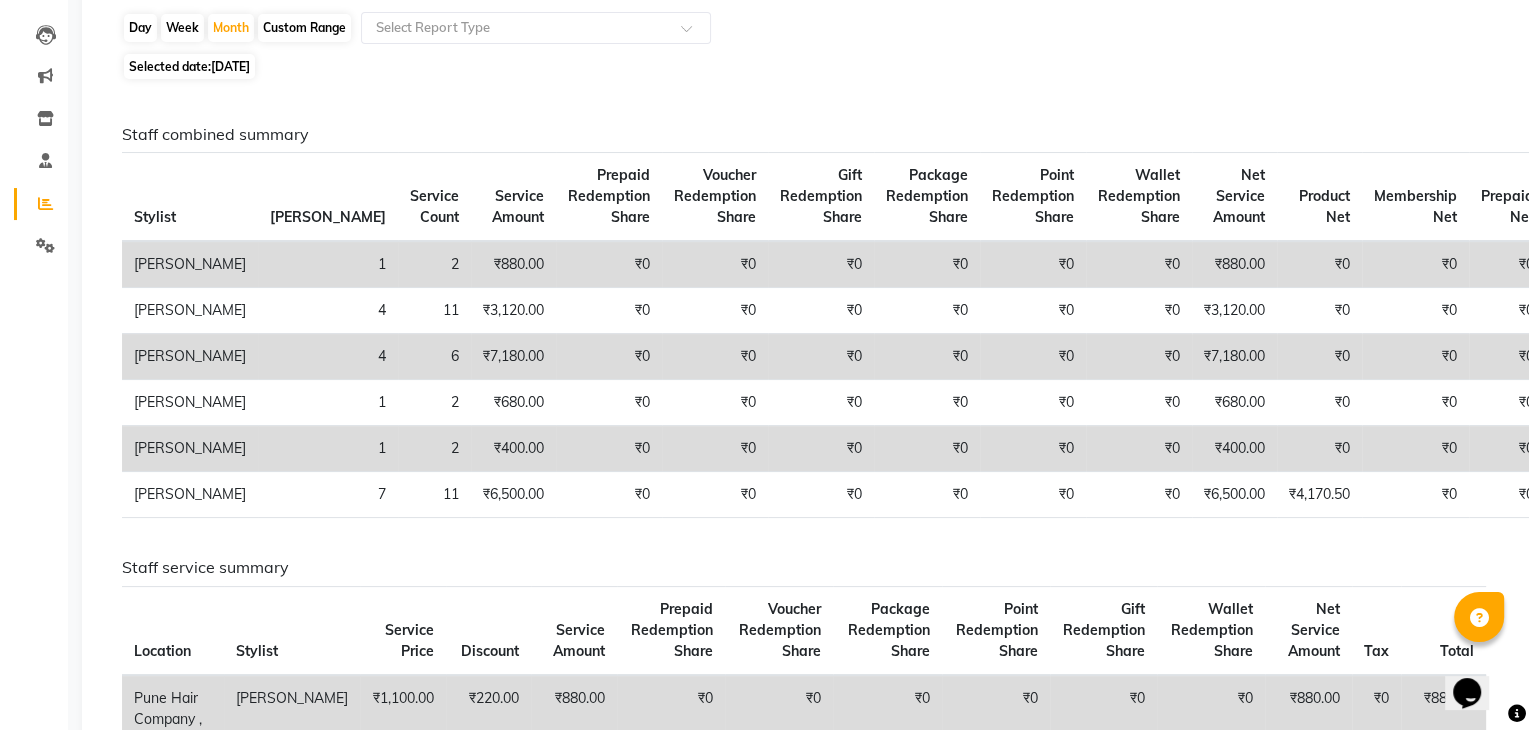 scroll, scrollTop: 0, scrollLeft: 0, axis: both 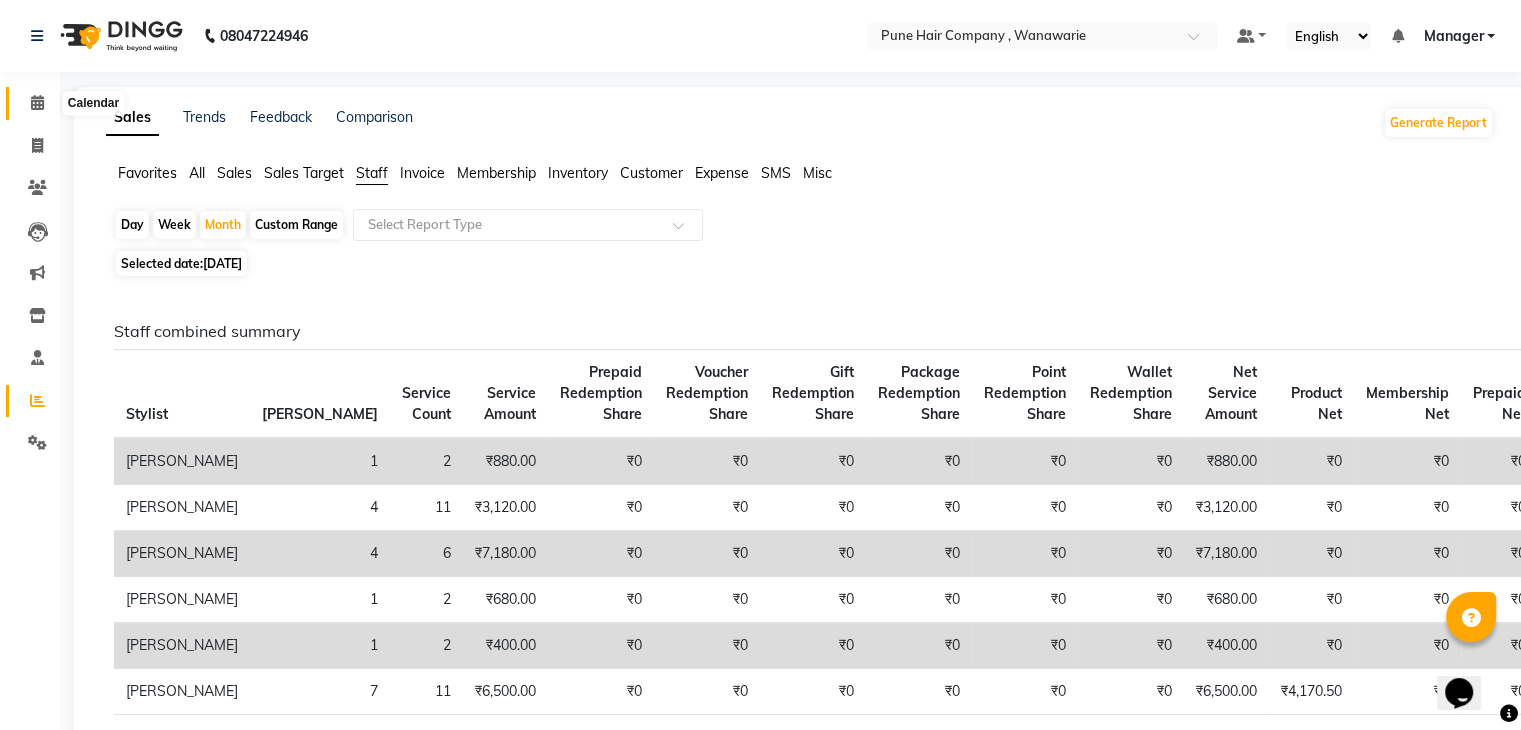 click 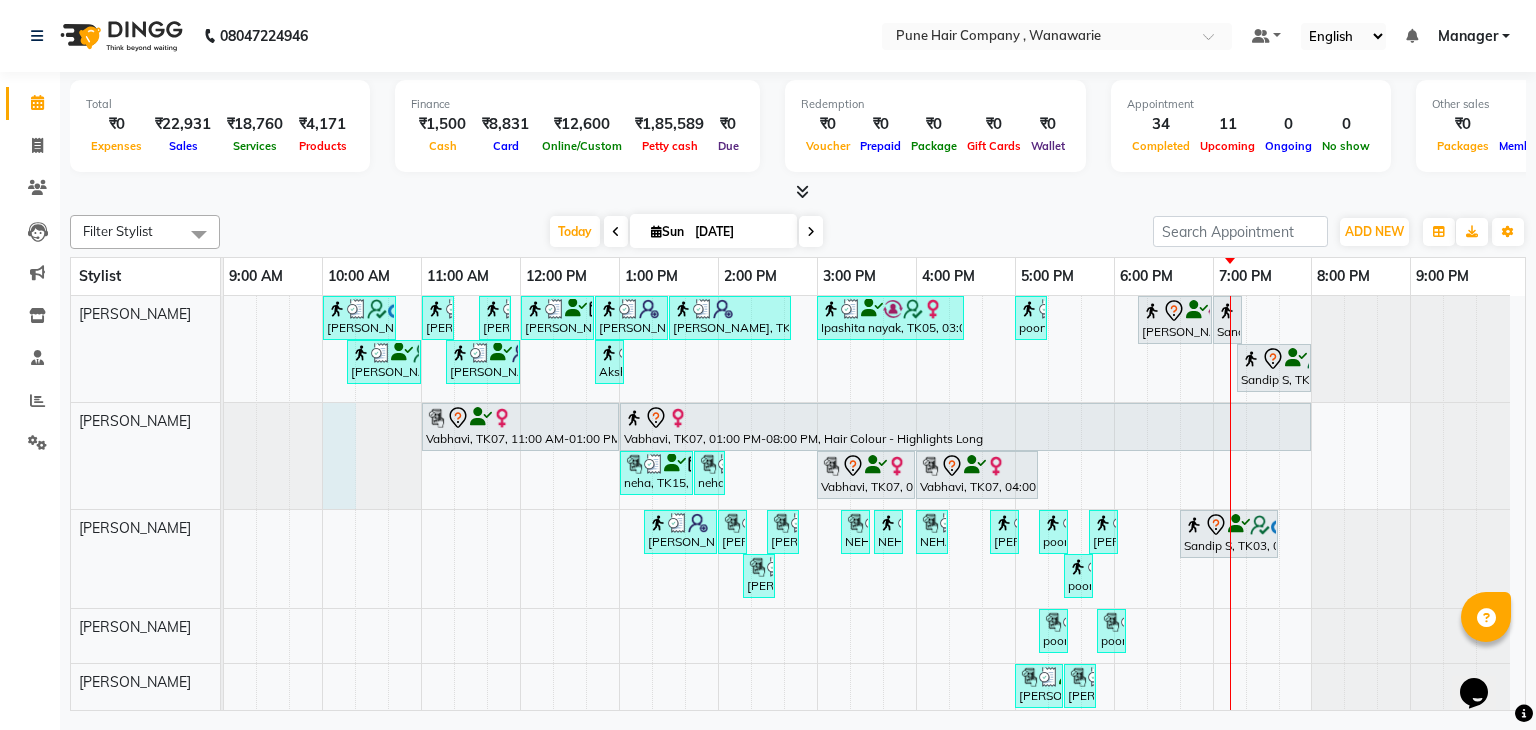 click at bounding box center (224, 456) 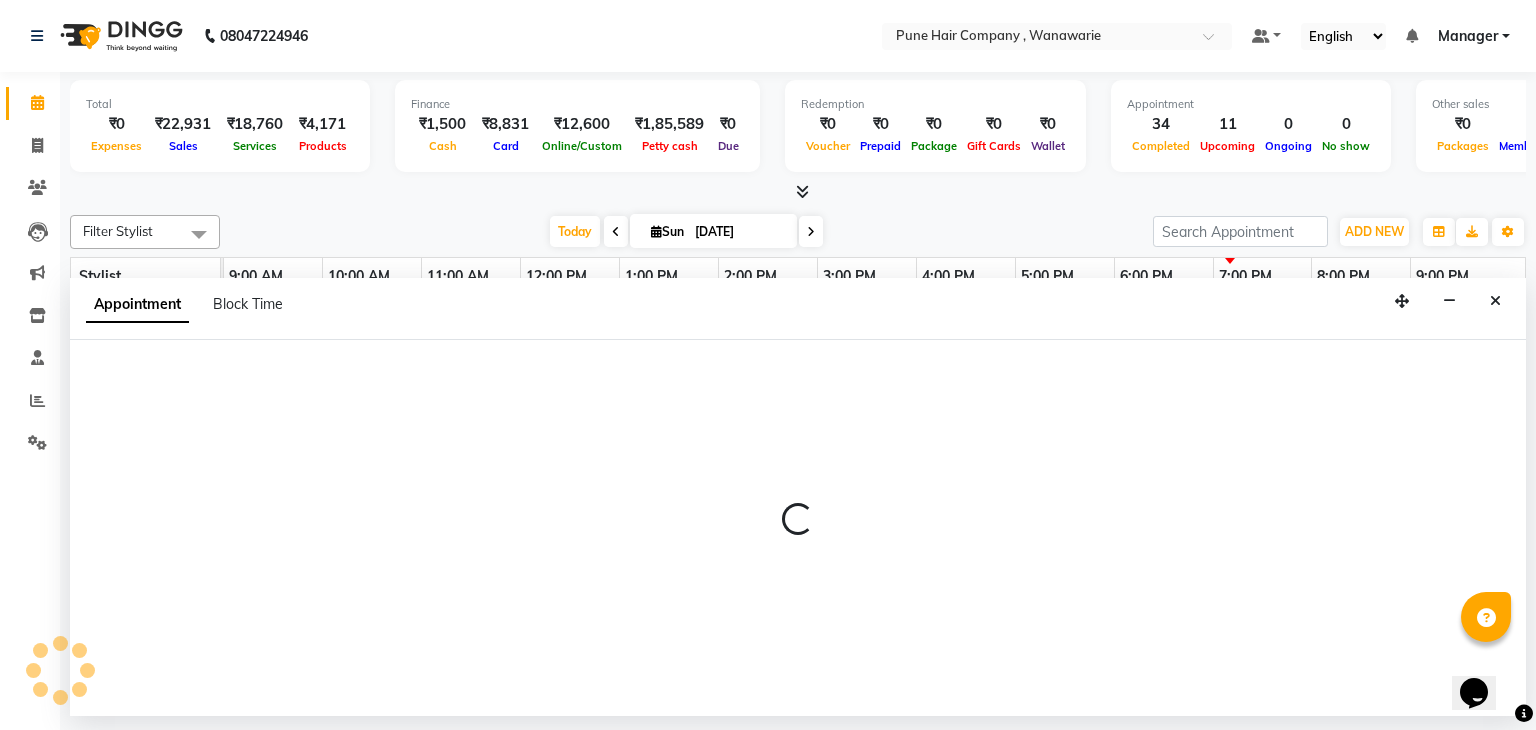 select on "74578" 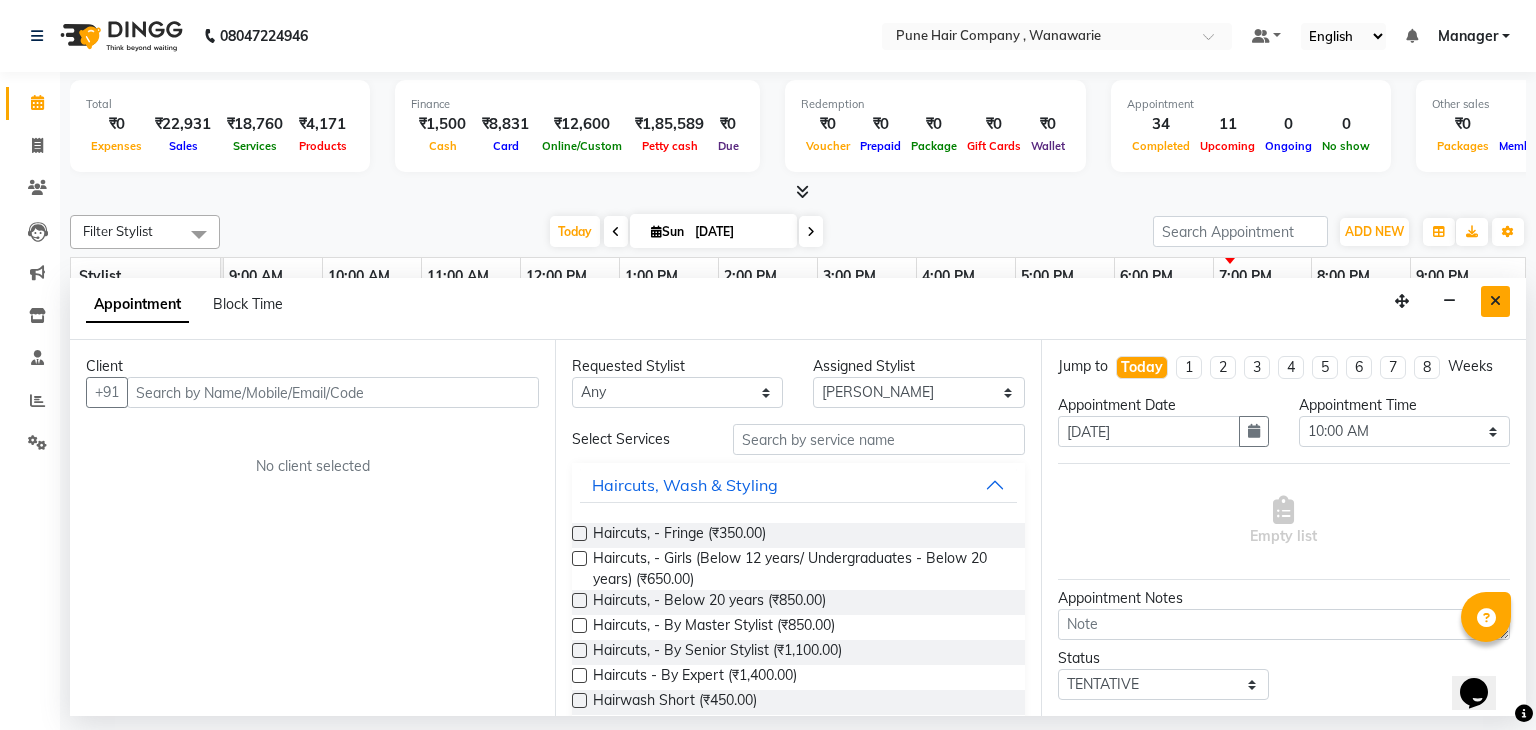 click at bounding box center [1495, 301] 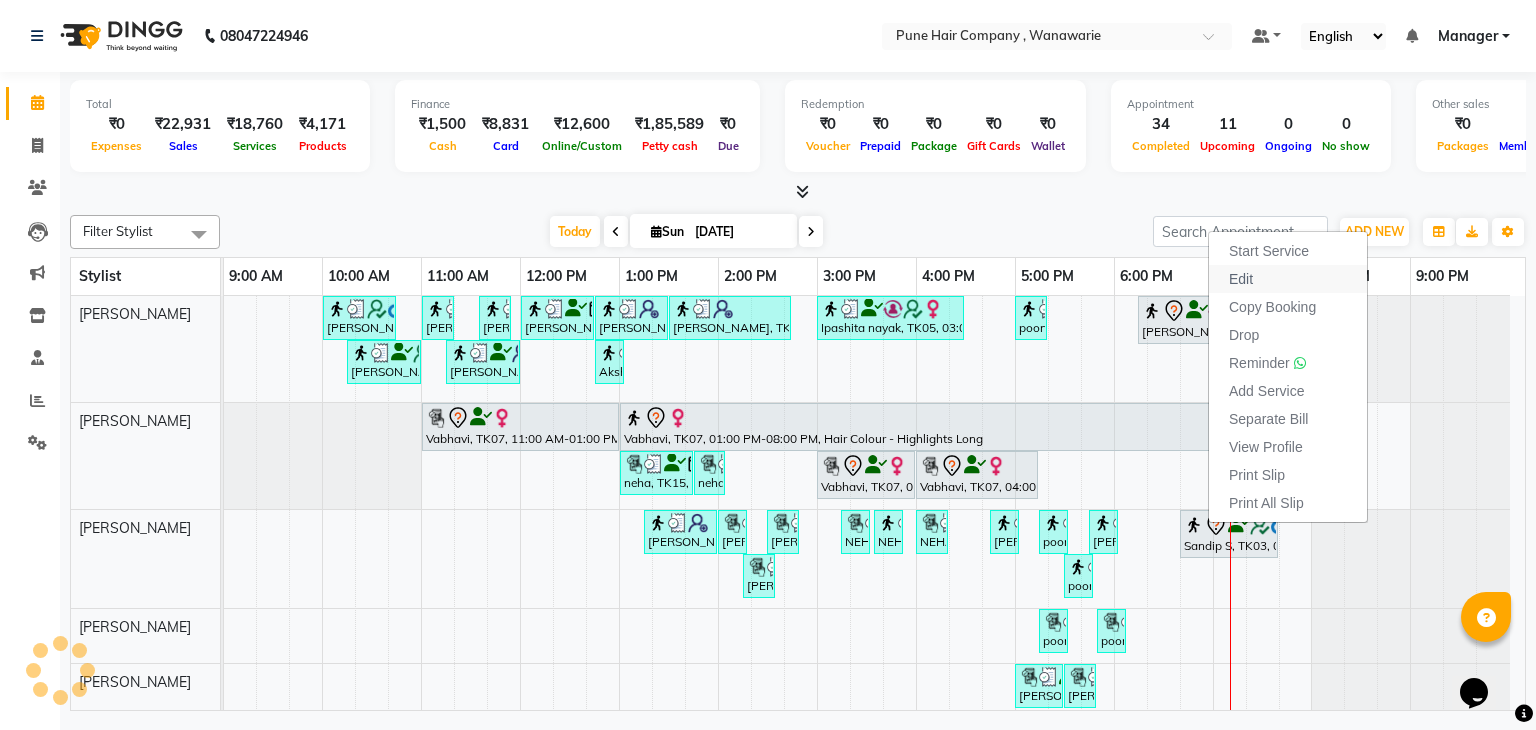 click on "Edit" at bounding box center (1288, 279) 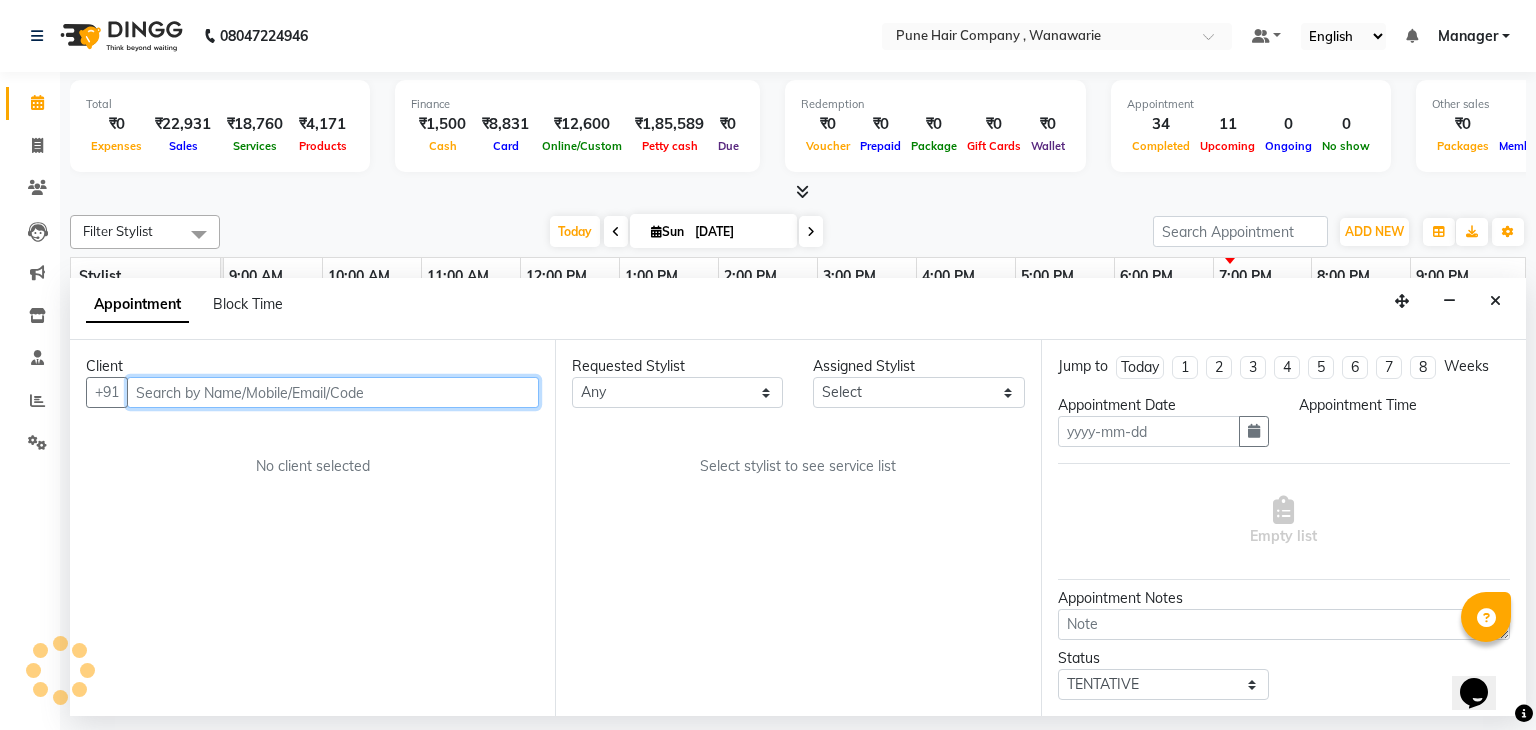 type on "[DATE]" 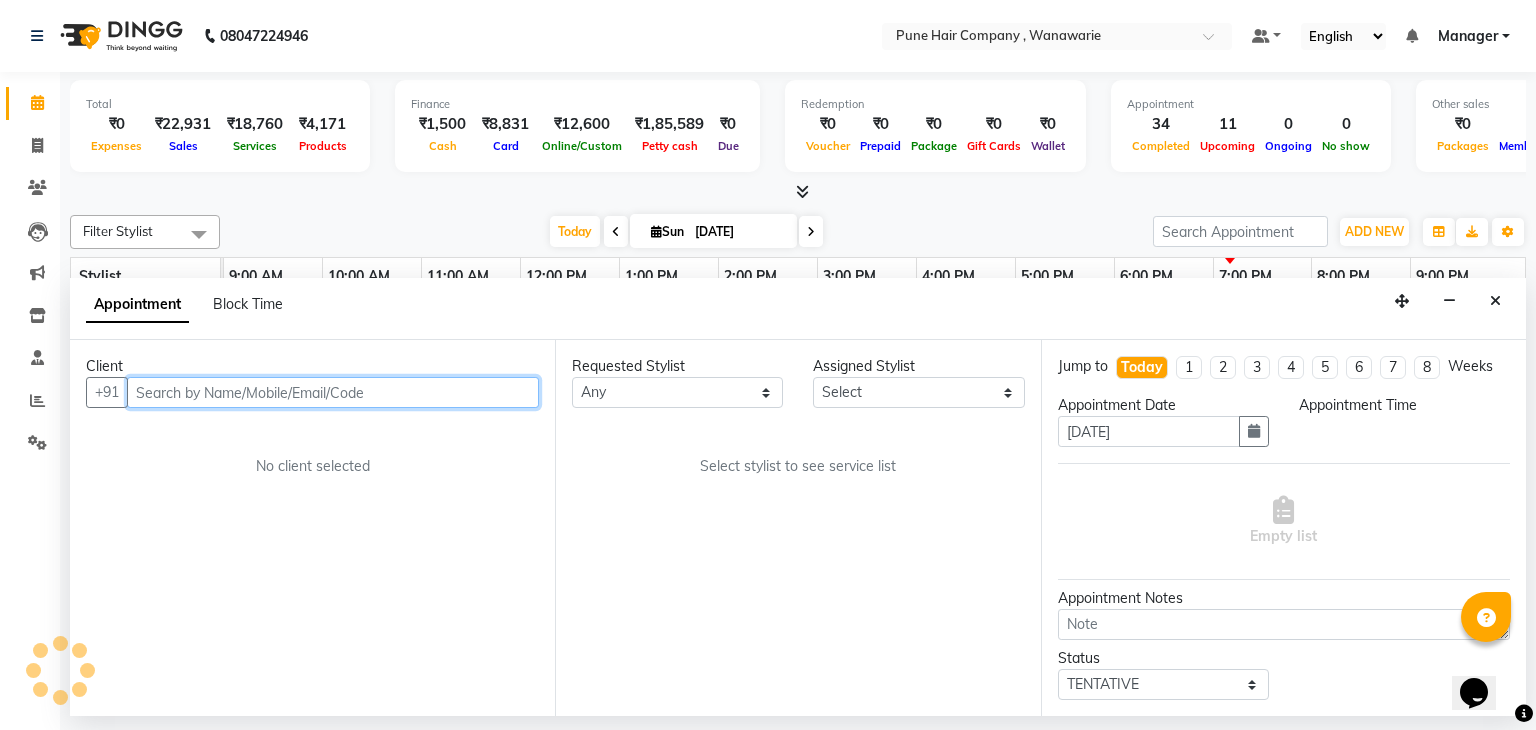 select on "74577" 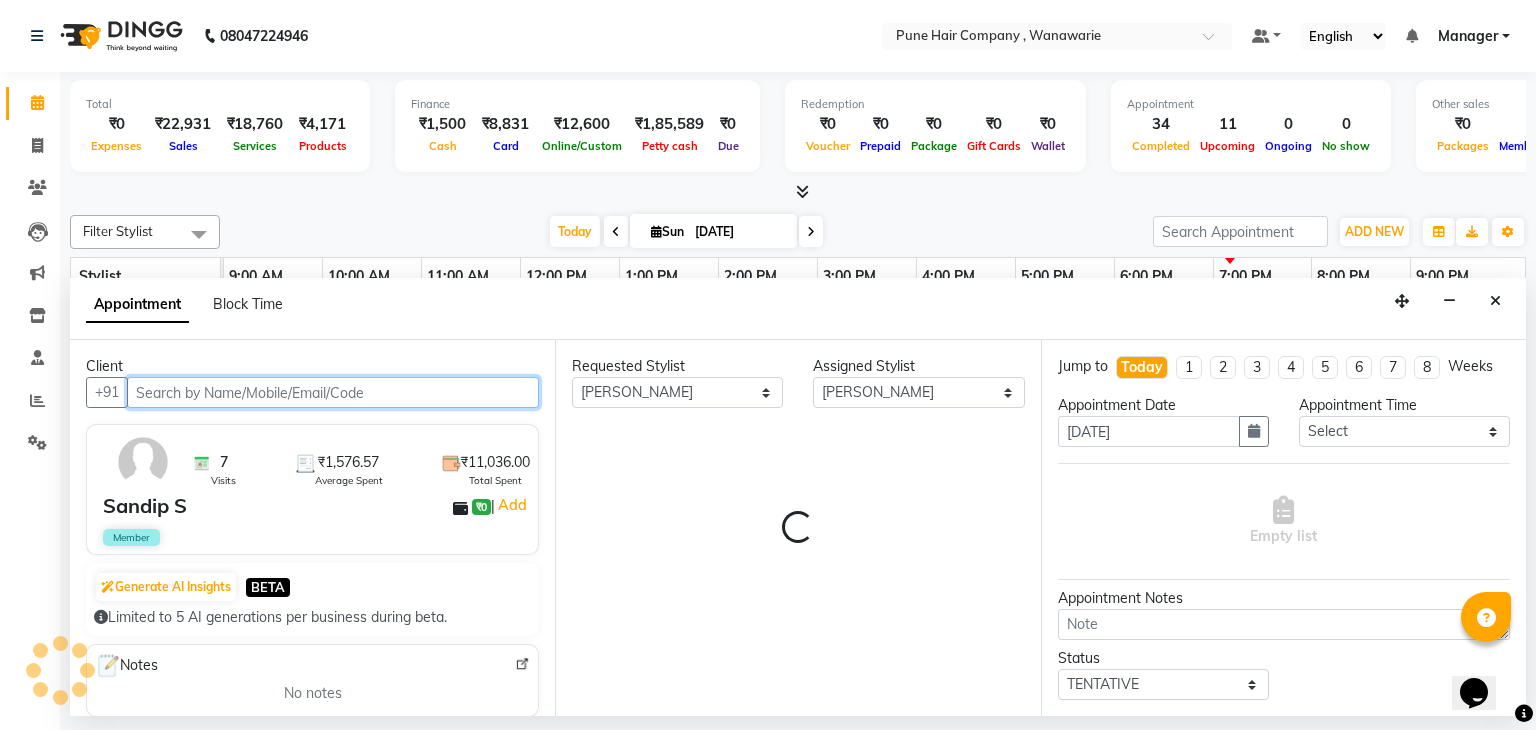 select on "4060" 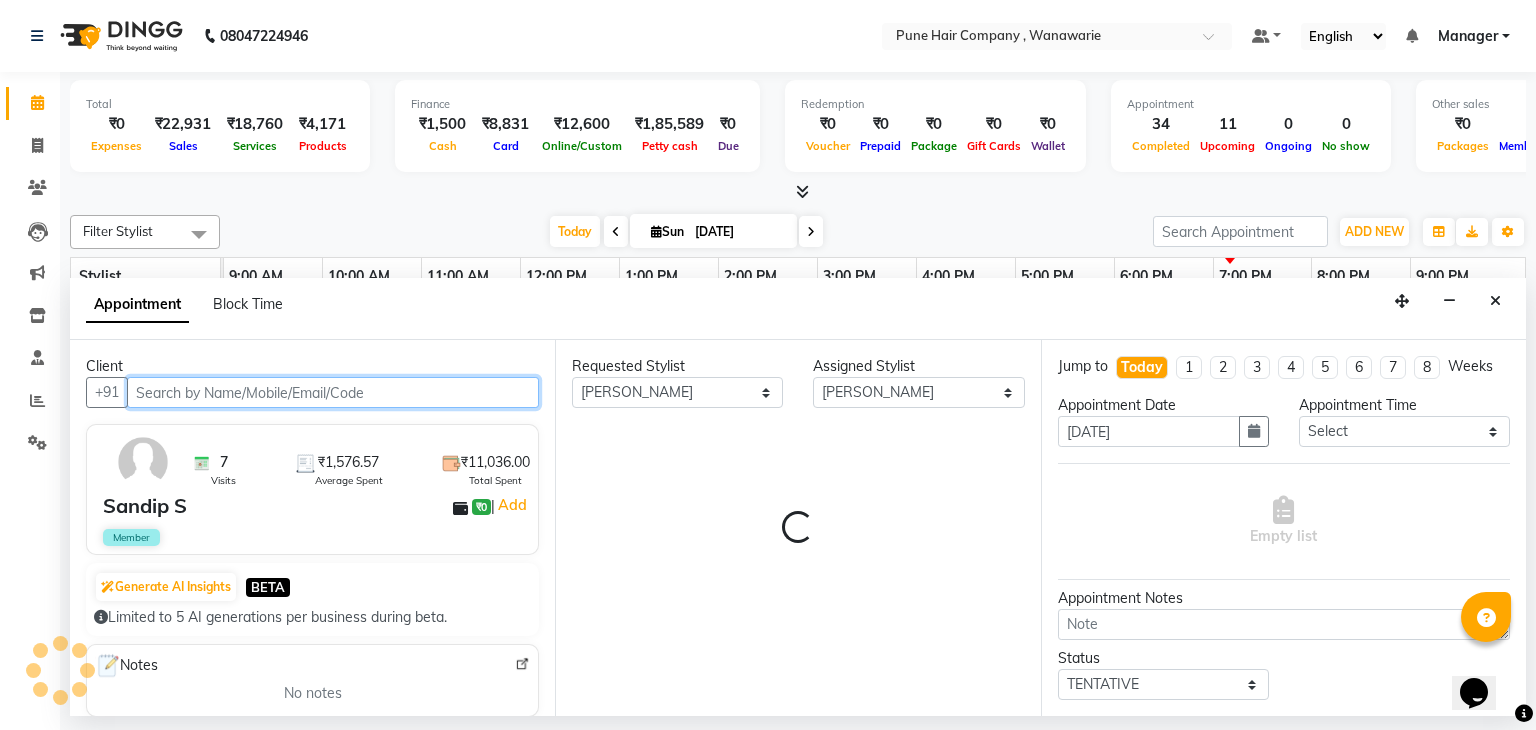 select on "4060" 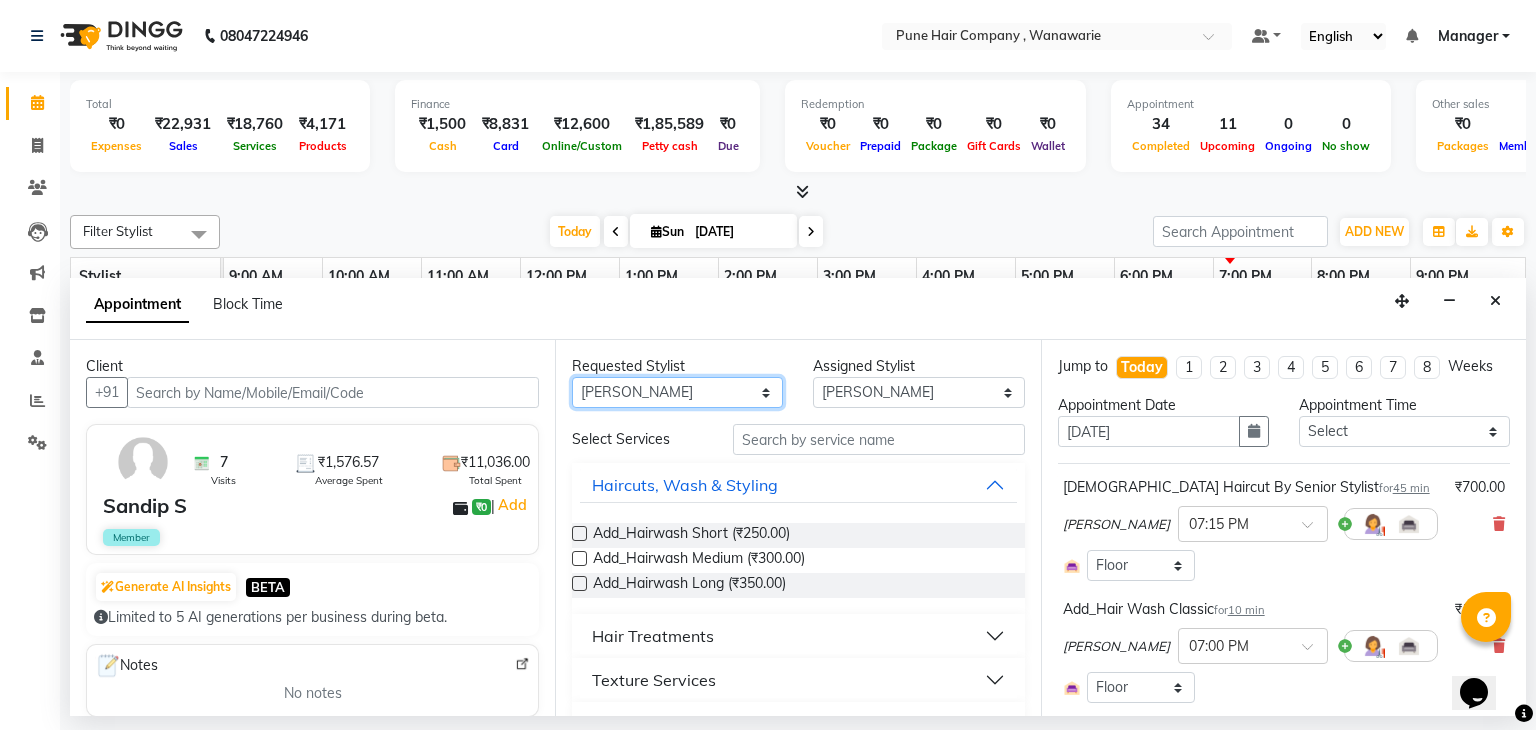 click on "Any Faisal shaikh Kanchan Gajare  Kasturi bhandari Manoj Zambre Prasad wagh Ranjeet Solanki Shriram Raut" at bounding box center (677, 392) 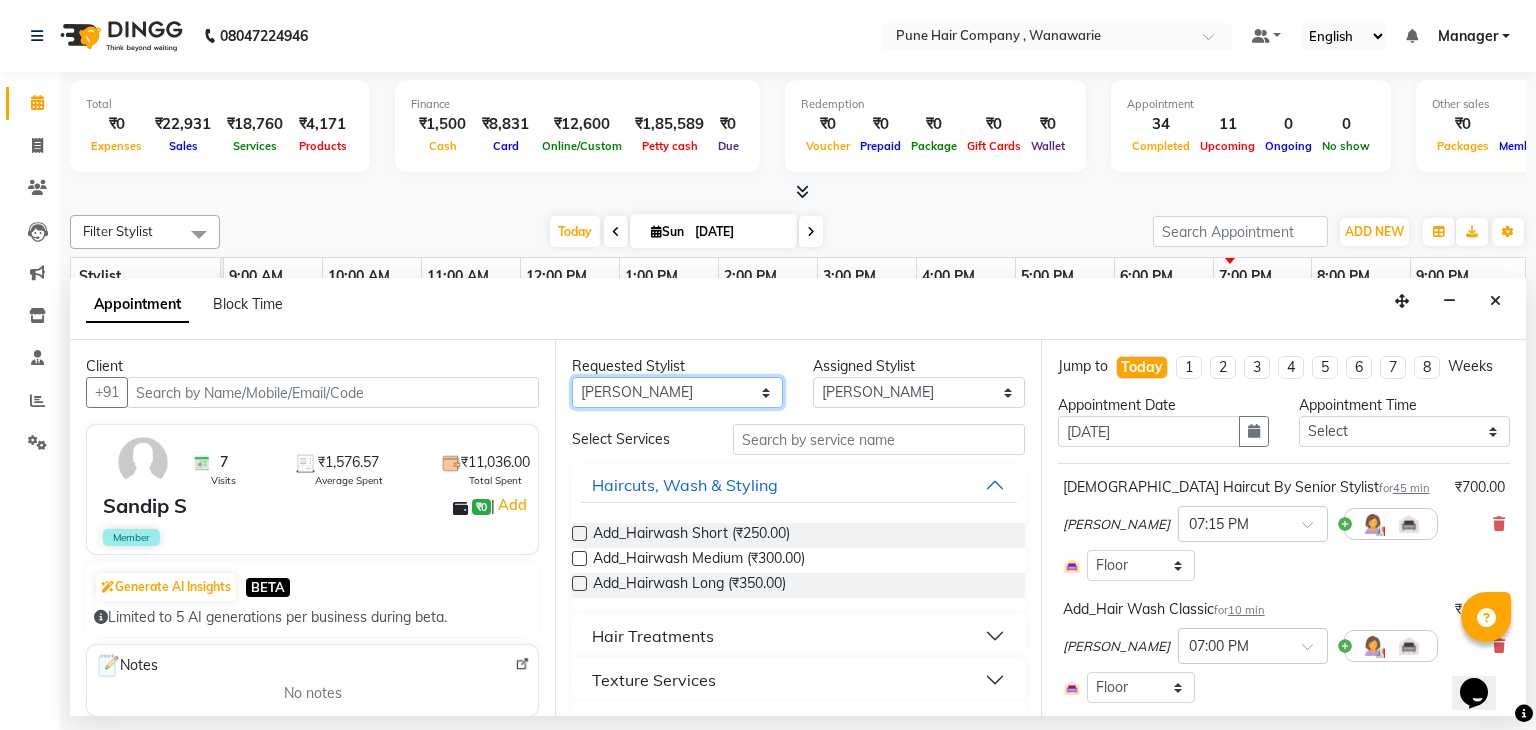 select on "74579" 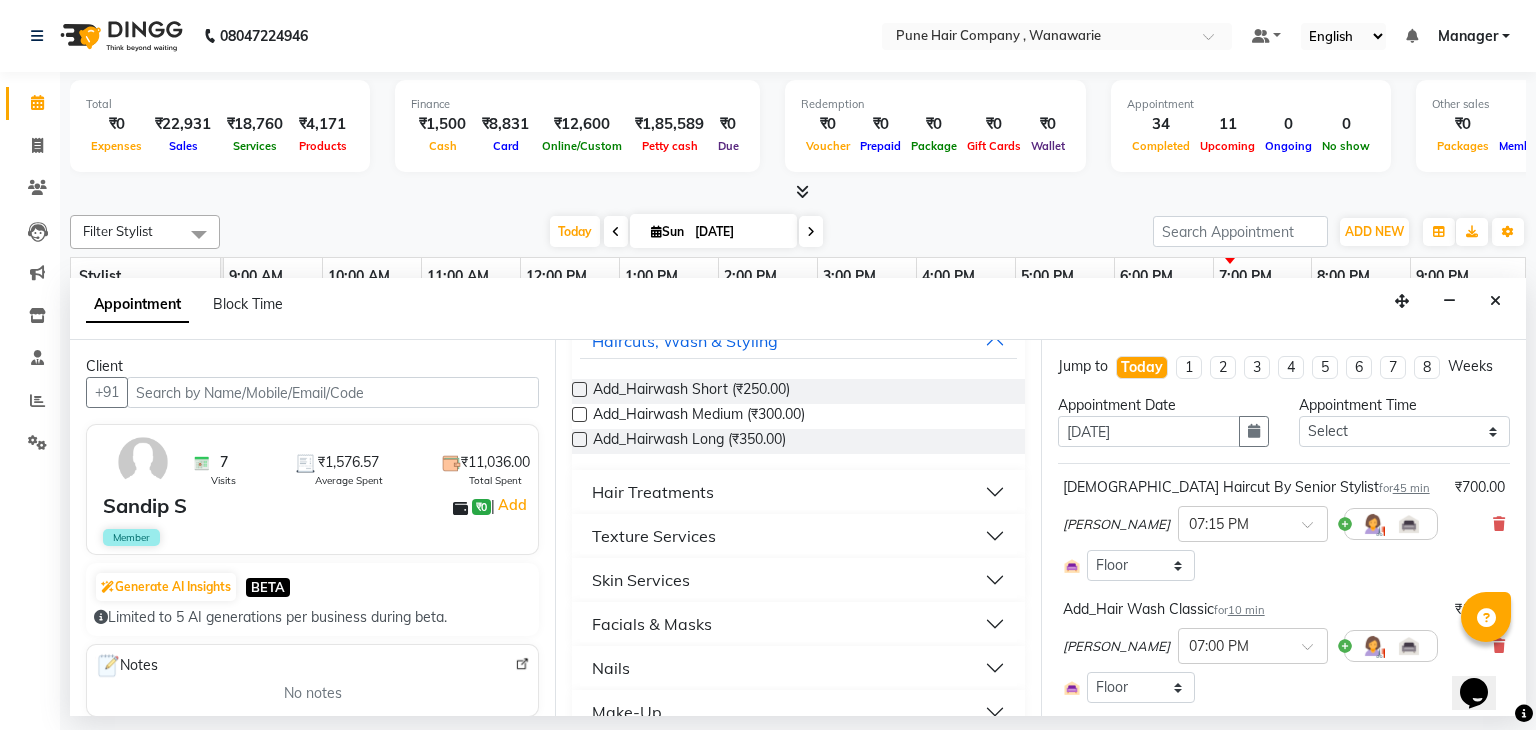 scroll, scrollTop: 160, scrollLeft: 0, axis: vertical 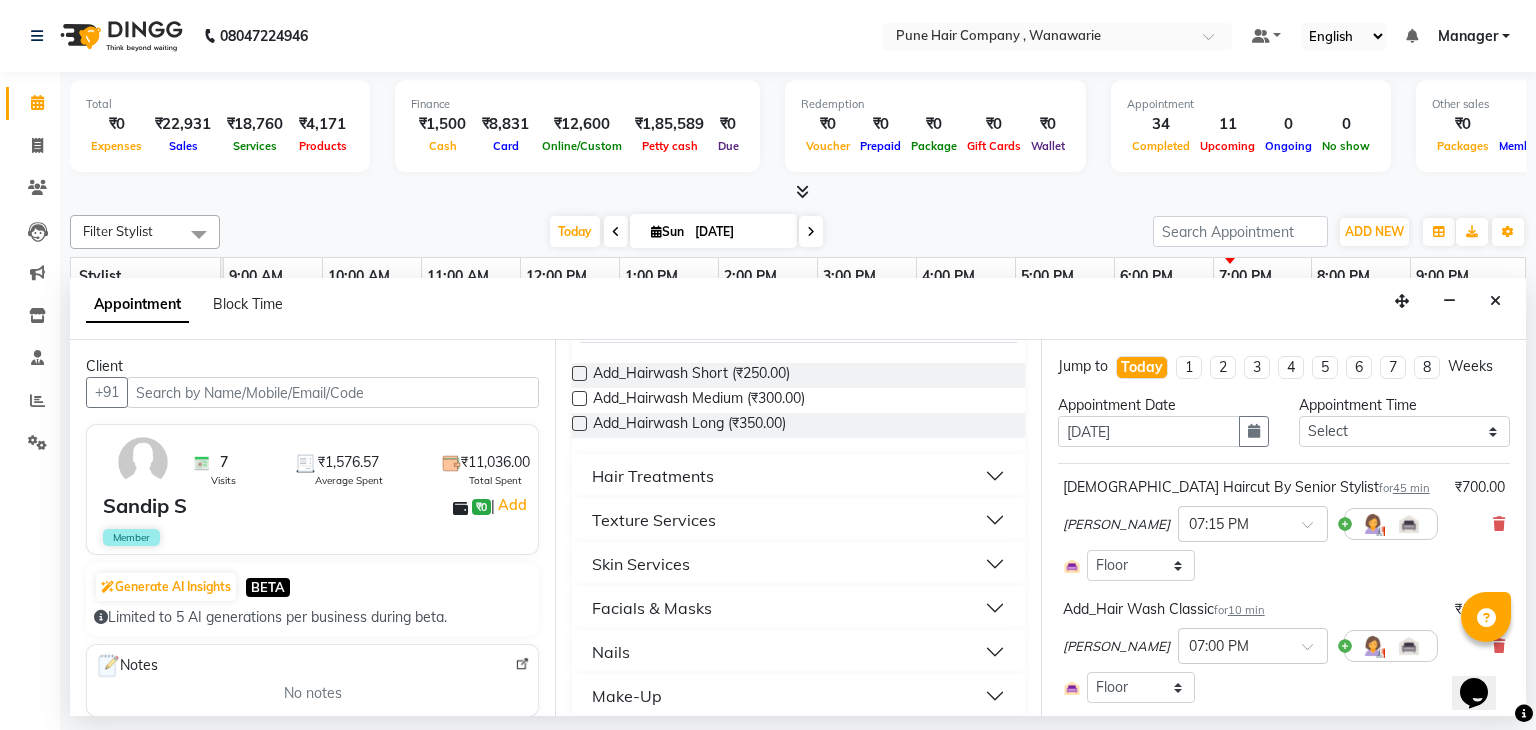 click on "Skin Services" at bounding box center [798, 564] 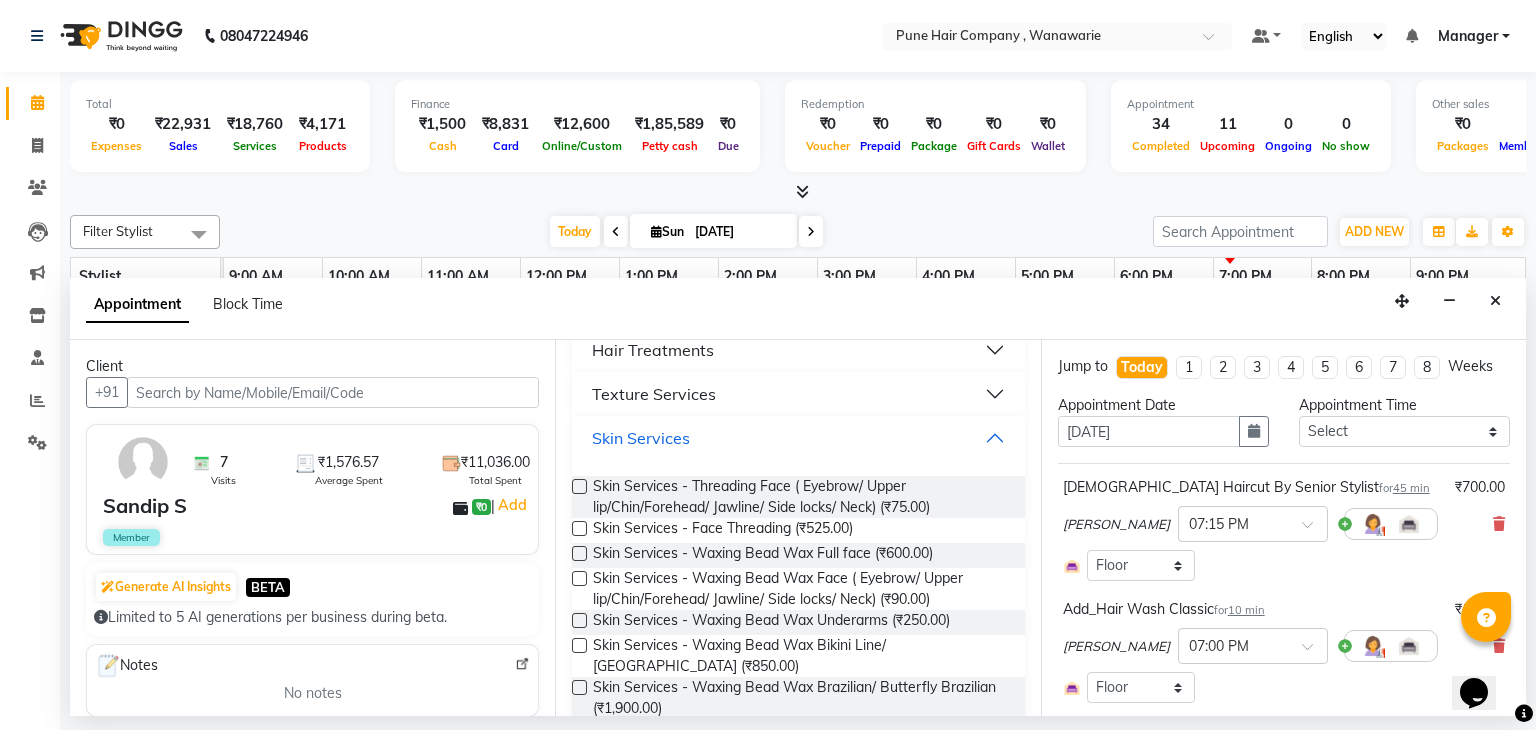 scroll, scrollTop: 288, scrollLeft: 0, axis: vertical 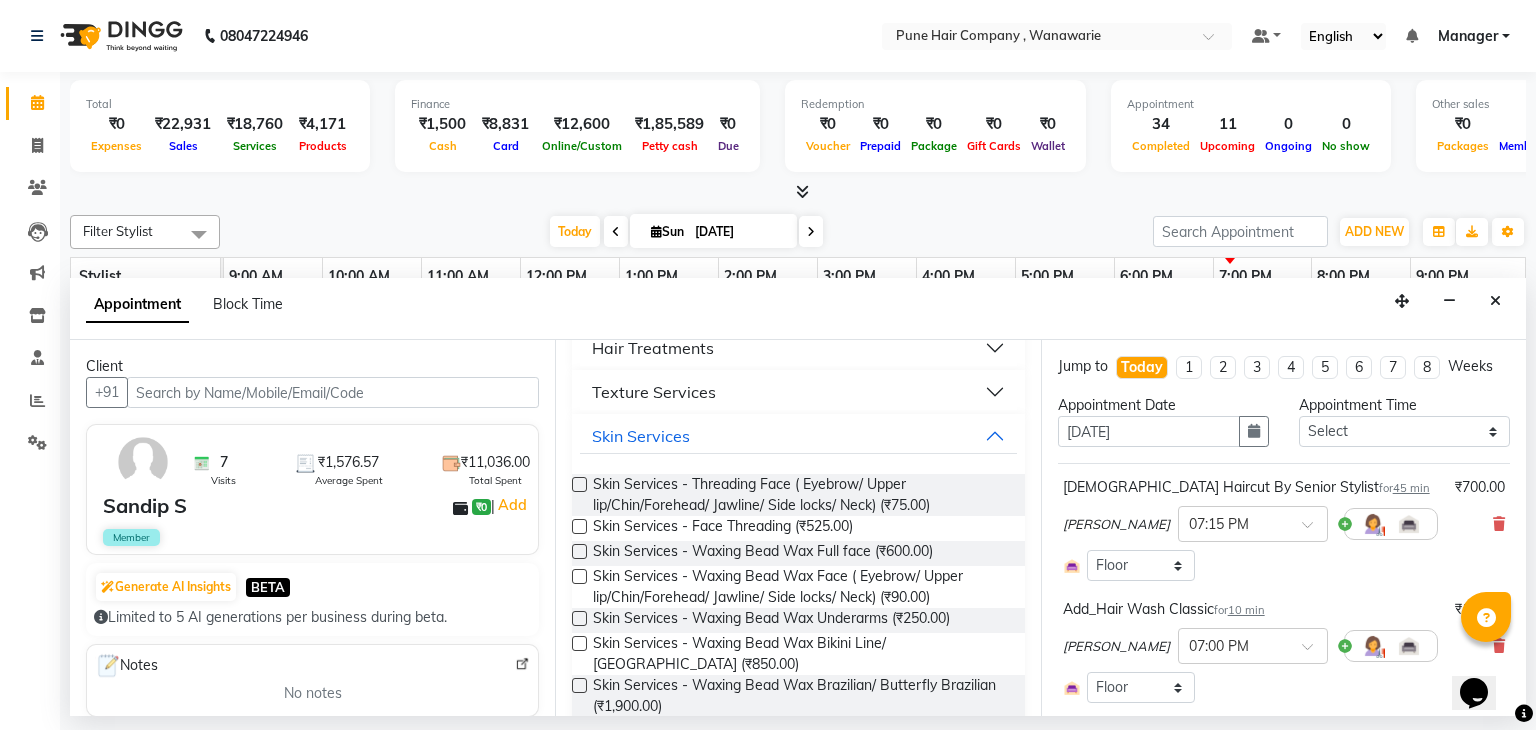 click at bounding box center (579, 576) 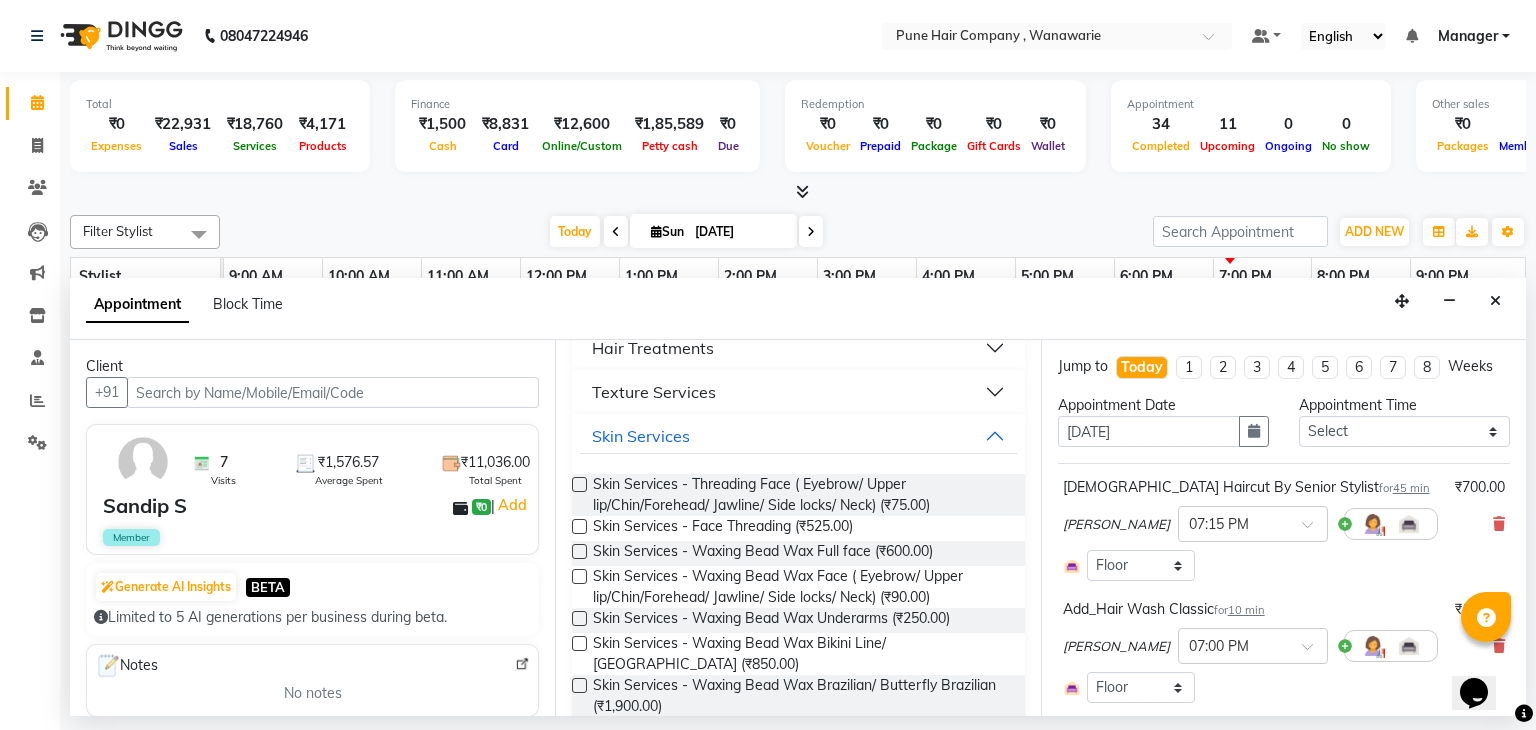 click at bounding box center (579, 576) 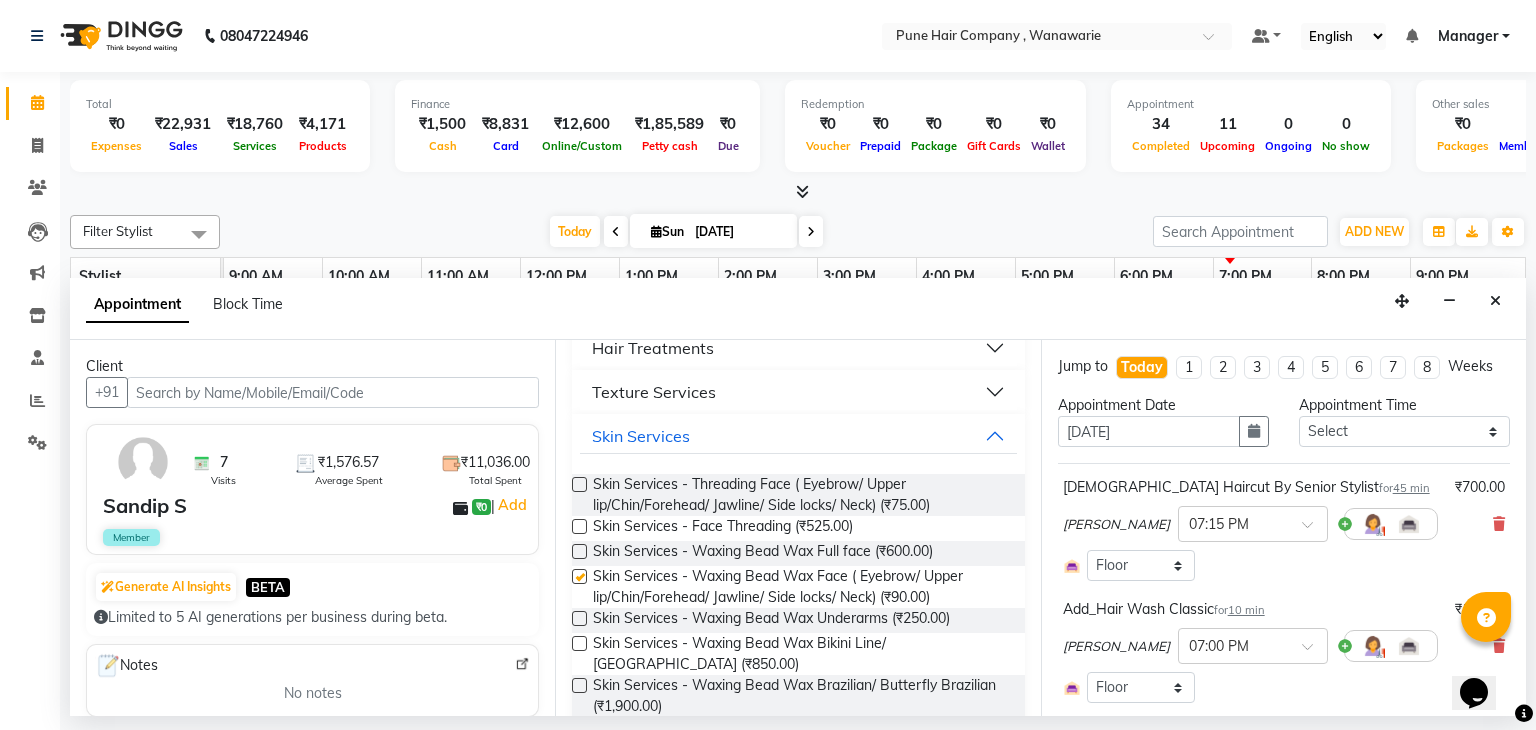 checkbox on "false" 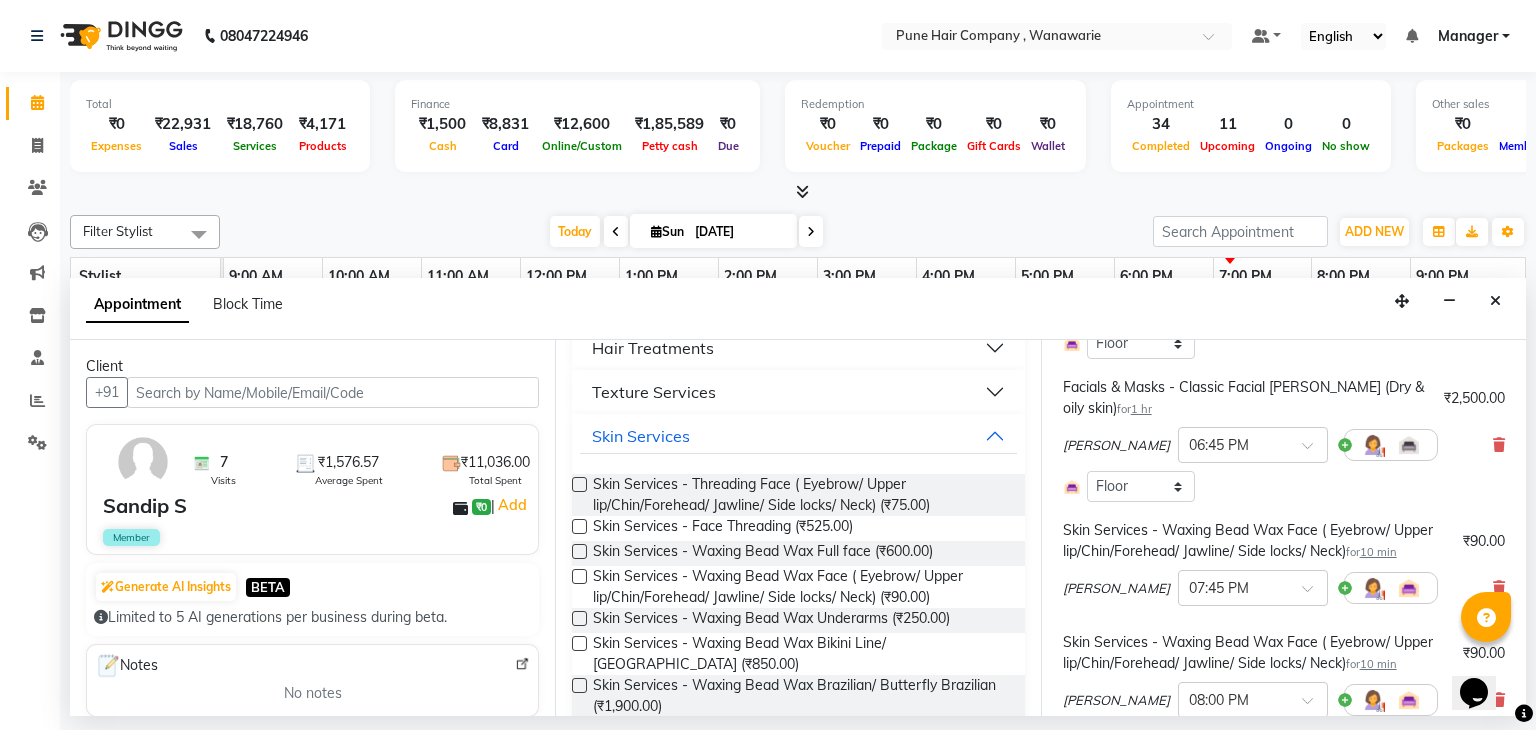scroll, scrollTop: 336, scrollLeft: 0, axis: vertical 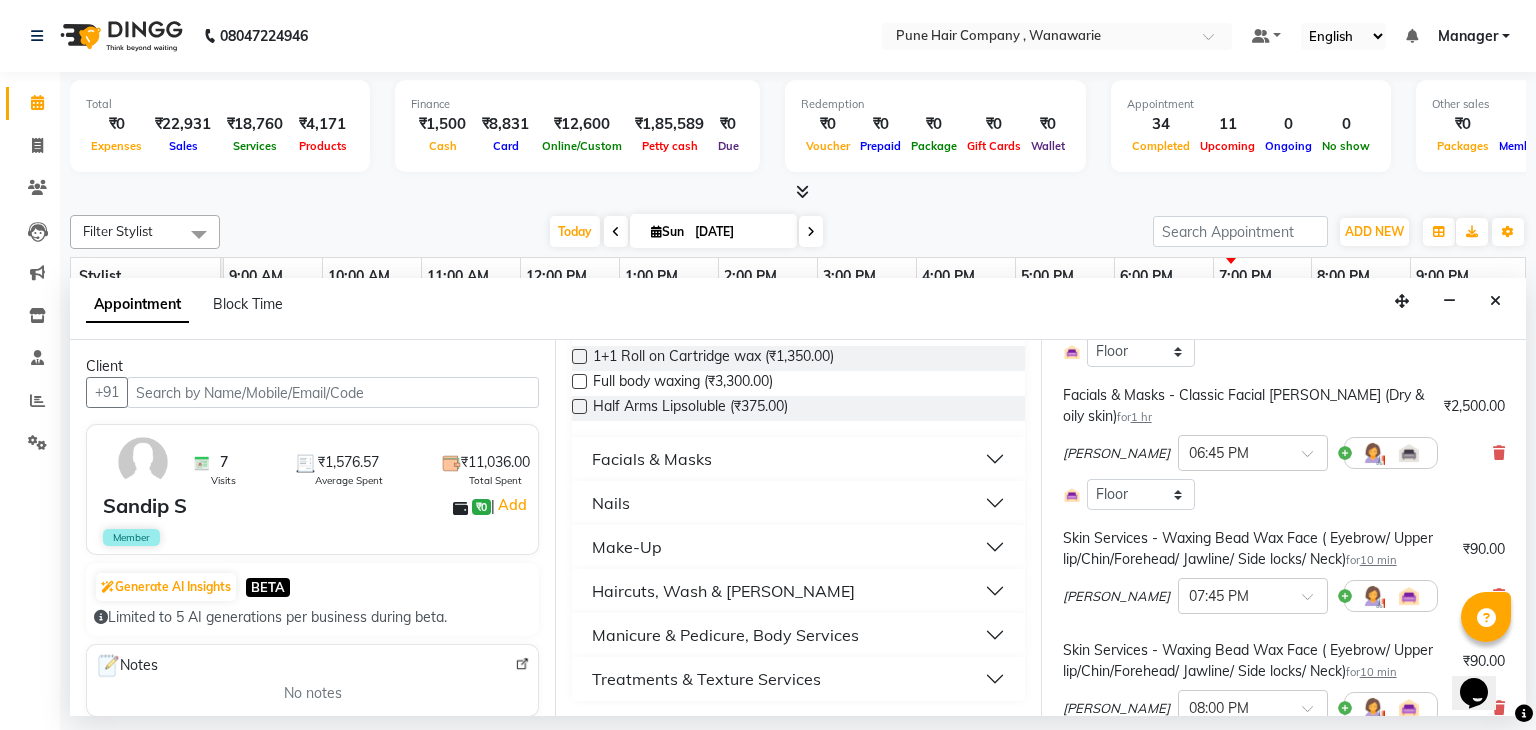 click on "Facials & Masks" at bounding box center (798, 459) 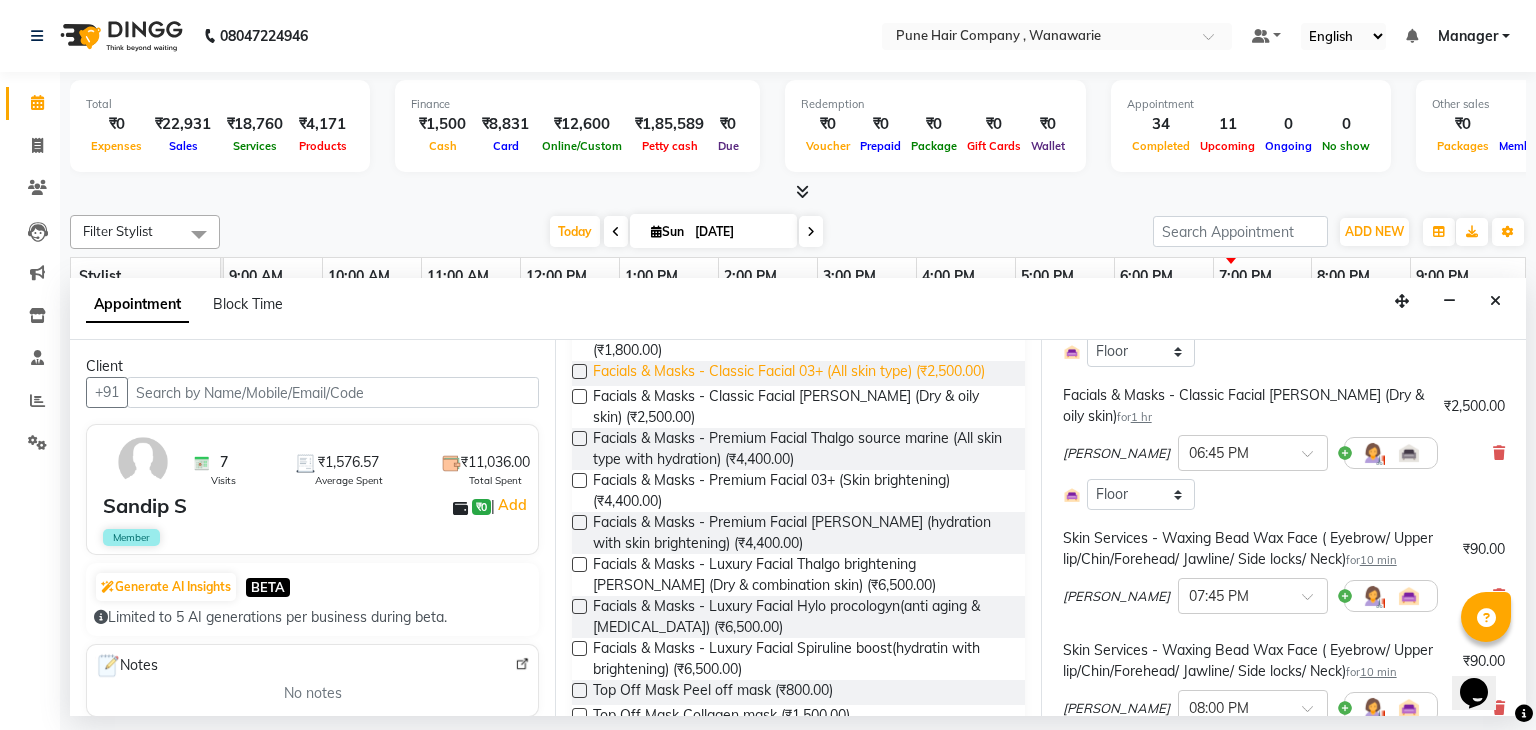 scroll, scrollTop: 1173, scrollLeft: 0, axis: vertical 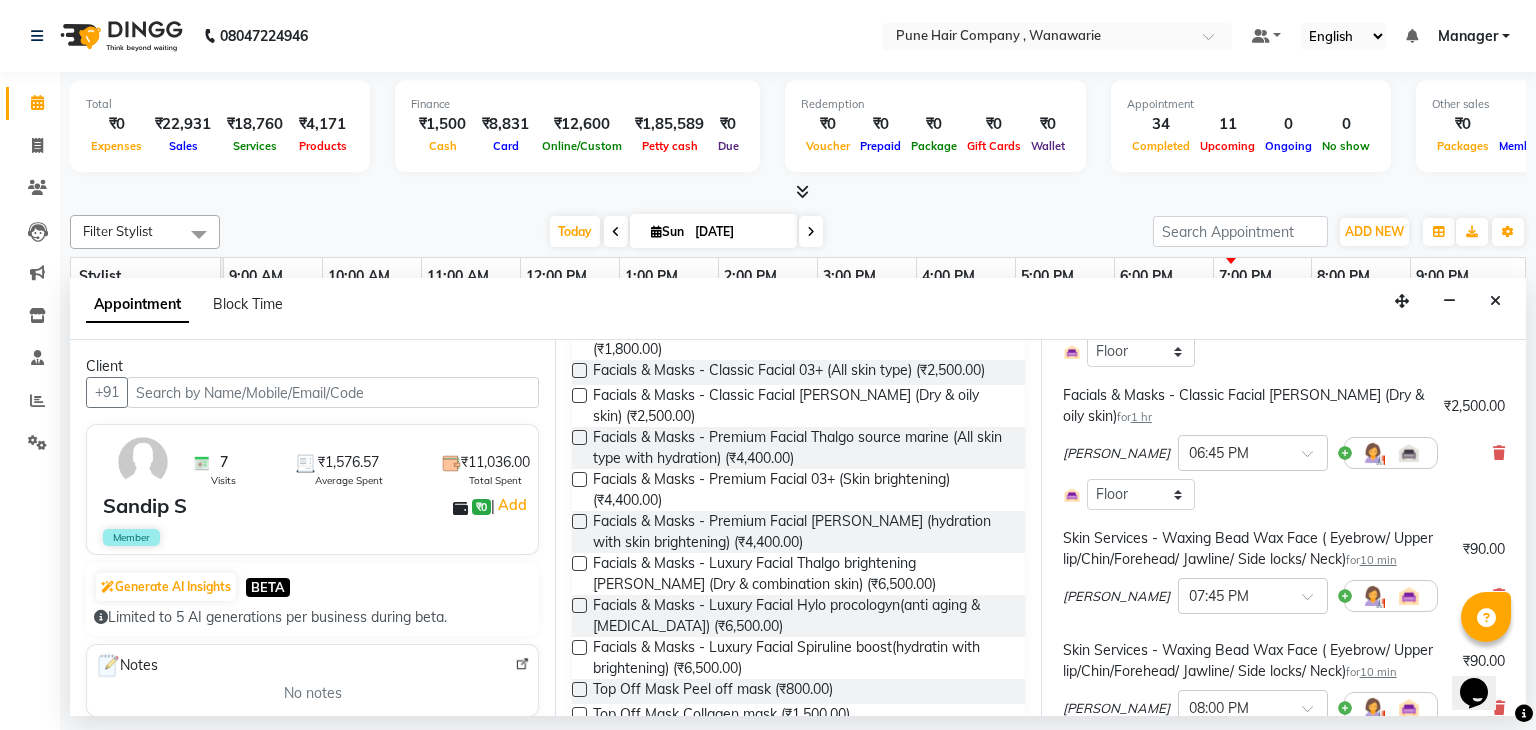click at bounding box center [579, 479] 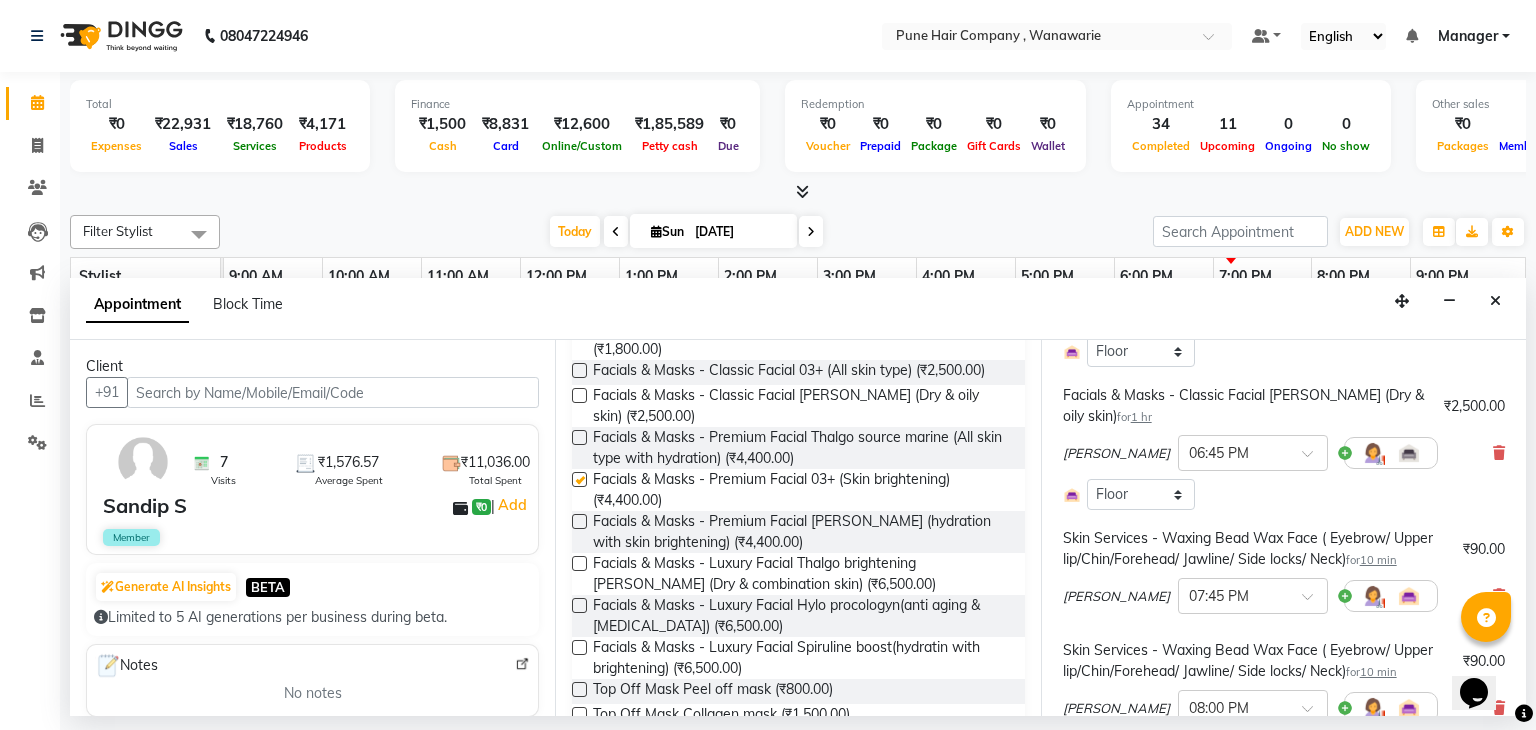 checkbox on "false" 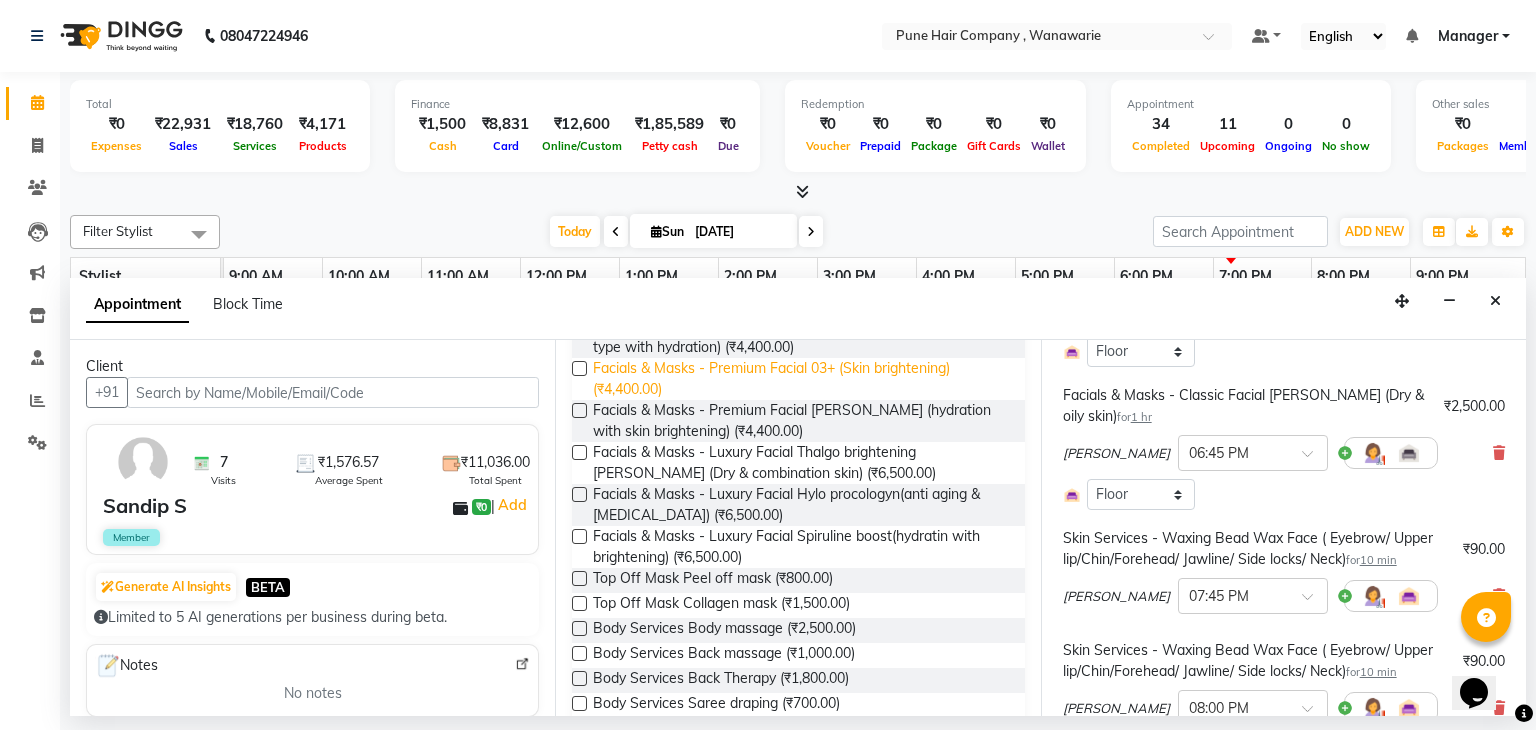 scroll, scrollTop: 1293, scrollLeft: 0, axis: vertical 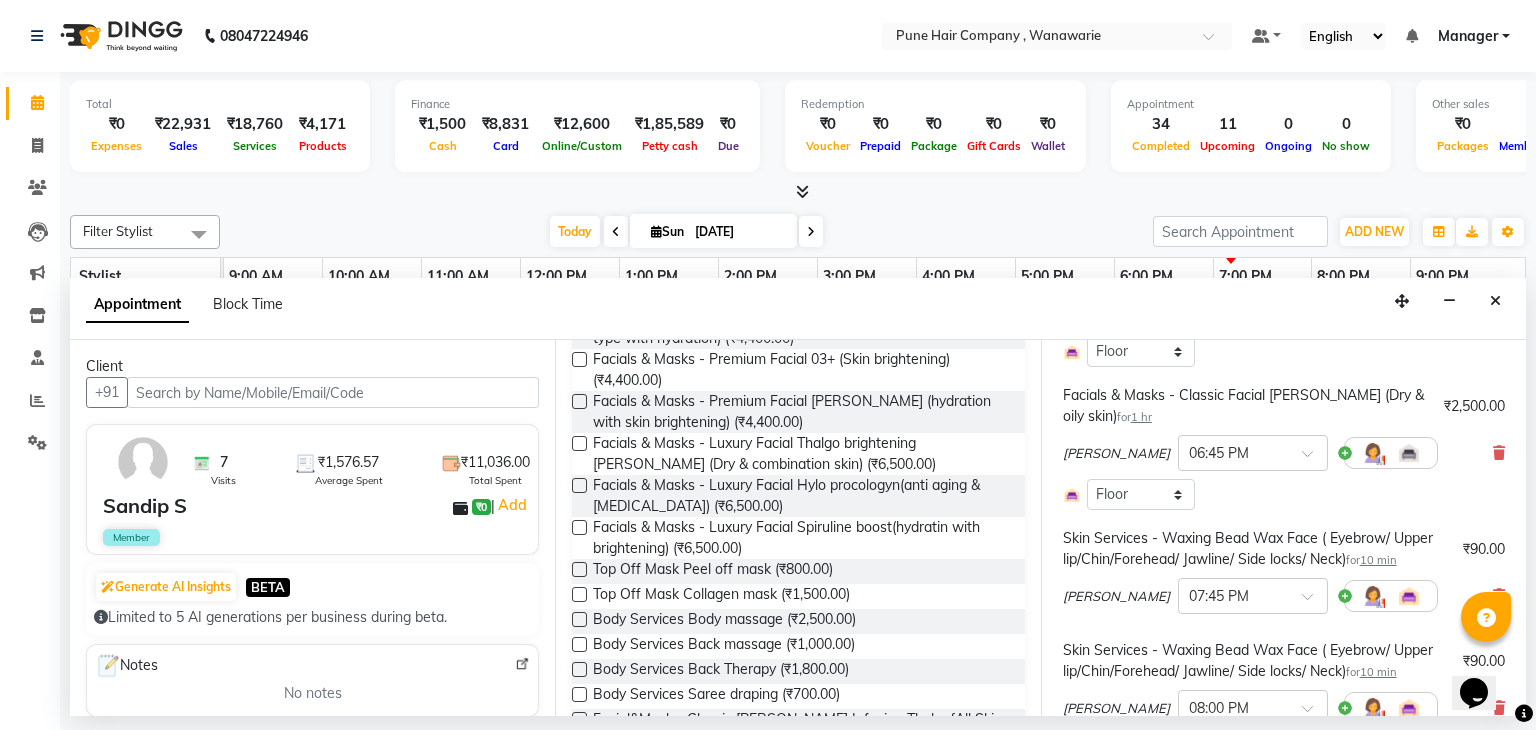 click at bounding box center (579, 594) 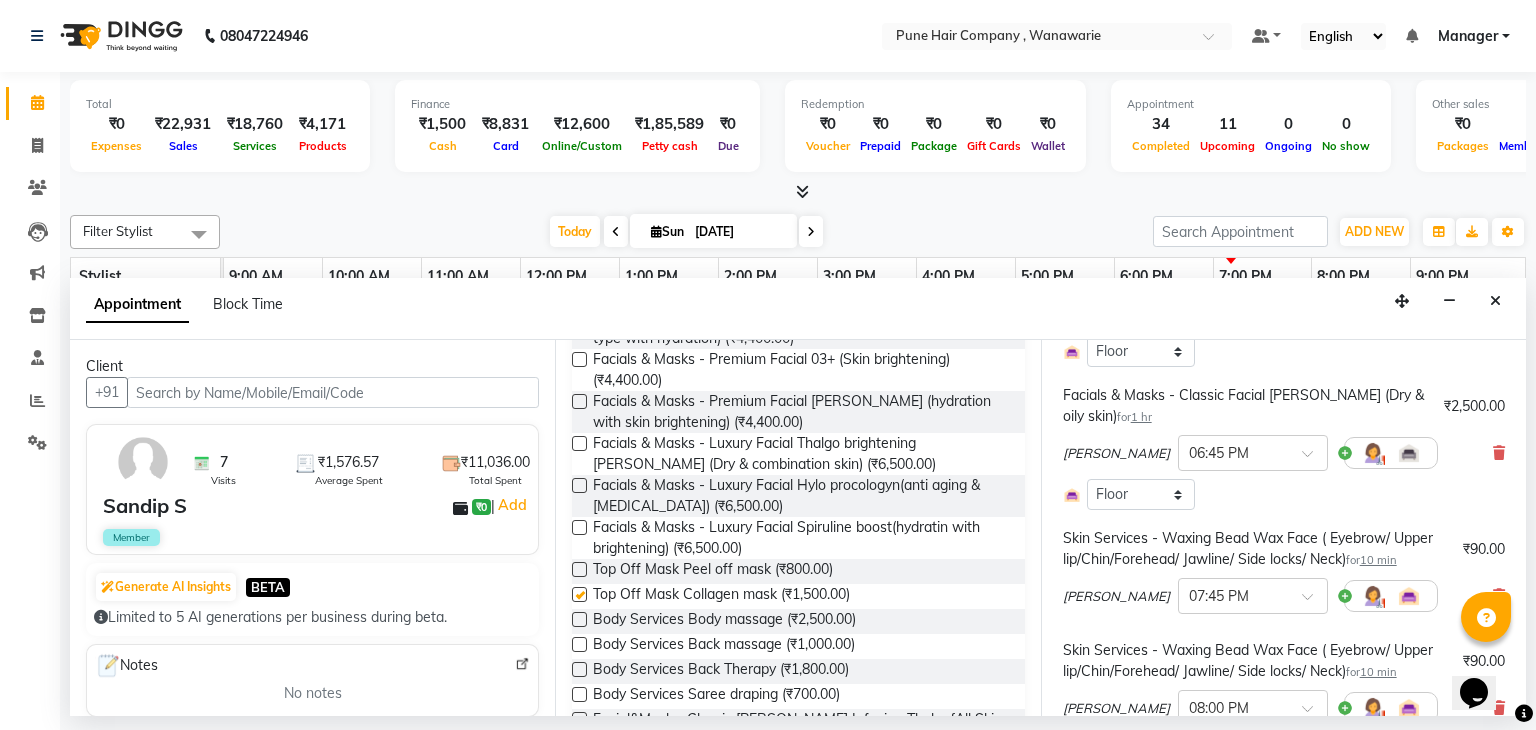 checkbox on "false" 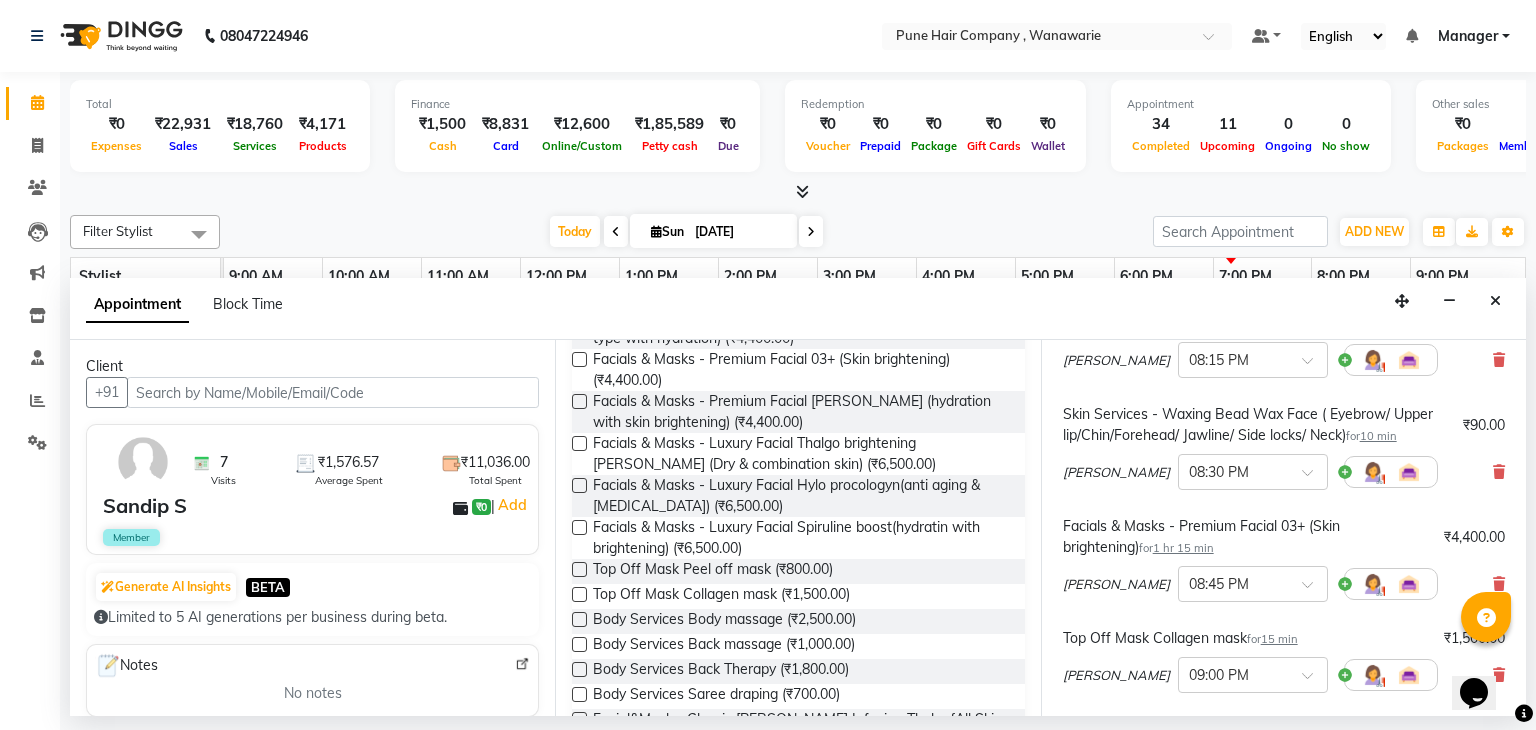 scroll, scrollTop: 1040, scrollLeft: 0, axis: vertical 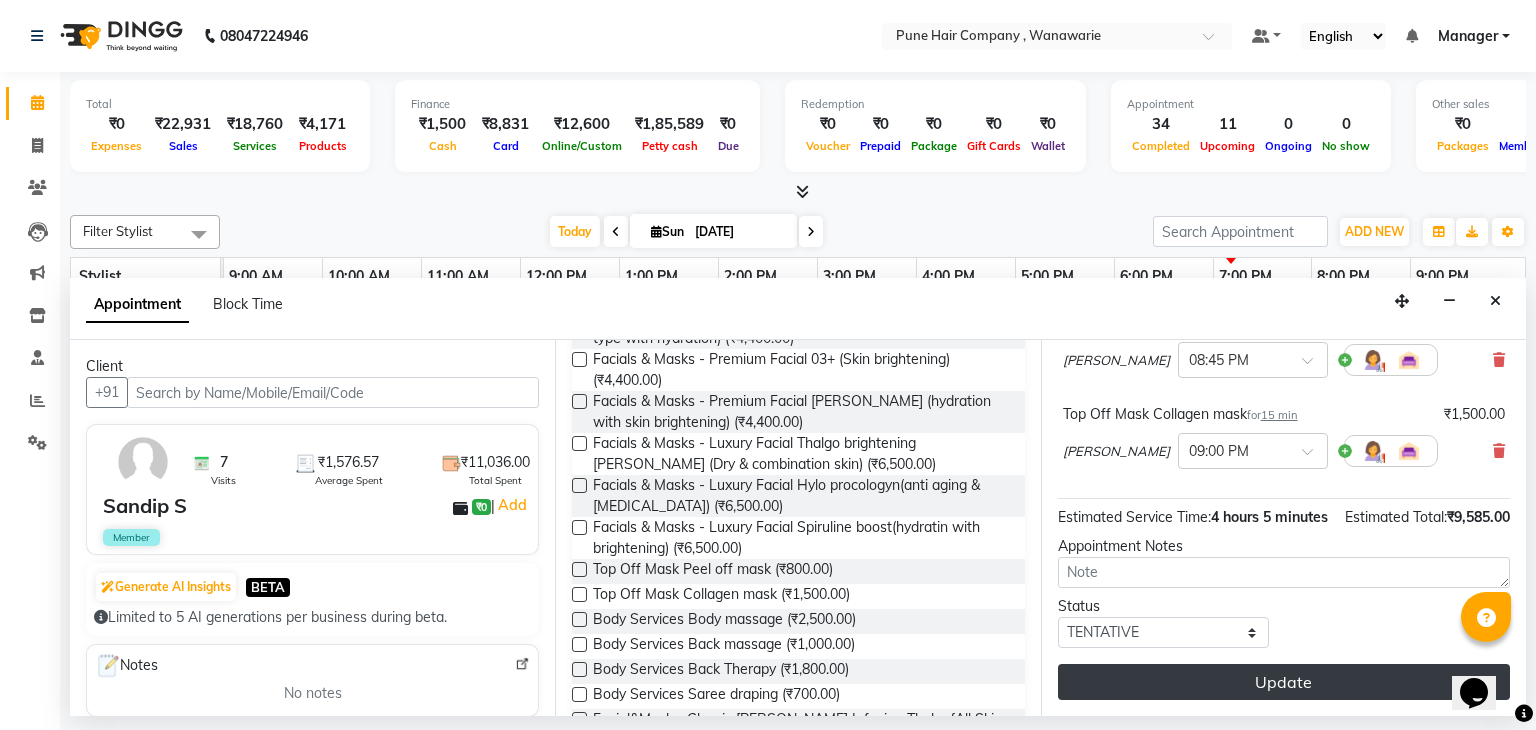 click on "Update" at bounding box center [1284, 682] 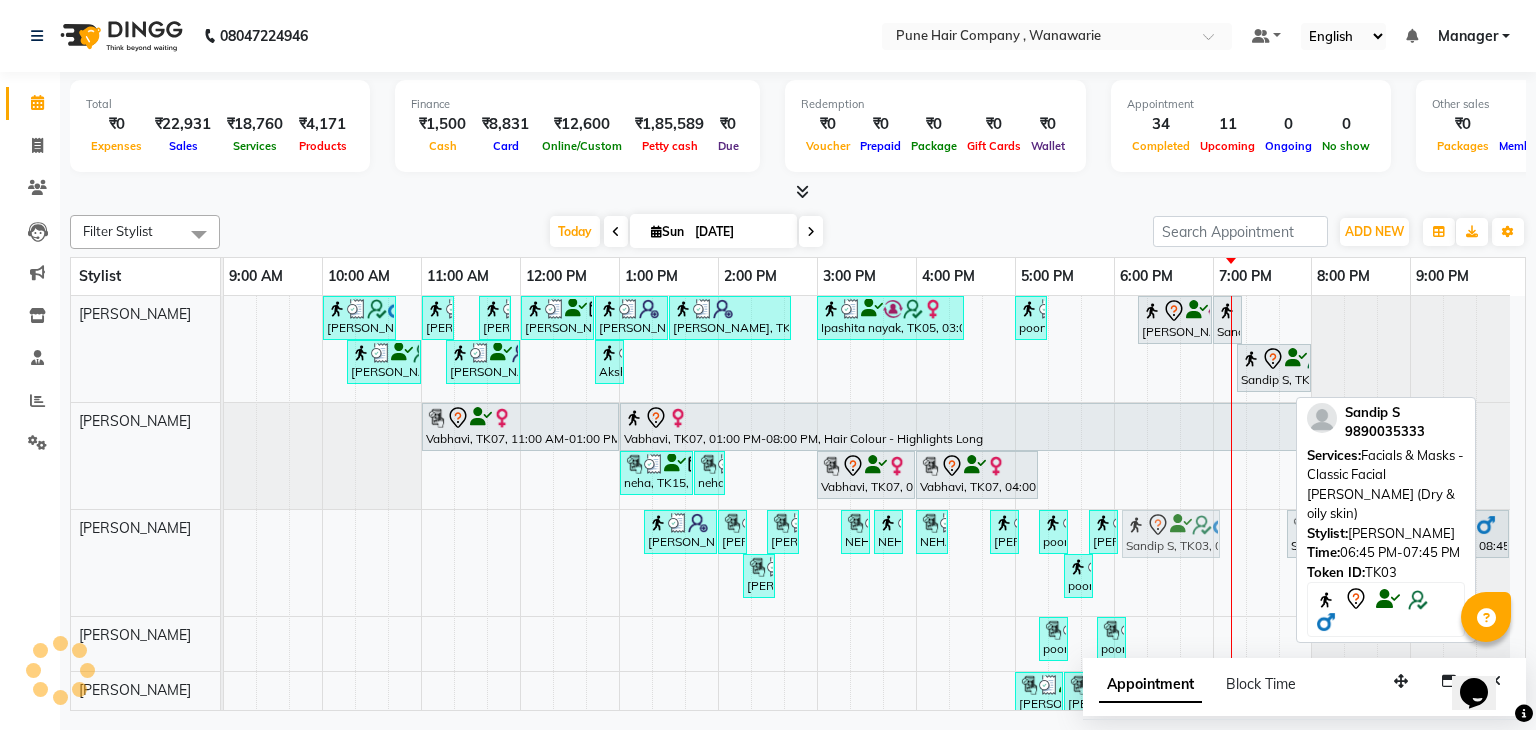 drag, startPoint x: 1238, startPoint y: 530, endPoint x: 1176, endPoint y: 529, distance: 62.008064 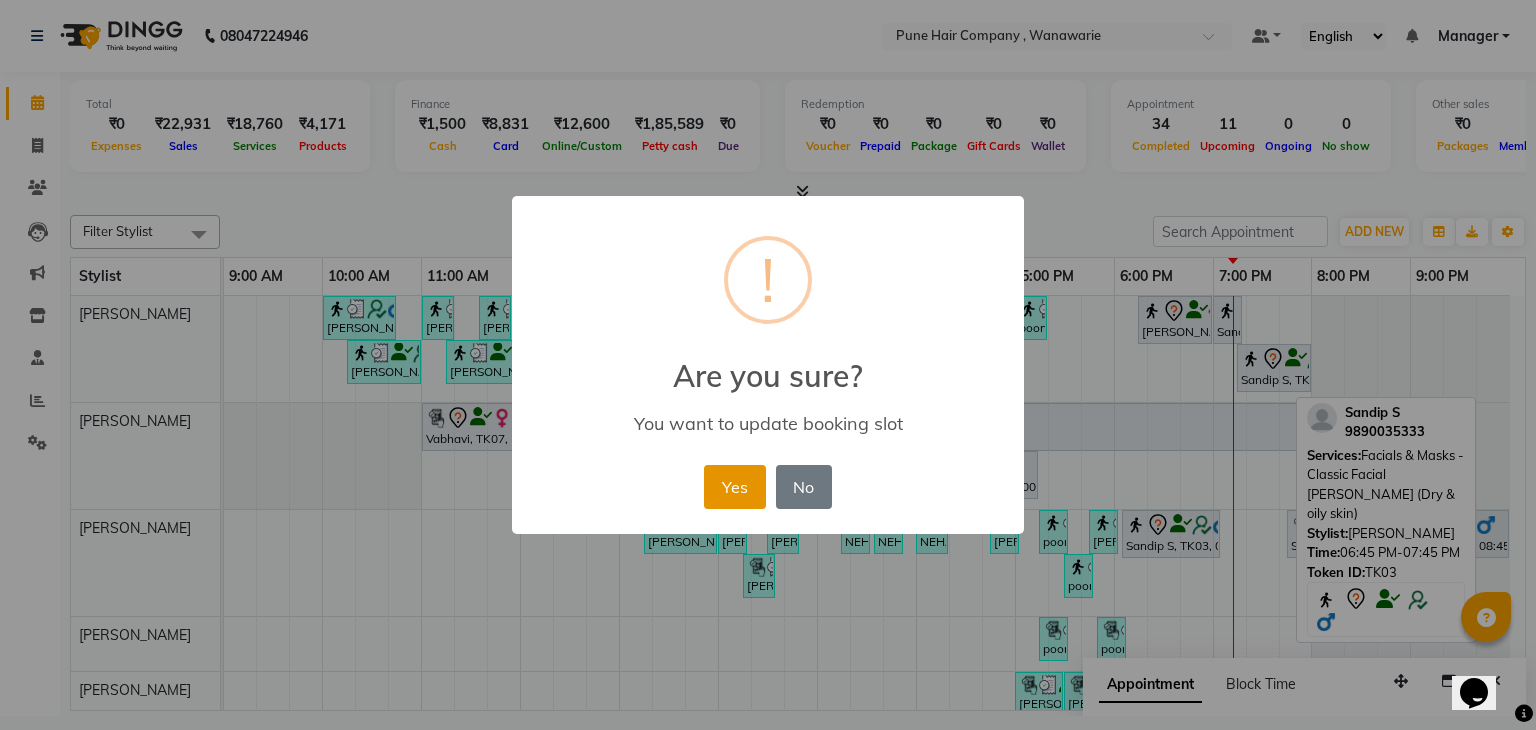 click on "Yes" at bounding box center (734, 487) 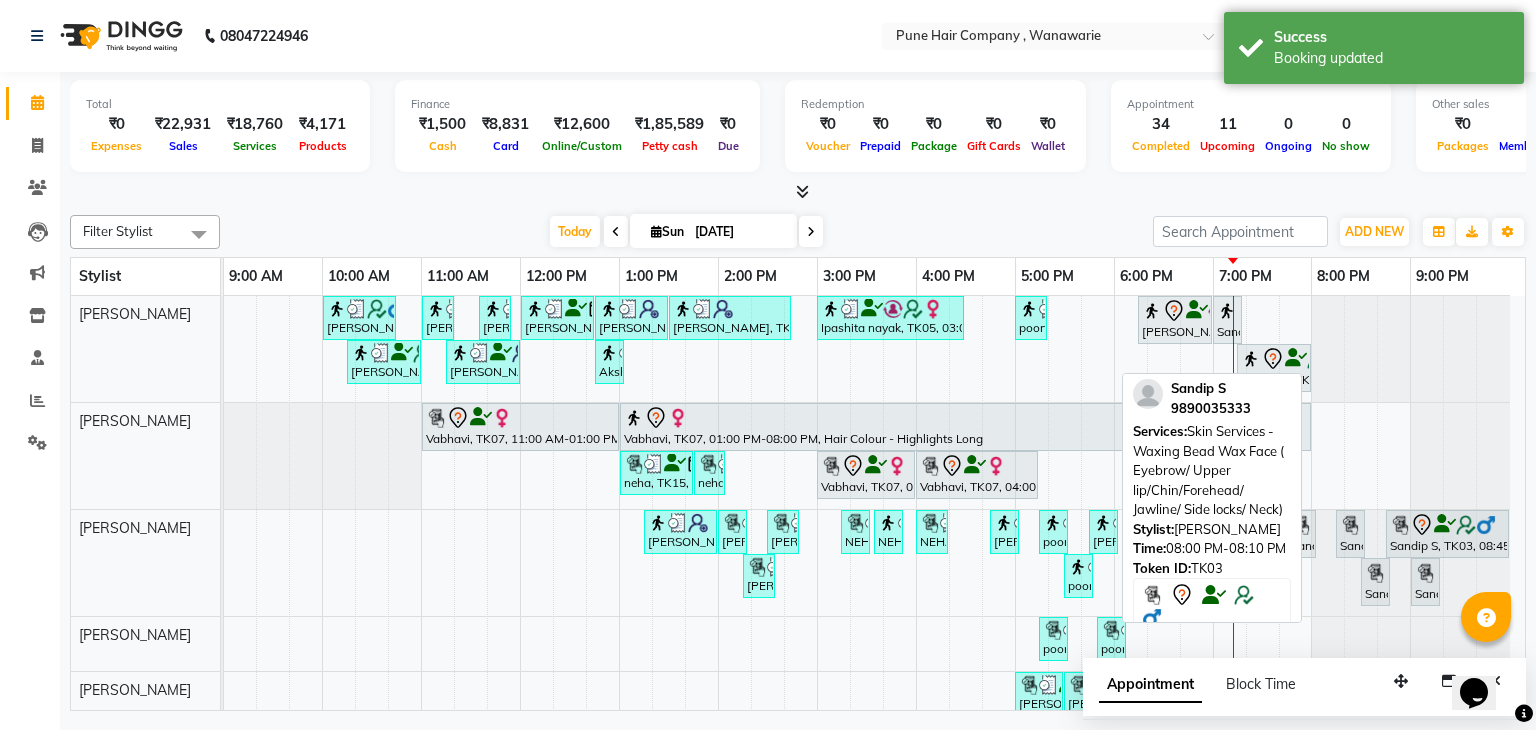 drag, startPoint x: 1328, startPoint y: 572, endPoint x: 1268, endPoint y: 534, distance: 71.021126 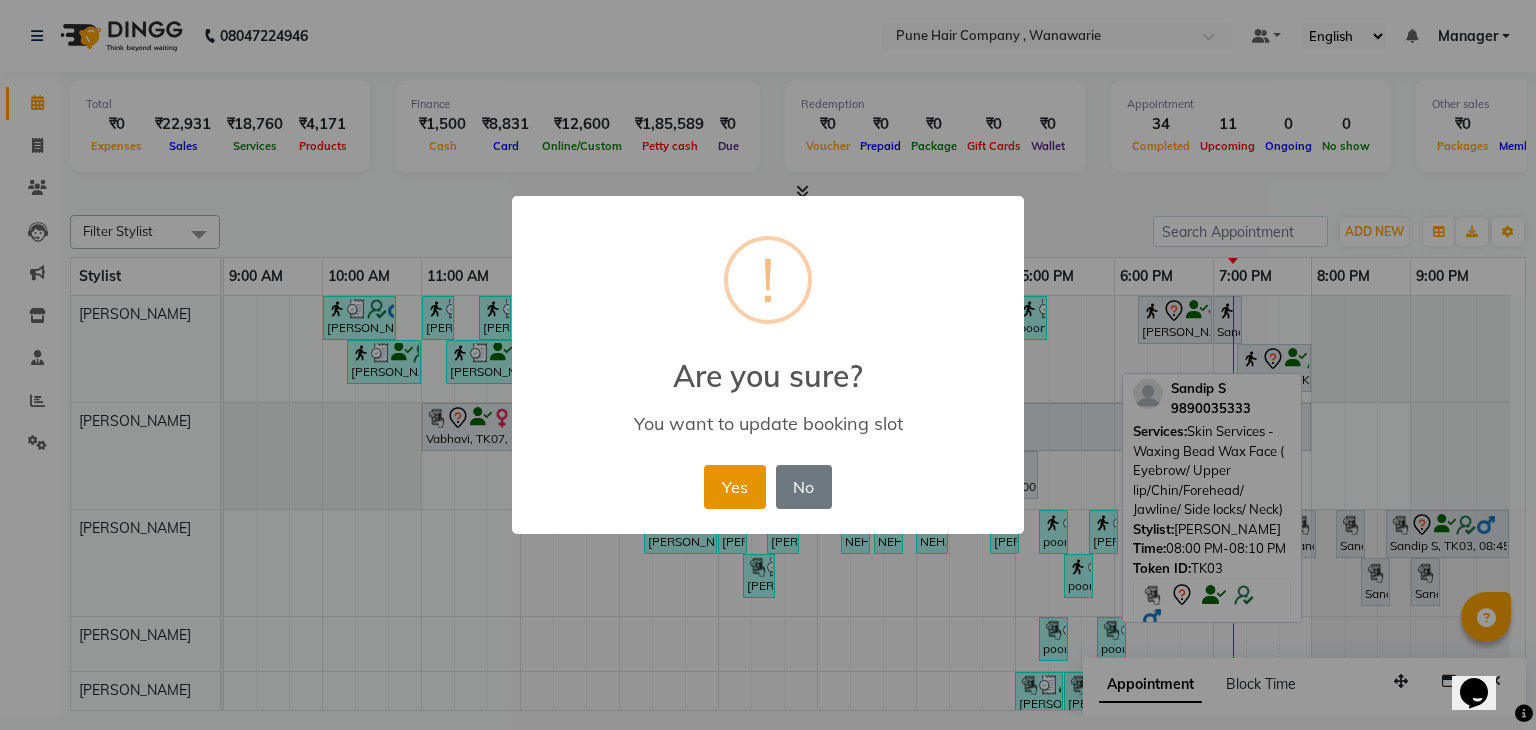 click on "Yes" at bounding box center [734, 487] 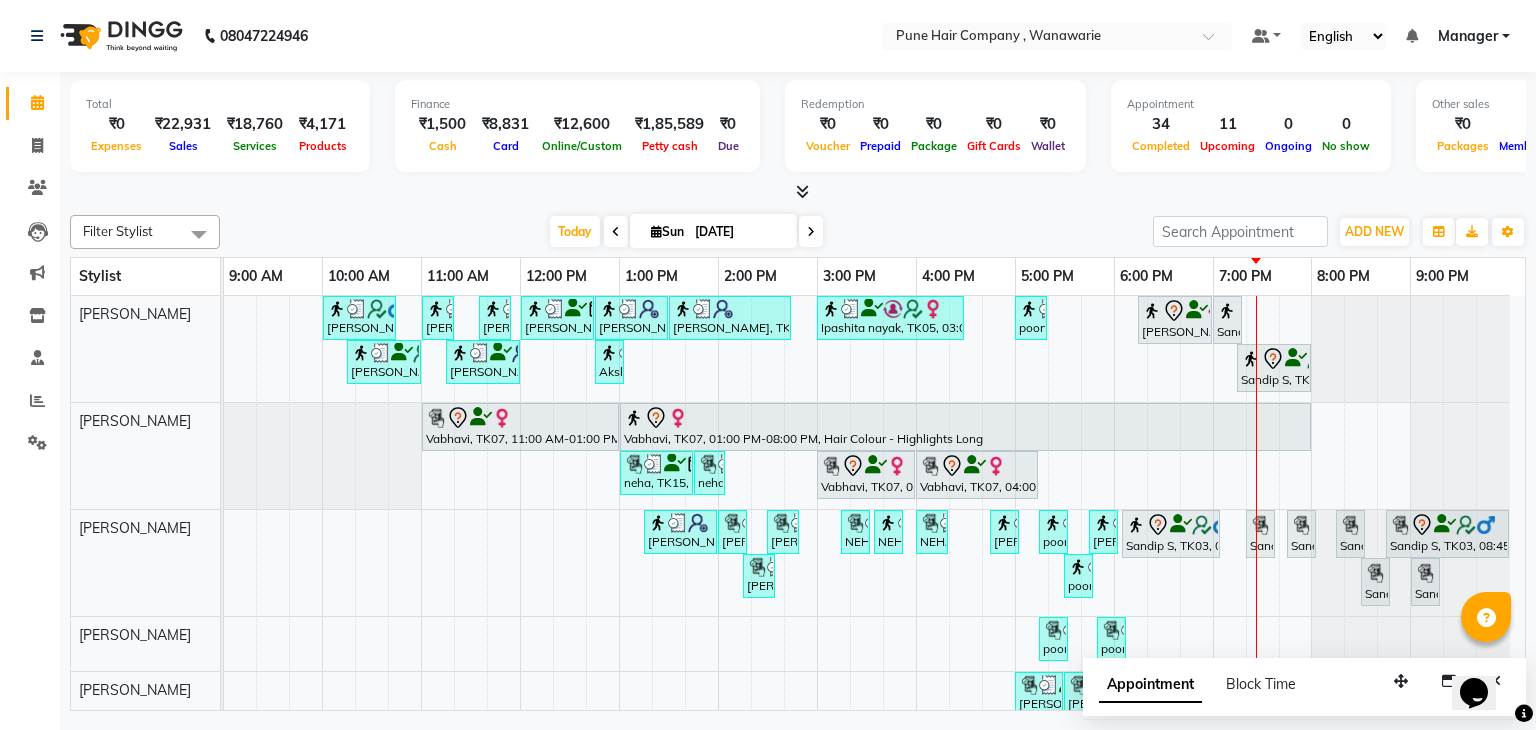 scroll, scrollTop: 158, scrollLeft: 0, axis: vertical 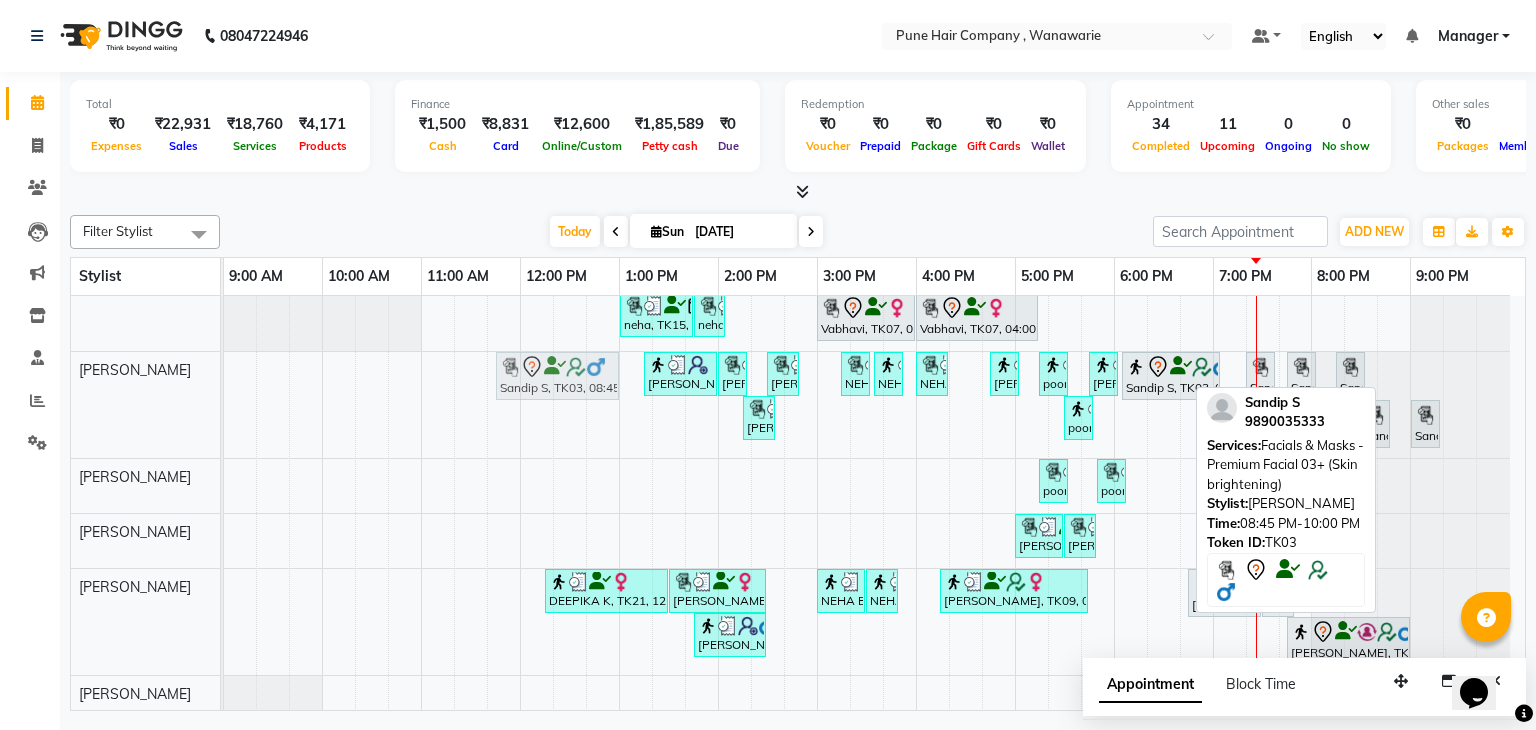 drag, startPoint x: 1425, startPoint y: 368, endPoint x: 545, endPoint y: 403, distance: 880.69574 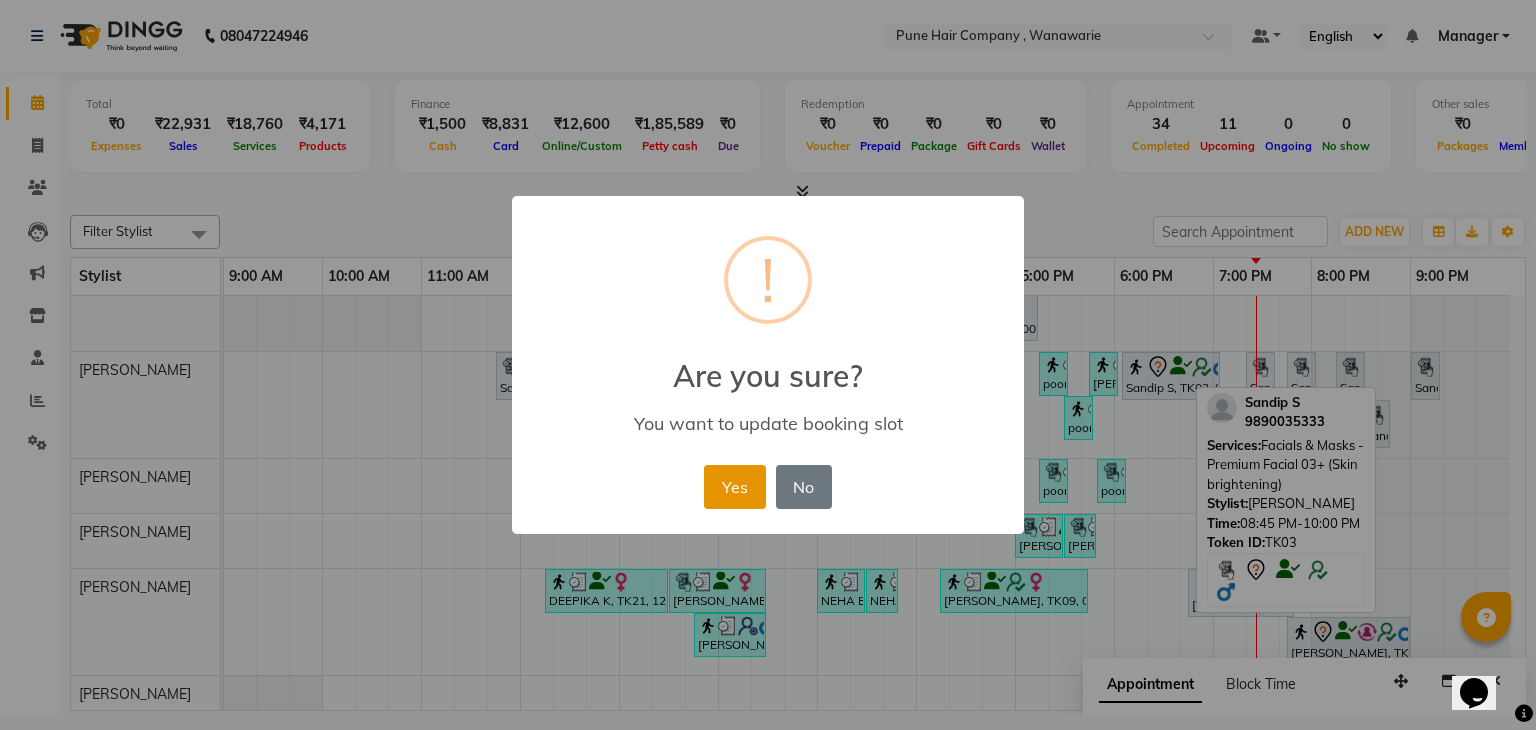 click on "Yes" at bounding box center (734, 487) 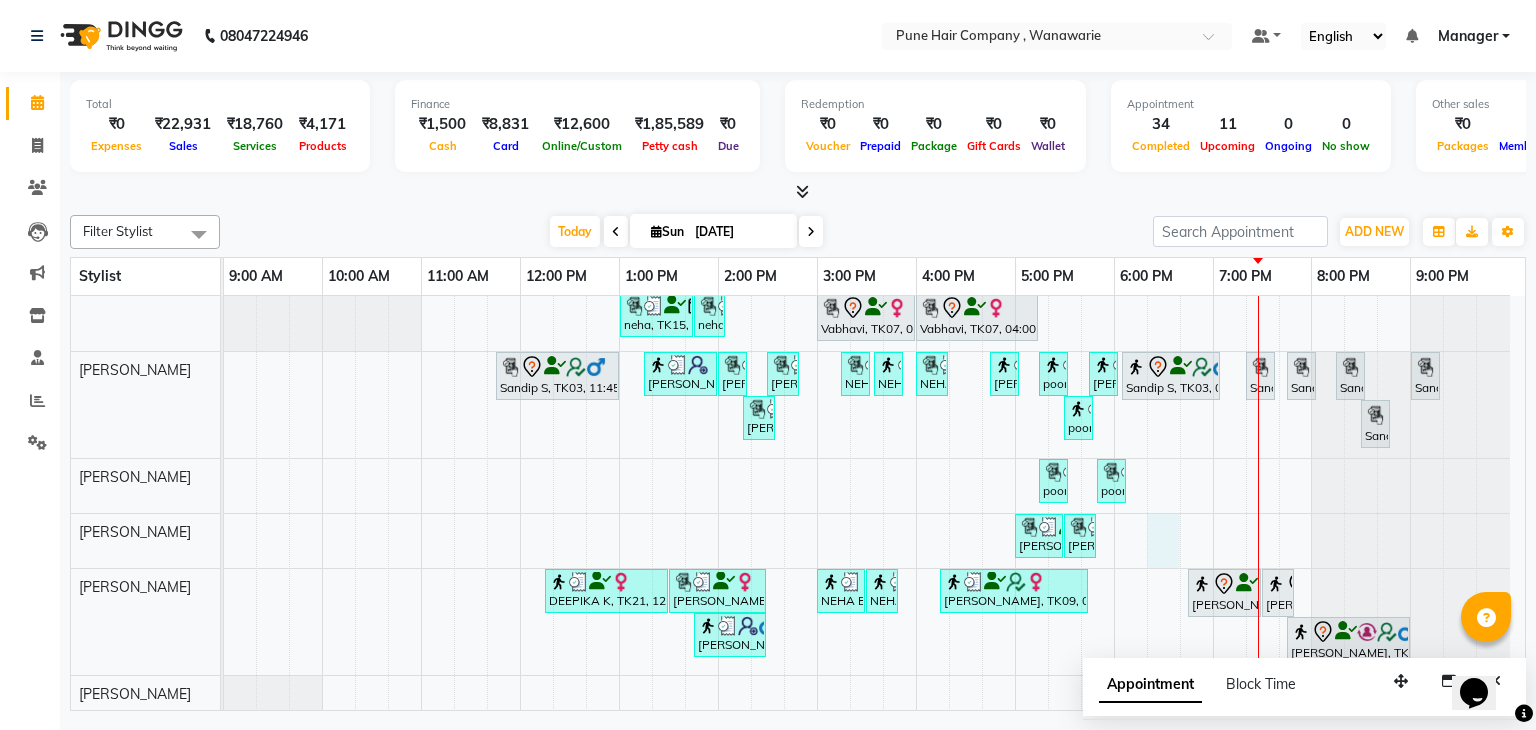 click on "Bhushan Desai, TK02, 10:00 AM-10:45 AM, Male Haircut By Senior Stylist     Sushil K, TK12, 11:00 AM-11:20 AM, Male Beard Shaving/ Beard Trim Beard     Sushant, TK01, 11:35 AM-11:55 AM, Male Beard Shaving/ Beard Trim Beard     Akshay chugh, TK14, 12:00 PM-12:45 PM, Male Haircut By Senior Stylist     Savir Shetty, TK13, 12:45 PM-01:30 PM, Male Haircut By Senior Stylist     Savir Shetty, TK13, 01:30 PM-02:45 PM, Male Hair Colour - Inoa Global Colour (includes moustache)     Ipashita nayak, TK05, 03:00 PM-04:30 PM, Hair Colour - Inoa Touch-up (Upto 2 Inches)     poonam K, TK17, 05:00 PM-05:20 PM,  Hairwash Medium             Pravin sharma, TK06, 06:15 PM-07:00 PM, Male Haircut By Senior Stylist             Sandip S, TK03, 07:00 PM-07:10 PM, Add_Hair Wash Classic     Sushil K, TK12, 10:15 AM-11:00 AM, Male Haircut By Senior Stylist     Sushant, TK01, 11:15 AM-12:00 PM, Male Haircut By Senior Stylist     Akshay chugh, TK14, 12:45 PM-12:55 PM, Add_Hair Wash Classic" at bounding box center [874, 425] 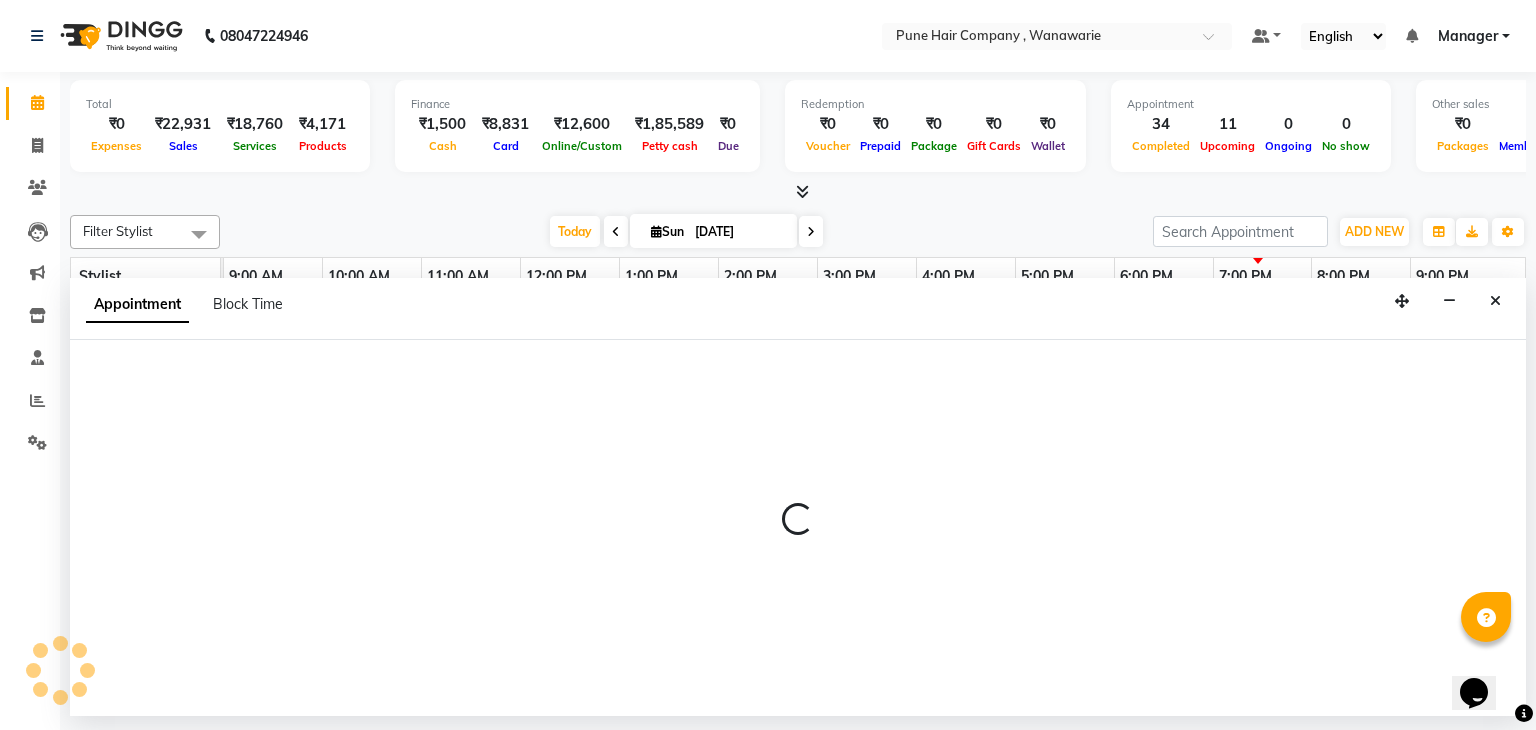 select on "74596" 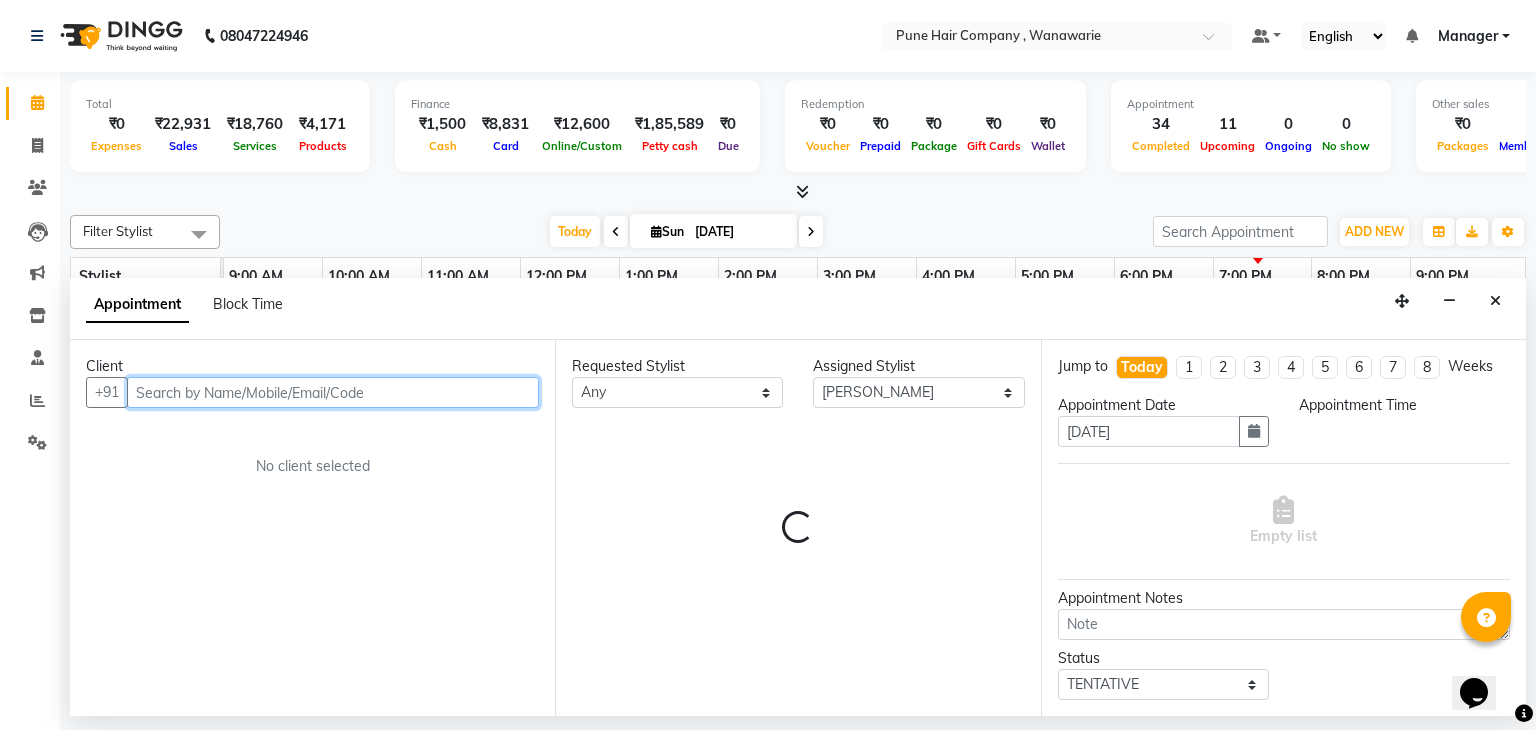 select on "1095" 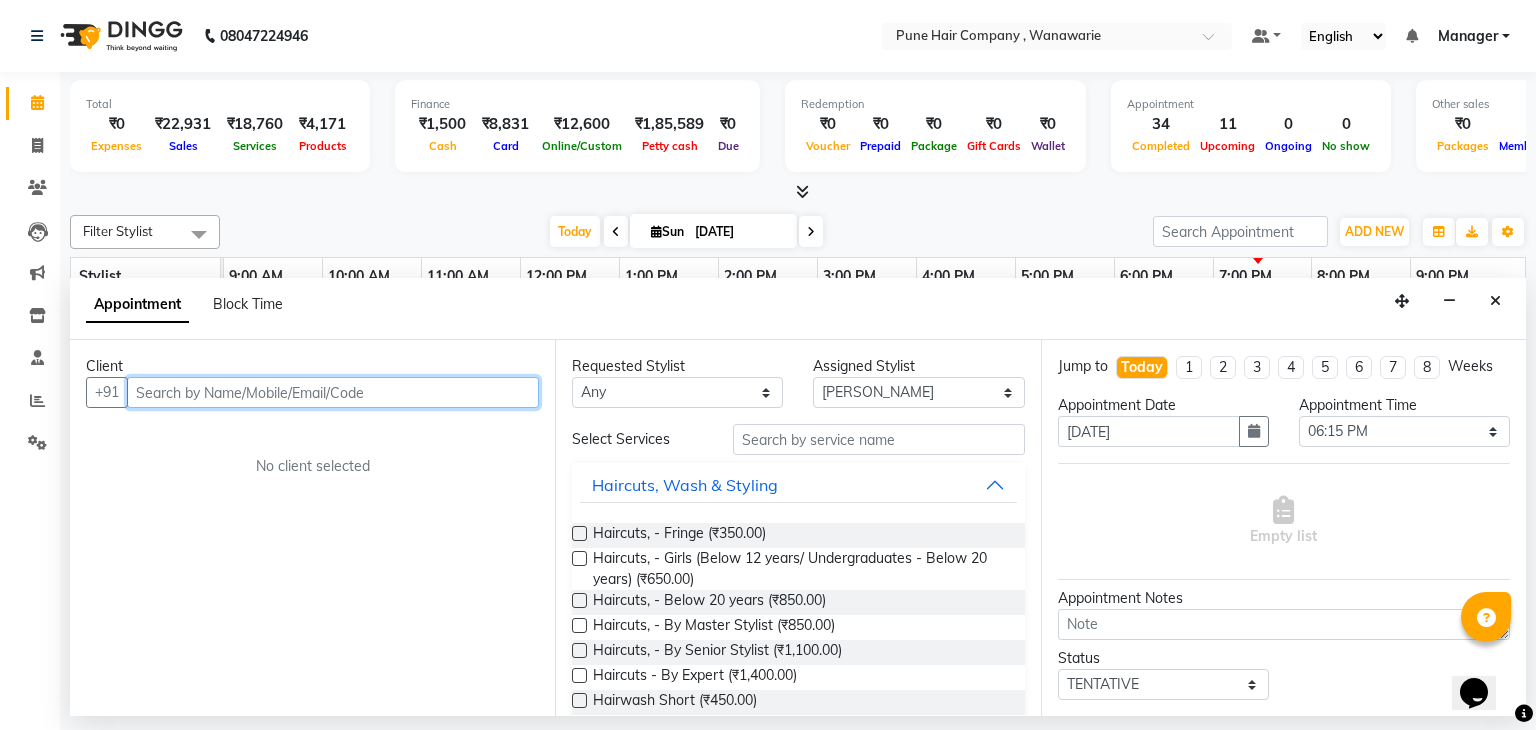 click at bounding box center (333, 392) 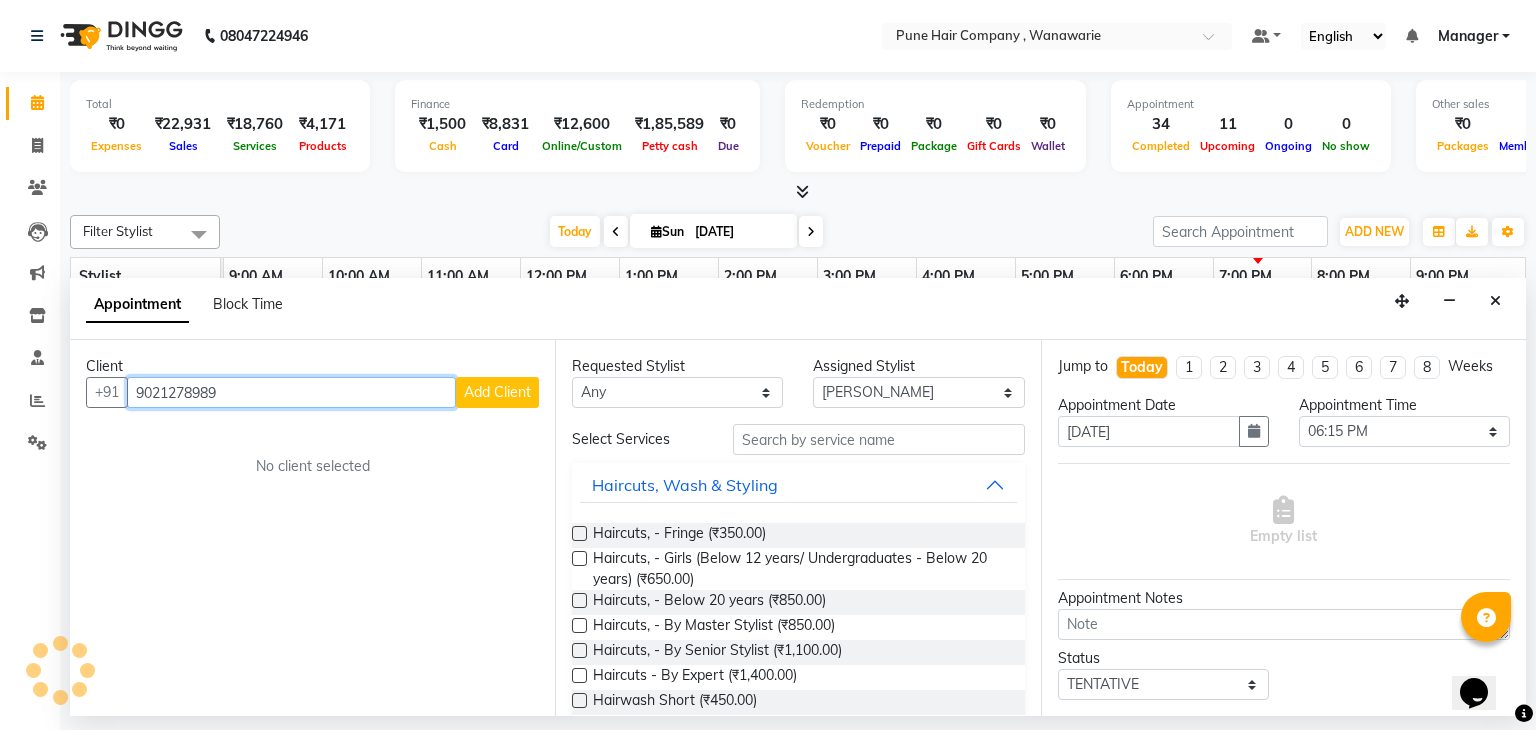type on "9021278989" 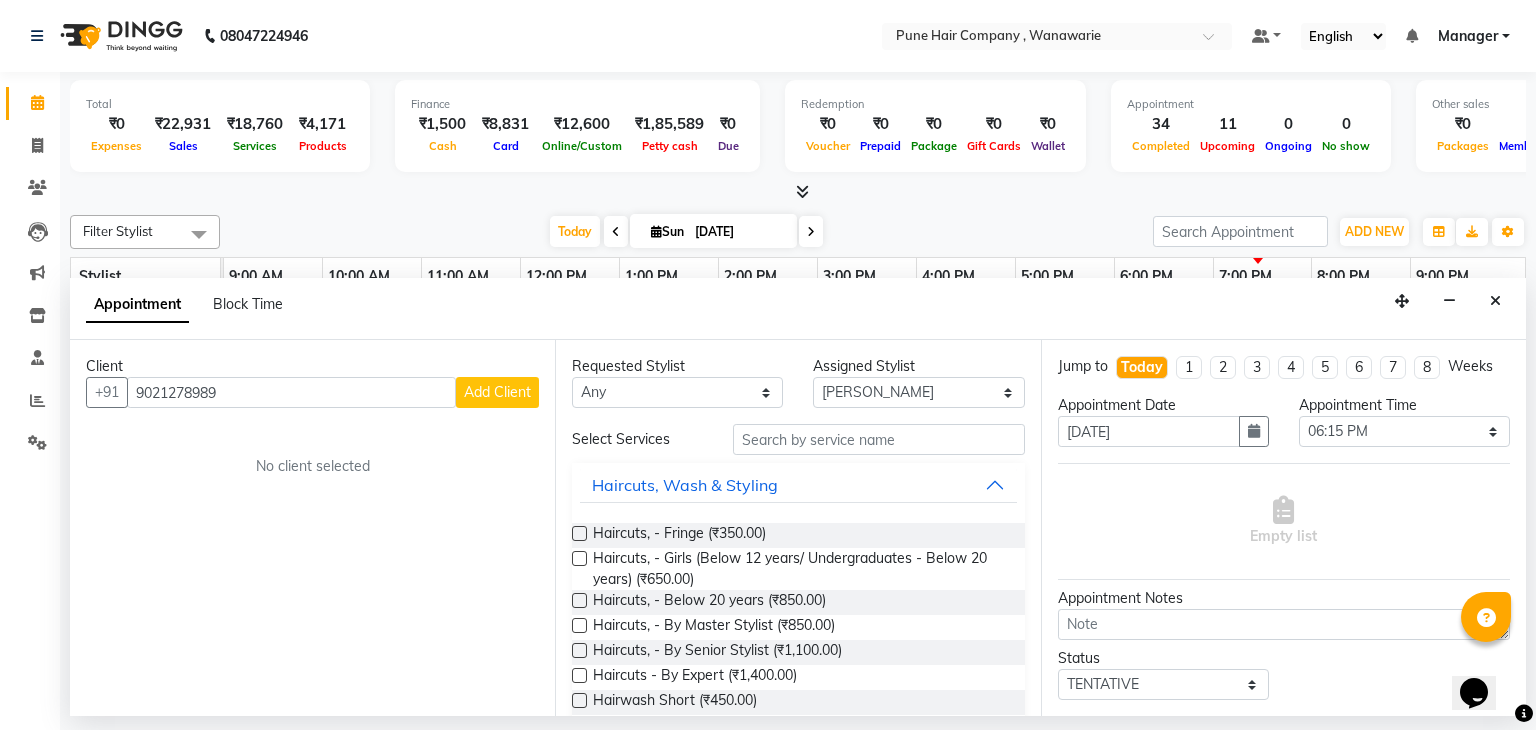 click on "Add Client" at bounding box center (497, 392) 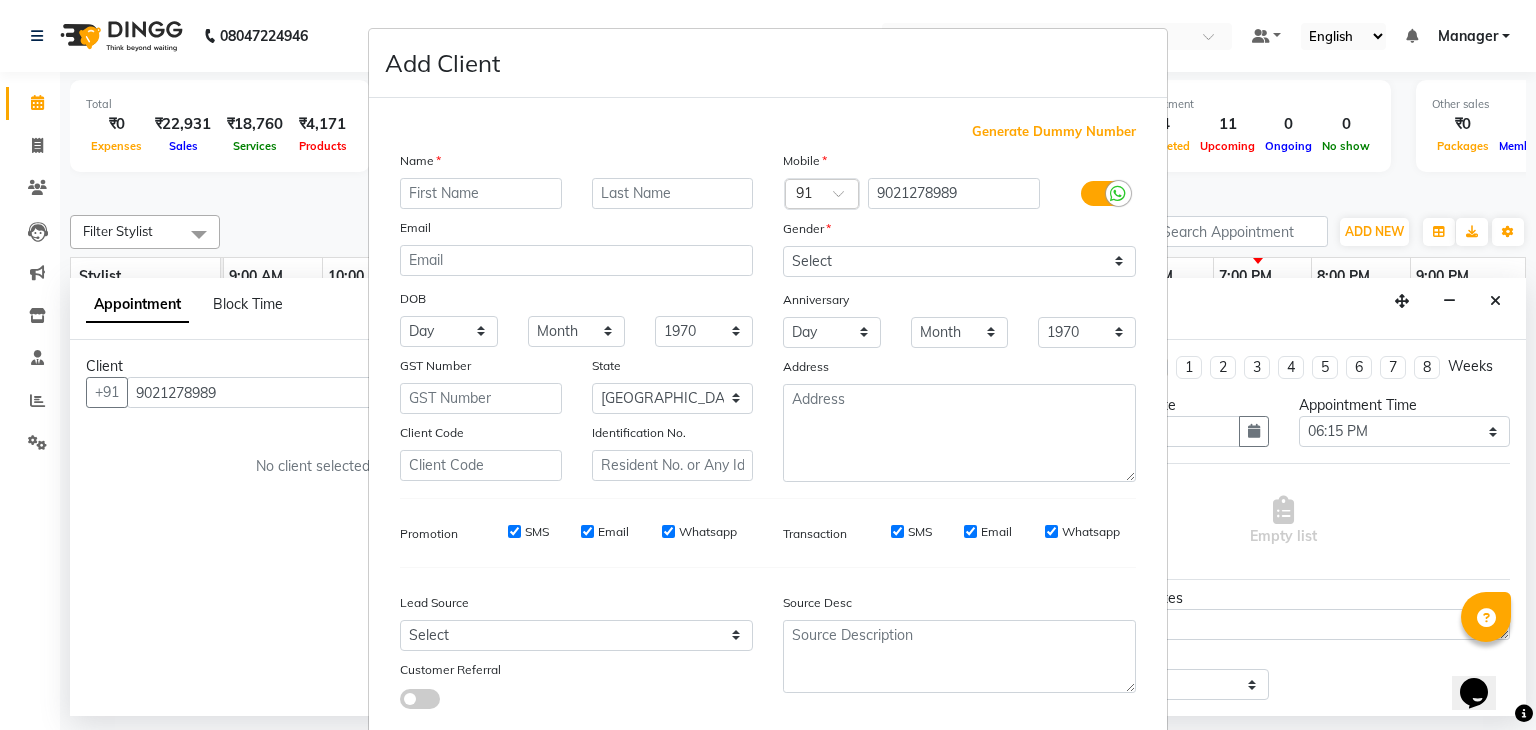 click at bounding box center (481, 193) 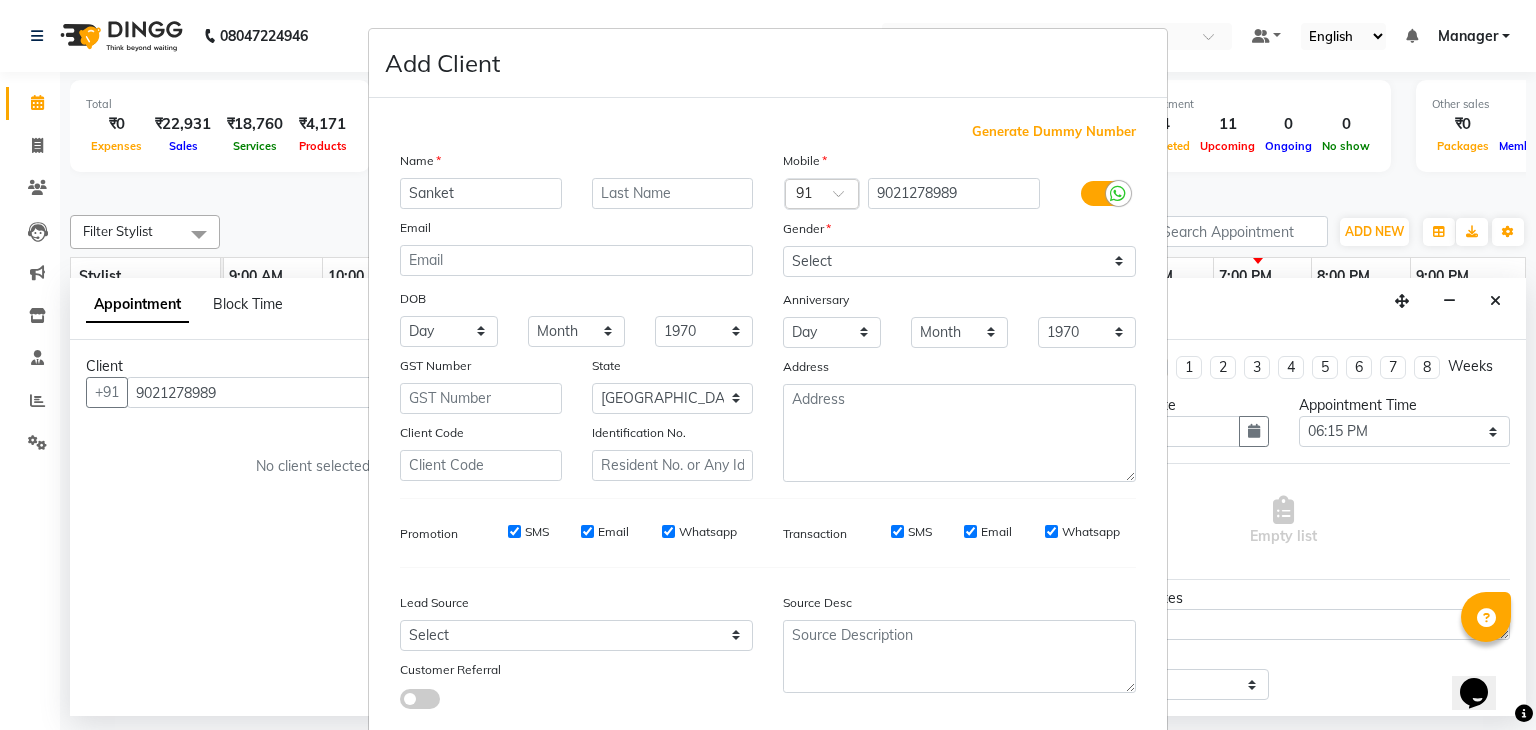 type on "Sanket" 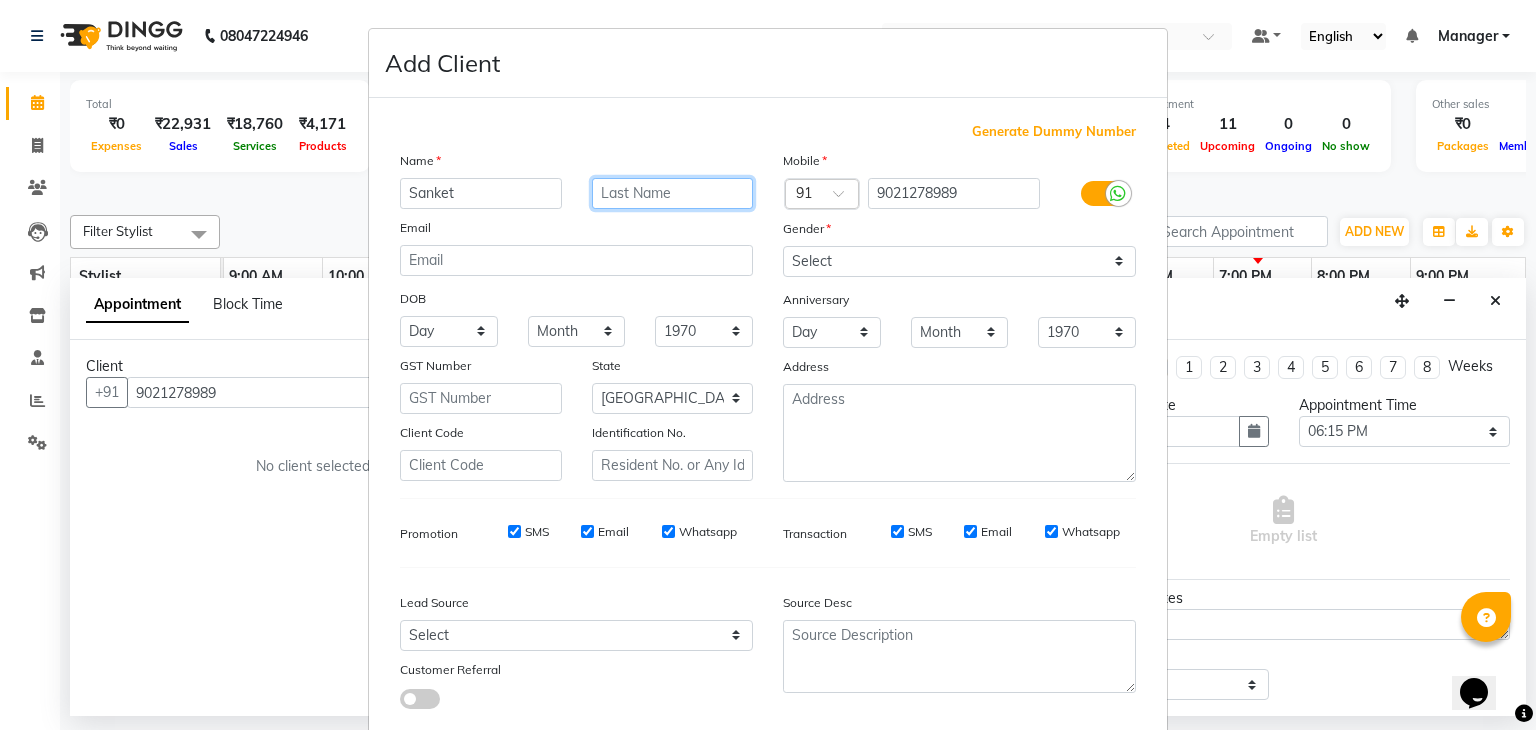 click at bounding box center [673, 193] 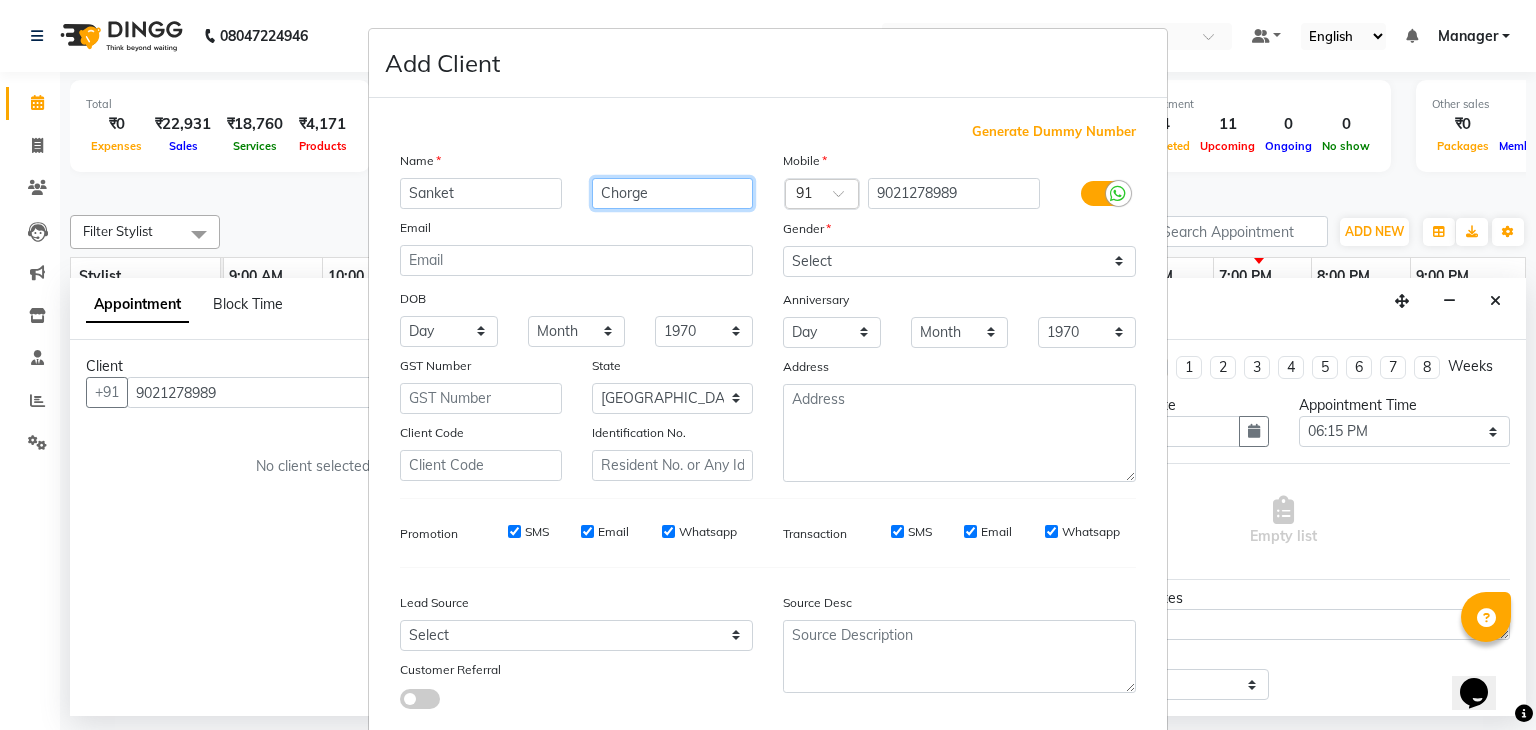 type on "Chorge" 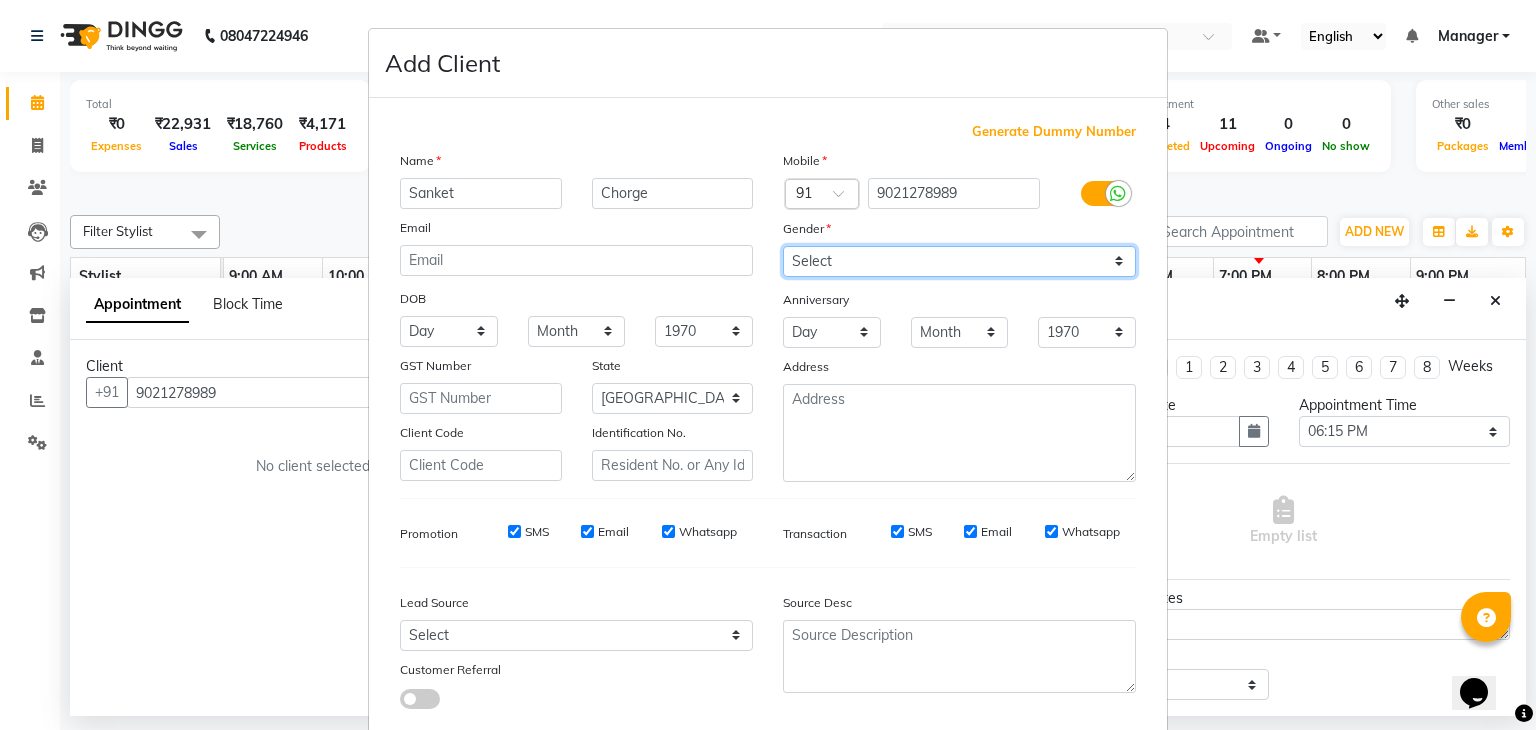 click on "Select Male Female Other Prefer Not To Say" at bounding box center (959, 261) 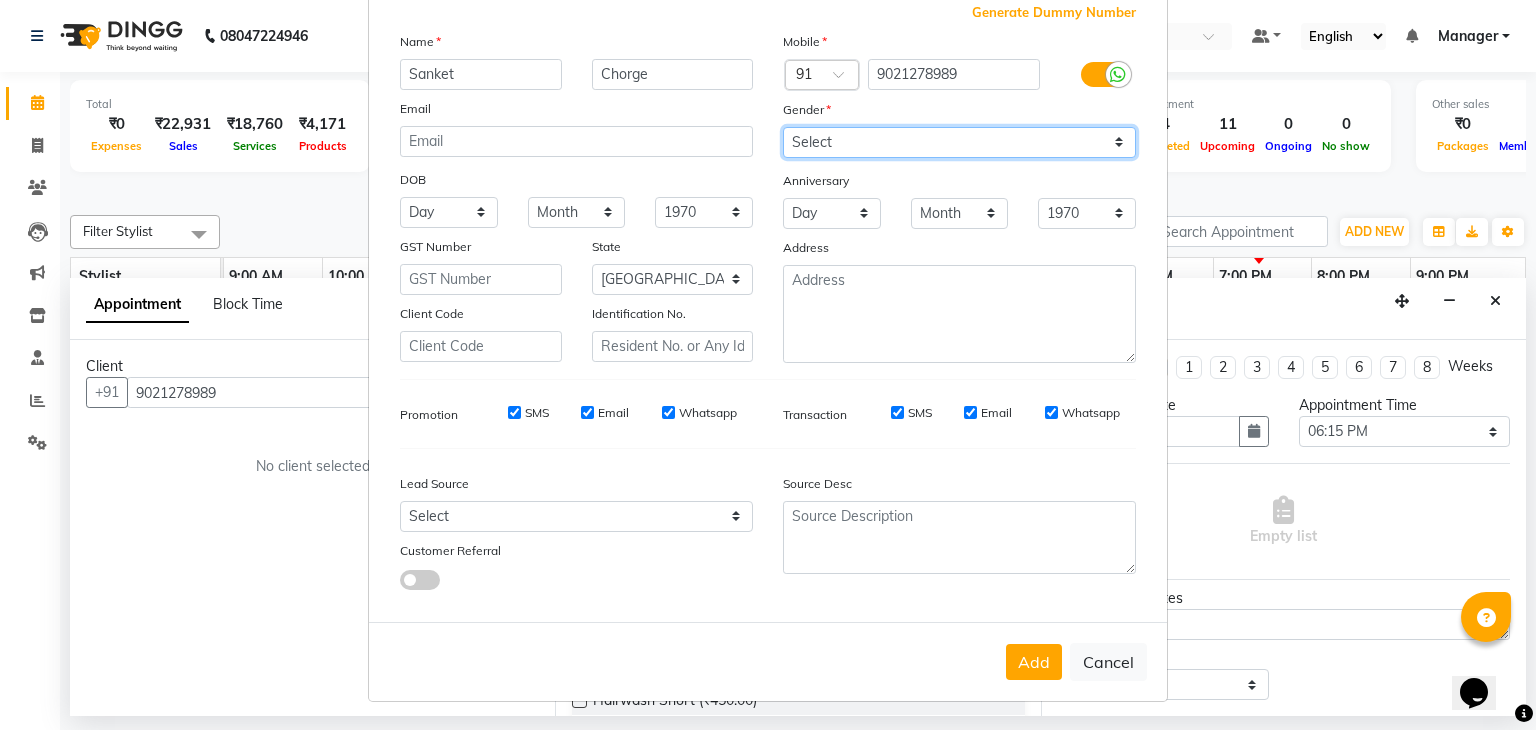 scroll, scrollTop: 126, scrollLeft: 0, axis: vertical 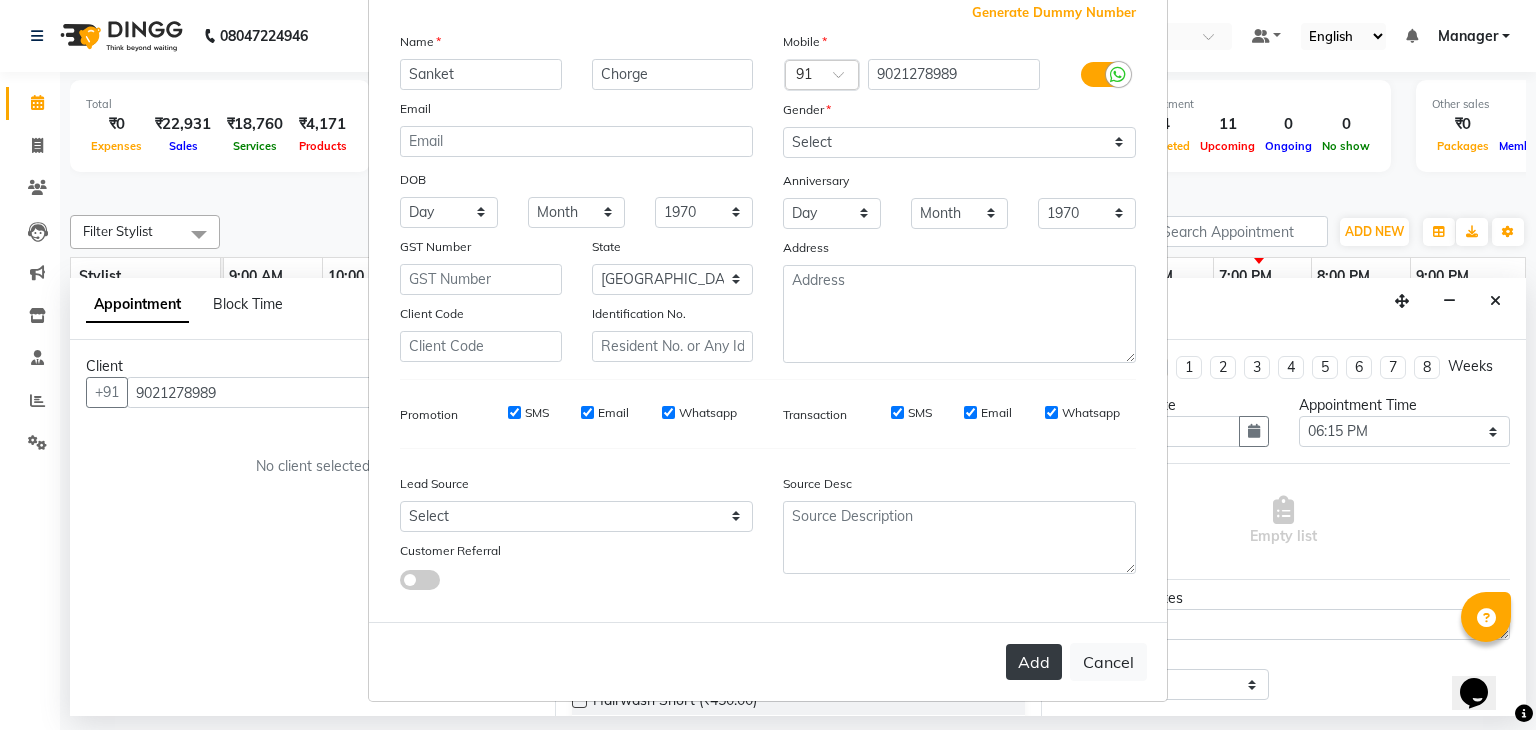 click on "Add" at bounding box center (1034, 662) 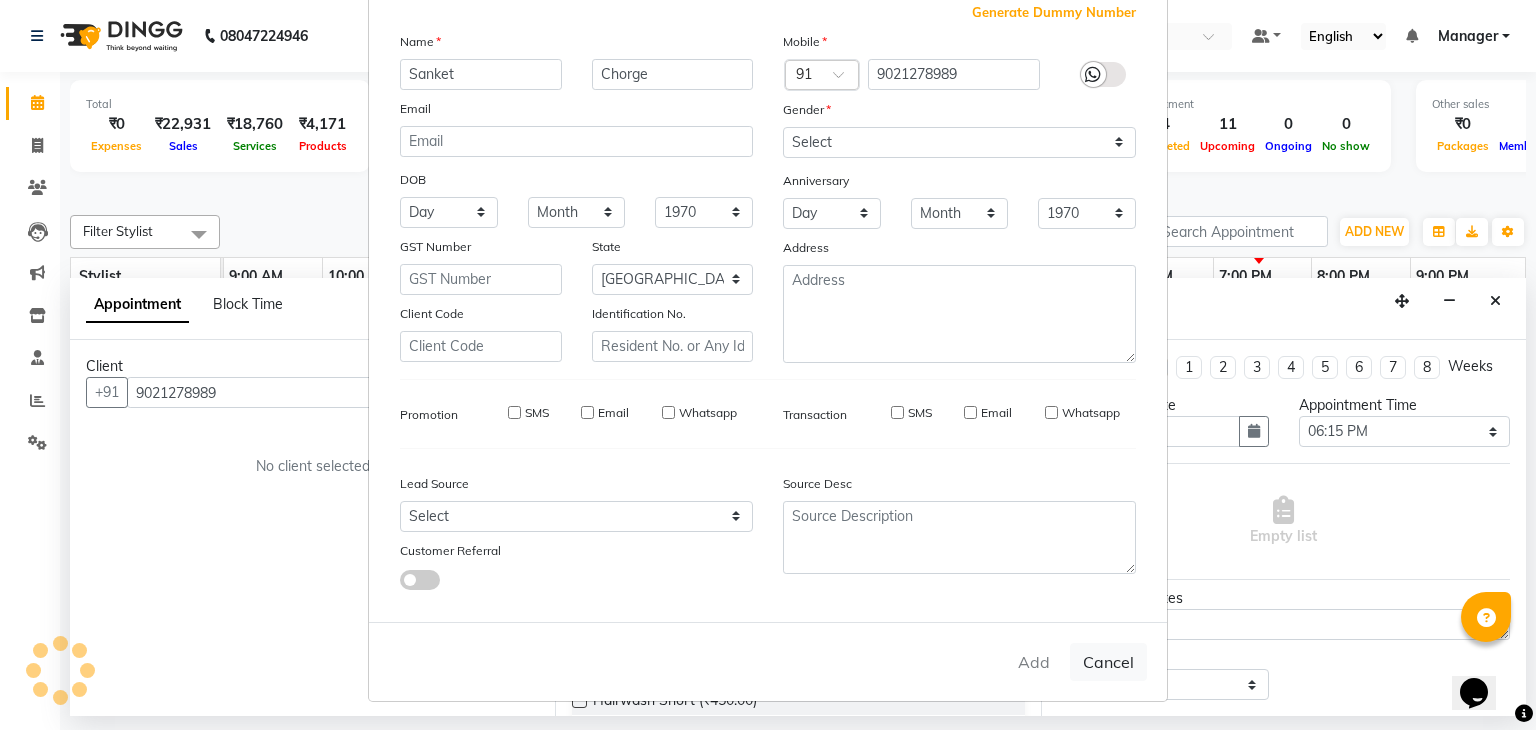 type 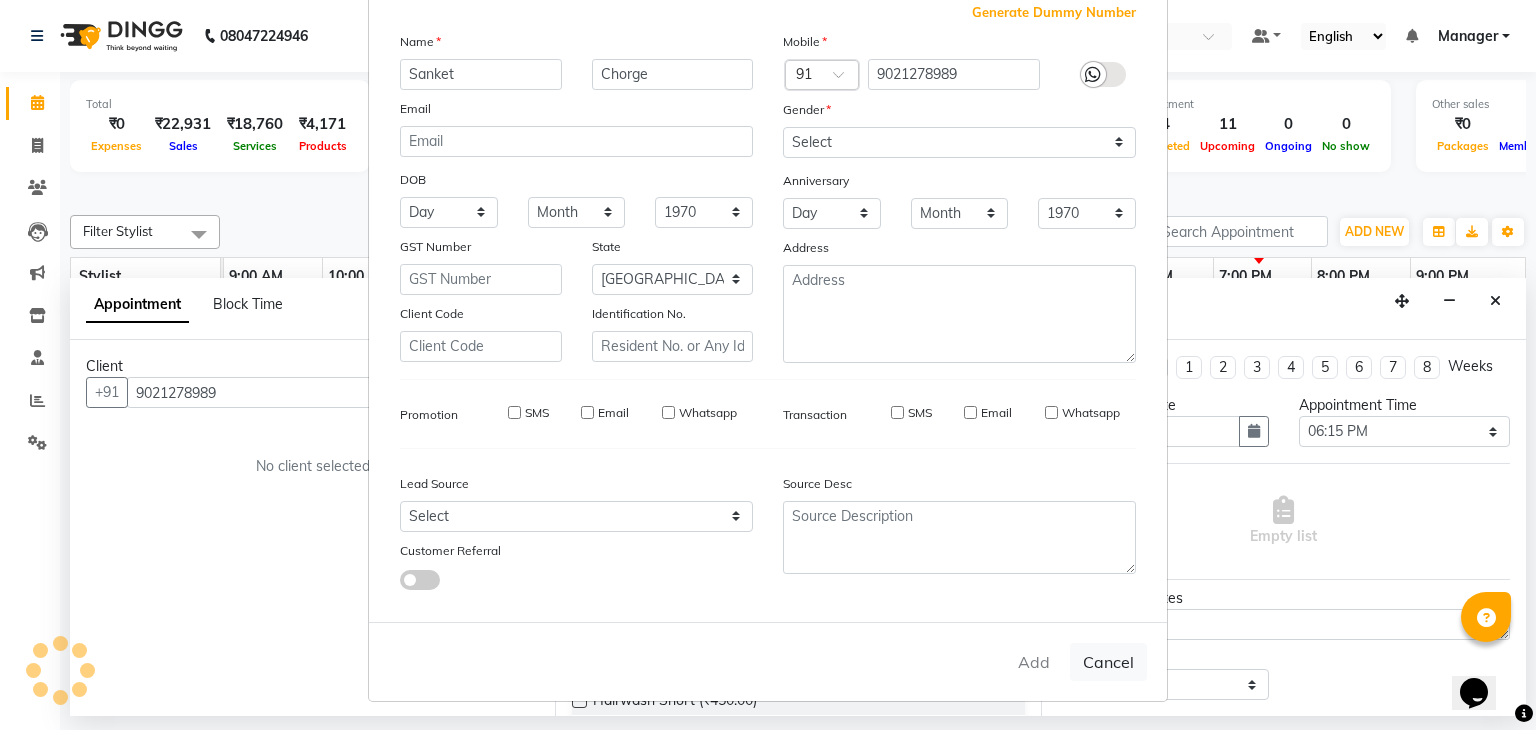type 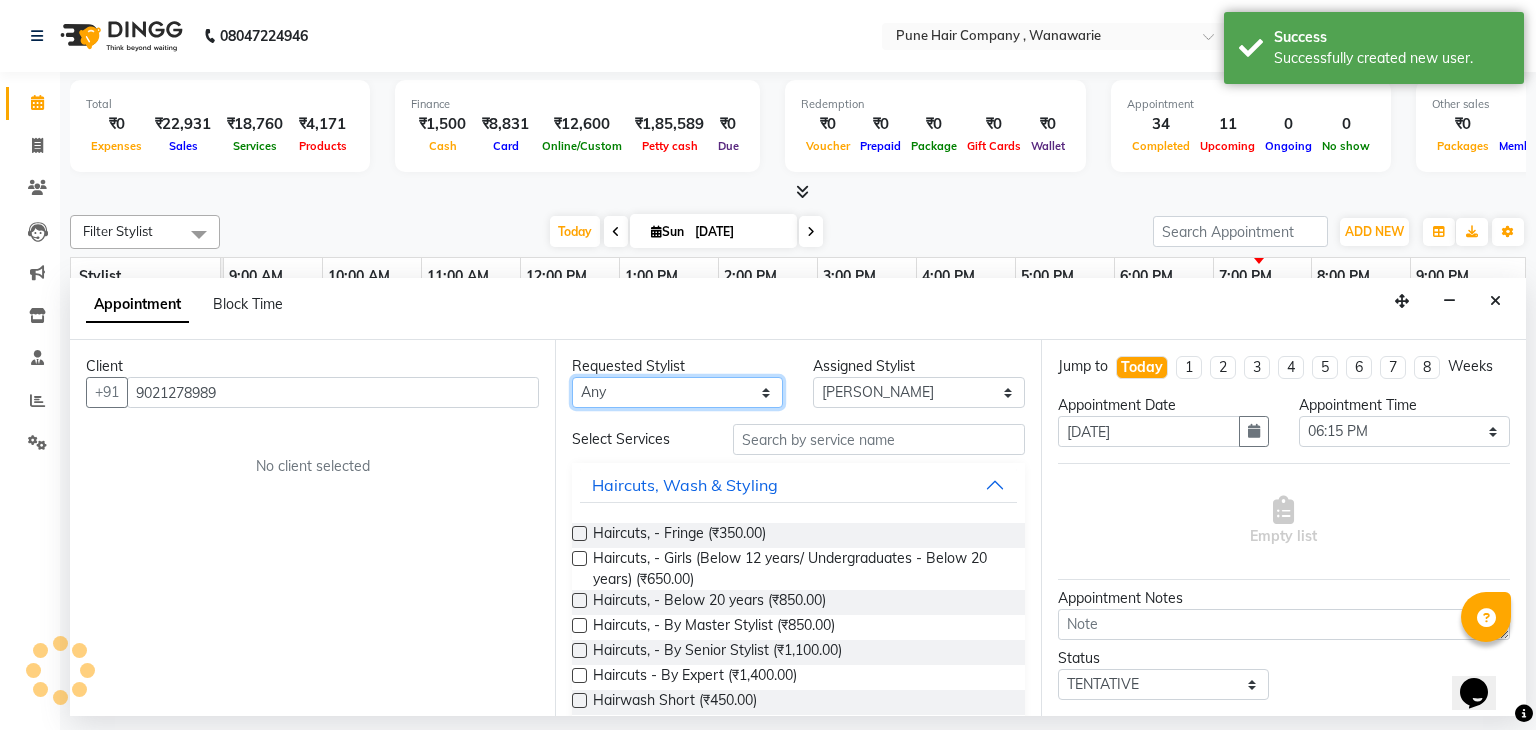 click on "Any Faisal shaikh Kanchan Gajare  Kasturi bhandari Manoj Zambre Prasad wagh Ranjeet Solanki Shriram Raut" at bounding box center [677, 392] 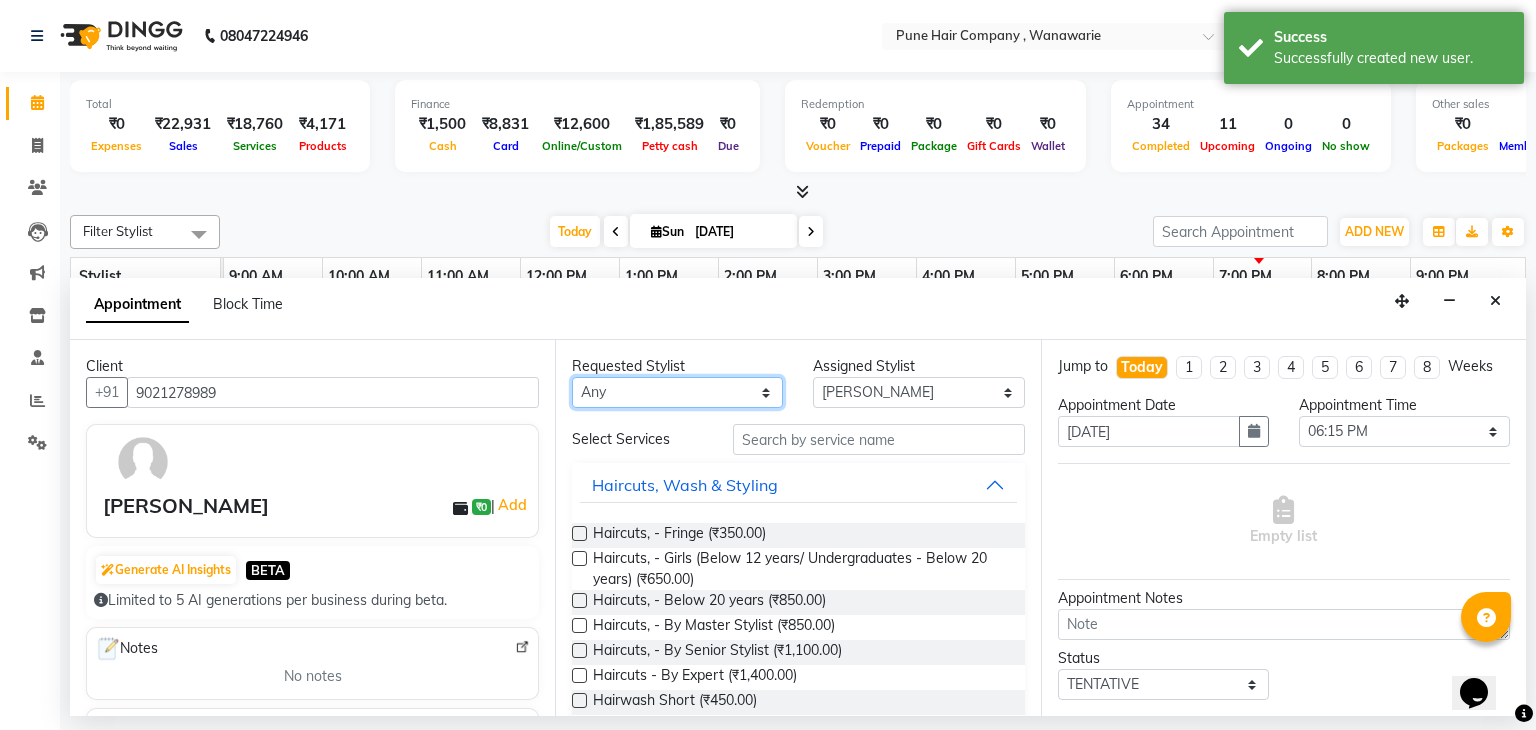 select on "74596" 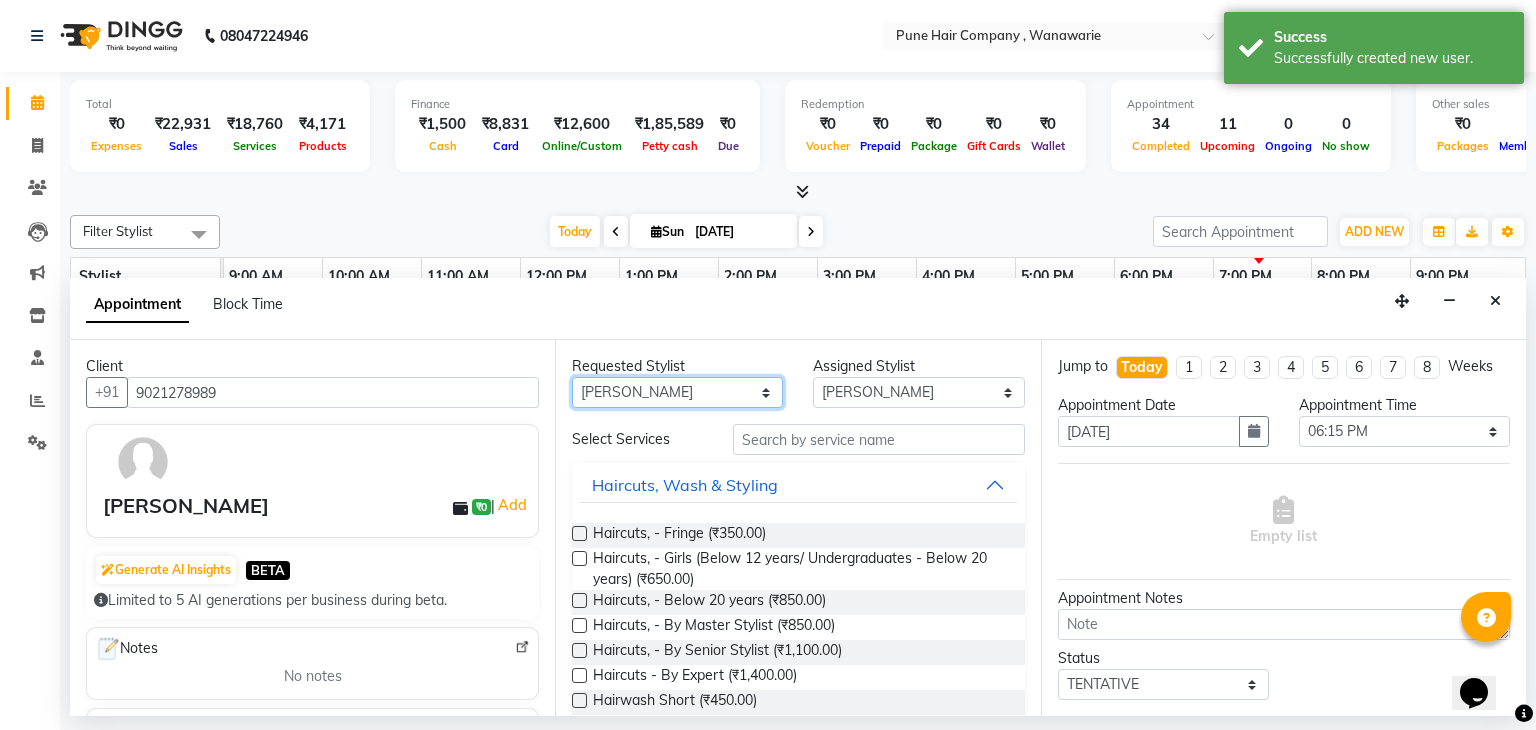 click on "Any Faisal shaikh Kanchan Gajare  Kasturi bhandari Manoj Zambre Prasad wagh Ranjeet Solanki Shriram Raut" at bounding box center (677, 392) 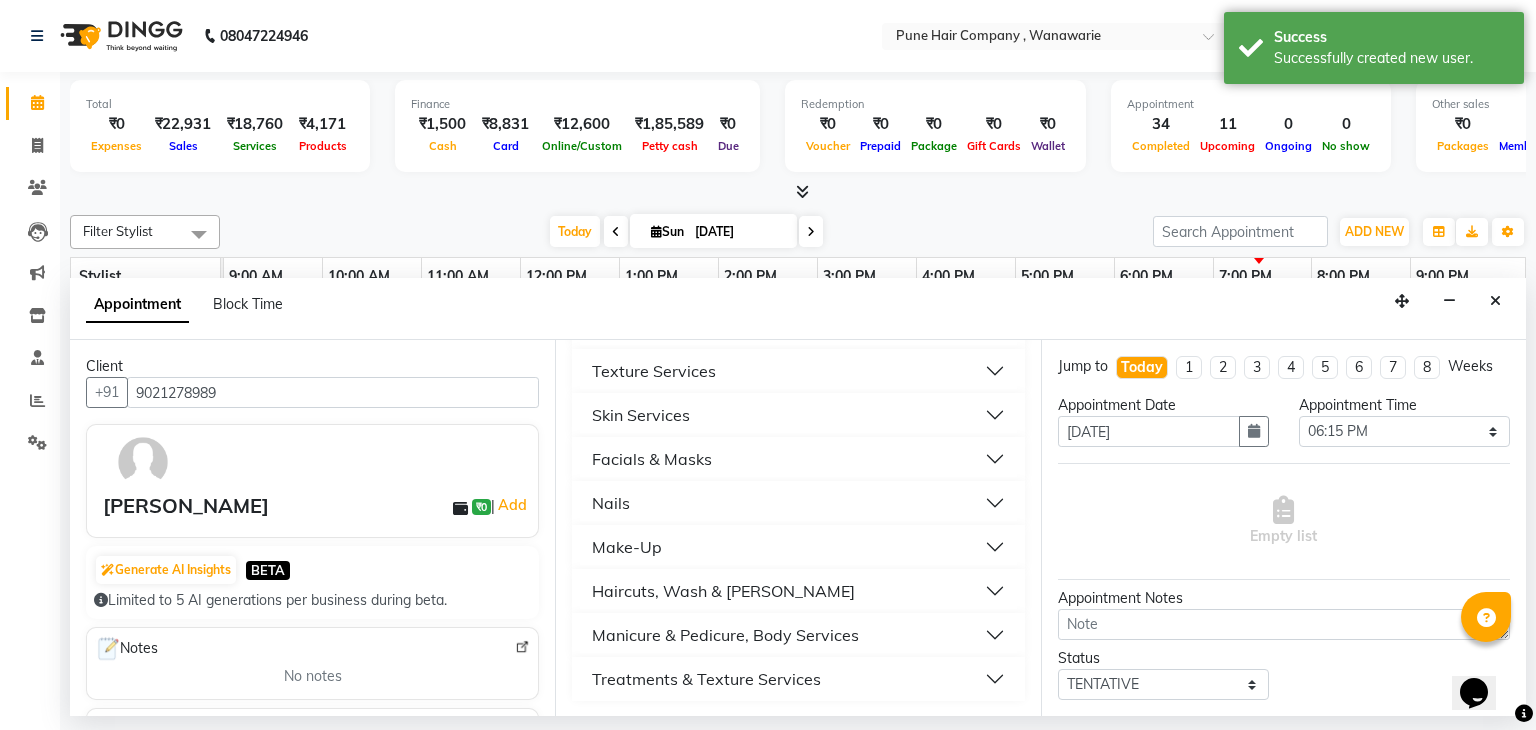 click on "Haircuts, Wash & Beard" at bounding box center [723, 591] 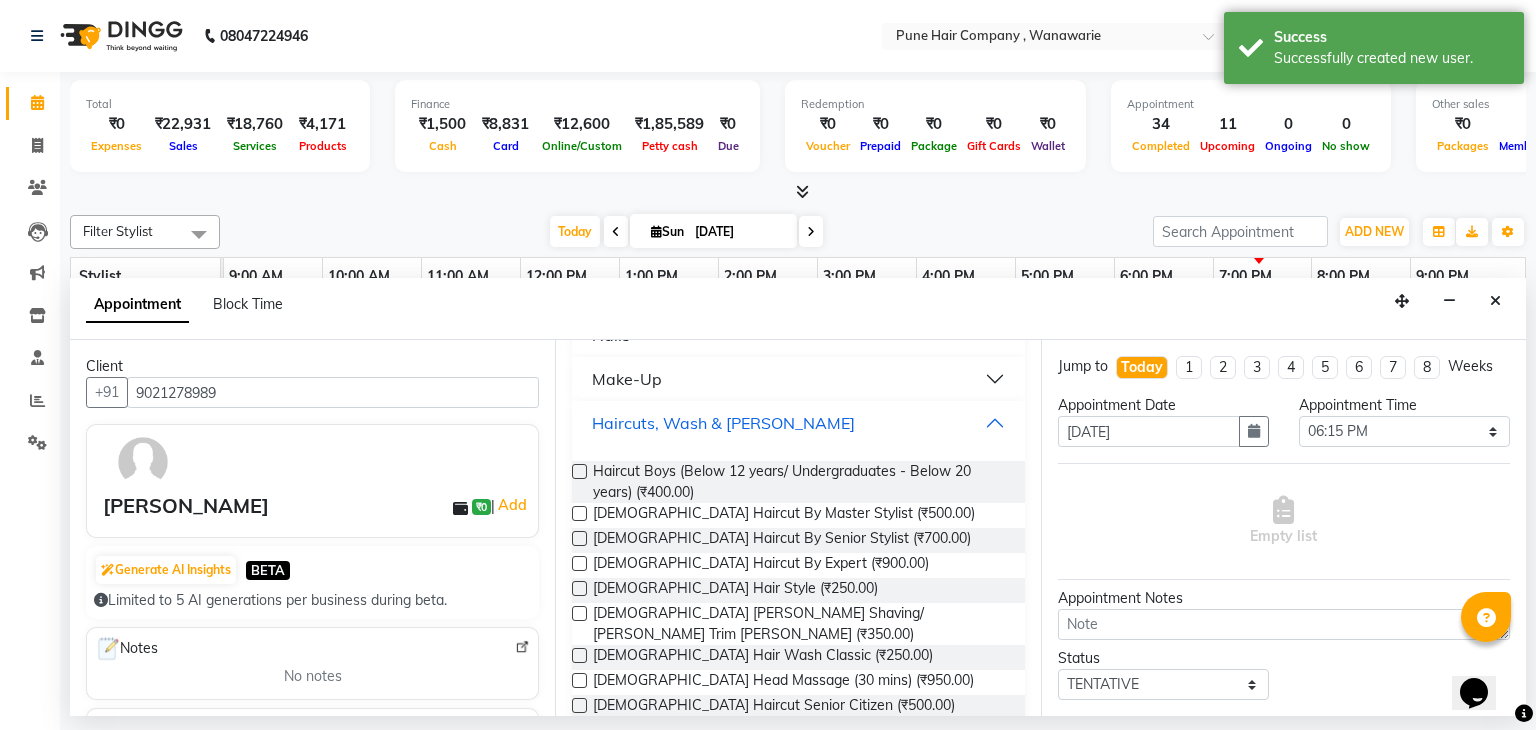 scroll, scrollTop: 914, scrollLeft: 0, axis: vertical 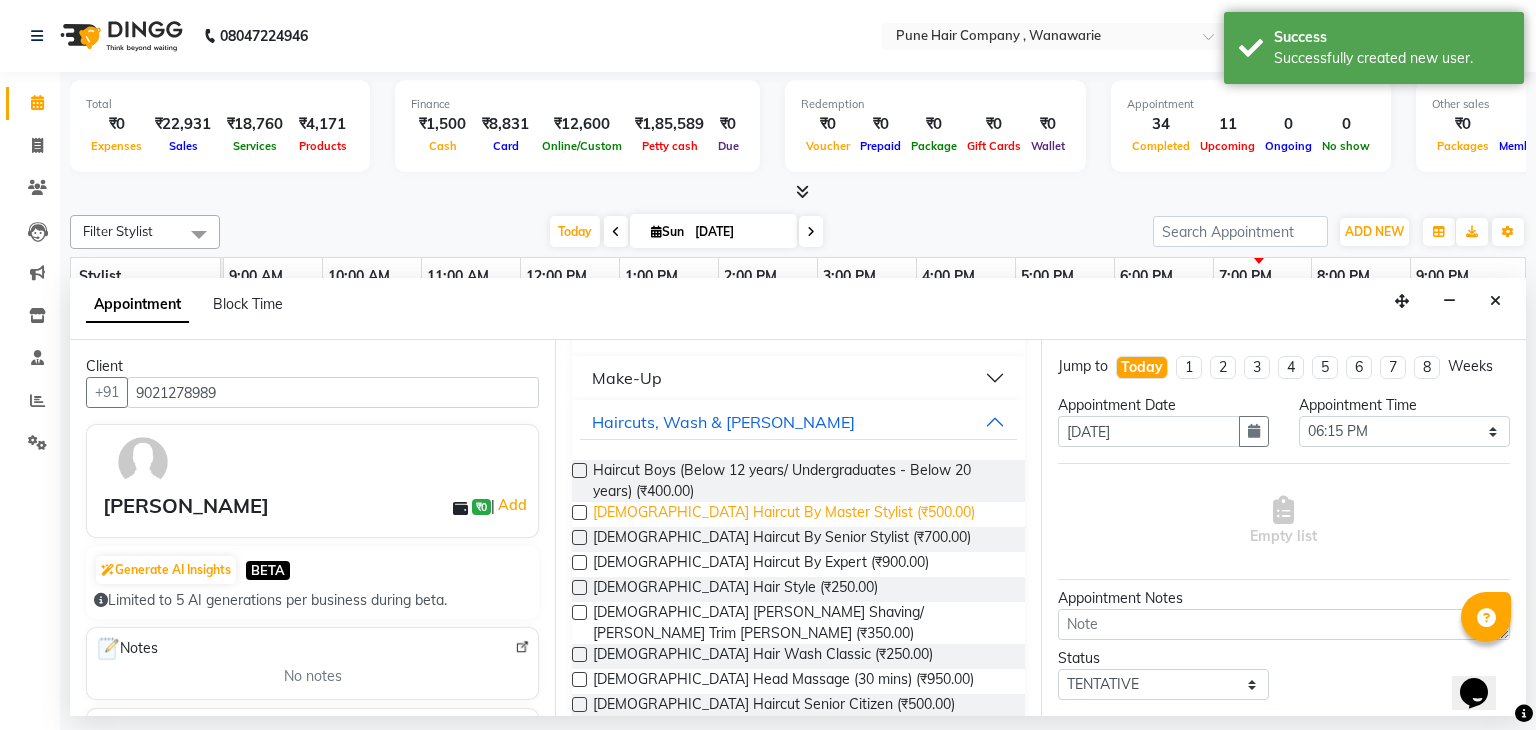 click on "Male Haircut By Master Stylist (₹500.00)" at bounding box center (784, 514) 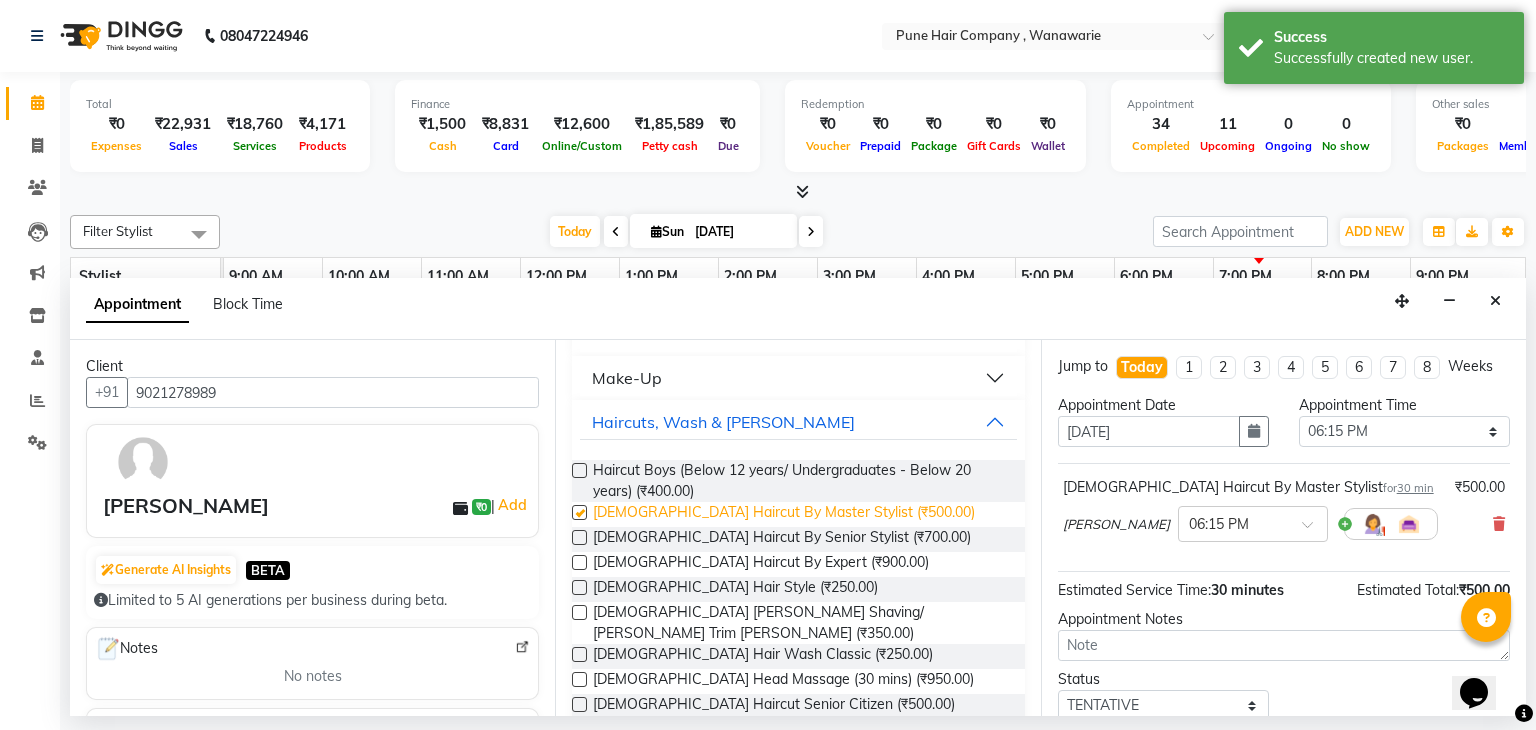 checkbox on "false" 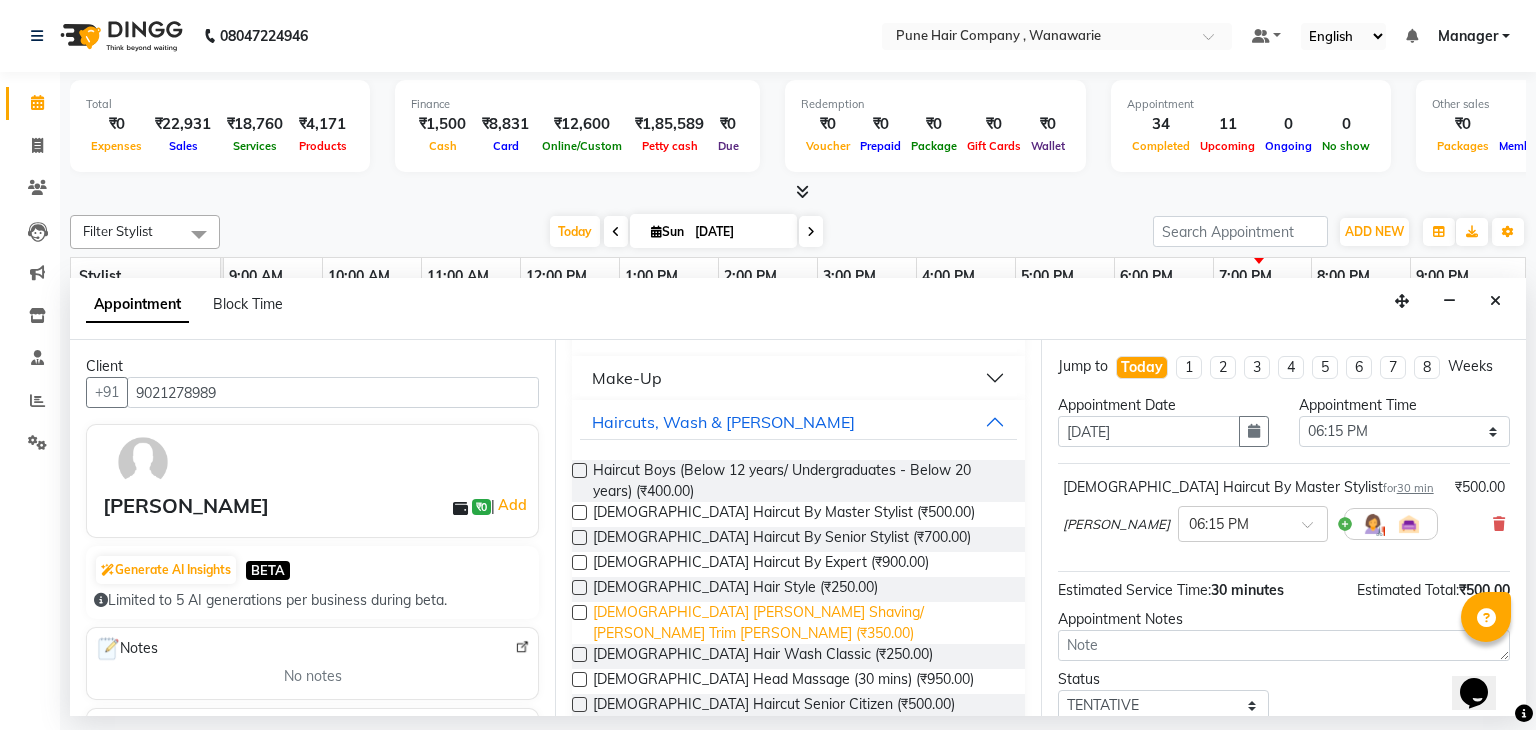 click on "Male Beard Shaving/ Beard Trim Beard (₹350.00)" at bounding box center (800, 623) 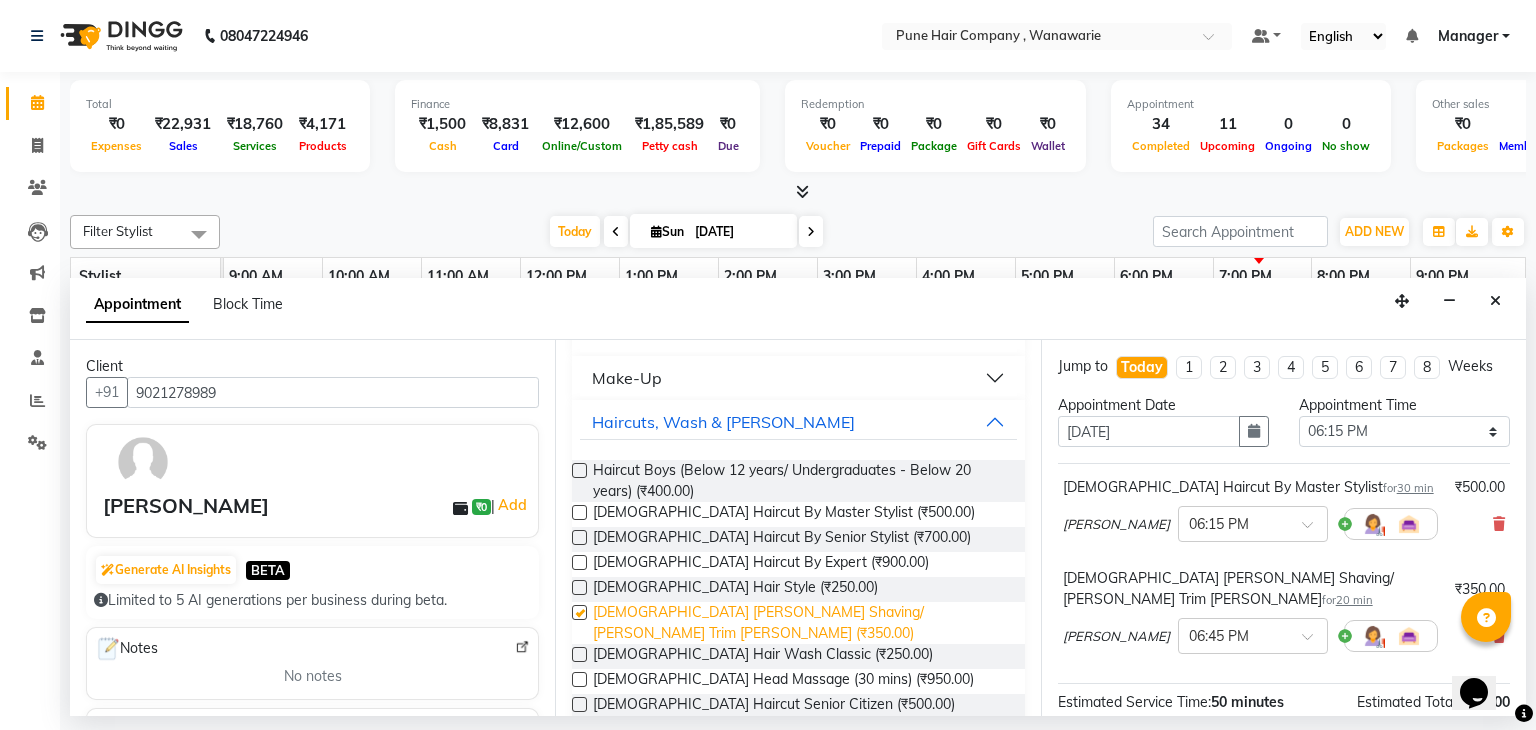 checkbox on "false" 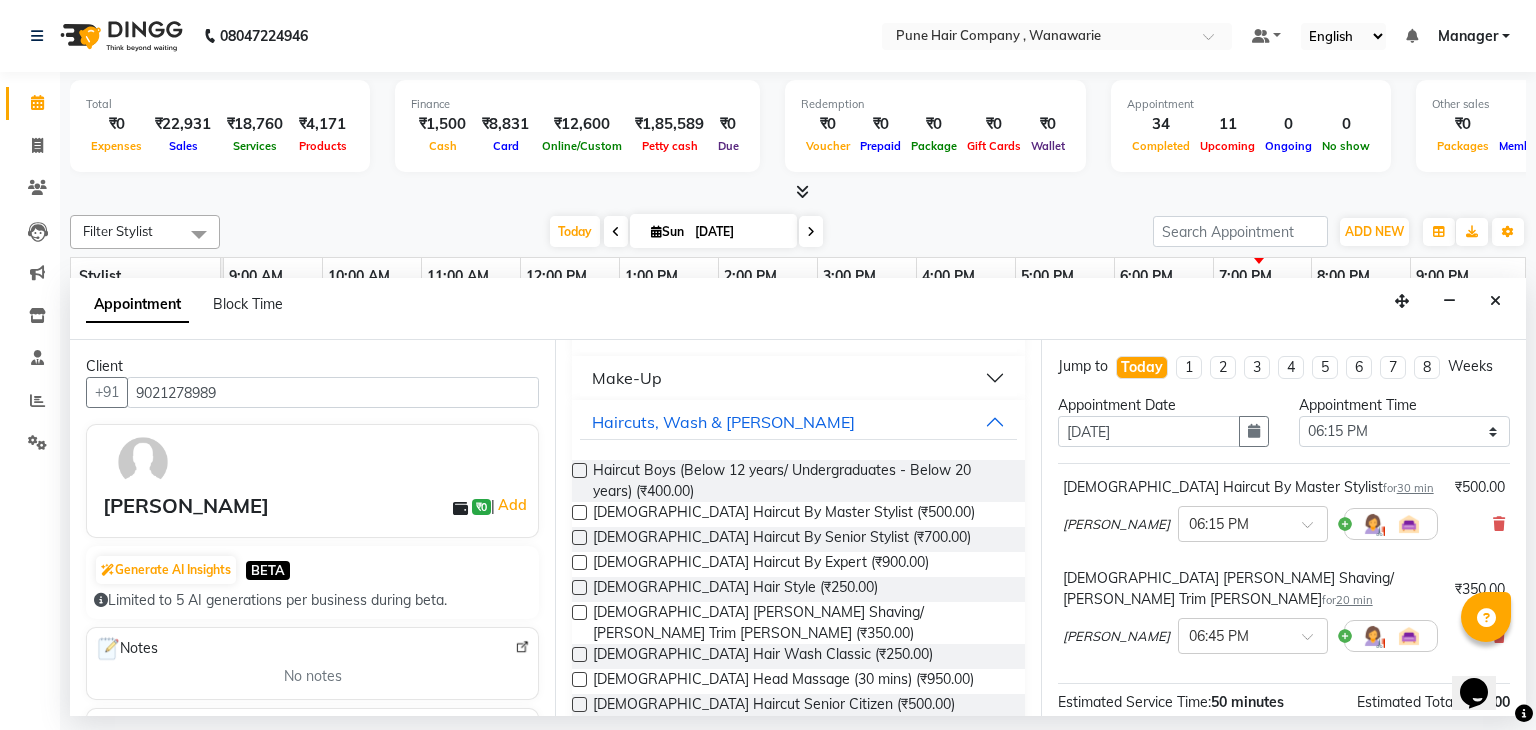 scroll, scrollTop: 220, scrollLeft: 0, axis: vertical 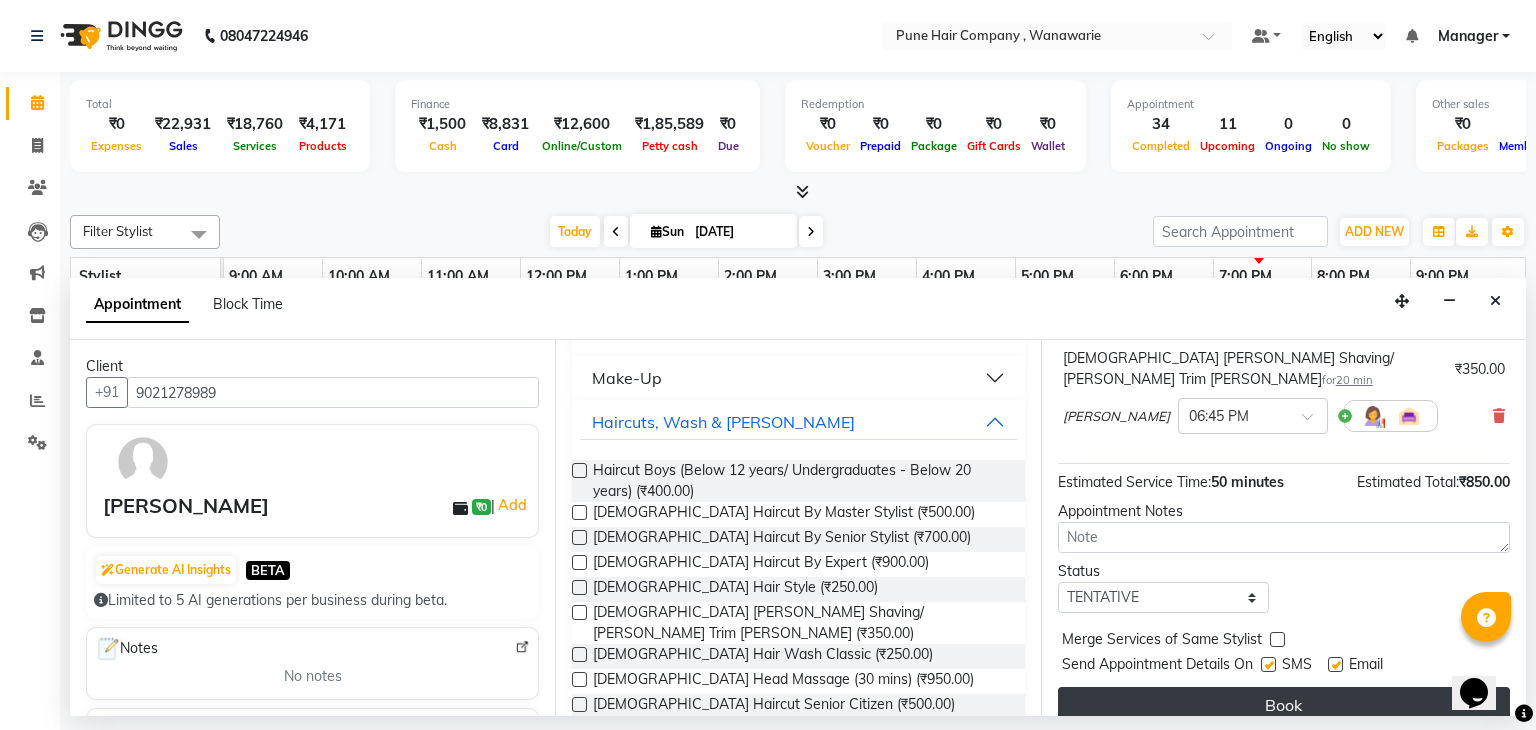 click on "Book" at bounding box center [1284, 705] 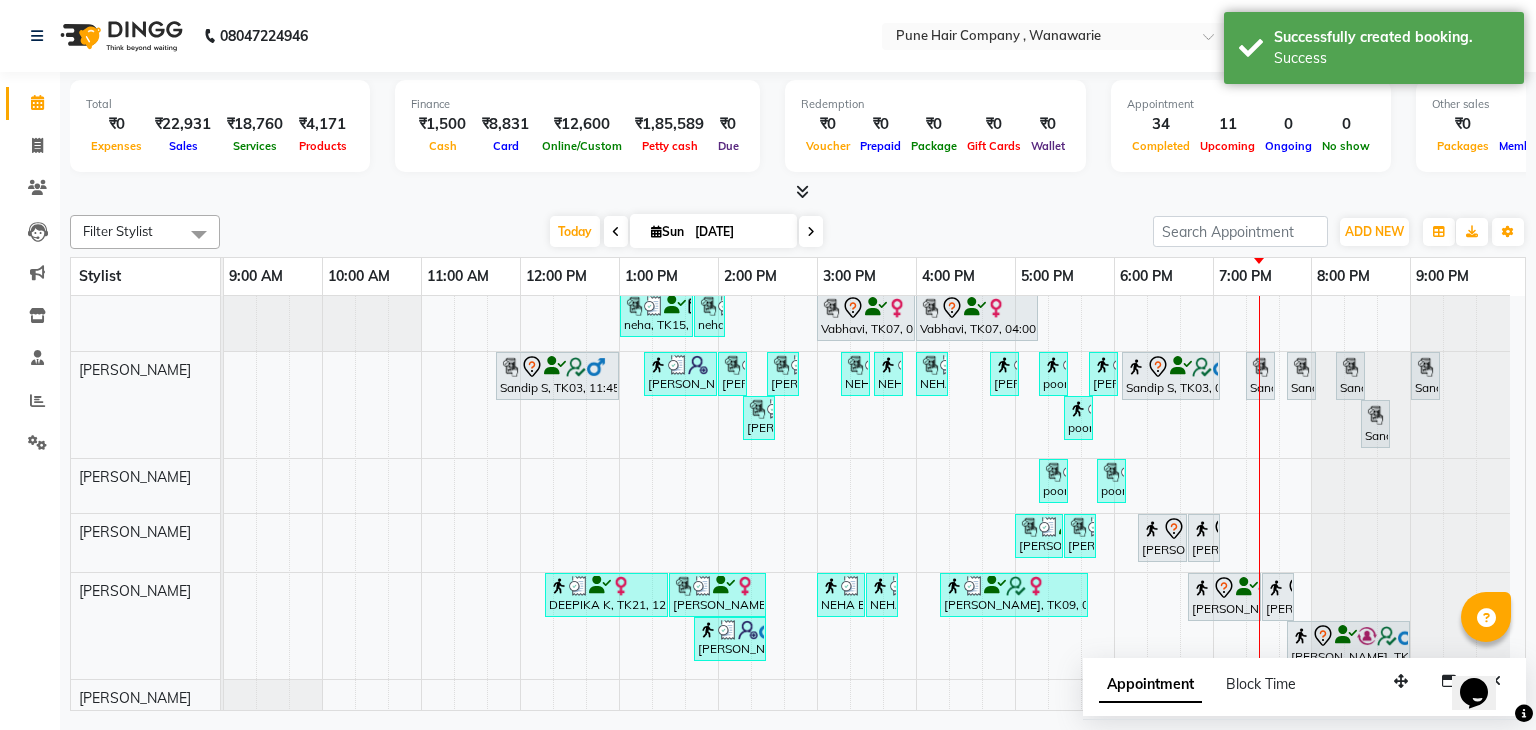 scroll, scrollTop: 0, scrollLeft: 0, axis: both 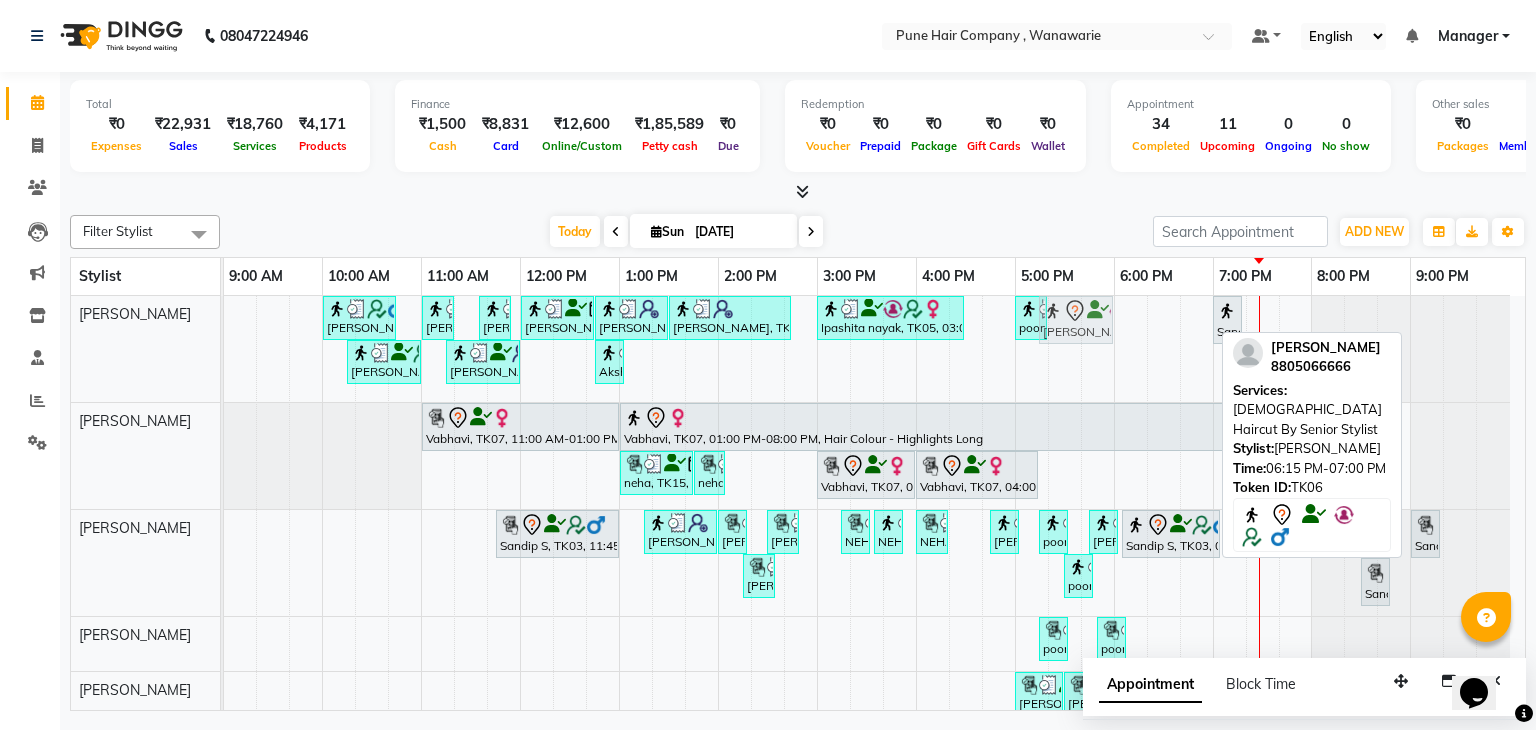 drag, startPoint x: 1176, startPoint y: 313, endPoint x: 1089, endPoint y: 319, distance: 87.20665 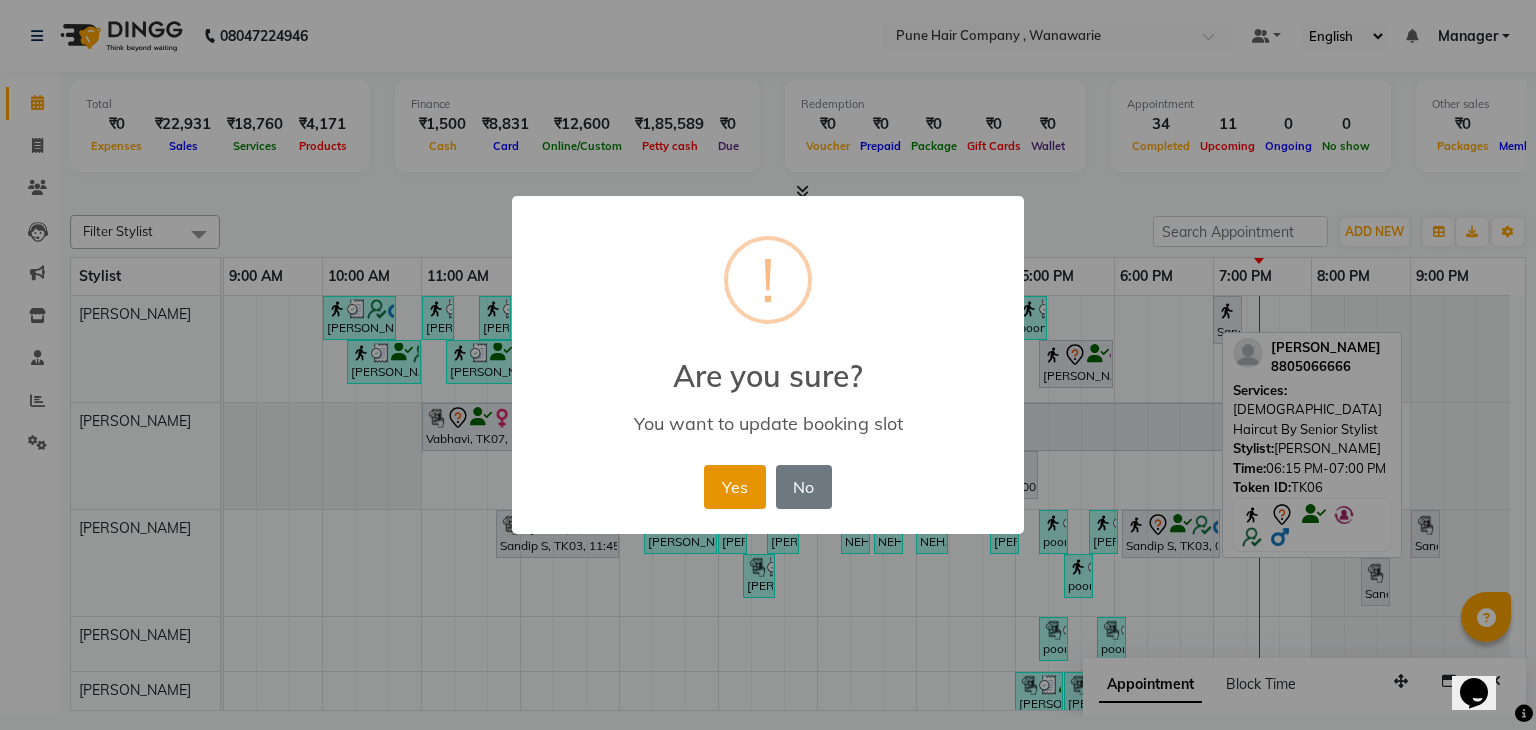 click on "Yes" at bounding box center (734, 487) 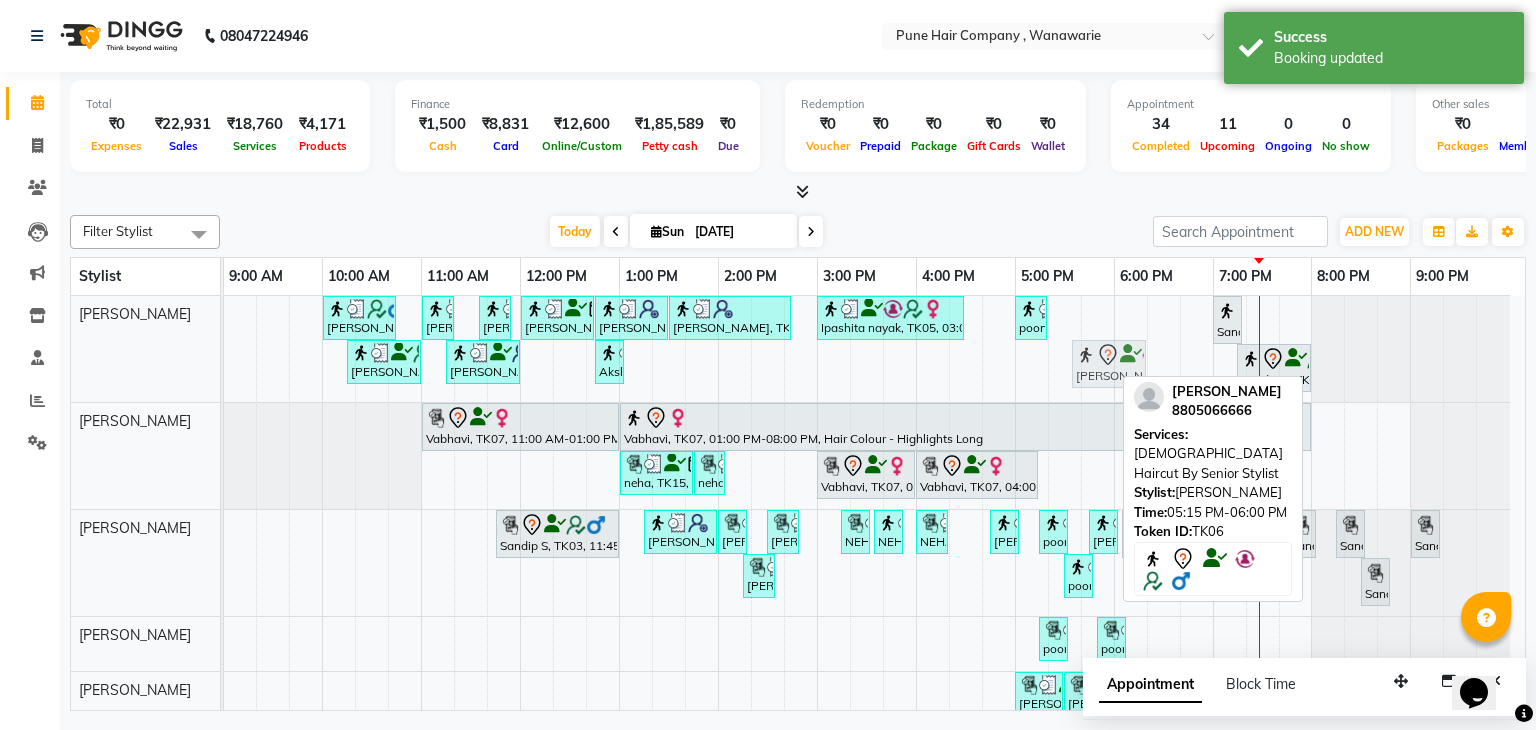 drag, startPoint x: 1069, startPoint y: 378, endPoint x: 1091, endPoint y: 376, distance: 22.090721 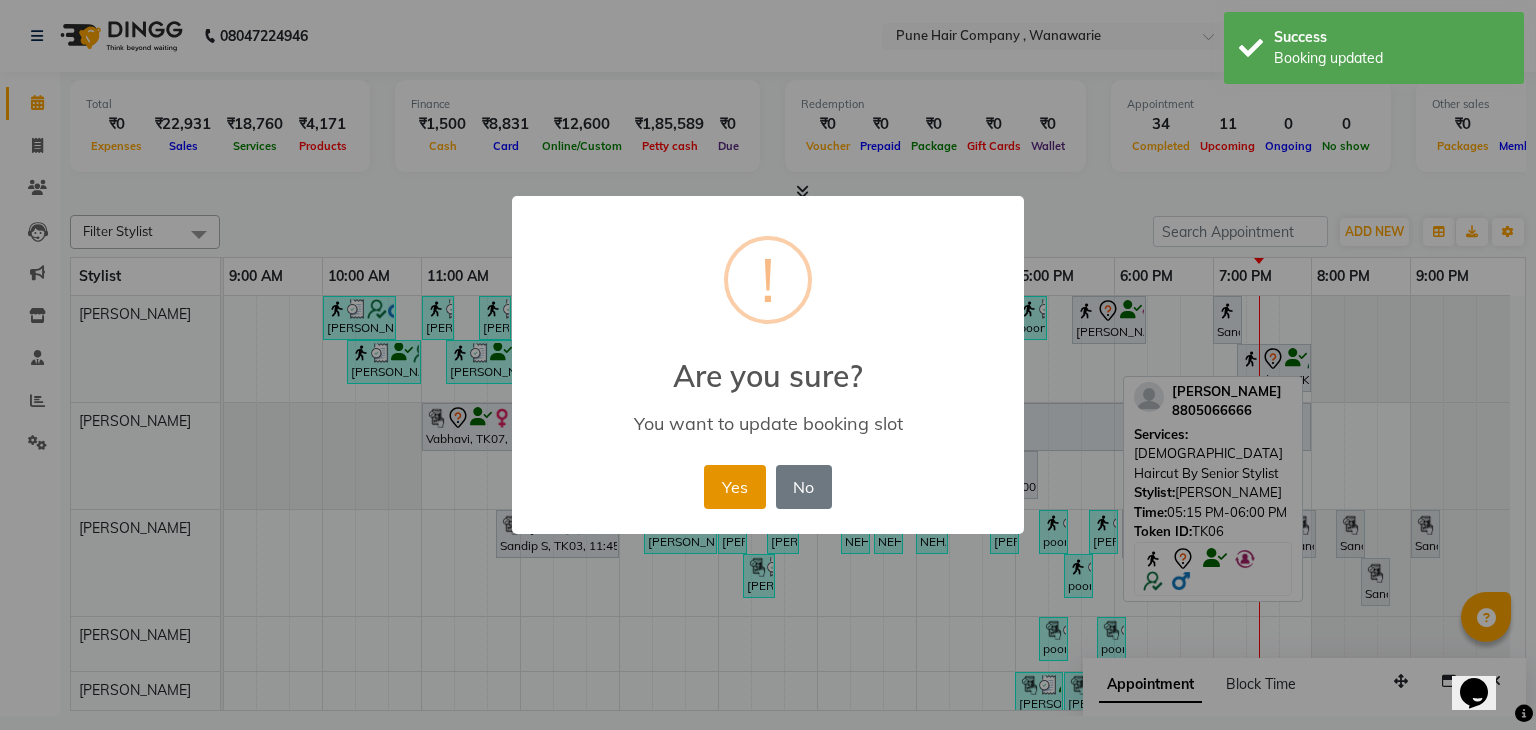 click on "Yes" at bounding box center (734, 487) 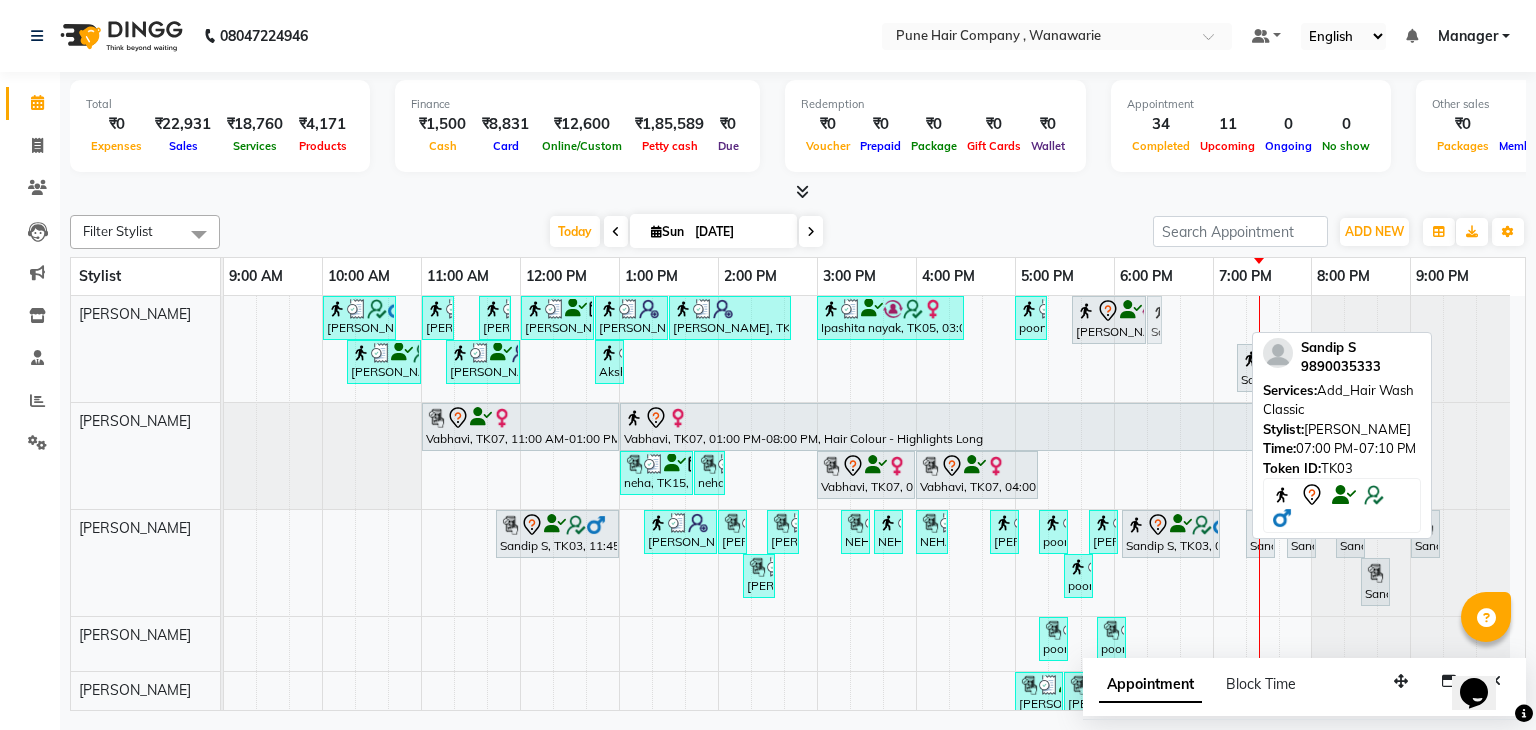 drag, startPoint x: 1231, startPoint y: 313, endPoint x: 1164, endPoint y: 316, distance: 67.06713 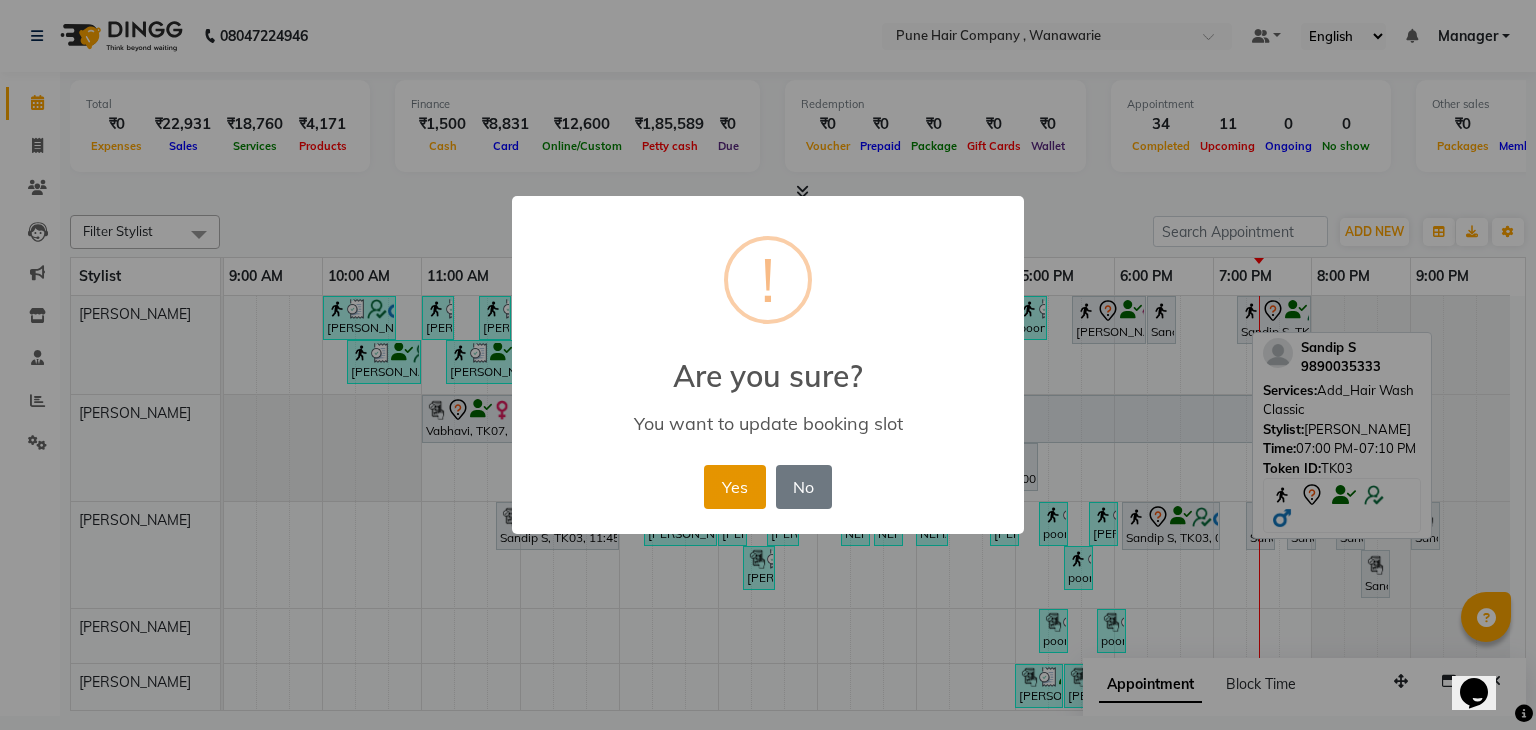 click on "Yes" at bounding box center (734, 487) 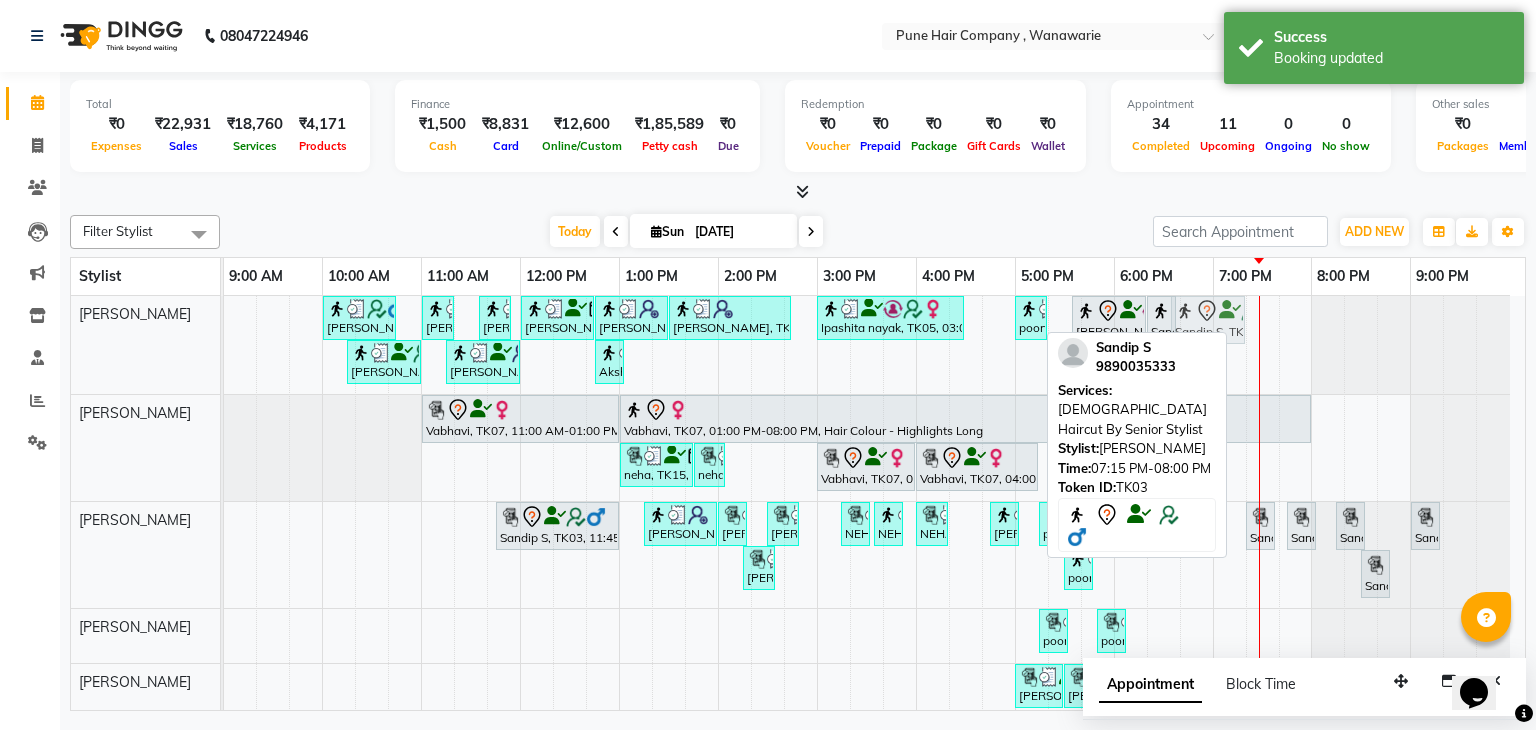 drag, startPoint x: 1260, startPoint y: 321, endPoint x: 1197, endPoint y: 327, distance: 63.28507 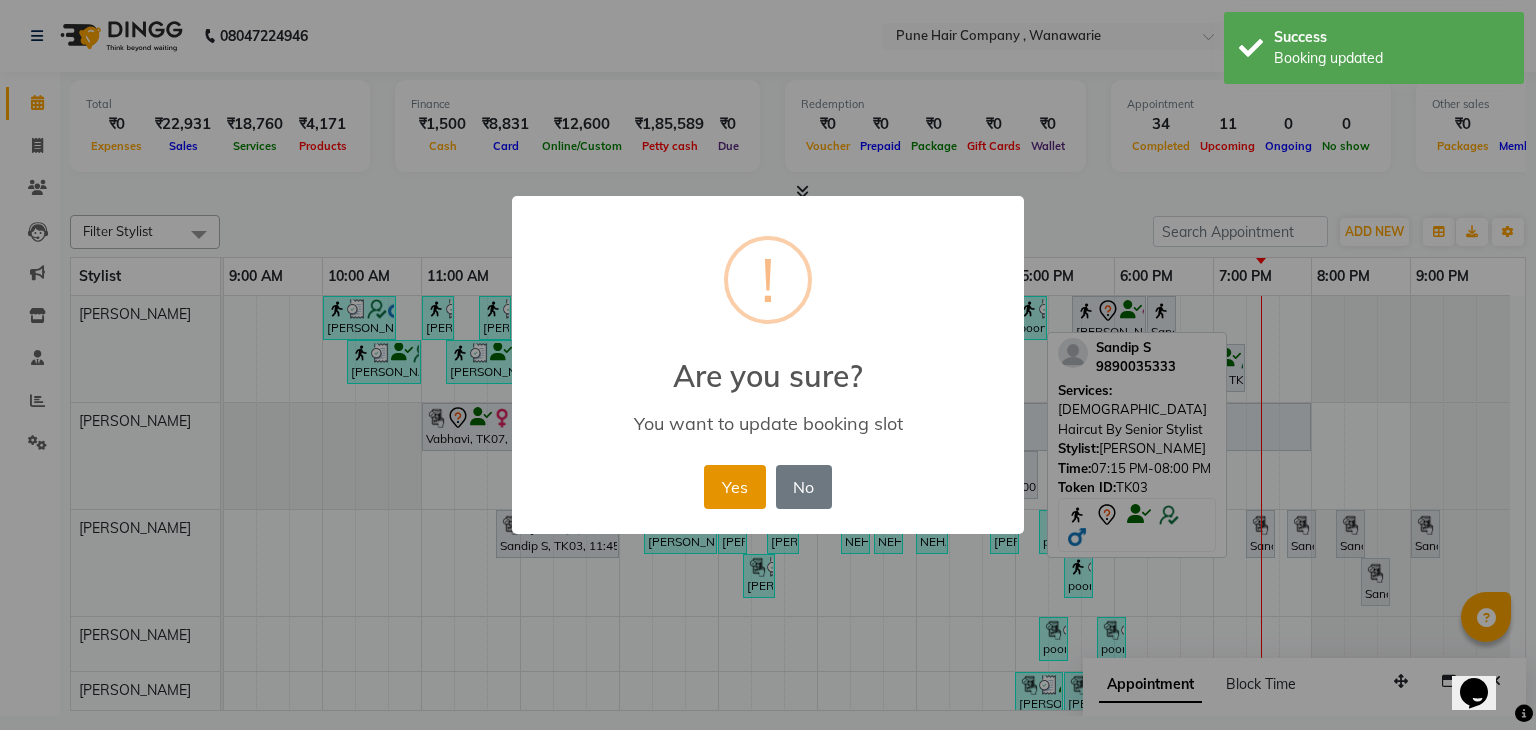 click on "Yes" at bounding box center (734, 487) 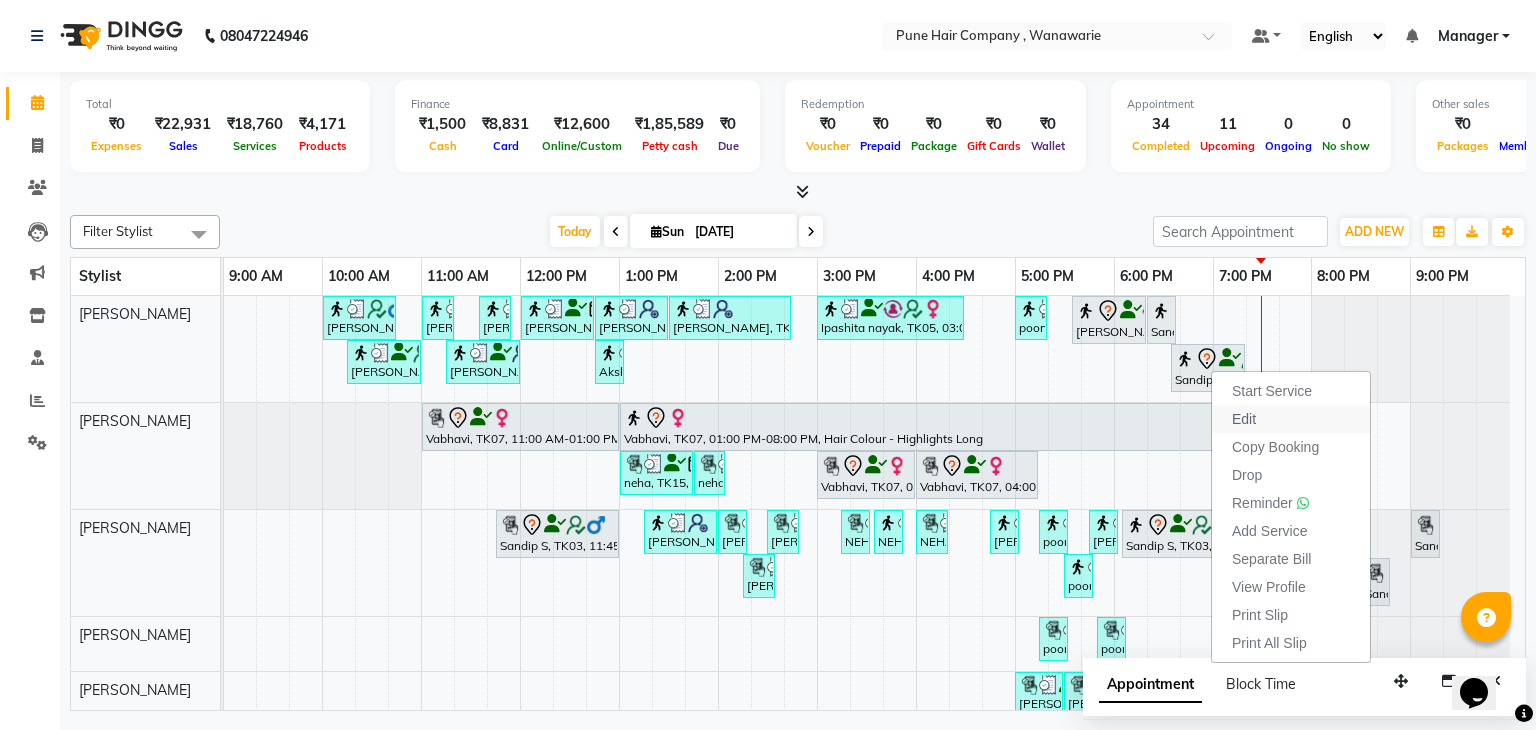 click on "Edit" at bounding box center (1291, 419) 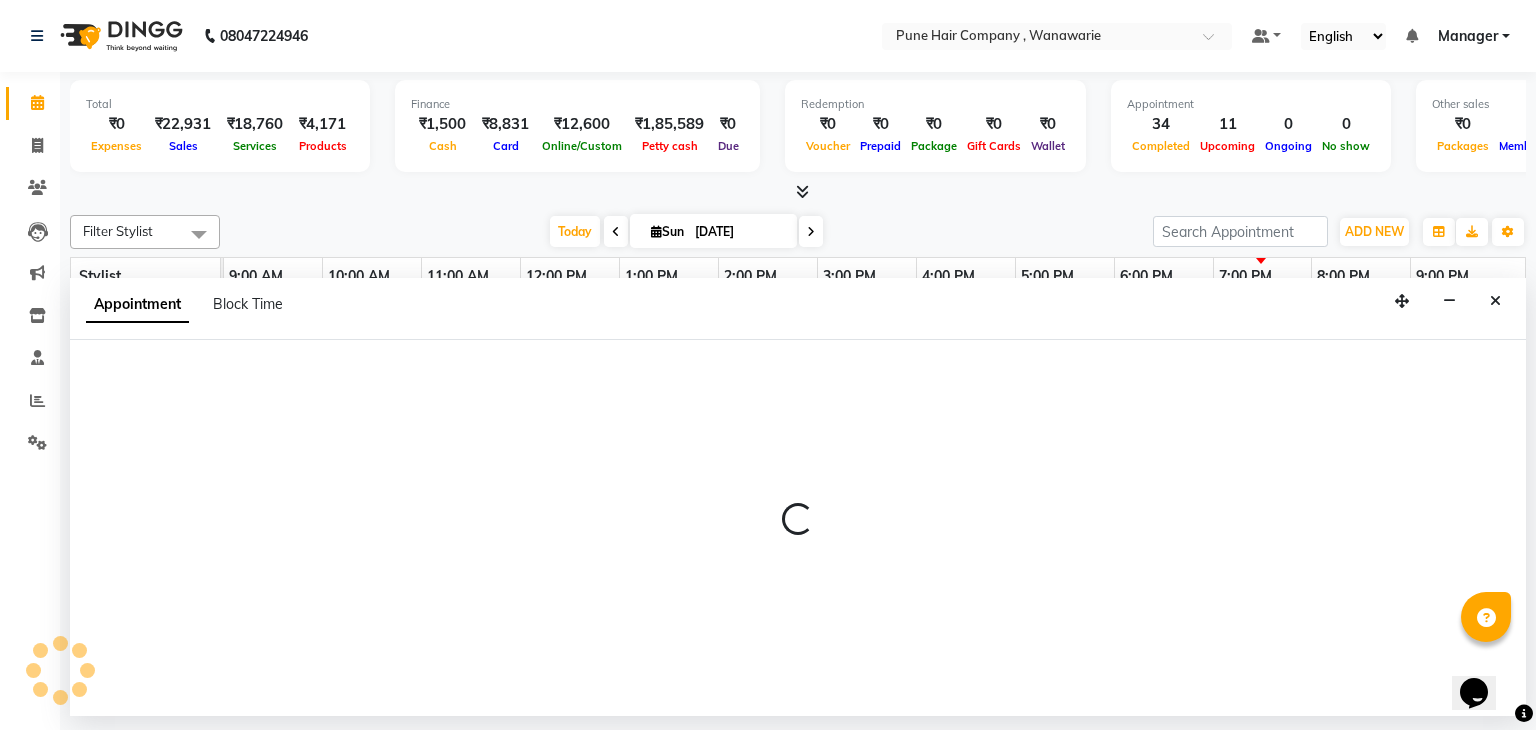 select on "tentative" 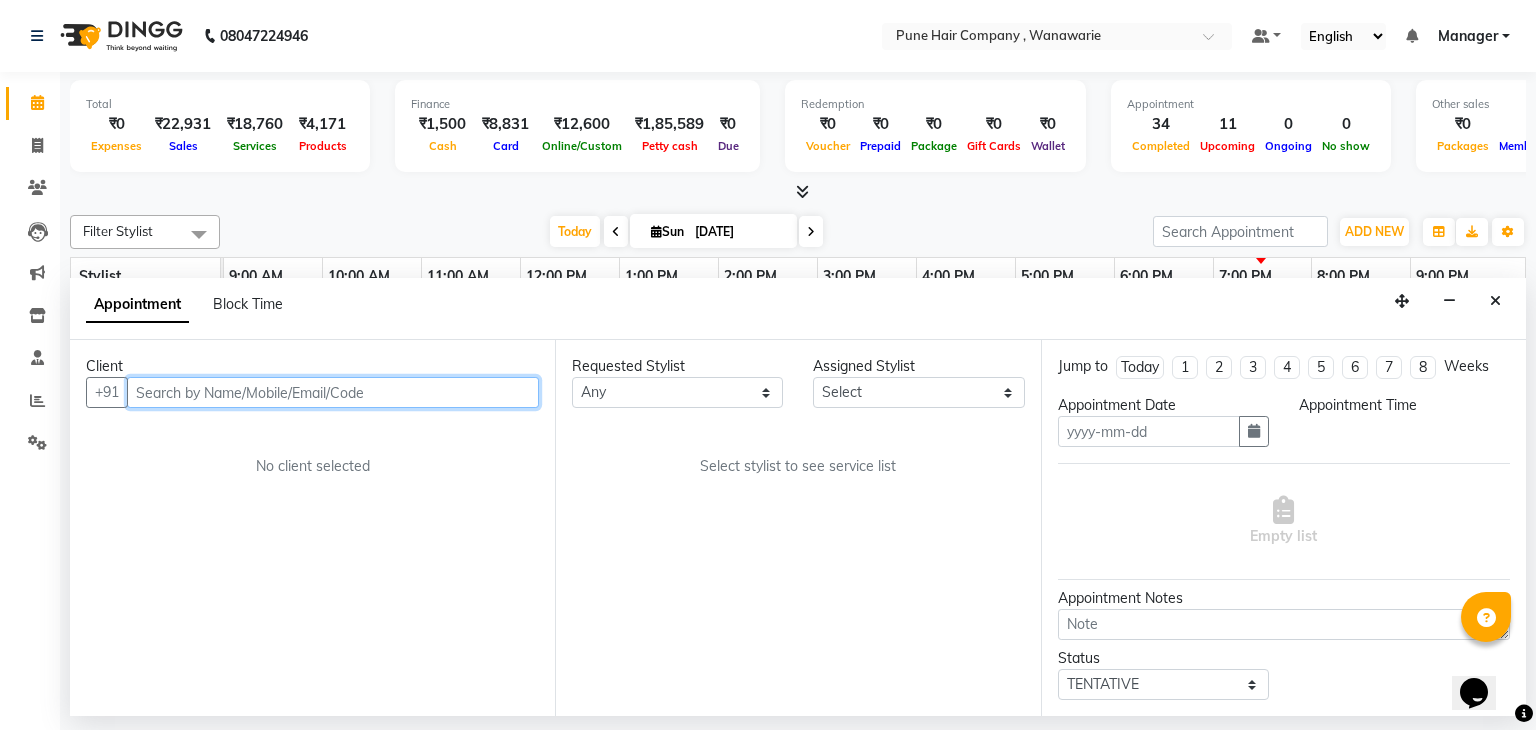type on "[DATE]" 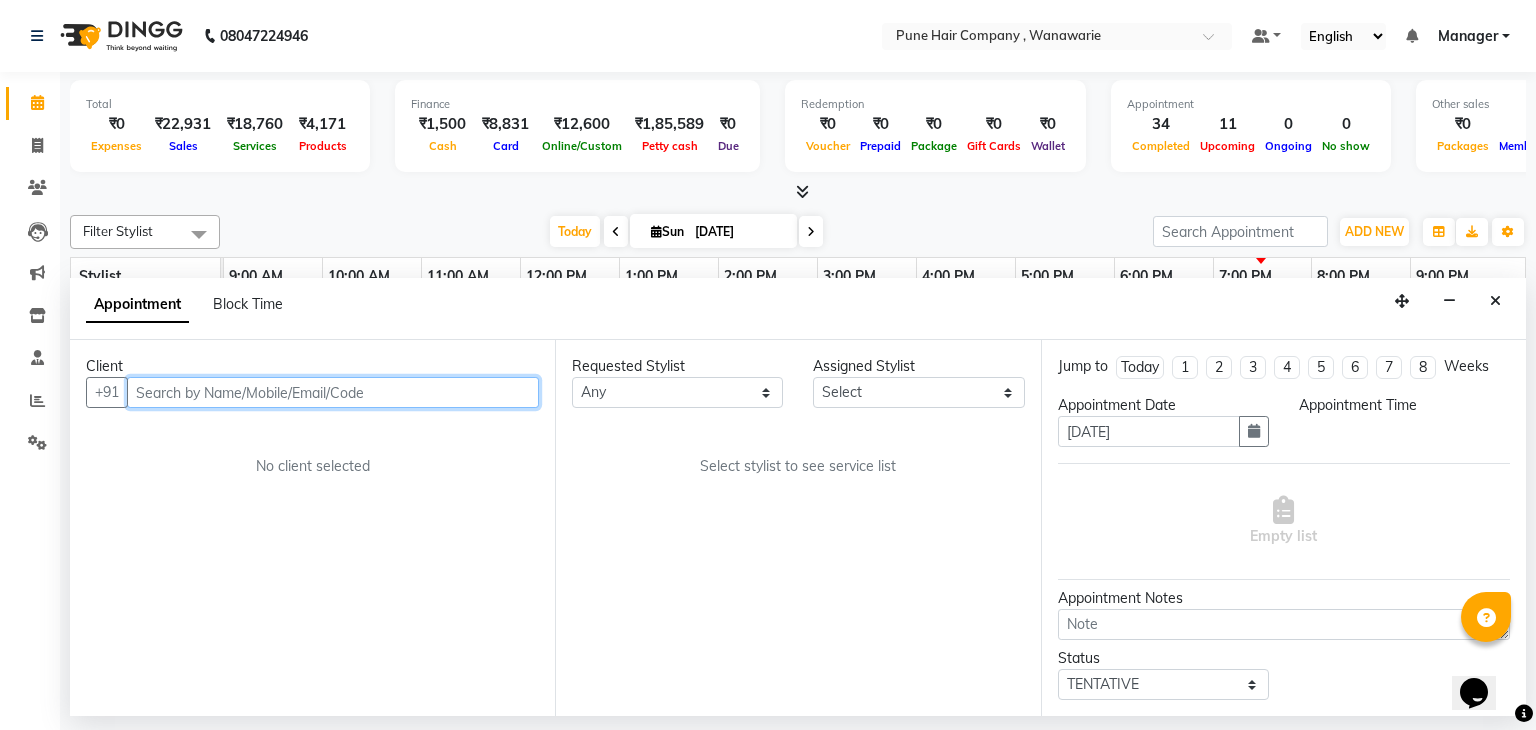 select on "74579" 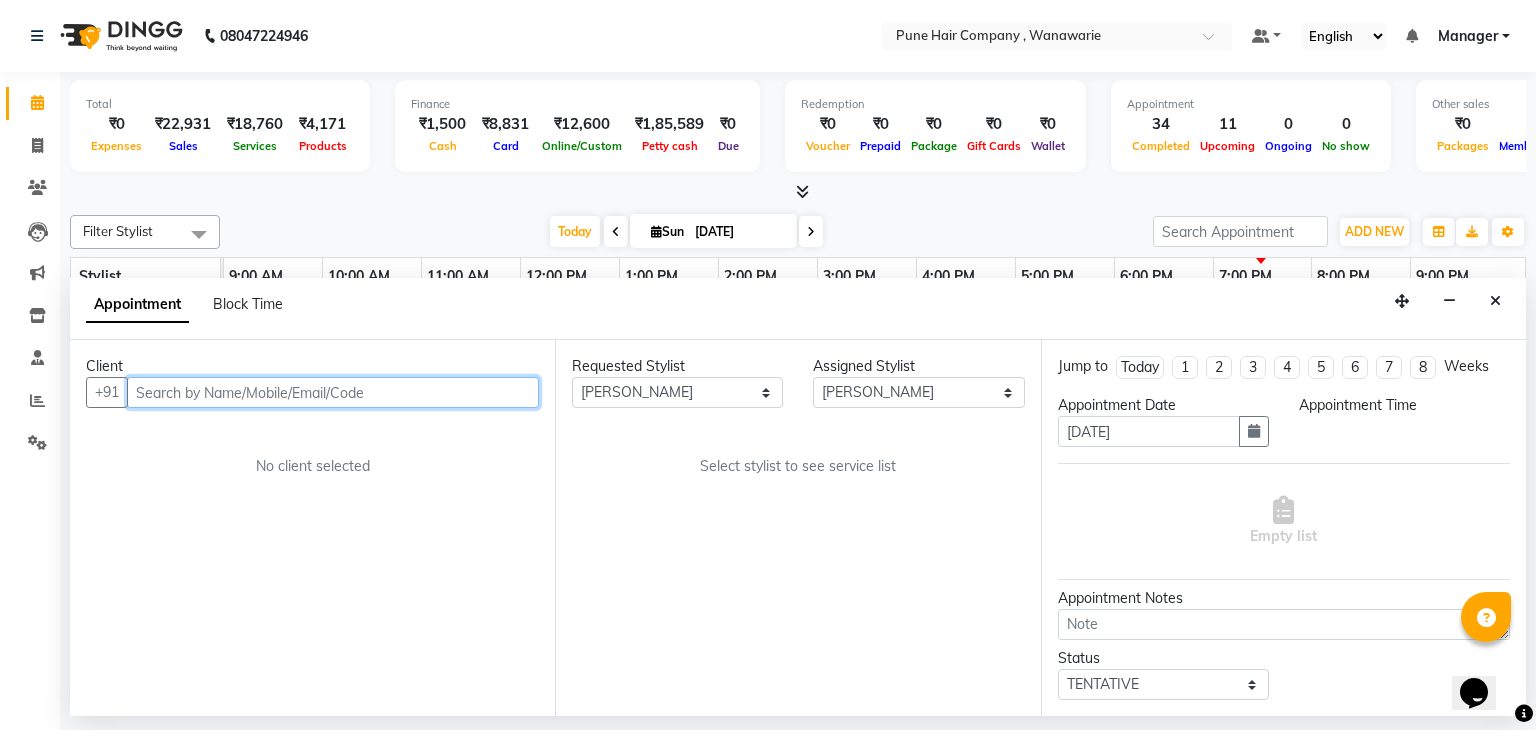 select on "705" 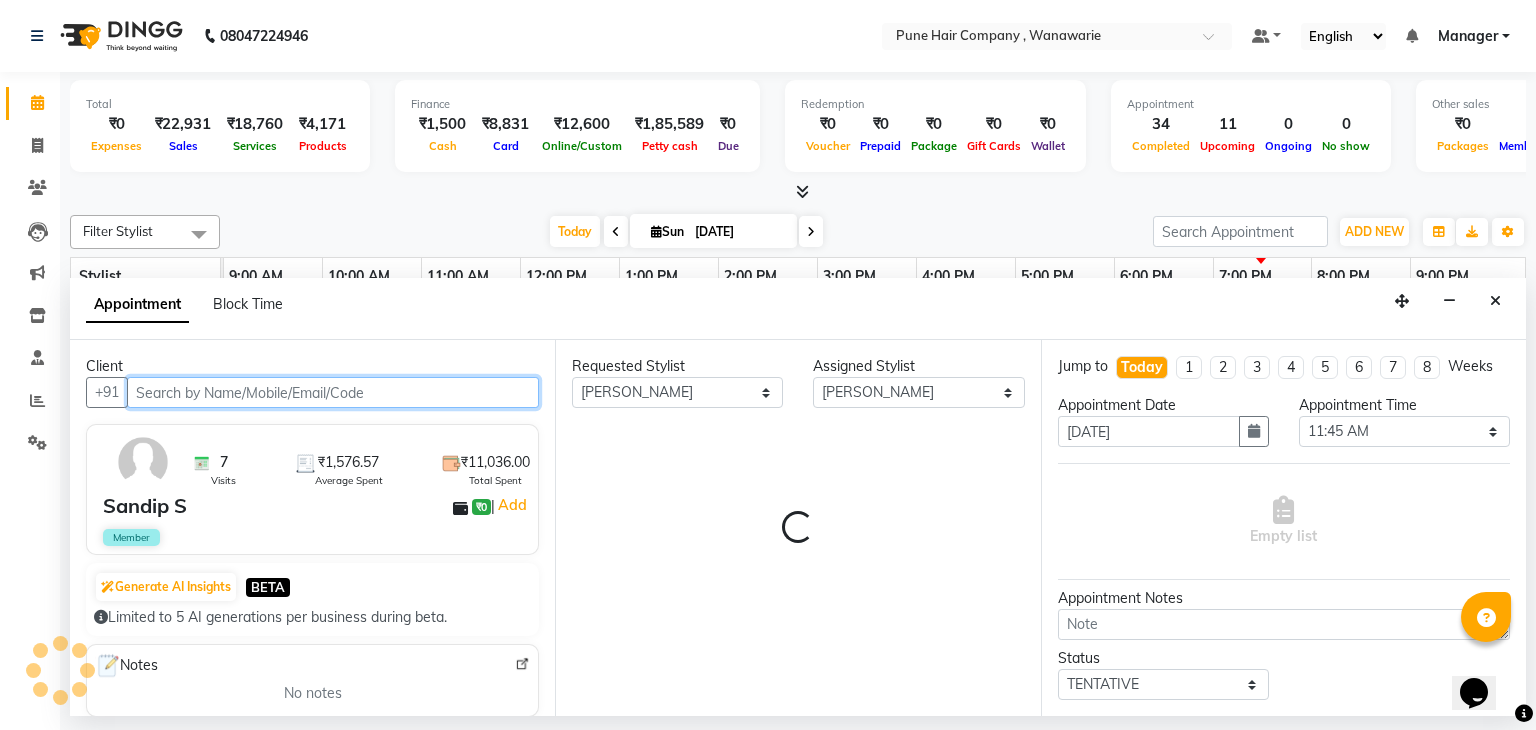 select on "4060" 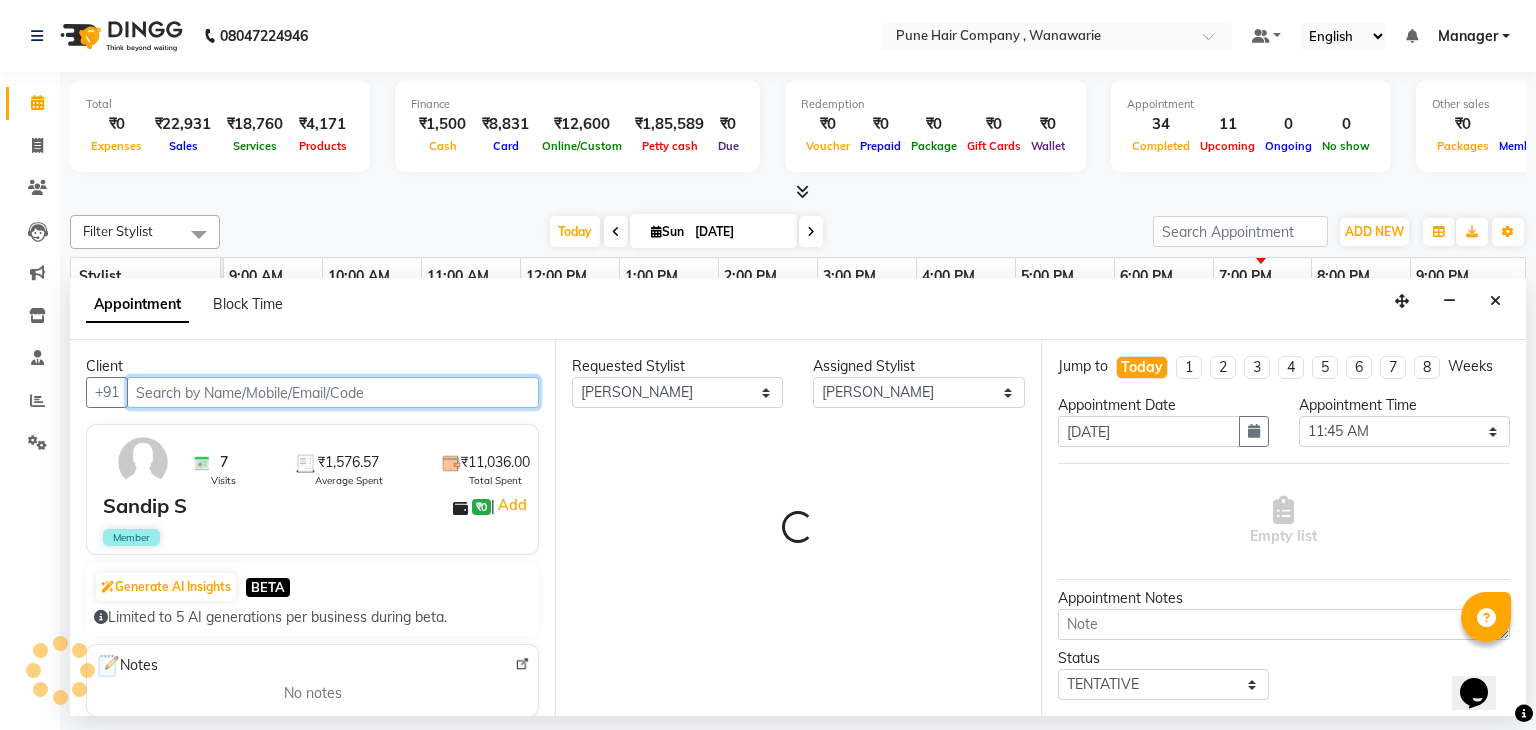 select on "4060" 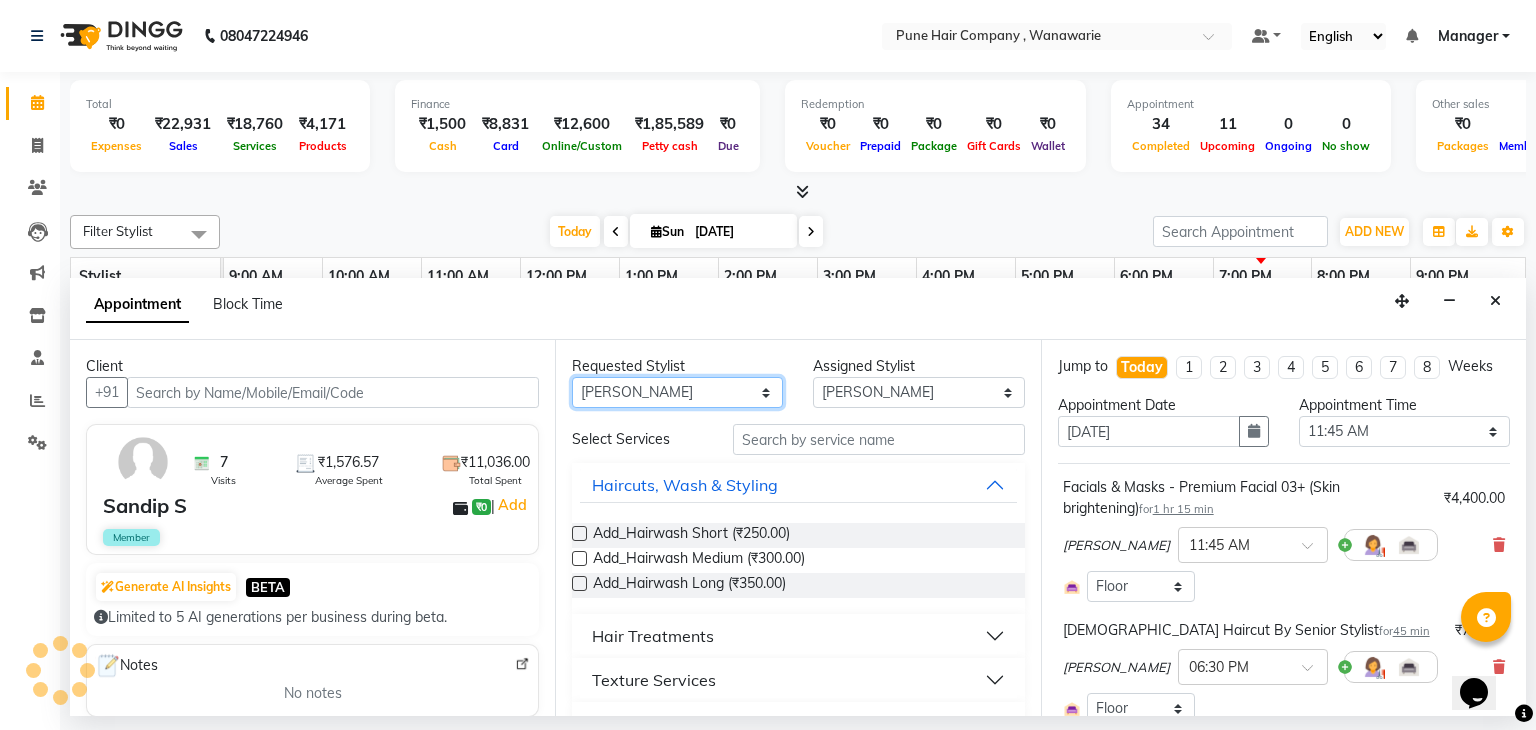 click on "Any Faisal shaikh Kanchan Gajare  Kasturi bhandari Manoj Zambre Prasad wagh Ranjeet Solanki Shriram Raut" at bounding box center (677, 392) 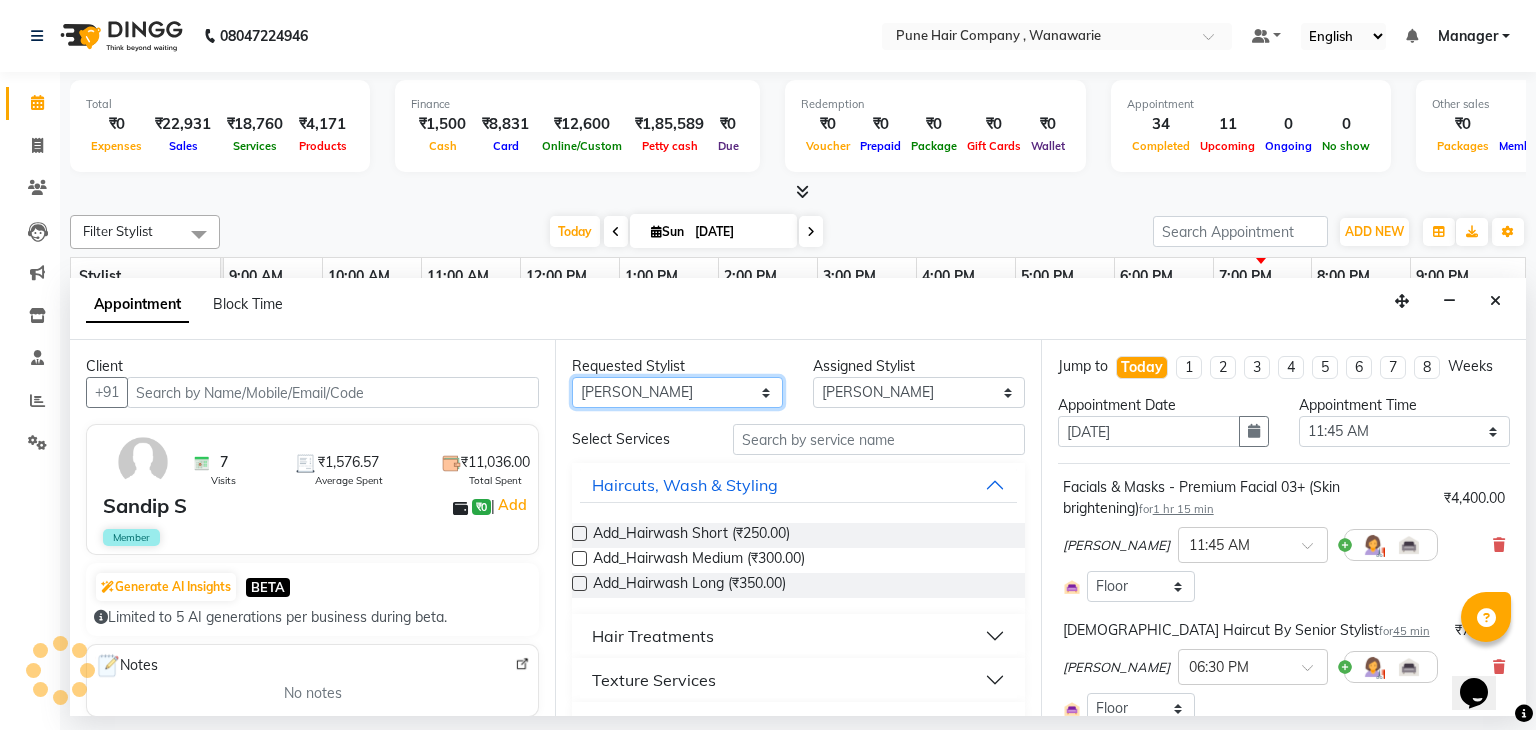 select on "74577" 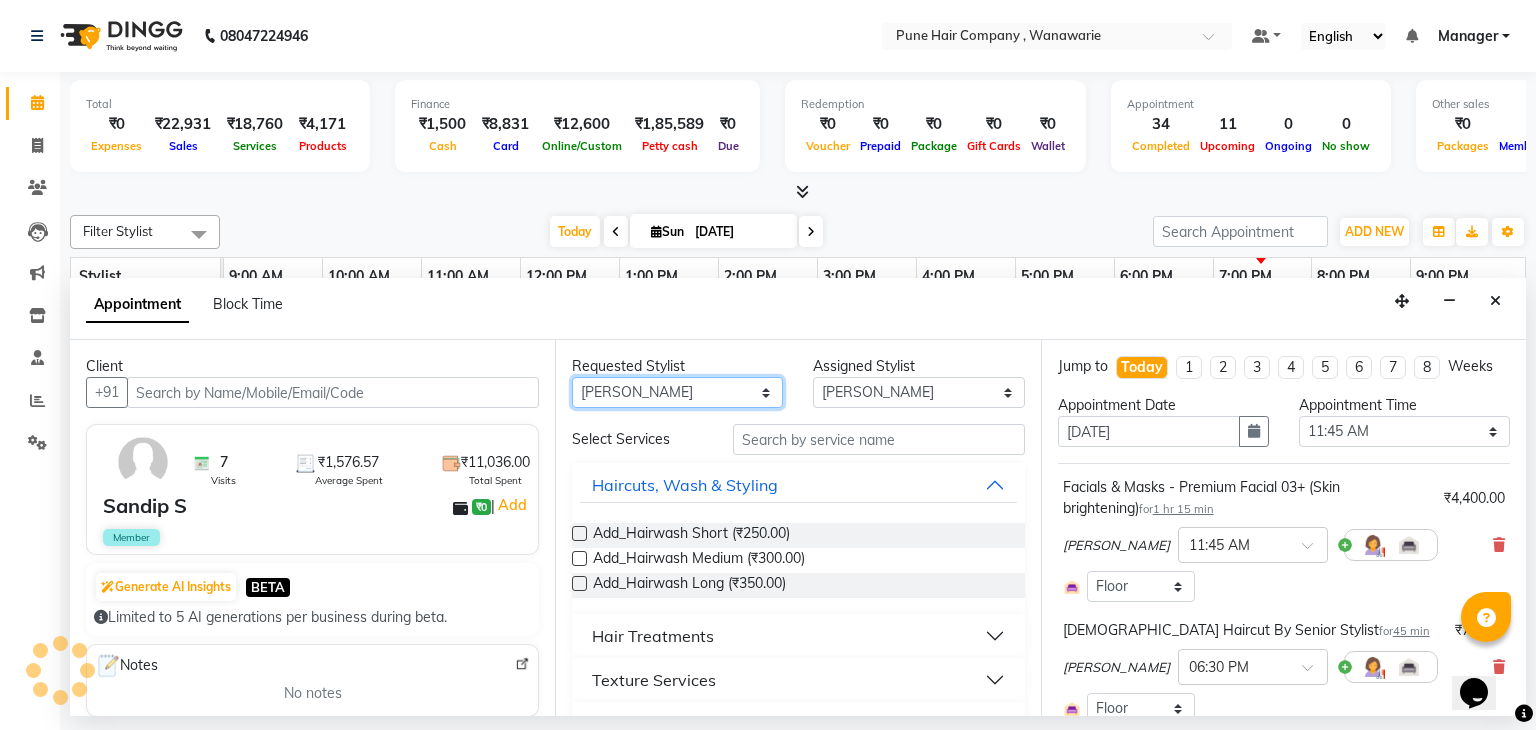 click on "Any Faisal shaikh Kanchan Gajare  Kasturi bhandari Manoj Zambre Prasad wagh Ranjeet Solanki Shriram Raut" at bounding box center [677, 392] 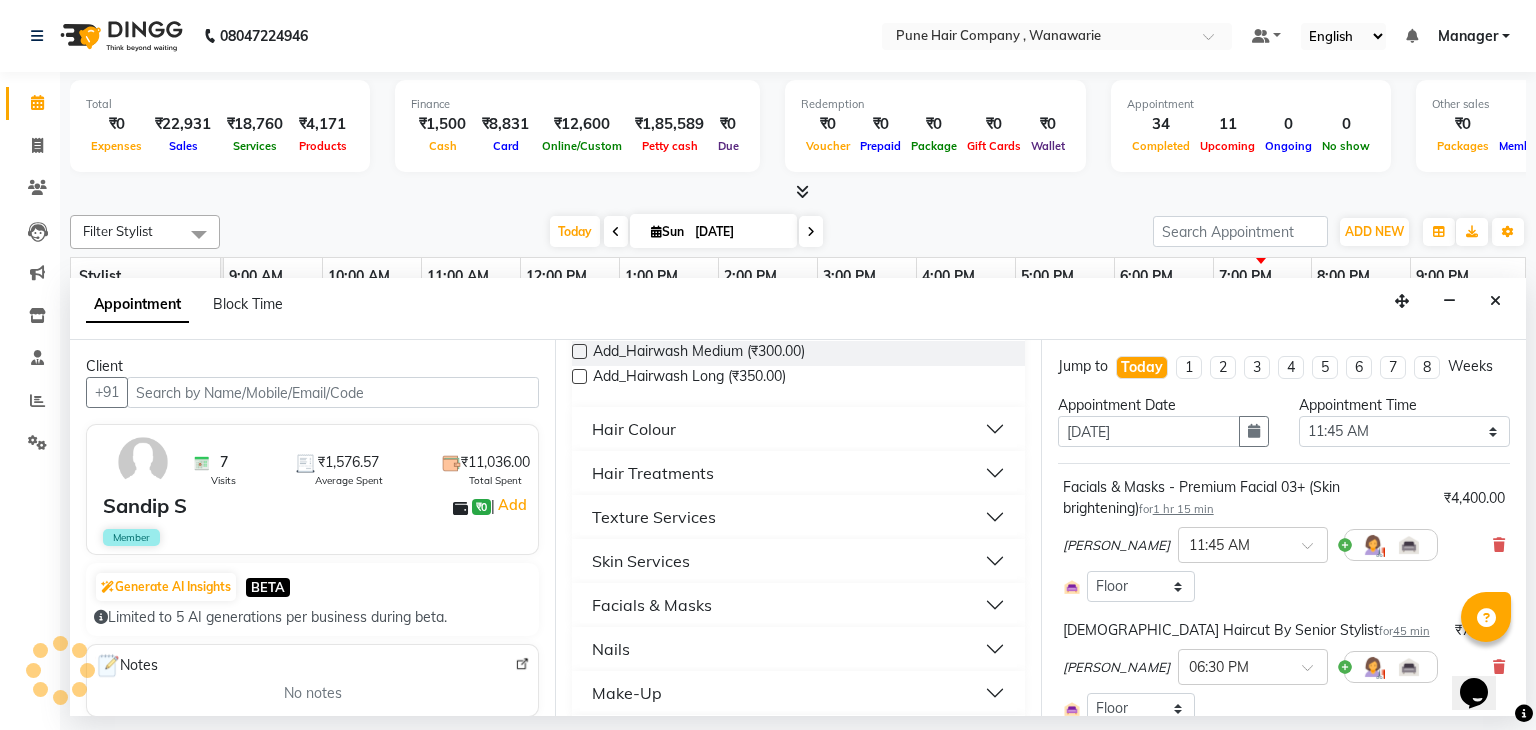 scroll, scrollTop: 745, scrollLeft: 0, axis: vertical 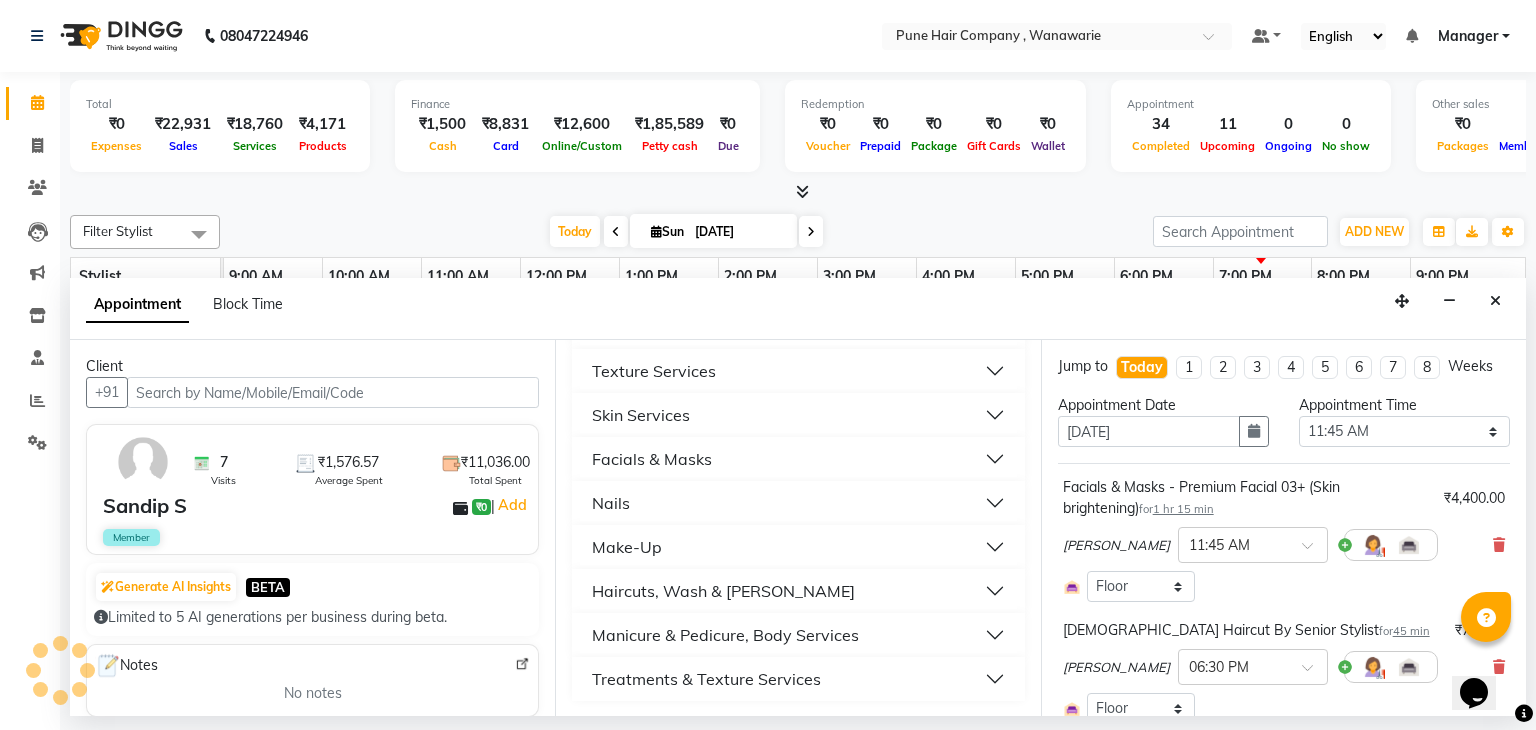 click on "Haircuts, Wash & Beard" at bounding box center (723, 591) 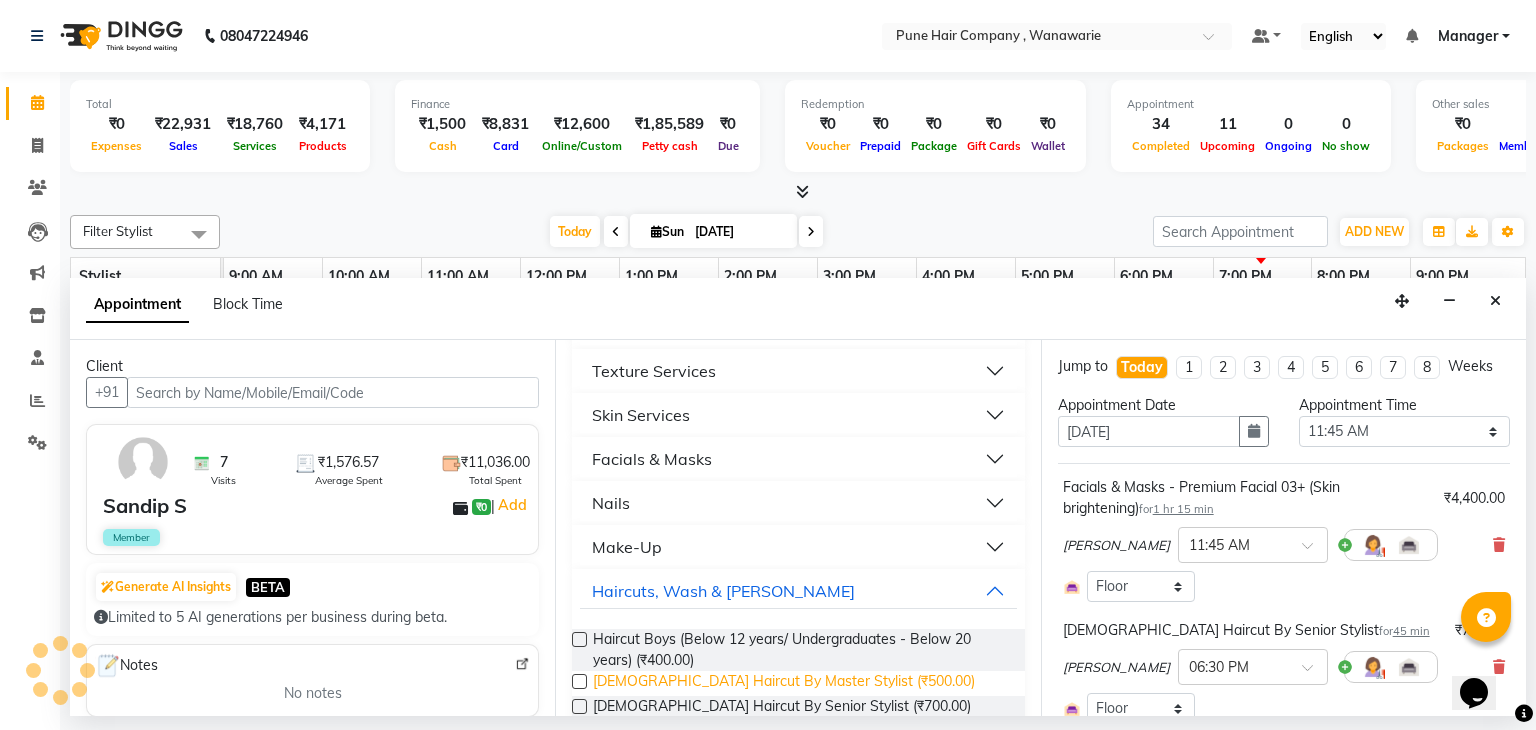 click on "Male Haircut By Master Stylist (₹500.00)" at bounding box center (784, 683) 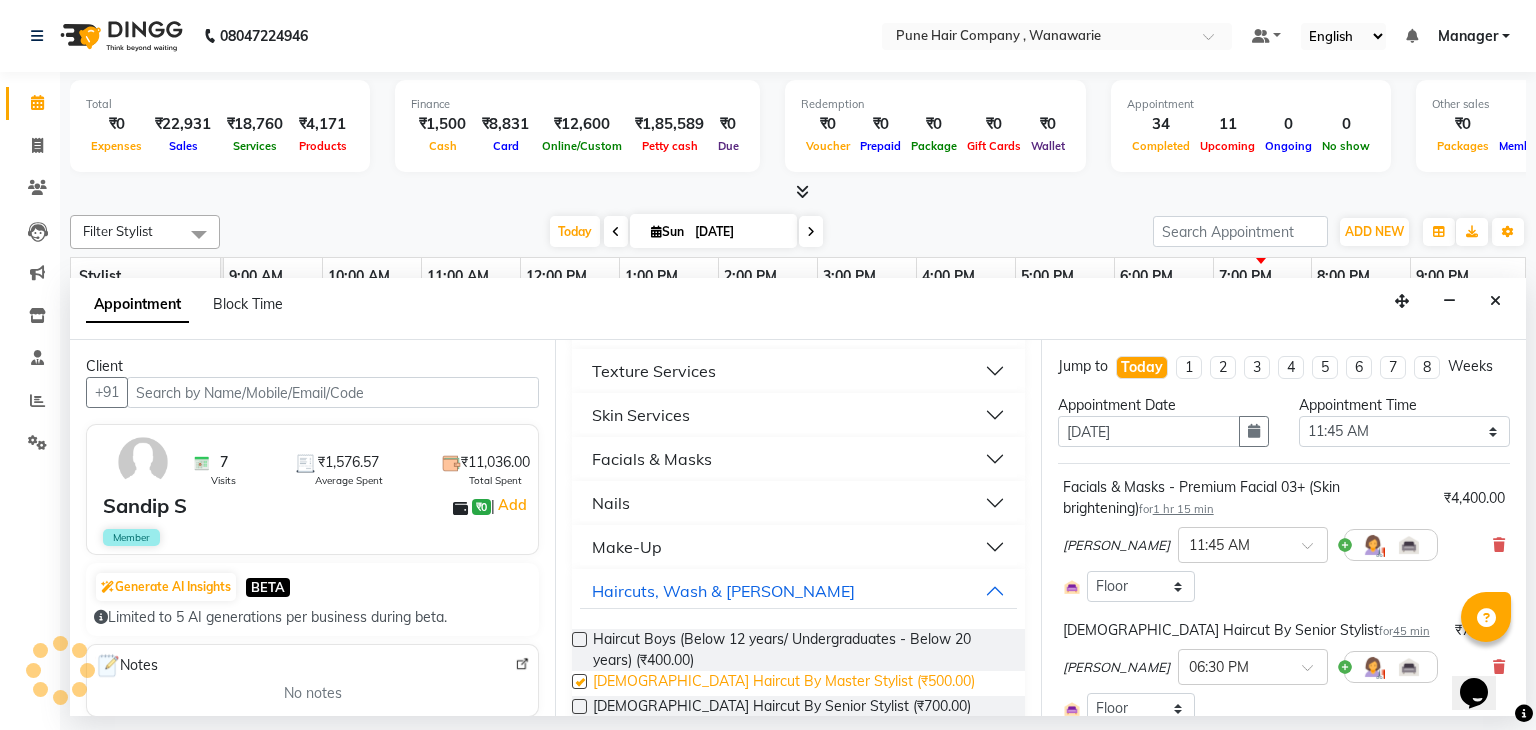 checkbox on "false" 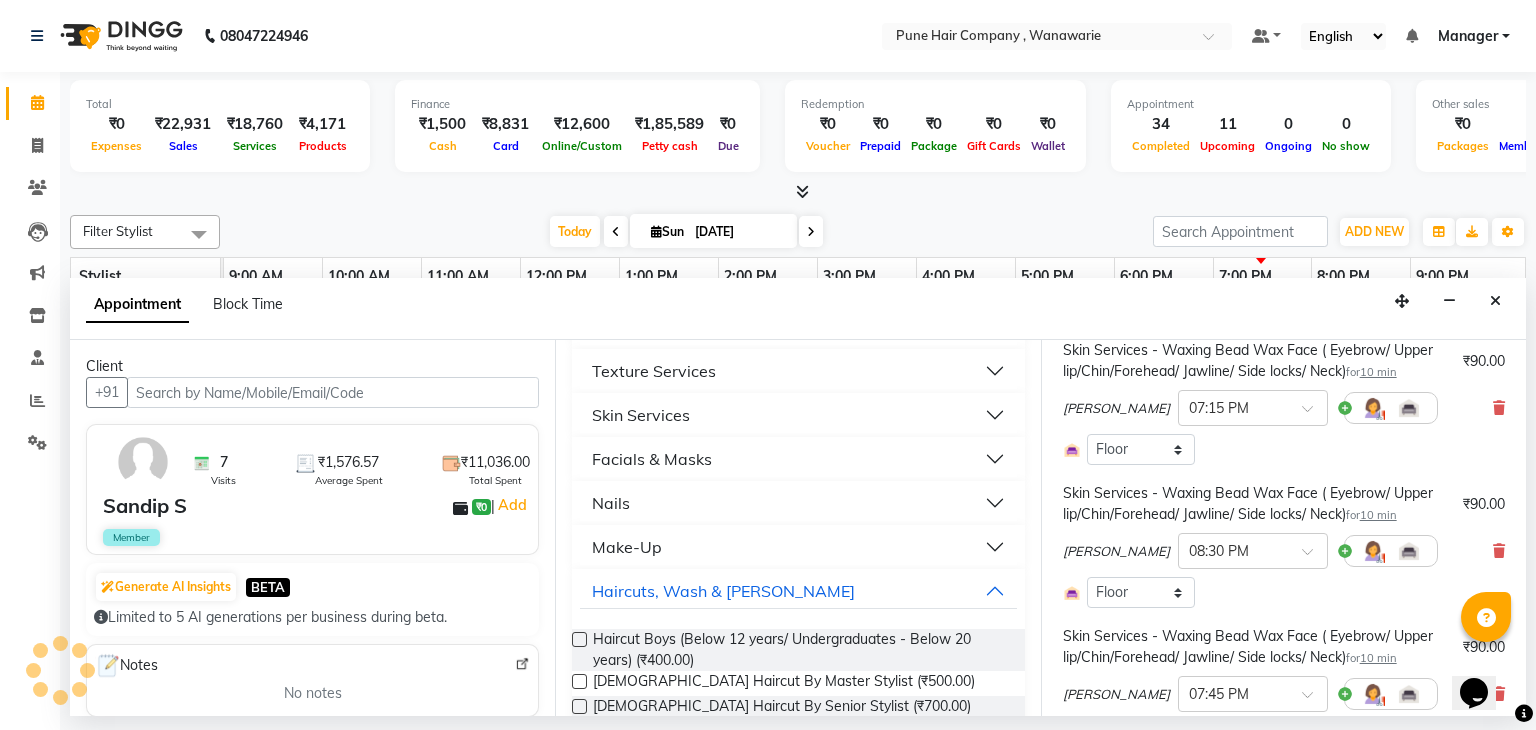 scroll, scrollTop: 1195, scrollLeft: 0, axis: vertical 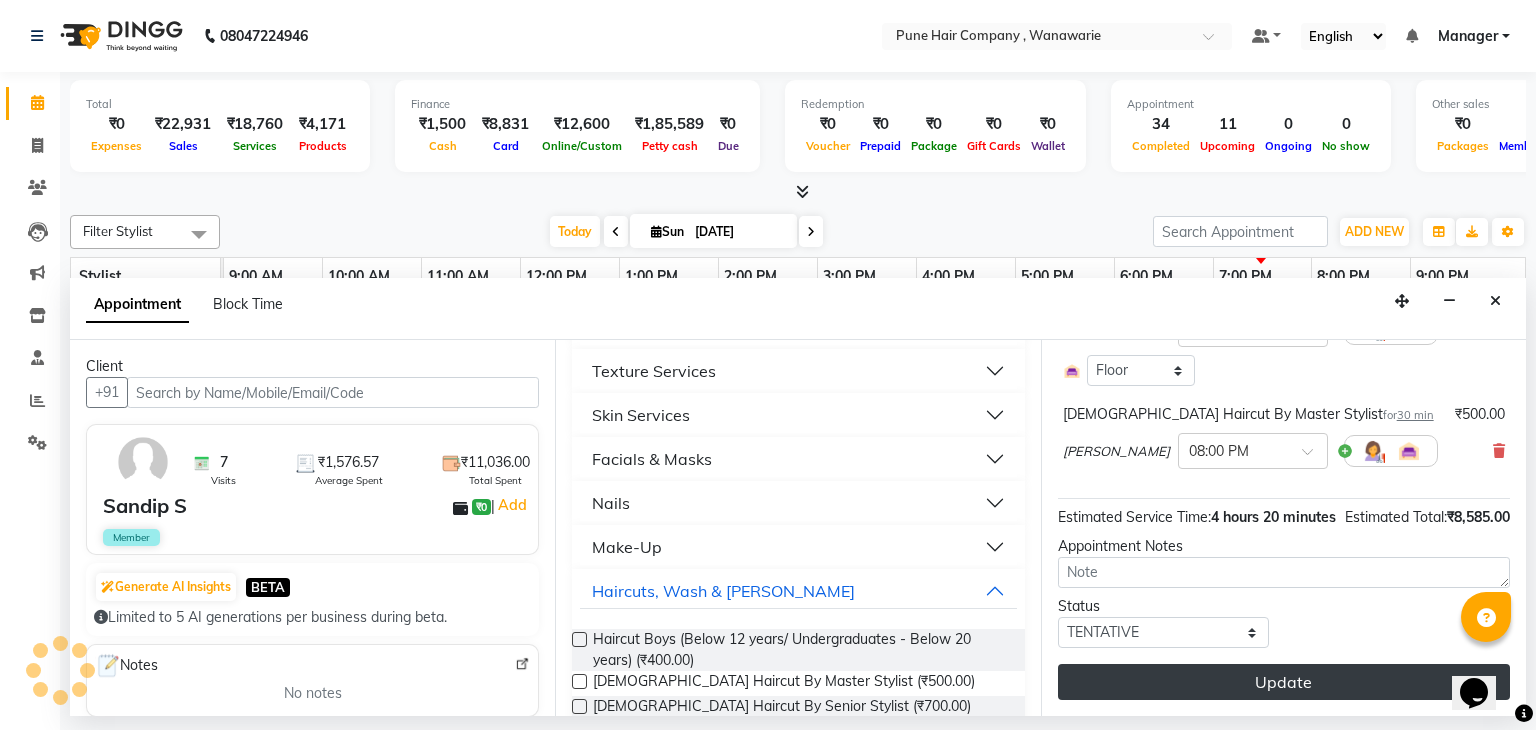 click on "Update" at bounding box center (1284, 682) 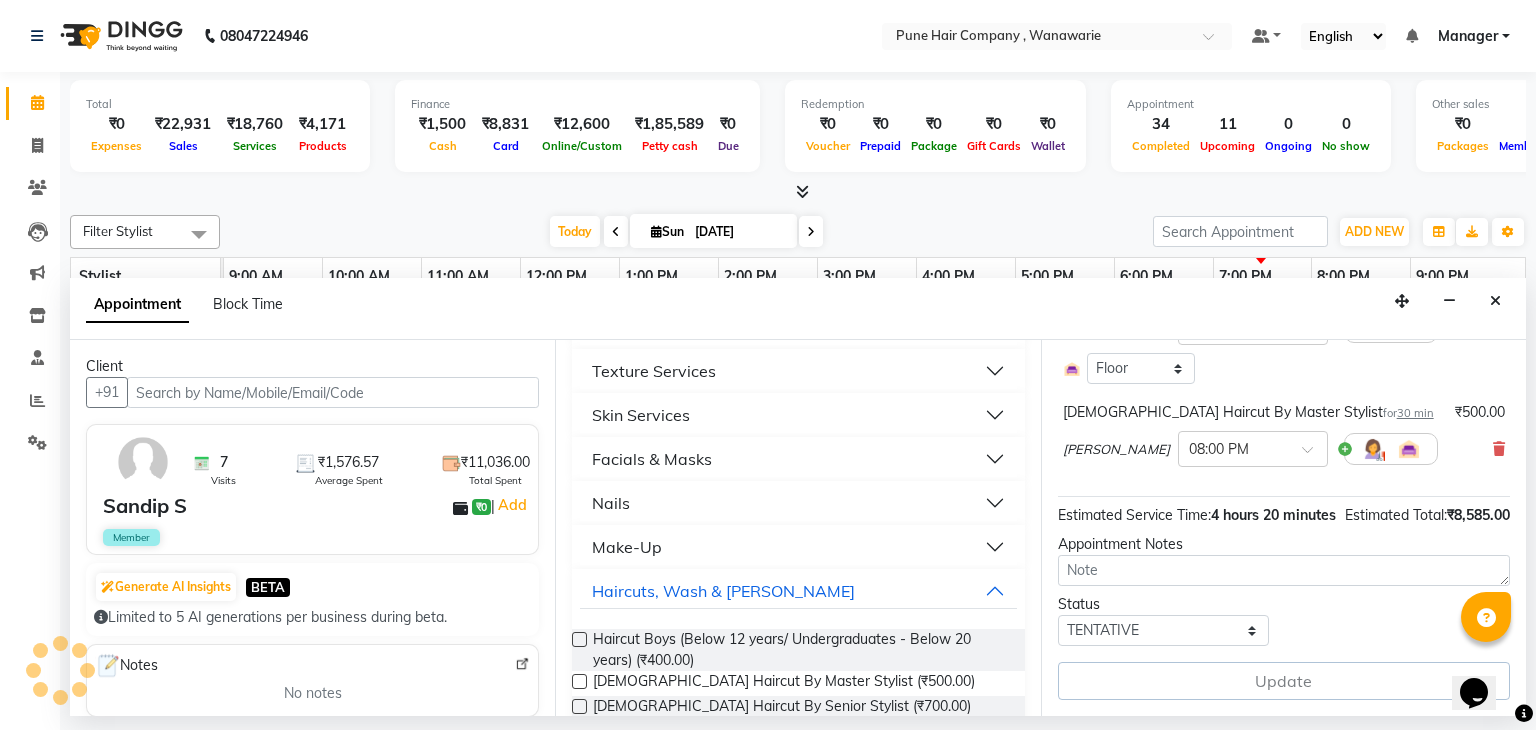 select on "4060" 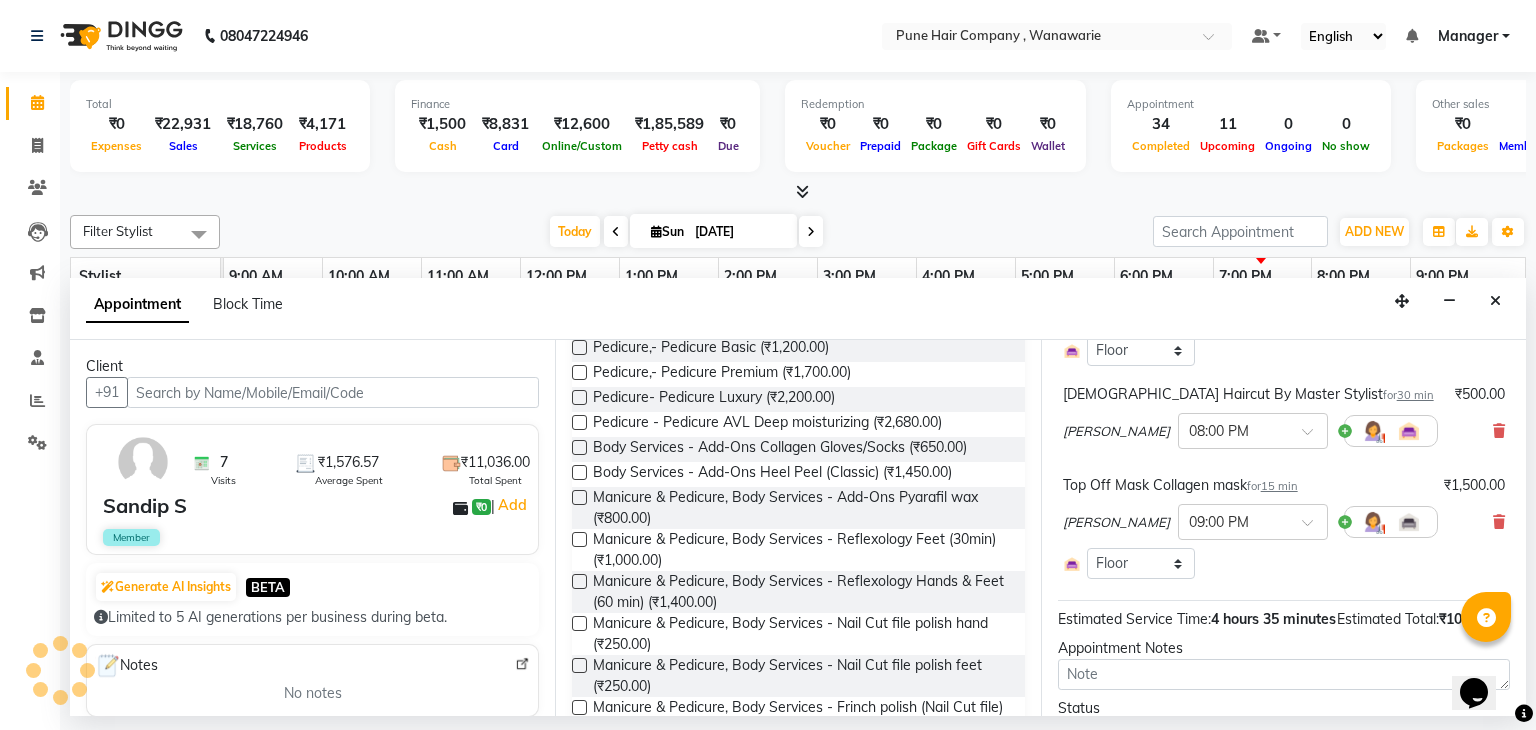 scroll, scrollTop: 1318, scrollLeft: 0, axis: vertical 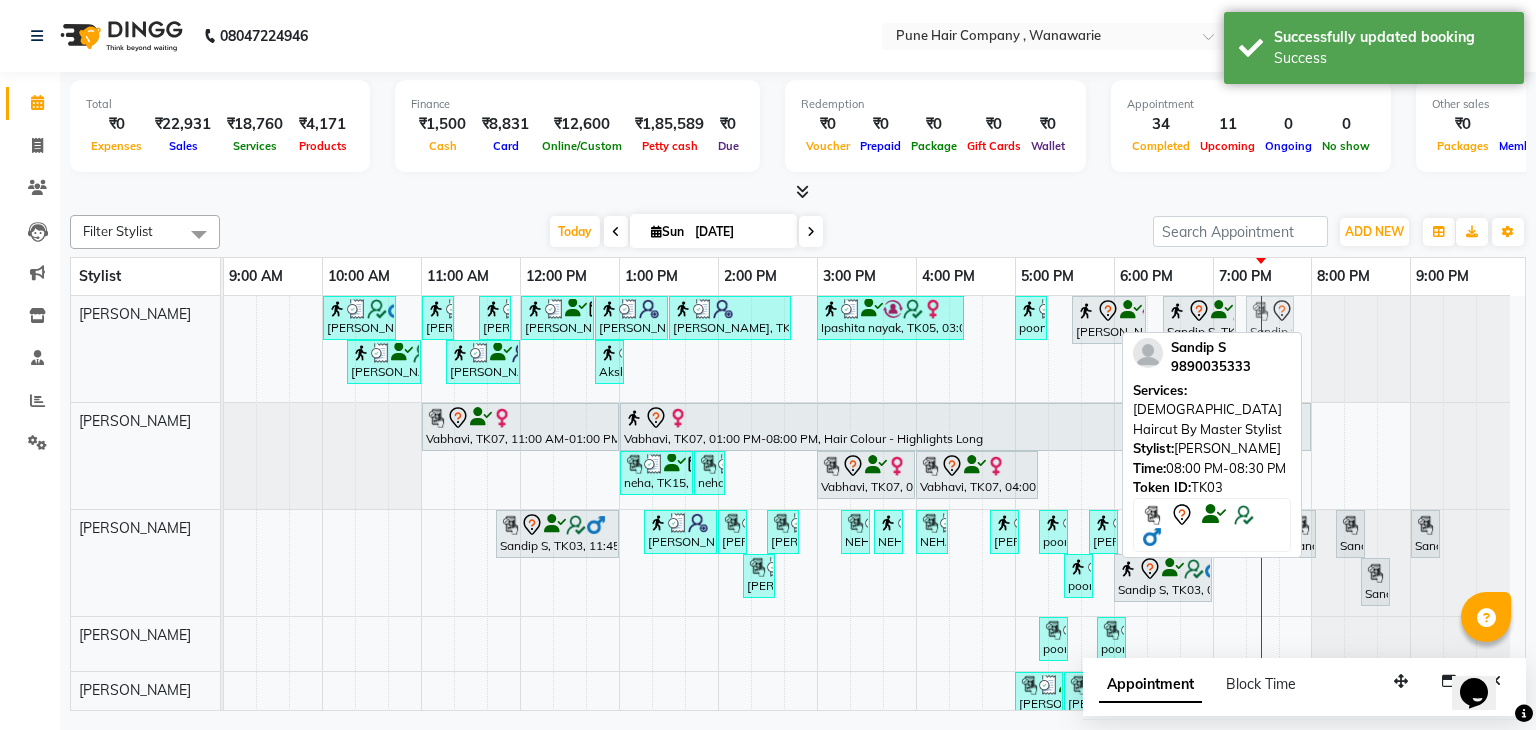 drag, startPoint x: 1348, startPoint y: 306, endPoint x: 1288, endPoint y: 309, distance: 60.074955 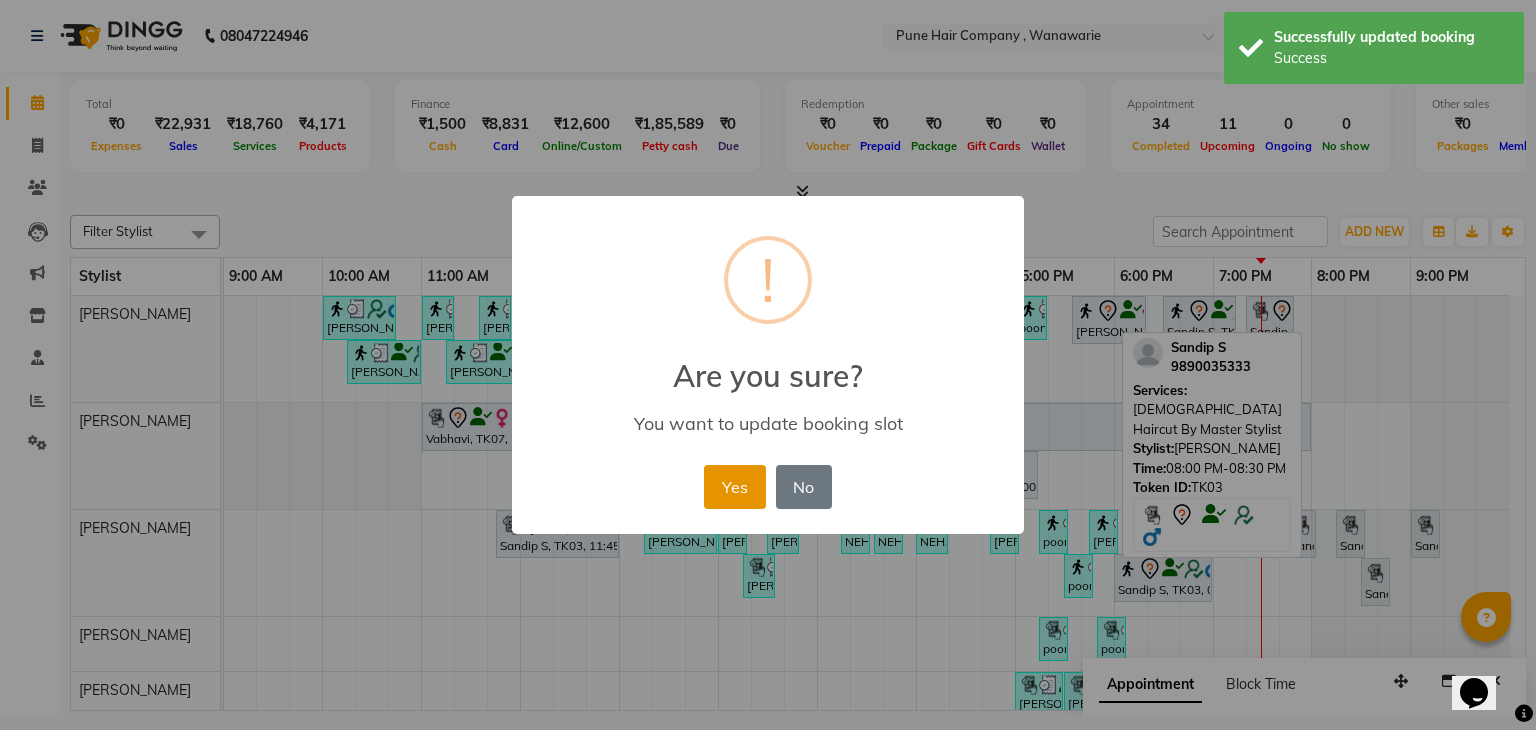 click on "Yes" at bounding box center (734, 487) 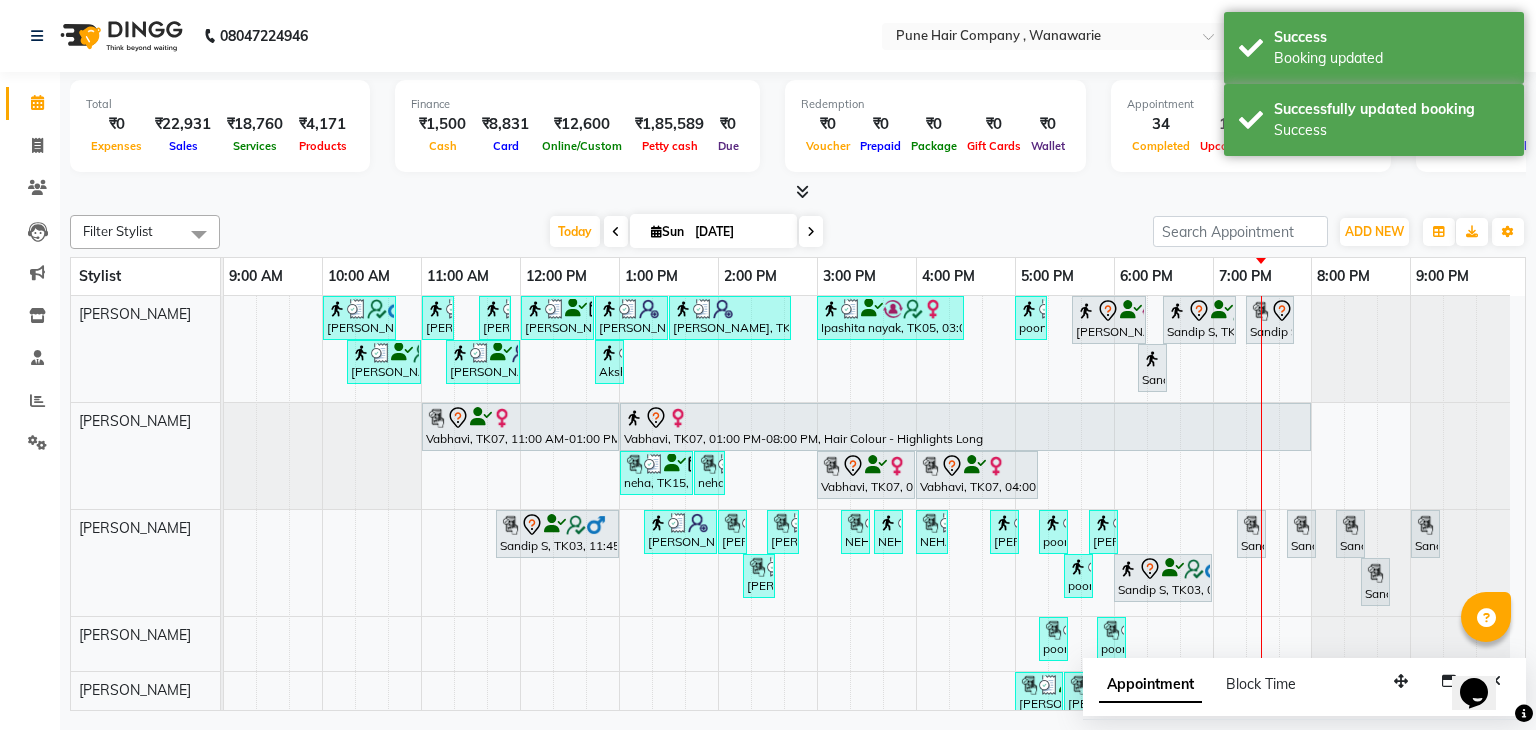 click on "Today  Sun 13-07-2025" at bounding box center [686, 232] 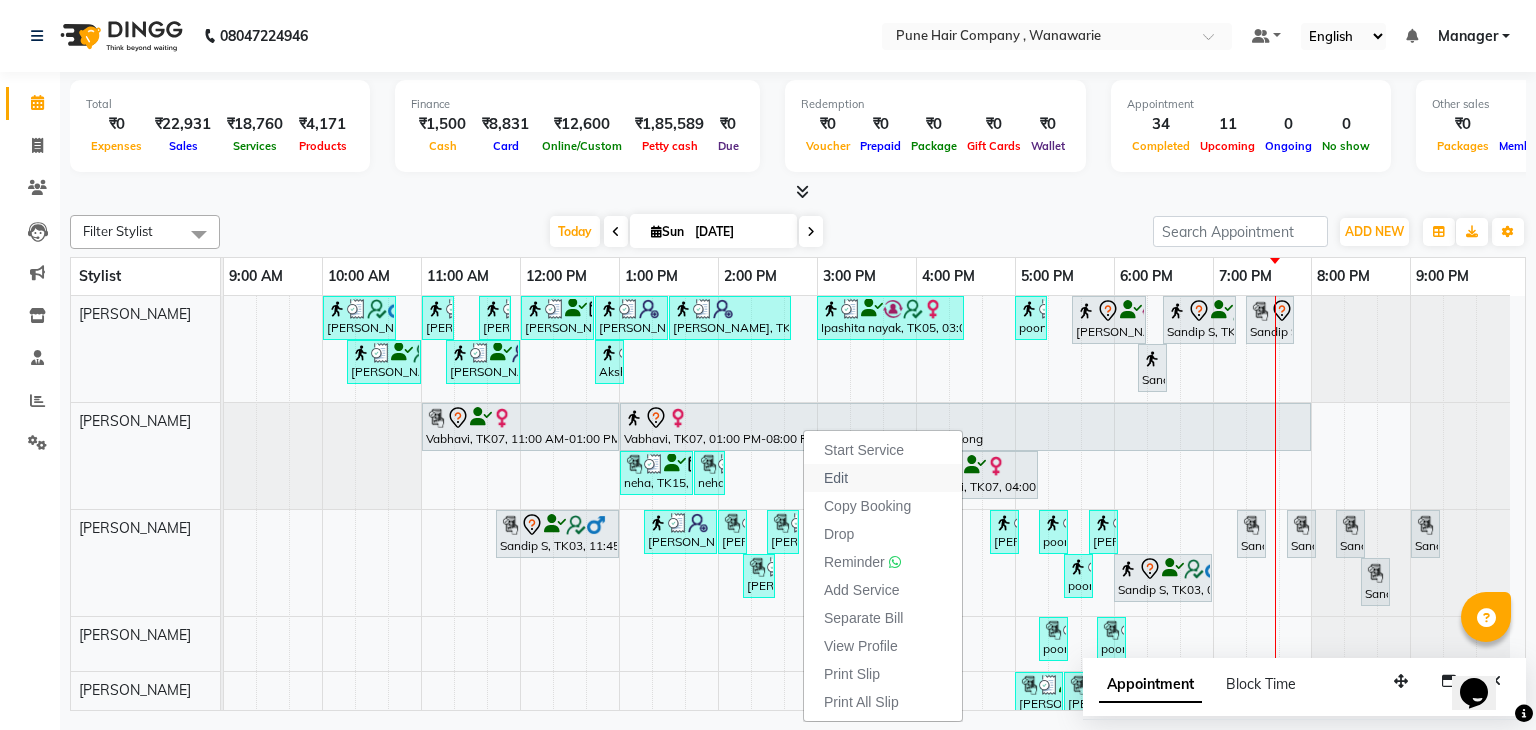 click on "Edit" at bounding box center [836, 478] 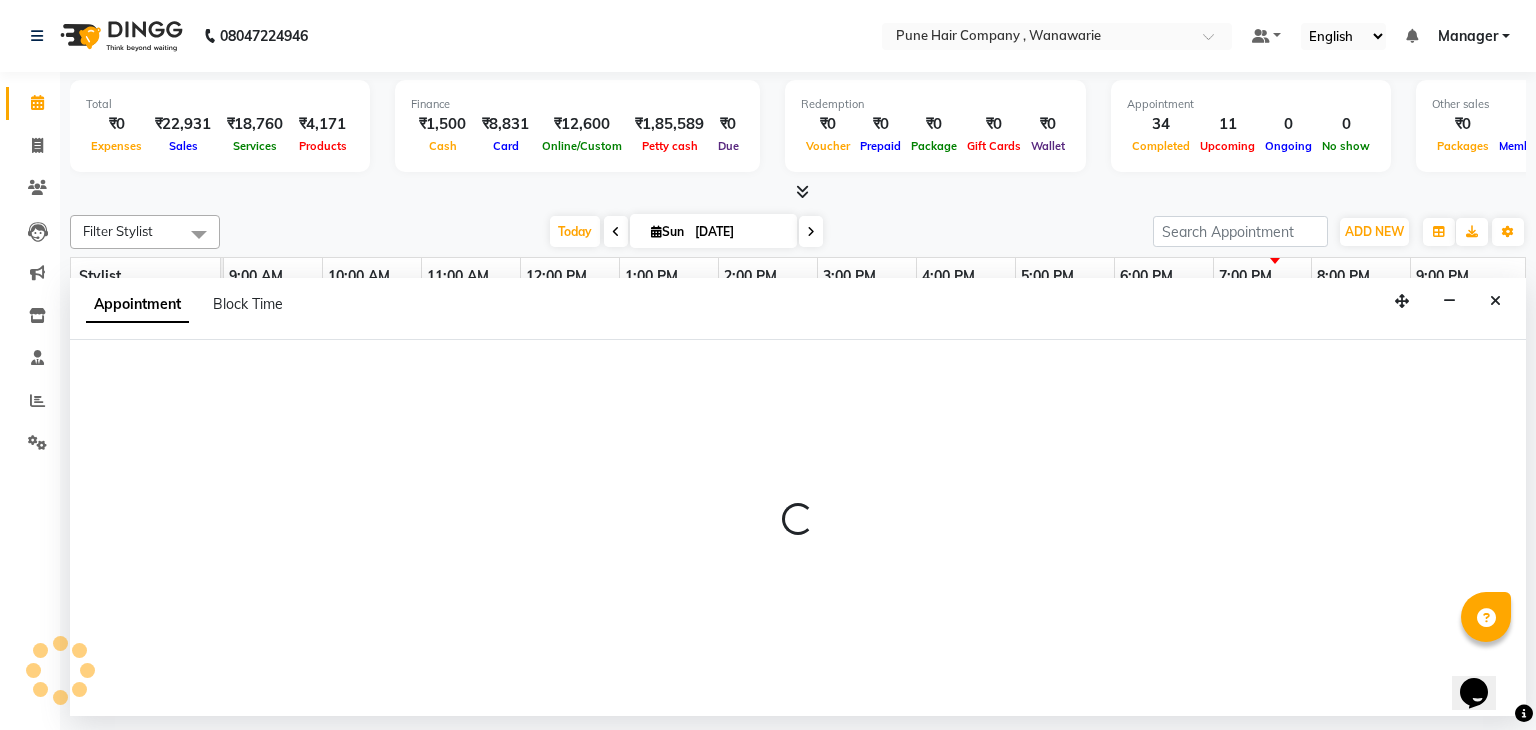 select on "tentative" 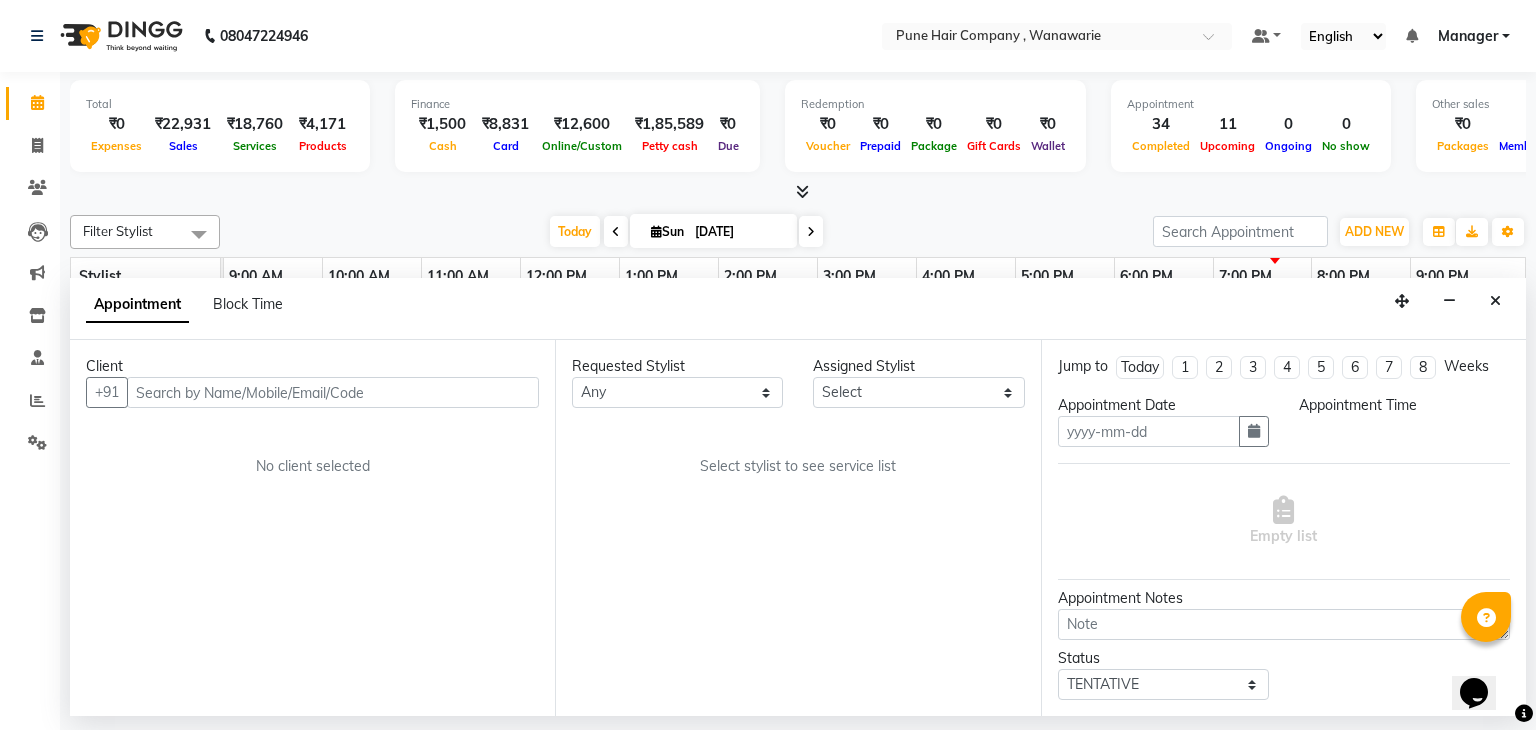 type on "[DATE]" 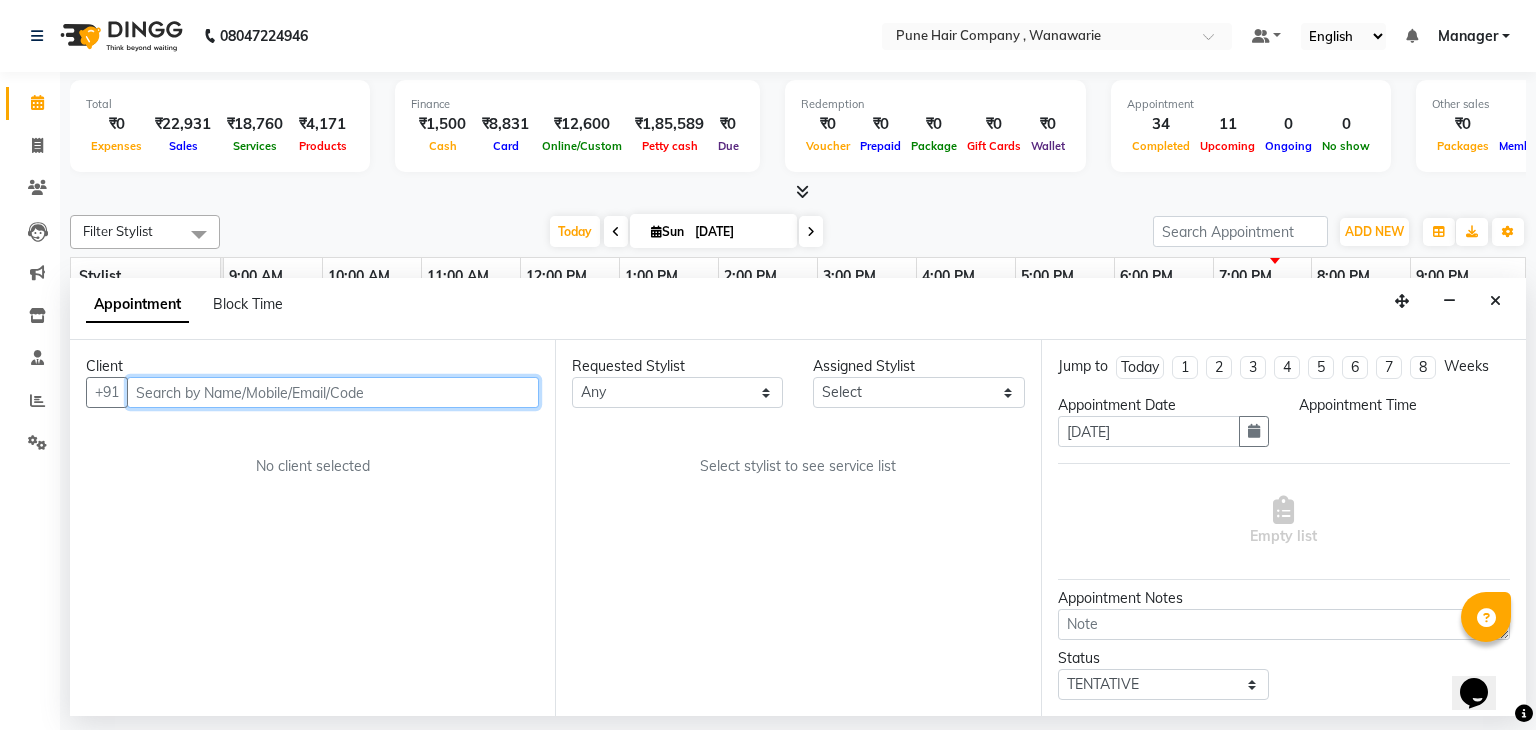 select on "660" 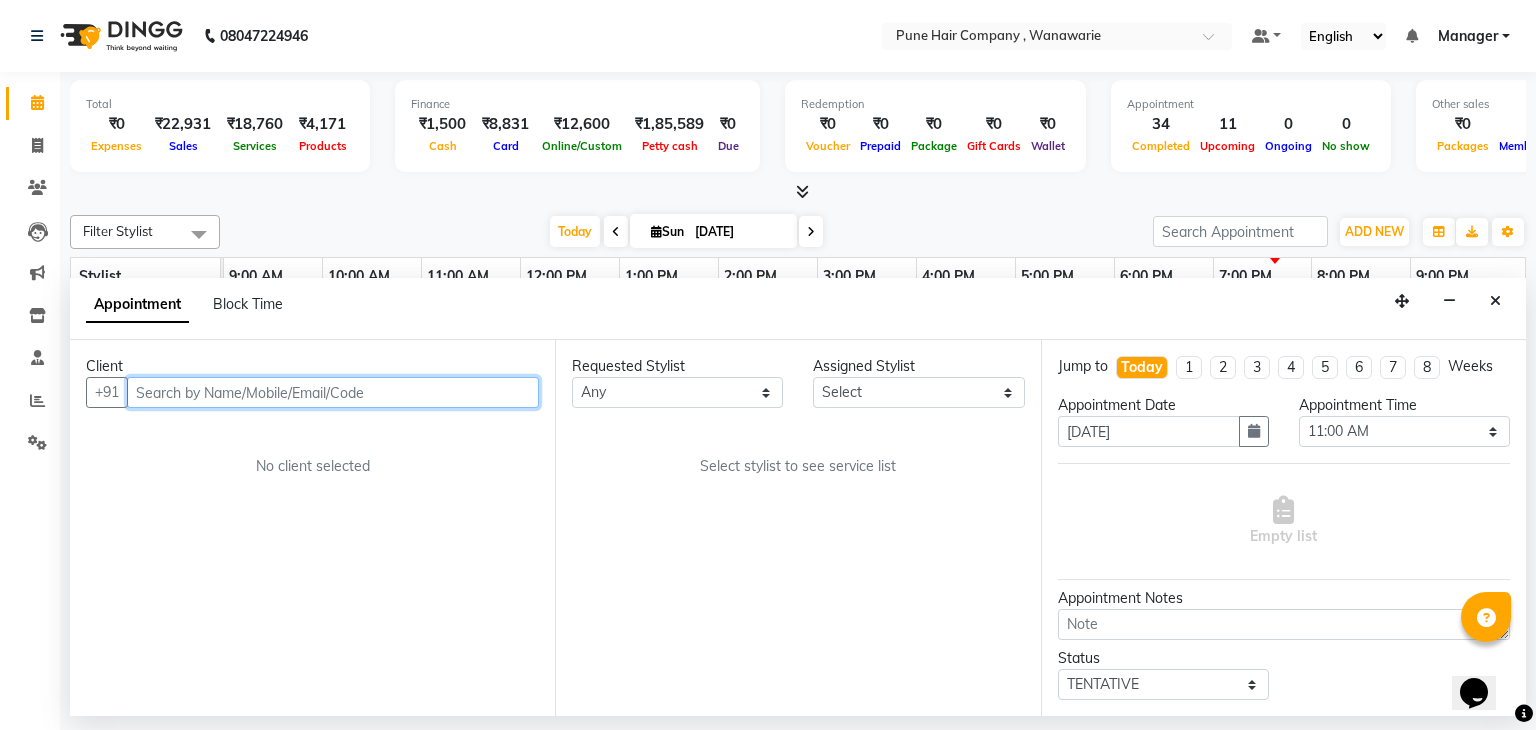 select on "74578" 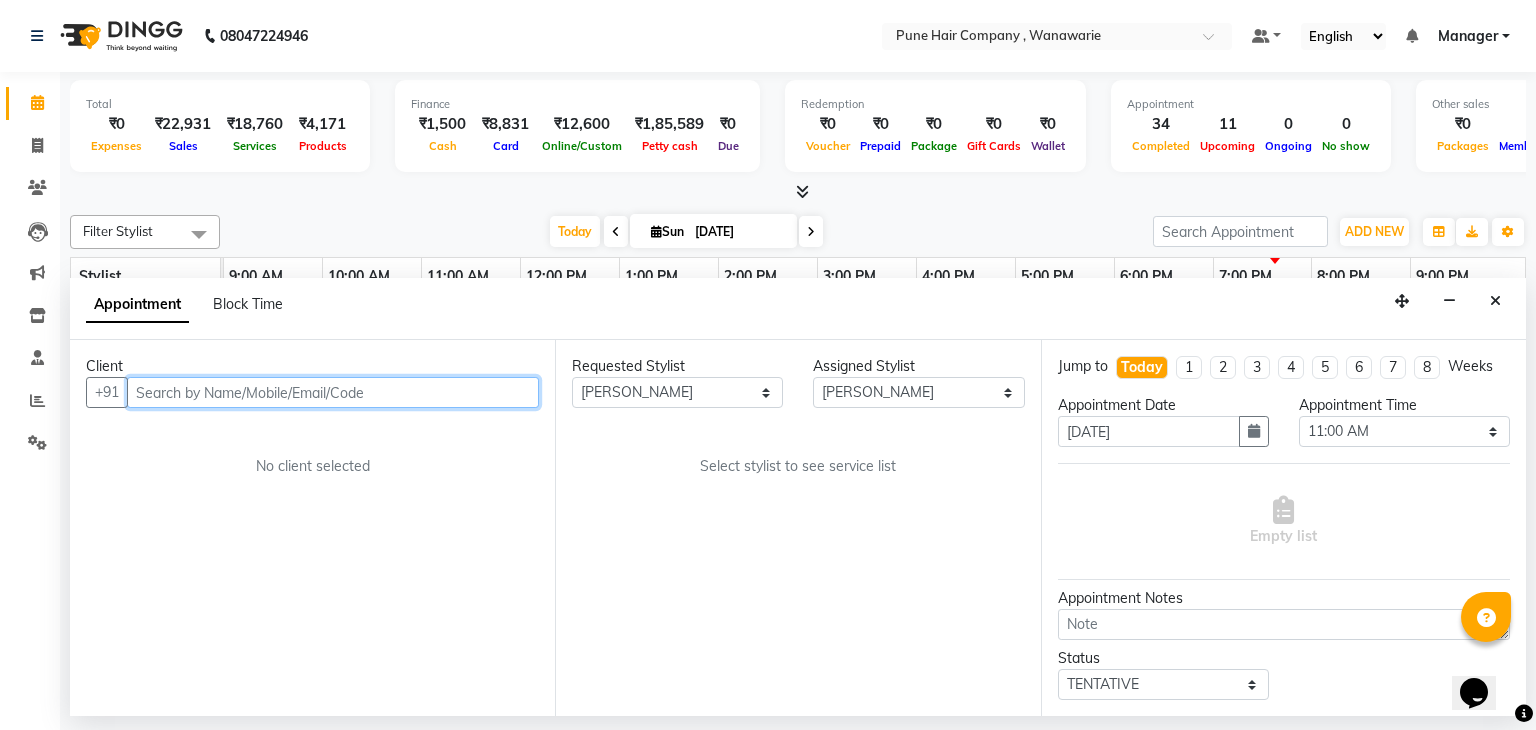 select on "4060" 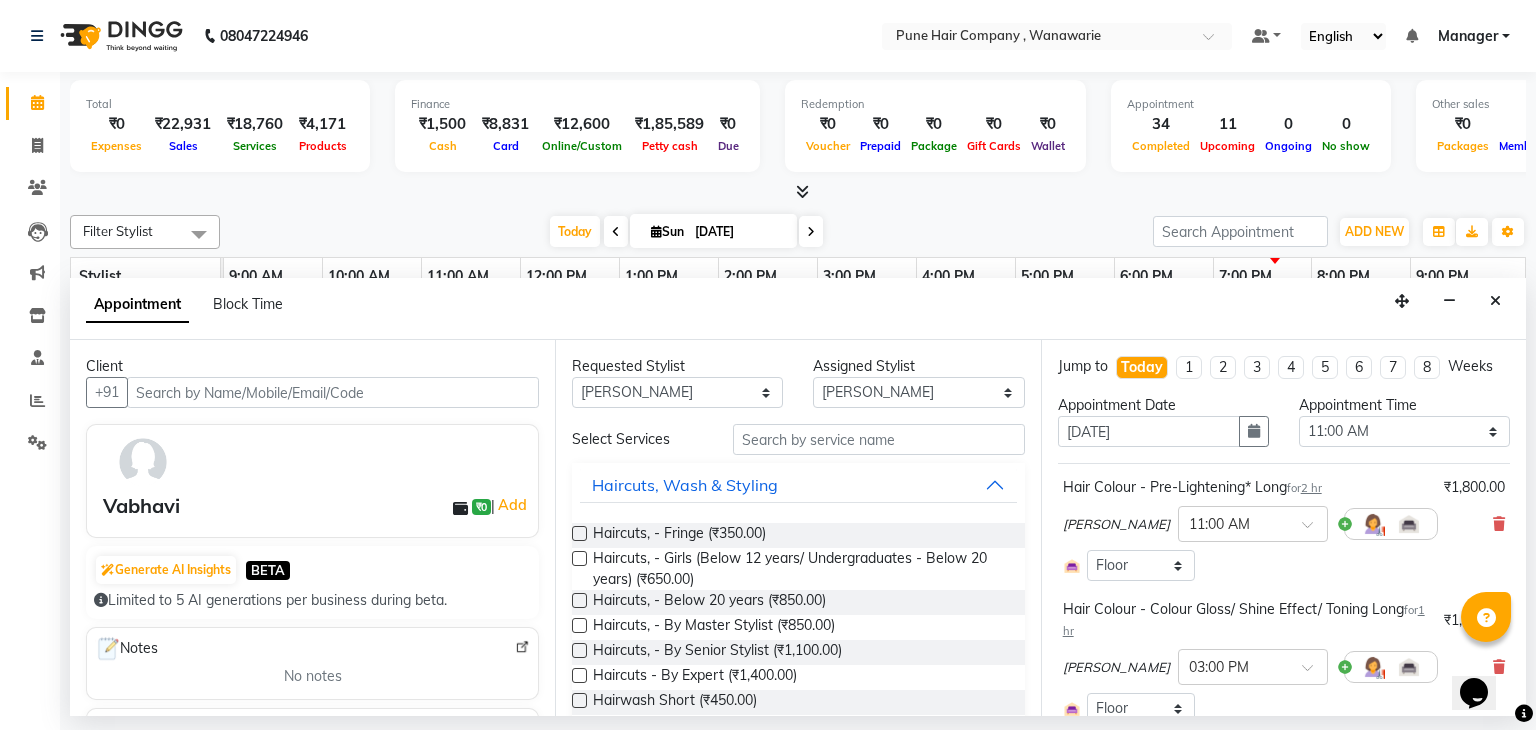 click at bounding box center (579, 650) 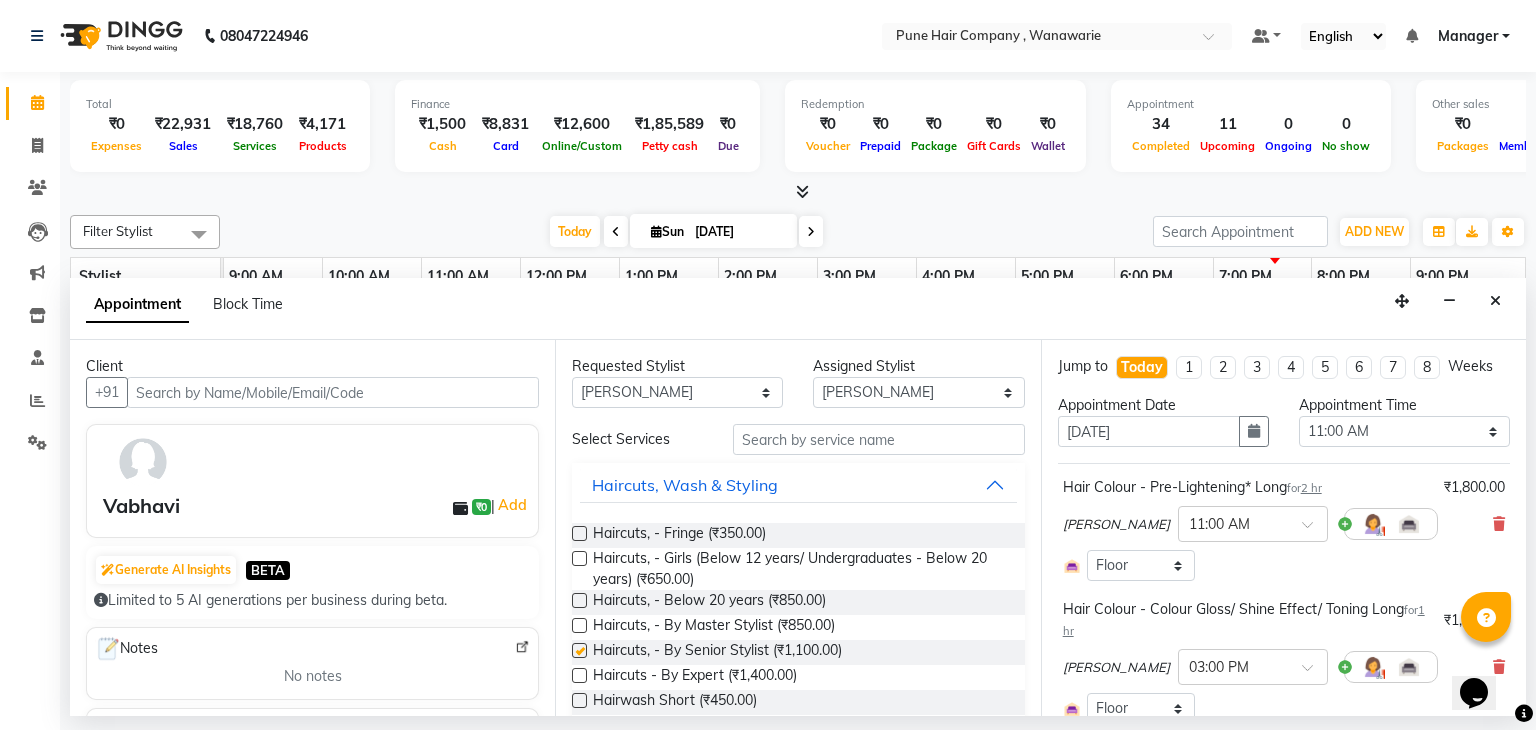 checkbox on "false" 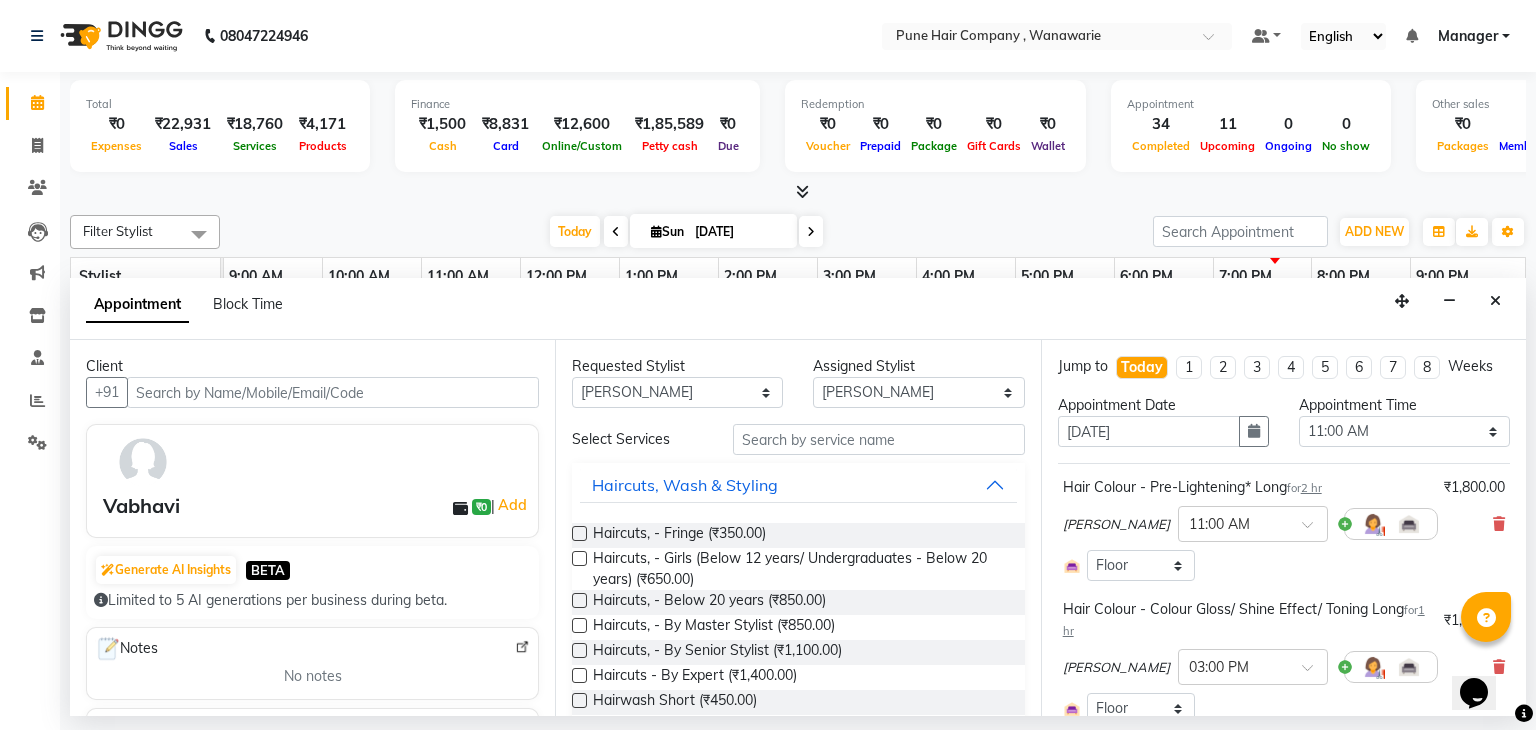 click on "Select Room Floor" at bounding box center [1284, 565] 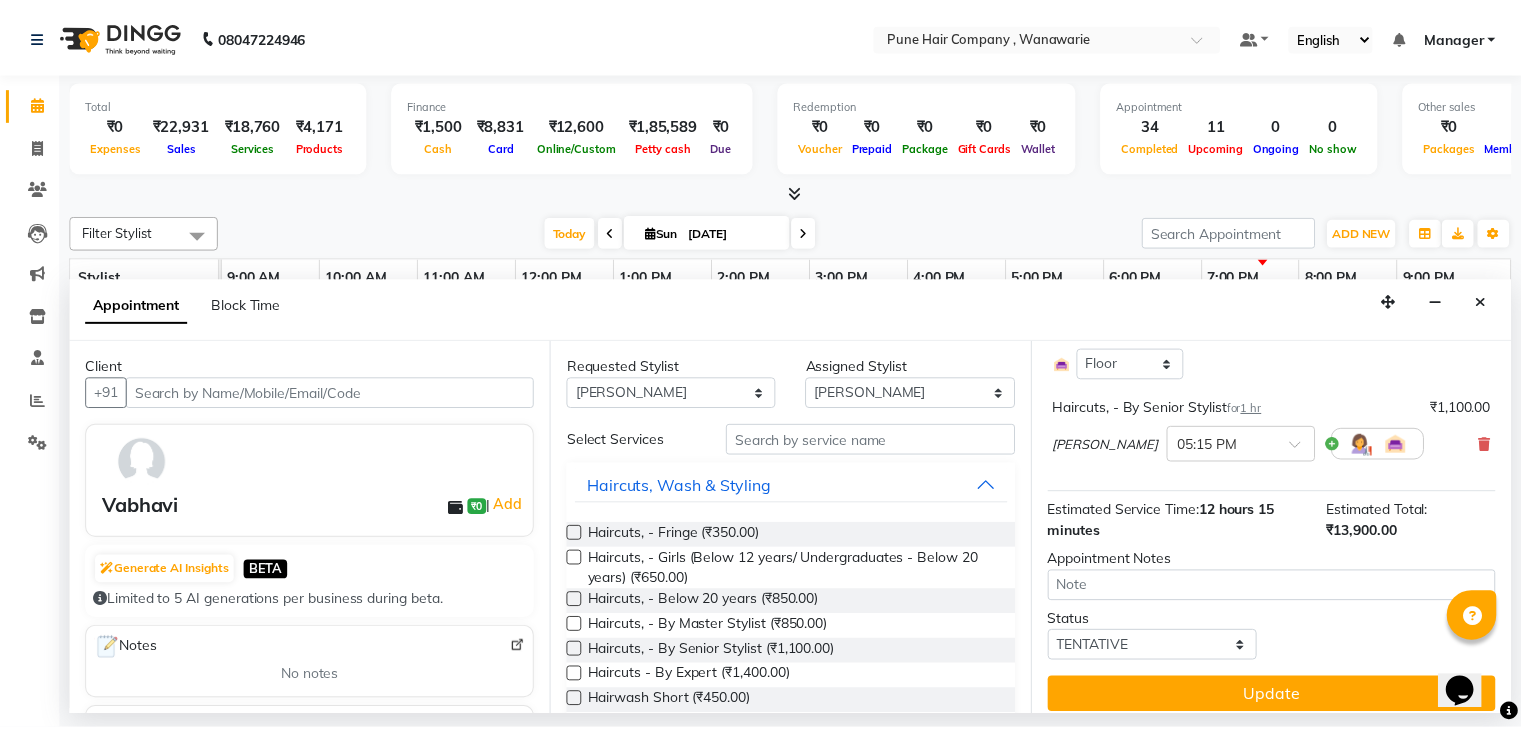 scroll, scrollTop: 623, scrollLeft: 0, axis: vertical 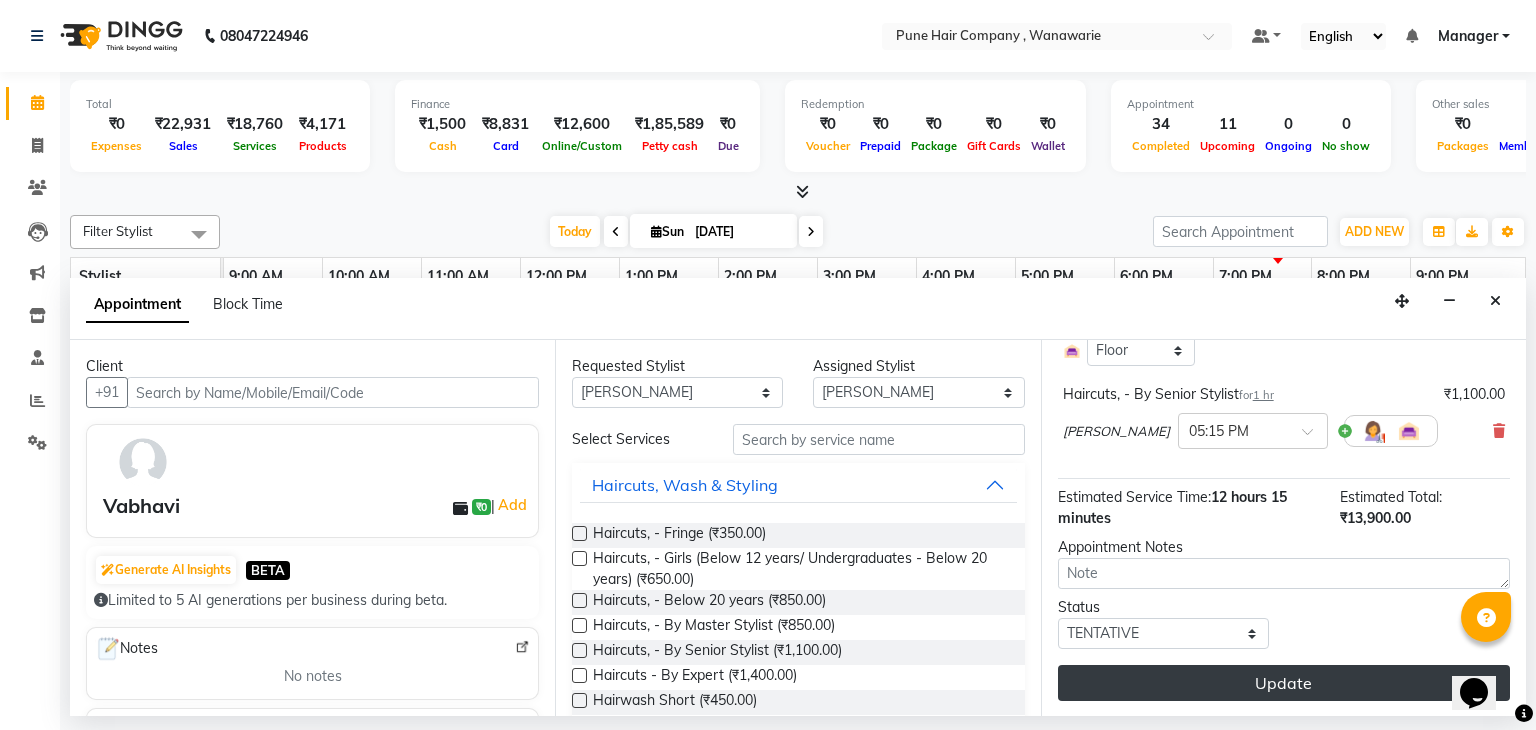 click on "Update" at bounding box center (1284, 683) 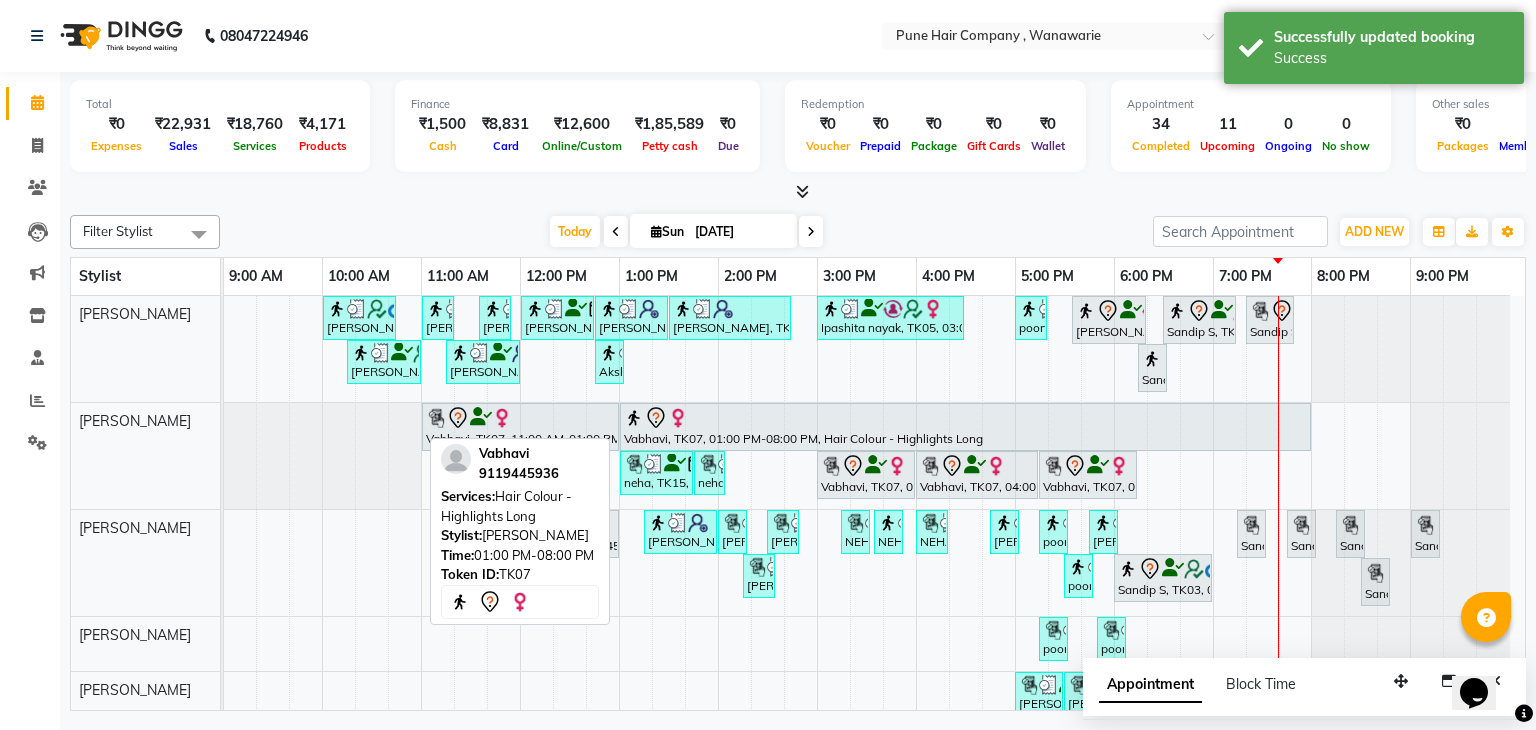 click on "Vabhavi, TK07, 01:00 PM-08:00 PM, Hair Colour - Highlights Long" at bounding box center [965, 427] 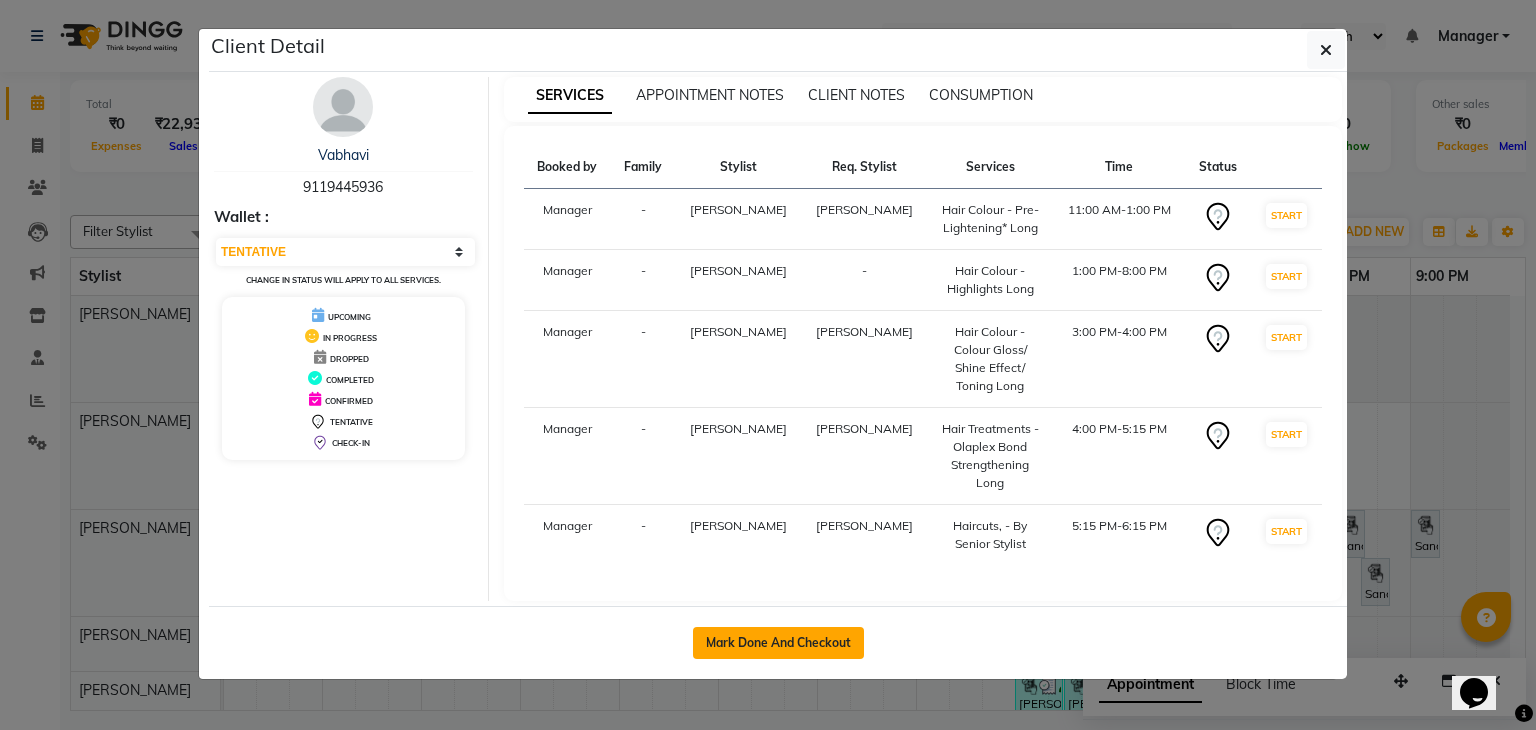 click on "Mark Done And Checkout" 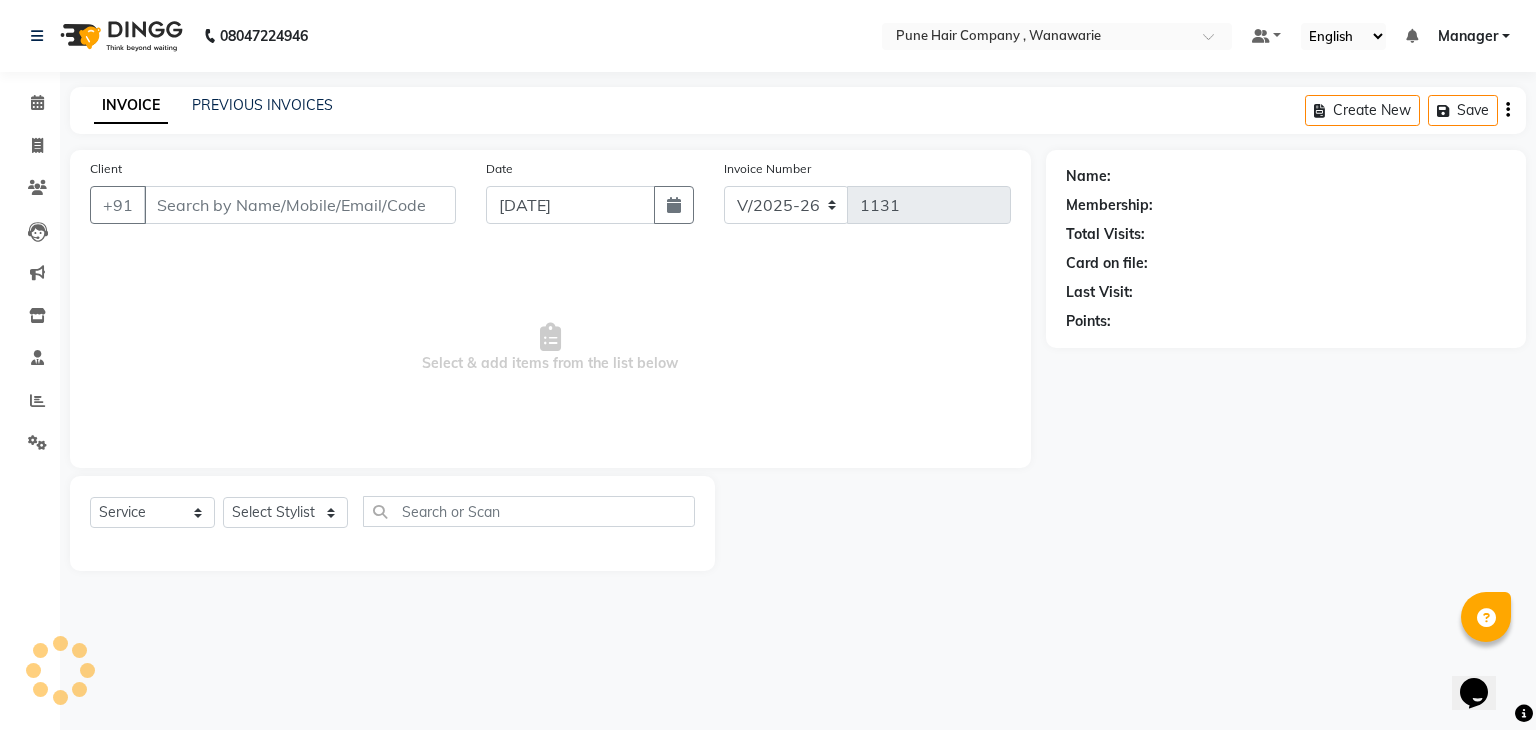 type on "9119445936" 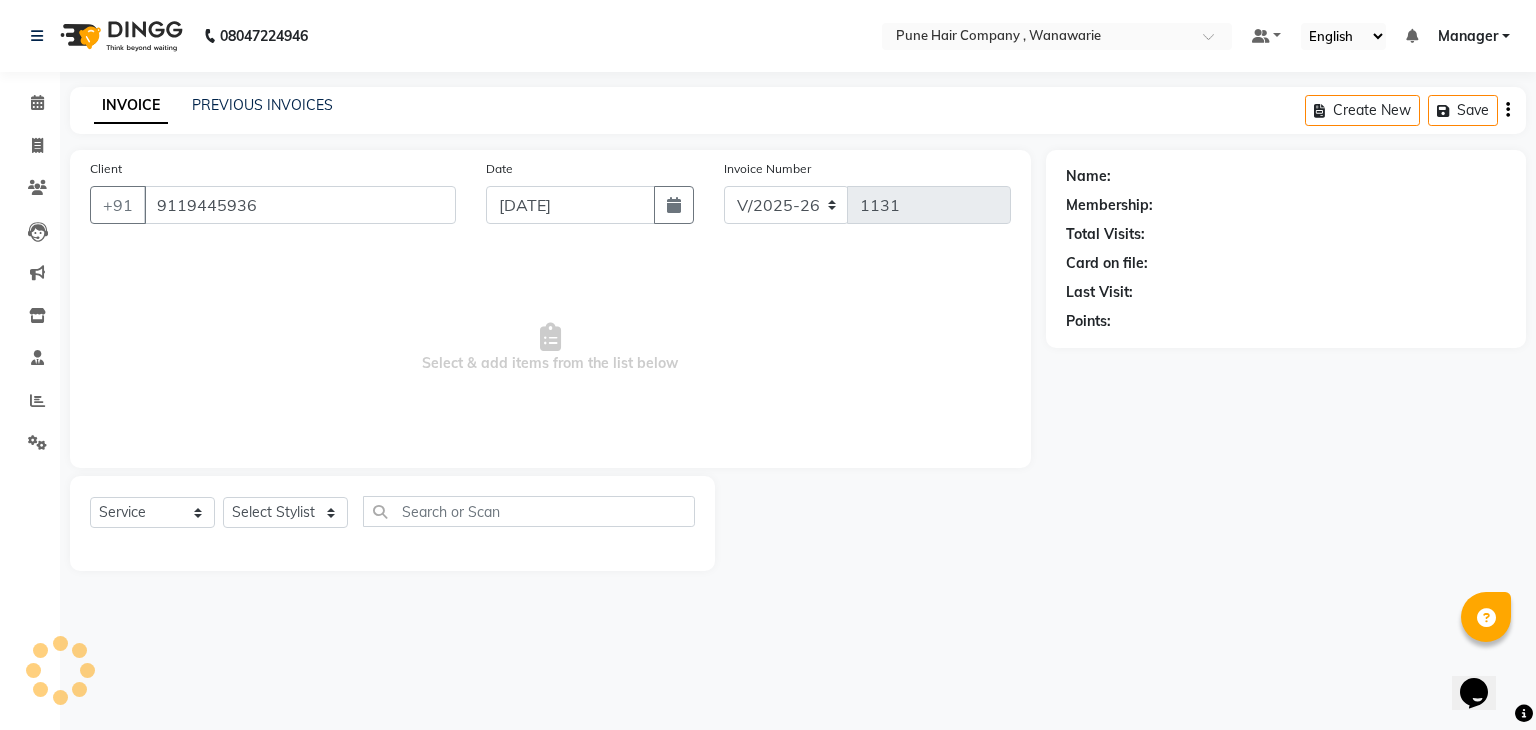 select on "74578" 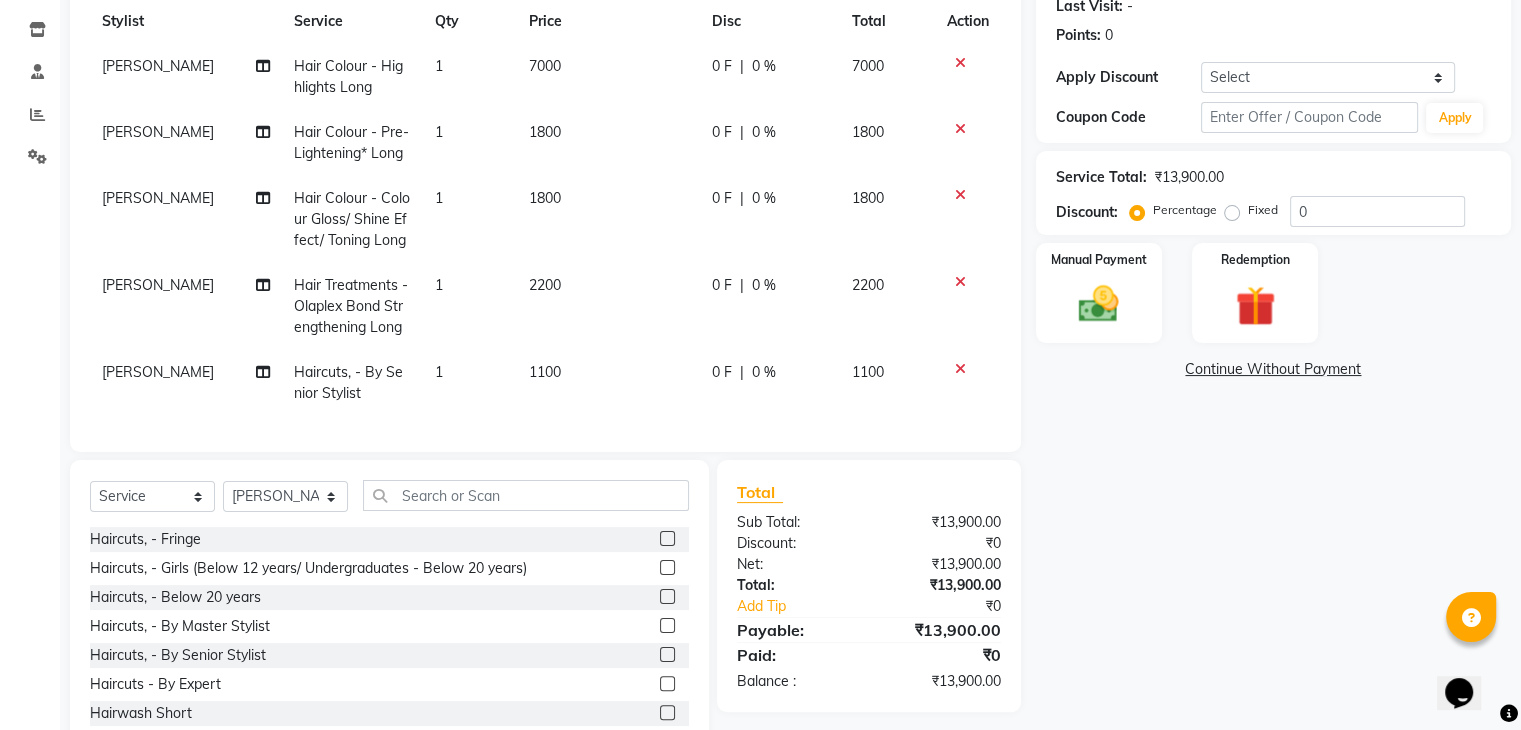 scroll, scrollTop: 357, scrollLeft: 0, axis: vertical 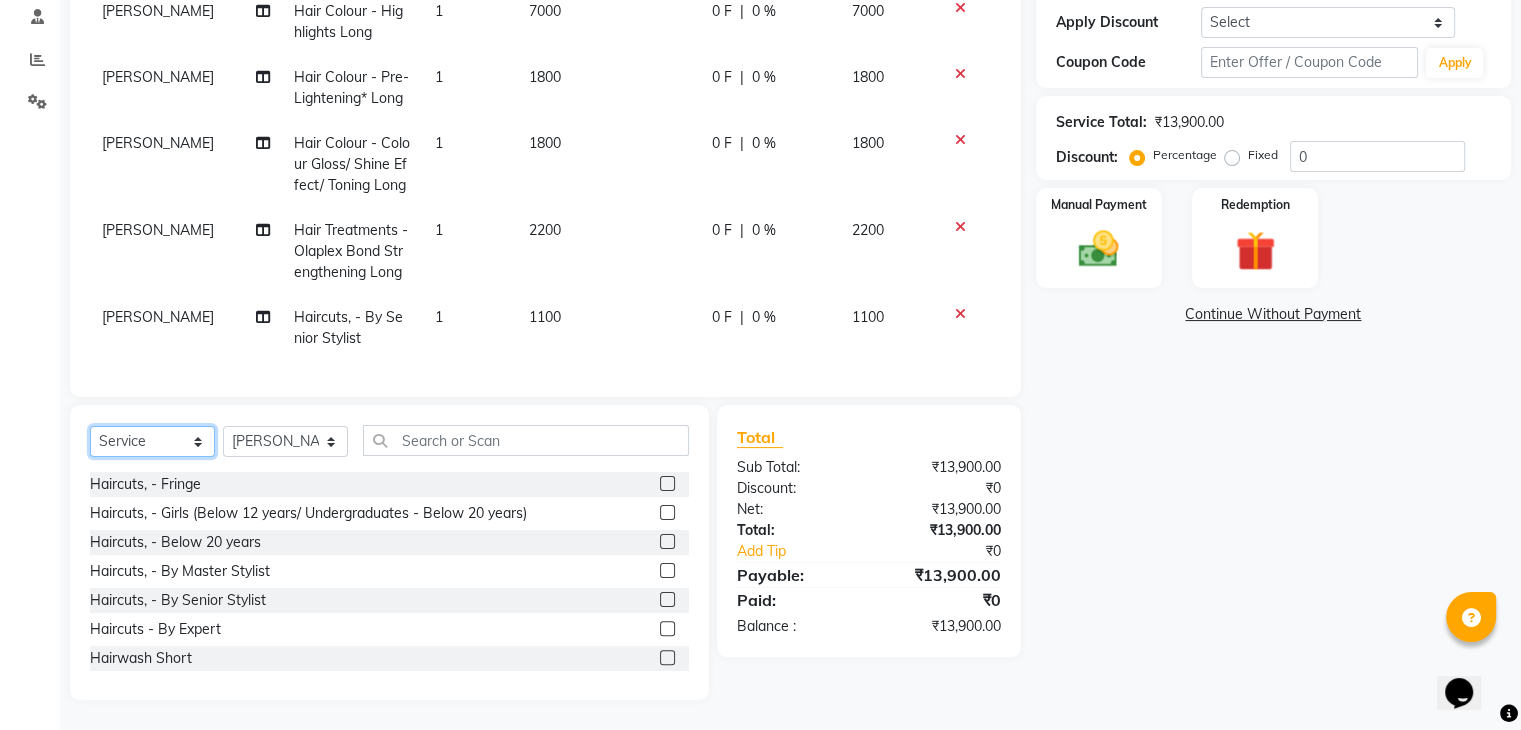click on "Select  Service  Product  Membership  Package Voucher Prepaid Gift Card" 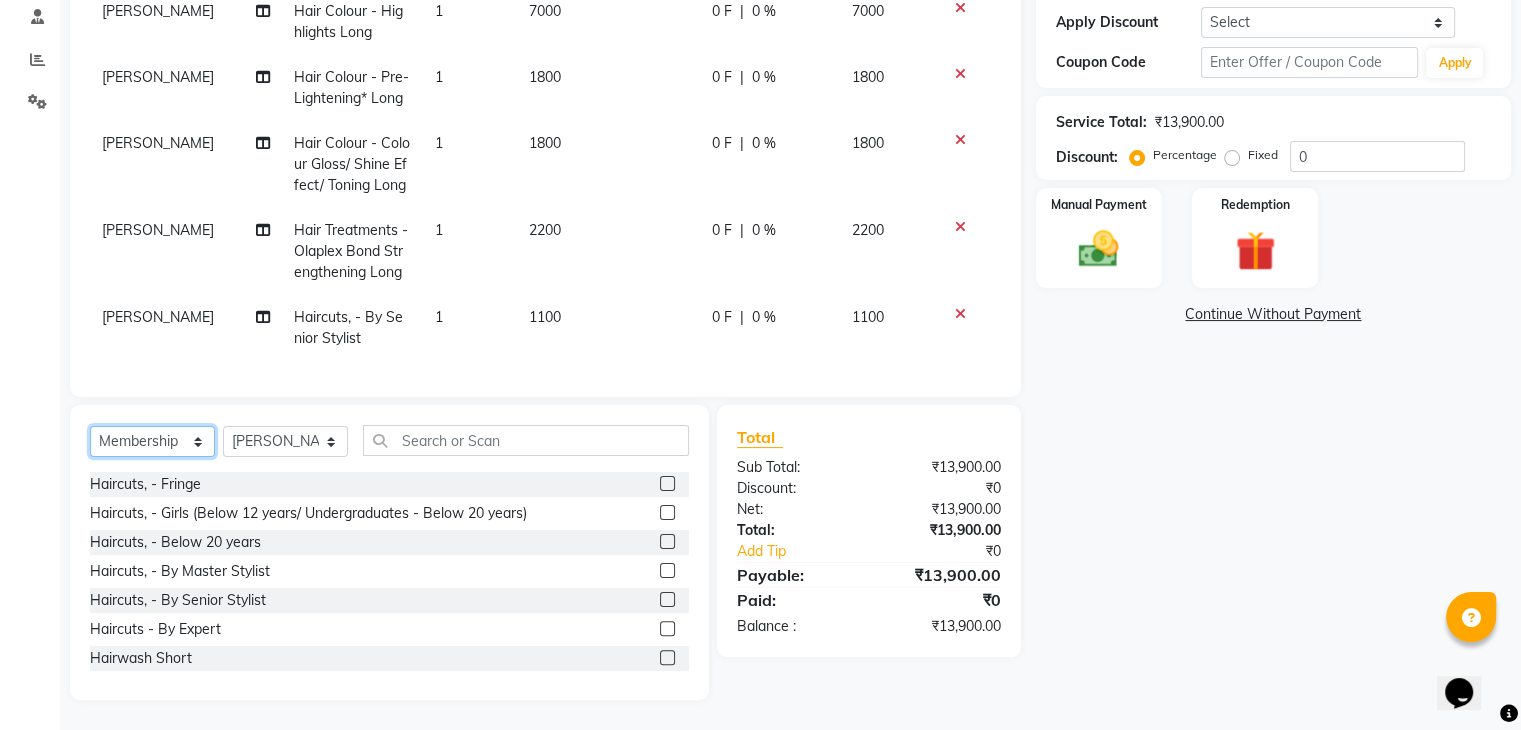 click on "Select  Service  Product  Membership  Package Voucher Prepaid Gift Card" 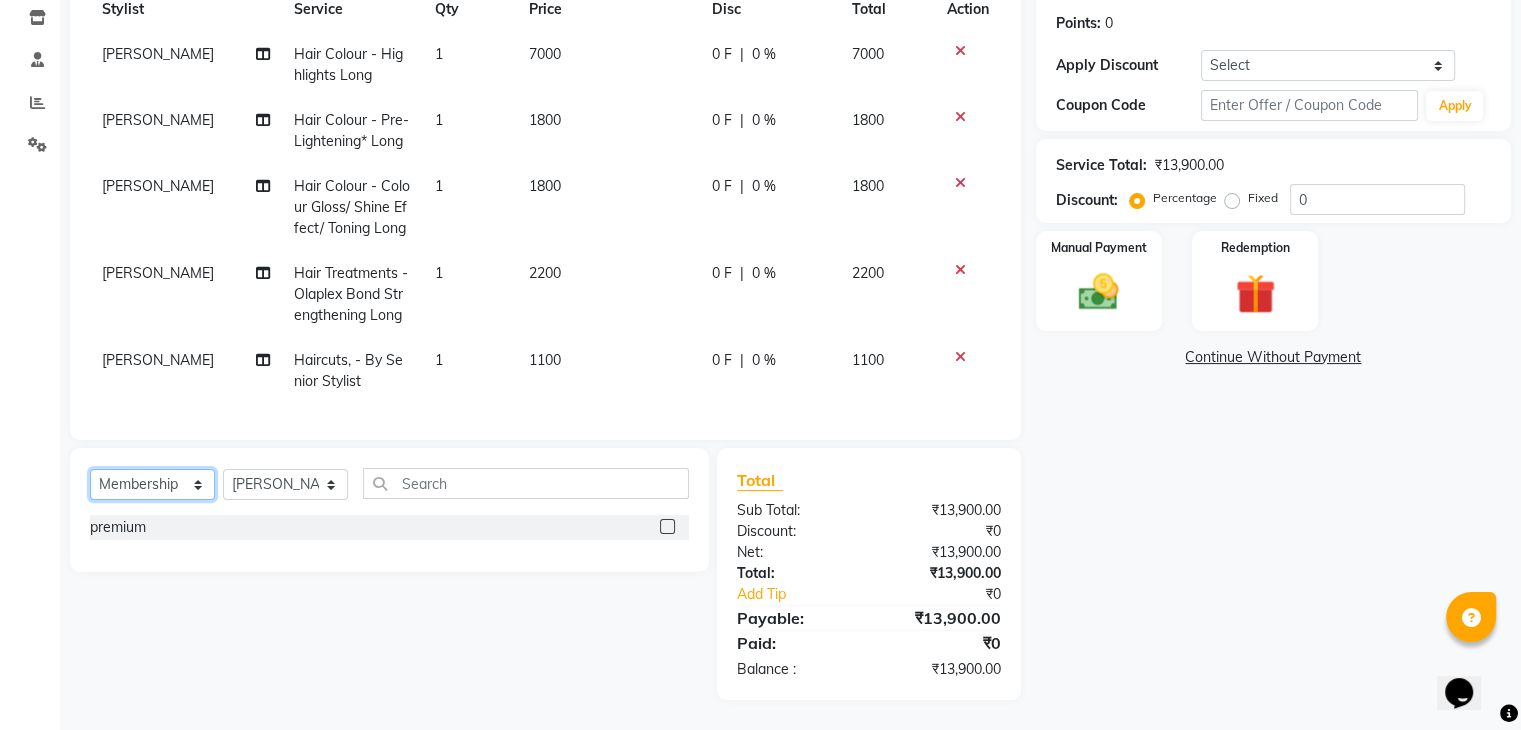 scroll, scrollTop: 314, scrollLeft: 0, axis: vertical 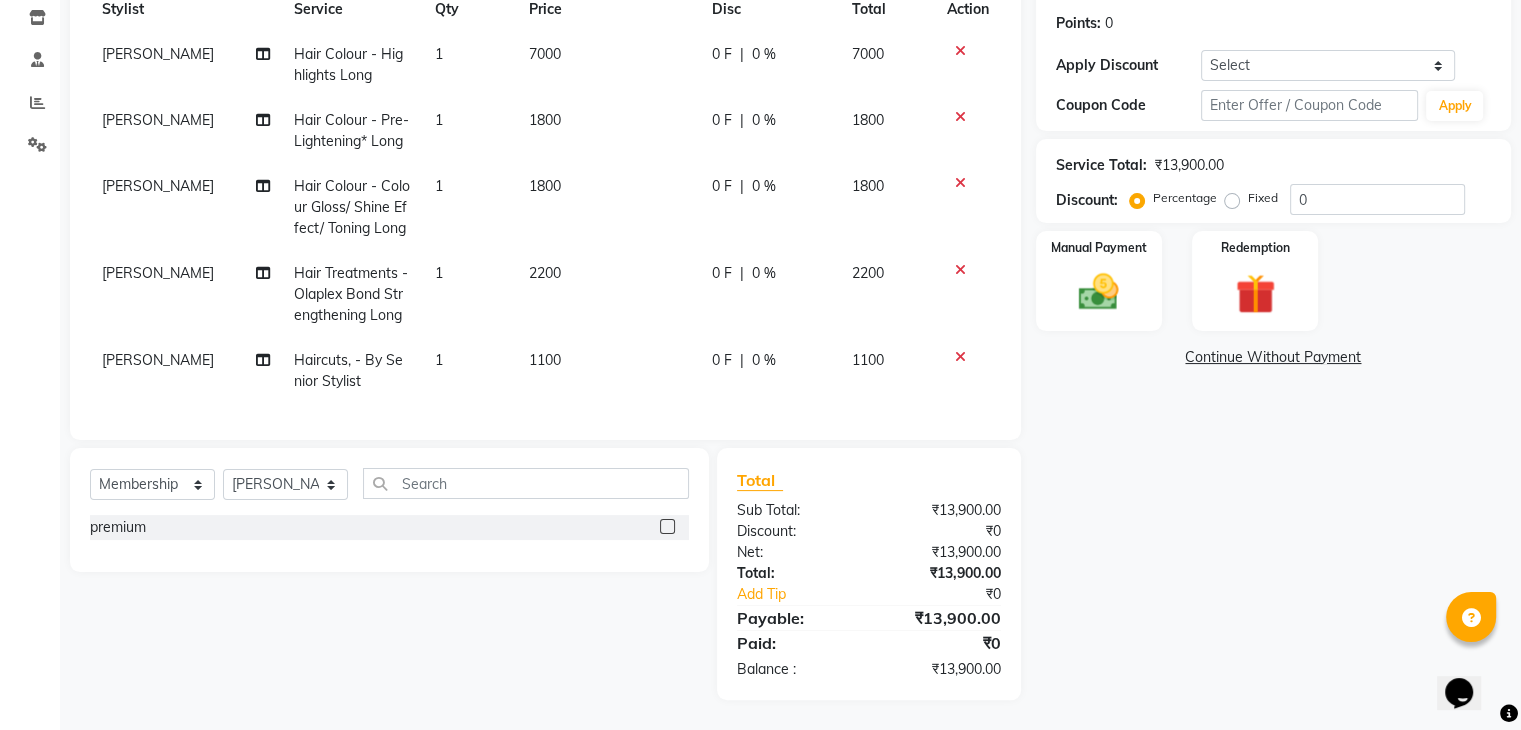 click 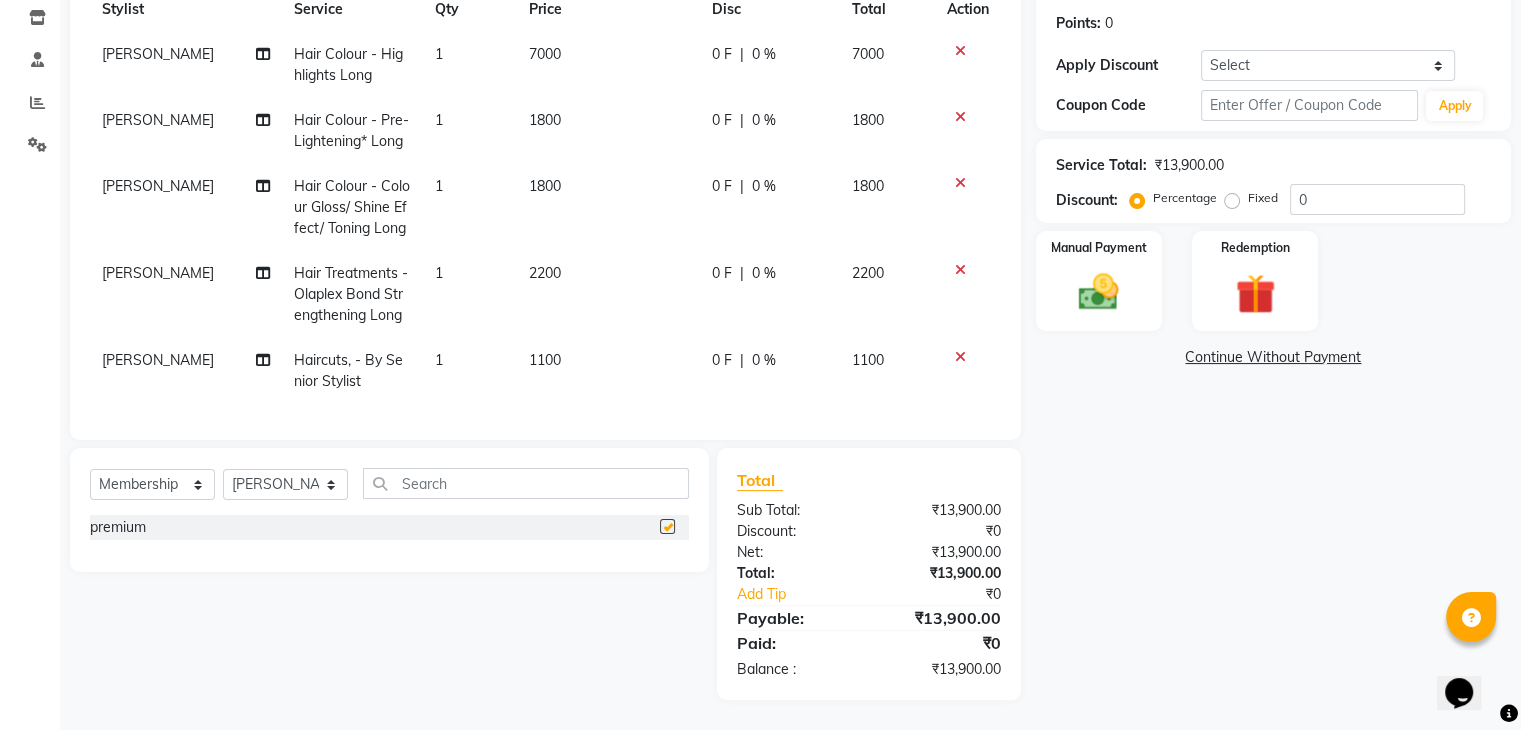 select on "select" 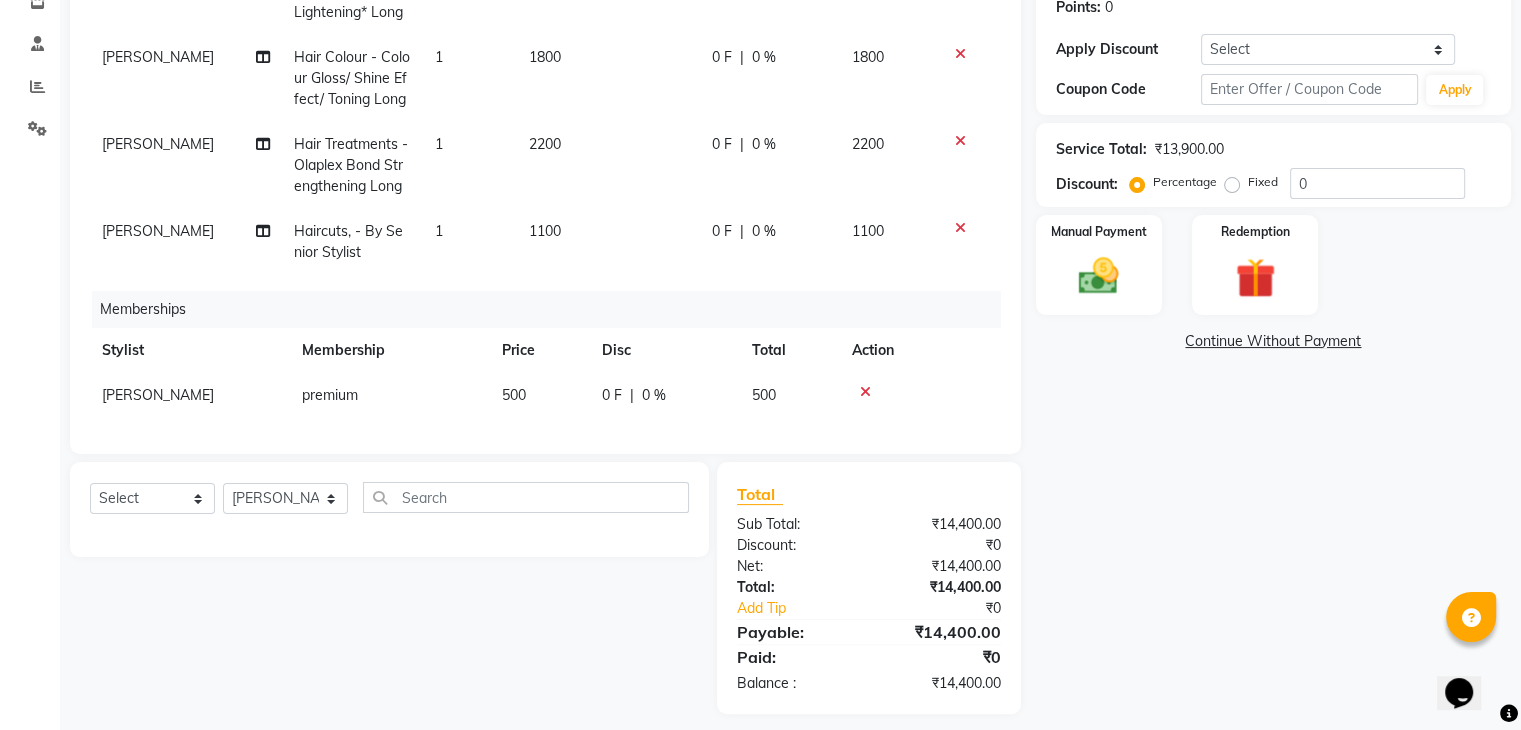 scroll, scrollTop: 128, scrollLeft: 0, axis: vertical 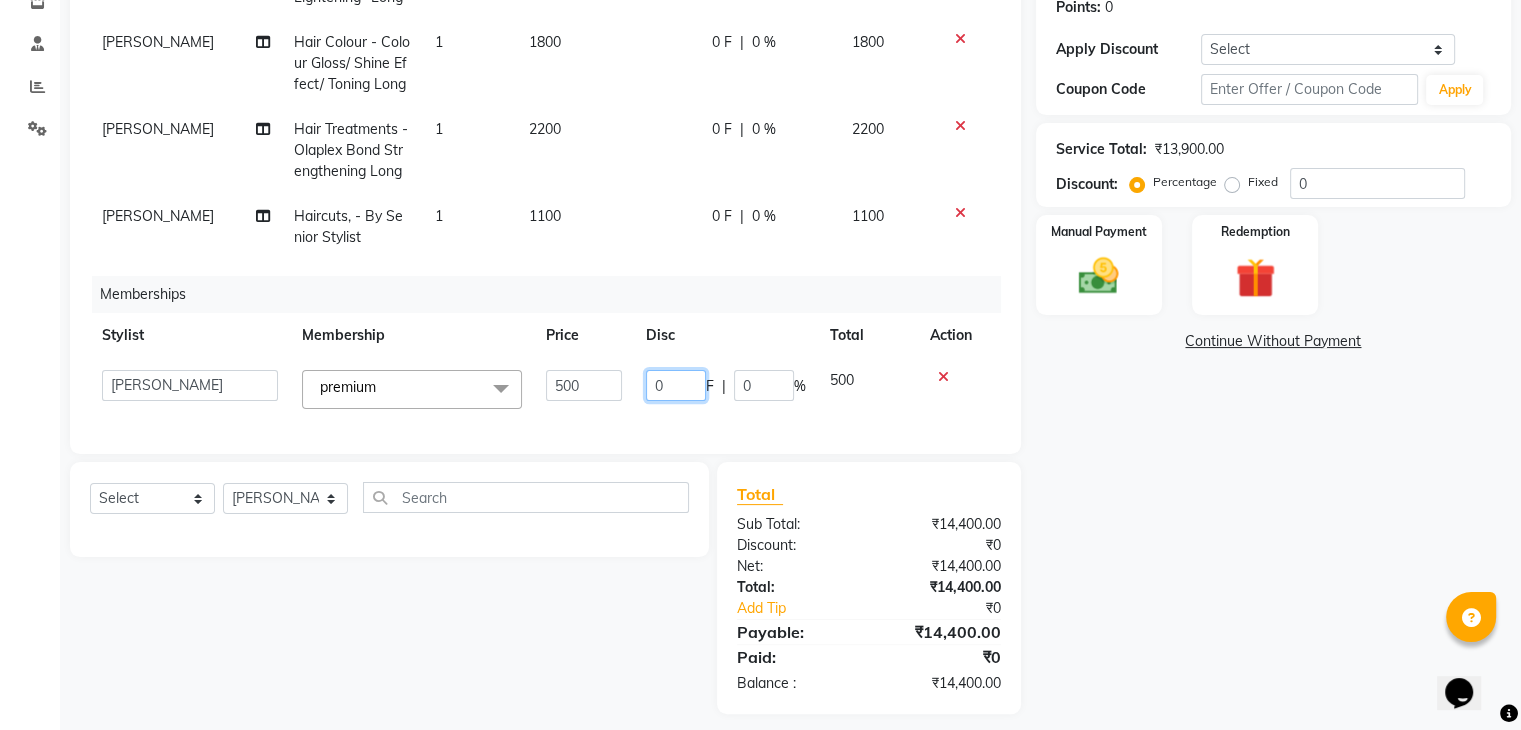 click on "0" 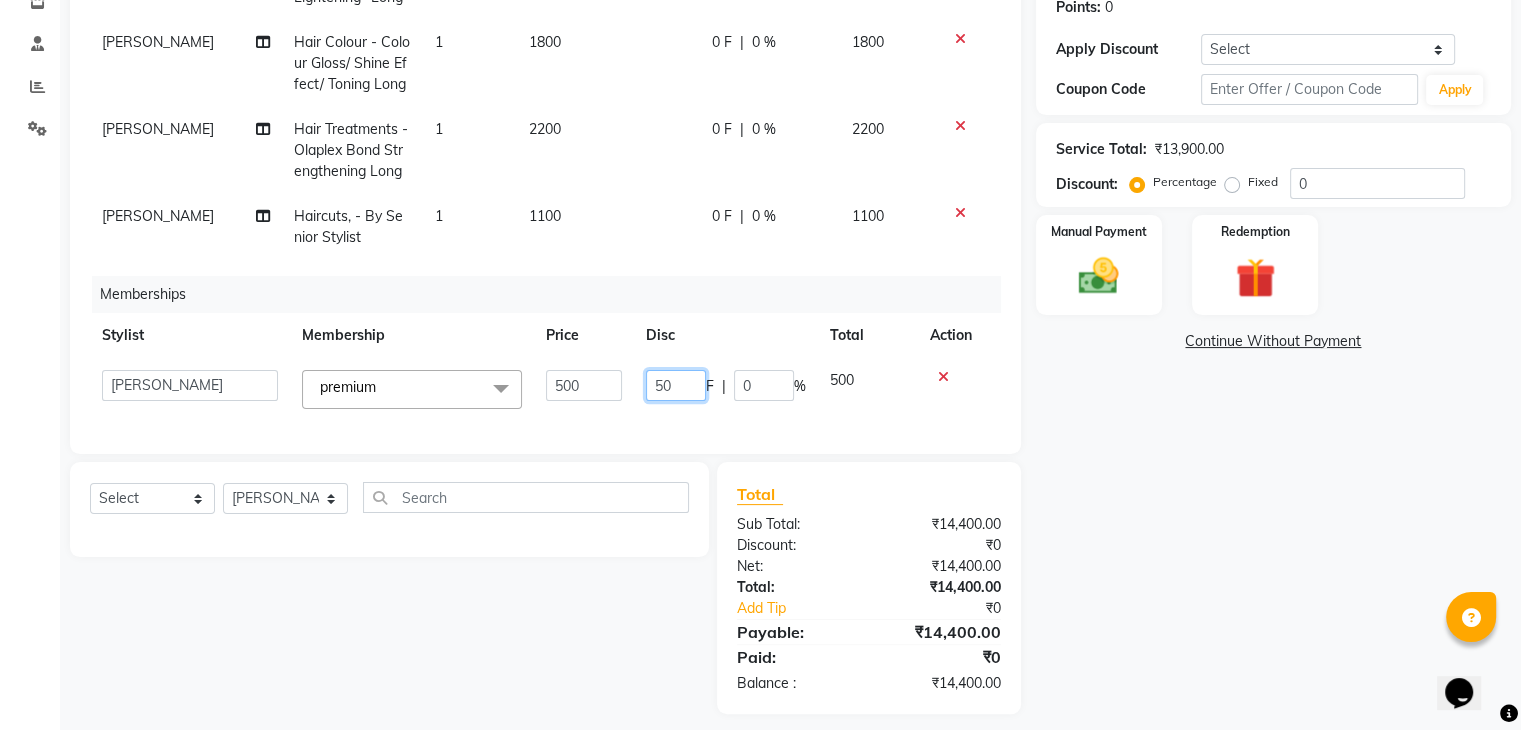 type on "500" 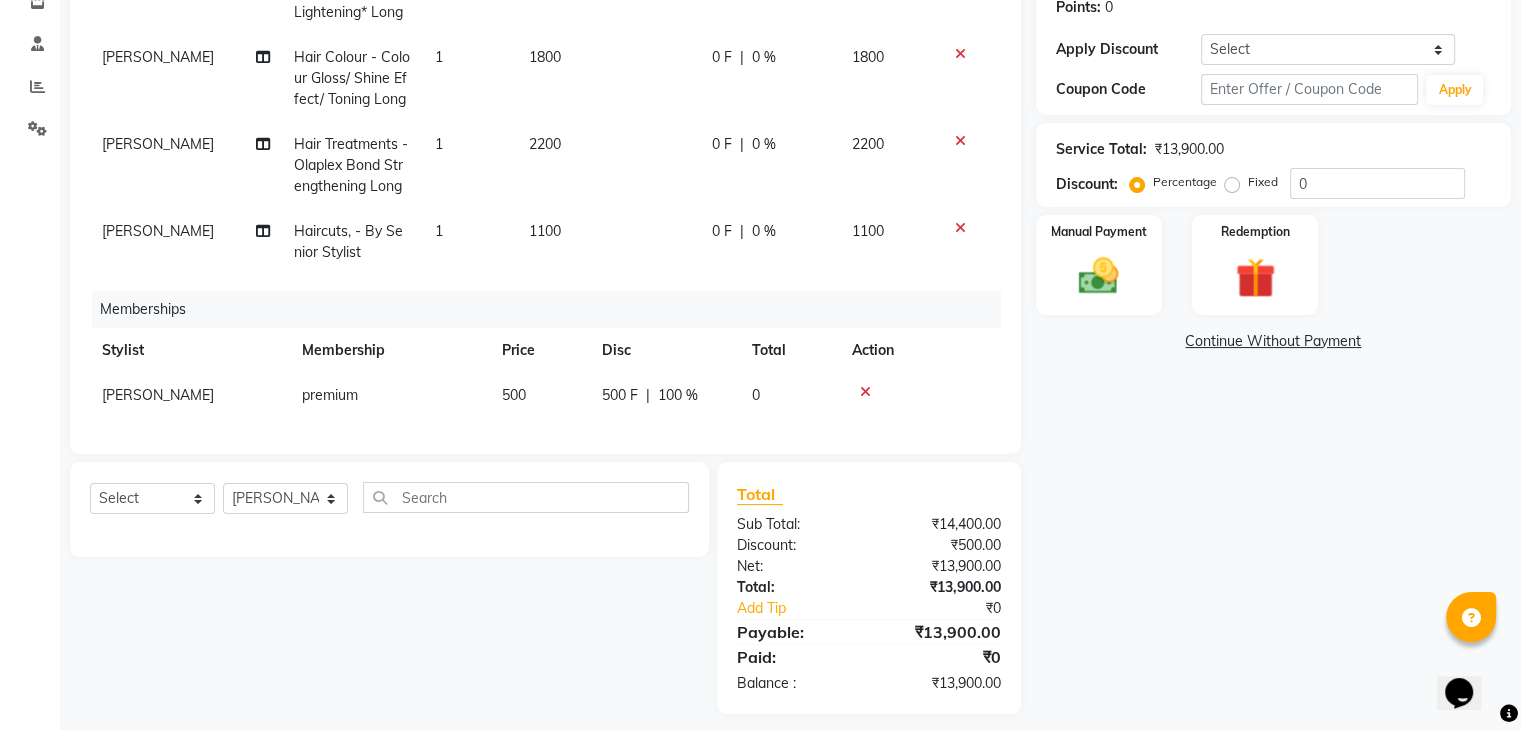 click on "Client +91 9119445936 Date 13-07-2025 Invoice Number V/2025 V/2025-26 1131 Services Stylist Service Qty Price Disc Total Action Faisal shaikh Hair Colour - Highlights Long 1 7000 0 F | 0 % 7000 Faisal shaikh Hair Colour - Pre-Lightening* Long 1 1800 0 F | 0 % 1800 Faisal shaikh Hair Colour - Colour Gloss/ Shine Effect/ Toning Long 1 1800 0 F | 0 % 1800 Faisal shaikh Hair Treatments - Olaplex Bond Strengthening Long 1 2200 0 F | 0 % 2200 Faisal shaikh Haircuts, - By Senior Stylist 1 1100 0 F | 0 % 1100 Memberships Stylist Membership Price Disc Total Action Faisal shaikh premium  500 500 F | 100 % 0 Select  Service  Product  Package Voucher Prepaid Gift Card  Select Stylist Faisal shaikh Kanchan Gajare  Kasturi bhandari Manager Manoj Zambre Prasad wagh Ranjeet Solanki Shriram Raut Total Sub Total: ₹14,400.00 Discount: ₹500.00 Net: ₹13,900.00 Total: ₹13,900.00 Add Tip ₹0 Payable: ₹13,900.00 Paid: ₹0 Balance   : ₹13,900.00" 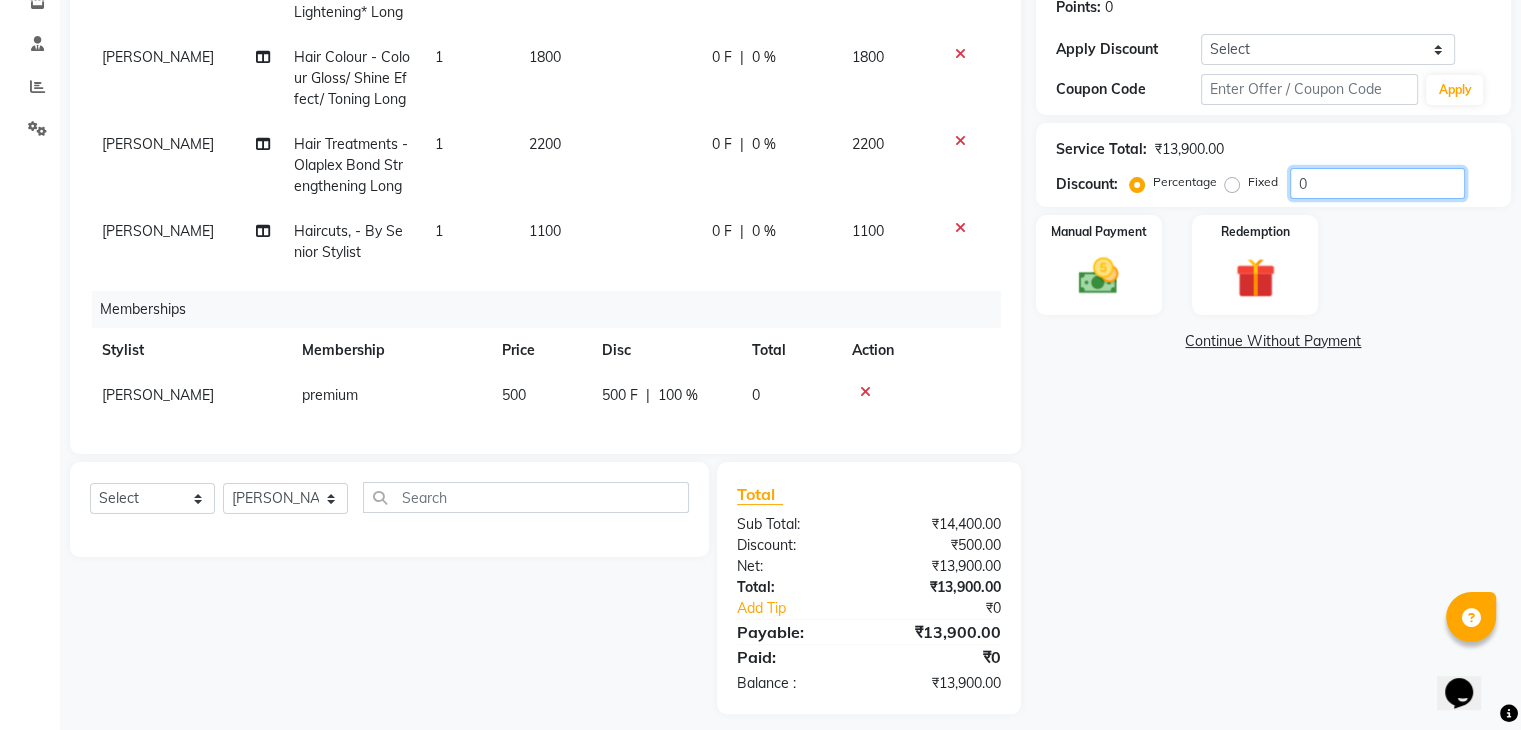click on "0" 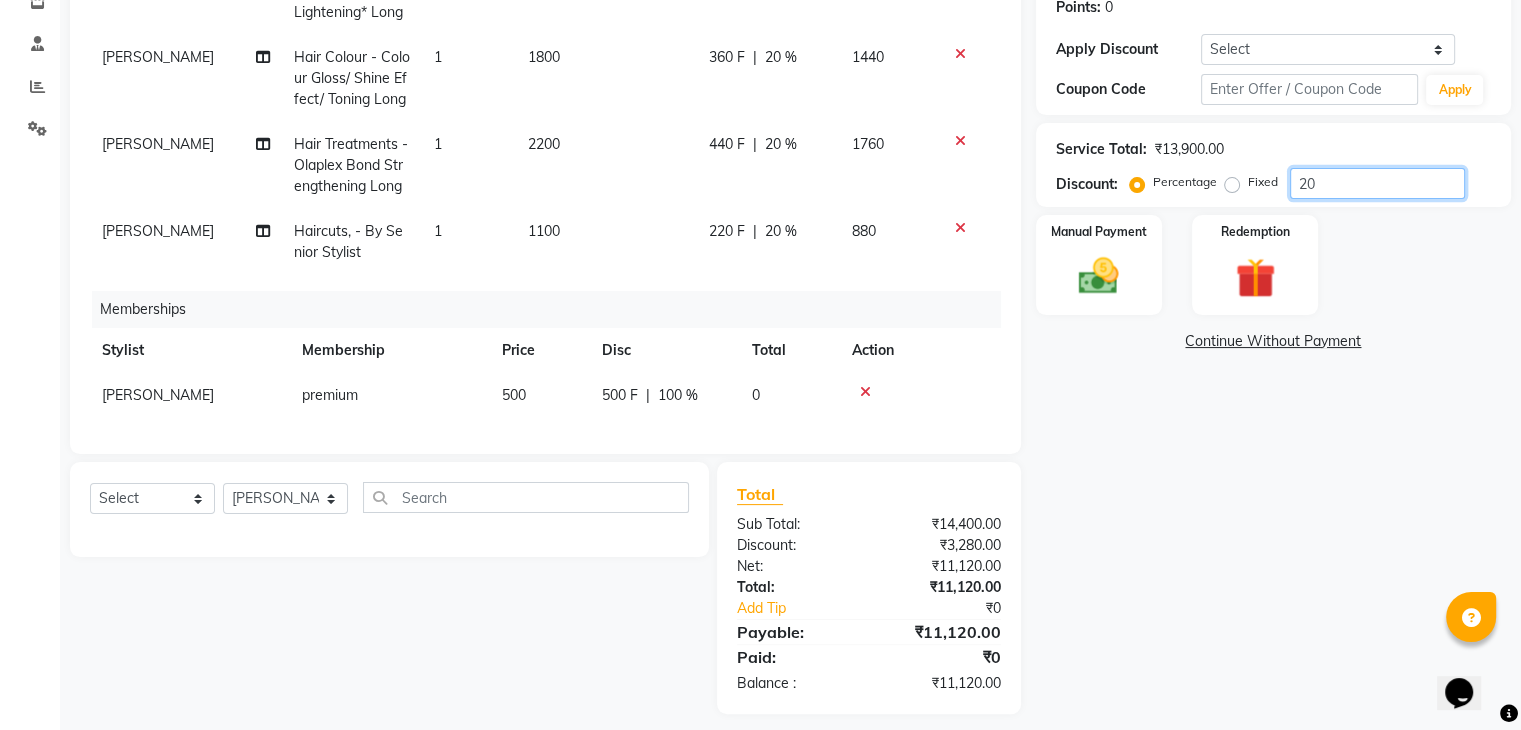 type on "20" 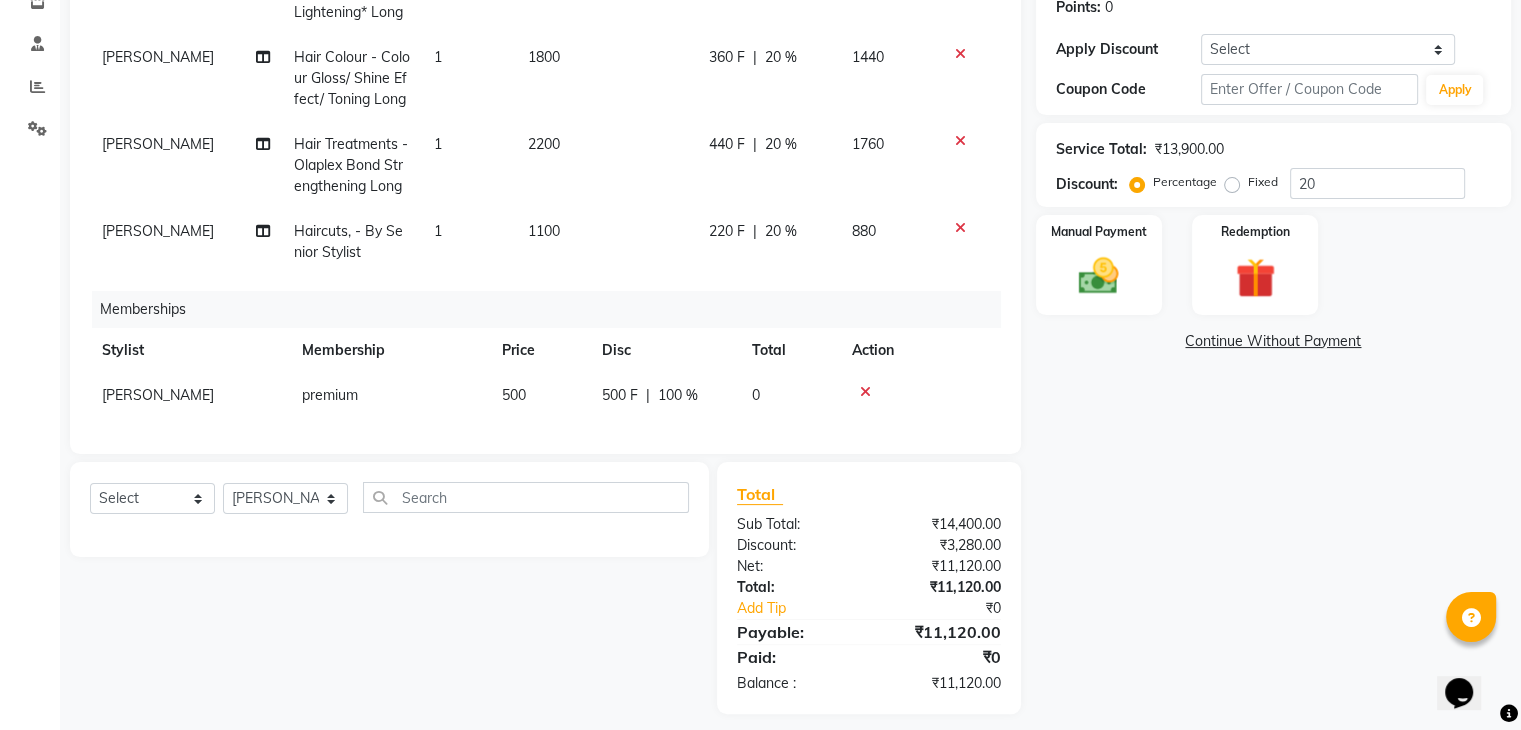 click on "Name: Vabhavi  Membership:  No Active Membership  Total Visits:  0 Card on file:  0 Last Visit:   - Points:   0  Apply Discount Select Coupon → Promotion 250 Coupon Code Apply Service Total:  ₹13,900.00  Discount:  Percentage   Fixed  20 Manual Payment Redemption  Continue Without Payment" 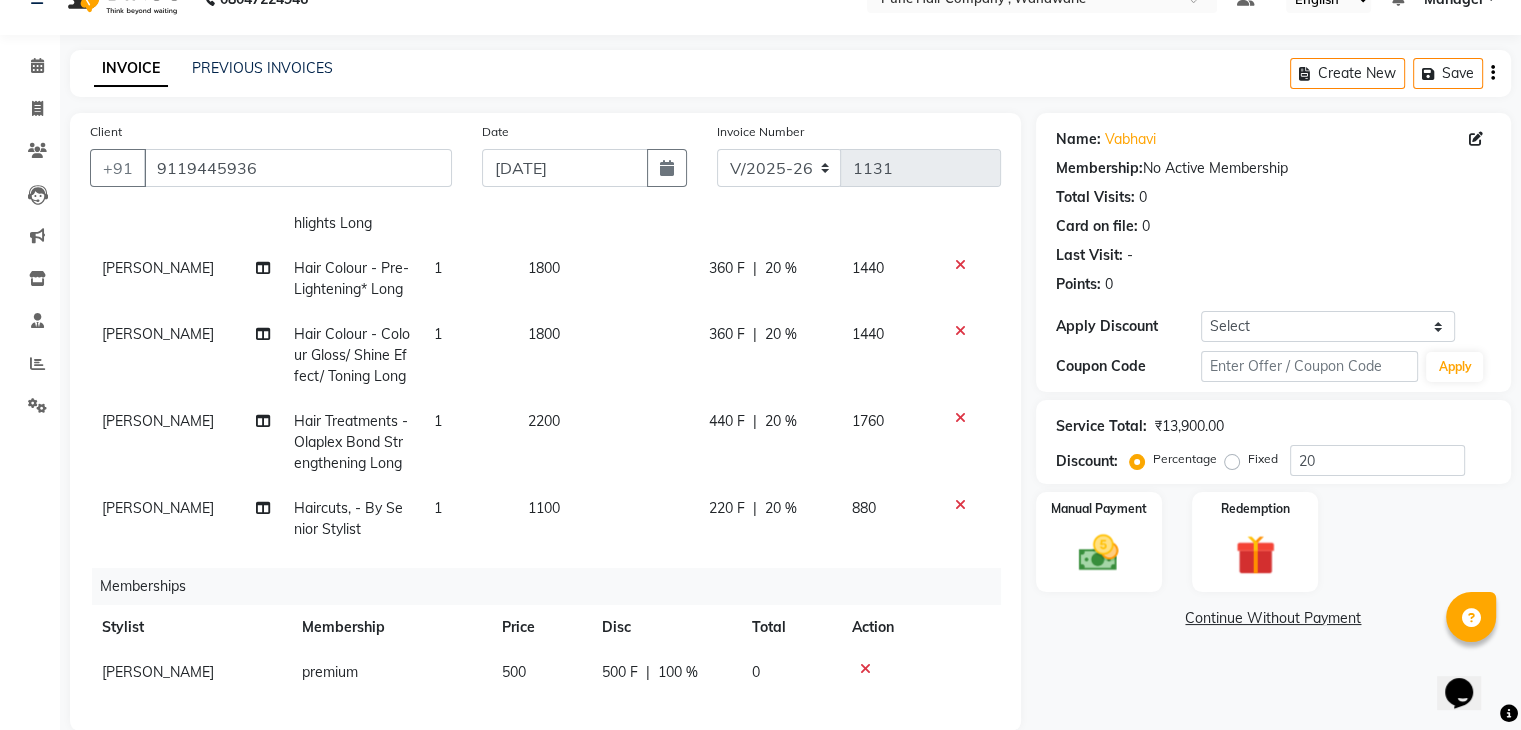 scroll, scrollTop: 34, scrollLeft: 0, axis: vertical 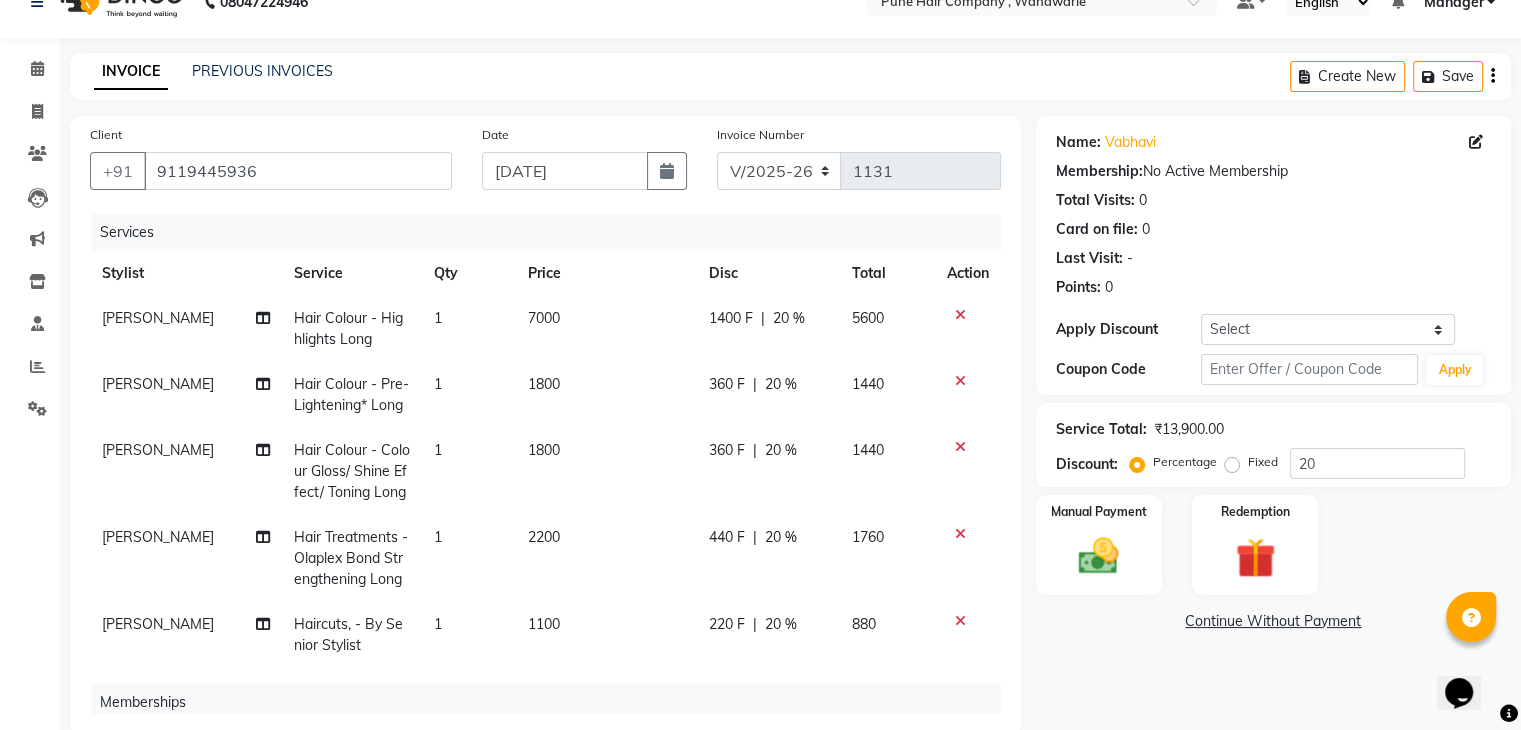 click on "20 %" 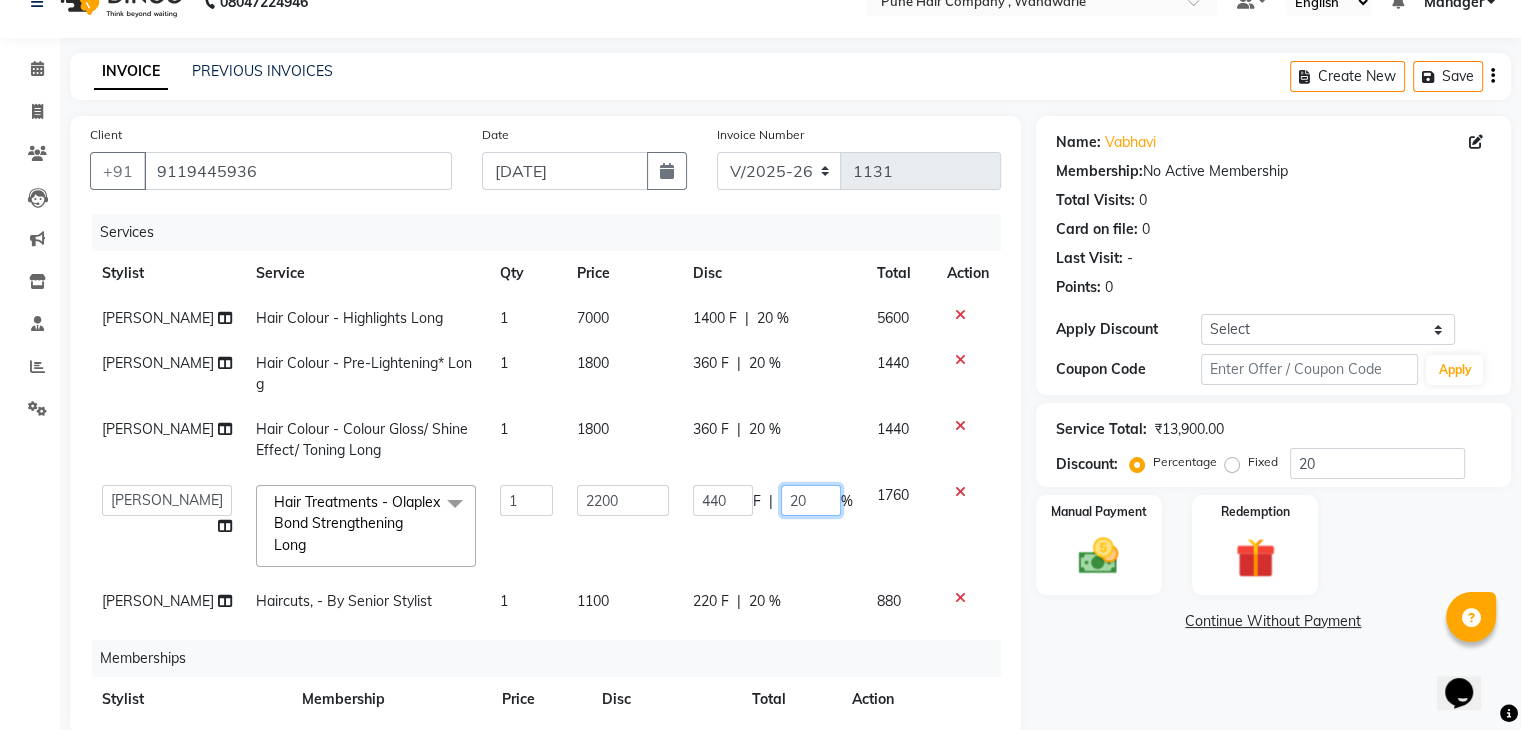 click on "20" 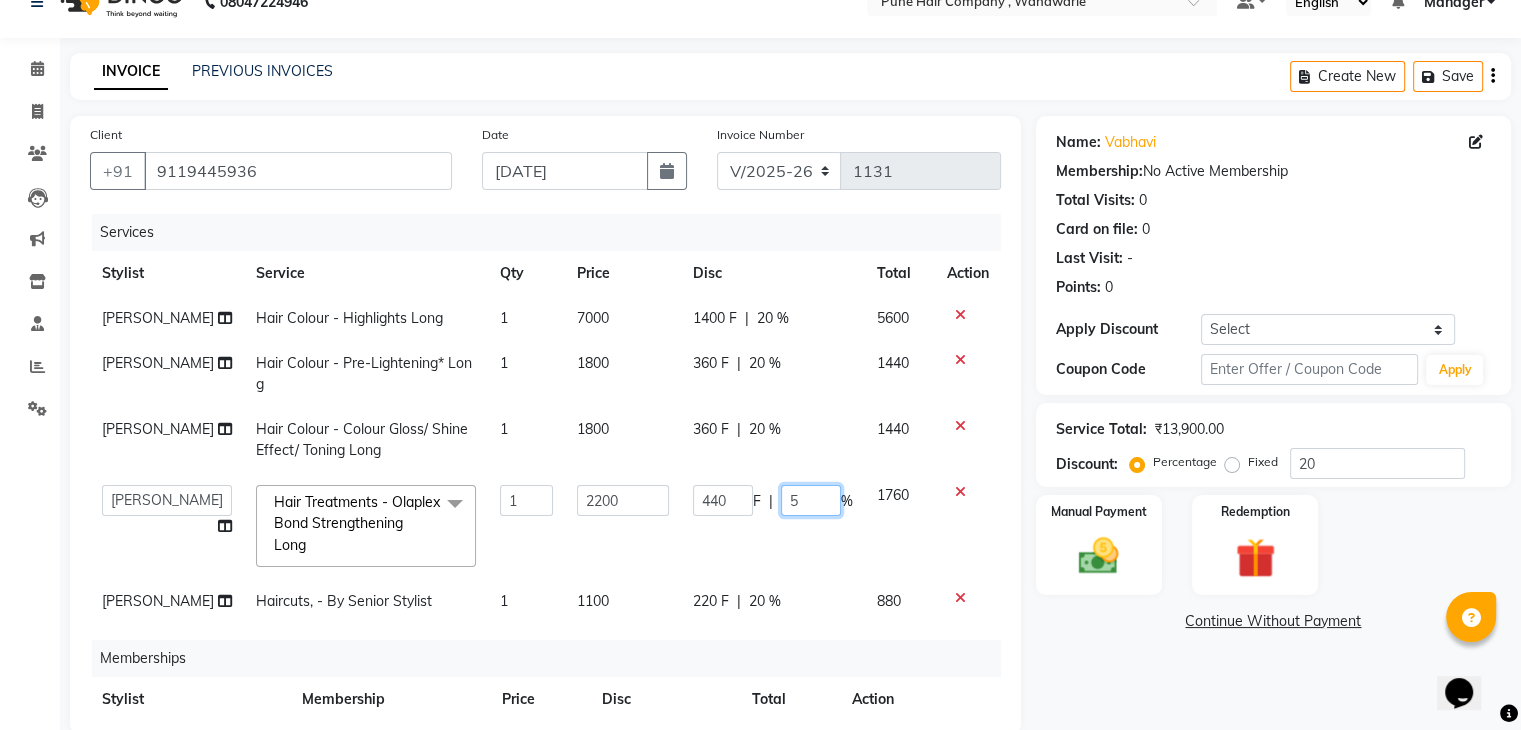 type on "50" 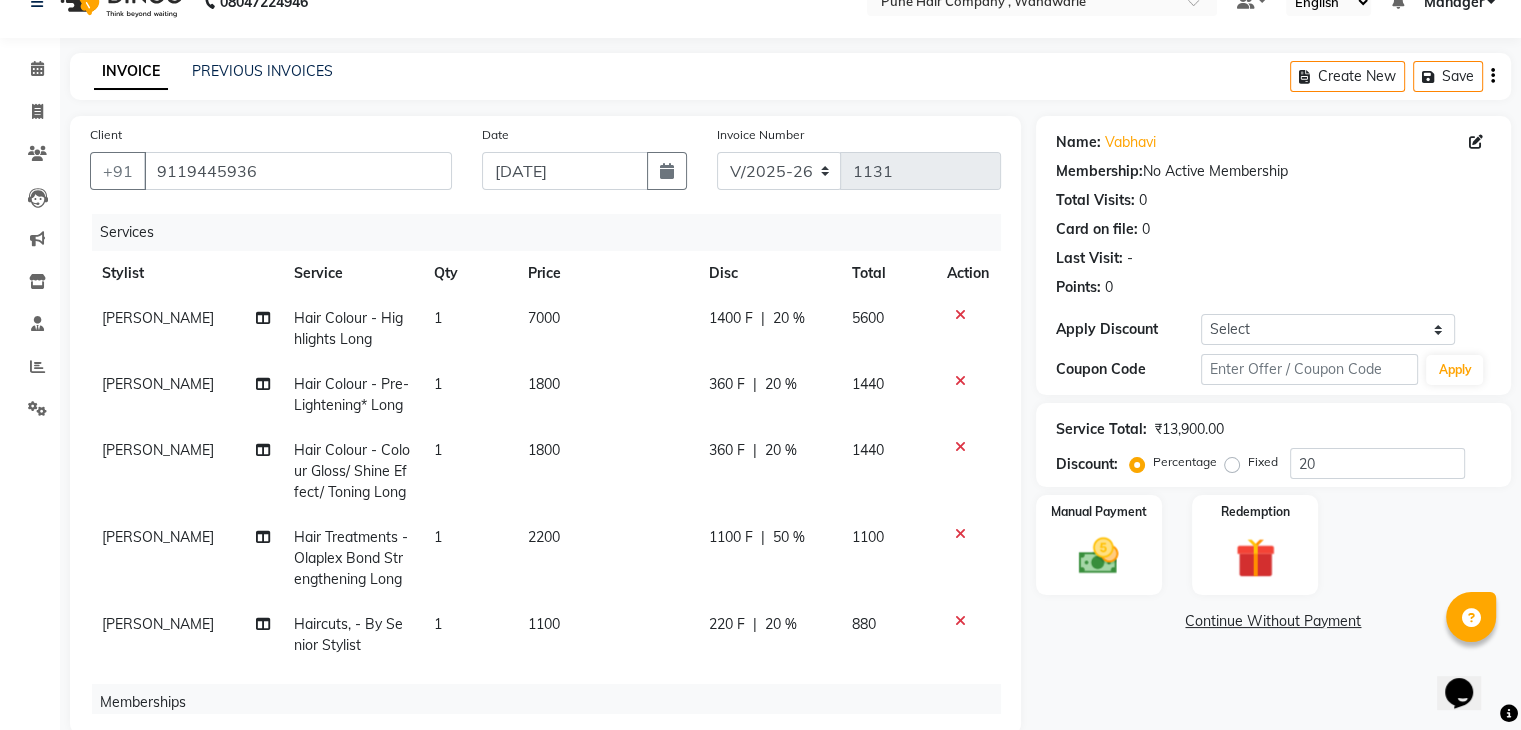 click on "1100 F | 50 %" 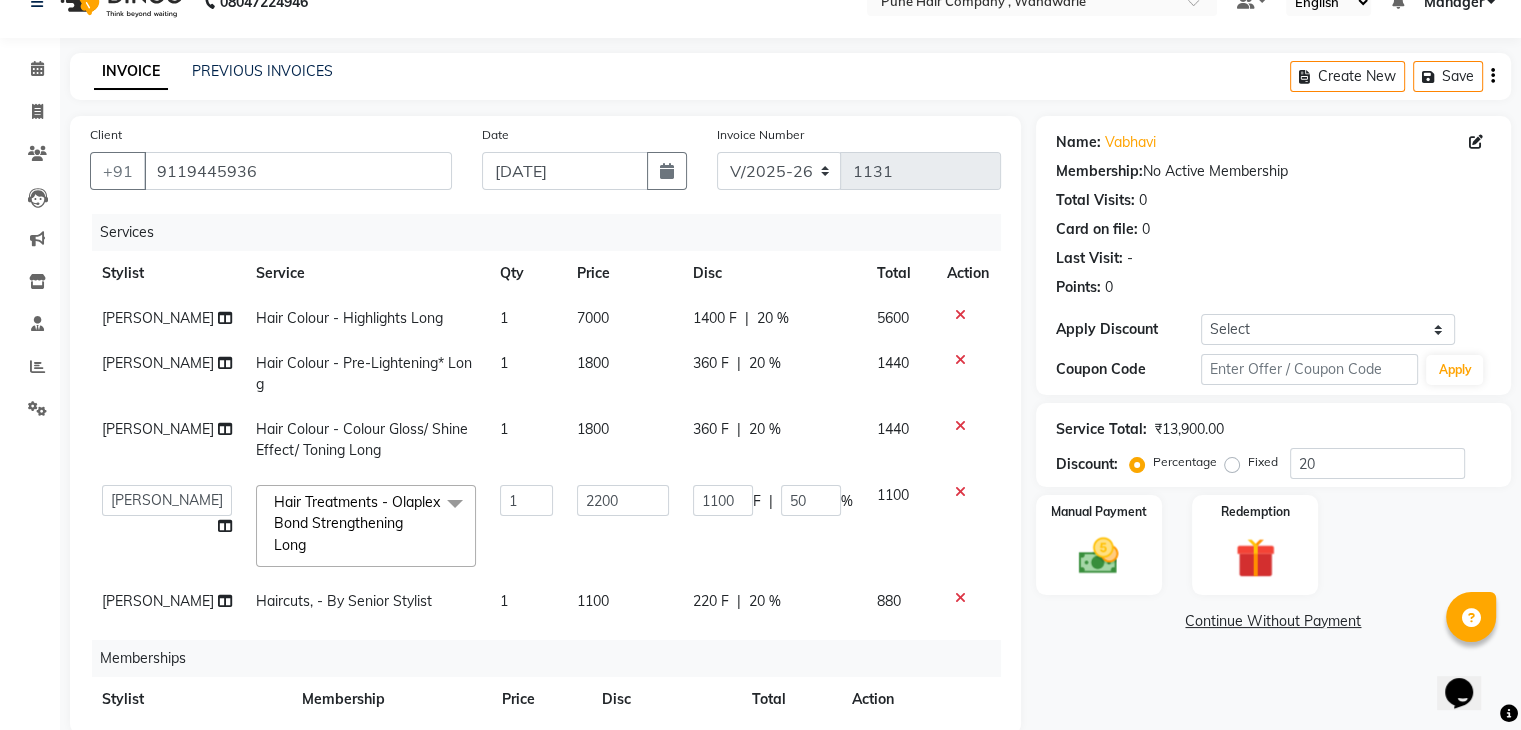 click on "Name: Vabhavi  Membership:  No Active Membership  Total Visits:  0 Card on file:  0 Last Visit:   - Points:   0  Apply Discount Select Coupon → Promotion 250 Coupon Code Apply Service Total:  ₹13,900.00  Discount:  Percentage   Fixed  20 Manual Payment Redemption  Continue Without Payment" 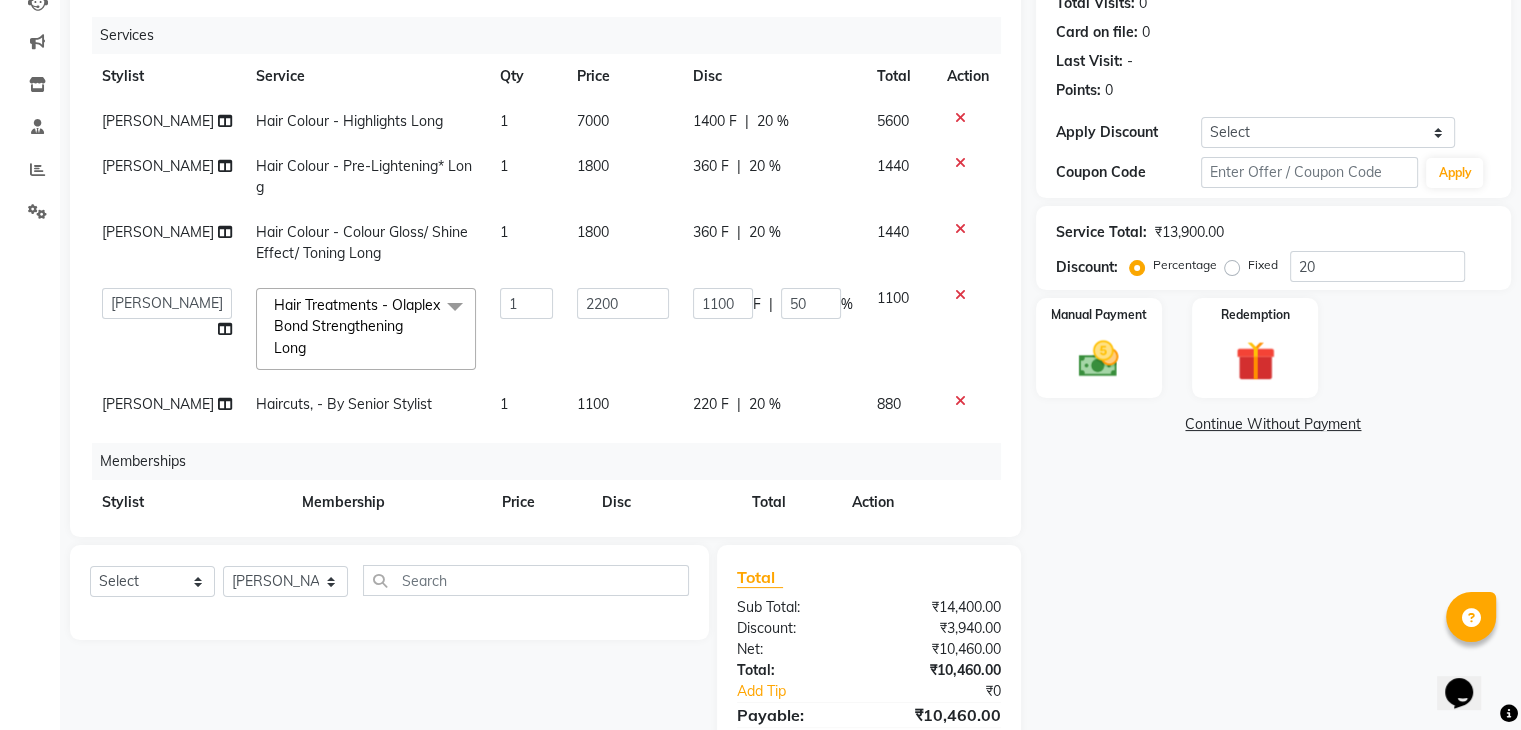 scroll, scrollTop: 328, scrollLeft: 0, axis: vertical 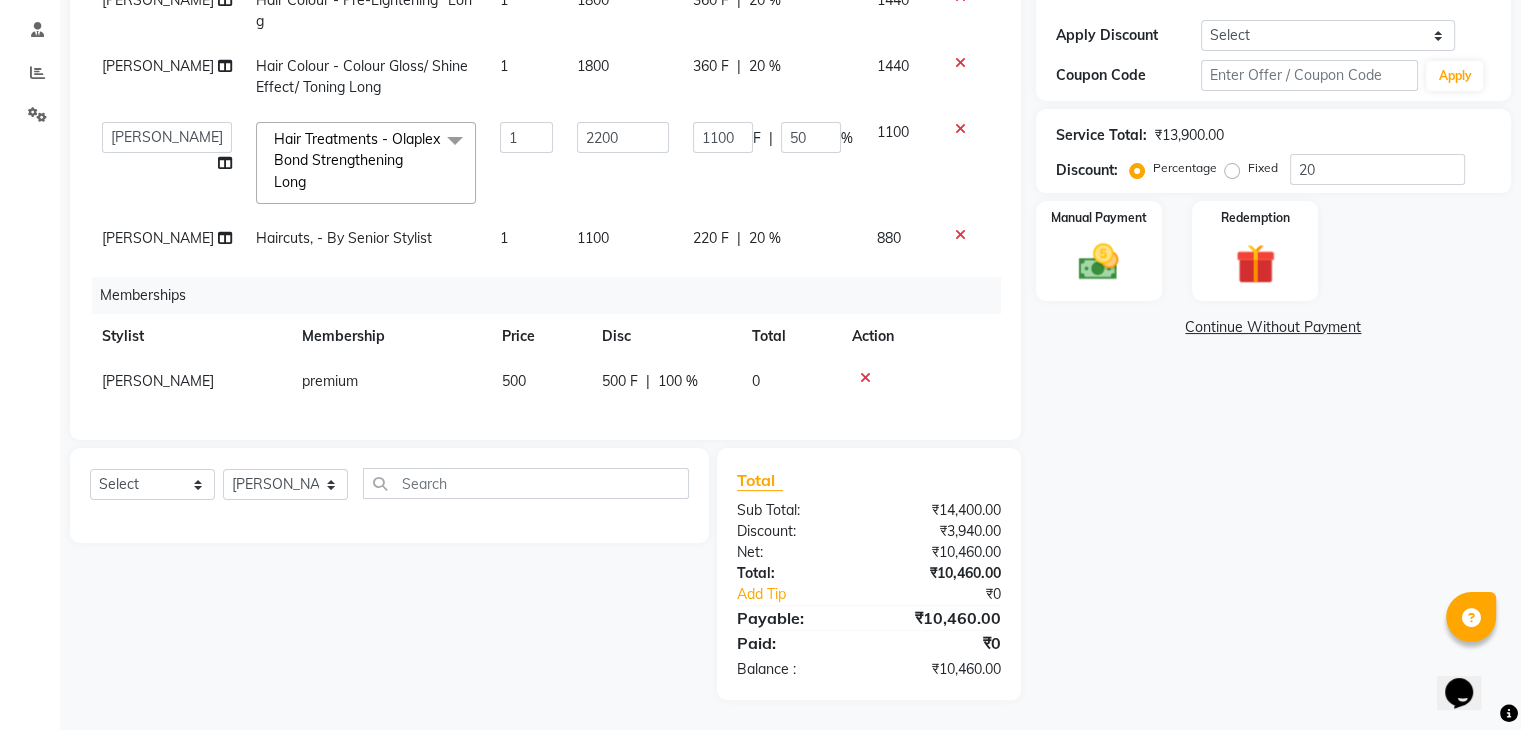 click on "Client +91 9119445936 Date 13-07-2025 Invoice Number V/2025 V/2025-26 1131 Services Stylist Service Qty Price Disc Total Action Faisal shaikh Hair Colour - Highlights Long 1 7000 1400 F | 20 % 5600 Faisal shaikh Hair Colour - Pre-Lightening* Long 1 1800 360 F | 20 % 1440 Faisal shaikh Hair Colour - Colour Gloss/ Shine Effect/ Toning Long 1 1800 360 F | 20 % 1440  Faisal shaikh   Kanchan Gajare    Kasturi bhandari   Manager   Manoj Zambre   Prasad wagh   Ranjeet Solanki   Shriram Raut  Hair Treatments - Olaplex Bond Strengthening Long  x Haircuts, - Fringe Haircuts, - Girls (Below 12 years/ Undergraduates - Below 20 years) Haircuts, - Below 20 years Haircuts, - By Master Stylist Haircuts, - By Senior Stylist Haircuts - By Expert  Hairwash Short  Hairwash Medium  Hairwash Long  BlowDry Short BlowDry Medium  BlowDry Long  Ironing / Tongs Short  - Ironing / Tongs Medium Ironing / Tongs Long Add_Hairwash Short Add_Hairwash Medium Add_Hairwash Long Hair Colour - Majirel Per Streak Hair Colour - Majirel Global Long" 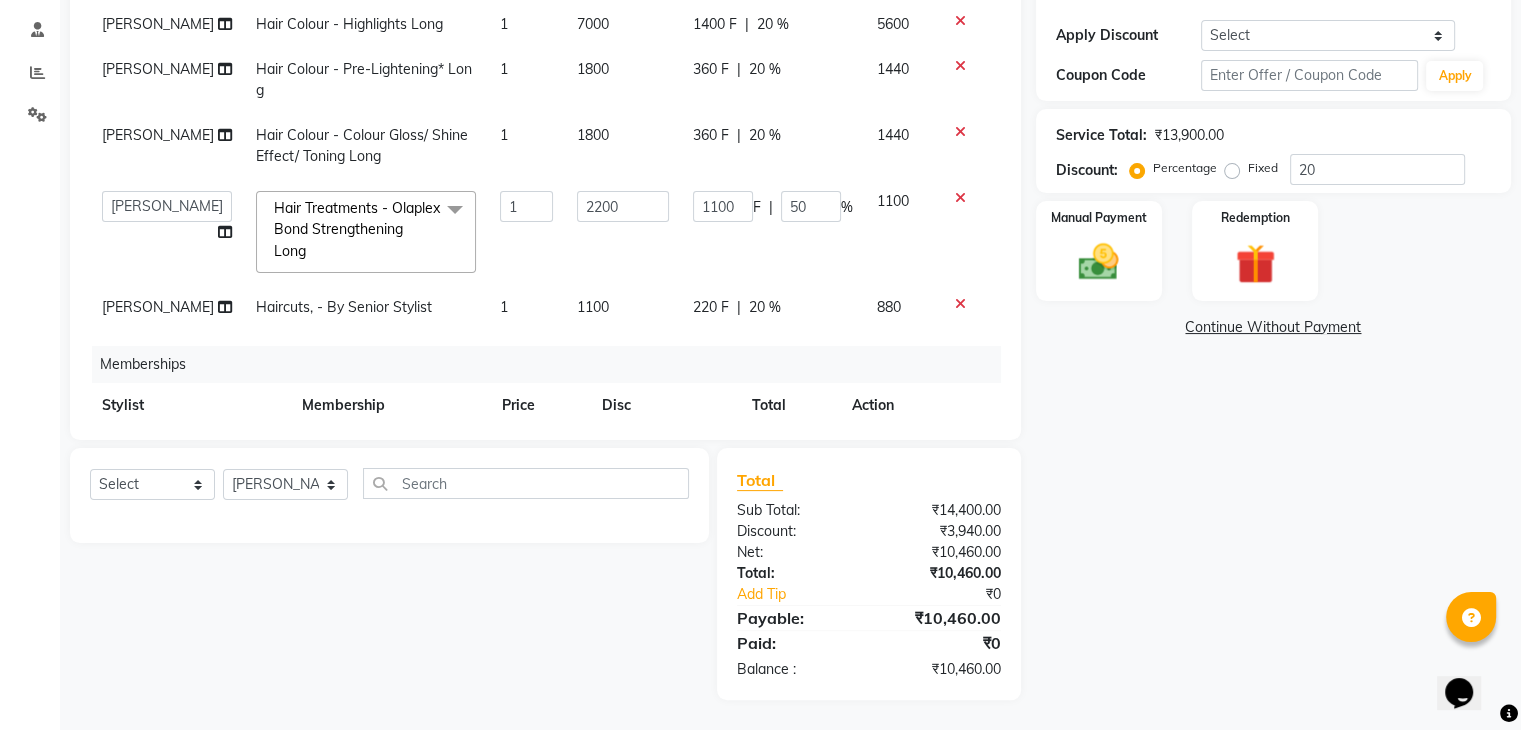 click on "360 F" 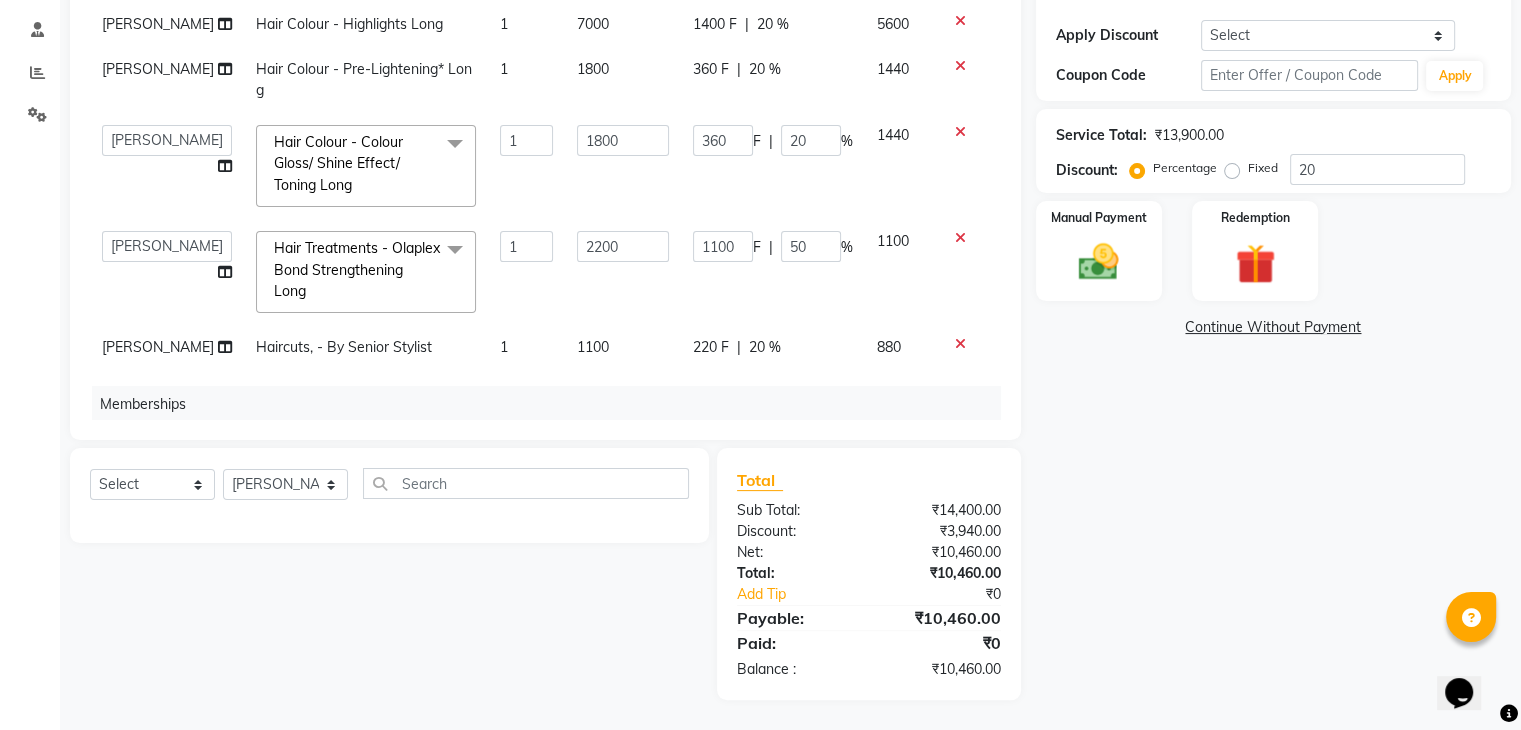 click on "Name: Vabhavi  Membership:  No Active Membership  Total Visits:  0 Card on file:  0 Last Visit:   - Points:   0  Apply Discount Select Coupon → Promotion 250 Coupon Code Apply Service Total:  ₹13,900.00  Discount:  Percentage   Fixed  20 Manual Payment Redemption  Continue Without Payment" 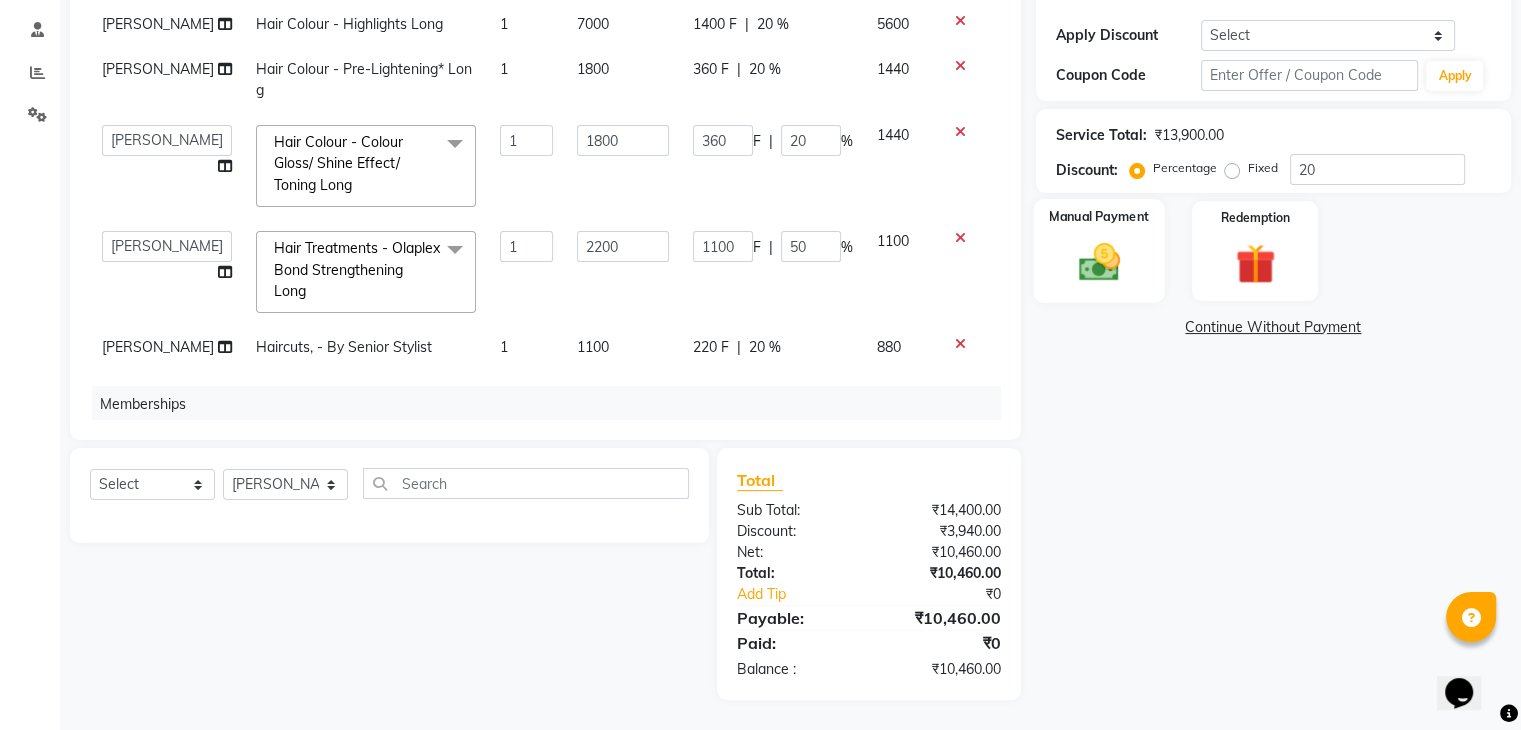 click 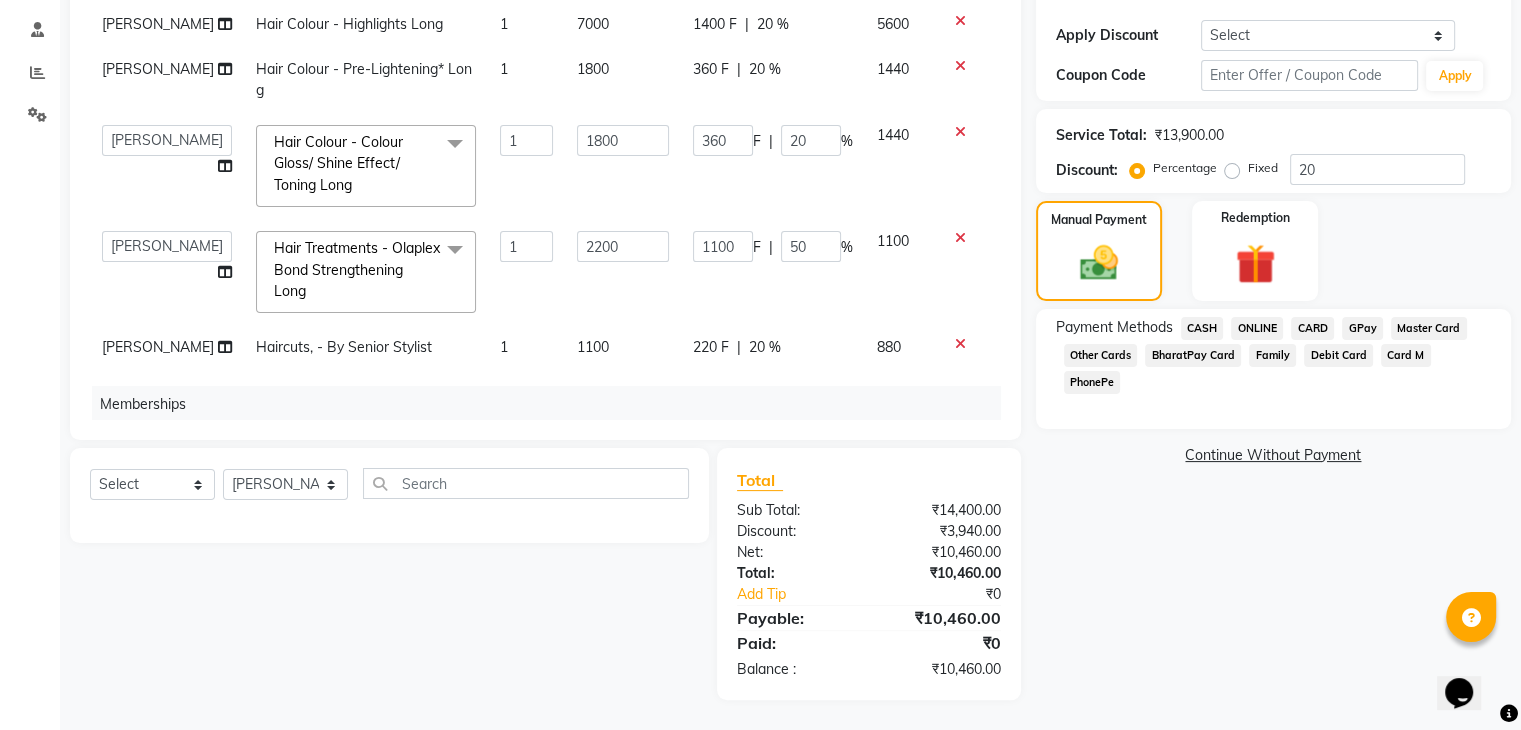 click on "GPay" 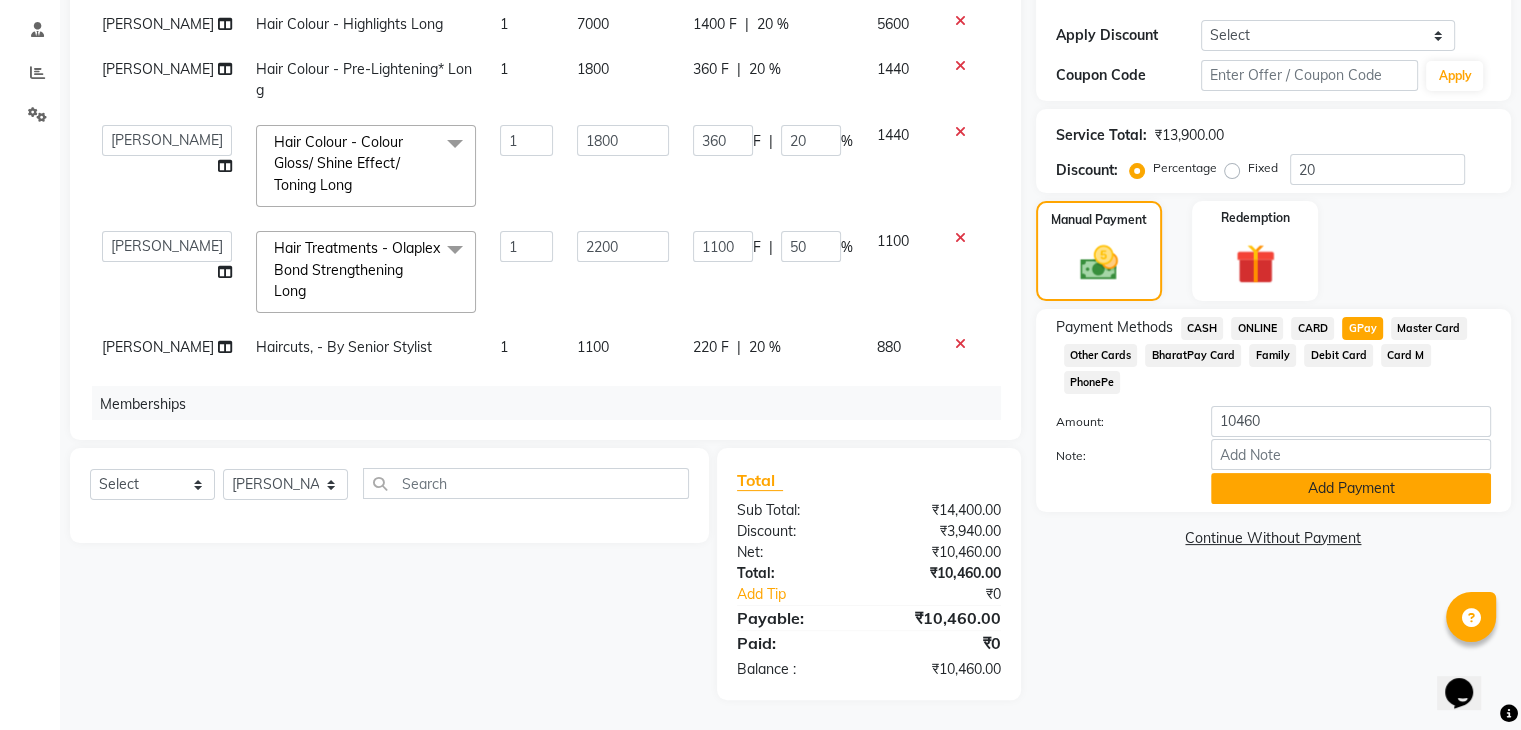 click on "Add Payment" 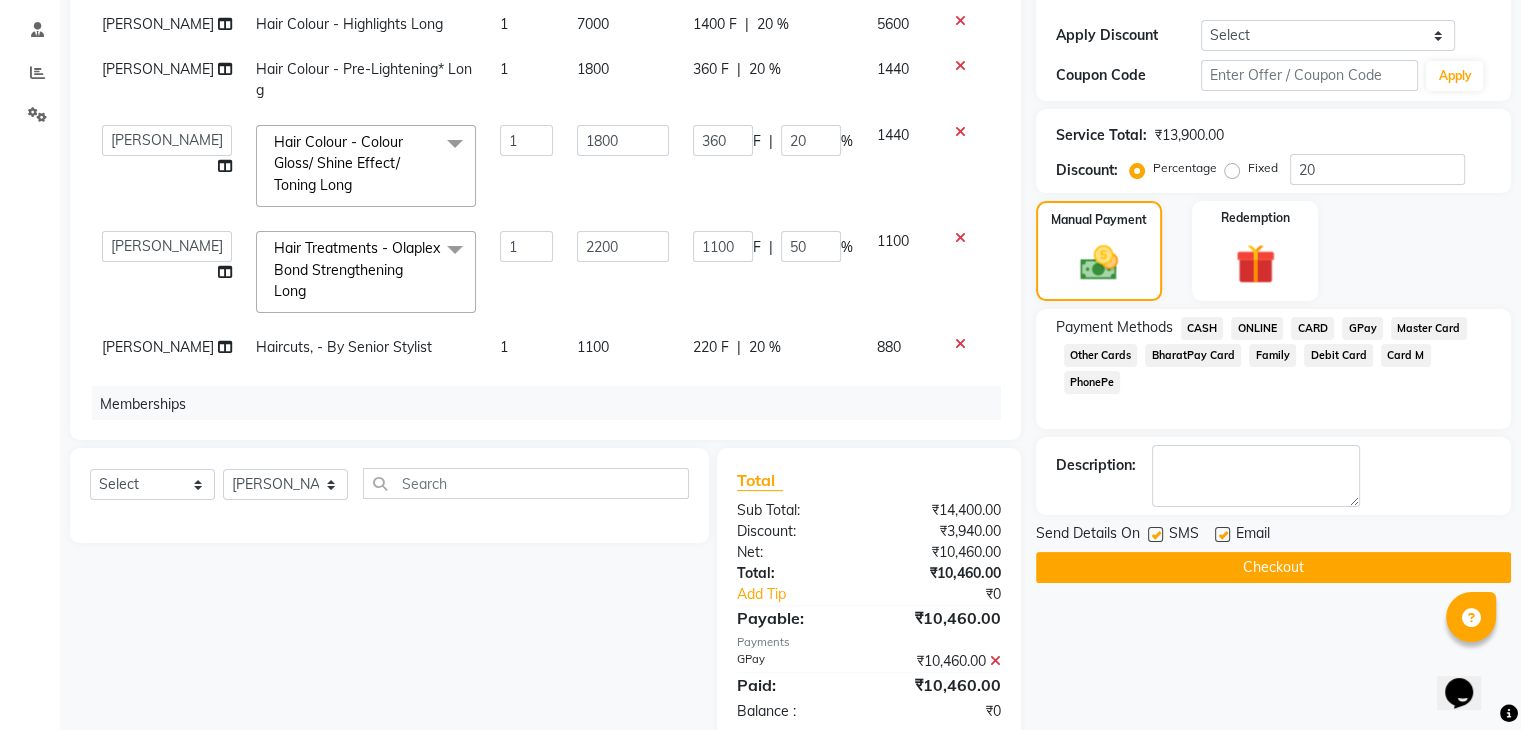 click on "Checkout" 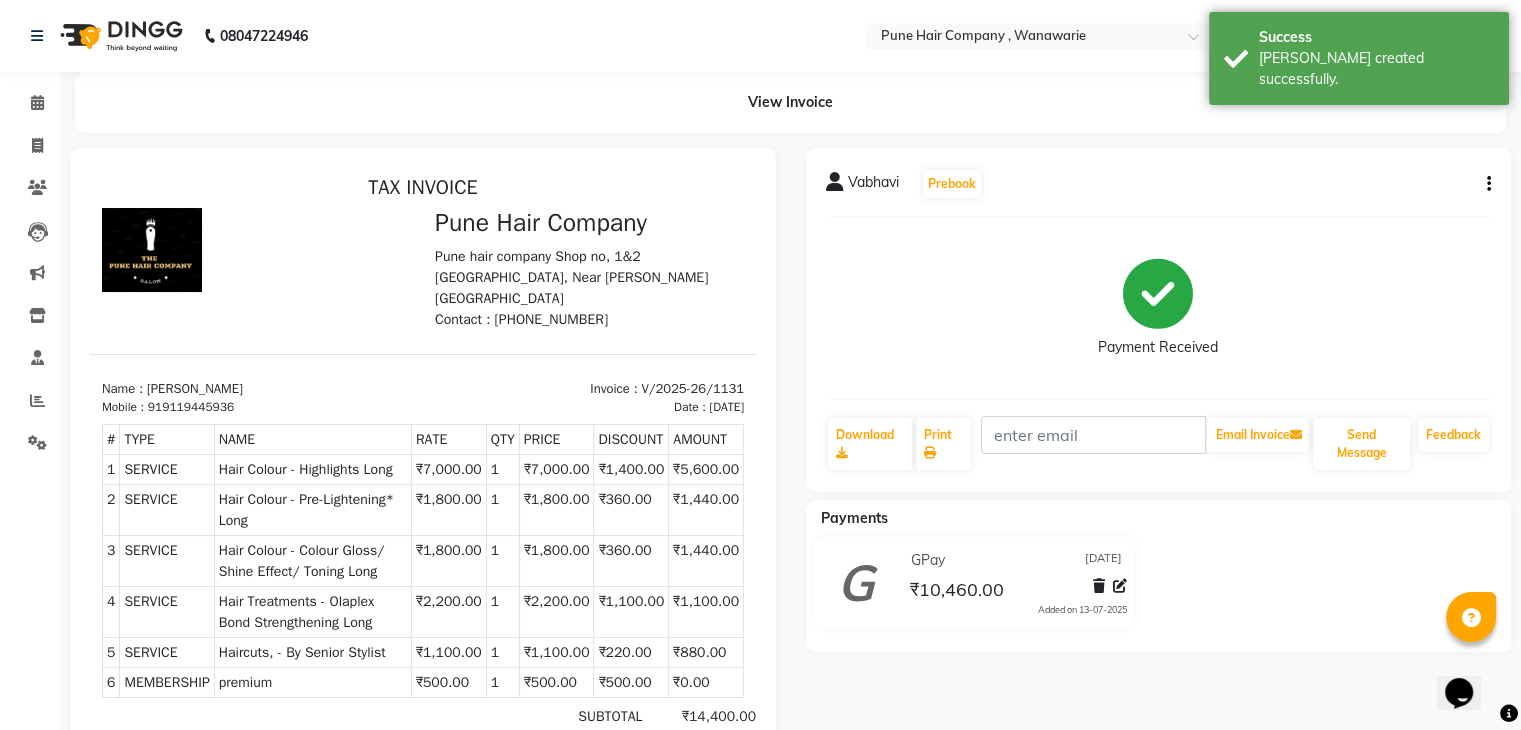scroll, scrollTop: 0, scrollLeft: 0, axis: both 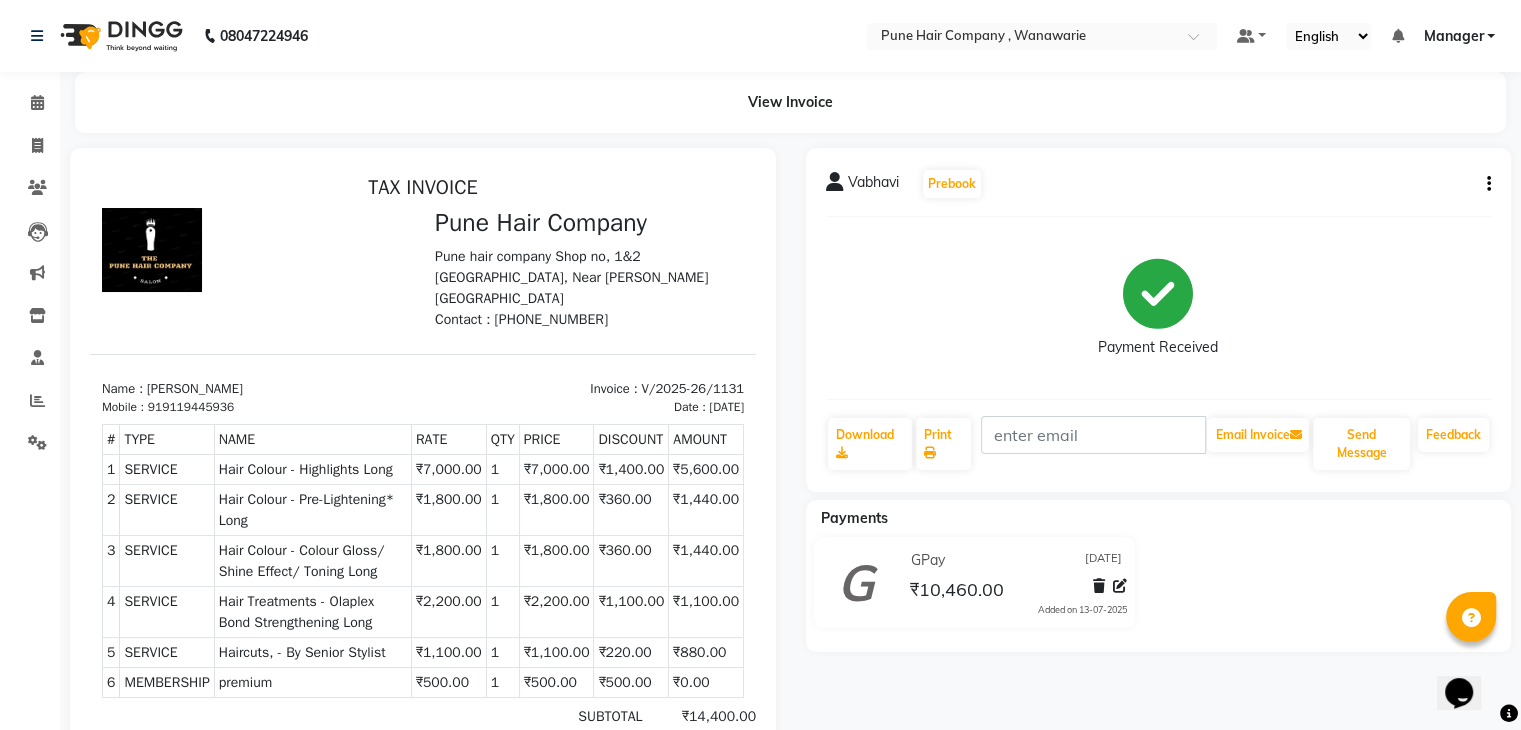 click on "TAX INVOICE
Pune Hair Company
Pune hair company Shop no, 1&2 Ashwini palace soc., Near Kedari petrol pump, Wanawarie, Pune 411040
Contact : 8805573000
Name  : Vabhavi" at bounding box center [423, 538] 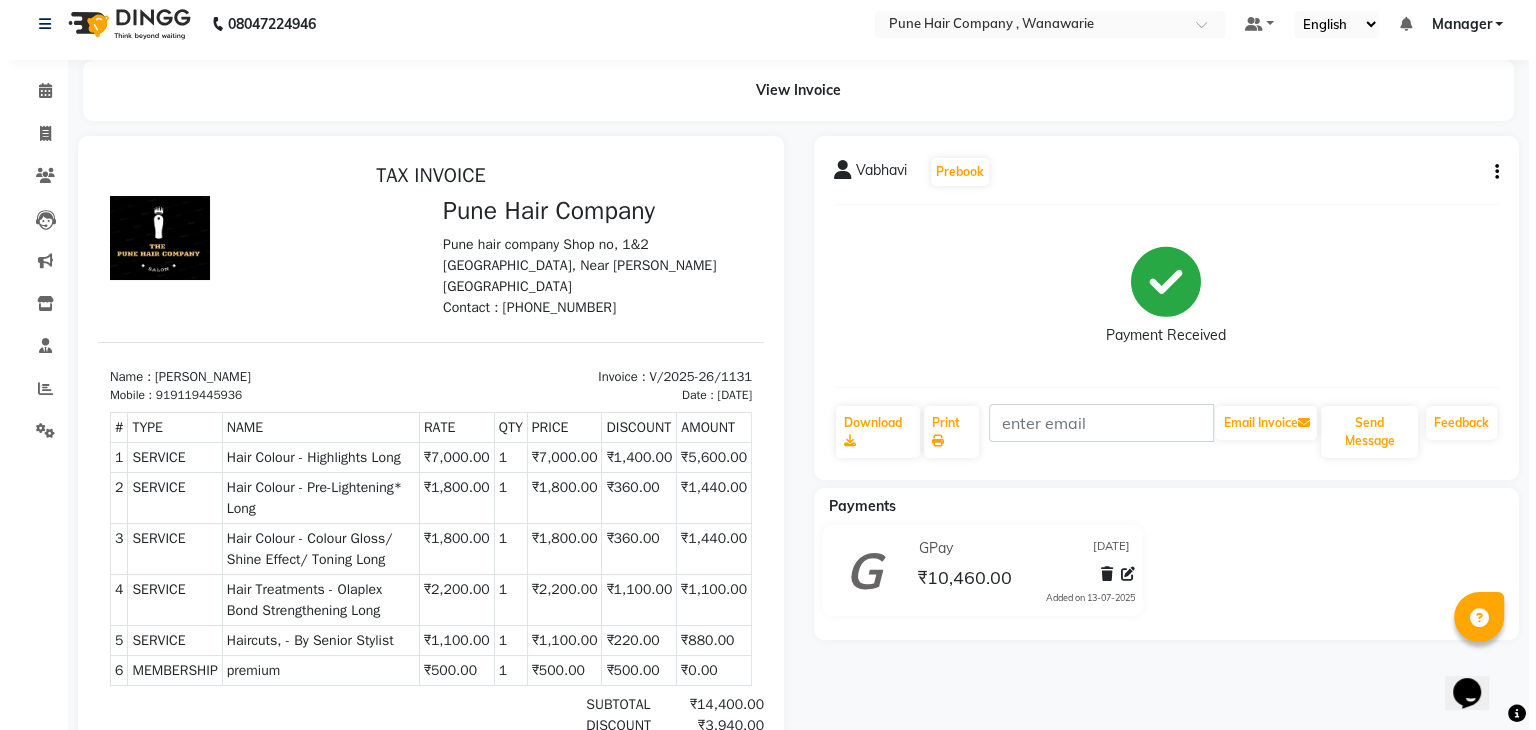 scroll, scrollTop: 0, scrollLeft: 0, axis: both 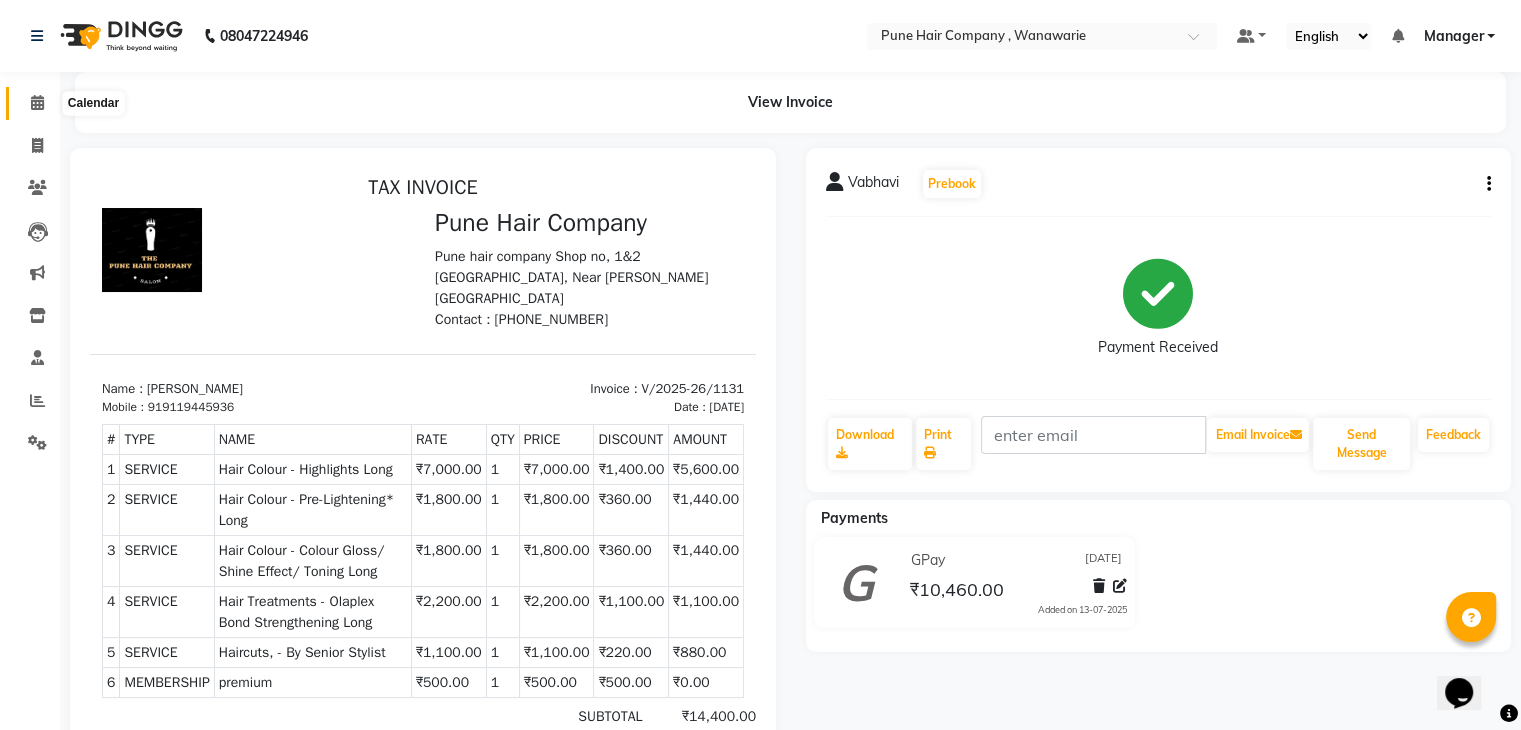 click 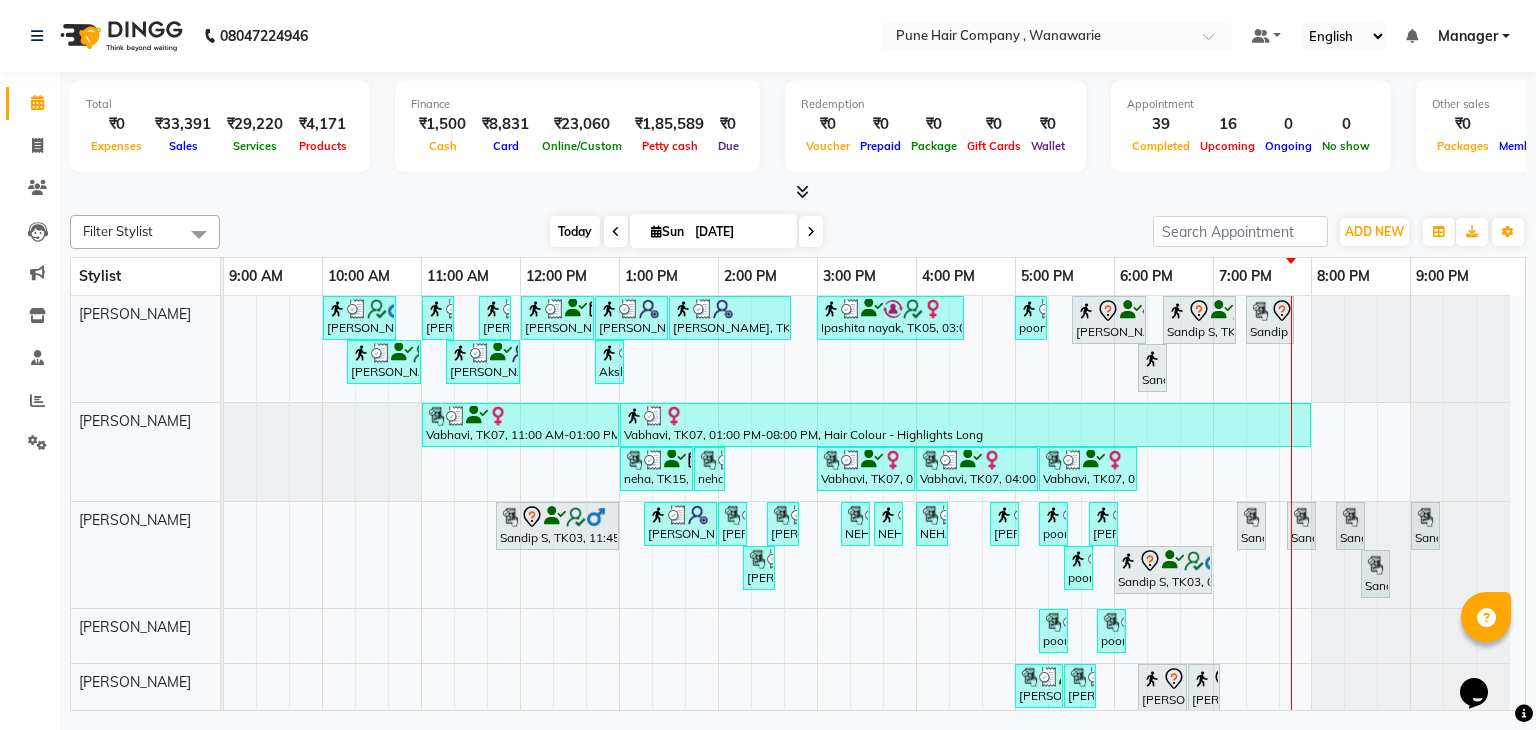 click on "Today" at bounding box center [575, 231] 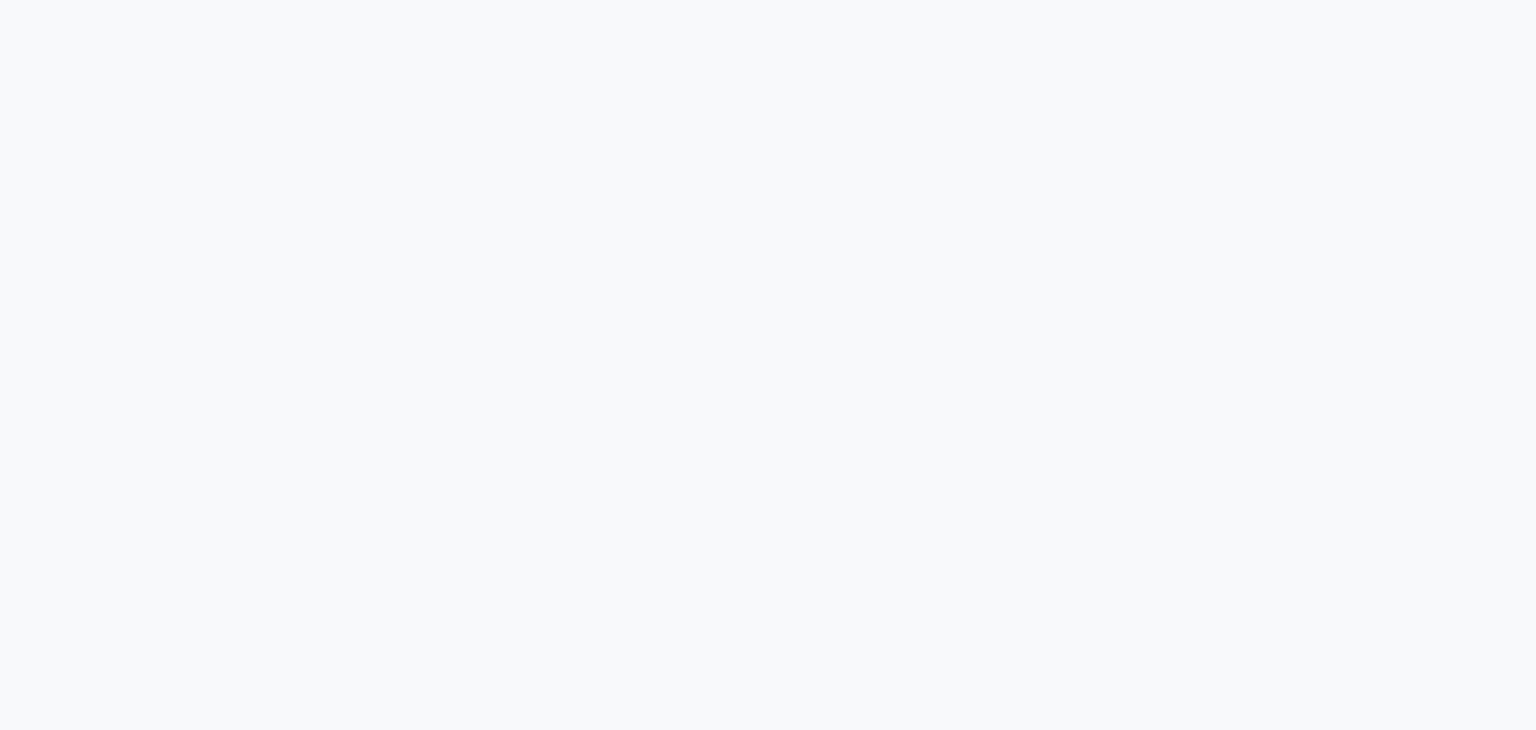 scroll, scrollTop: 0, scrollLeft: 0, axis: both 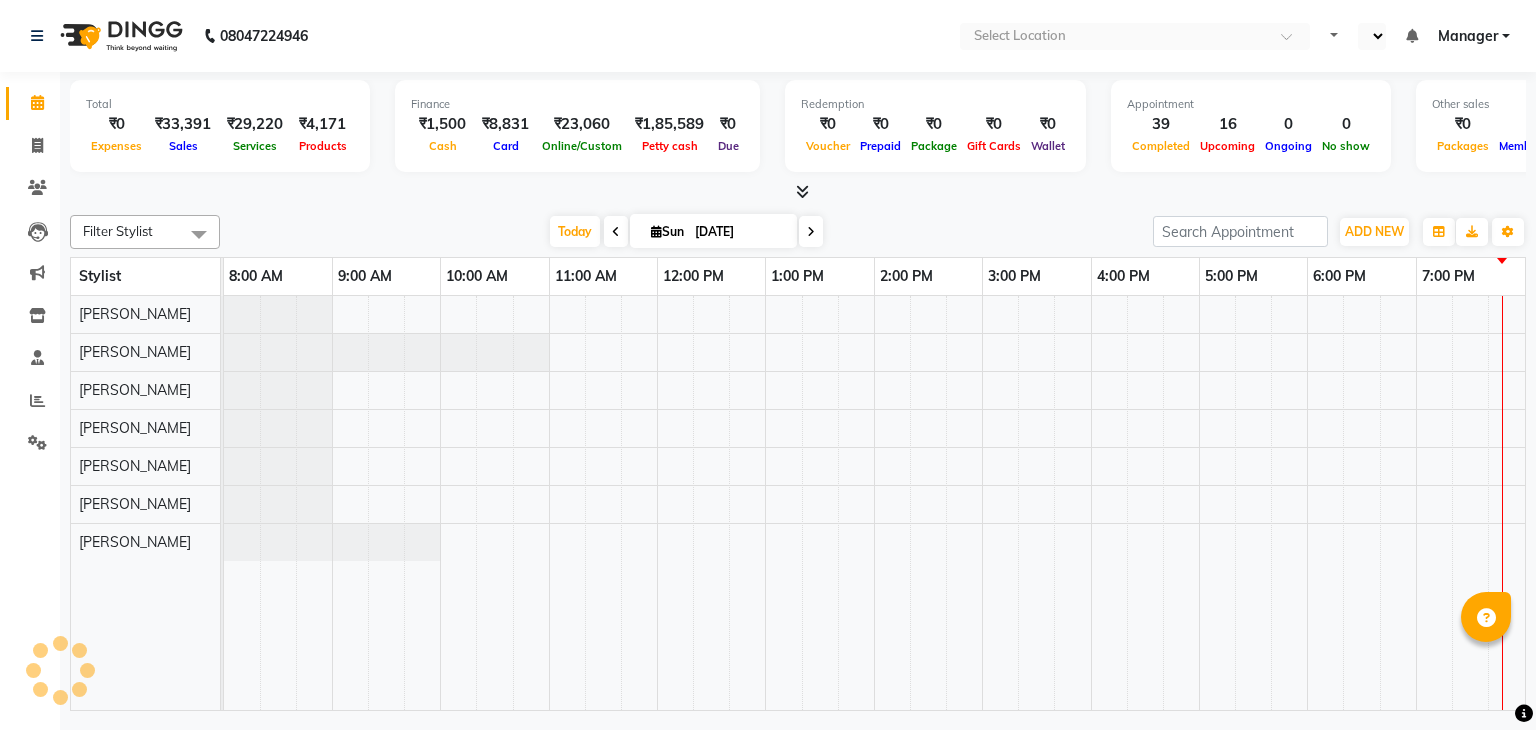 select on "en" 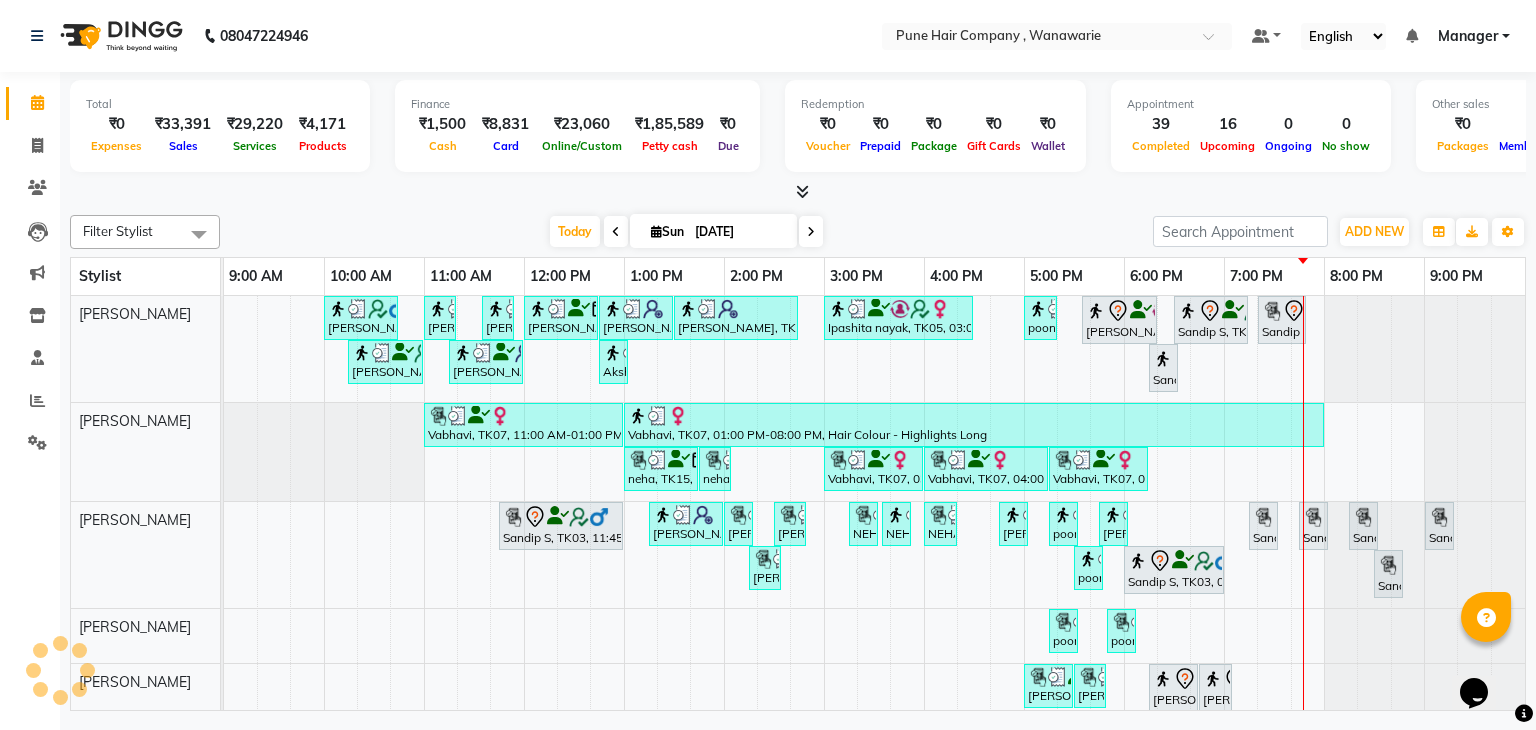scroll, scrollTop: 0, scrollLeft: 0, axis: both 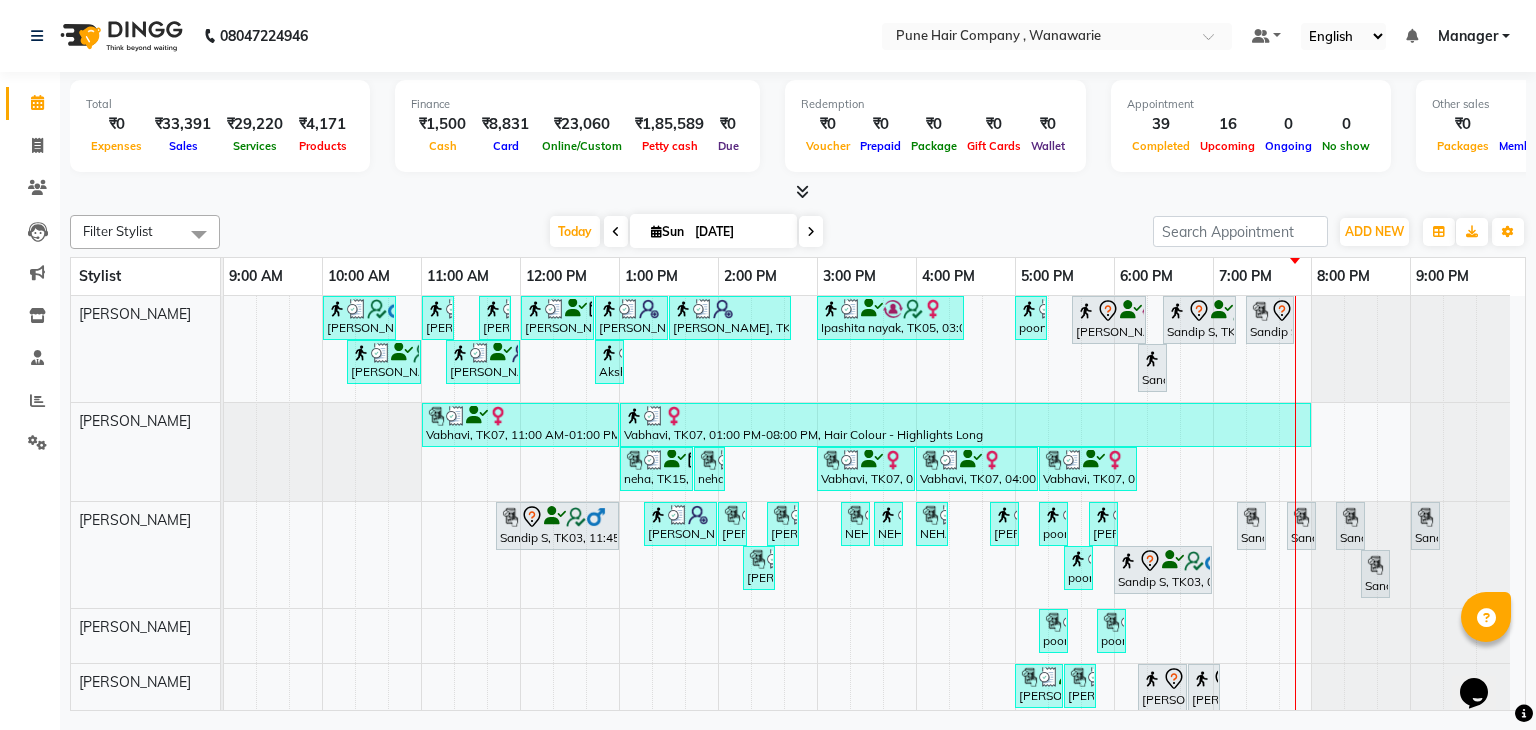 click on "[DATE]" at bounding box center (739, 232) 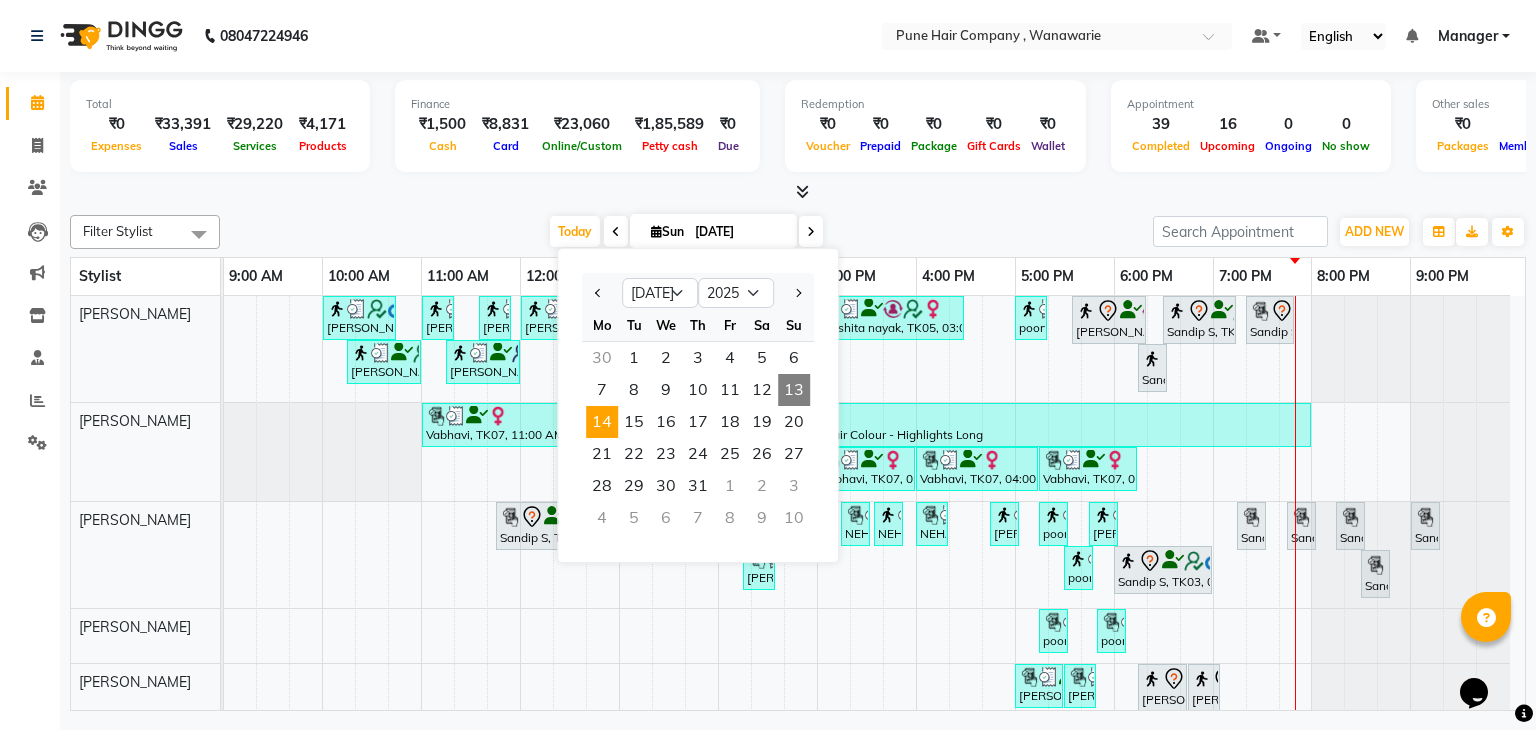 click on "14" at bounding box center [602, 422] 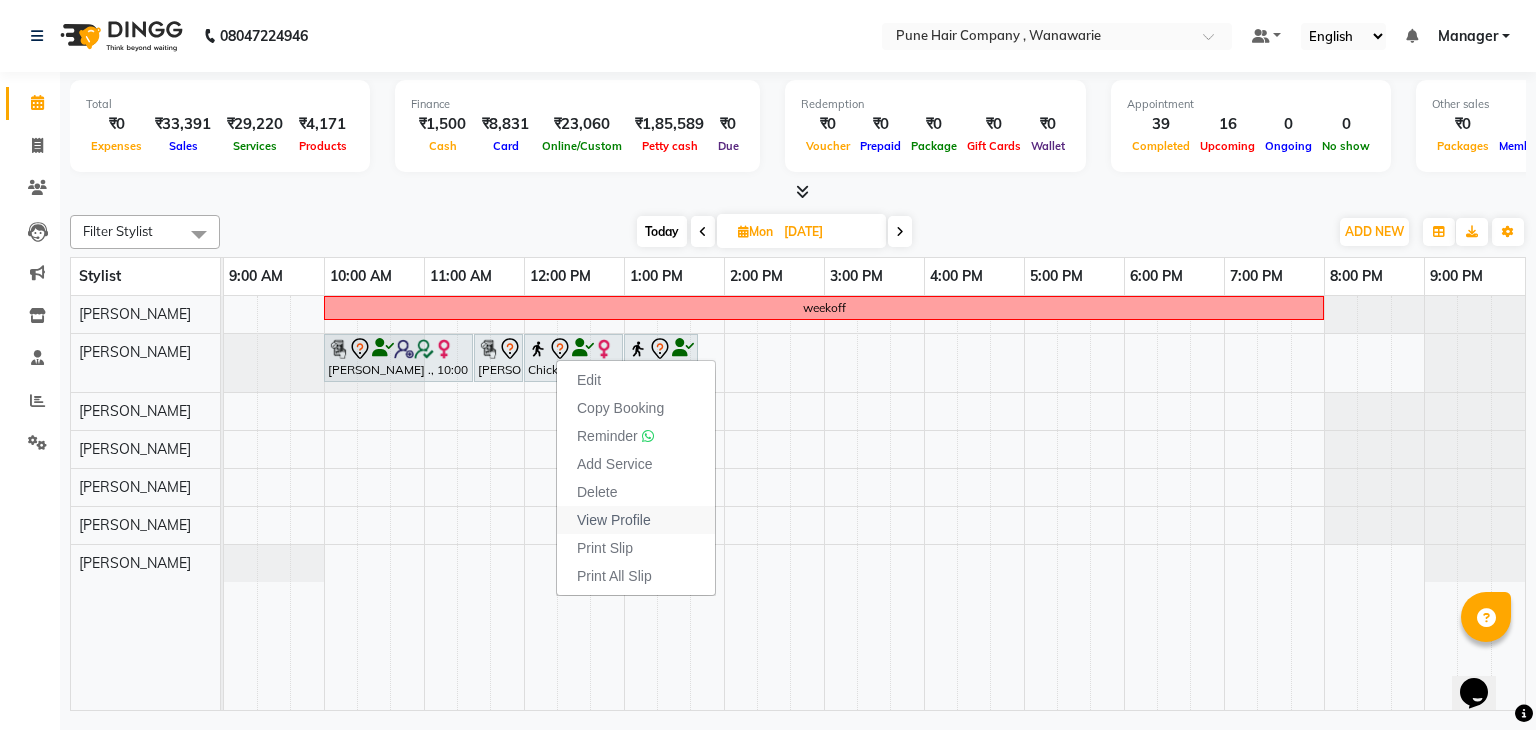 click on "View Profile" at bounding box center [614, 520] 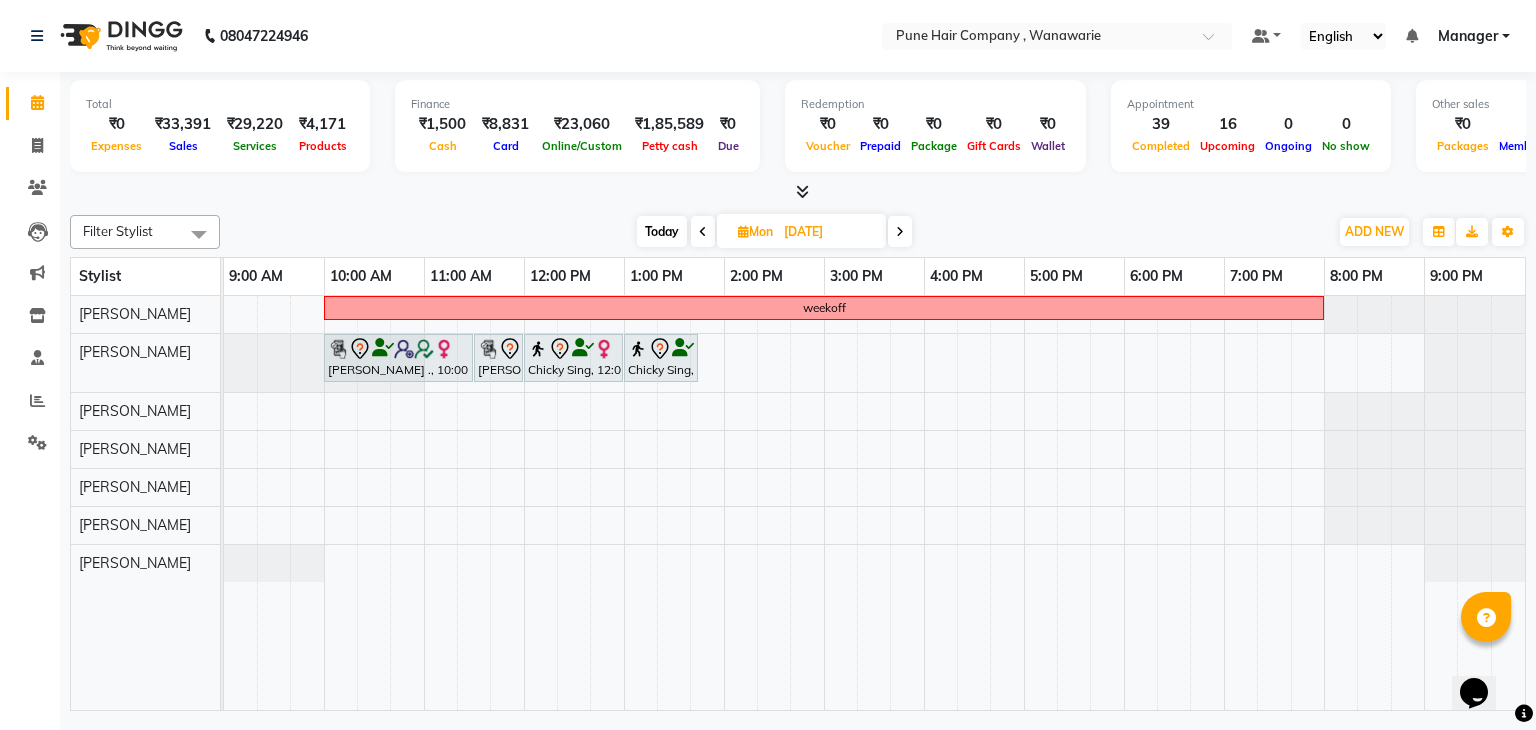 click on "[DATE]" at bounding box center [828, 232] 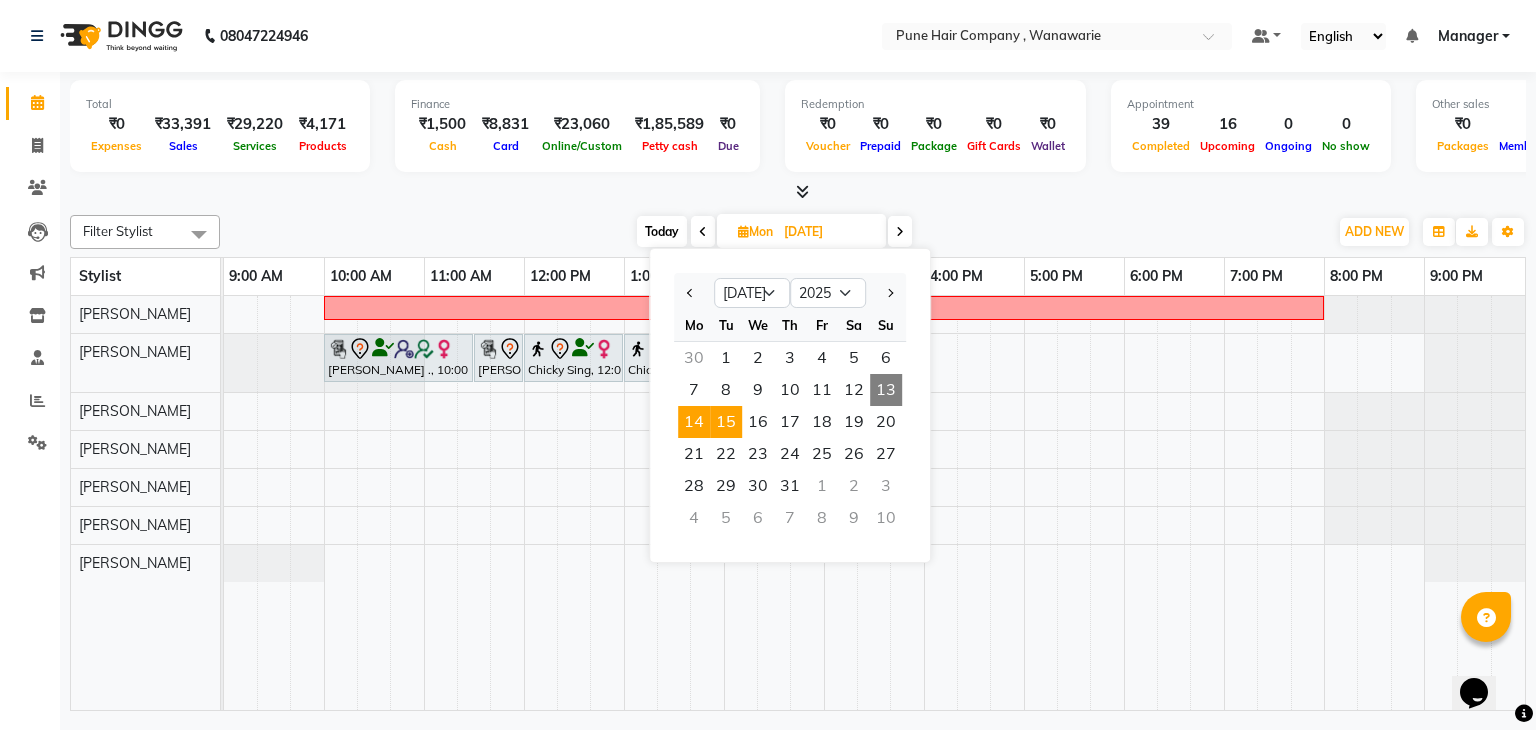 click on "15" at bounding box center (726, 422) 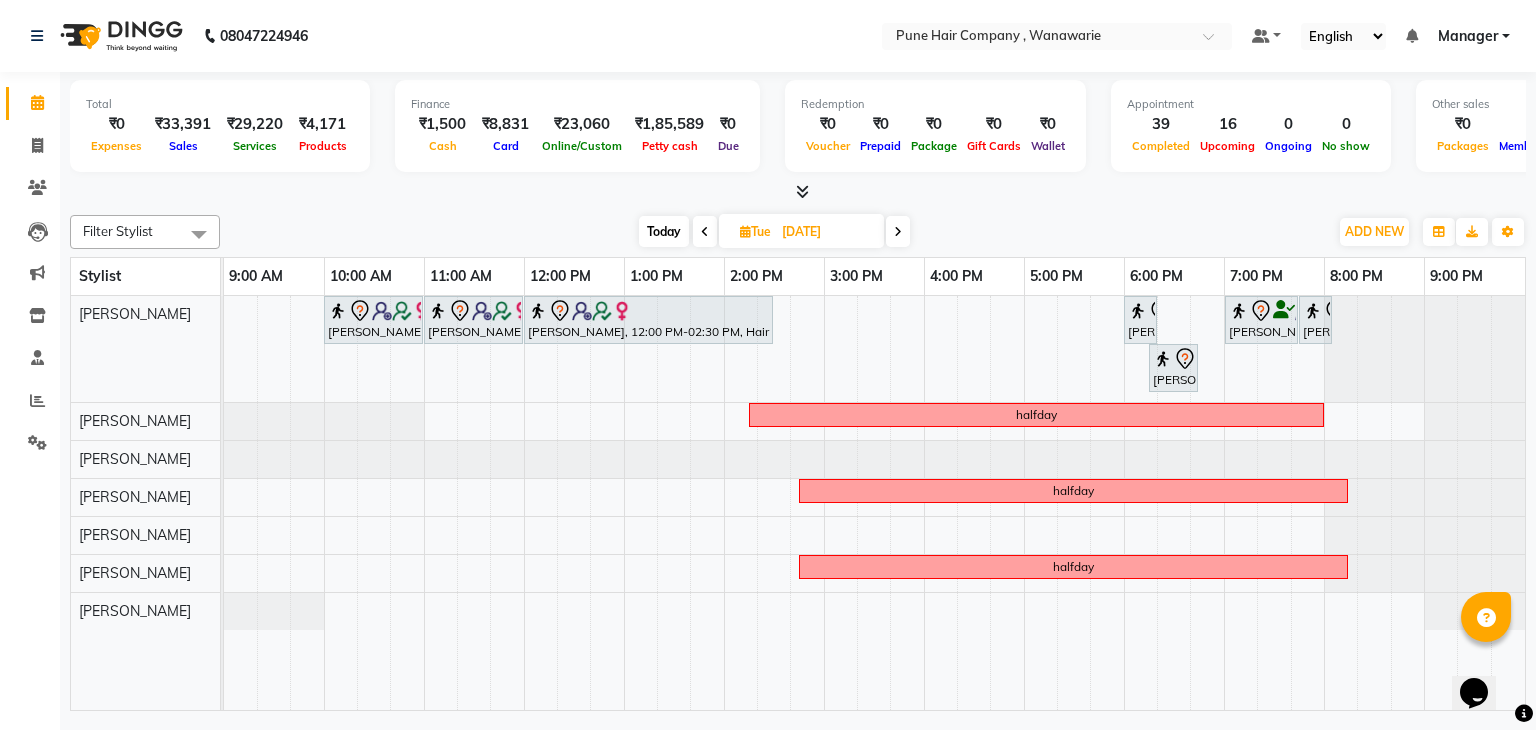 click on "Today" at bounding box center (664, 231) 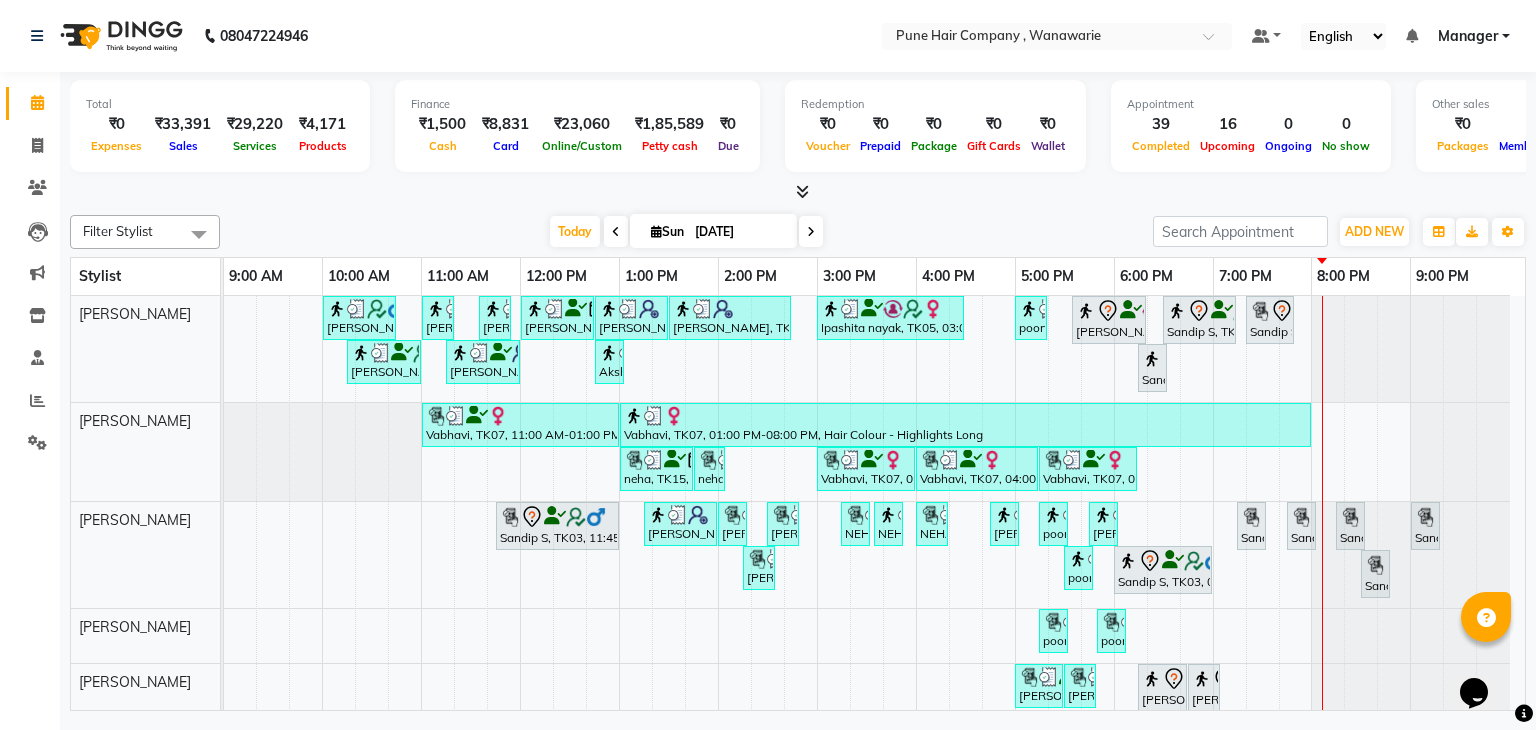 scroll, scrollTop: 154, scrollLeft: 0, axis: vertical 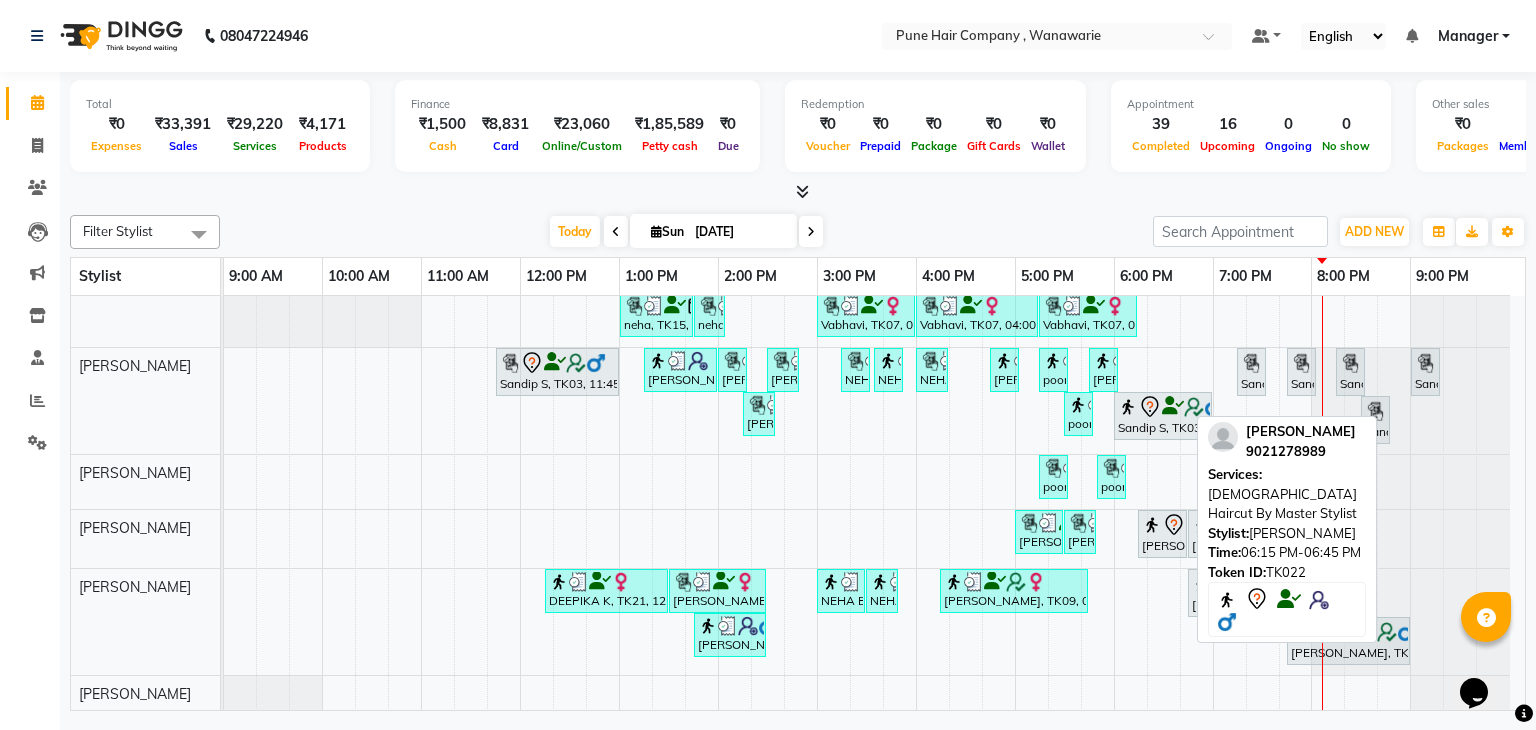 click on "[PERSON_NAME], TK22, 06:15 PM-06:45 PM, [DEMOGRAPHIC_DATA] Haircut By Master Stylist" at bounding box center (1162, 534) 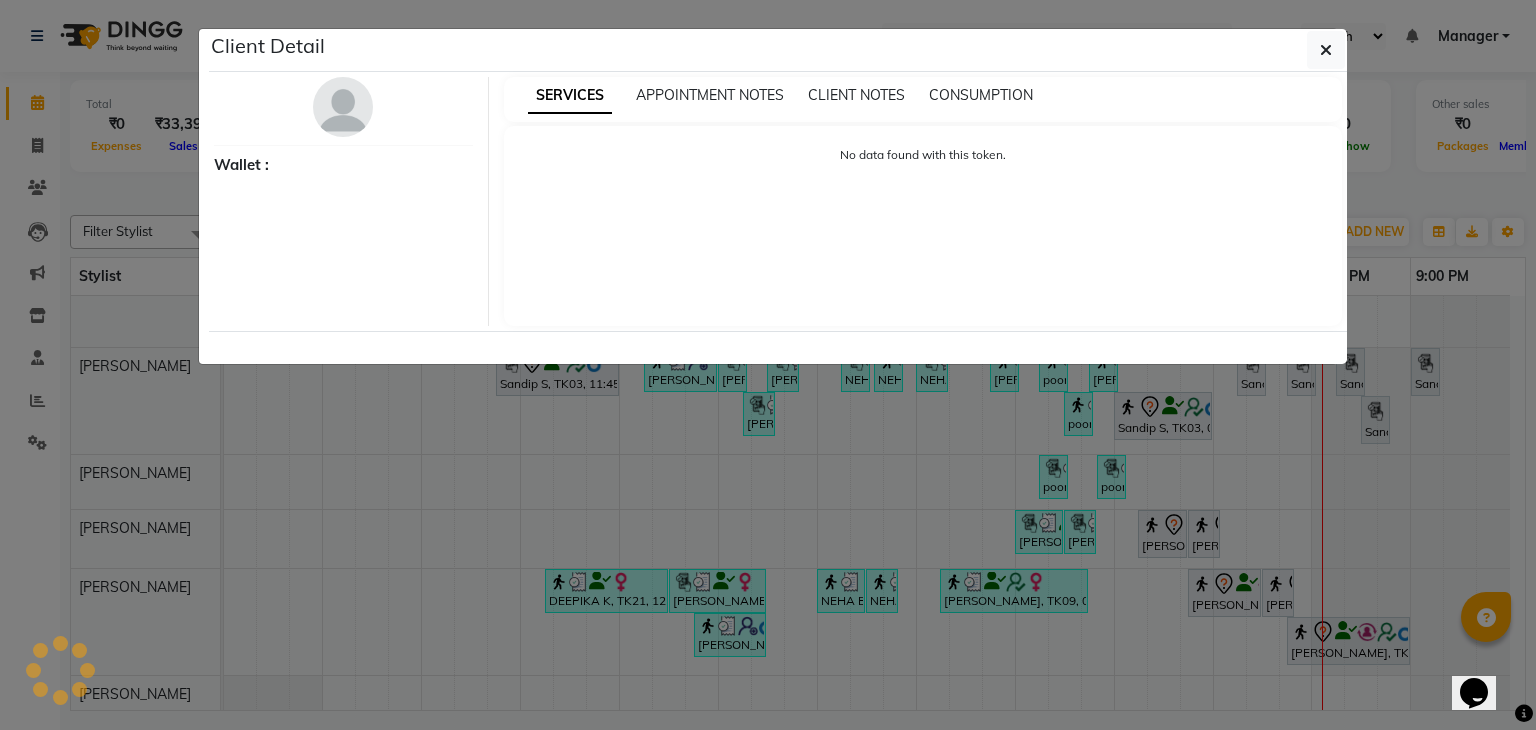 select on "7" 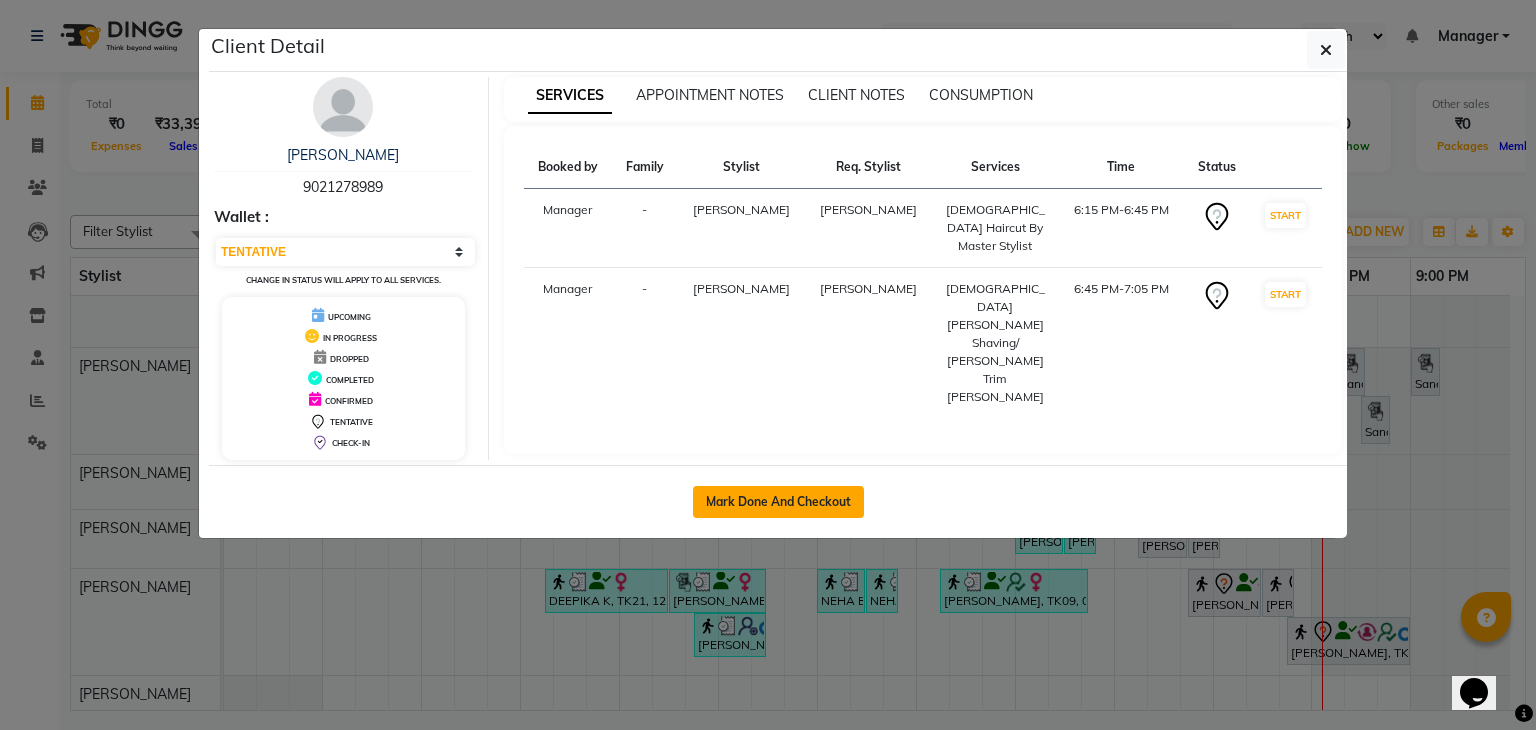 click on "Mark Done And Checkout" 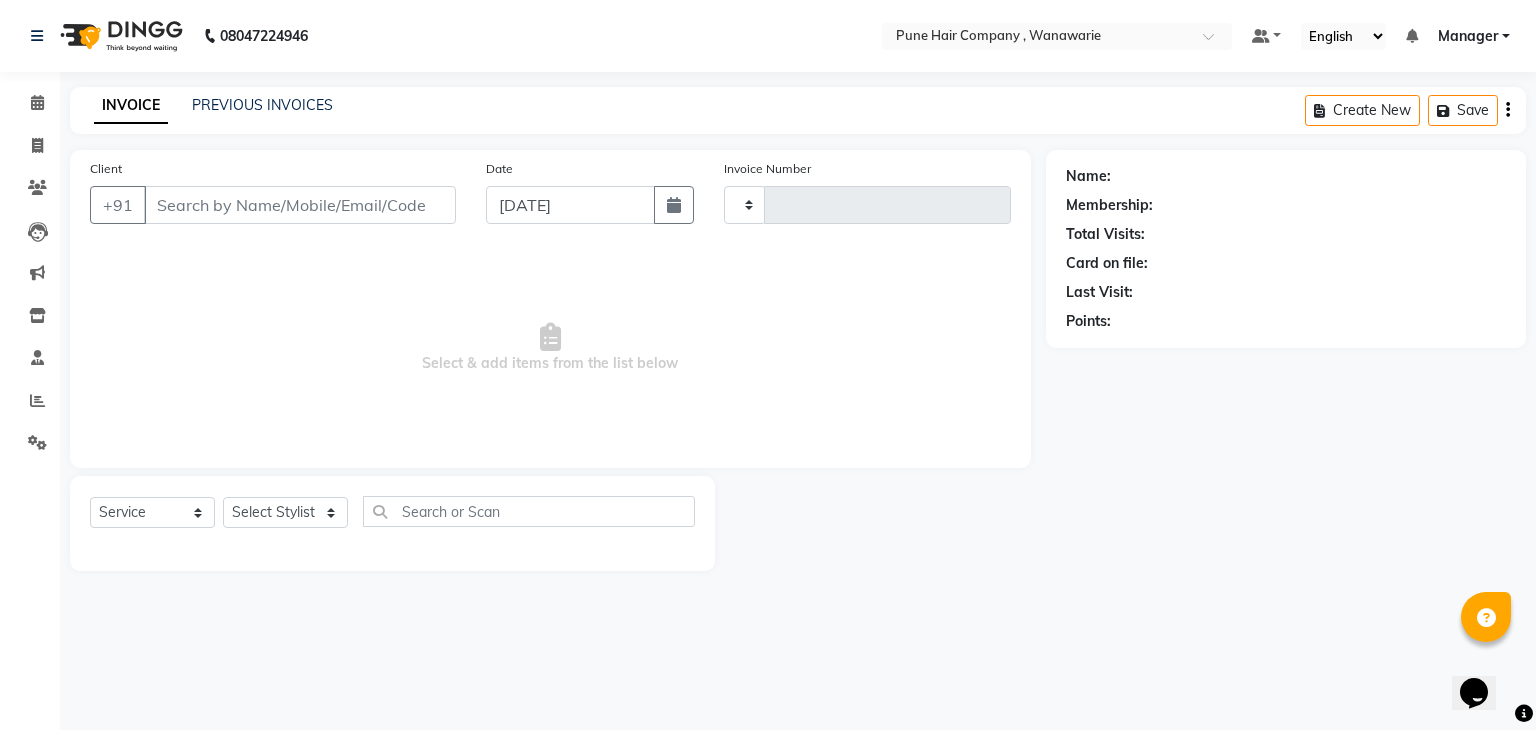 type on "1132" 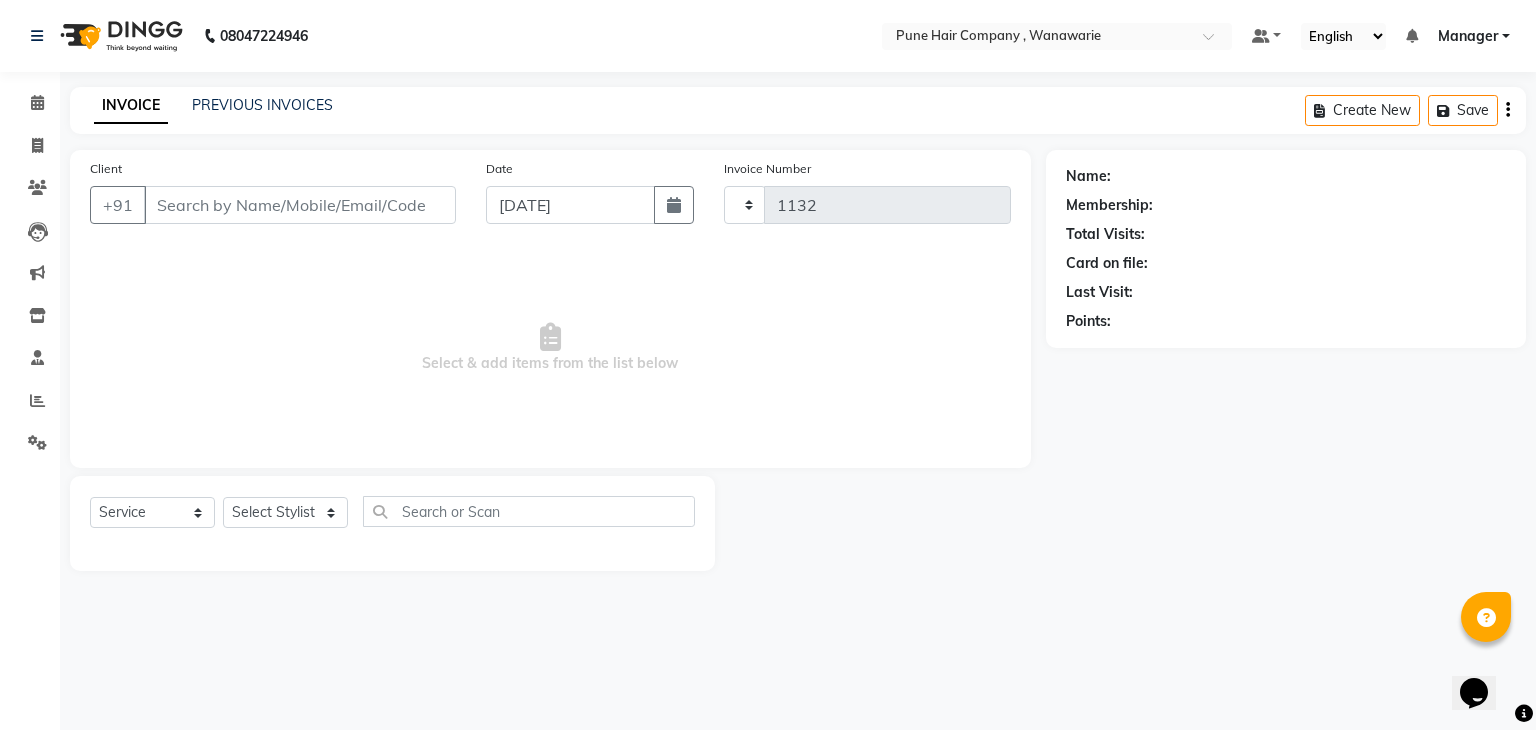 select on "8072" 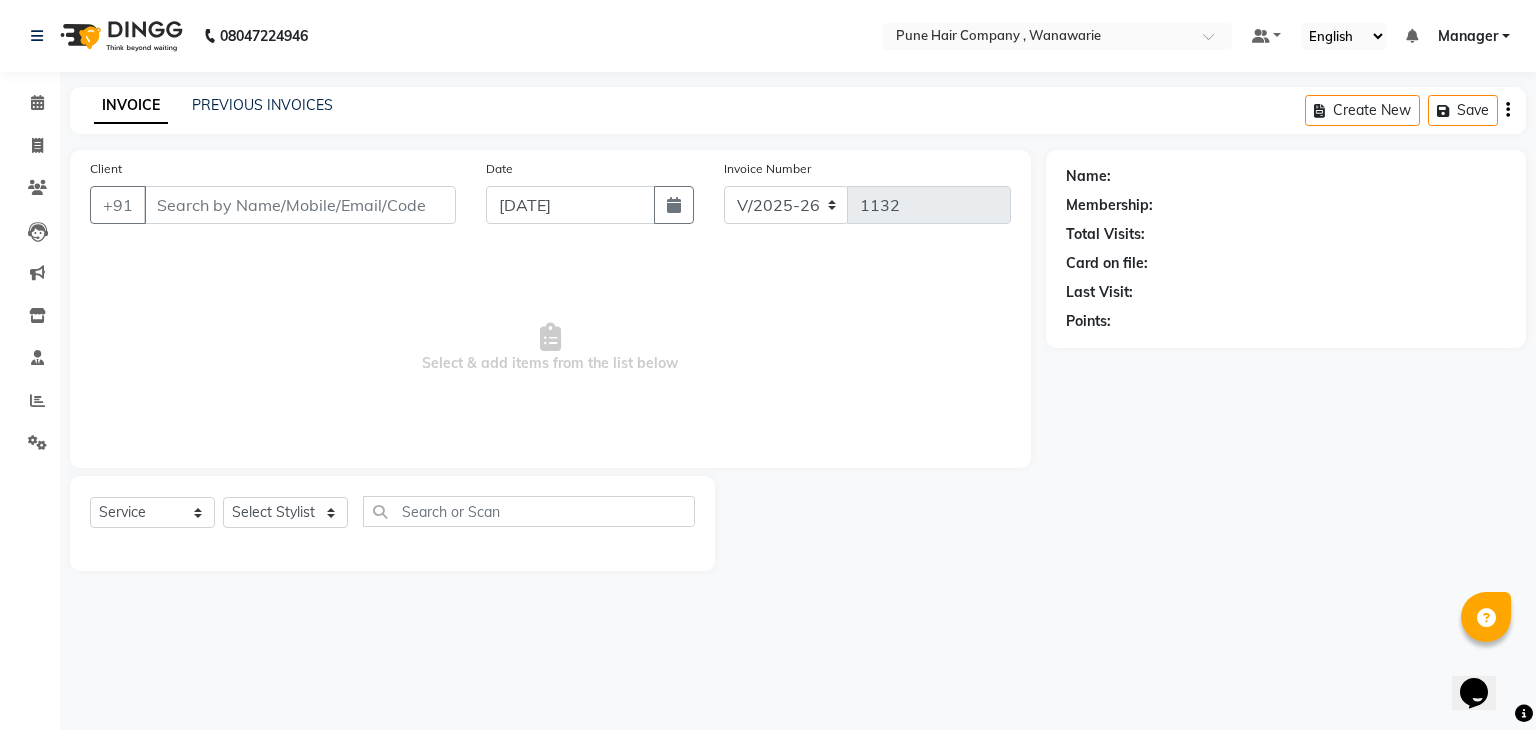 type on "9021278989" 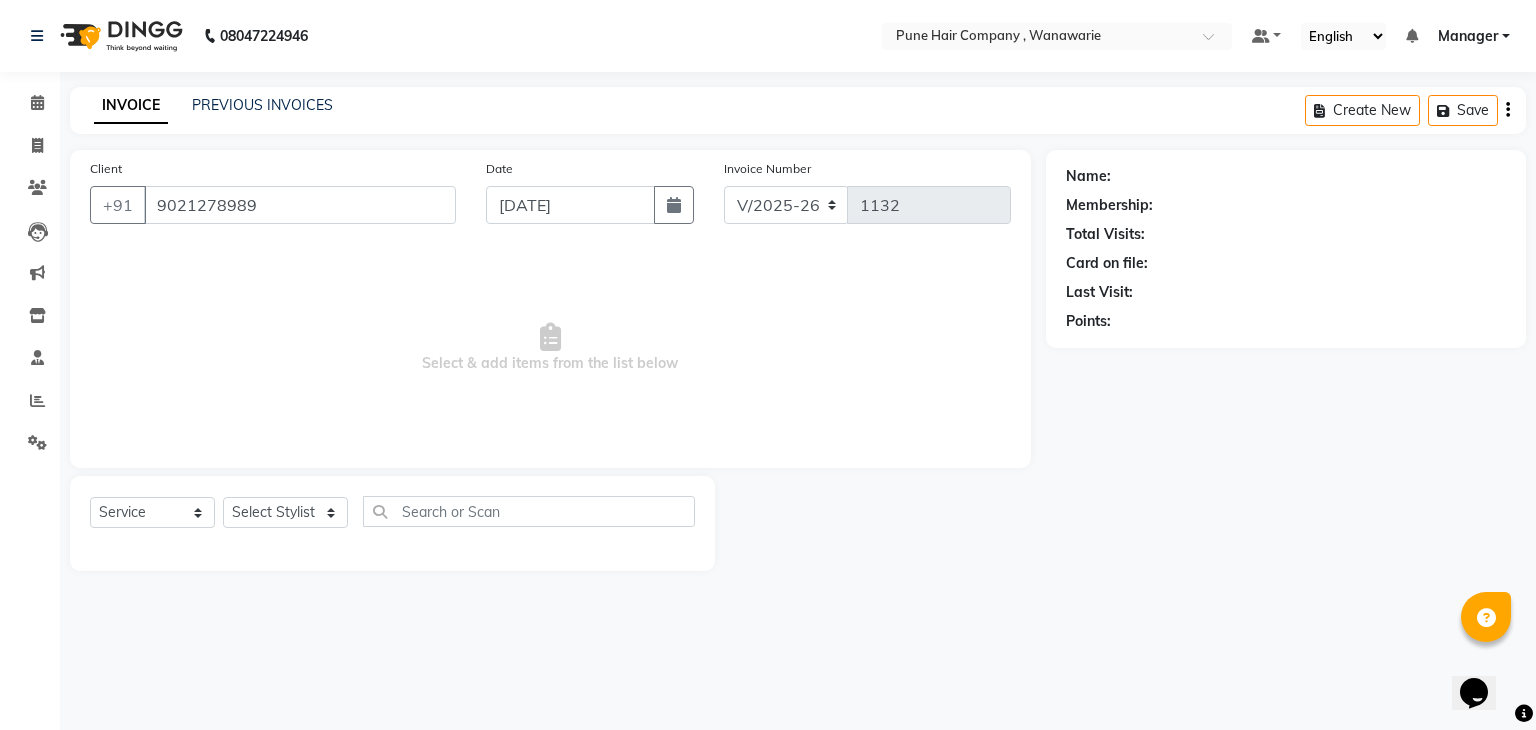 select on "74596" 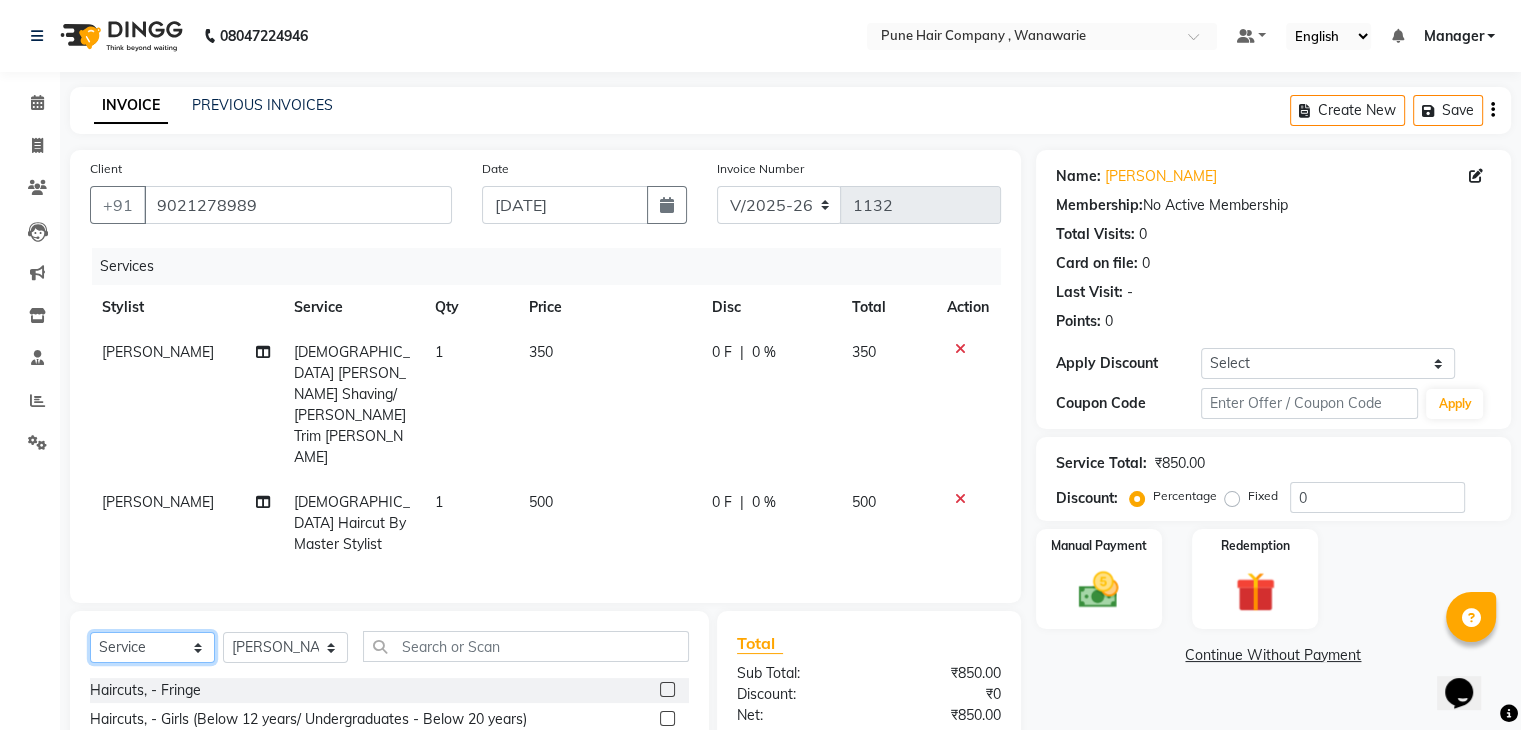 click on "Select  Service  Product  Membership  Package Voucher Prepaid Gift Card" 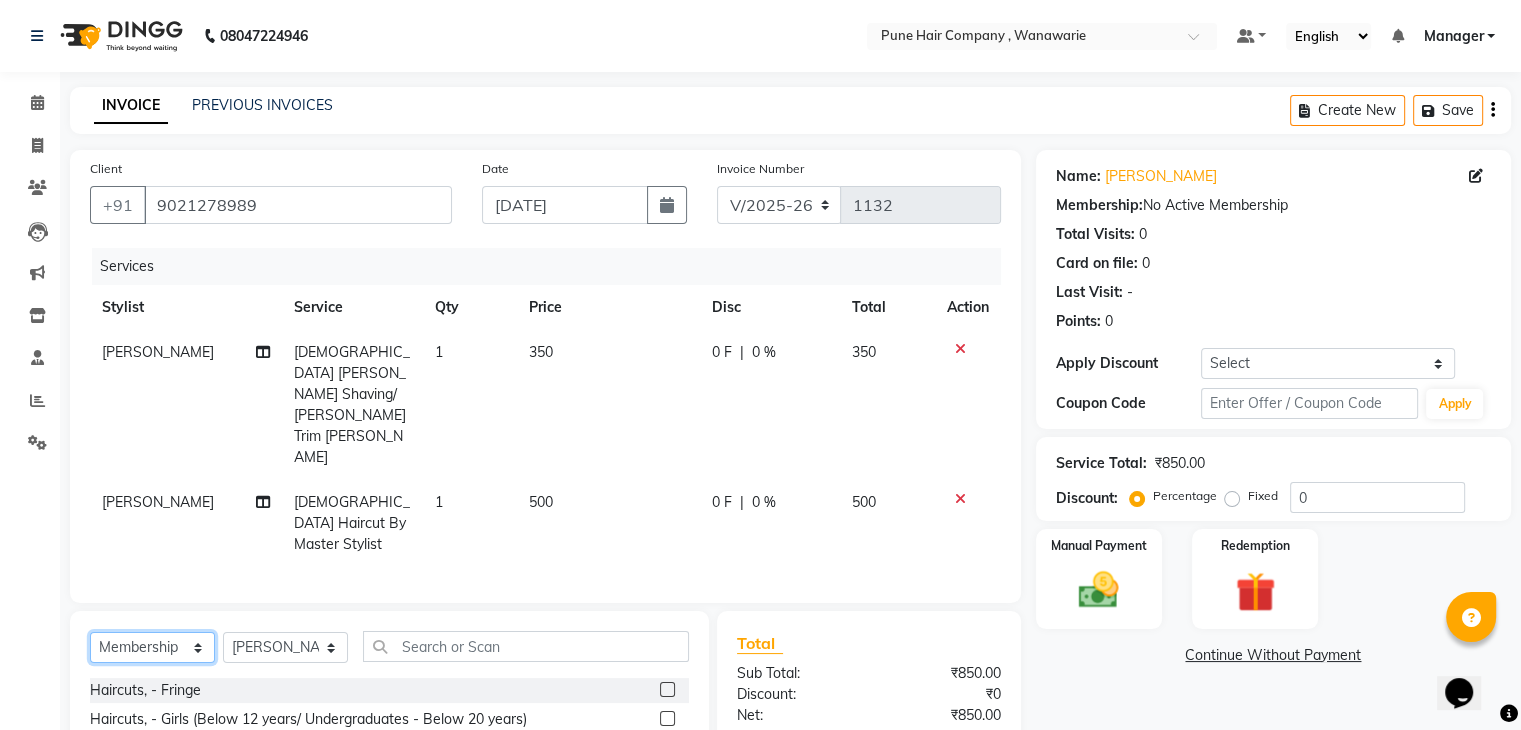 click on "Select  Service  Product  Membership  Package Voucher Prepaid Gift Card" 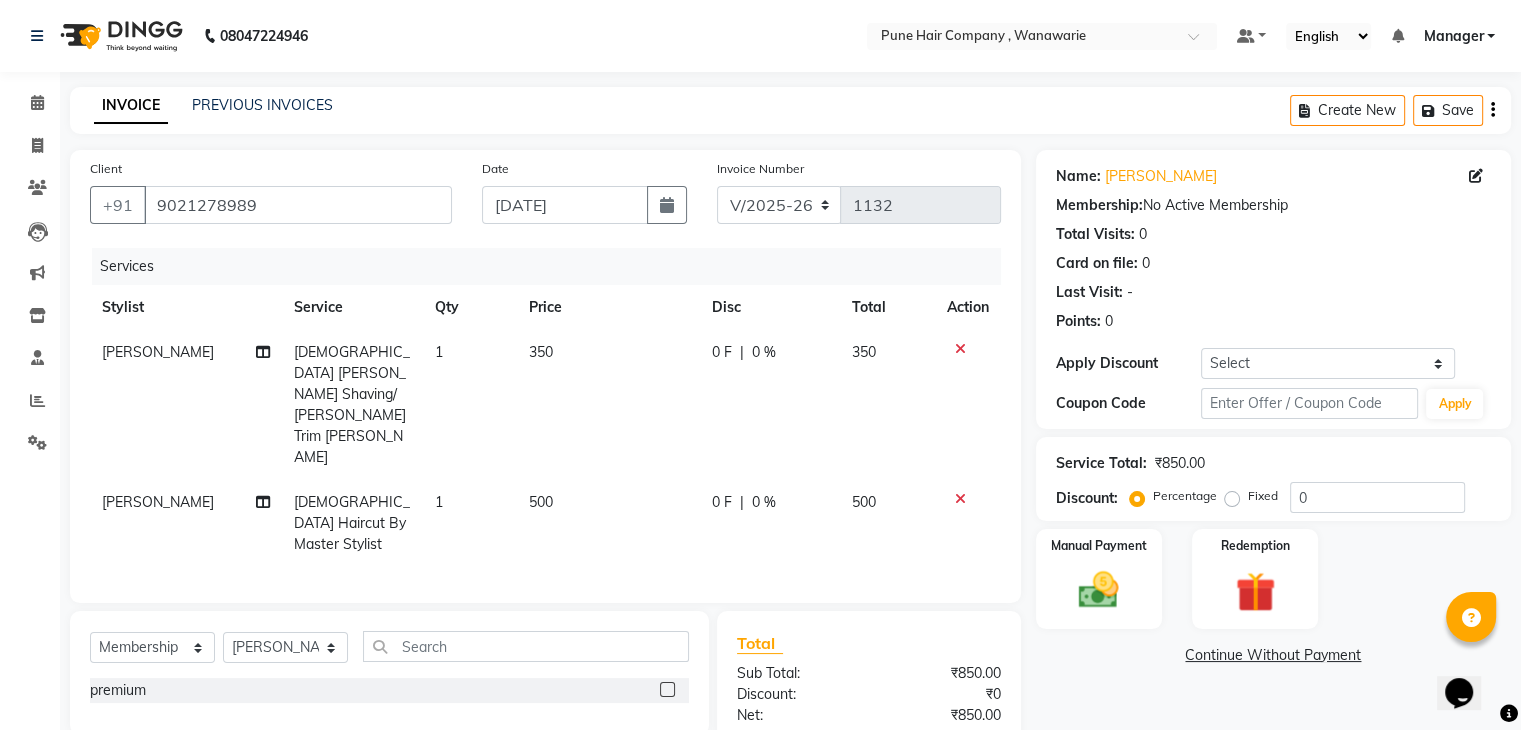 click 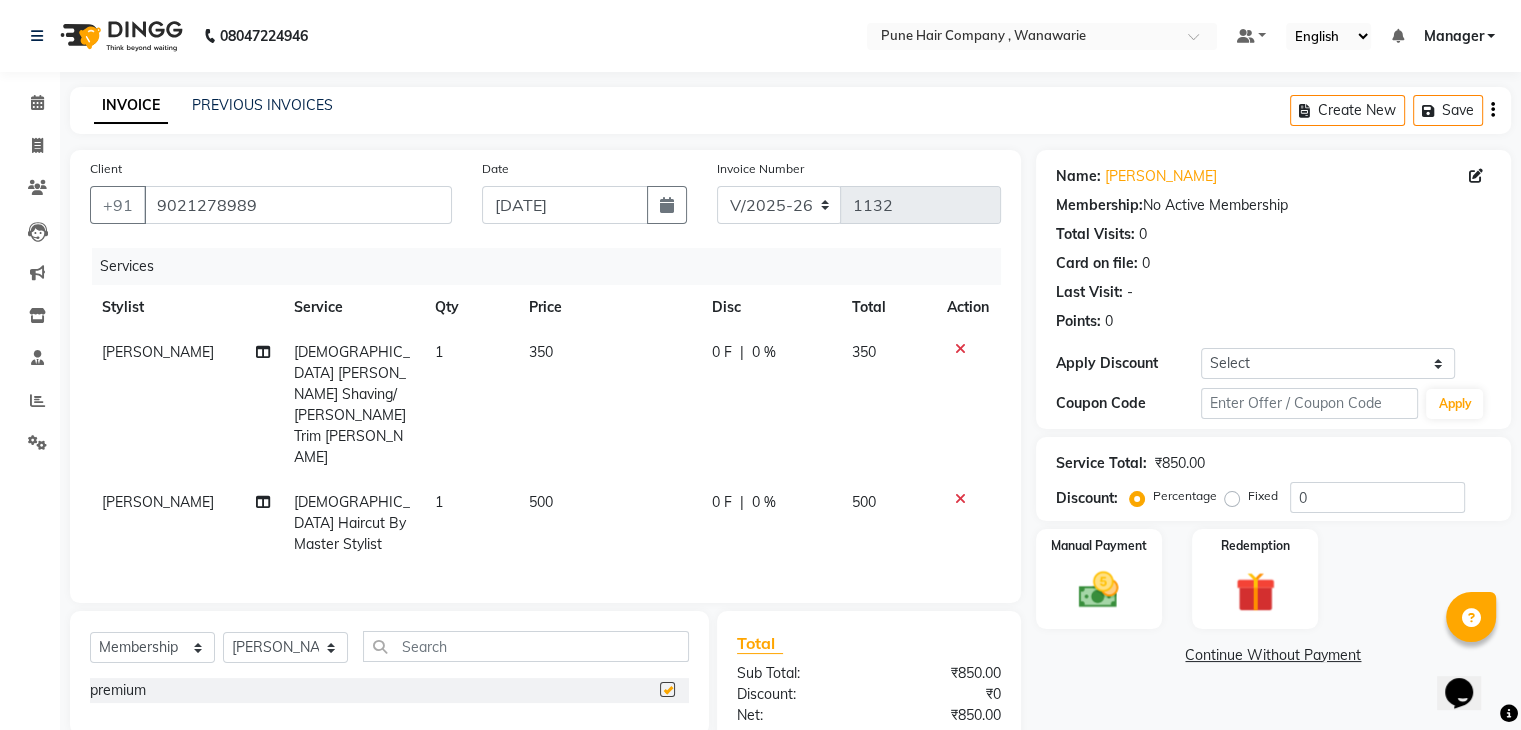select on "select" 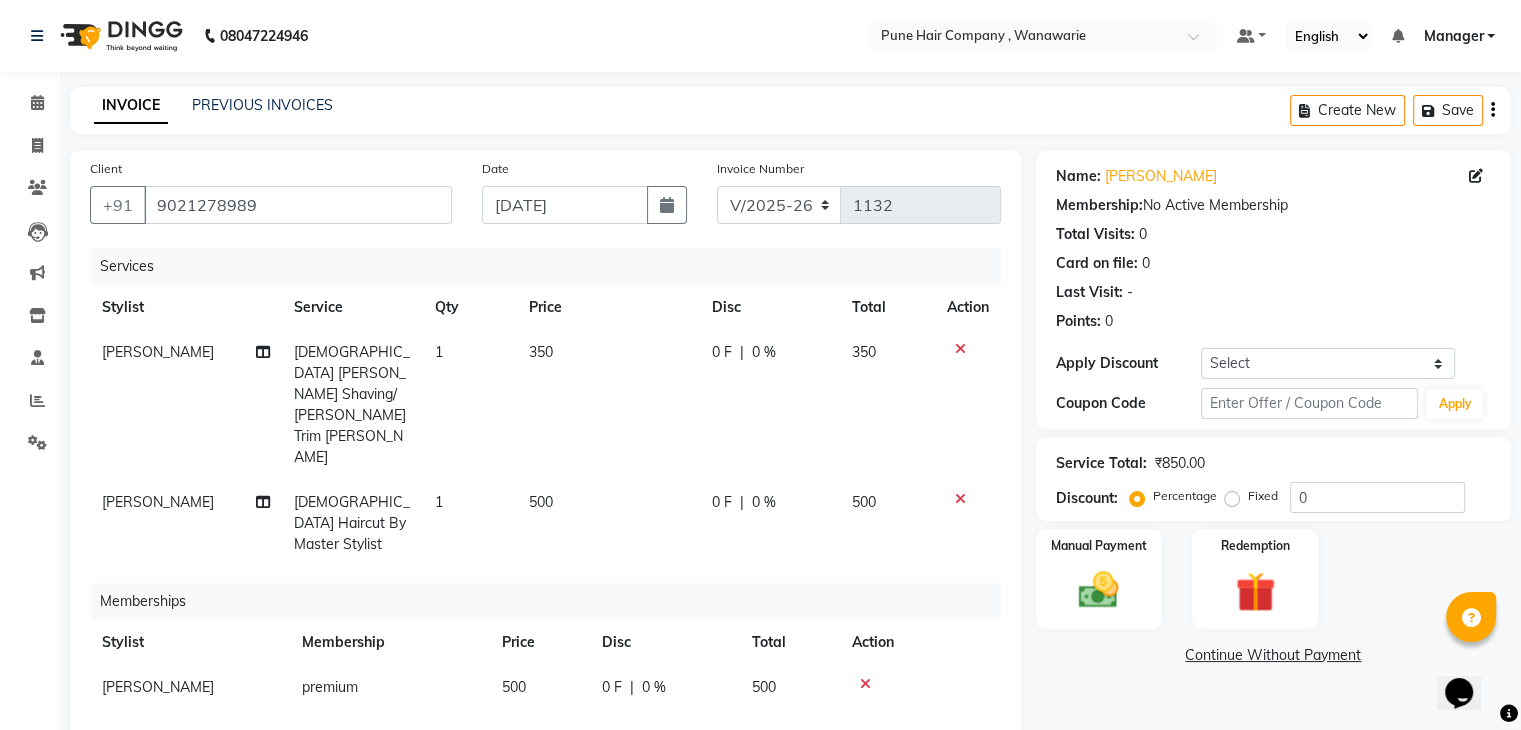click on "0 F" 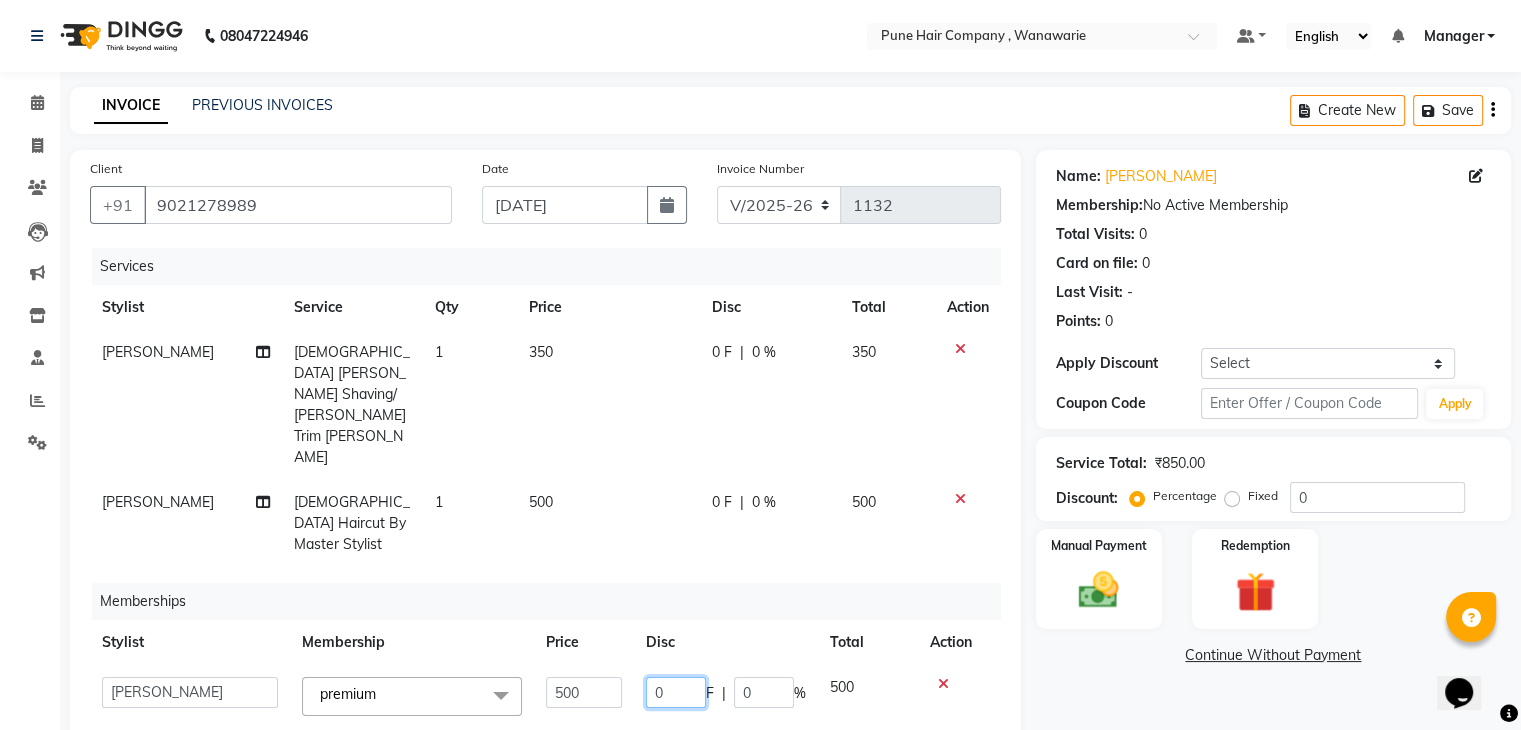 click on "0" 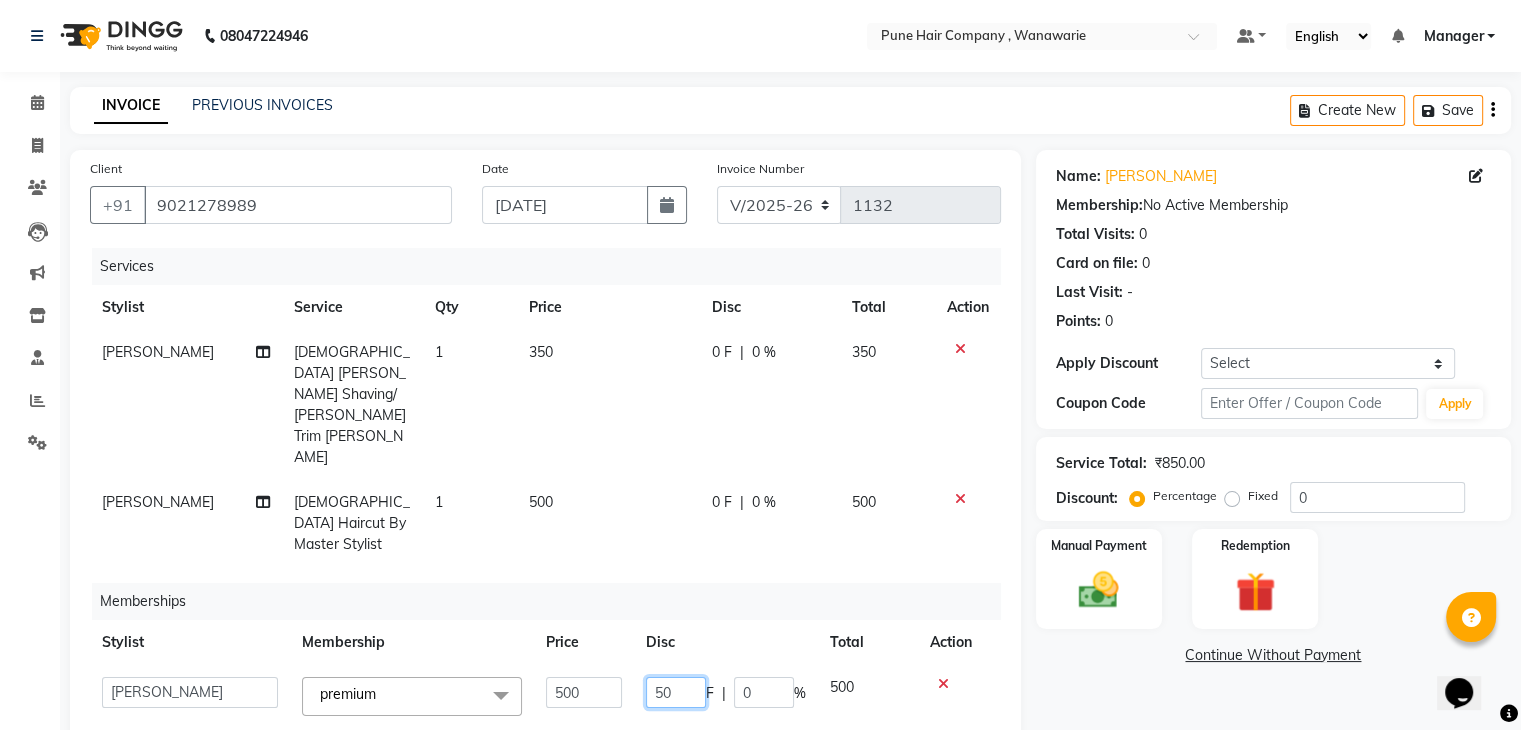 type on "500" 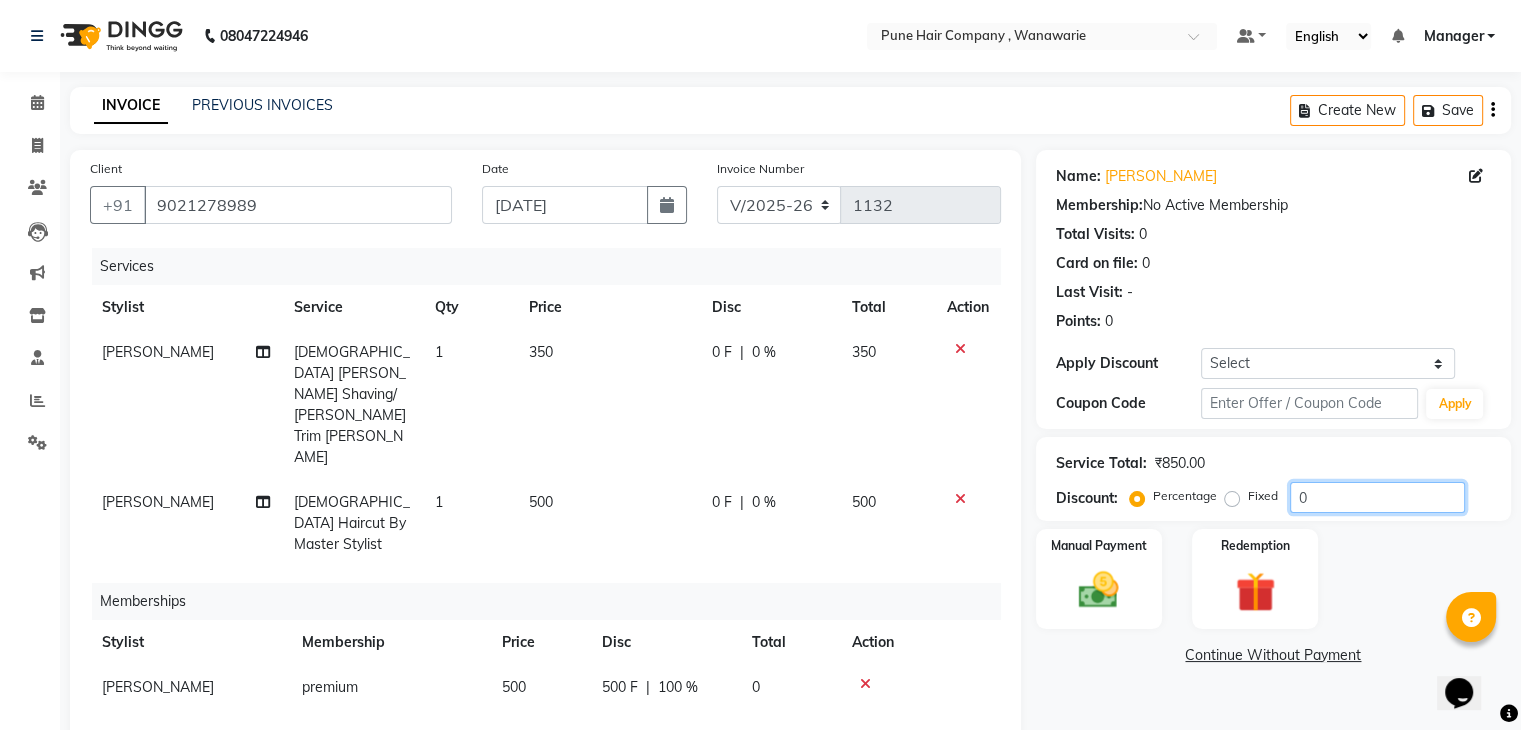 click on "0" 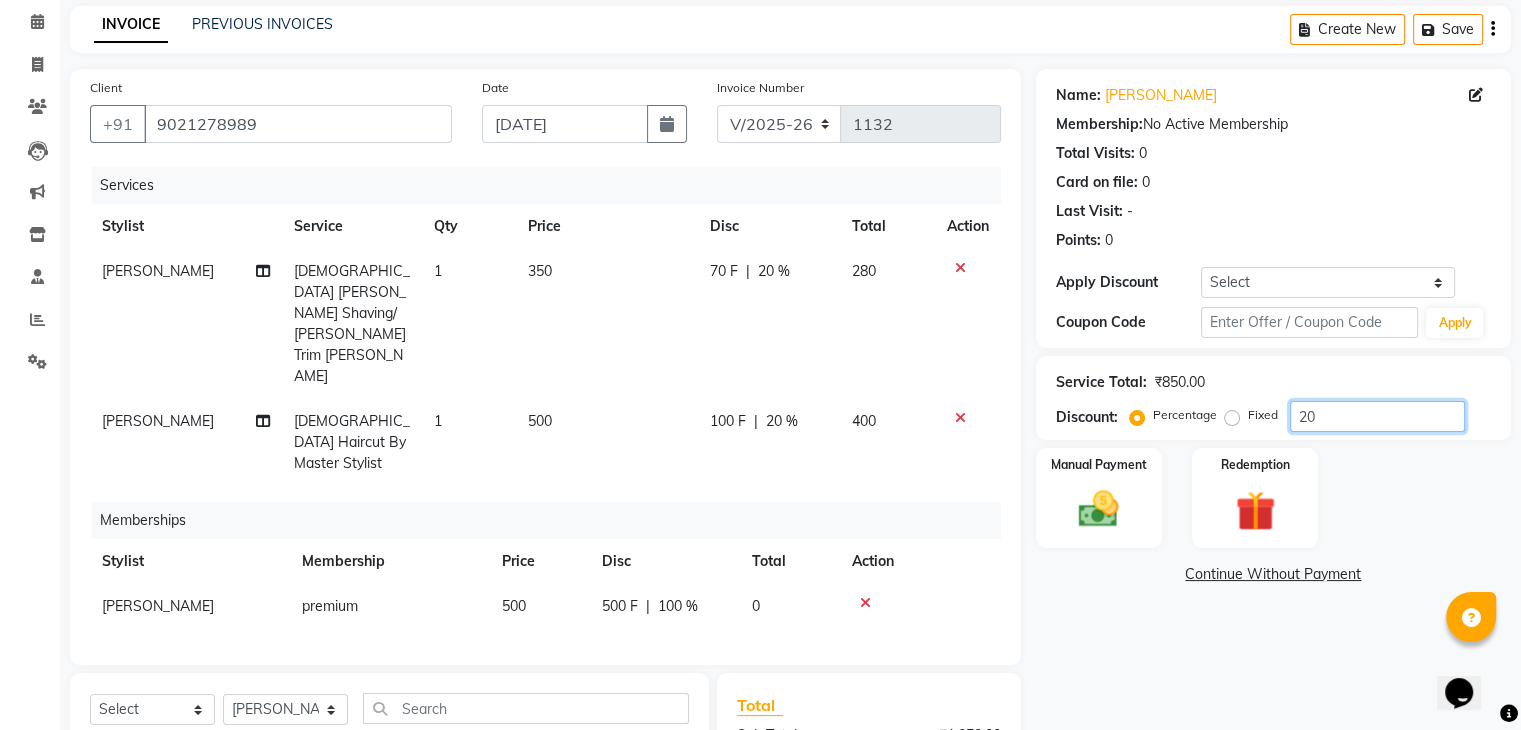 scroll, scrollTop: 238, scrollLeft: 0, axis: vertical 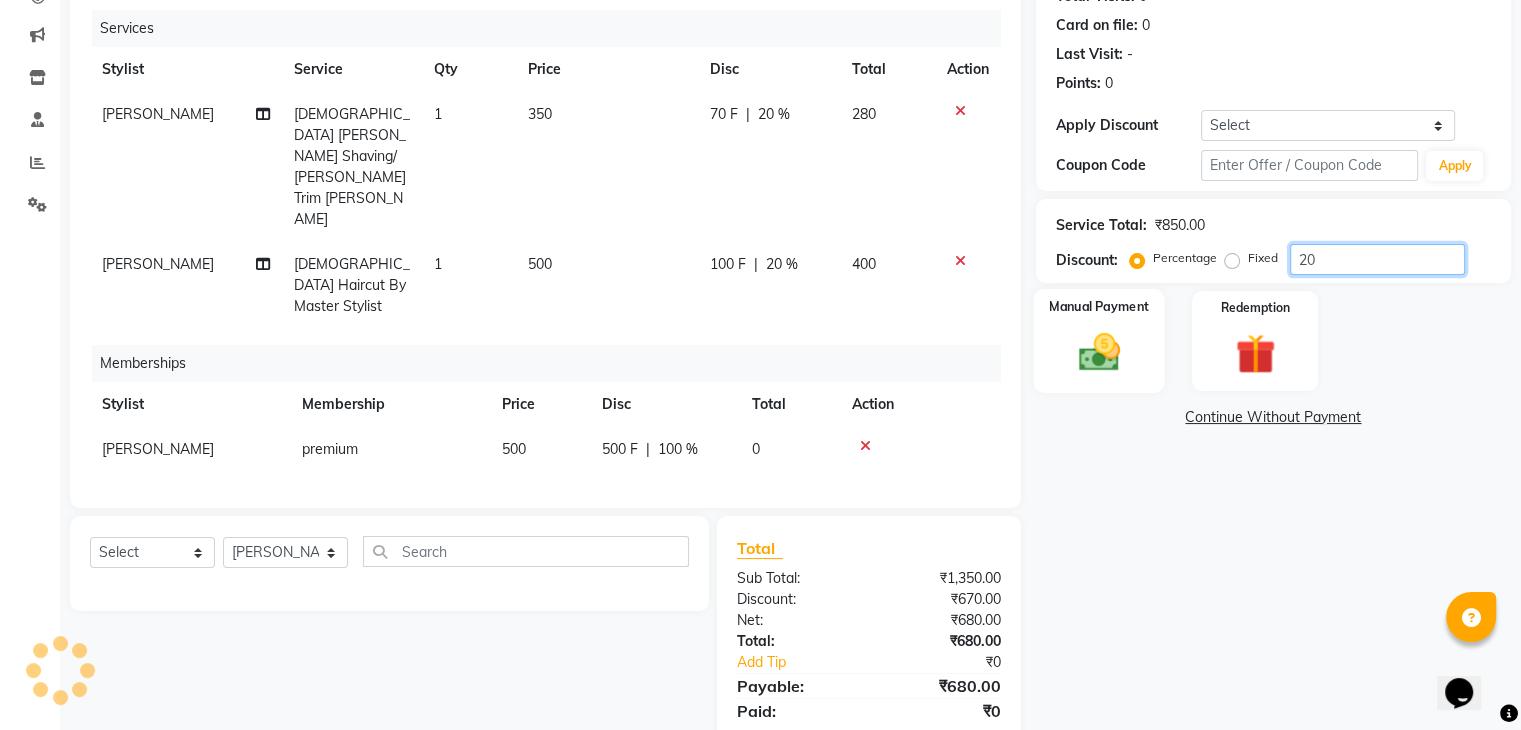 type on "20" 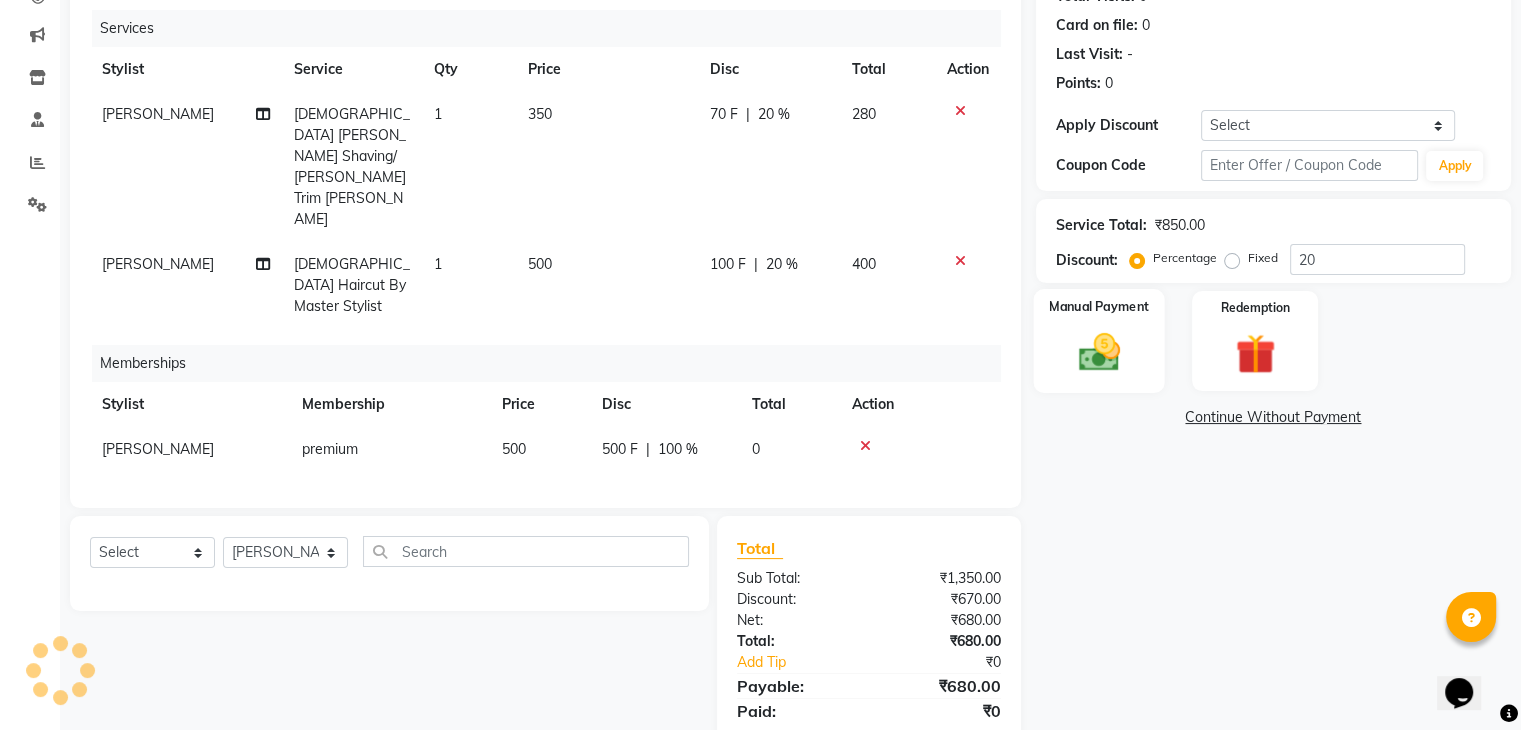 click 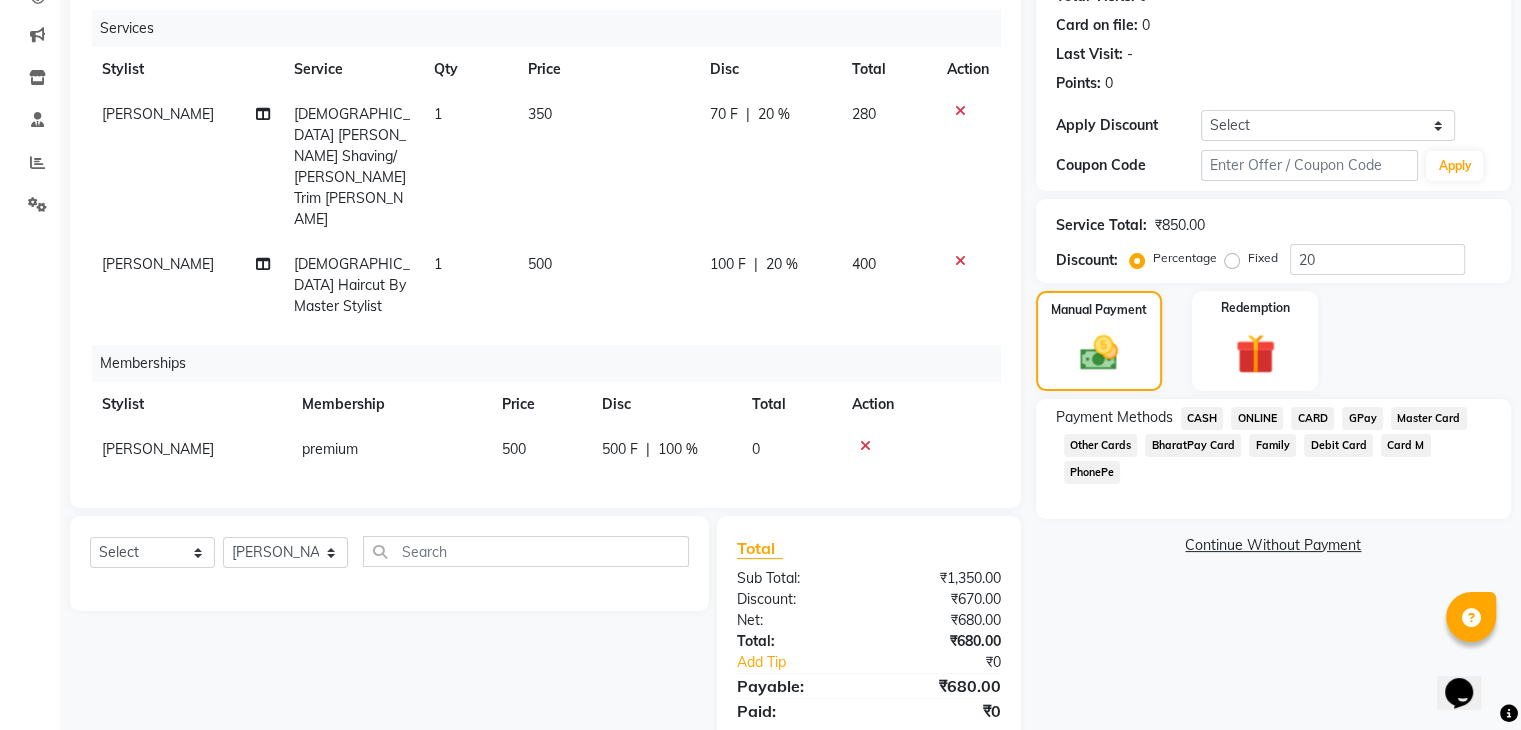 click on "CASH" 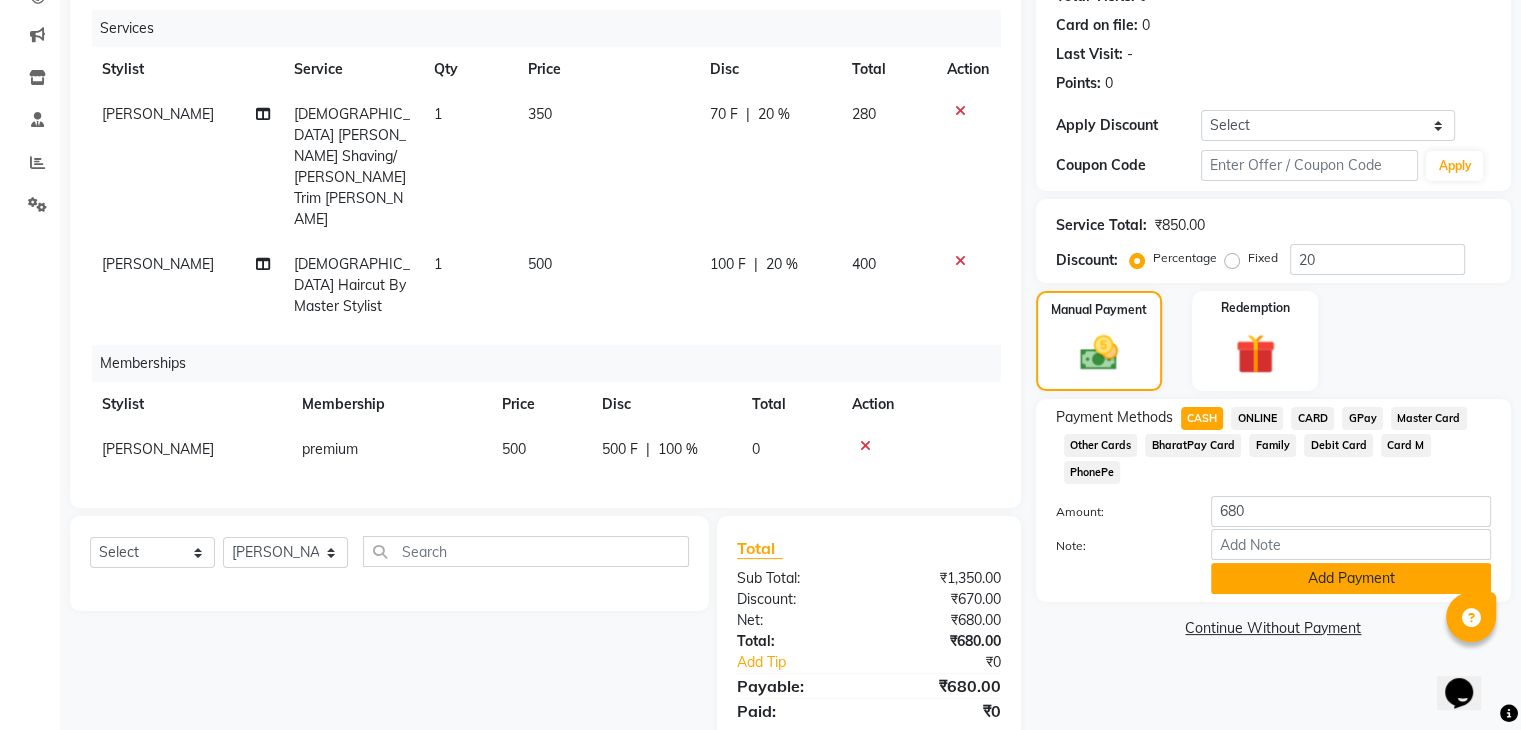 click on "Add Payment" 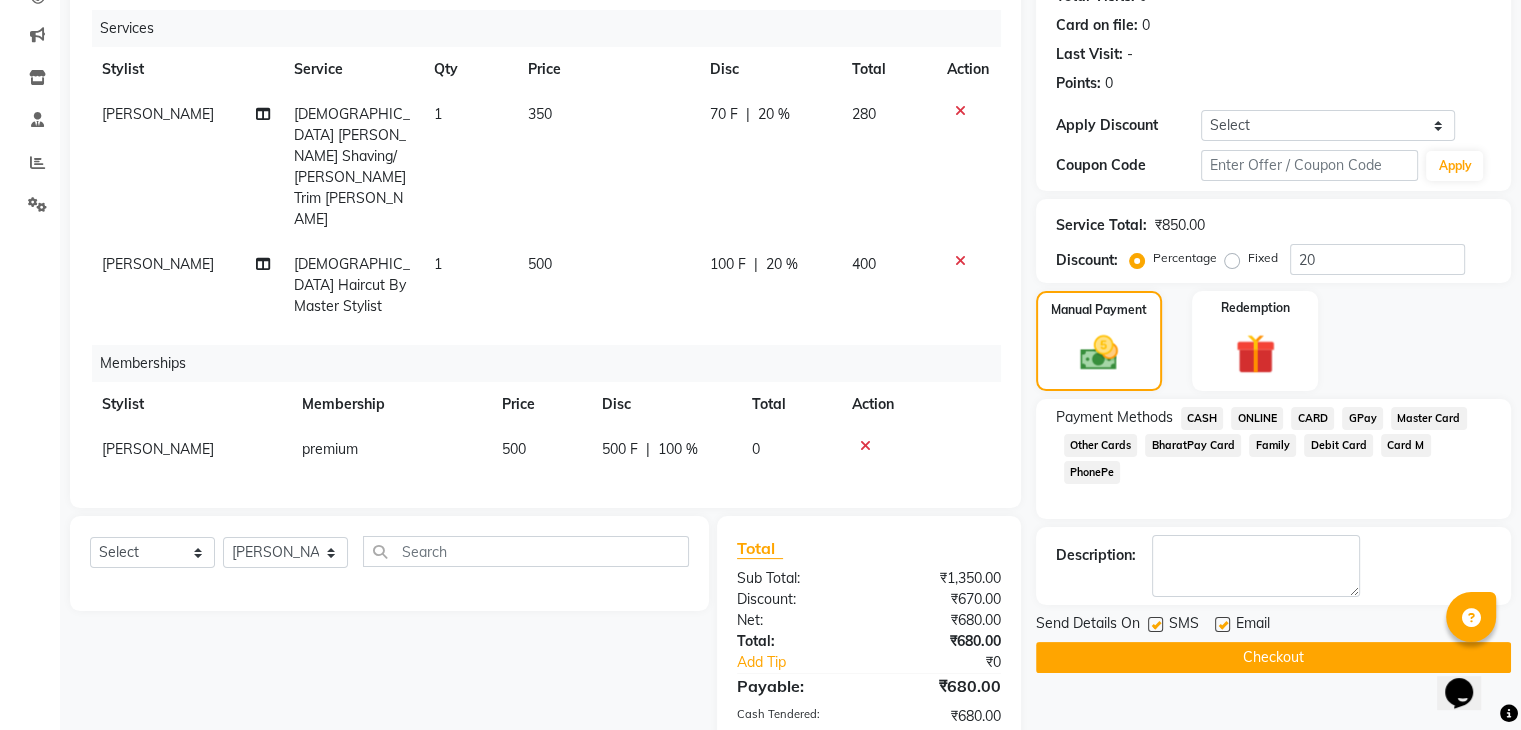 click on "Checkout" 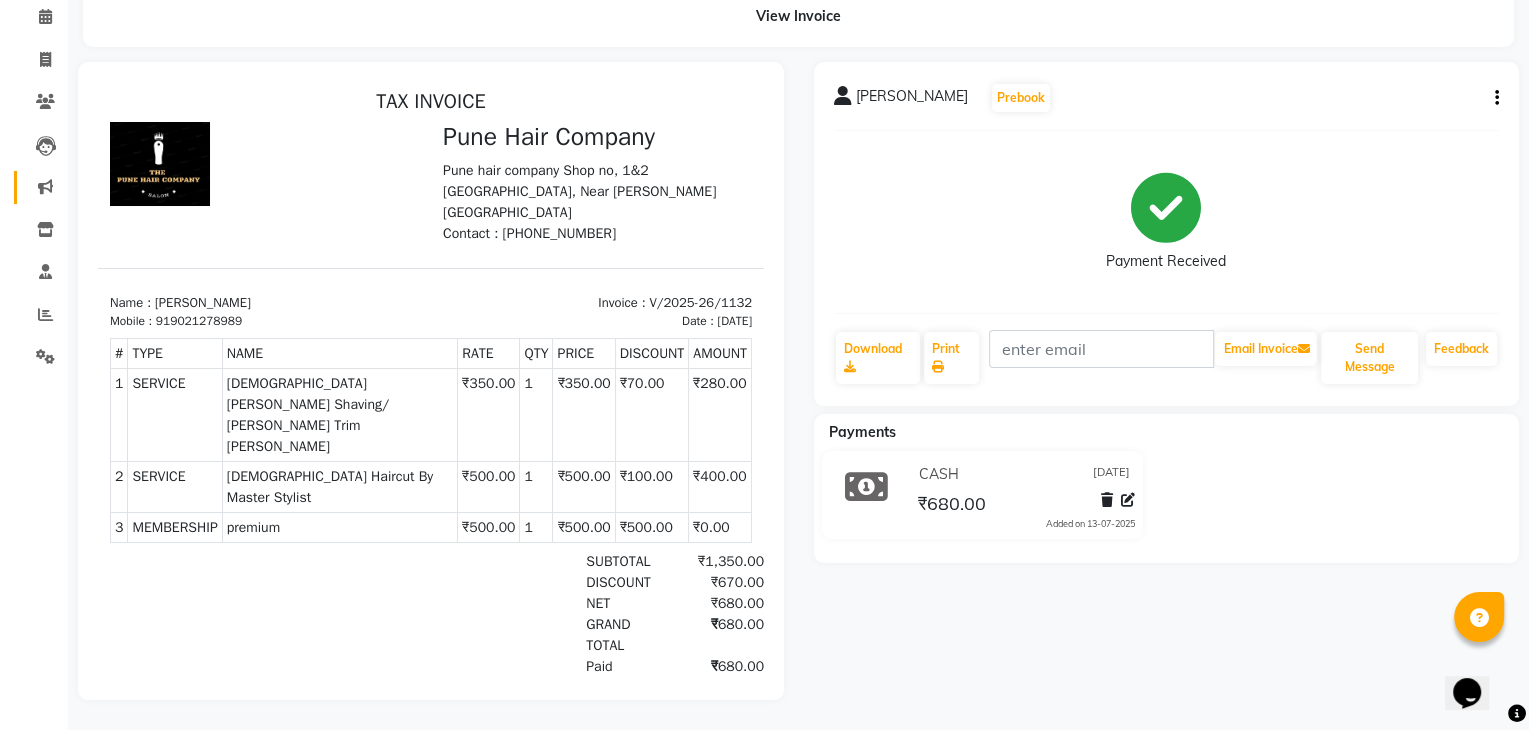 scroll, scrollTop: 0, scrollLeft: 0, axis: both 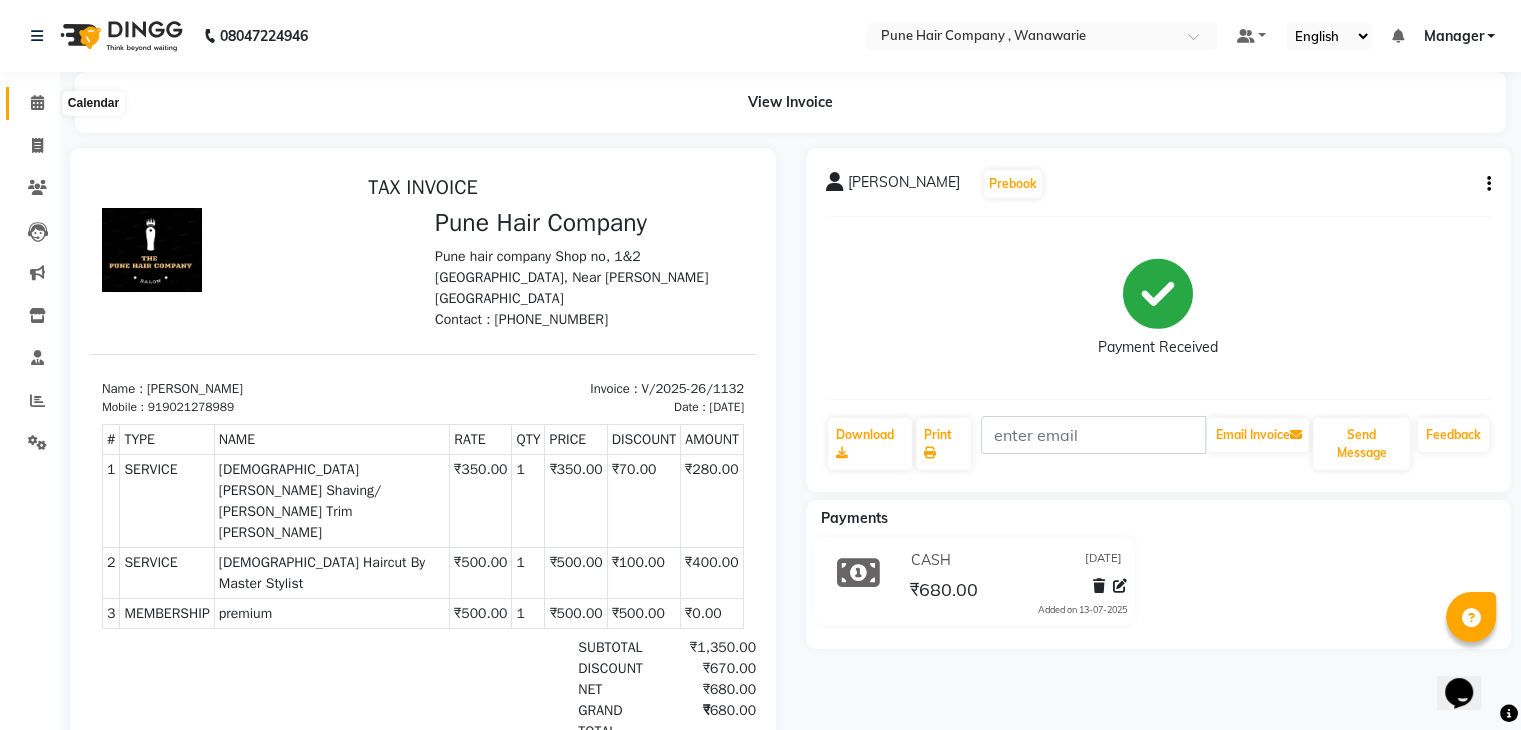 click 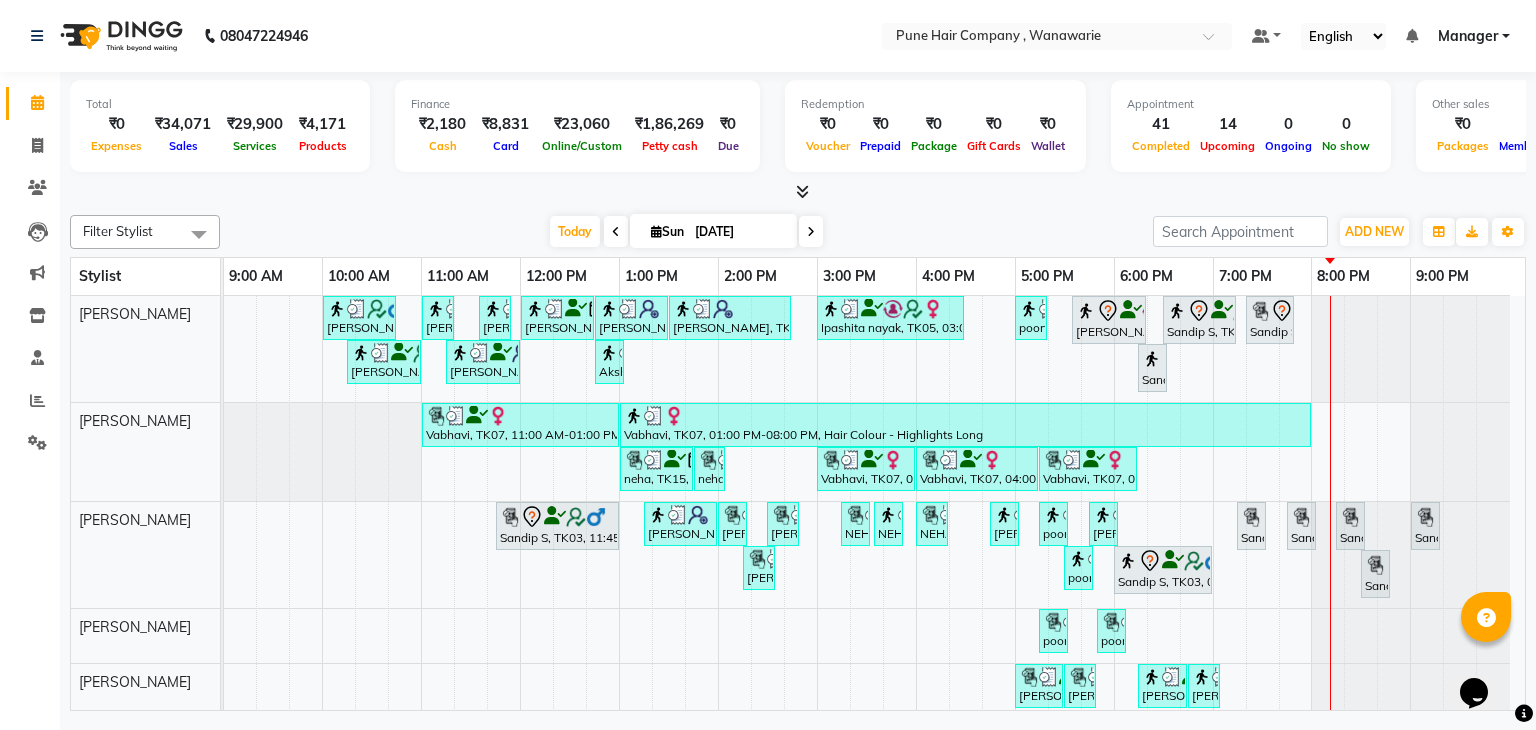scroll, scrollTop: 115, scrollLeft: 0, axis: vertical 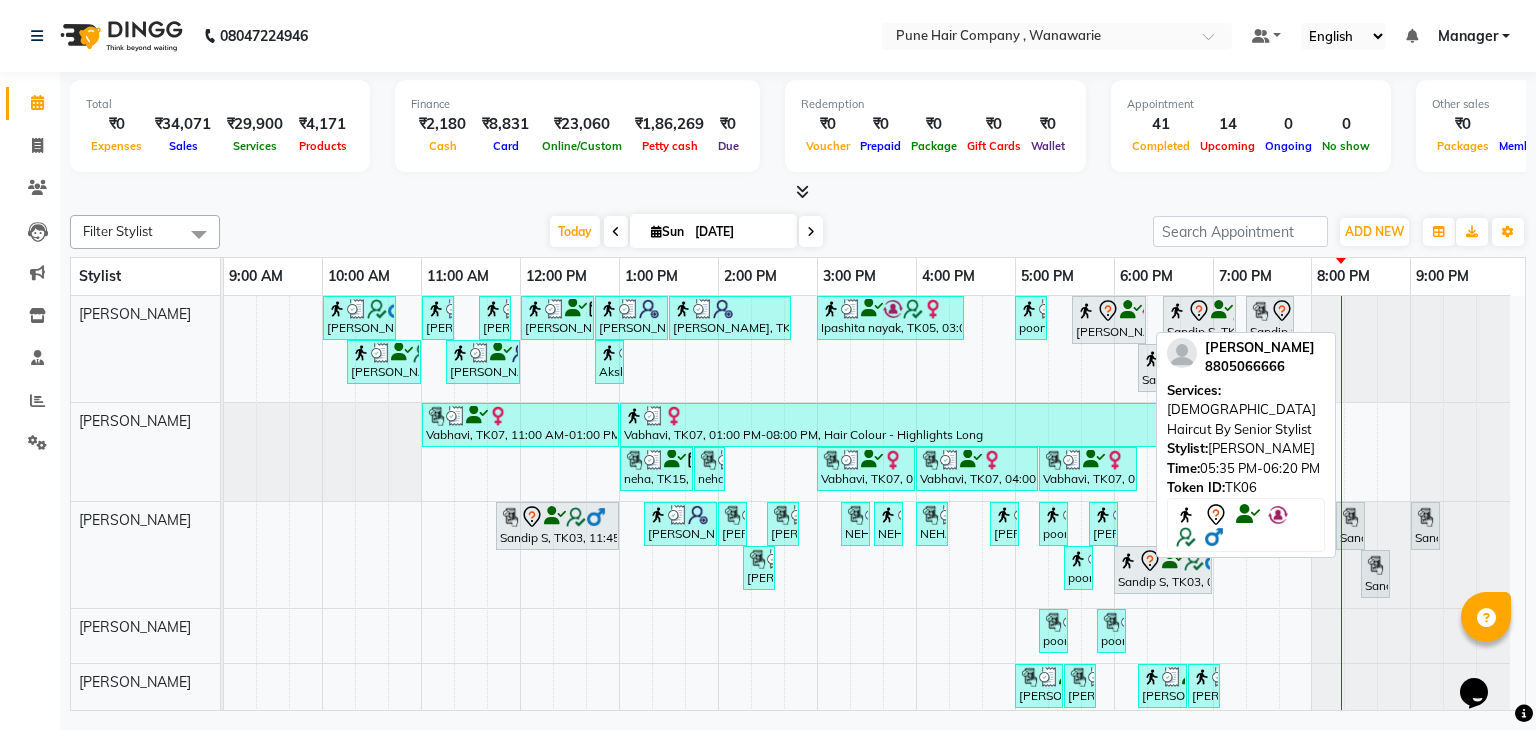 click at bounding box center (1109, 311) 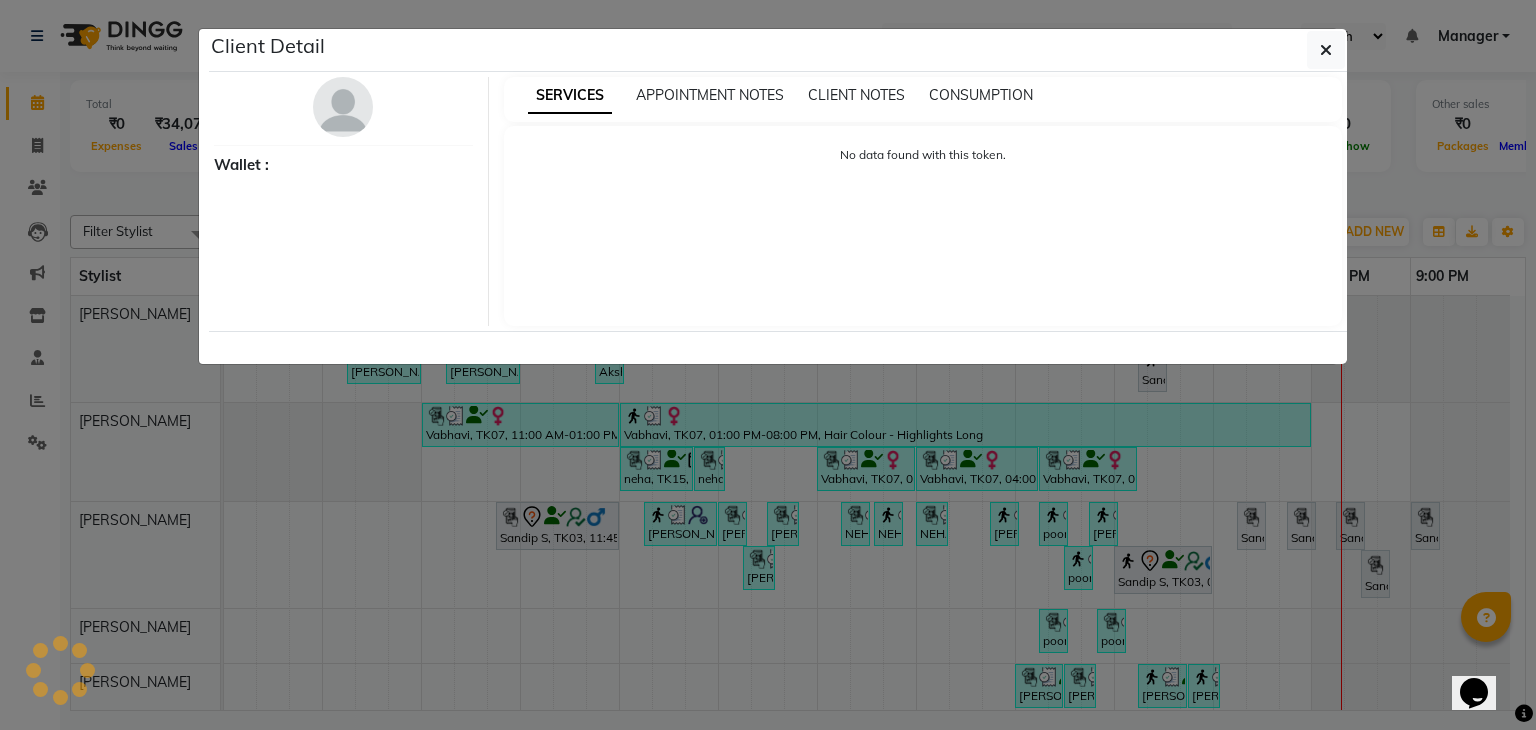 select on "7" 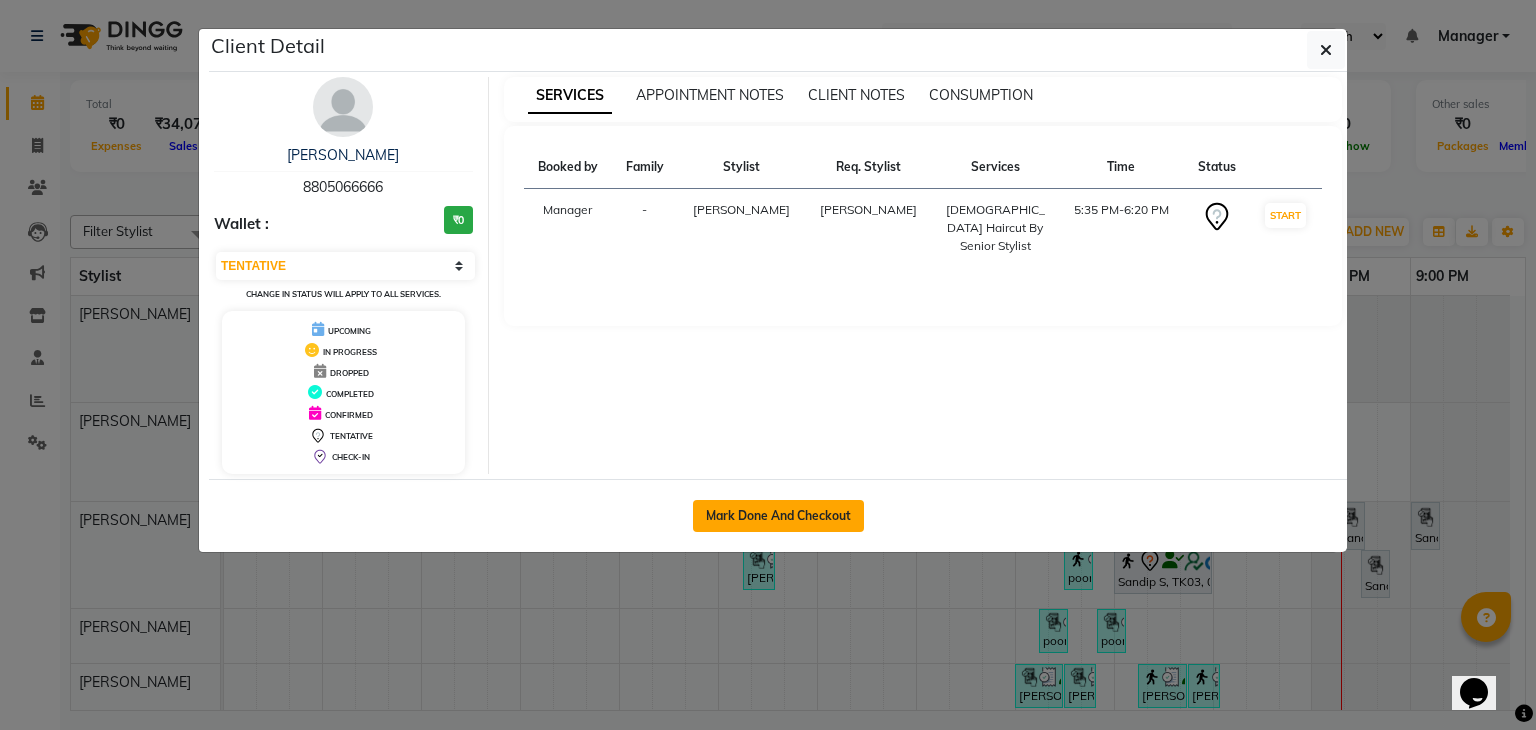 click on "Mark Done And Checkout" 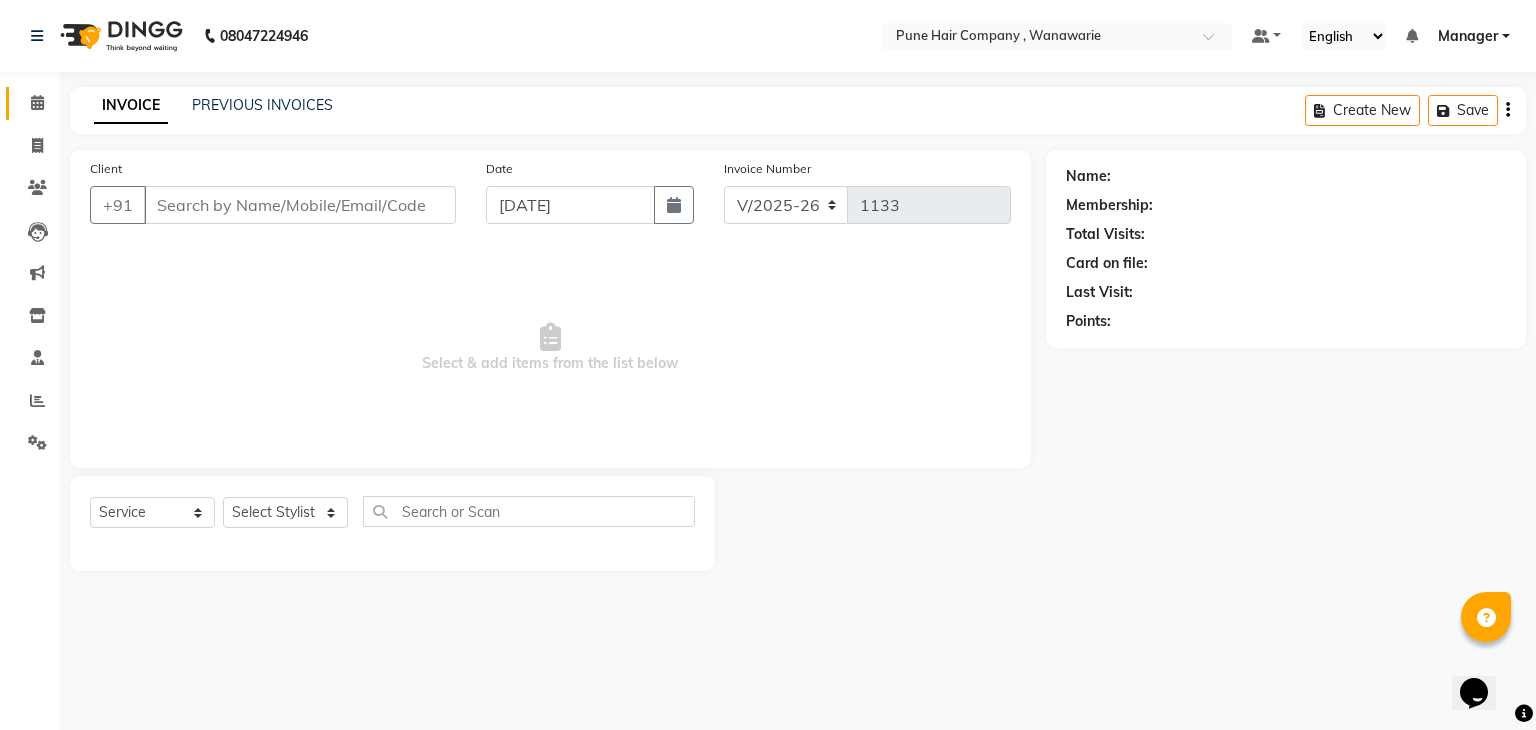 type on "8805066666" 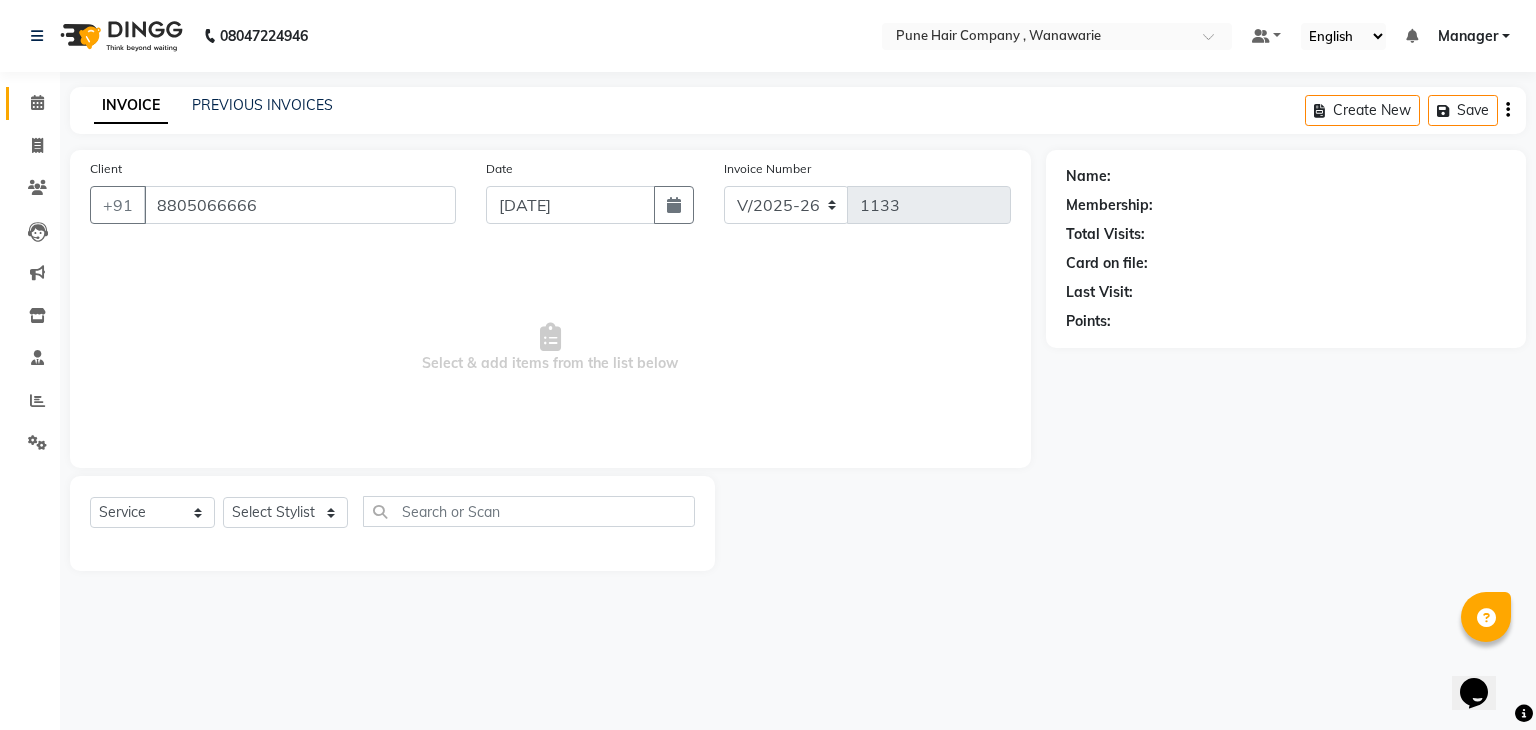 select on "74577" 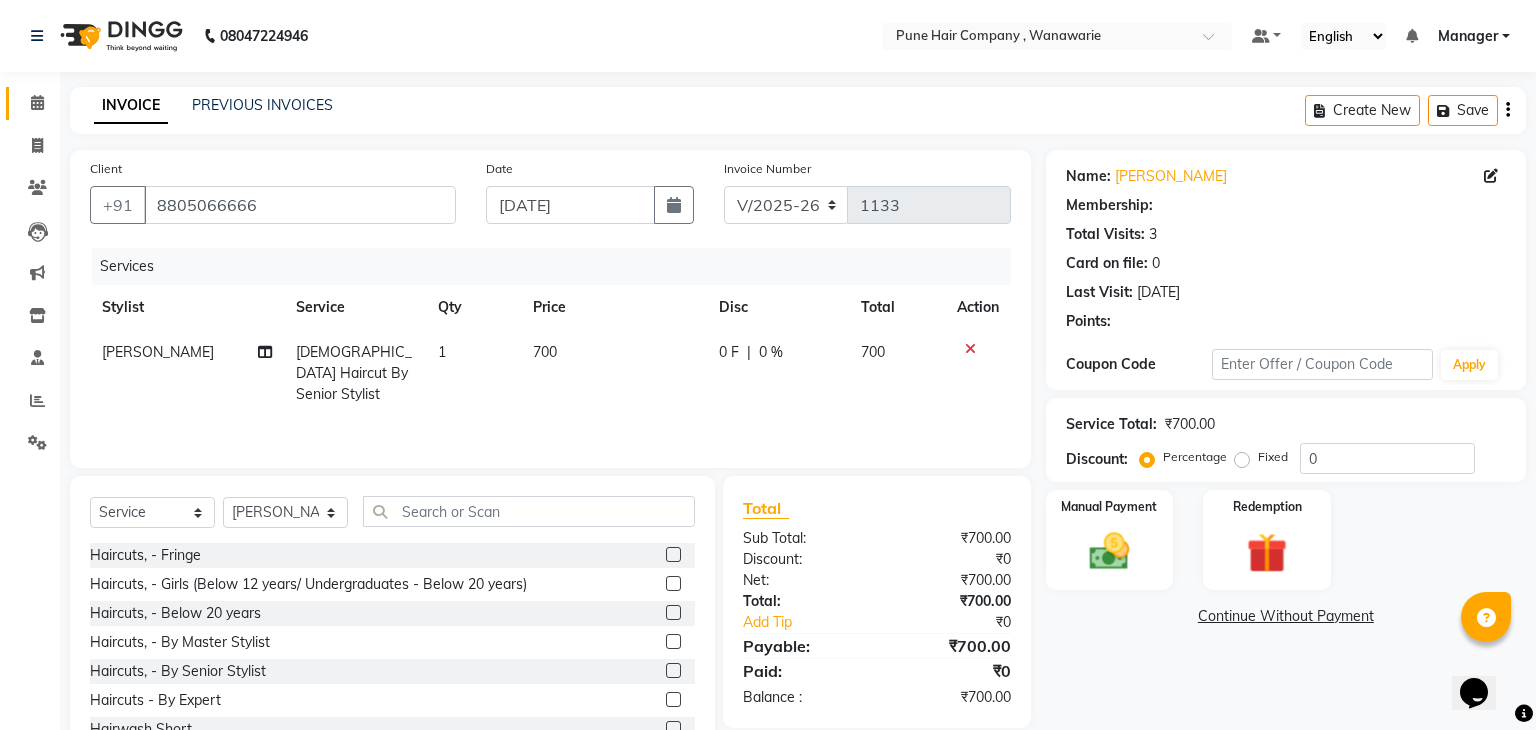 select on "1: Object" 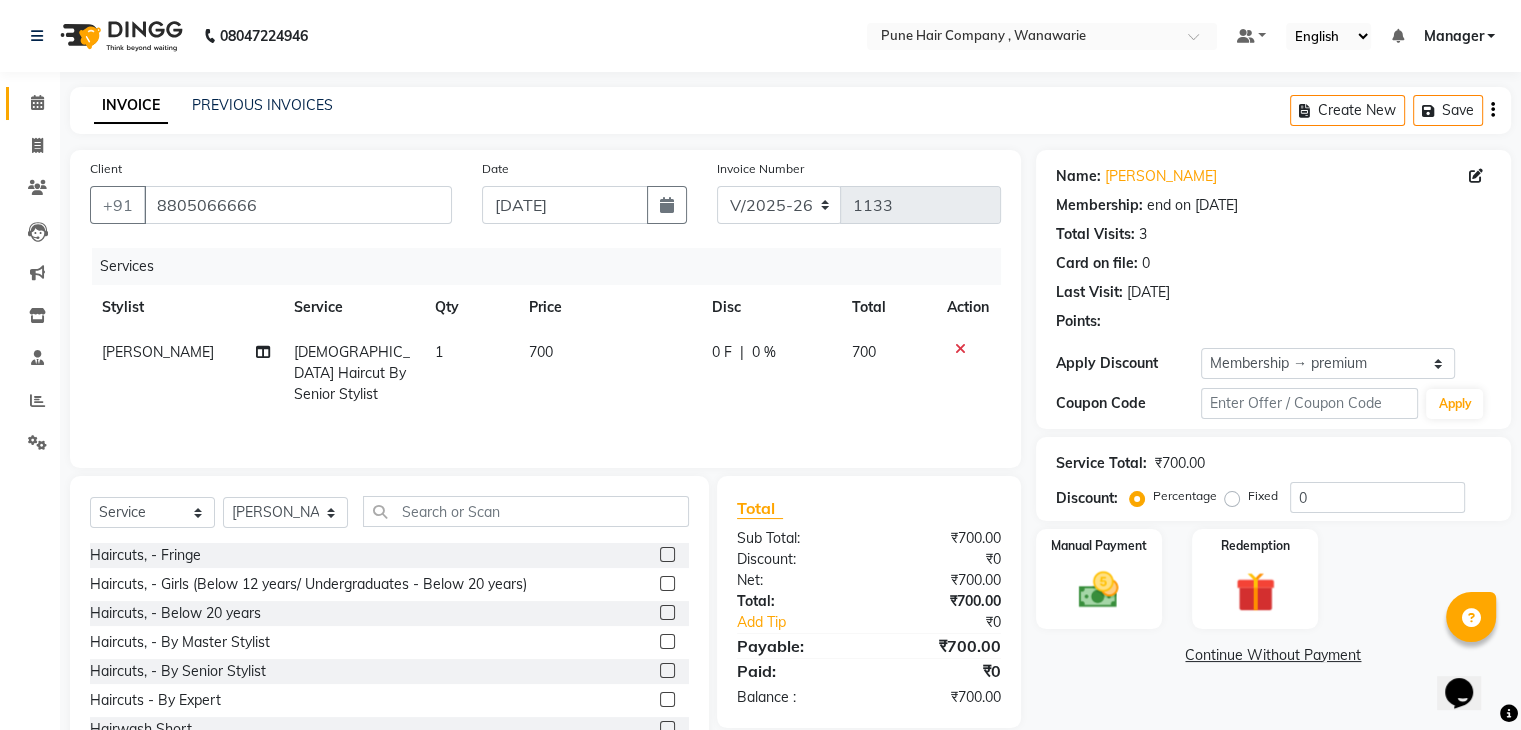 type on "20" 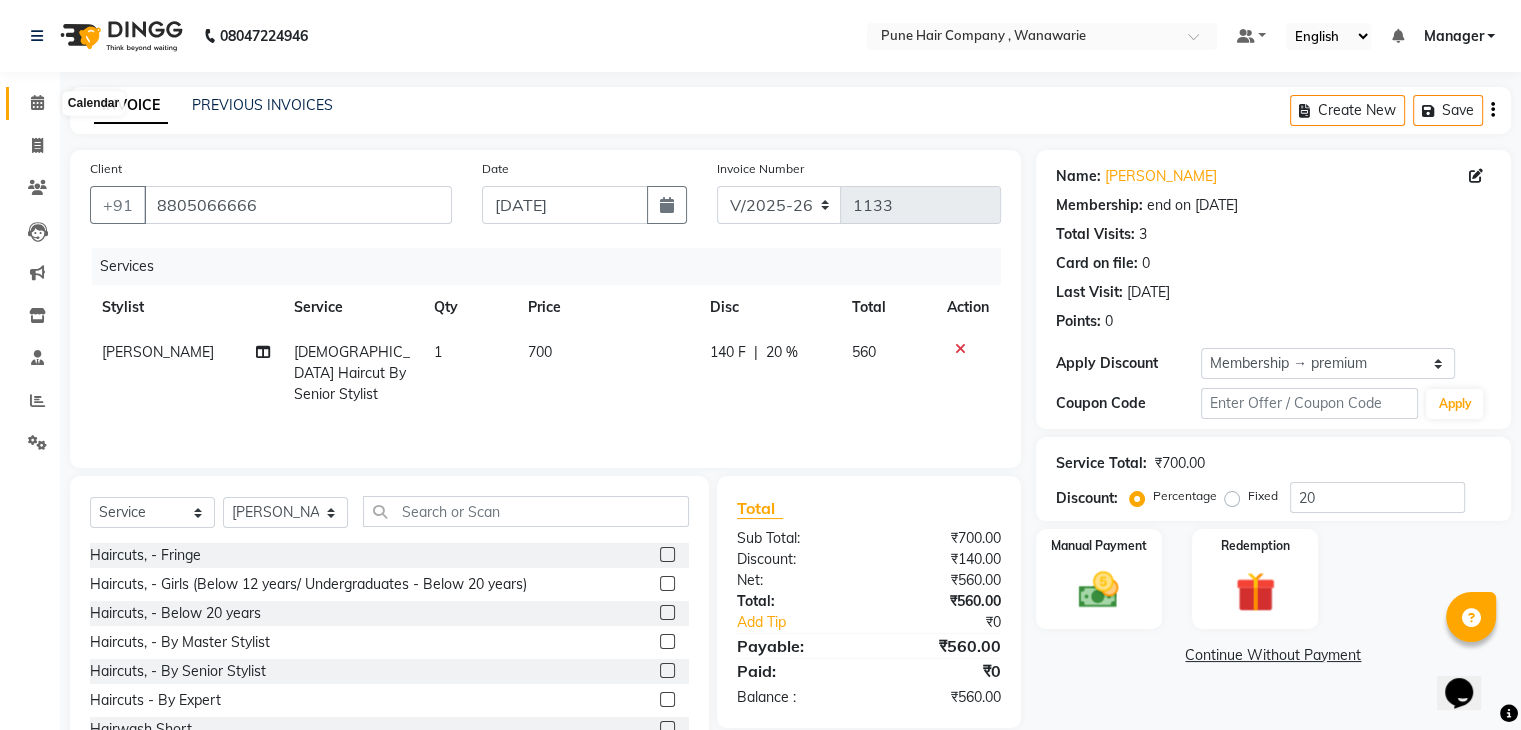 click 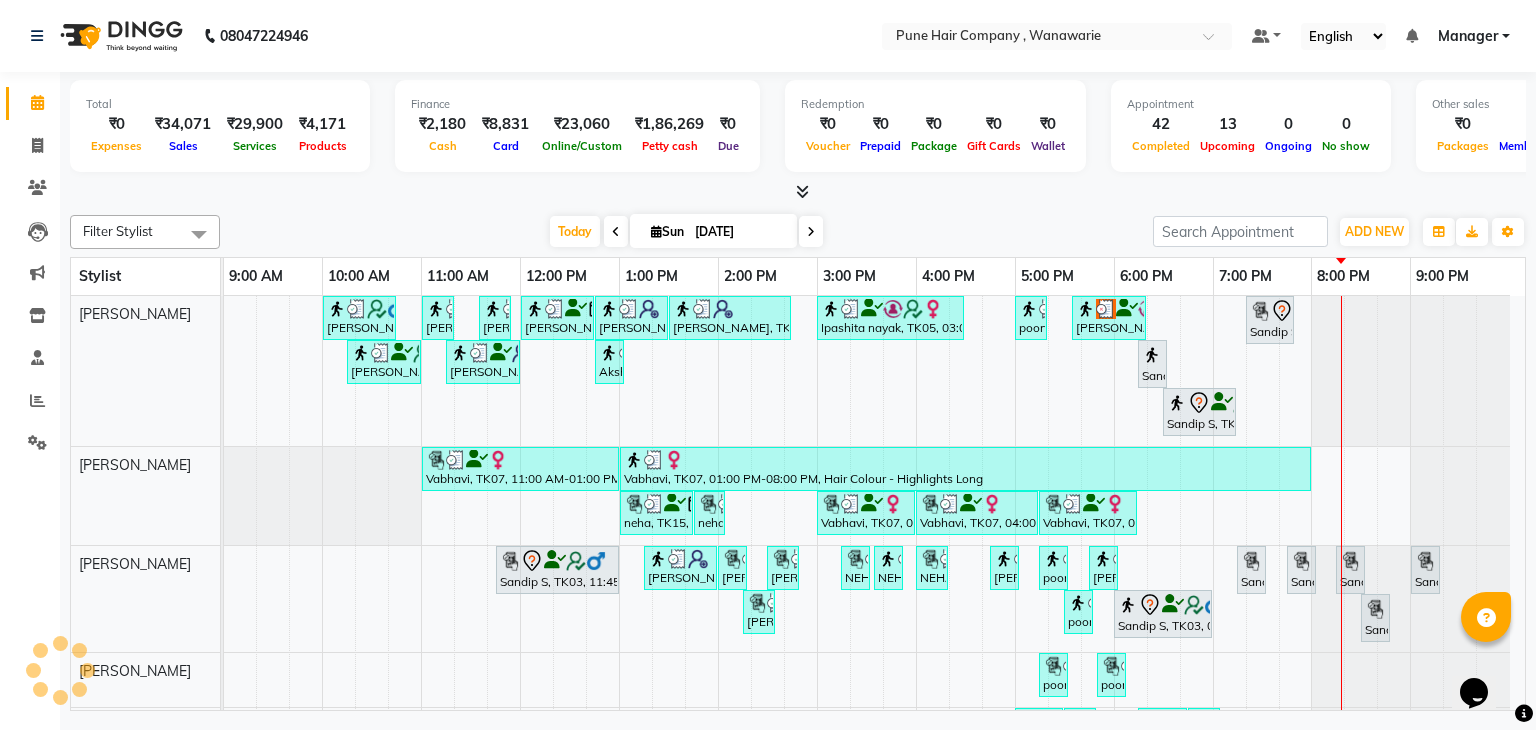 scroll, scrollTop: 0, scrollLeft: 0, axis: both 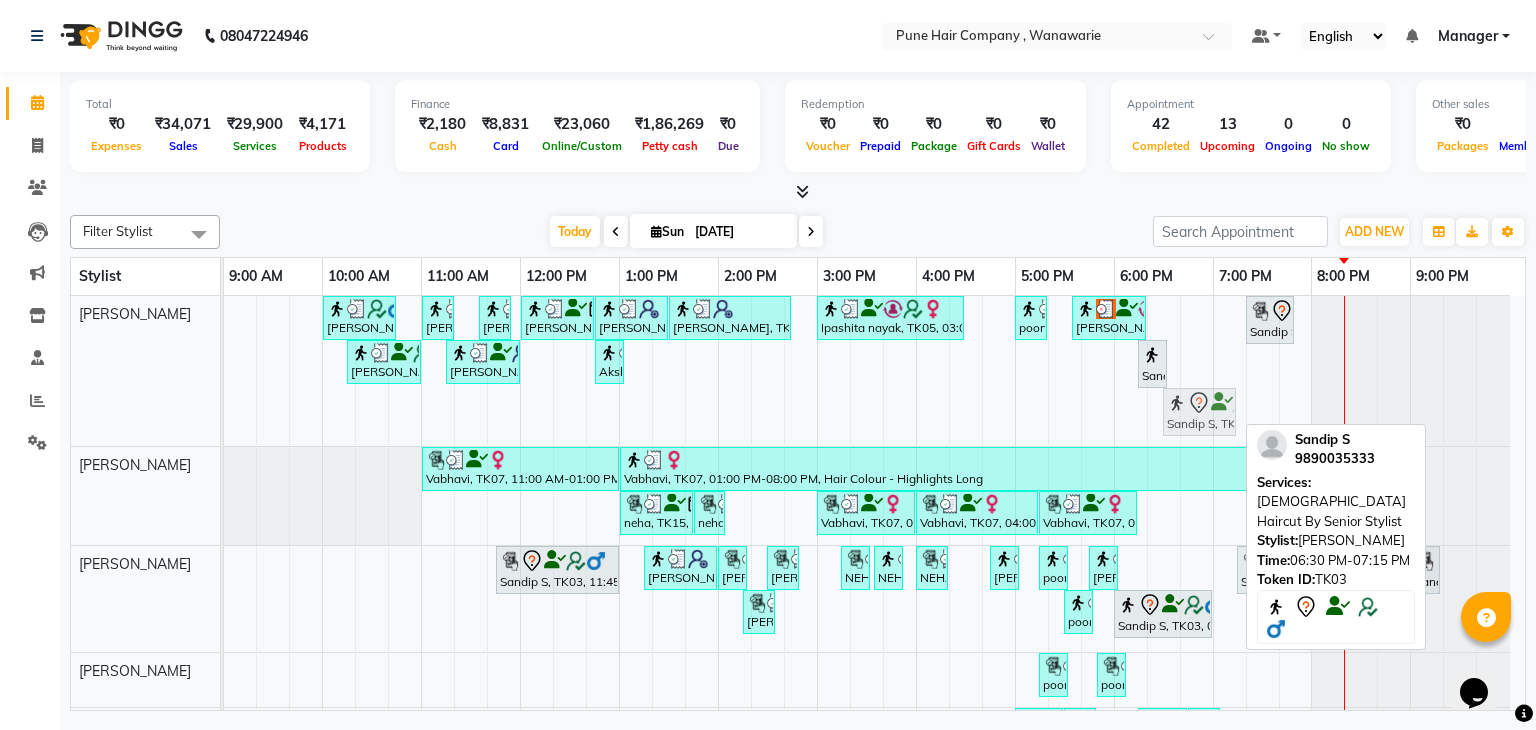 drag, startPoint x: 1201, startPoint y: 421, endPoint x: 1212, endPoint y: 421, distance: 11 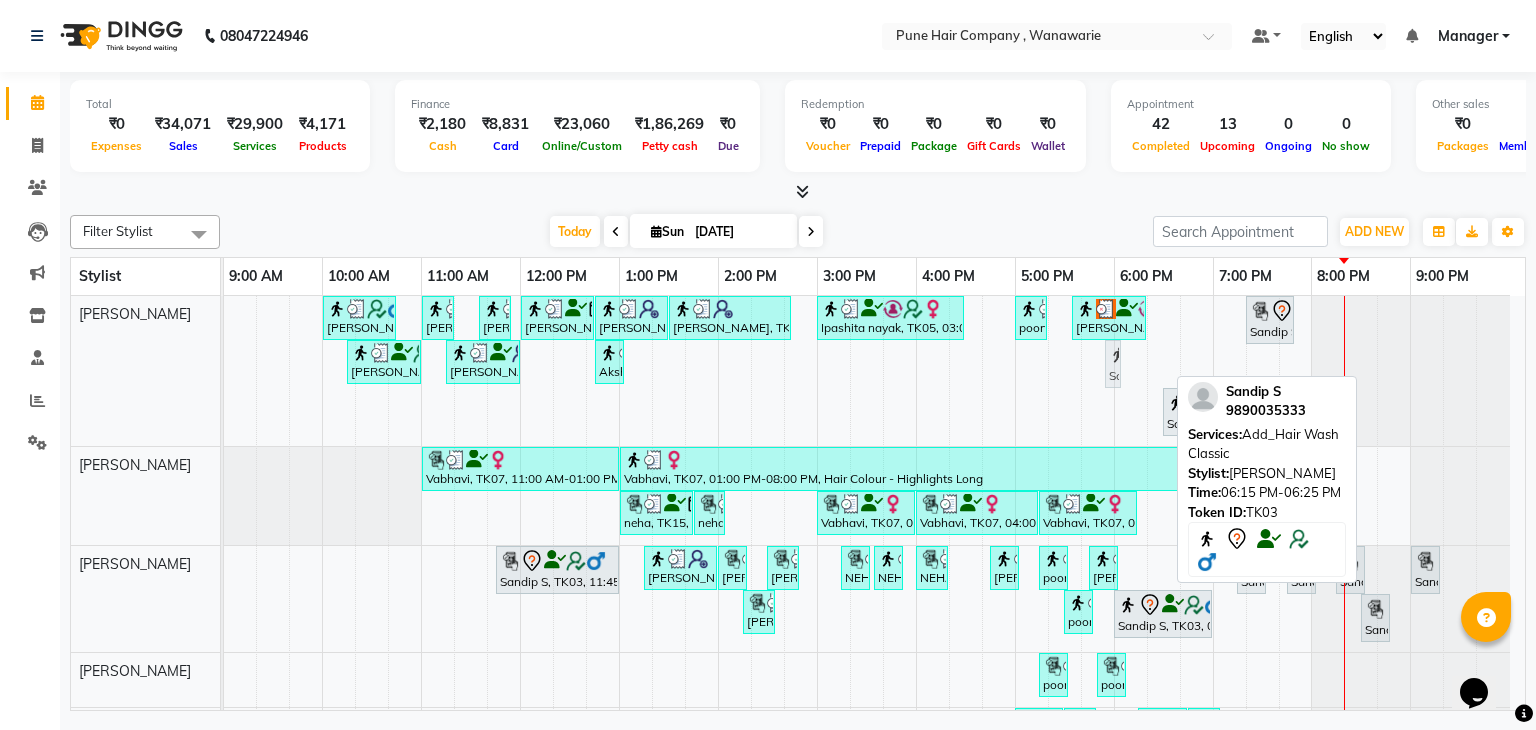 drag, startPoint x: 1146, startPoint y: 355, endPoint x: 1116, endPoint y: 365, distance: 31.622776 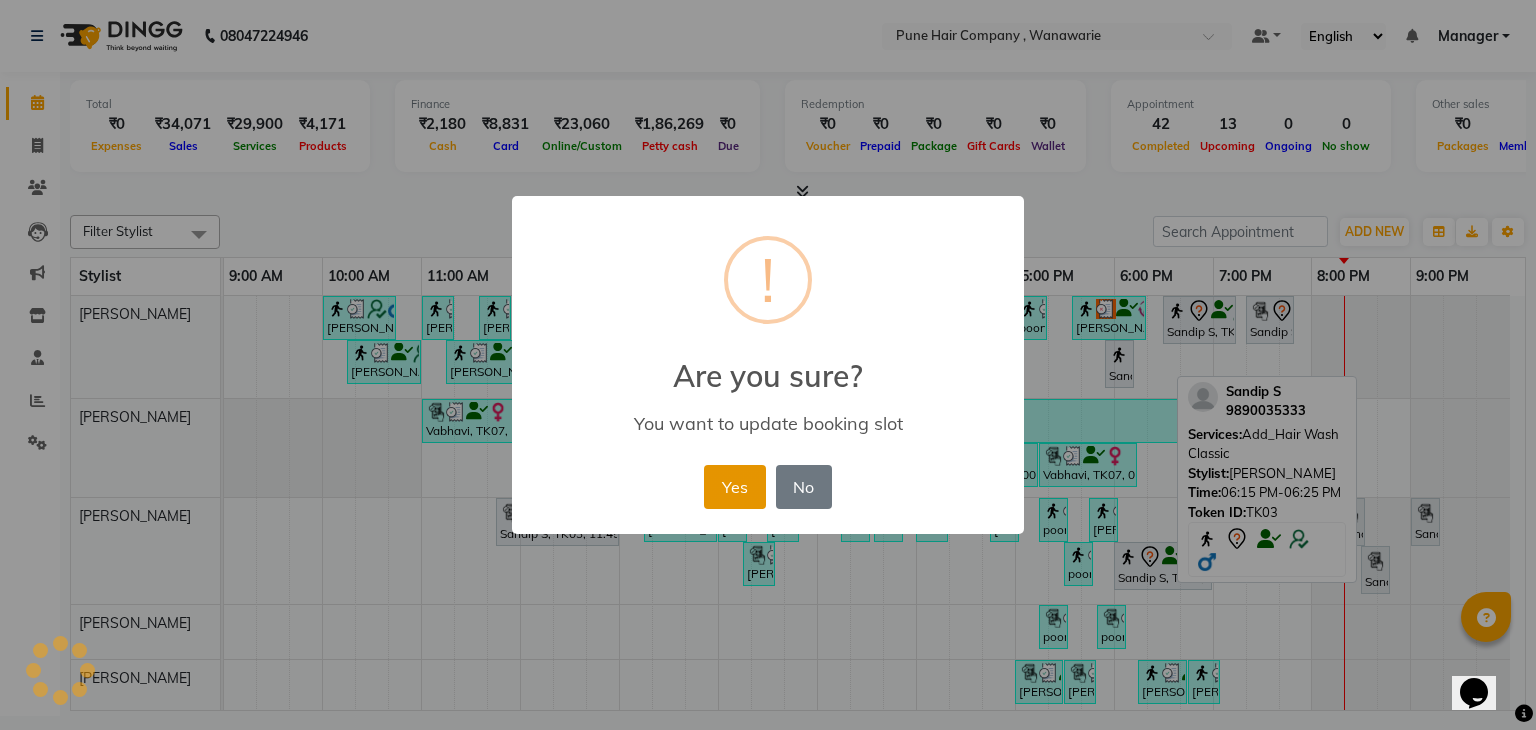 click on "Yes" at bounding box center (734, 487) 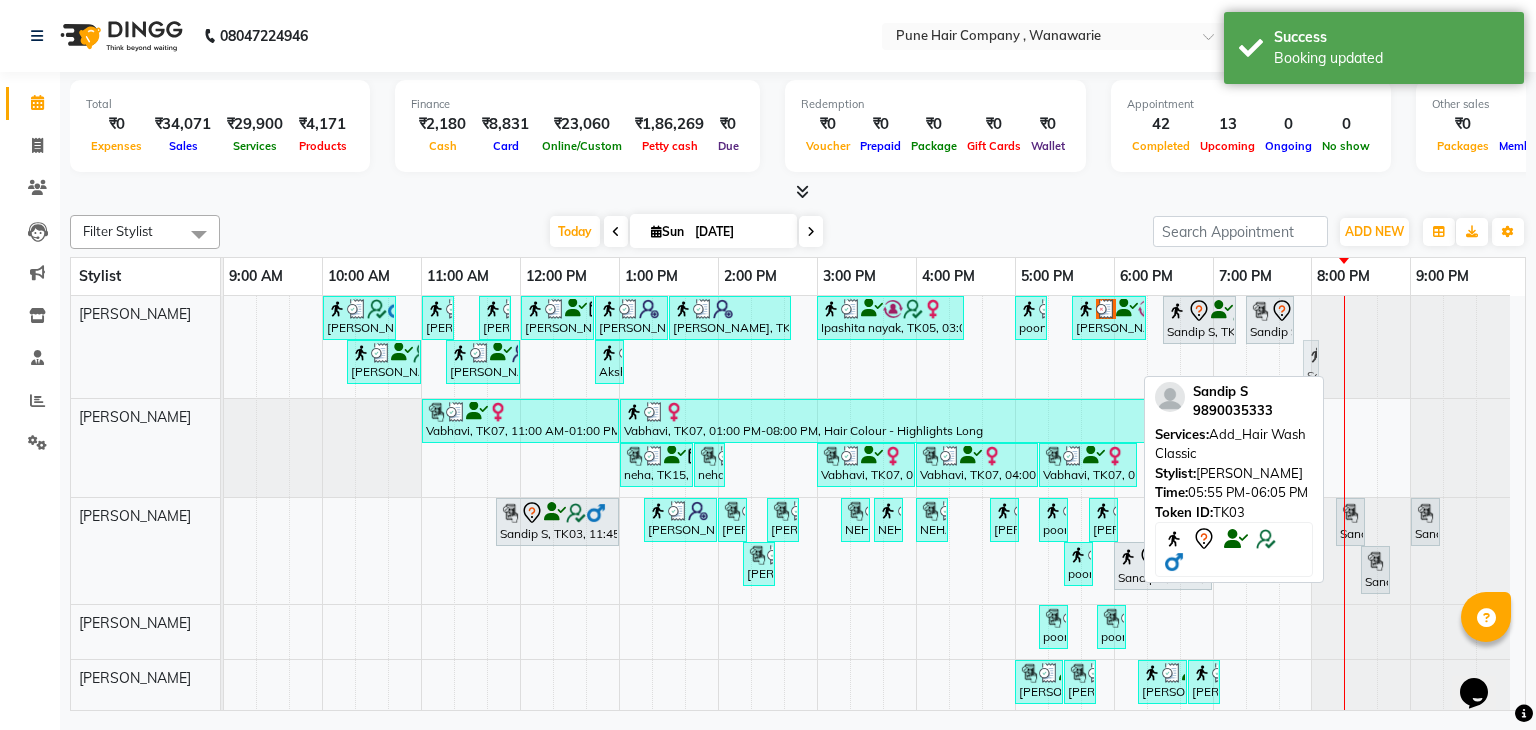 drag, startPoint x: 1124, startPoint y: 371, endPoint x: 1312, endPoint y: 317, distance: 195.60164 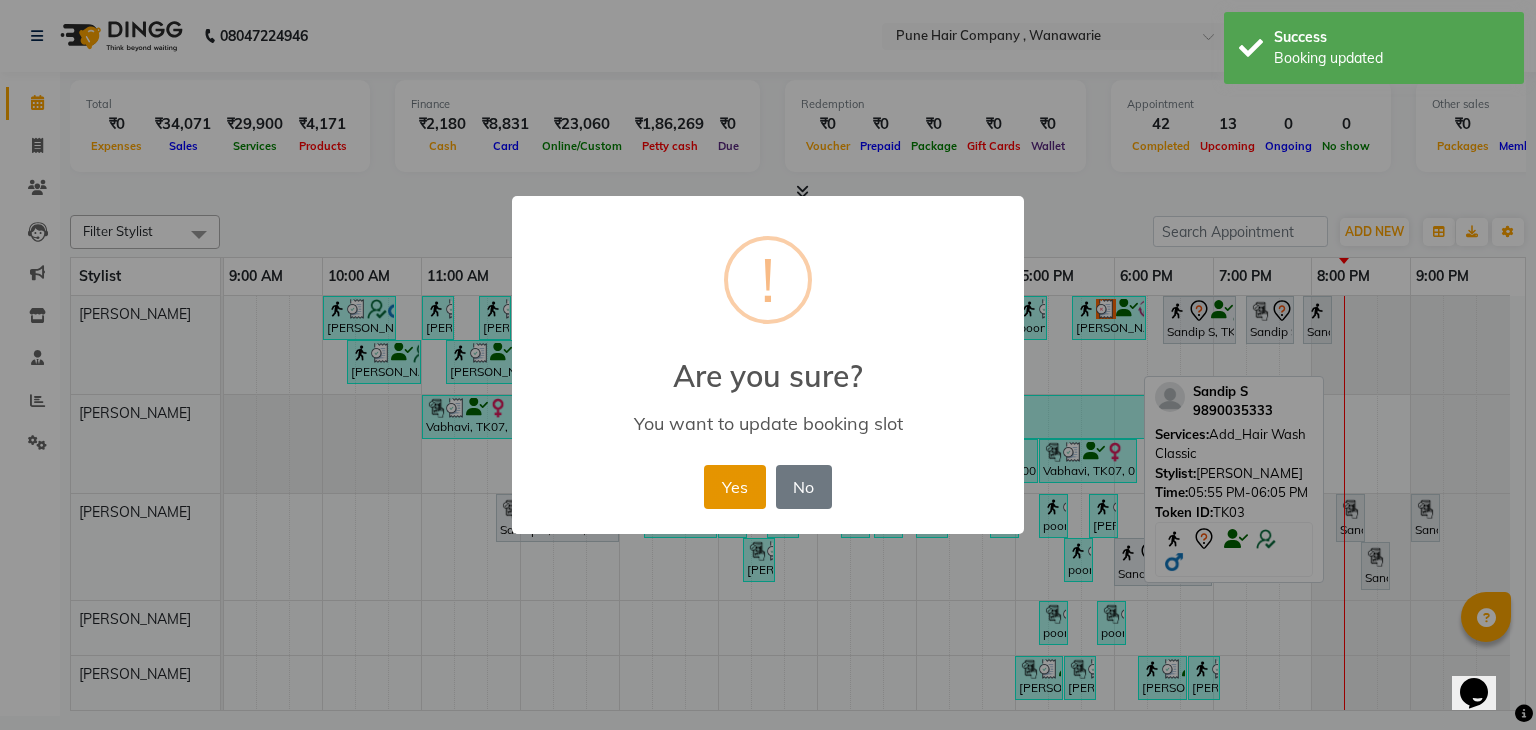 click on "Yes" at bounding box center (734, 487) 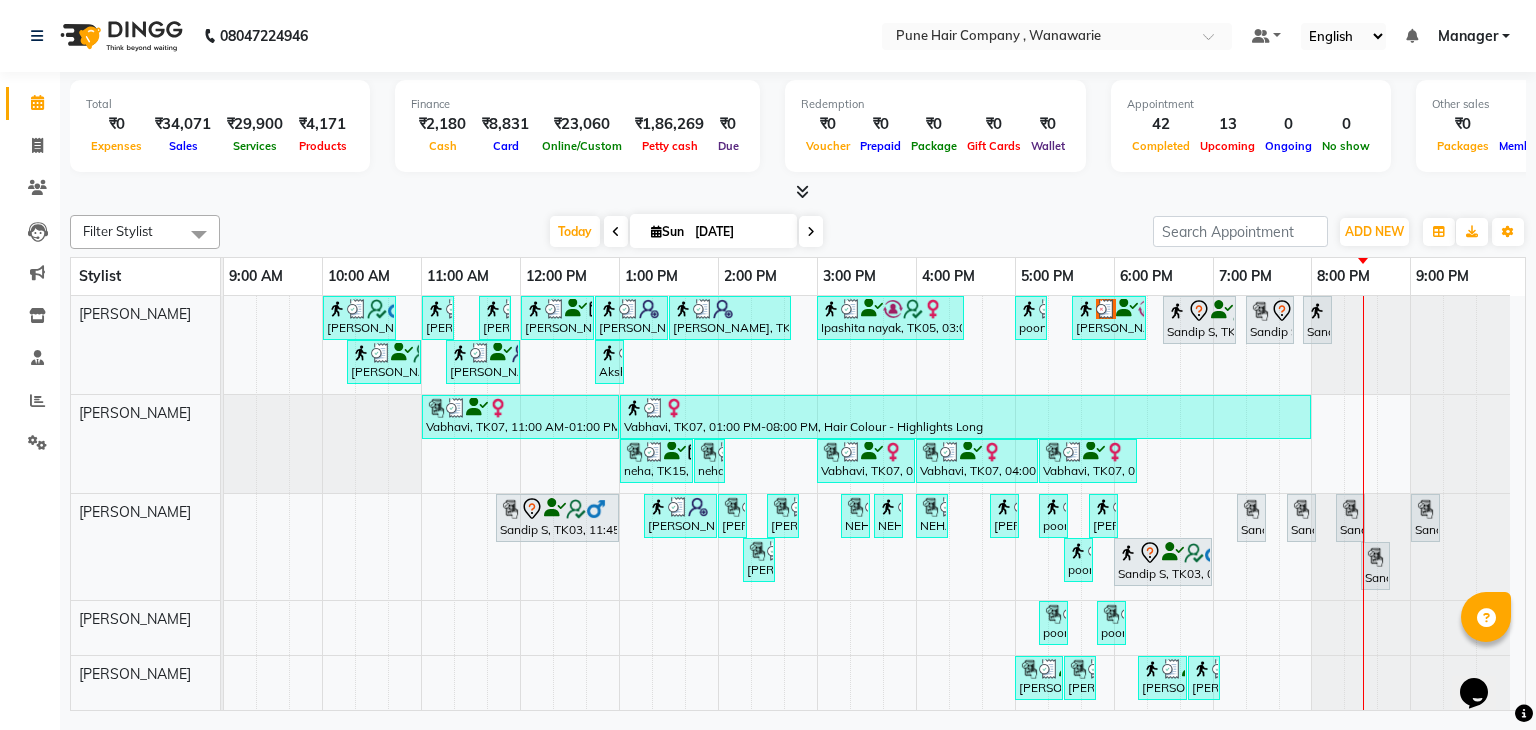 scroll, scrollTop: 142, scrollLeft: 0, axis: vertical 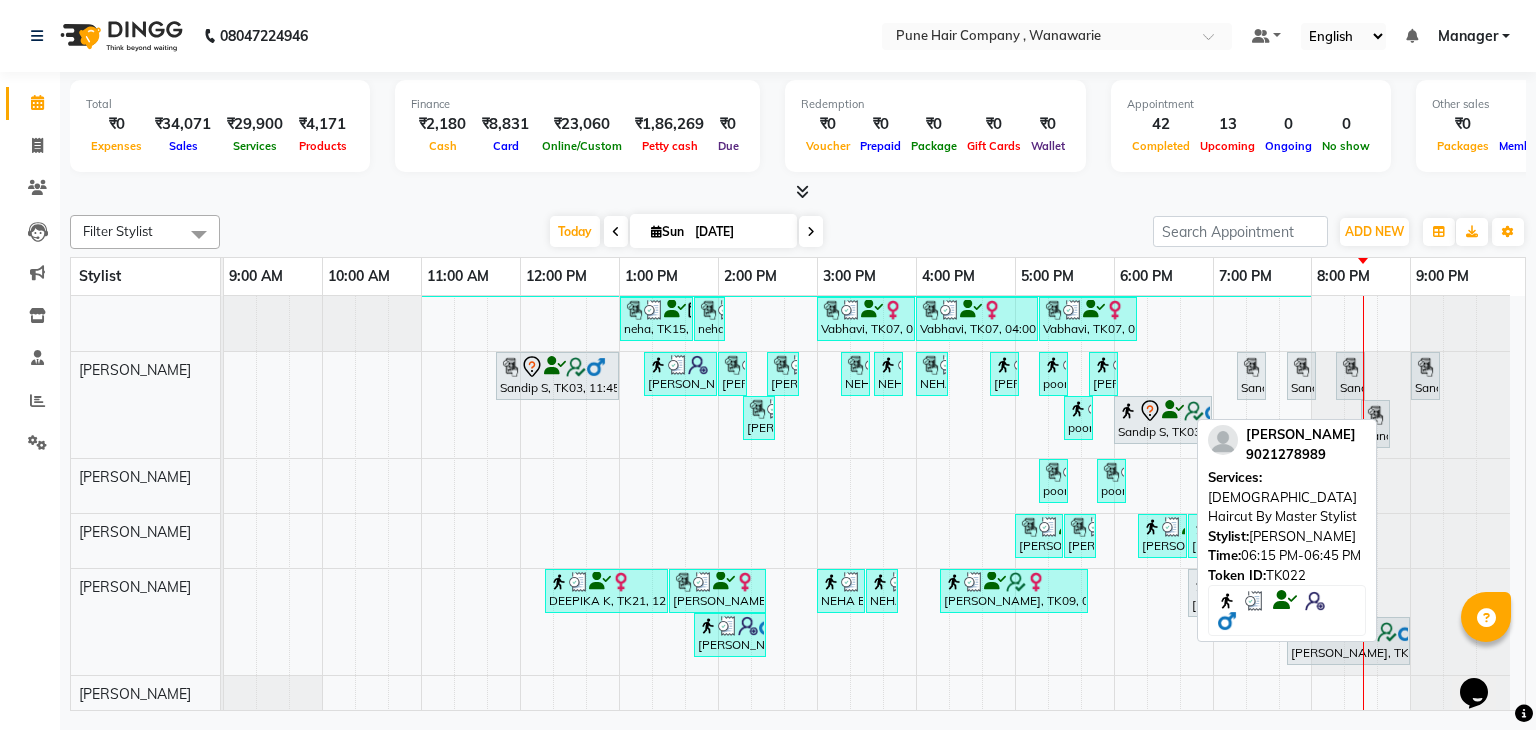 click at bounding box center [1172, 527] 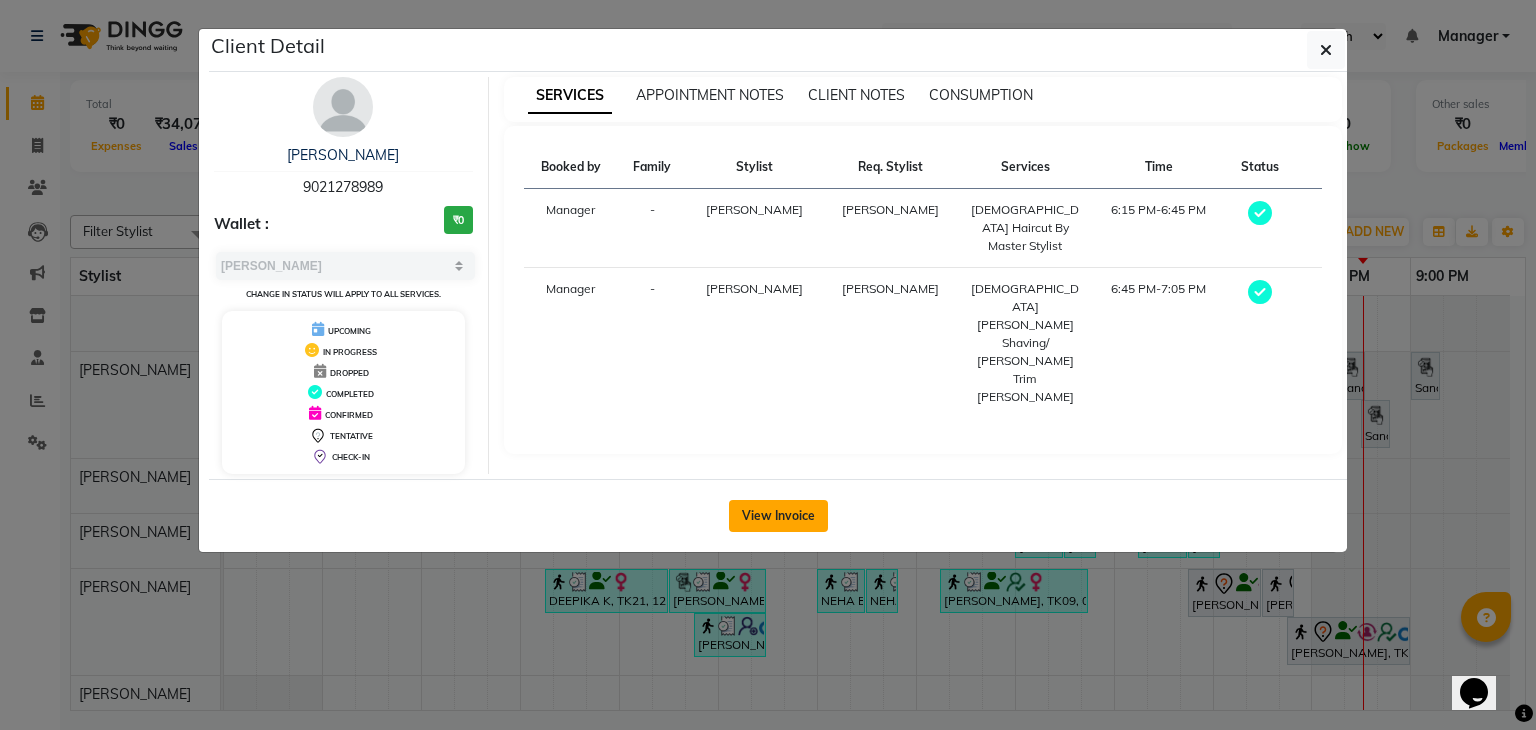 click on "View Invoice" 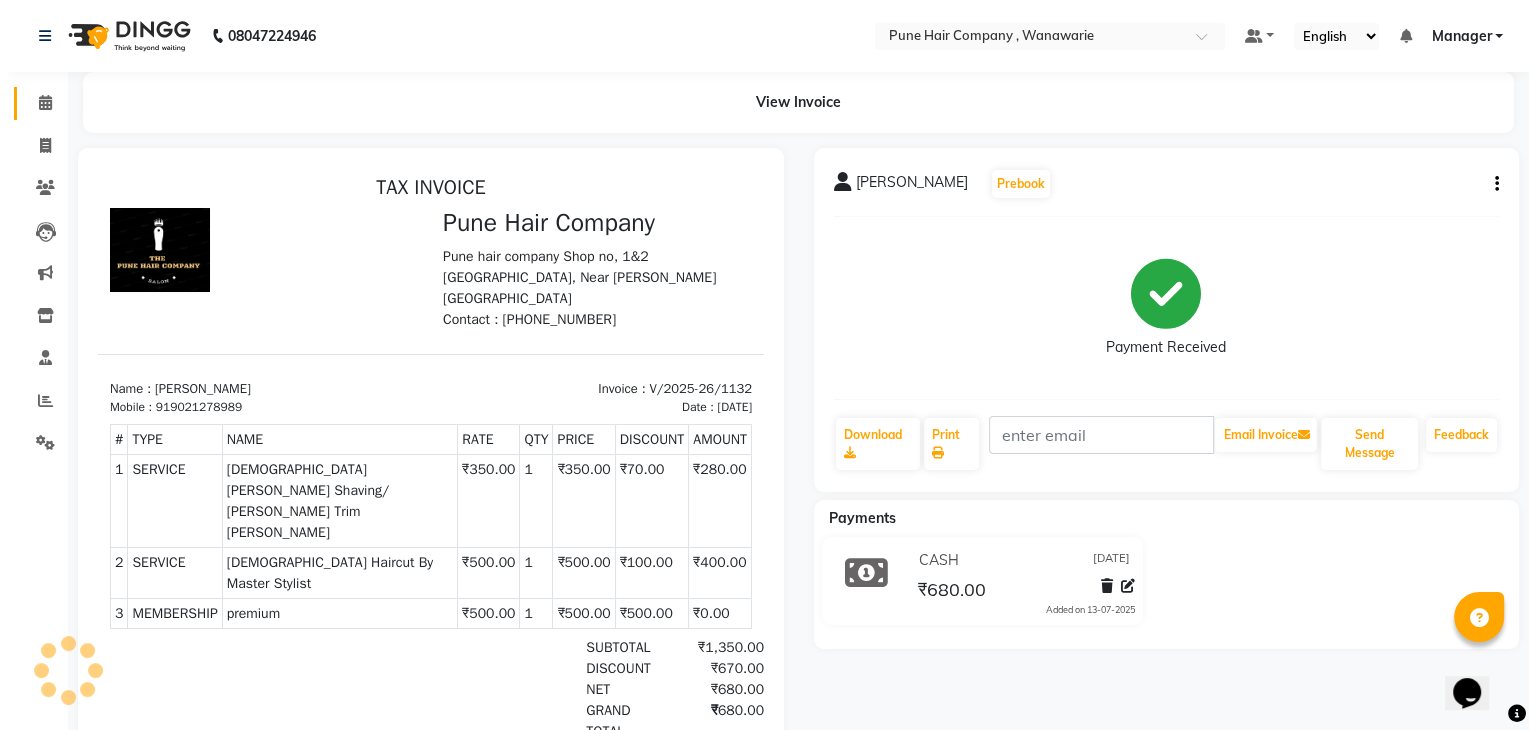 scroll, scrollTop: 0, scrollLeft: 0, axis: both 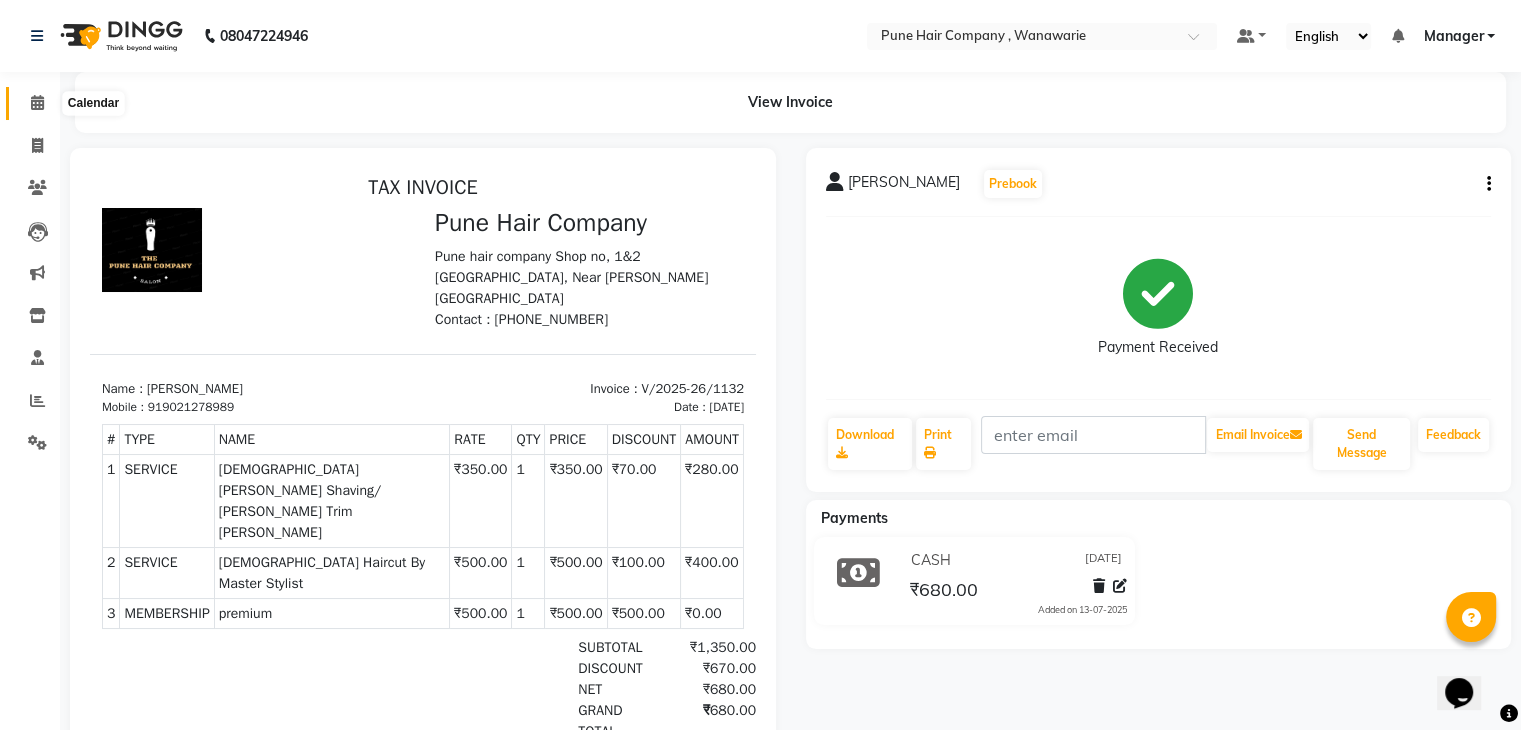 click 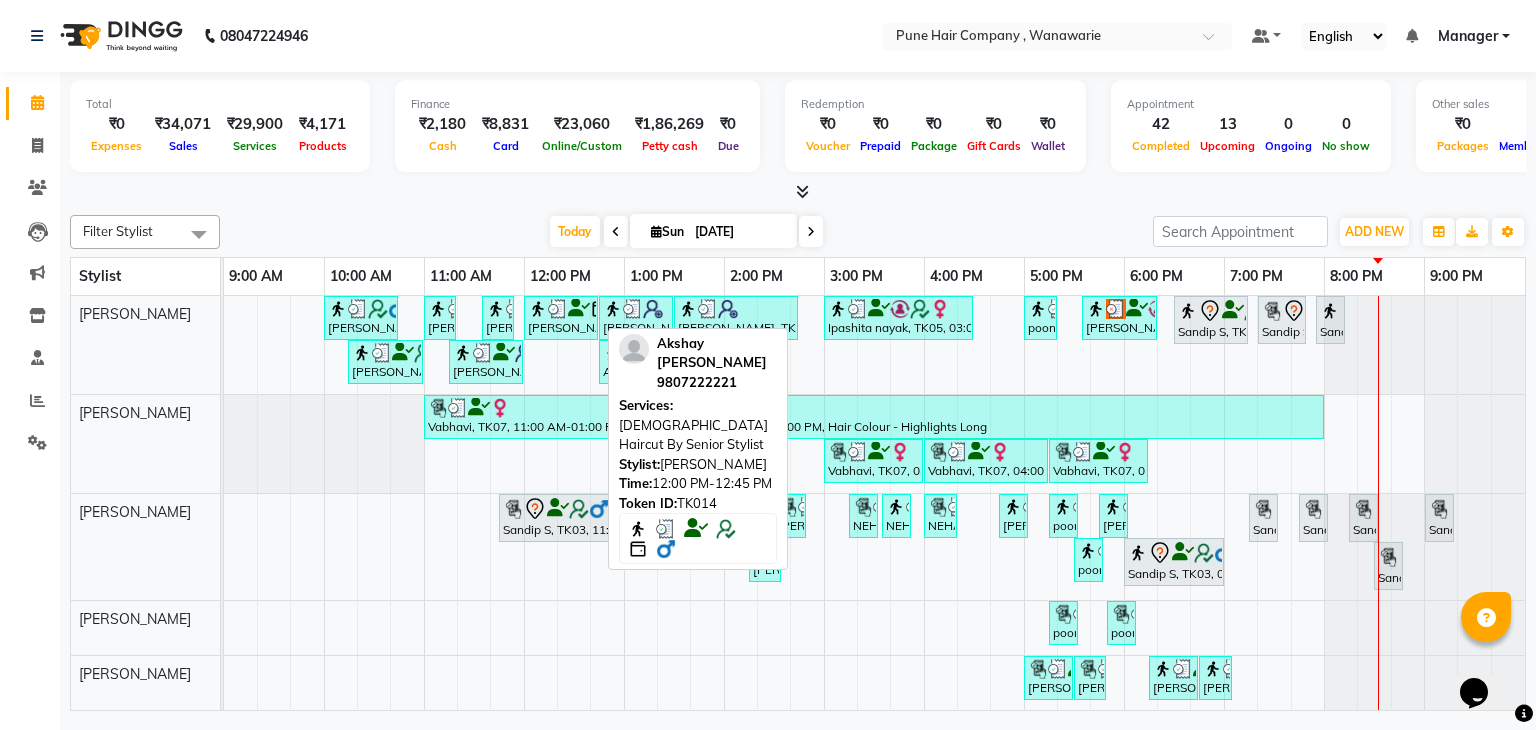 scroll, scrollTop: 157, scrollLeft: 0, axis: vertical 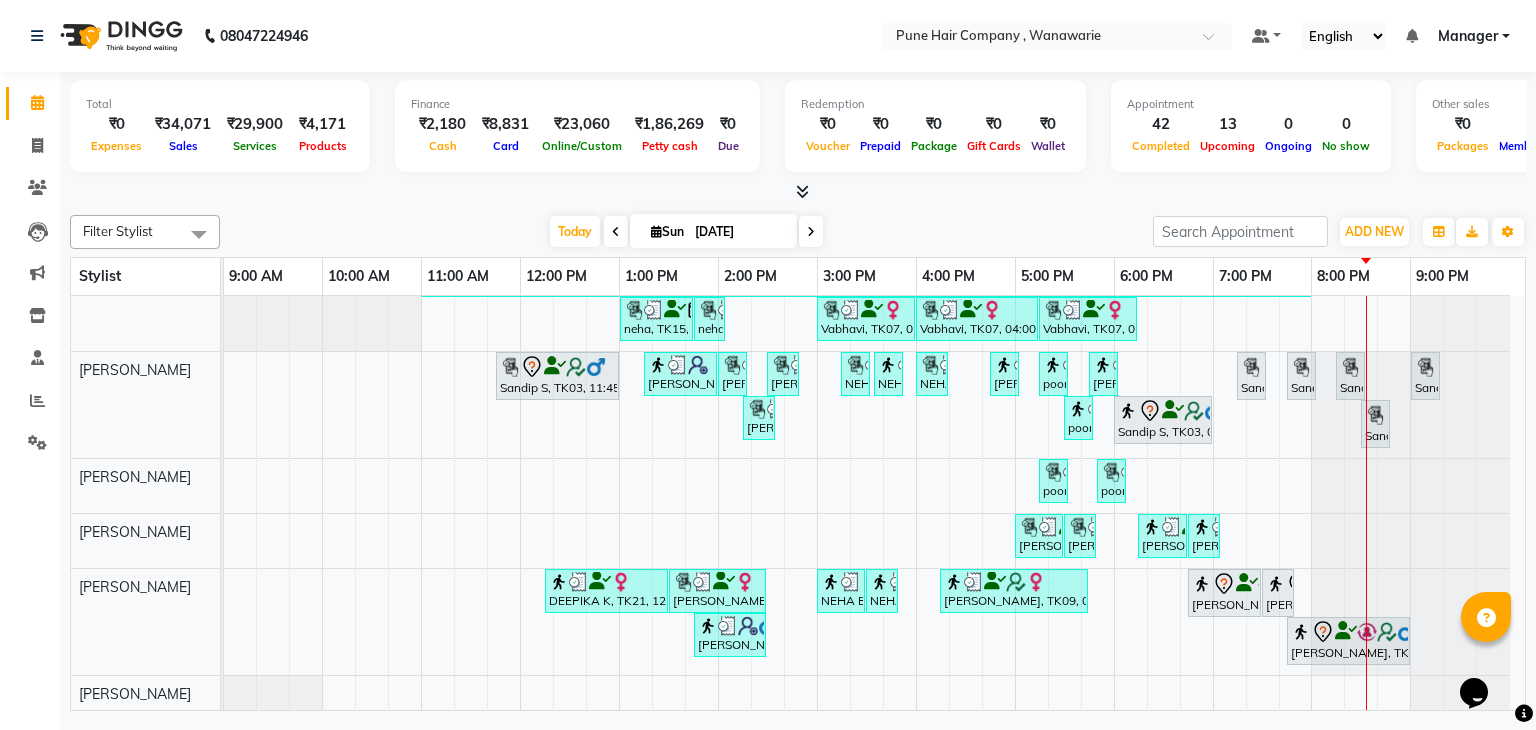 click at bounding box center [798, 192] 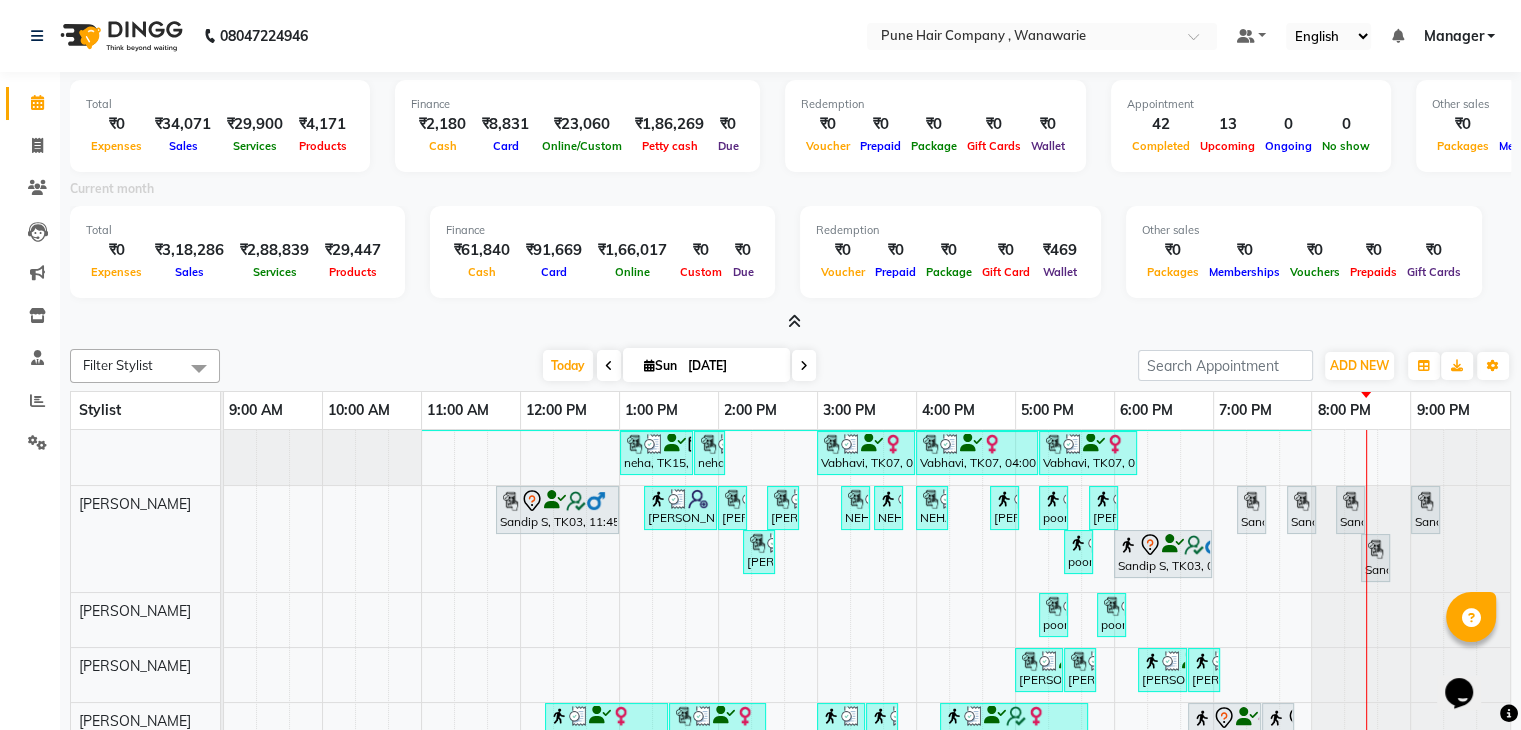 click at bounding box center [794, 321] 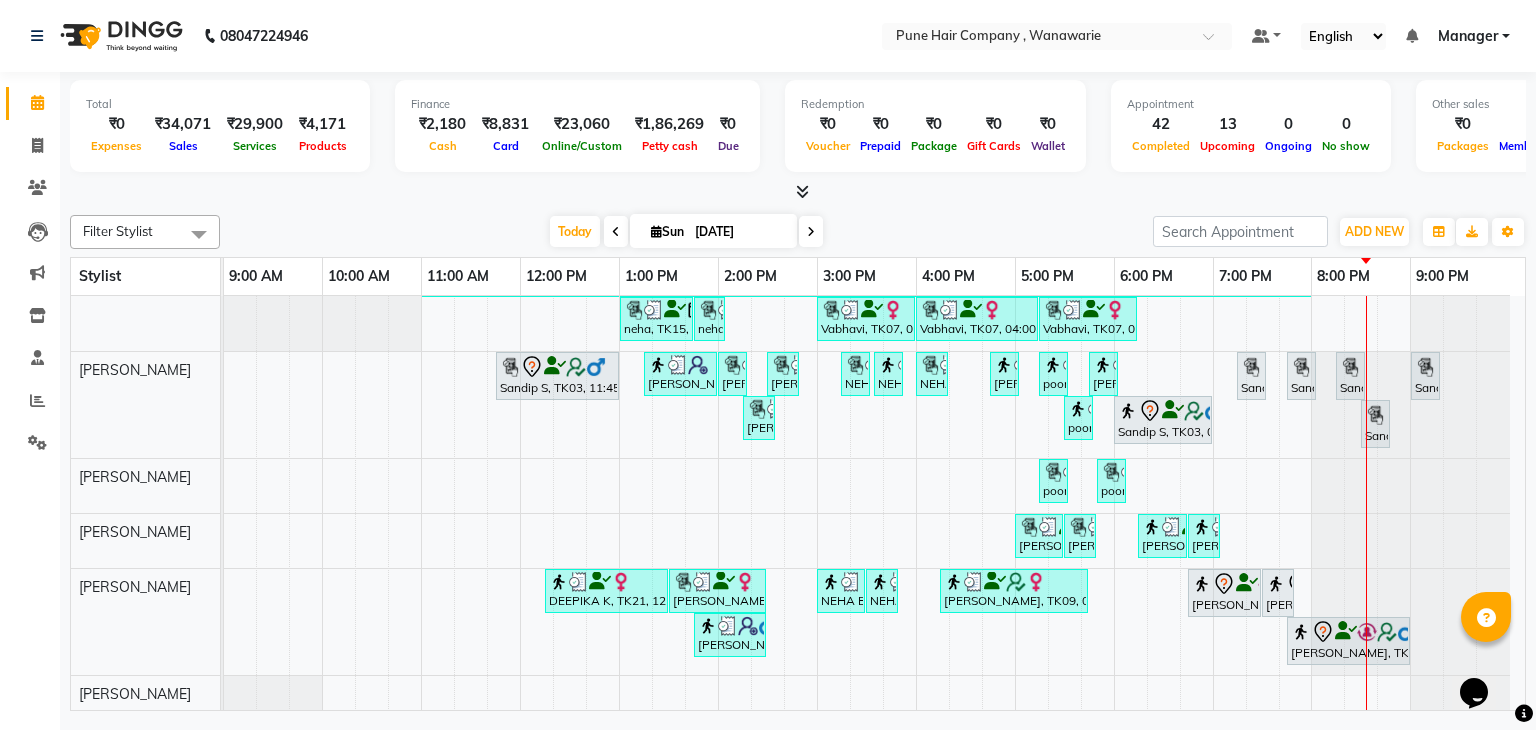click at bounding box center (802, 191) 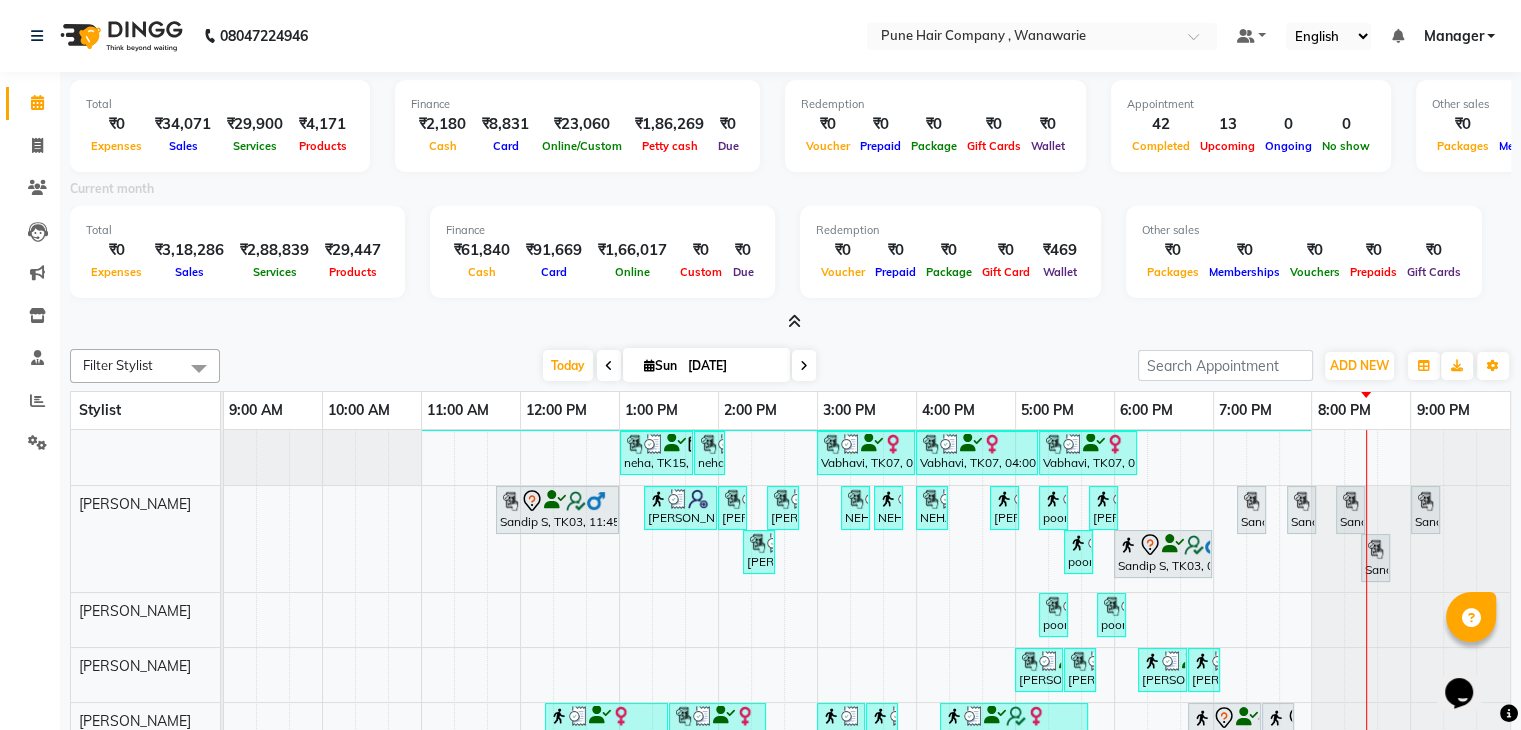 click at bounding box center [794, 321] 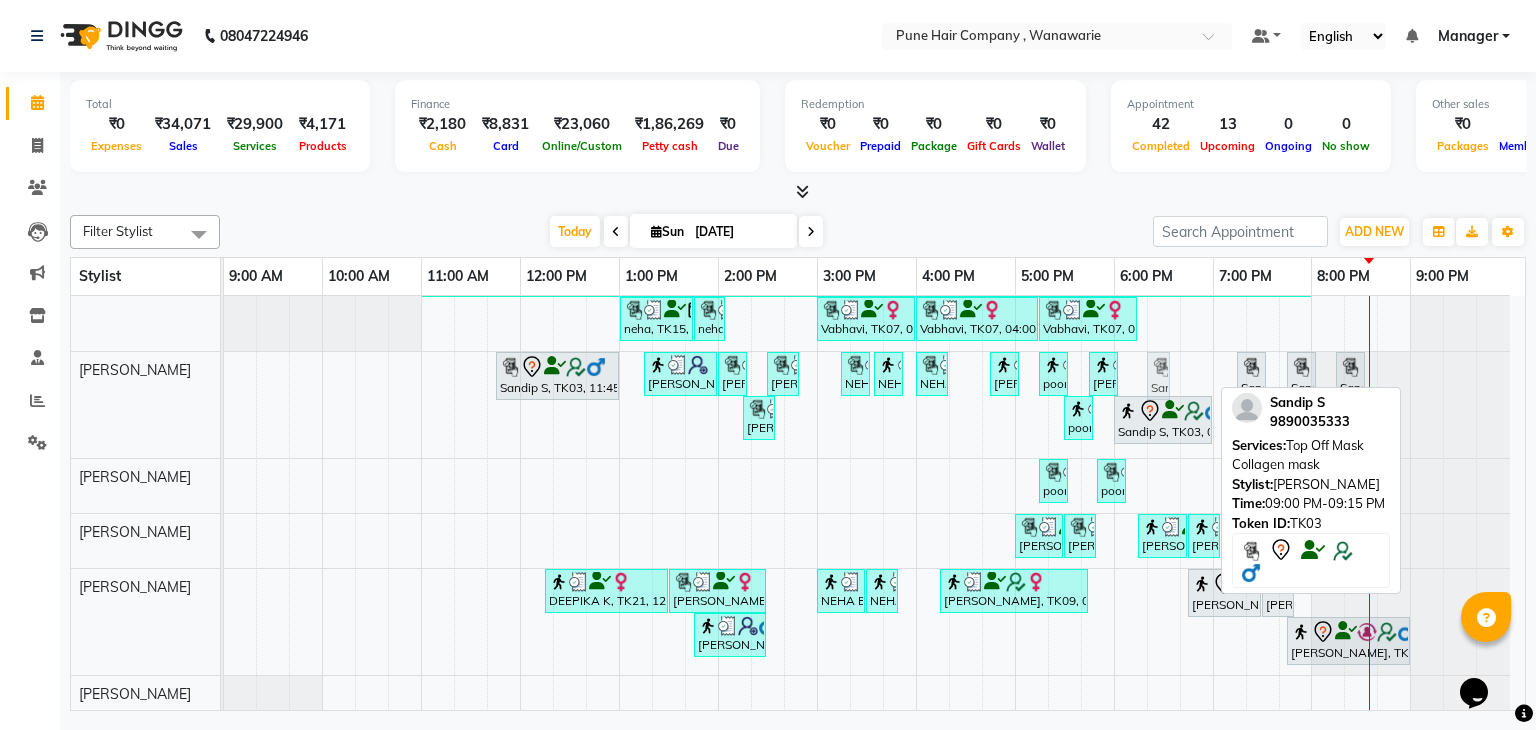 drag, startPoint x: 1425, startPoint y: 378, endPoint x: 1152, endPoint y: 409, distance: 274.75443 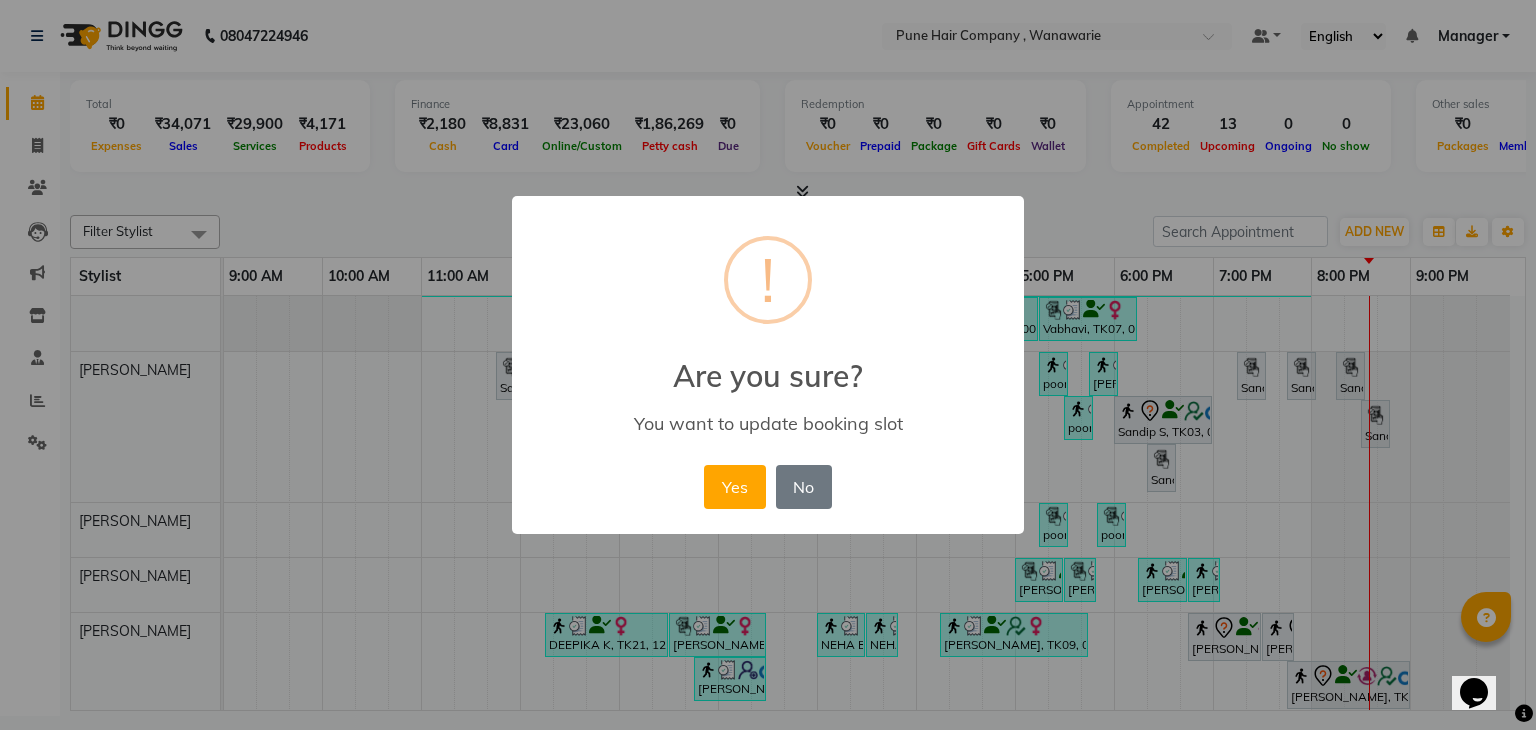 scroll, scrollTop: 157, scrollLeft: 0, axis: vertical 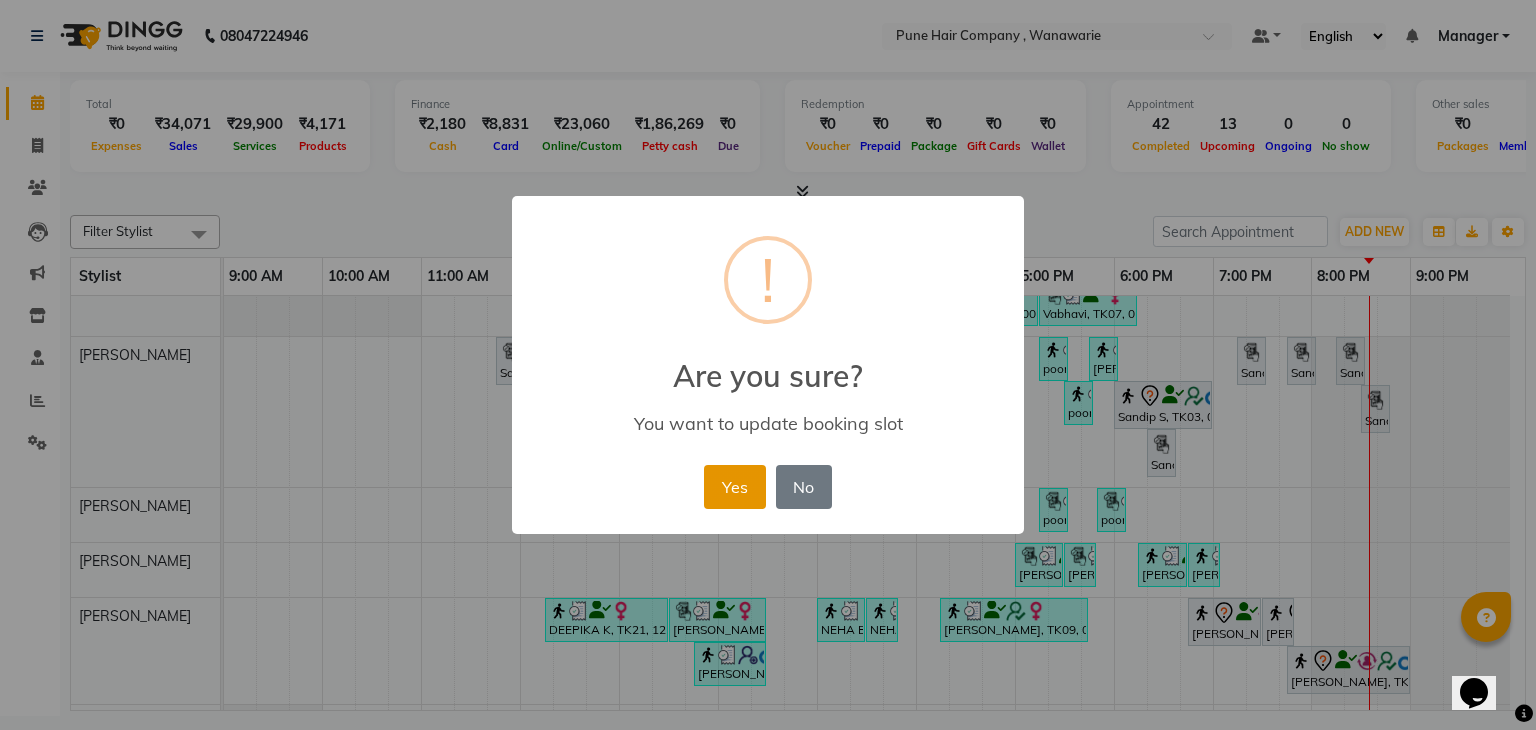click on "Yes" at bounding box center (734, 487) 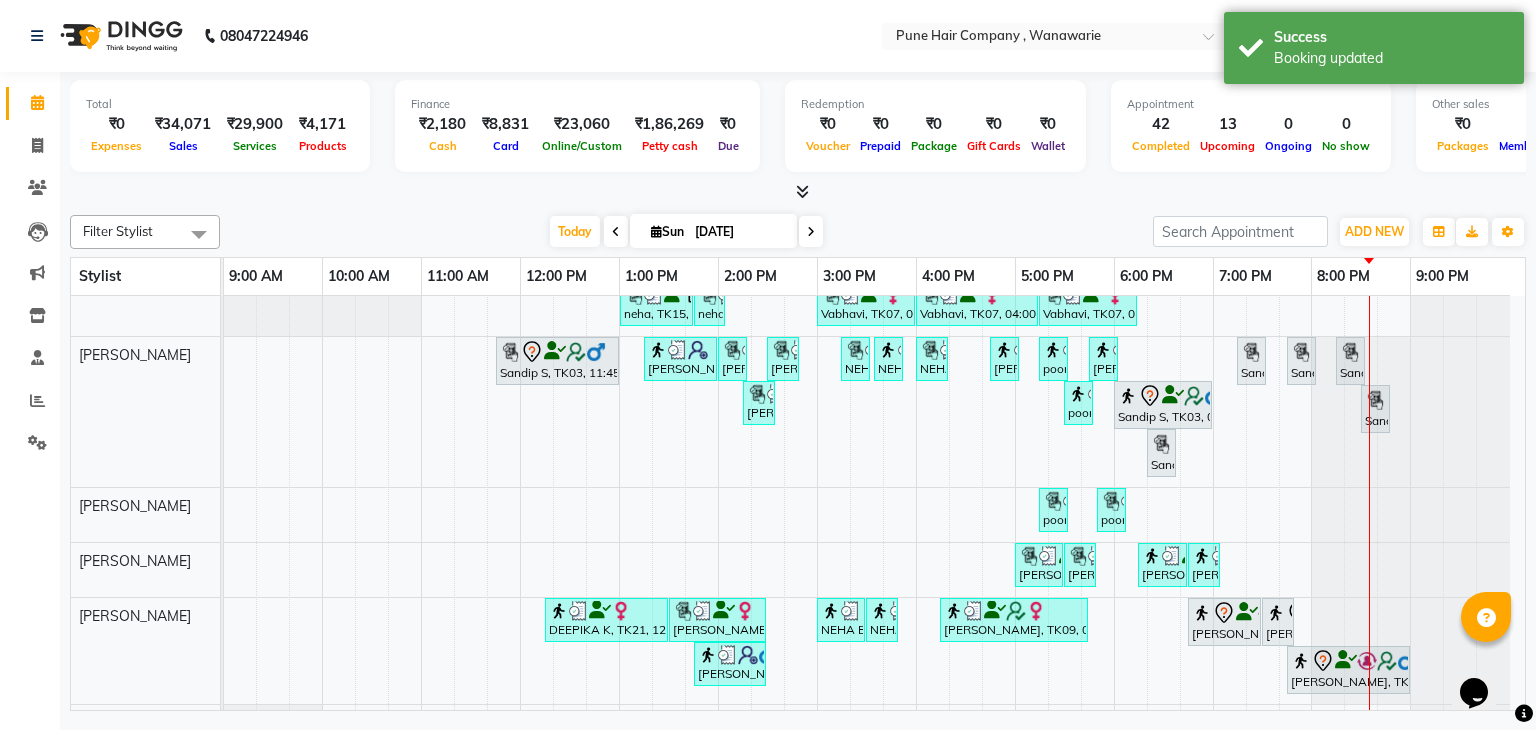 scroll, scrollTop: 186, scrollLeft: 0, axis: vertical 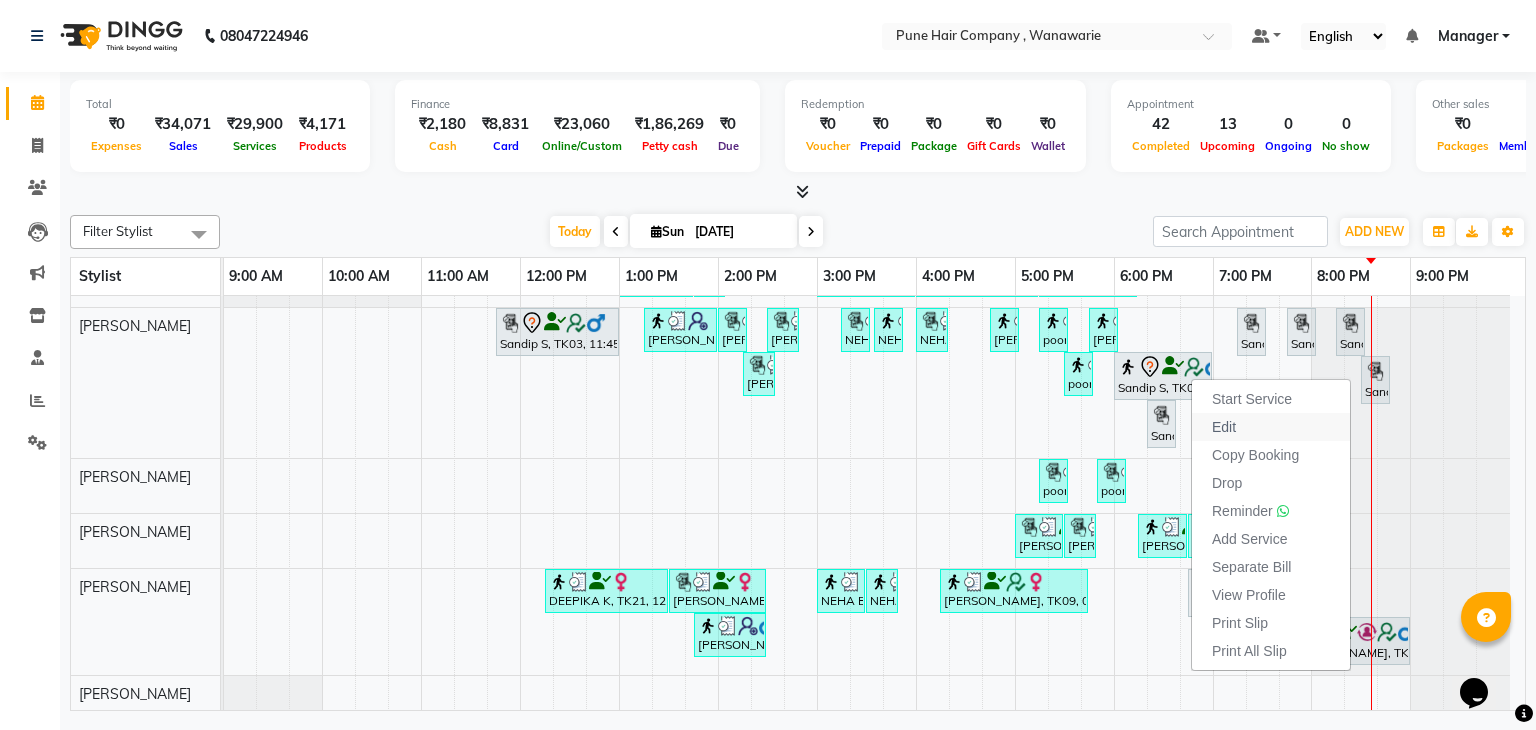 click on "Edit" at bounding box center (1271, 427) 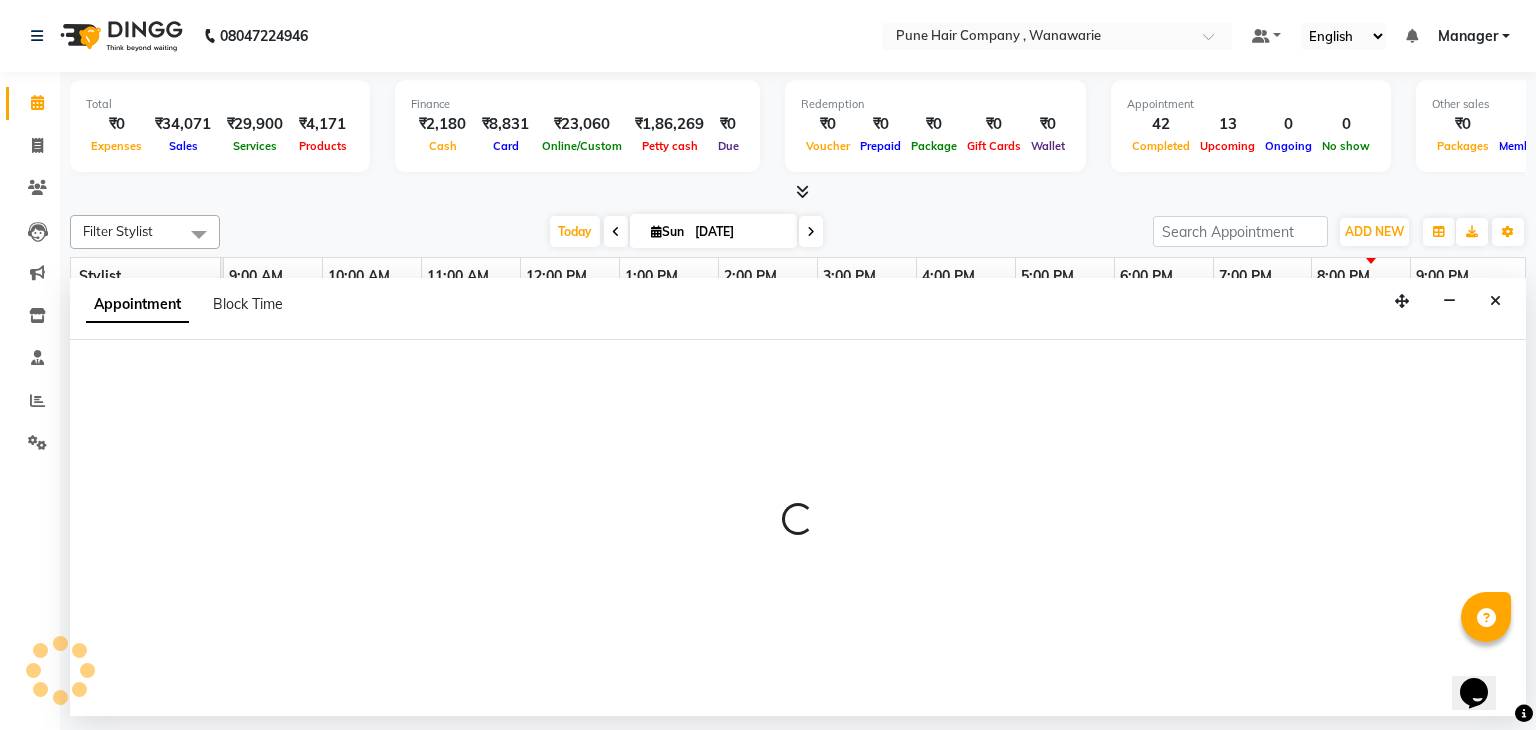 select on "tentative" 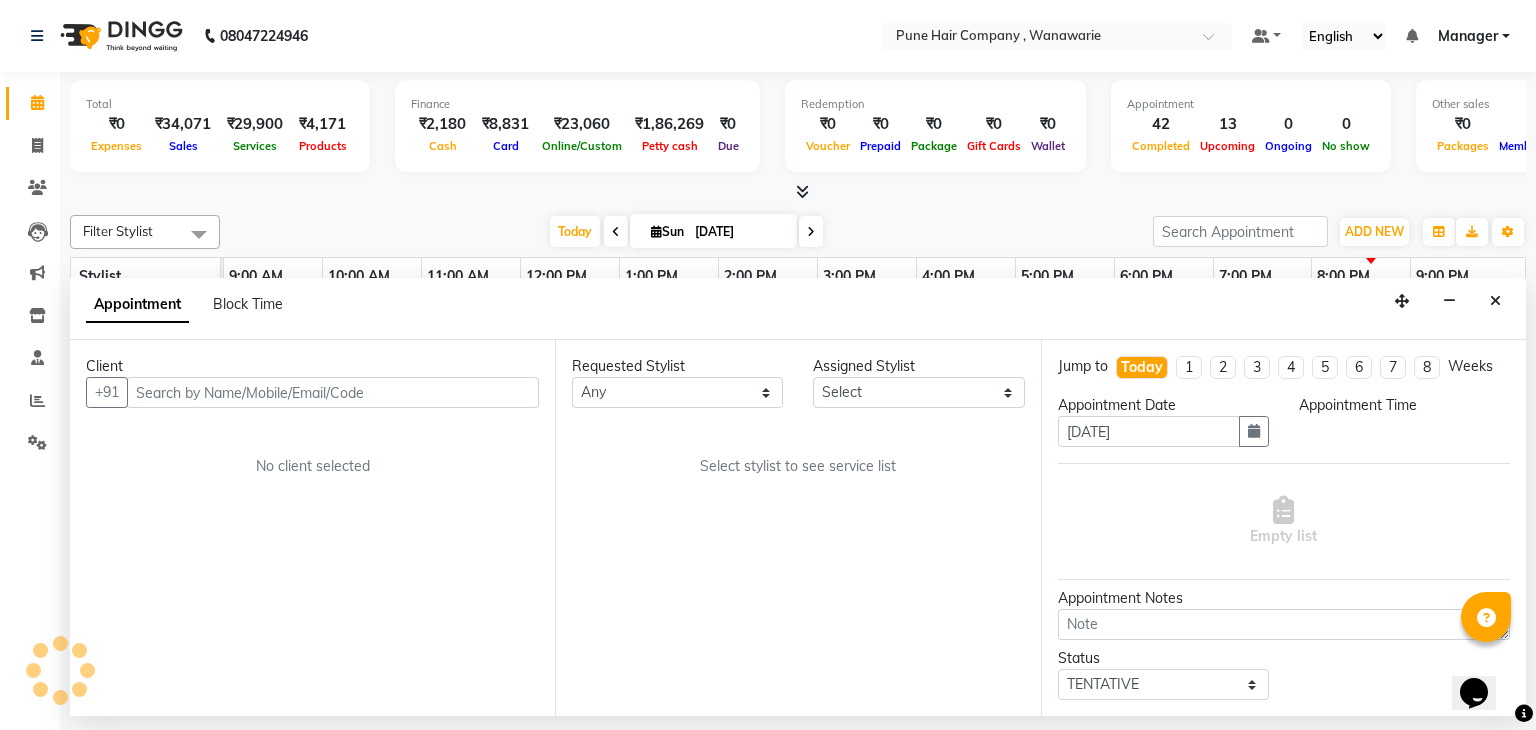 select on "74579" 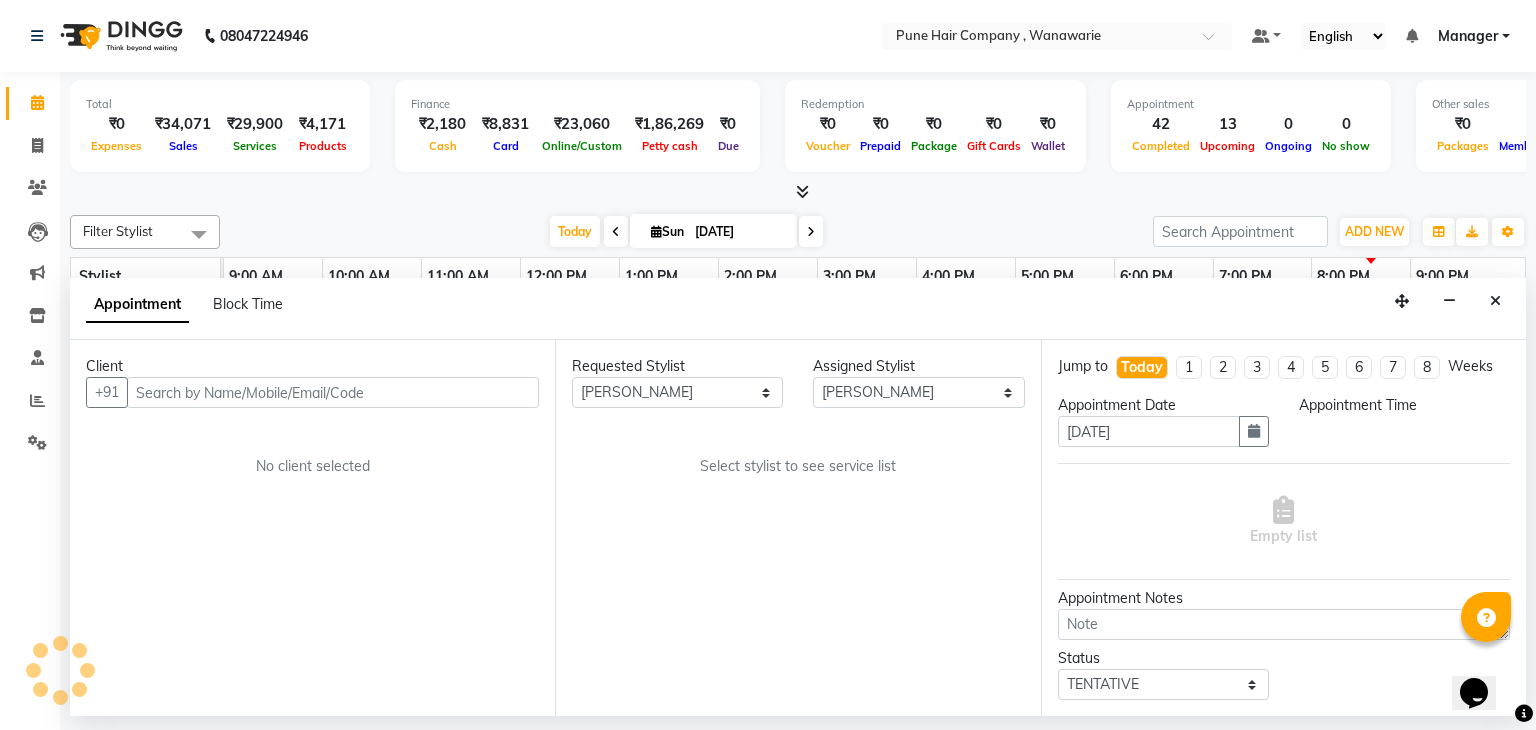 select on "705" 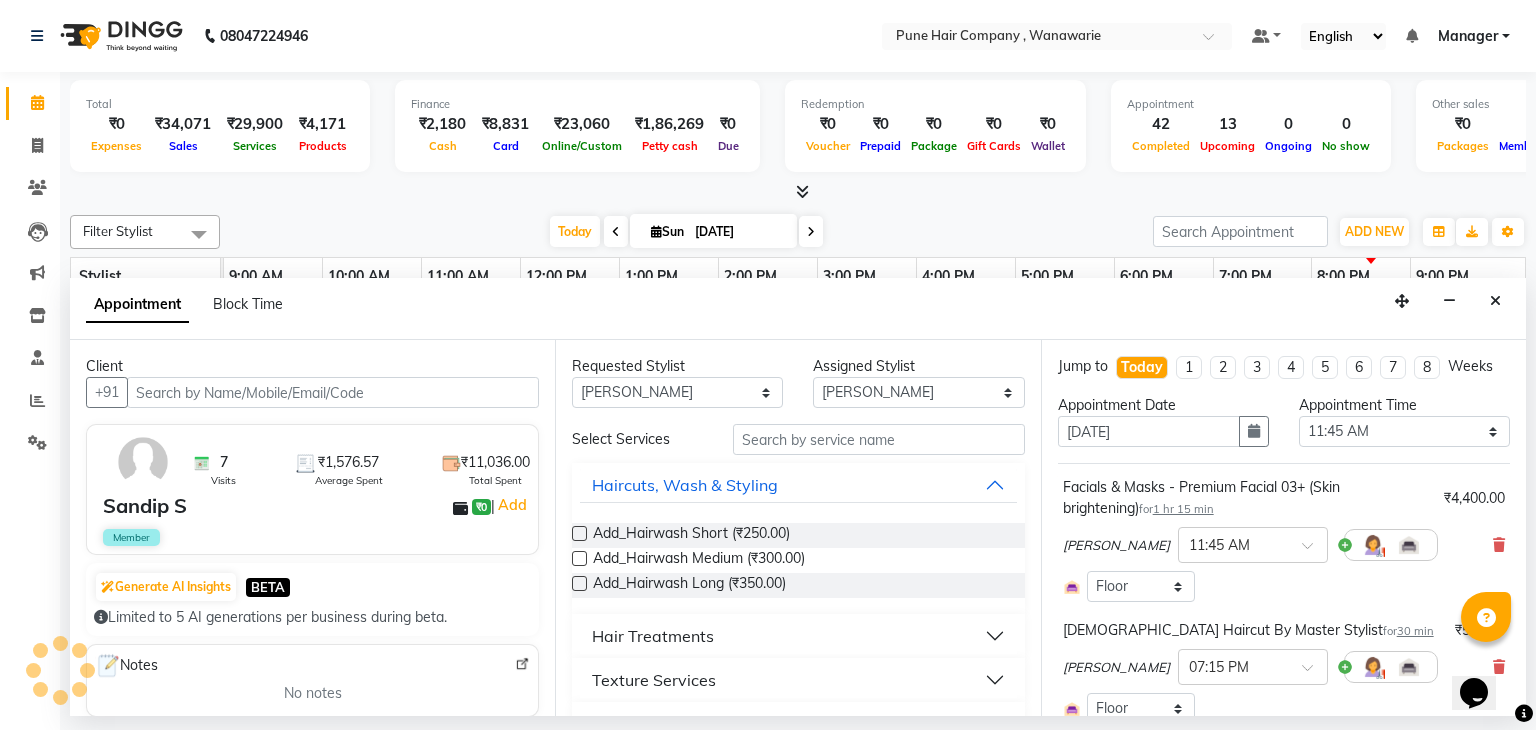 select on "4060" 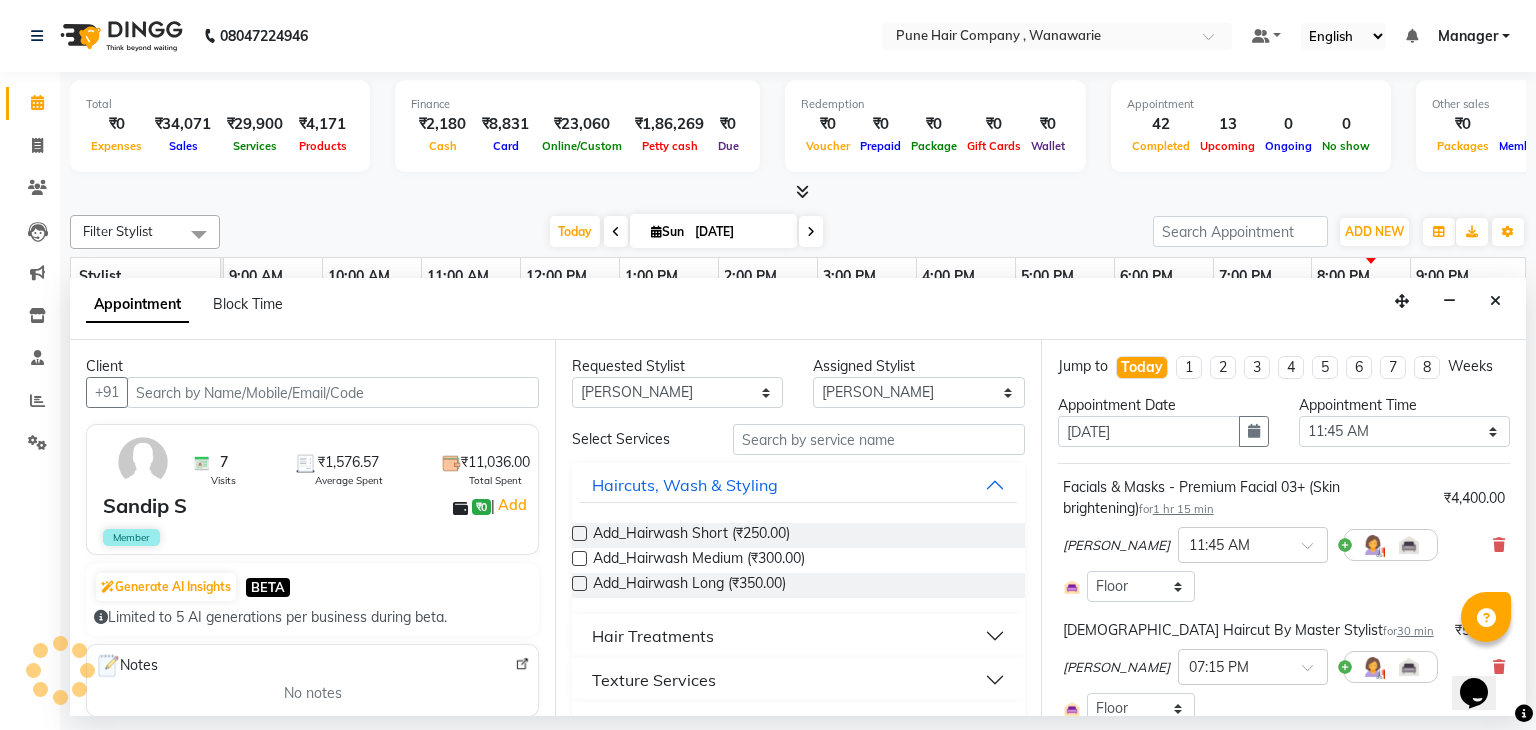 select on "4060" 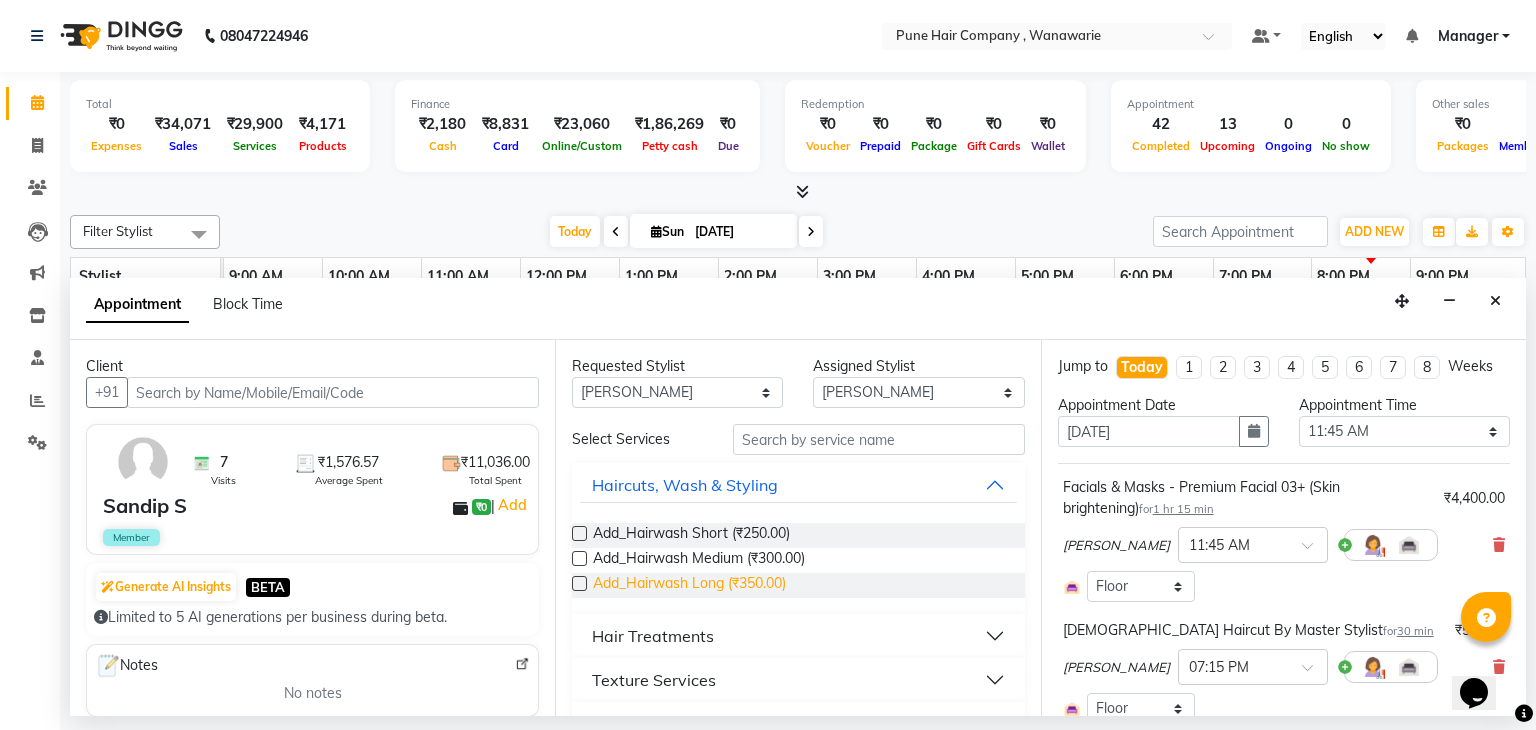 scroll, scrollTop: 309, scrollLeft: 0, axis: vertical 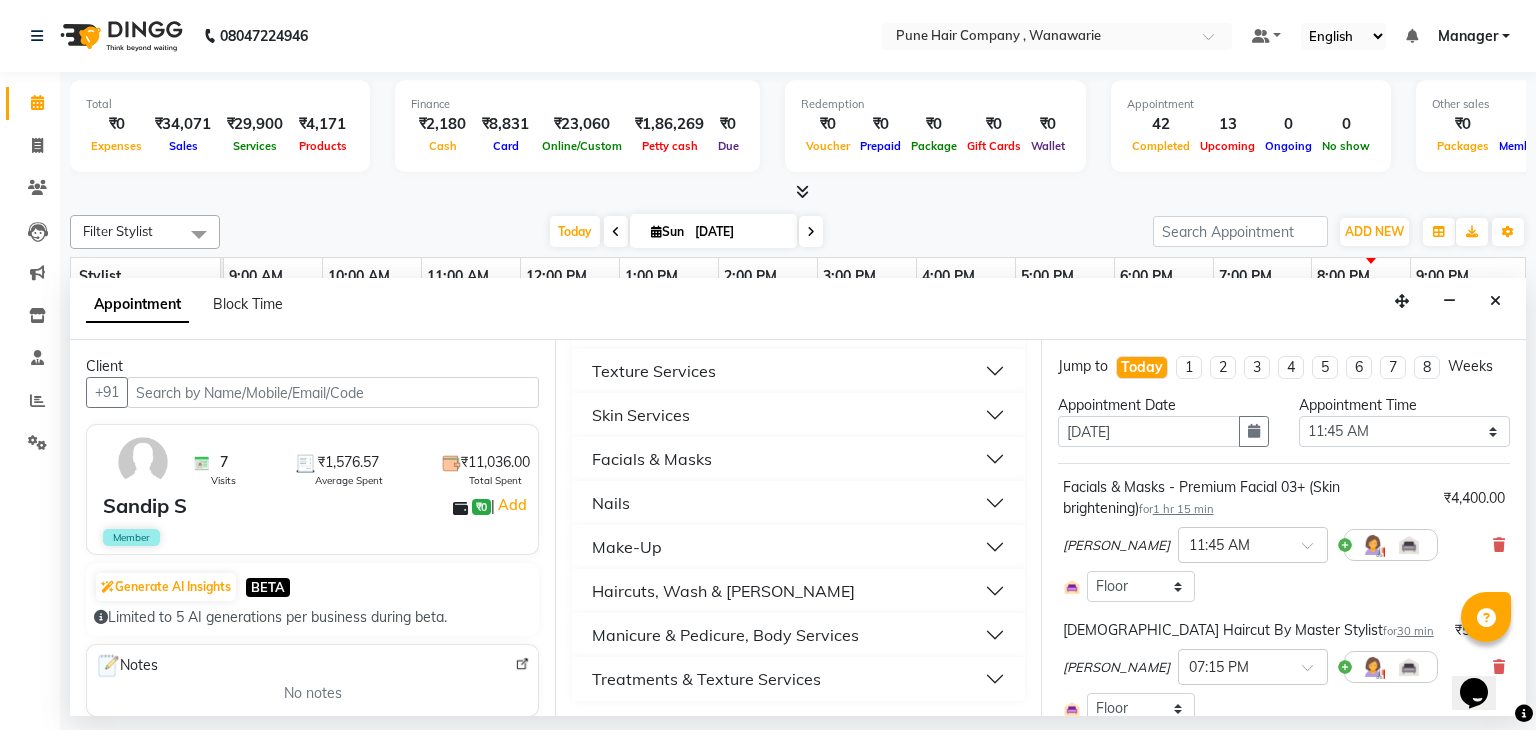 click on "Skin Services" at bounding box center (798, 415) 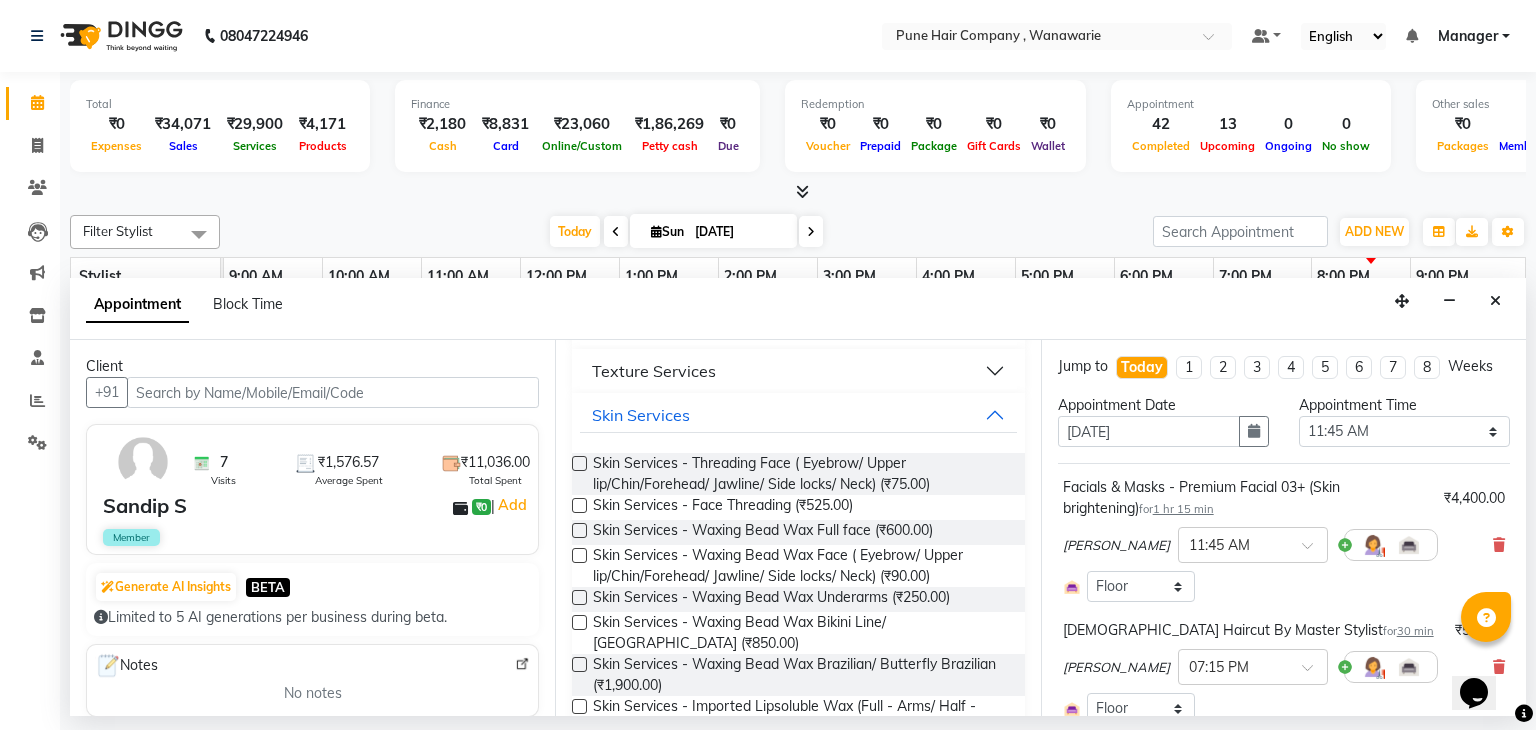 click at bounding box center [579, 555] 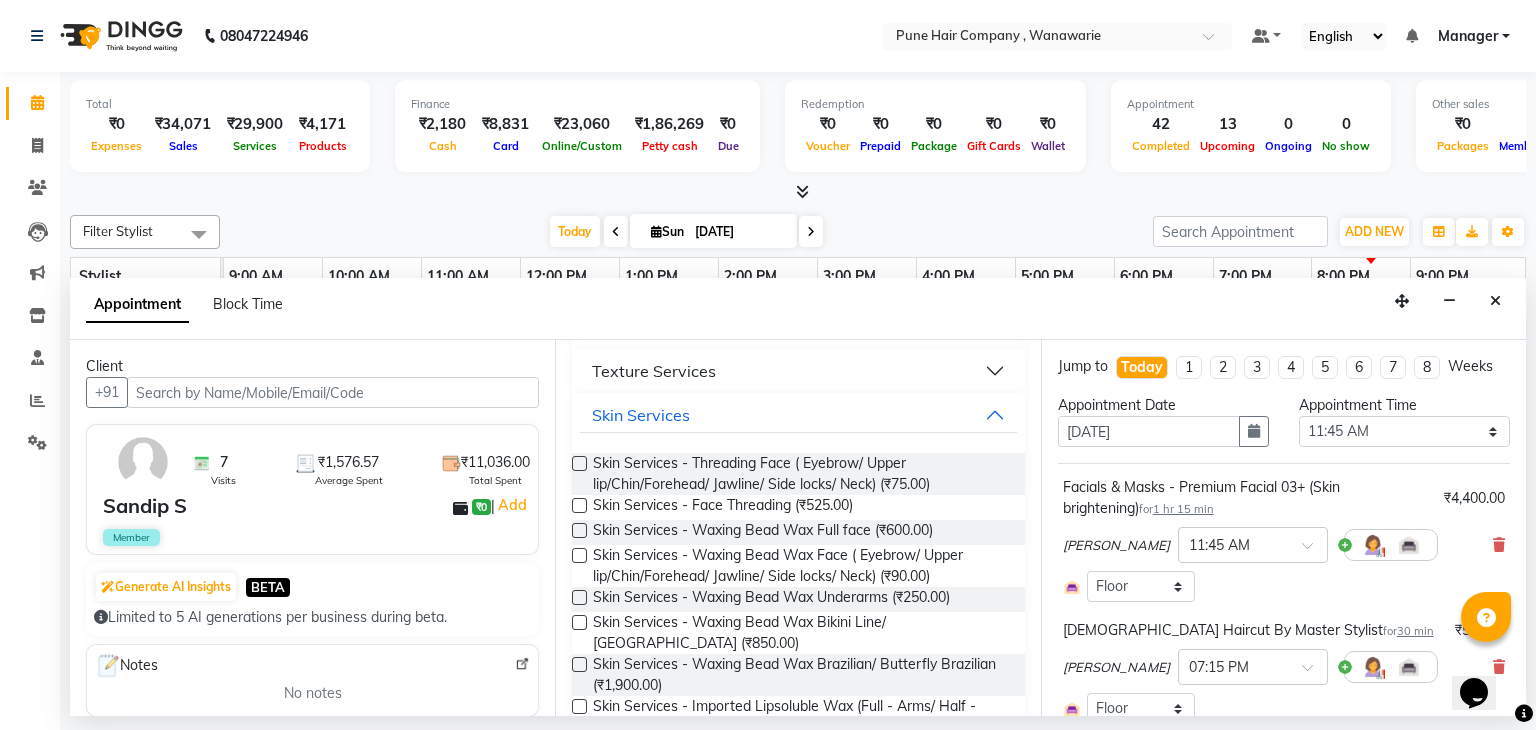 click at bounding box center (579, 555) 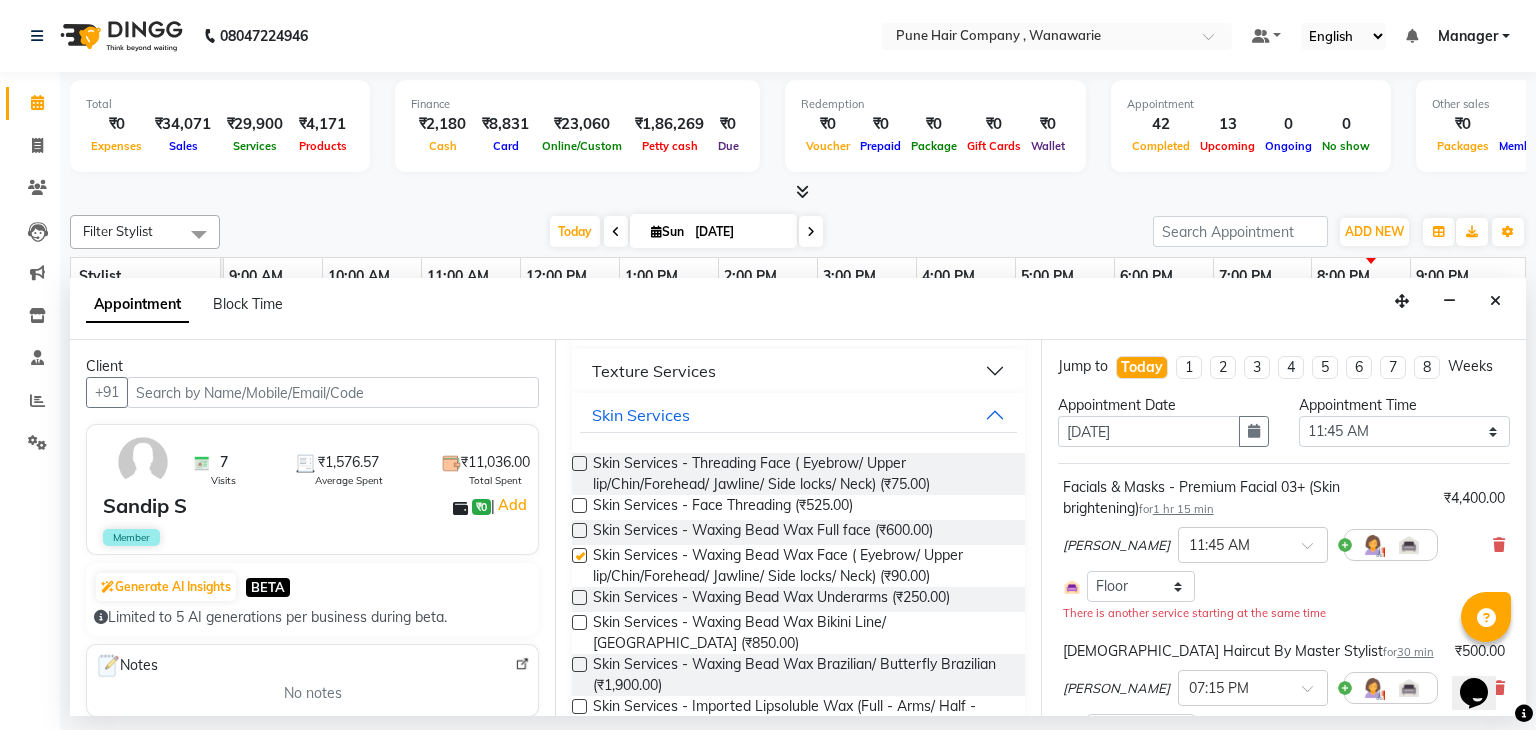 checkbox on "false" 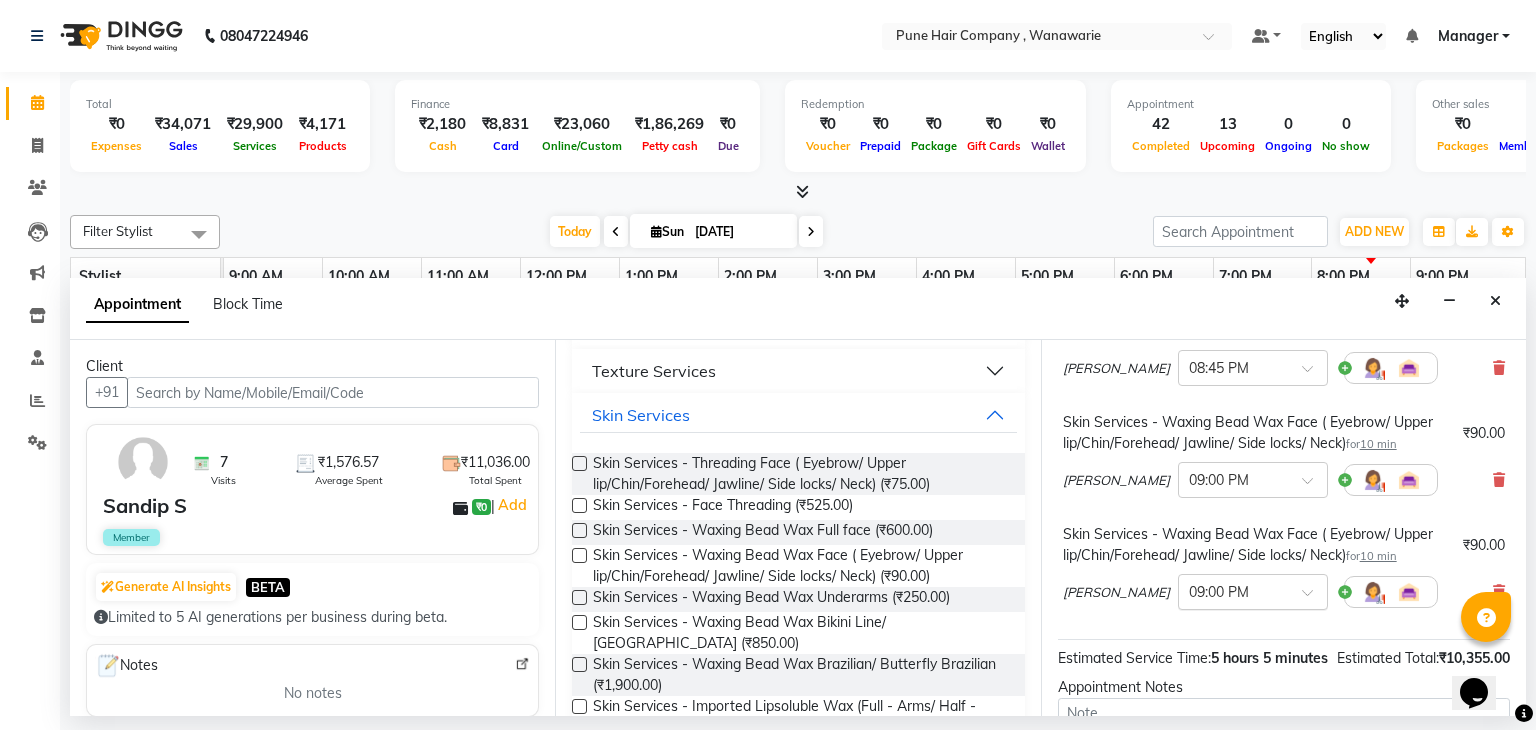 scroll, scrollTop: 1704, scrollLeft: 0, axis: vertical 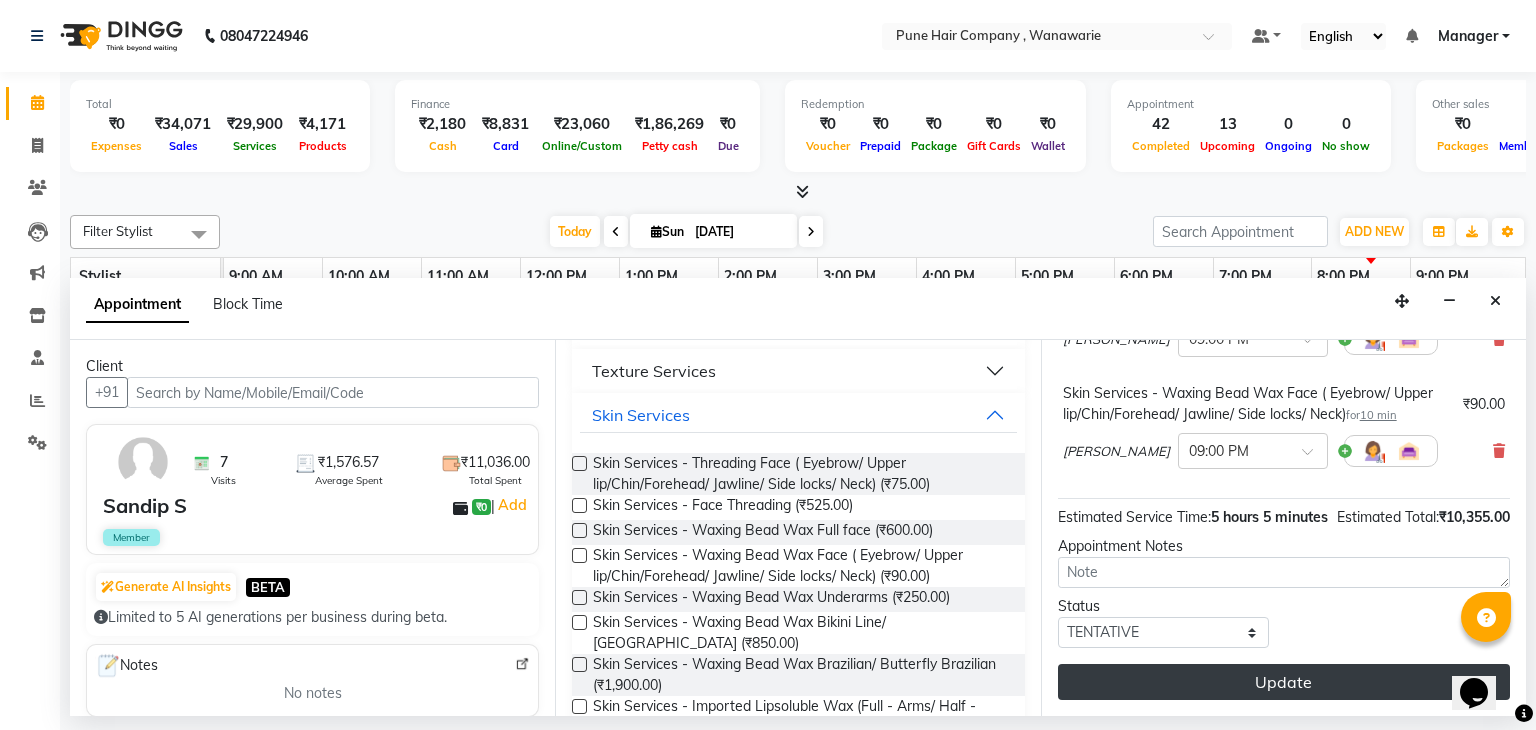 click on "Update" at bounding box center [1284, 682] 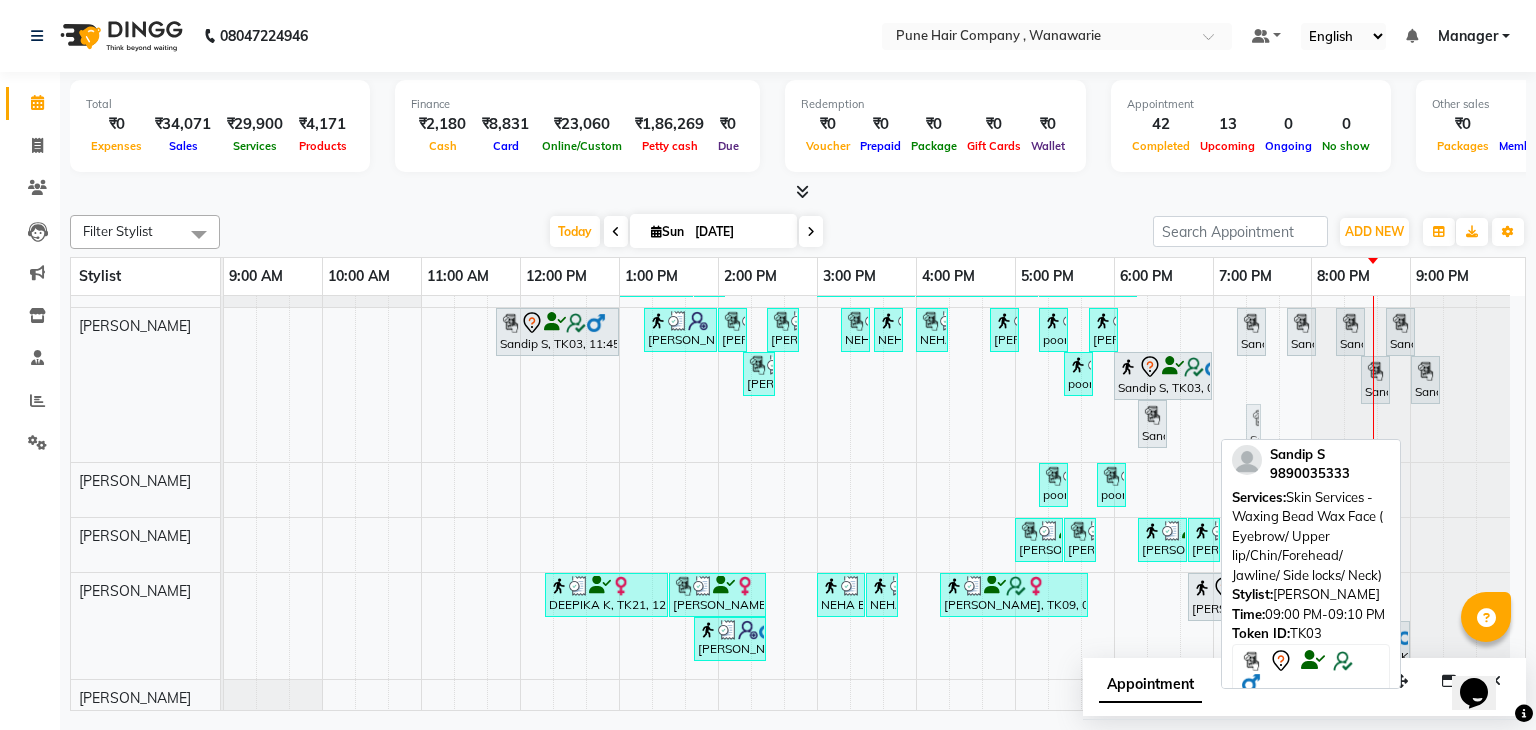 drag, startPoint x: 1422, startPoint y: 422, endPoint x: 1252, endPoint y: 399, distance: 171.54883 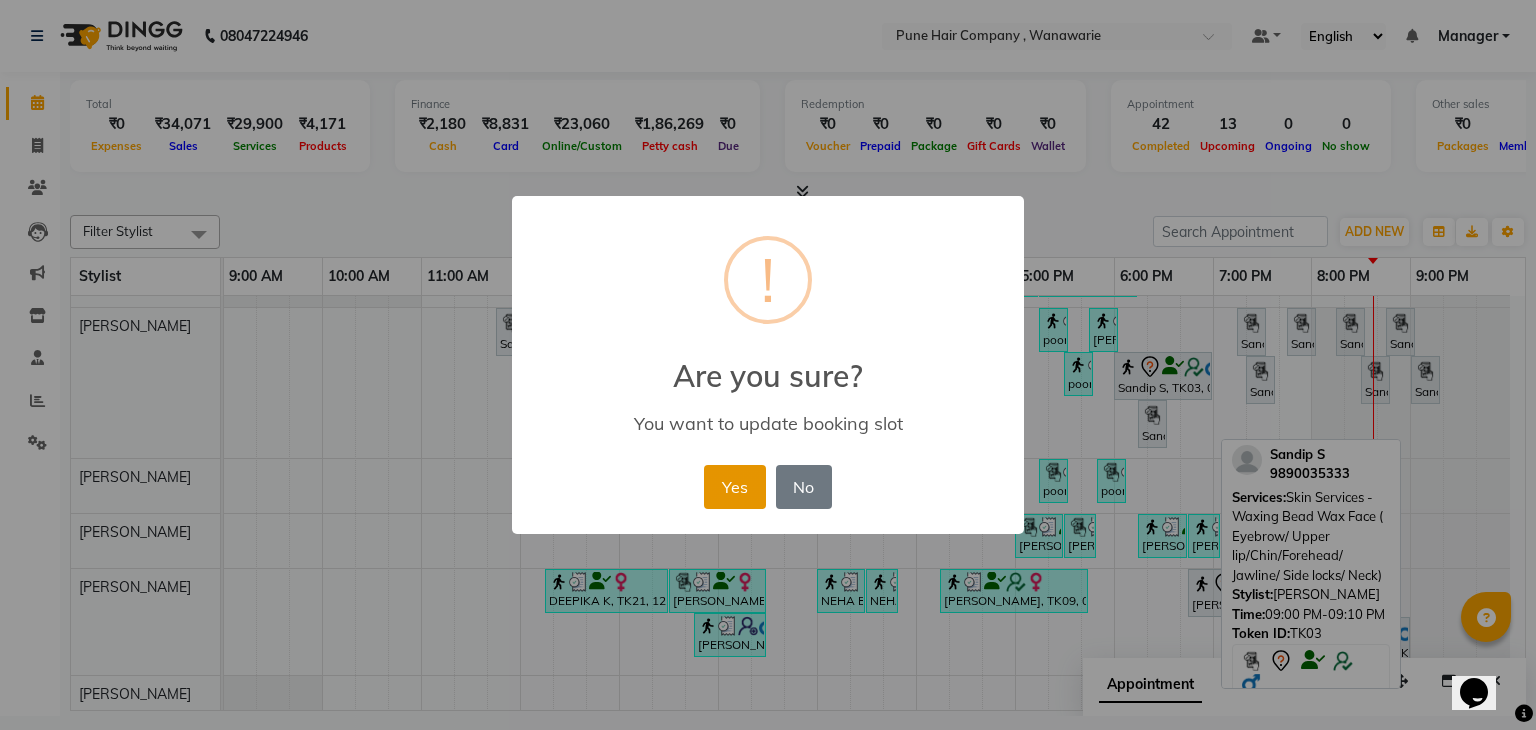 click on "Yes" at bounding box center [734, 487] 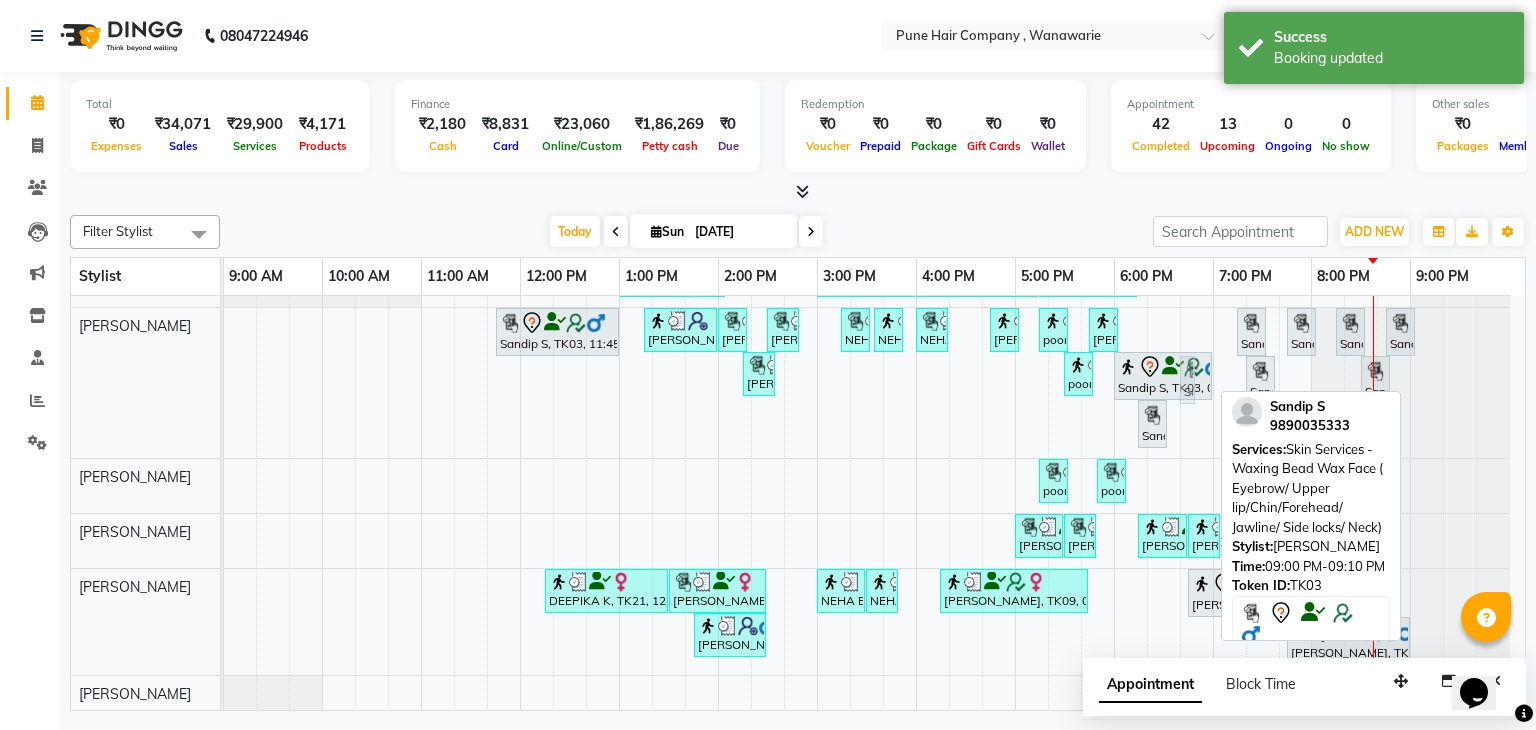 drag, startPoint x: 1425, startPoint y: 372, endPoint x: 1204, endPoint y: 441, distance: 231.52106 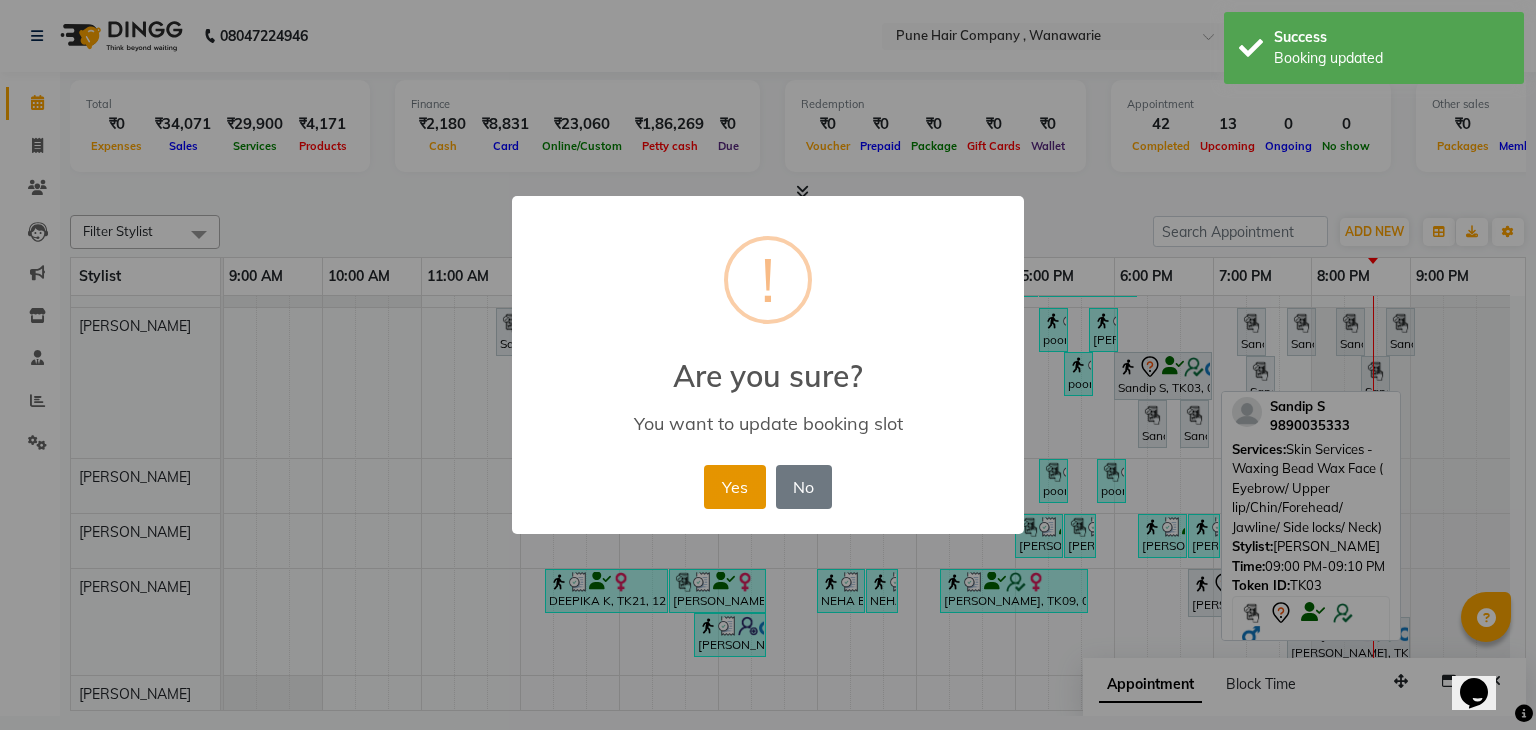 click on "Yes" at bounding box center [734, 487] 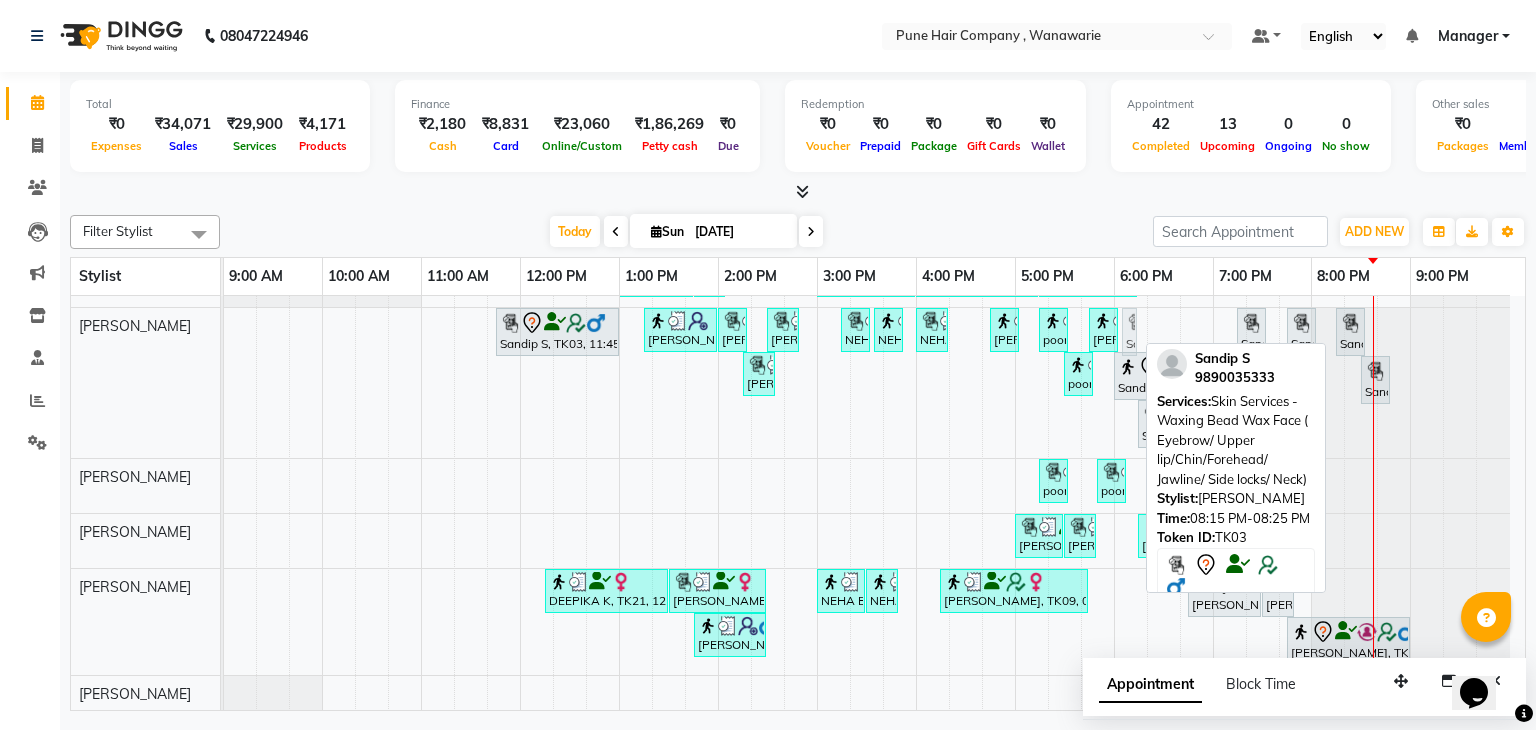 drag, startPoint x: 1396, startPoint y: 334, endPoint x: 1136, endPoint y: 377, distance: 263.53177 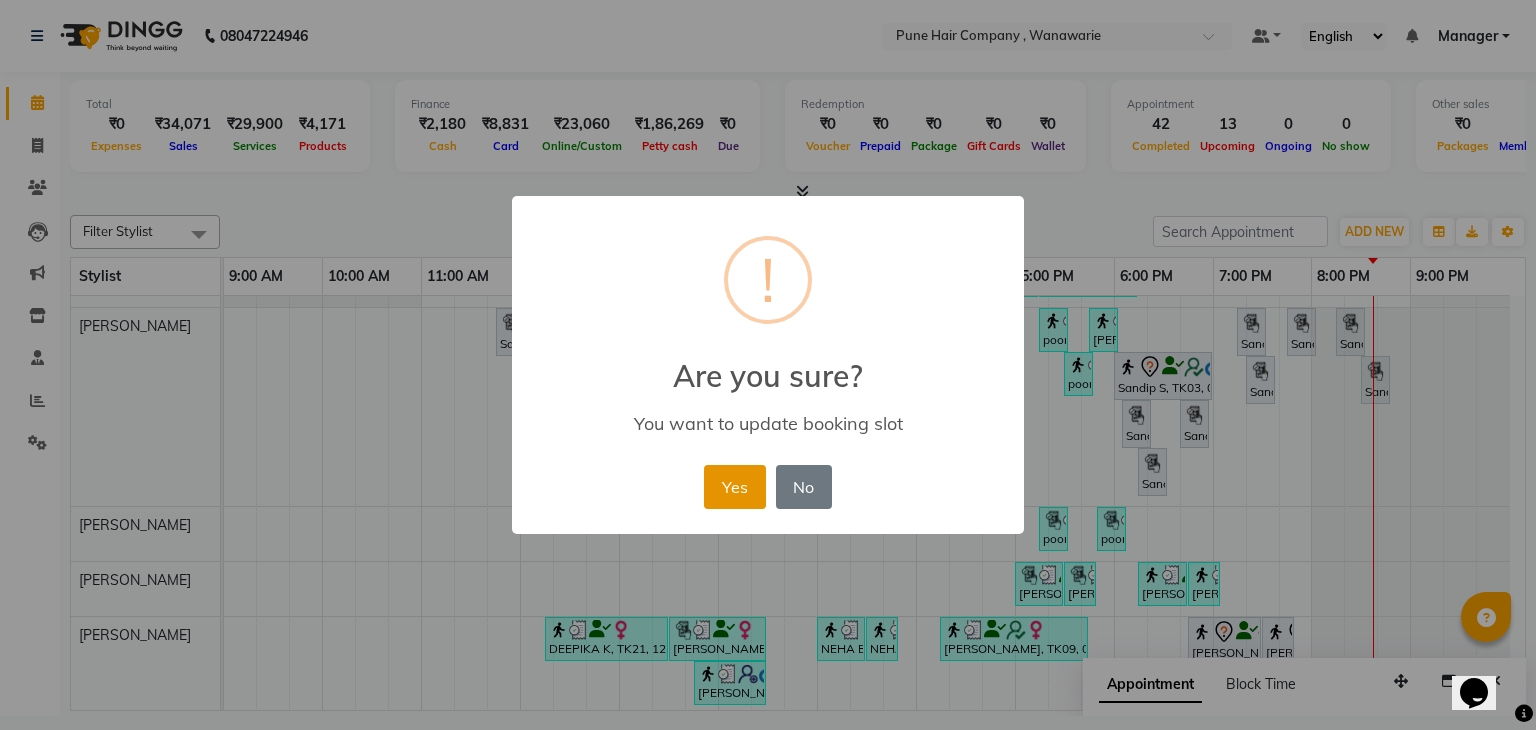 click on "Yes" at bounding box center [734, 487] 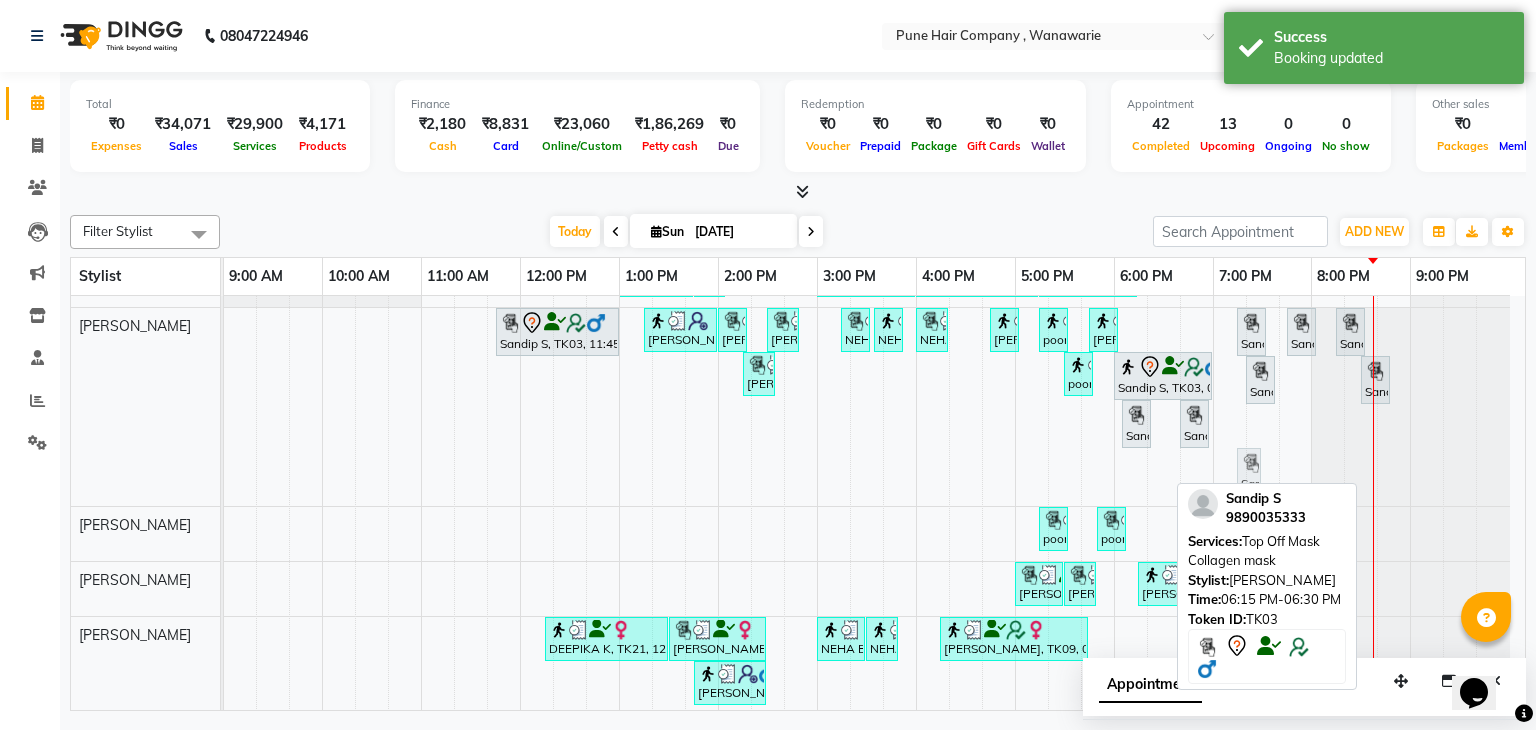 drag, startPoint x: 1157, startPoint y: 475, endPoint x: 1248, endPoint y: 453, distance: 93.62158 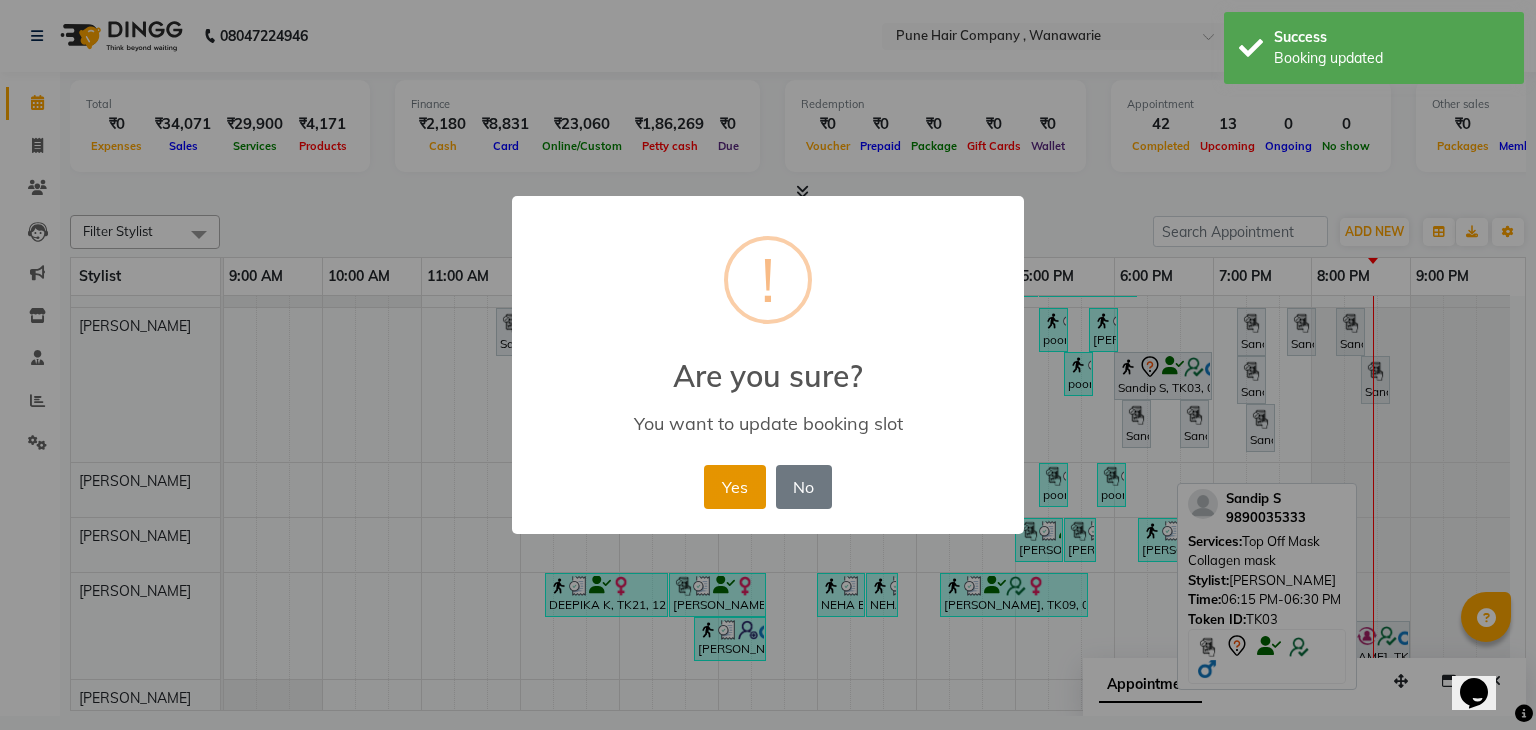 click on "Yes" at bounding box center (734, 487) 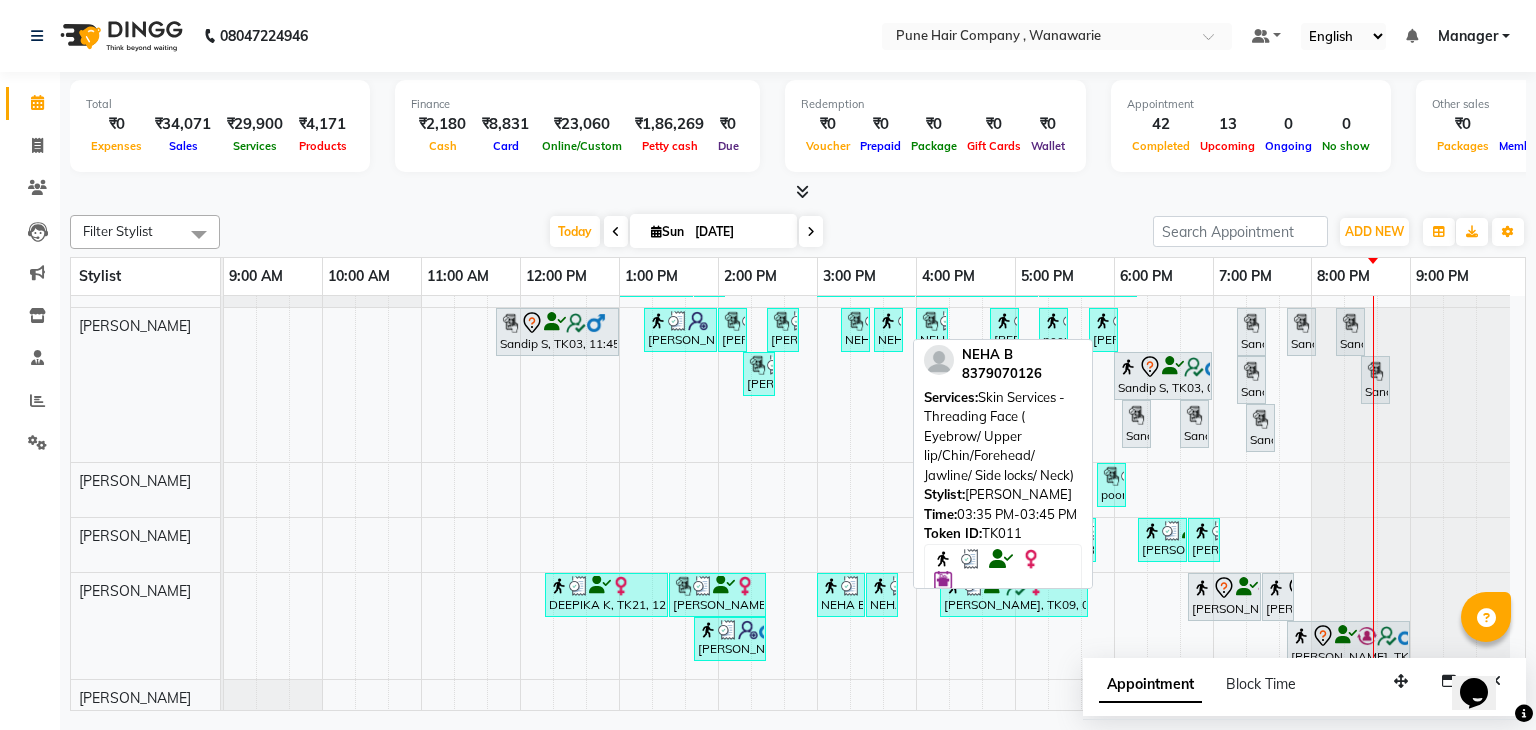 scroll, scrollTop: 44, scrollLeft: 0, axis: vertical 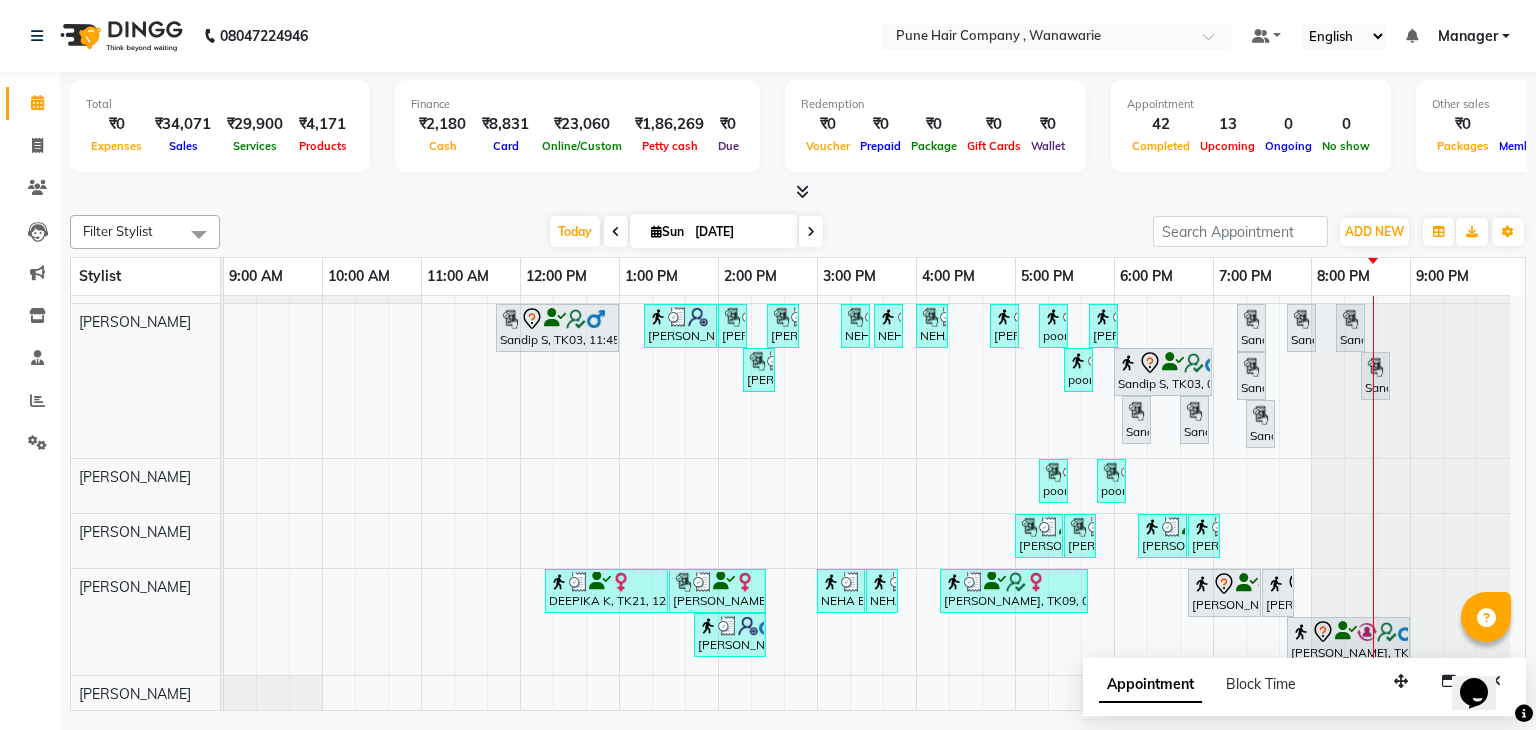 click on "Filter Stylist Select All Faisal shaikh Kanchan Gajare  Kasturi bhandari Manoj Zambre Prasad wagh Ranjeet Solanki Shriram Raut Today  Sun 13-07-2025 Toggle Dropdown Add Appointment Add Invoice Add Expense Add Attendance Add Client Add Transaction Toggle Dropdown Add Appointment Add Invoice Add Expense Add Attendance Add Client ADD NEW Toggle Dropdown Add Appointment Add Invoice Add Expense Add Attendance Add Client Add Transaction Filter Stylist Select All Faisal shaikh Kanchan Gajare  Kasturi bhandari Manoj Zambre Prasad wagh Ranjeet Solanki Shriram Raut Group By  Staff View   Room View  View as Vertical  Vertical - Week View  Horizontal  Horizontal - Week View  List  Toggle Dropdown Calendar Settings Manage Tags   Arrange Stylists   Reset Stylists  Full Screen Appointment Form Zoom 75% Stylist 9:00 AM 10:00 AM 11:00 AM 12:00 PM 1:00 PM 2:00 PM 3:00 PM 4:00 PM 5:00 PM 6:00 PM 7:00 PM 8:00 PM 9:00 PM Shriram Raut Faisal shaikh Kasturi bhandari Ranjeet Solanki Prasad wagh Manoj Zambre Kanchan Gajare" 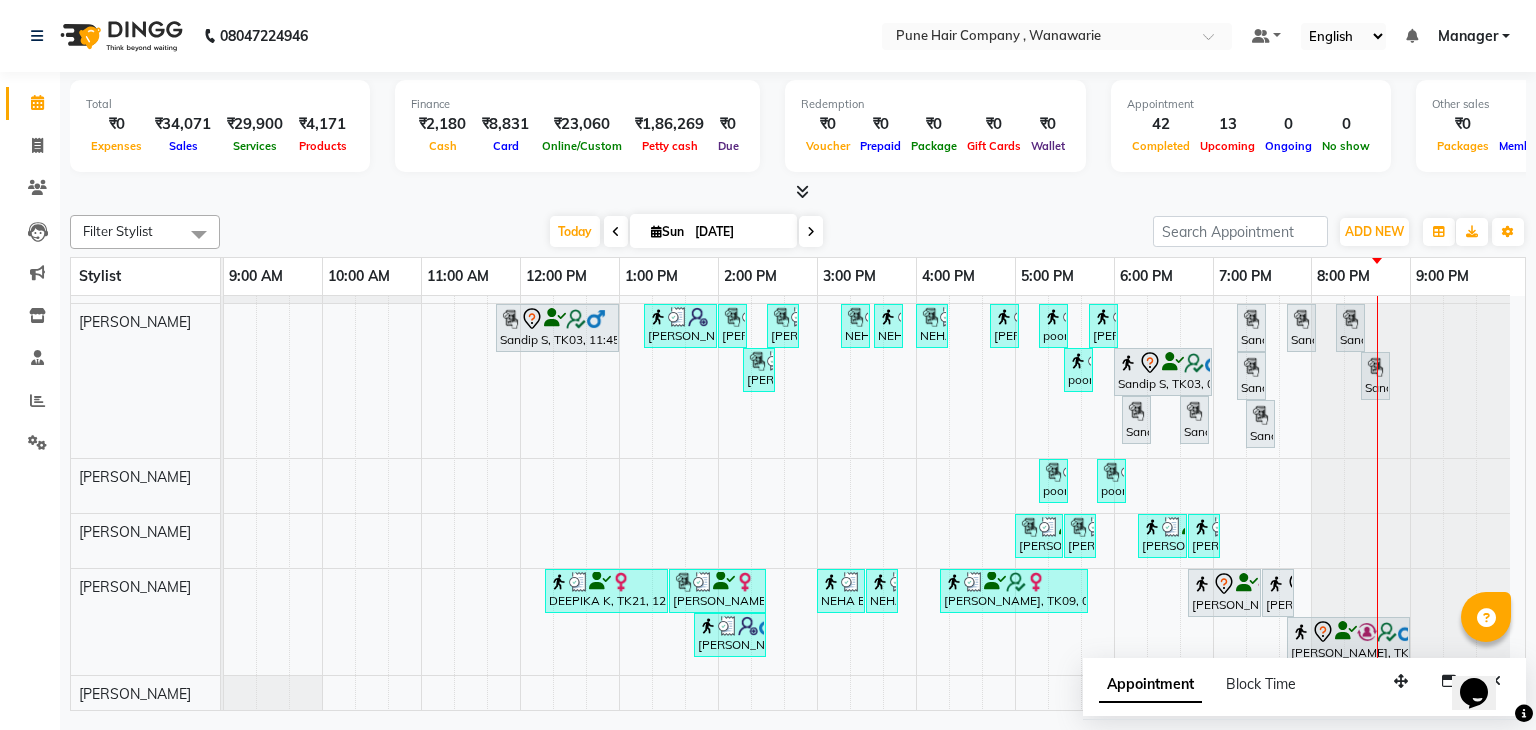 scroll, scrollTop: 29, scrollLeft: 0, axis: vertical 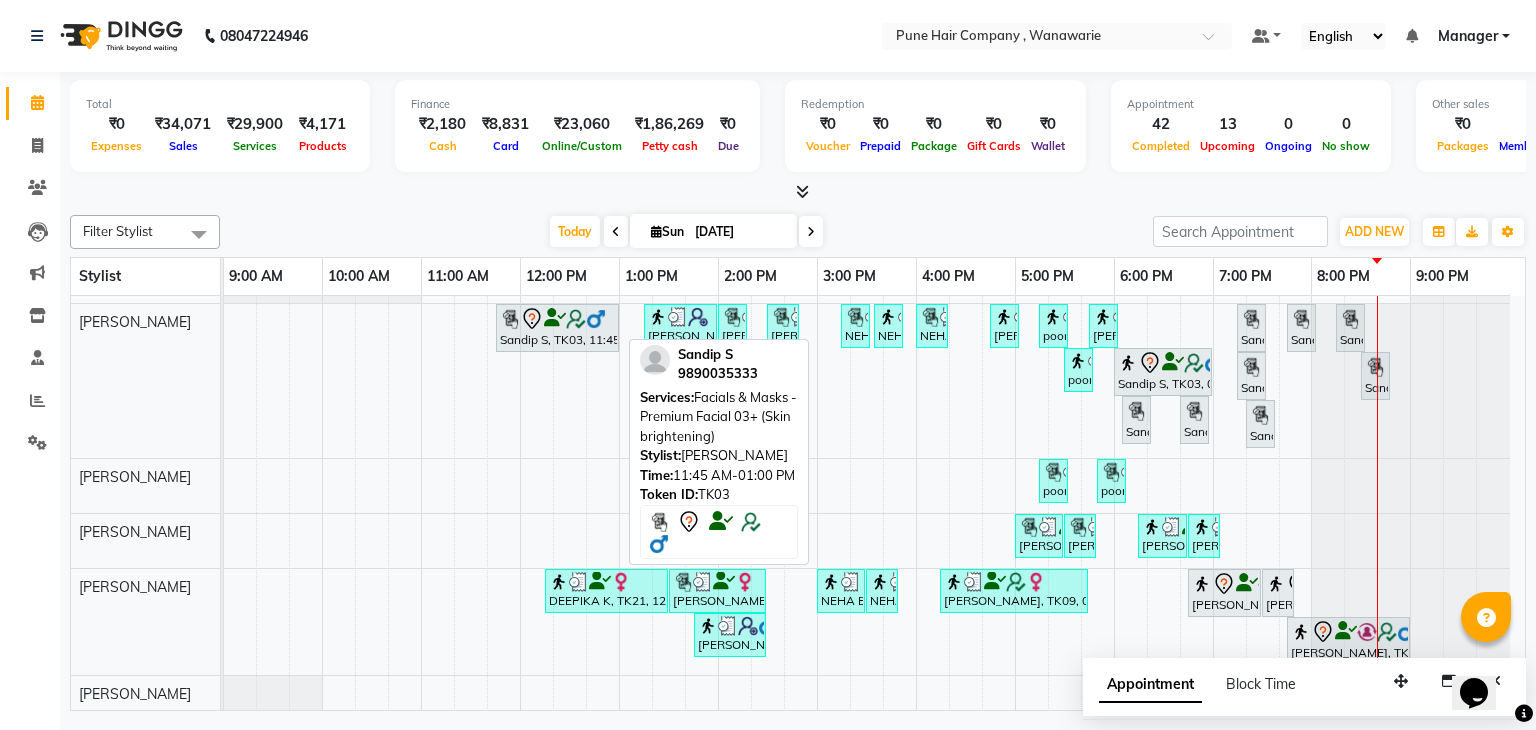 click on "Sandip S, TK03, 11:45 AM-01:00 PM, Facials & Masks - Premium Facial 03+ (Skin brightening)" at bounding box center (557, 328) 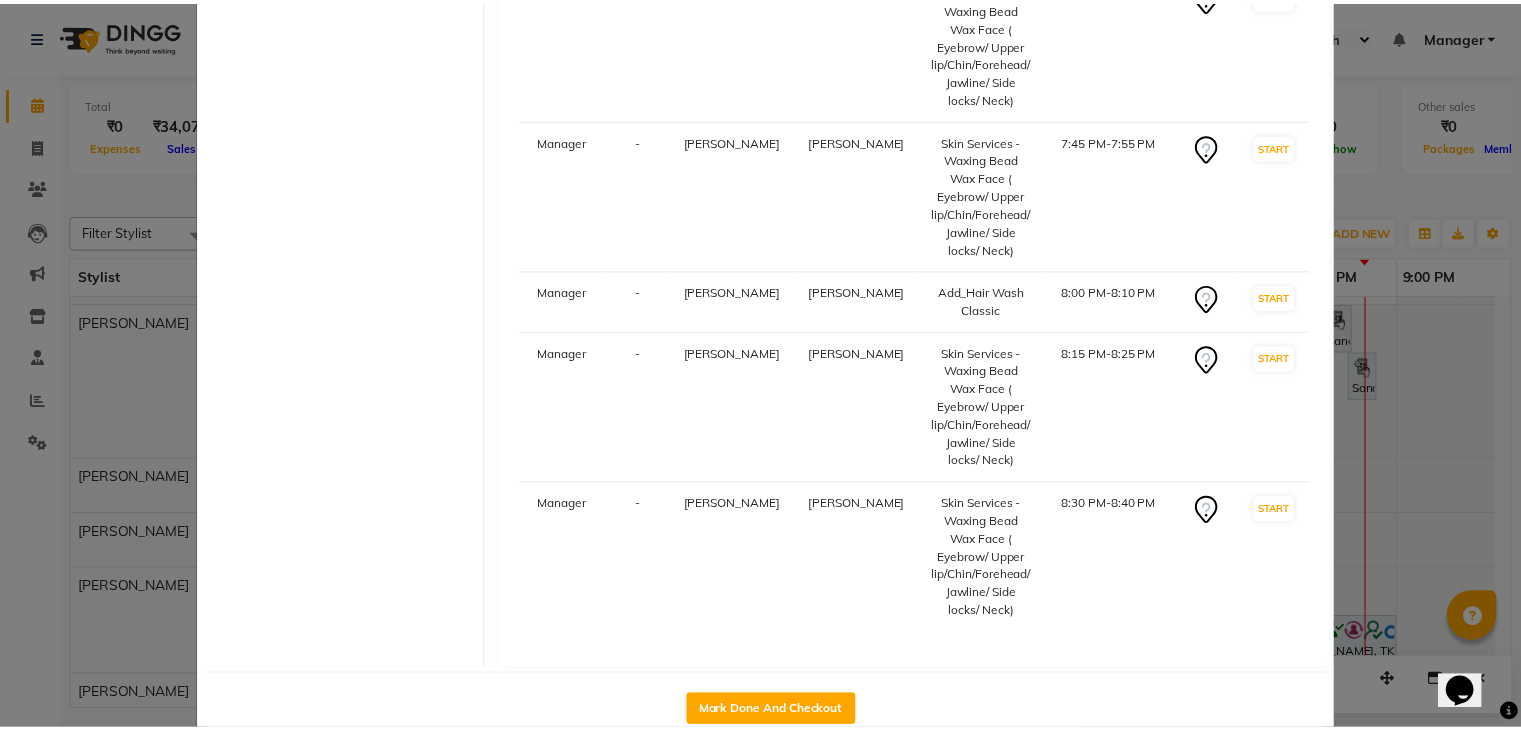 scroll, scrollTop: 1092, scrollLeft: 0, axis: vertical 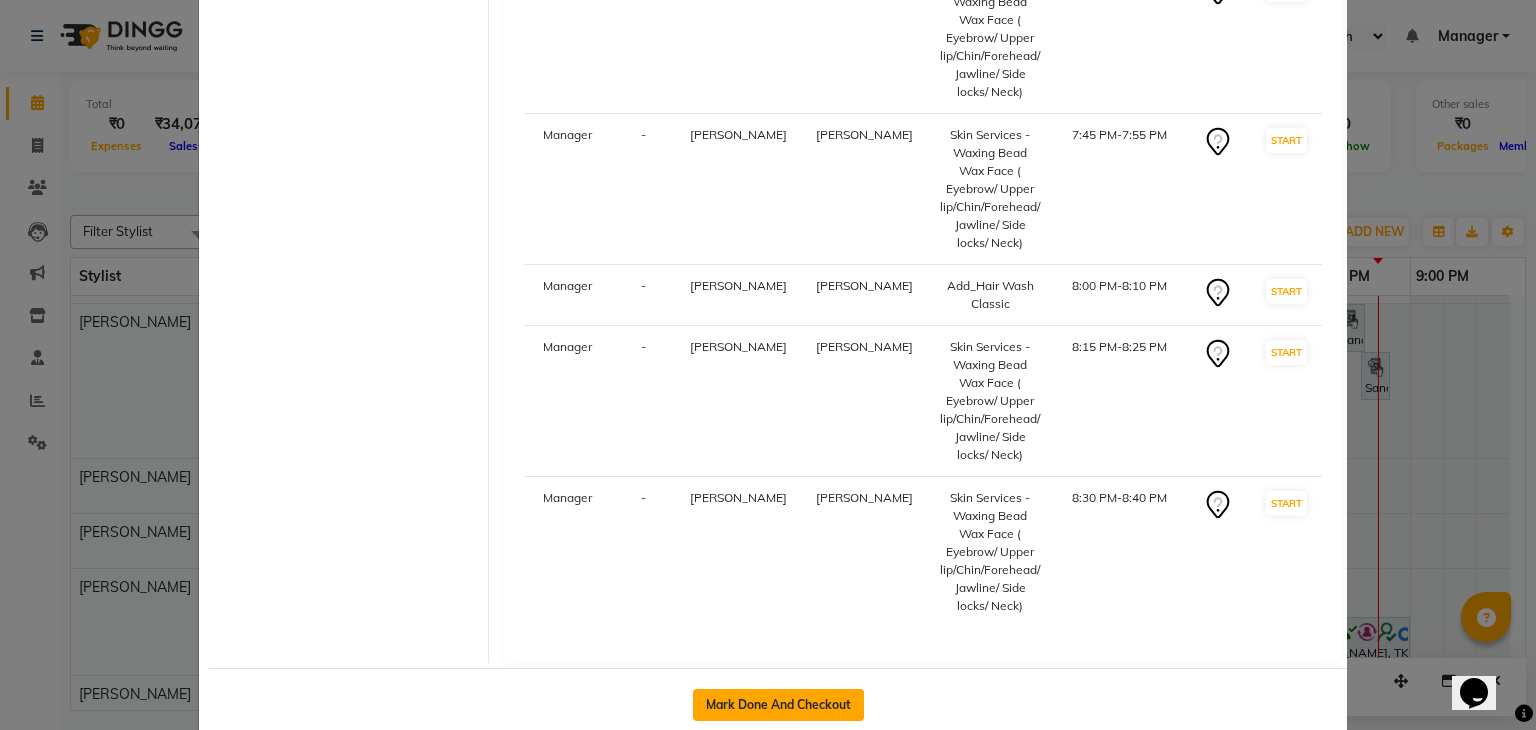 click on "Mark Done And Checkout" 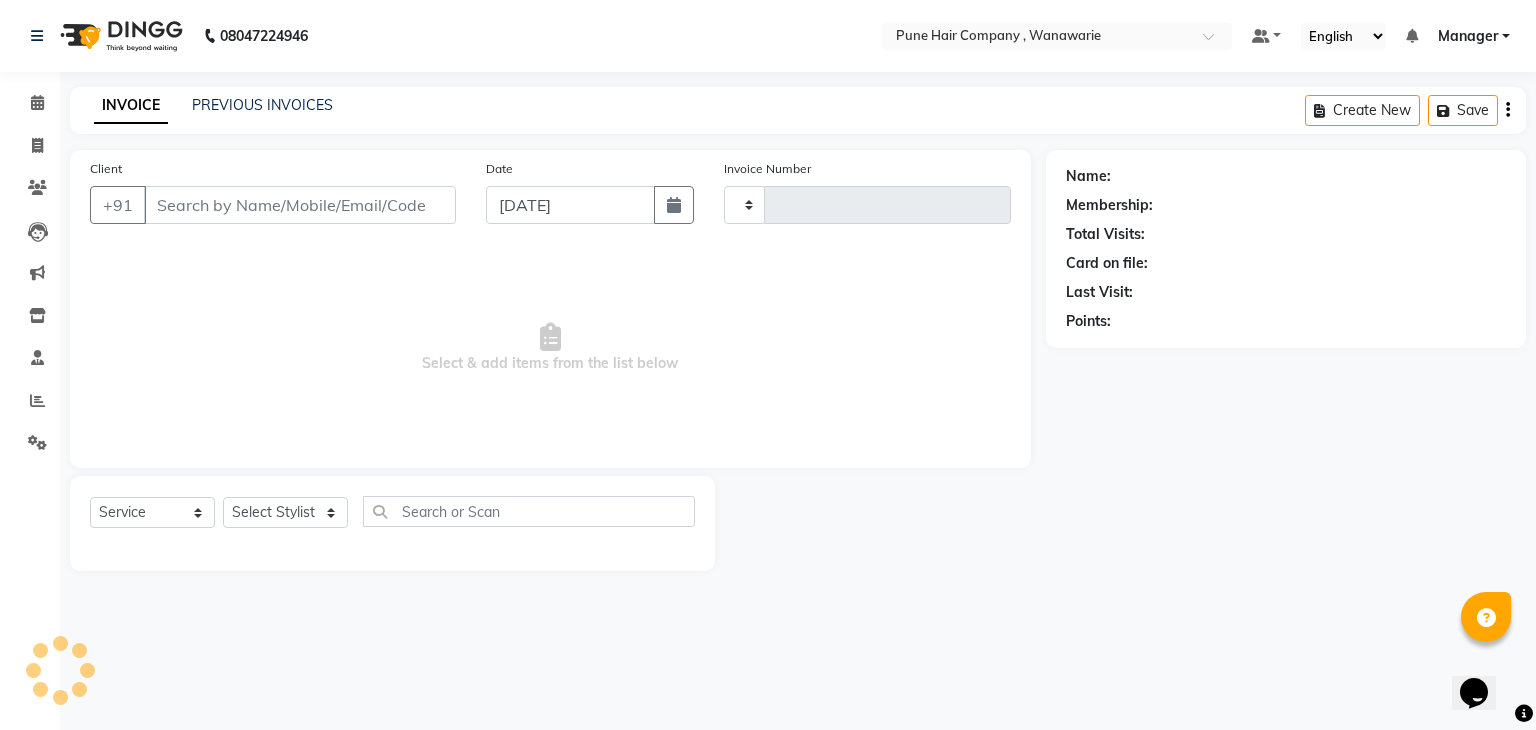 type on "1133" 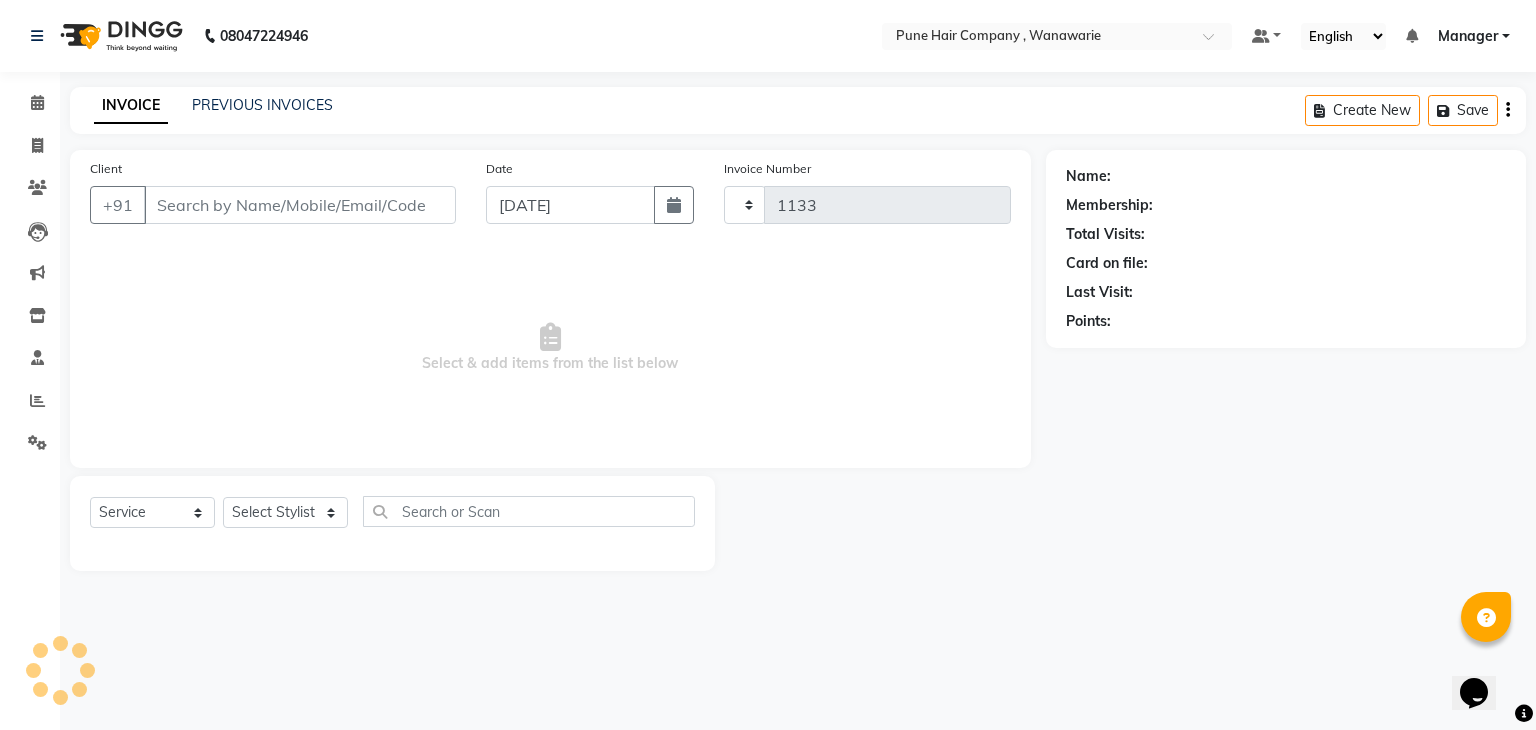 select on "8072" 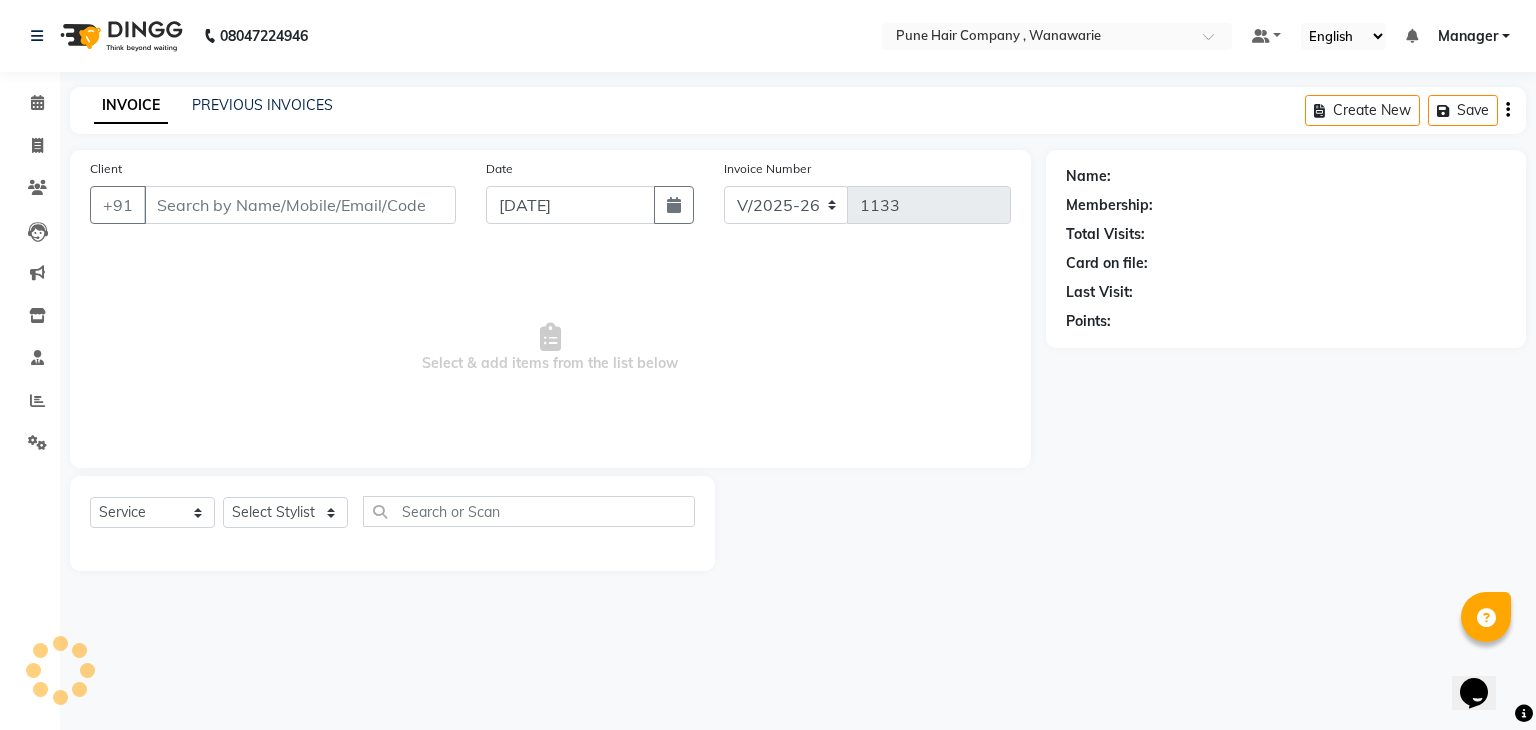 type on "9890035333" 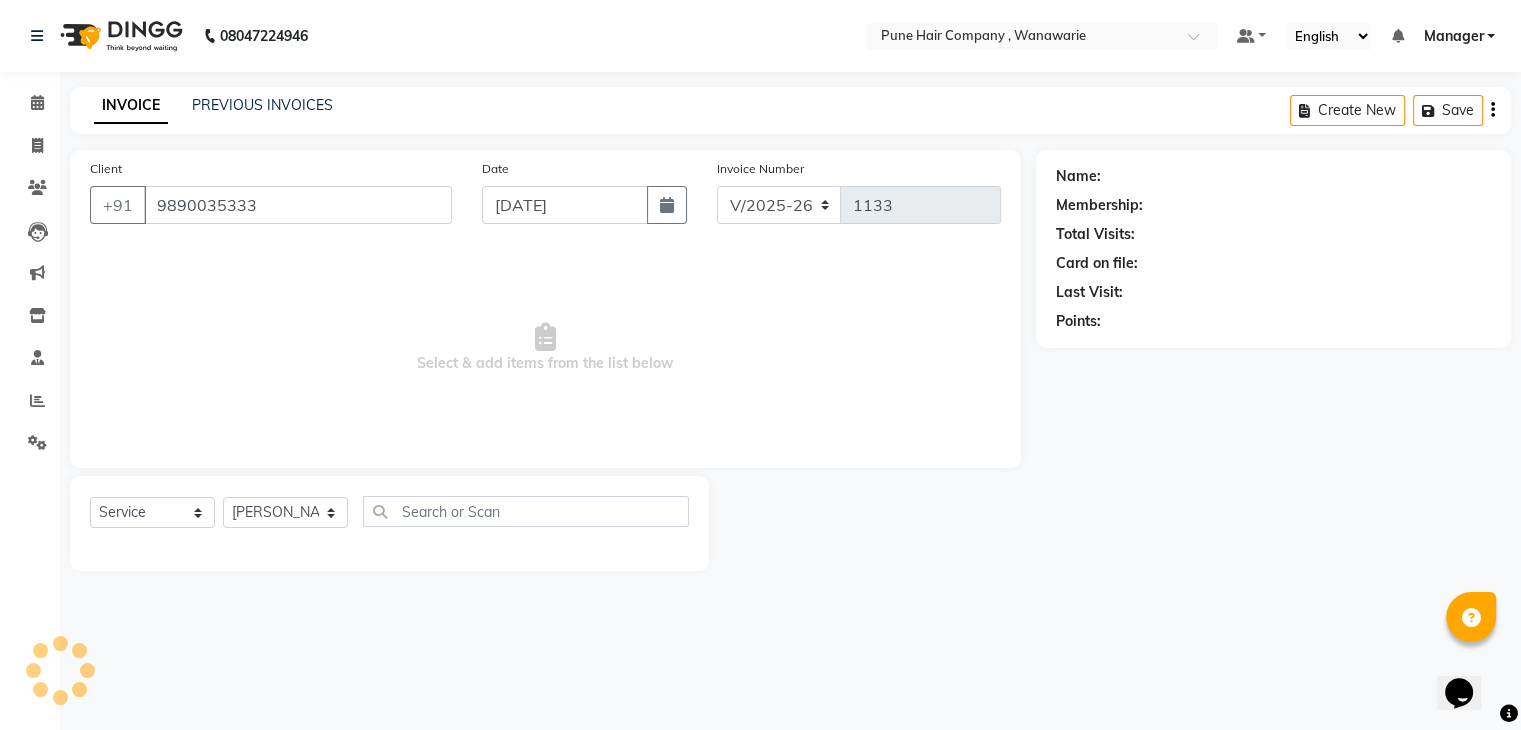 select on "1: Object" 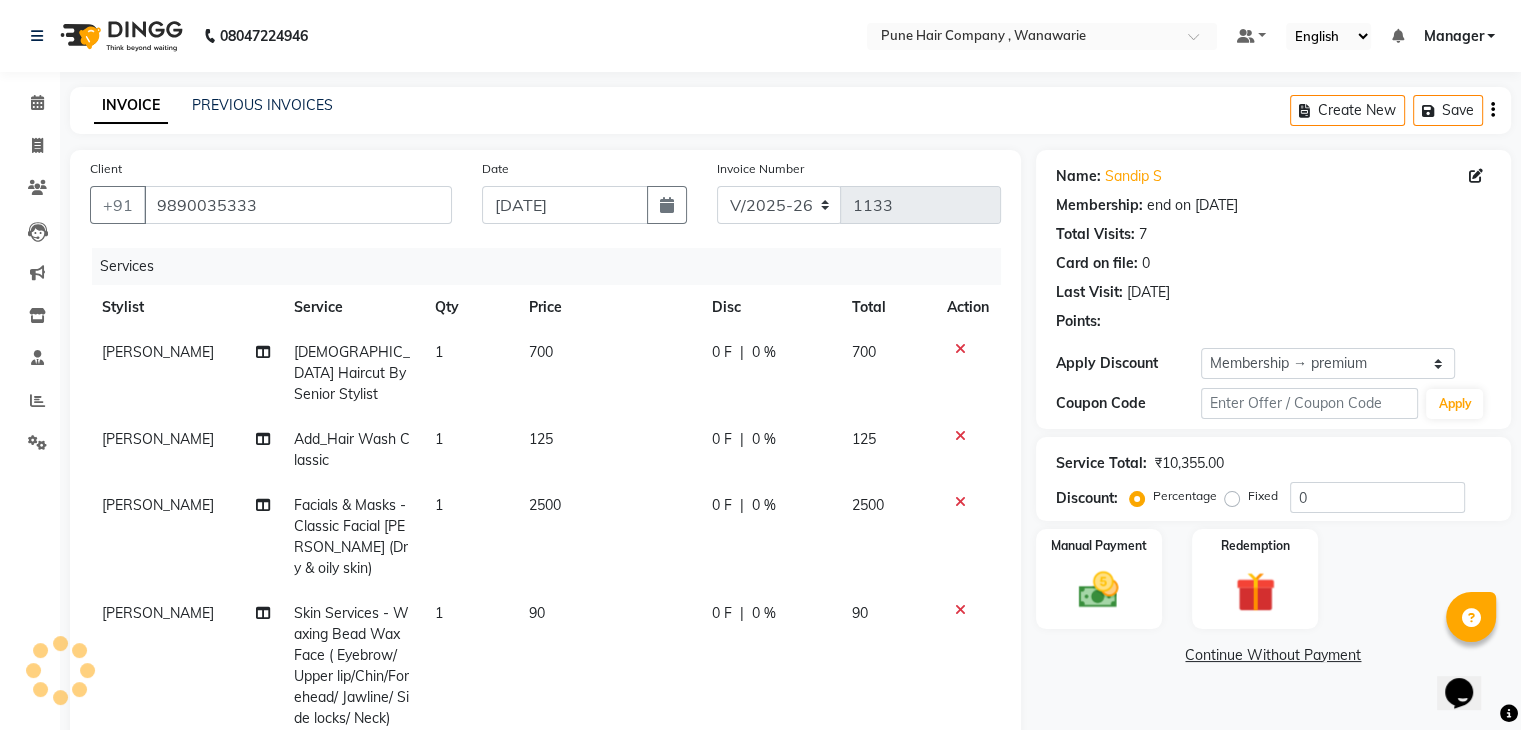 type on "20" 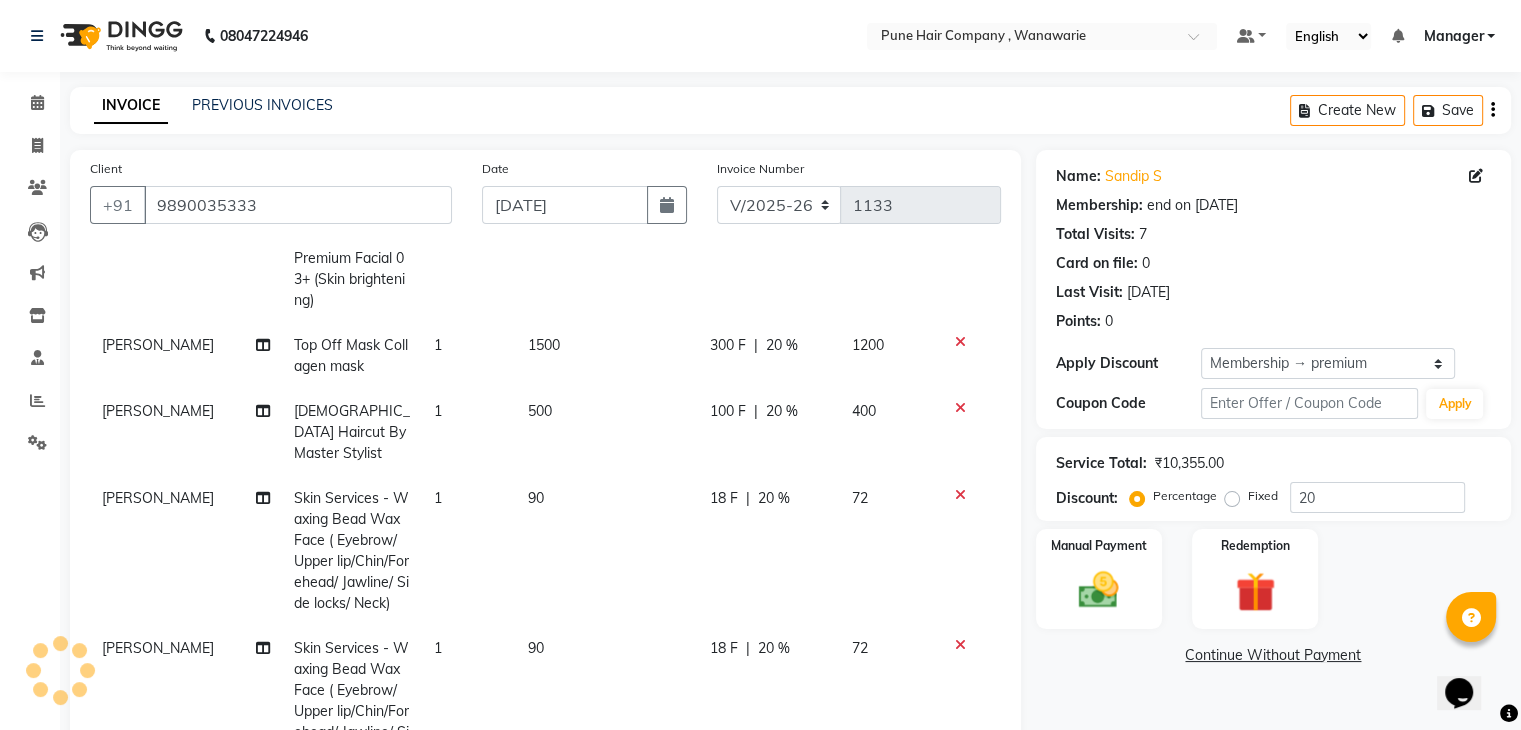 scroll, scrollTop: 1143, scrollLeft: 0, axis: vertical 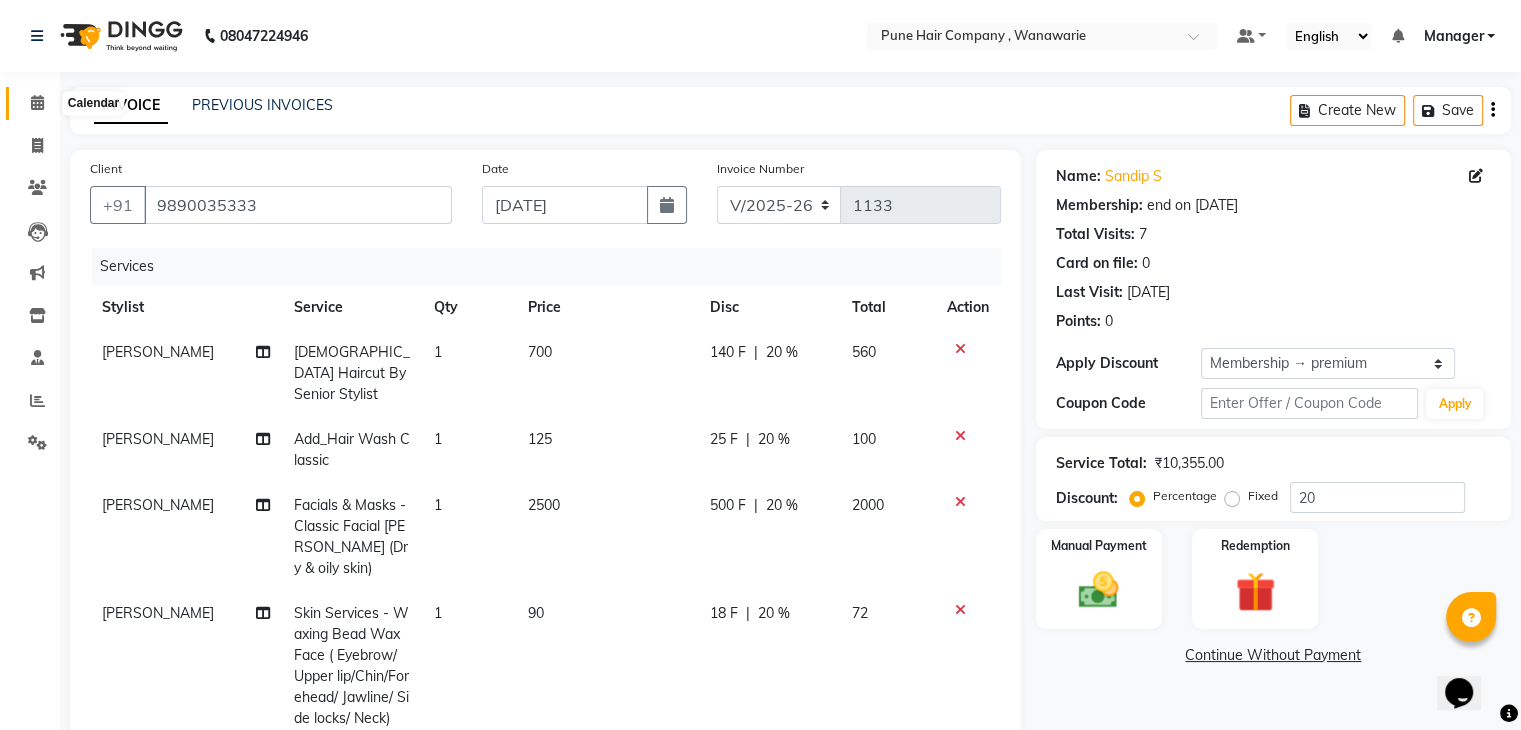 click 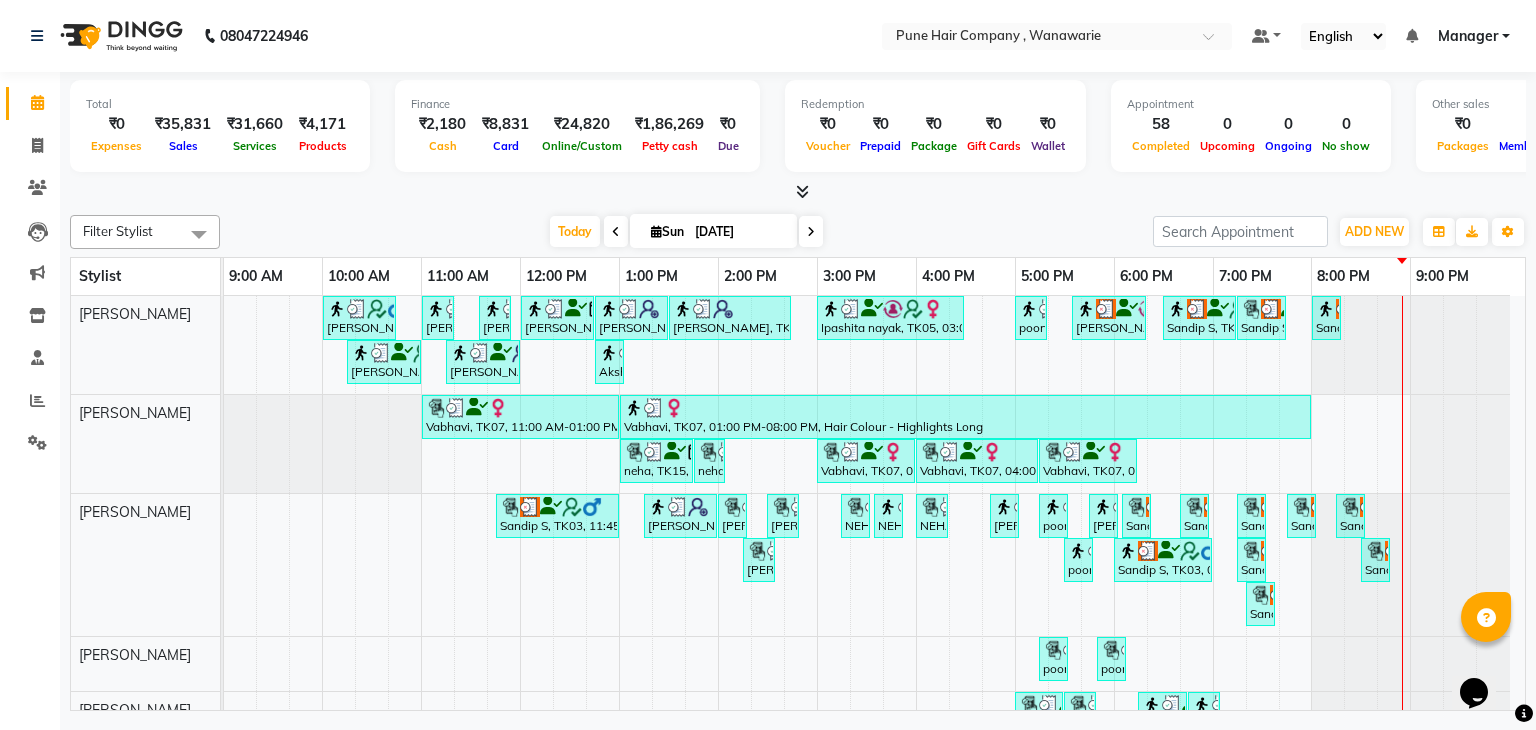 click at bounding box center [798, 192] 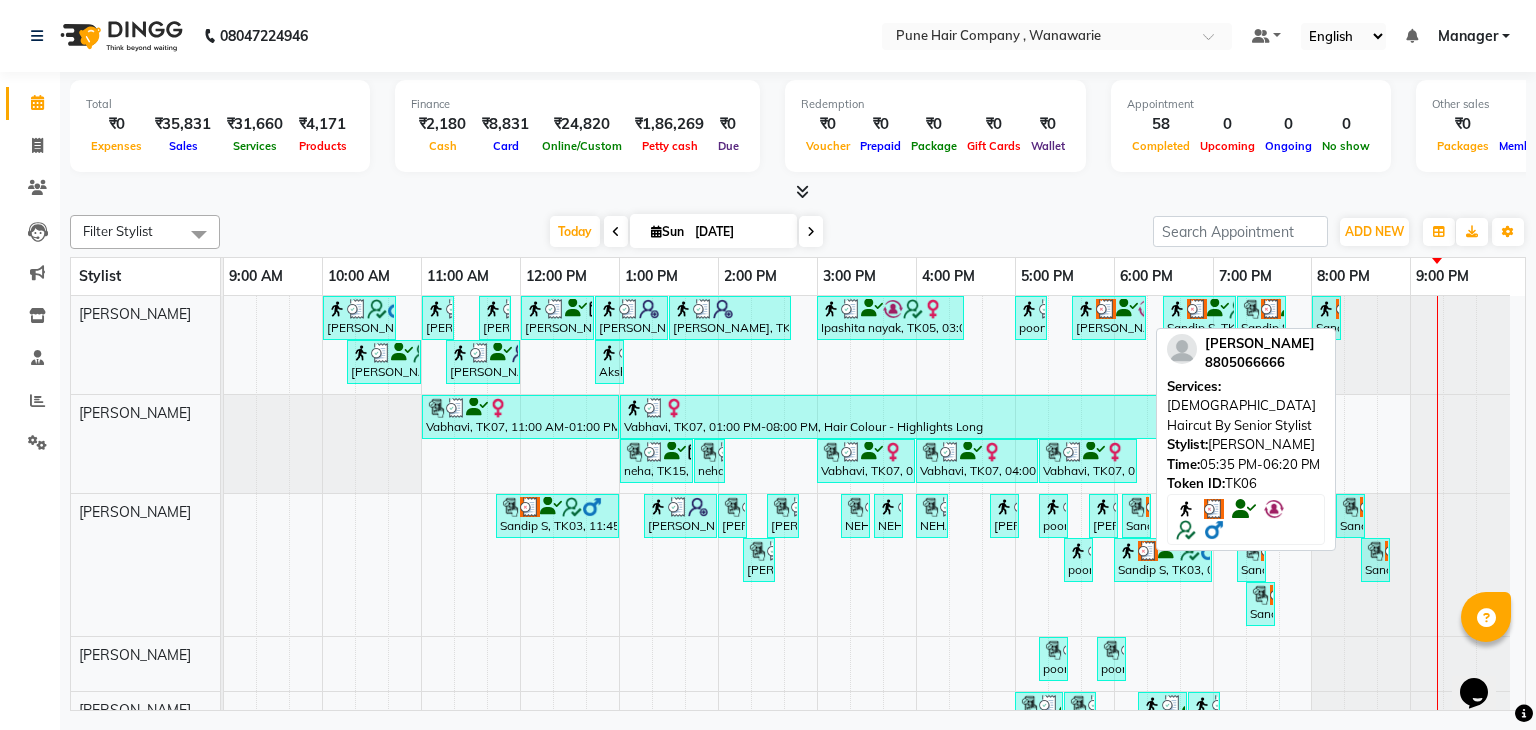 click on "[PERSON_NAME], TK06, 05:35 PM-06:20 PM, [DEMOGRAPHIC_DATA] Haircut By Senior Stylist" at bounding box center (1109, 318) 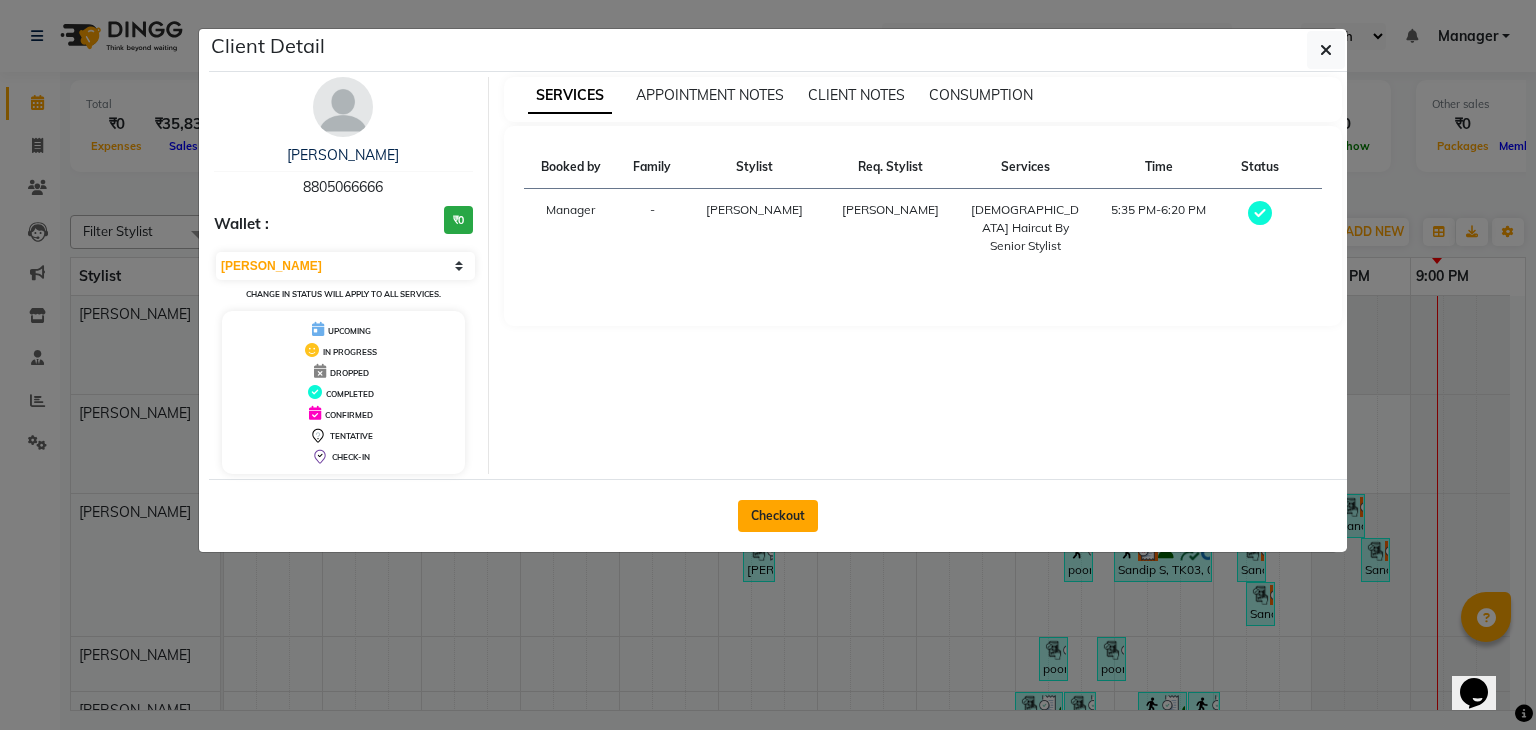 click on "Checkout" 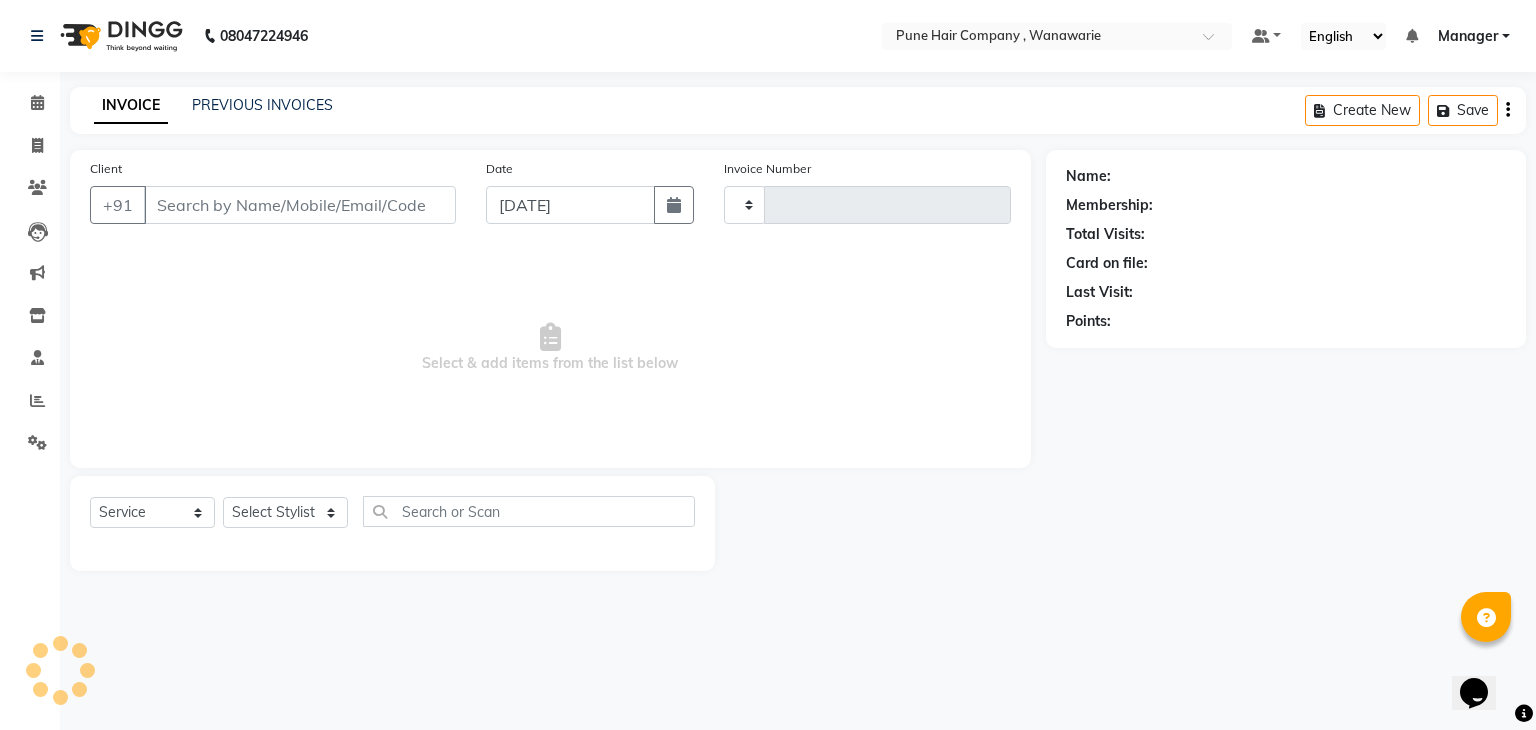 type on "1134" 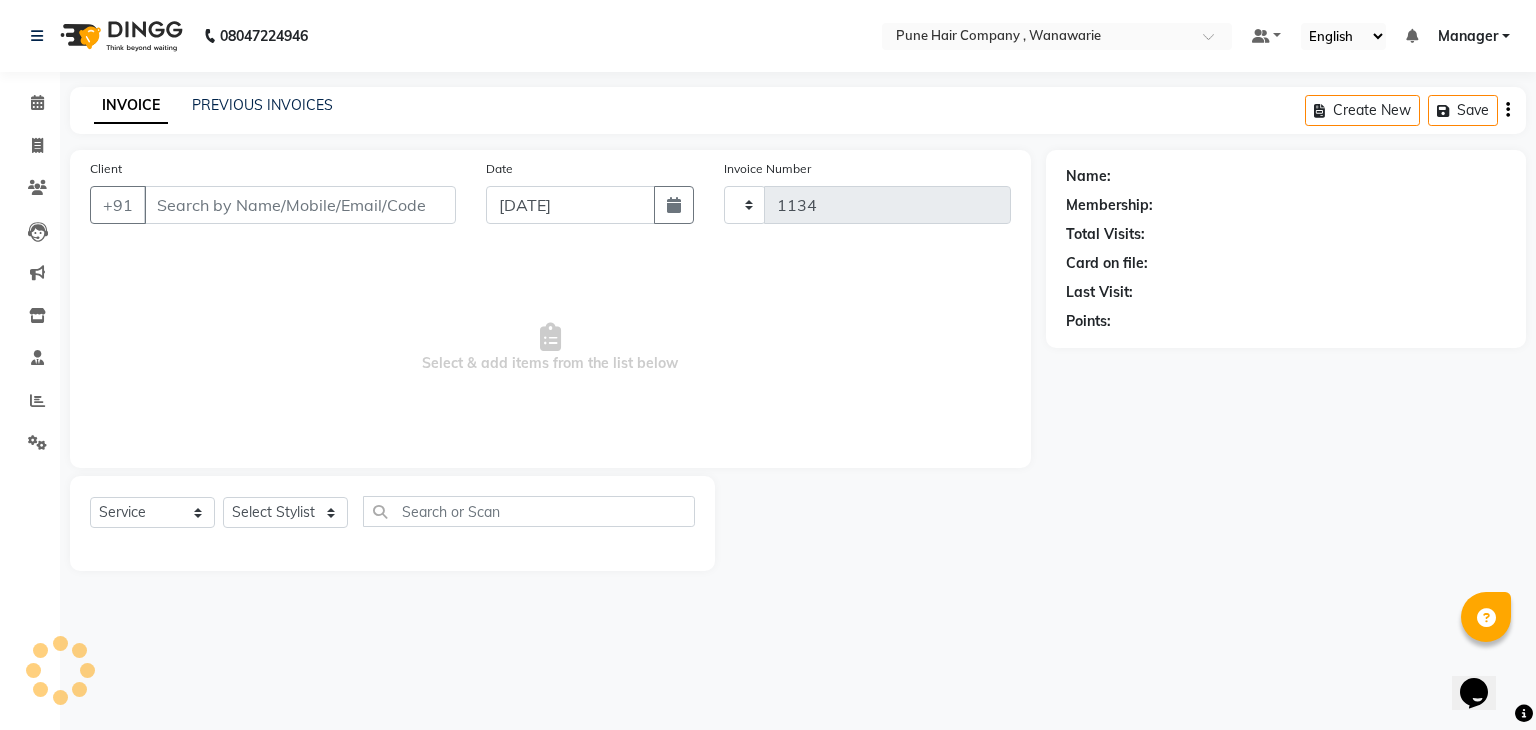select on "8072" 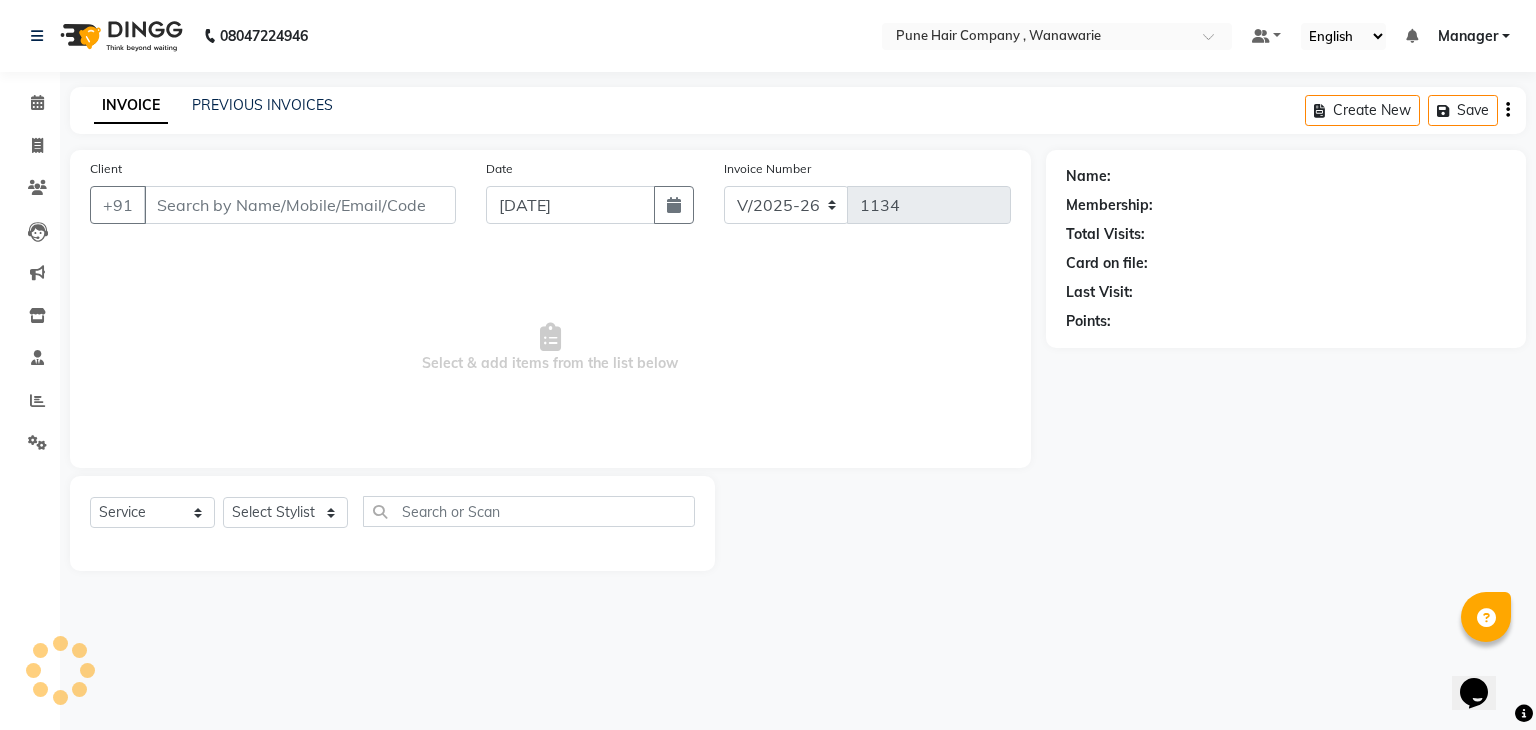 type on "8805066666" 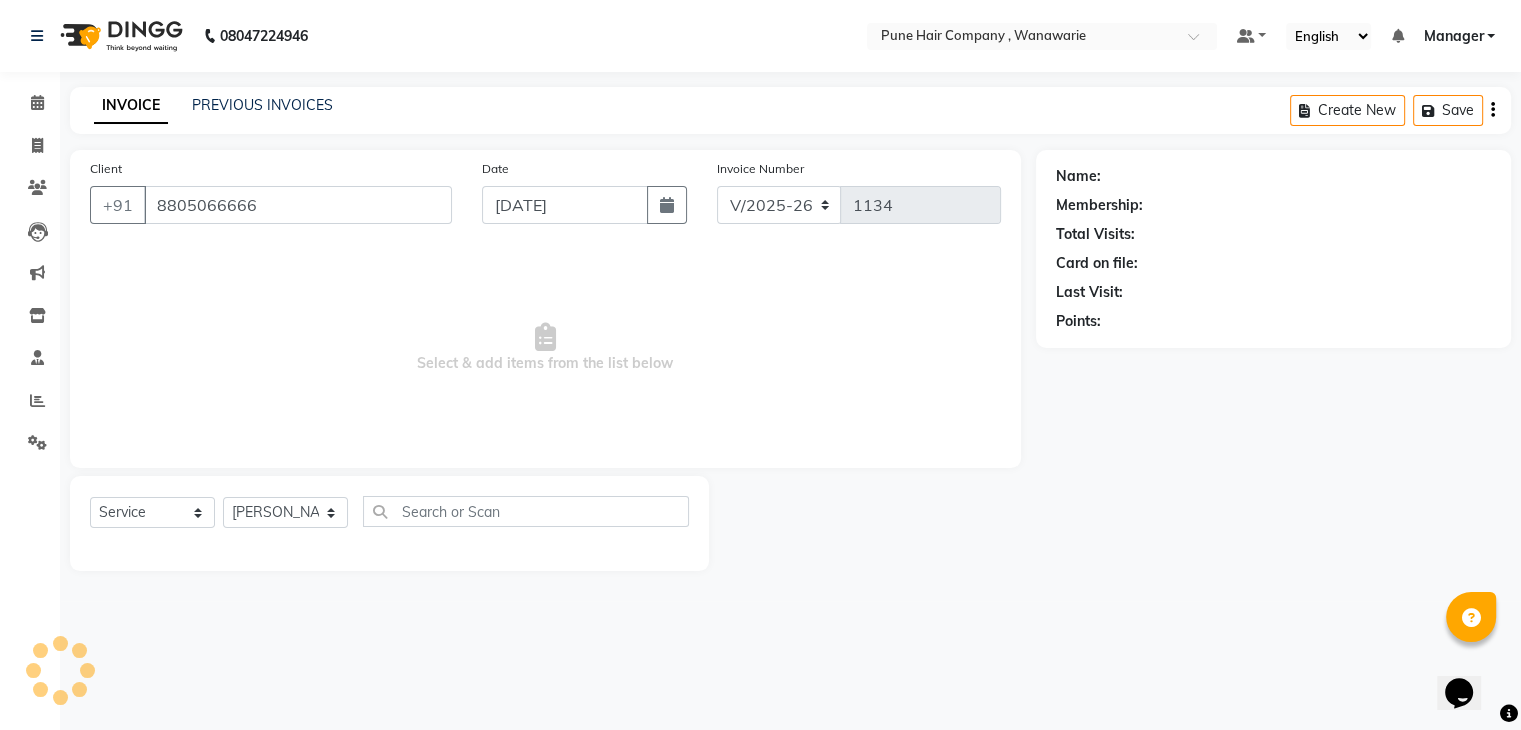 select on "1: Object" 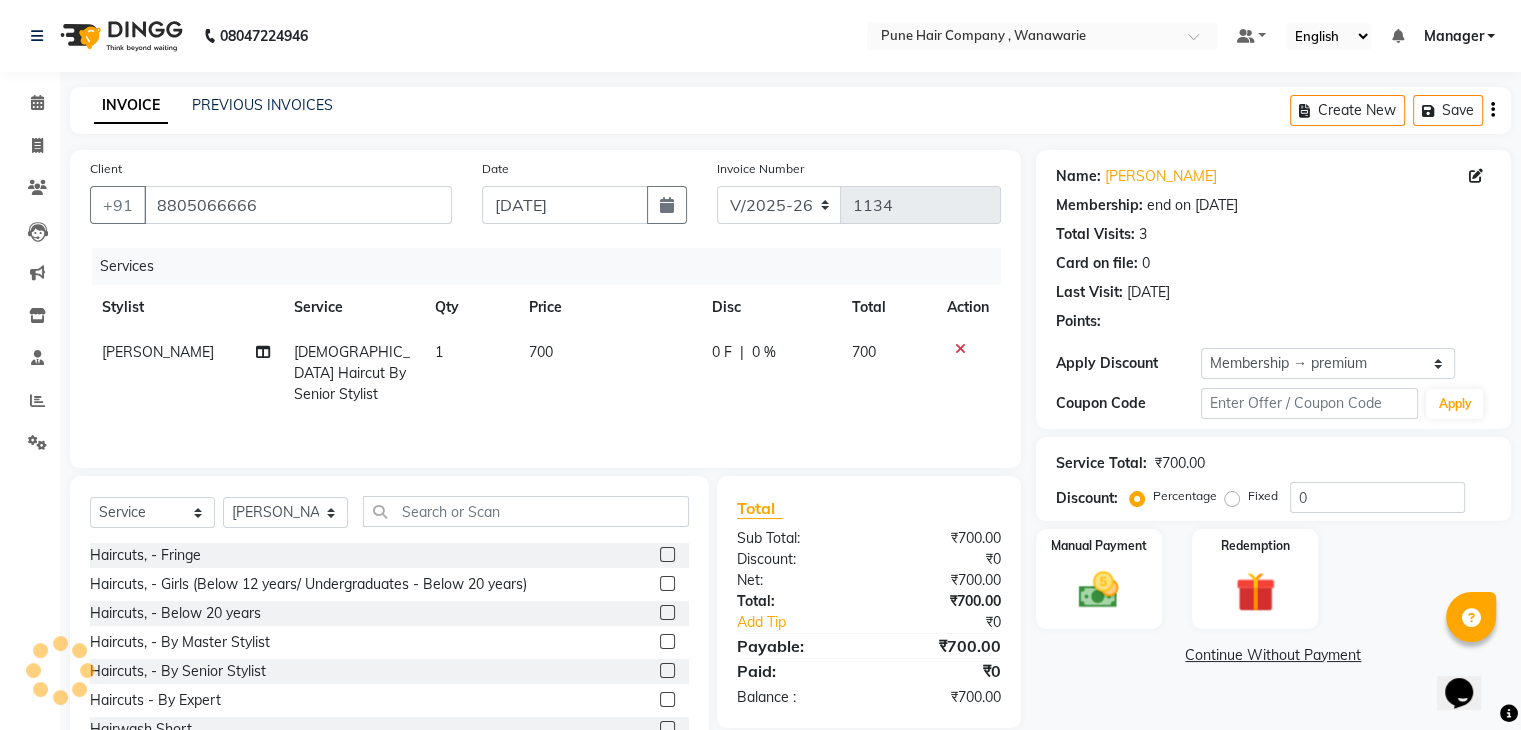type on "20" 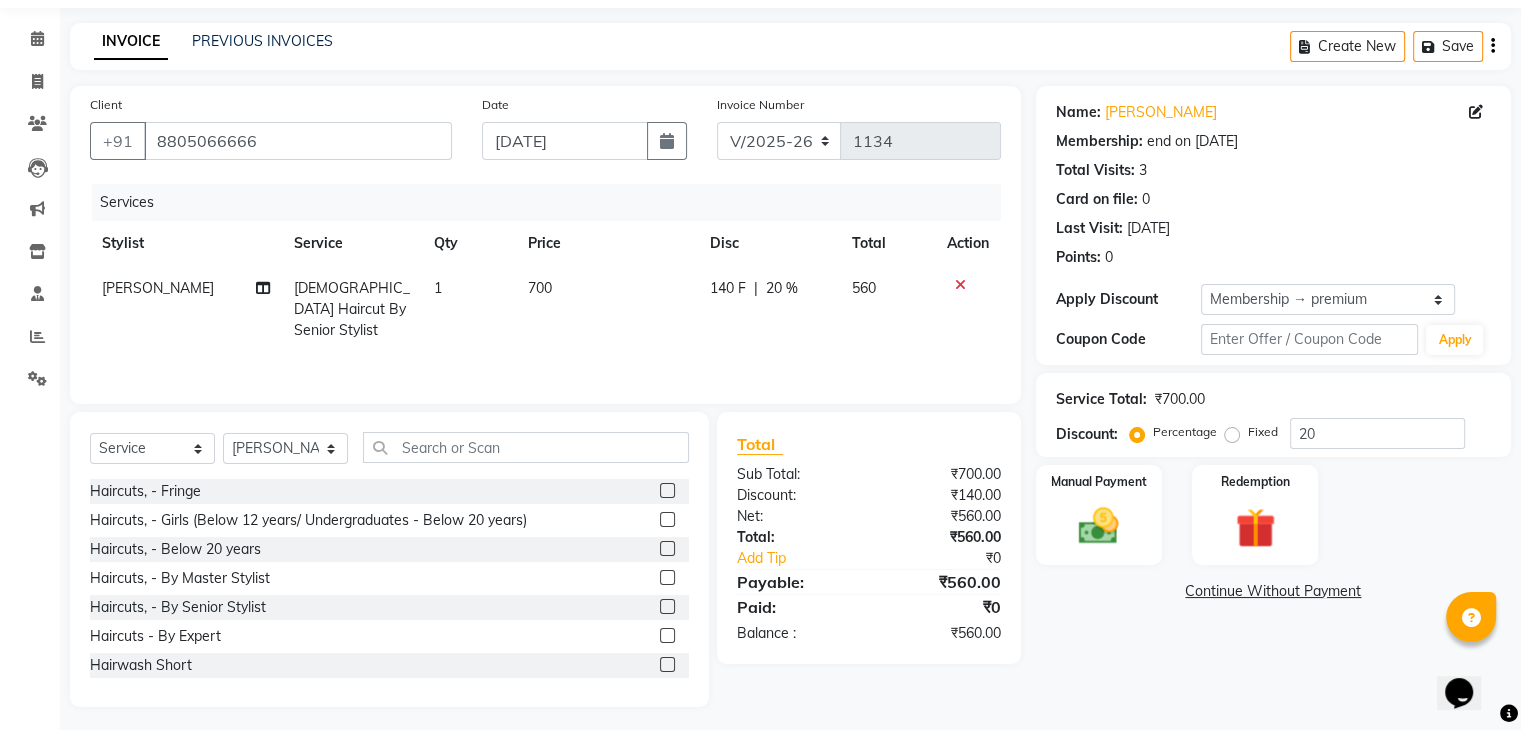 scroll, scrollTop: 72, scrollLeft: 0, axis: vertical 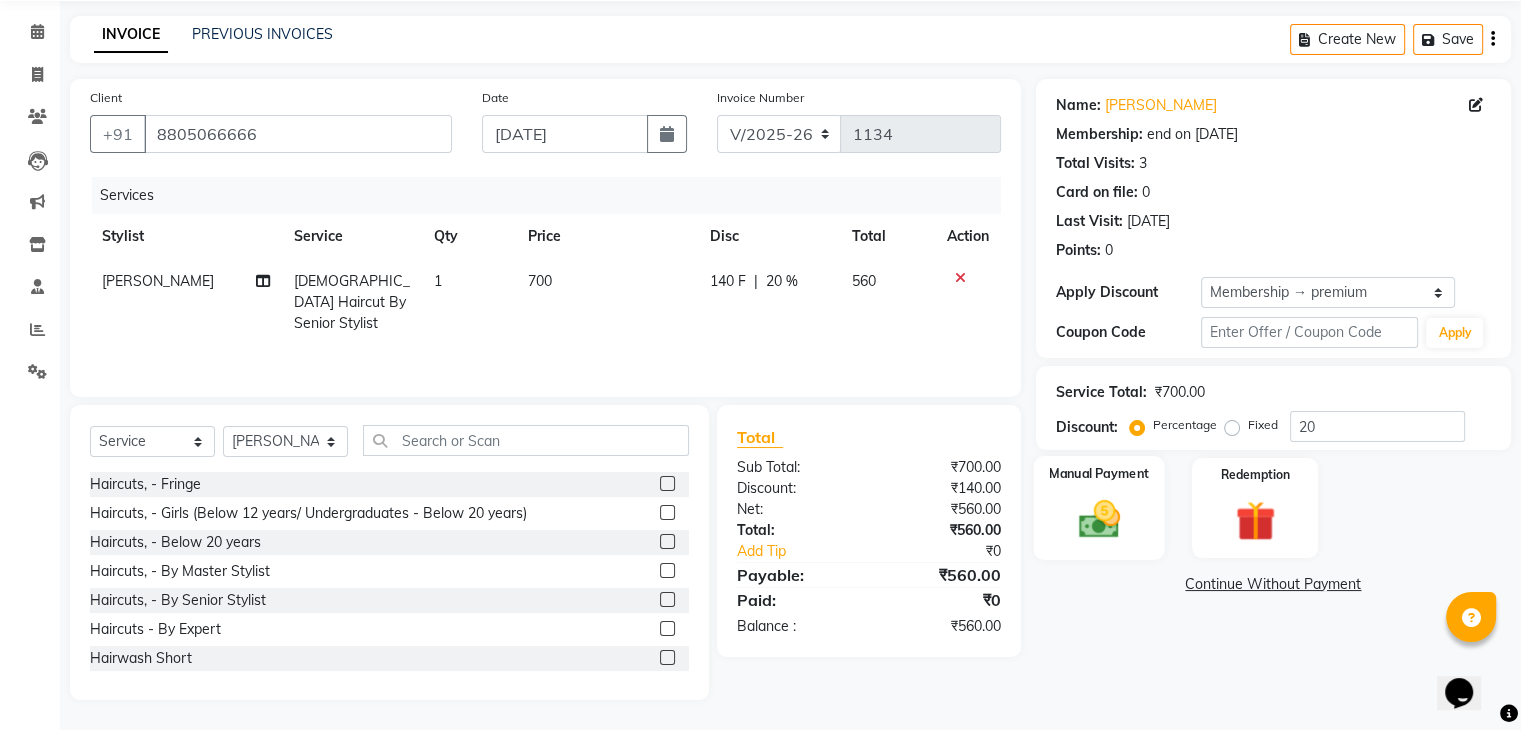 click 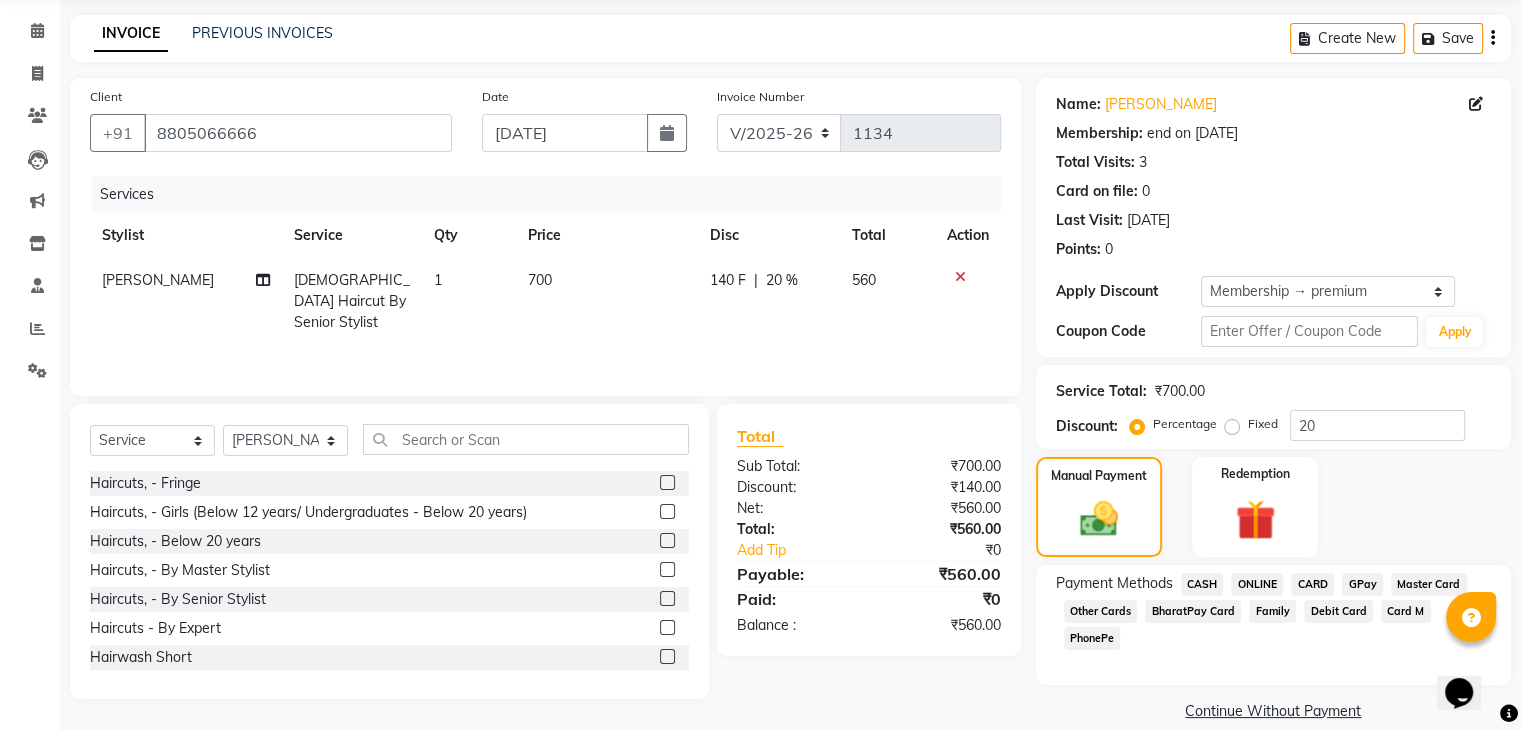 click on "GPay" 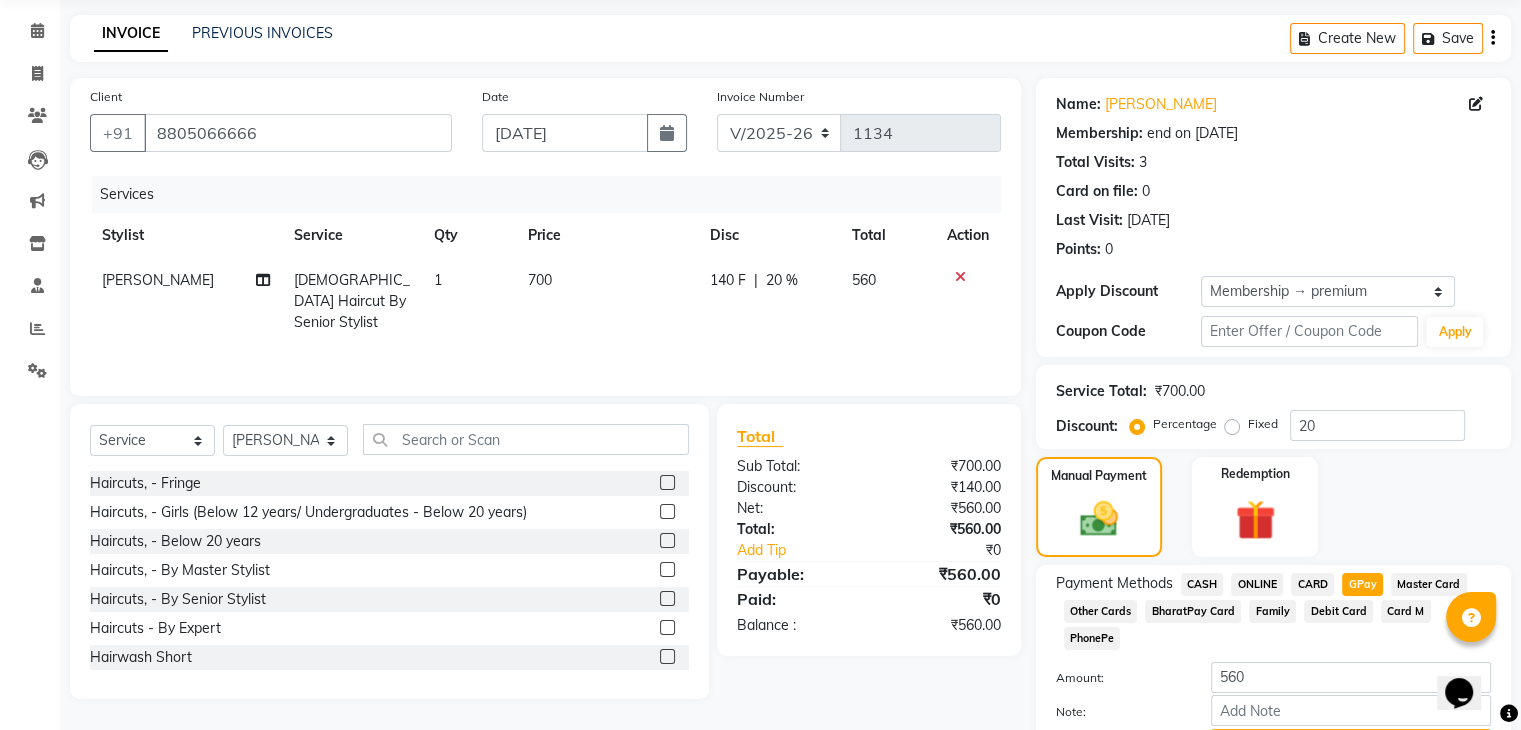scroll, scrollTop: 156, scrollLeft: 0, axis: vertical 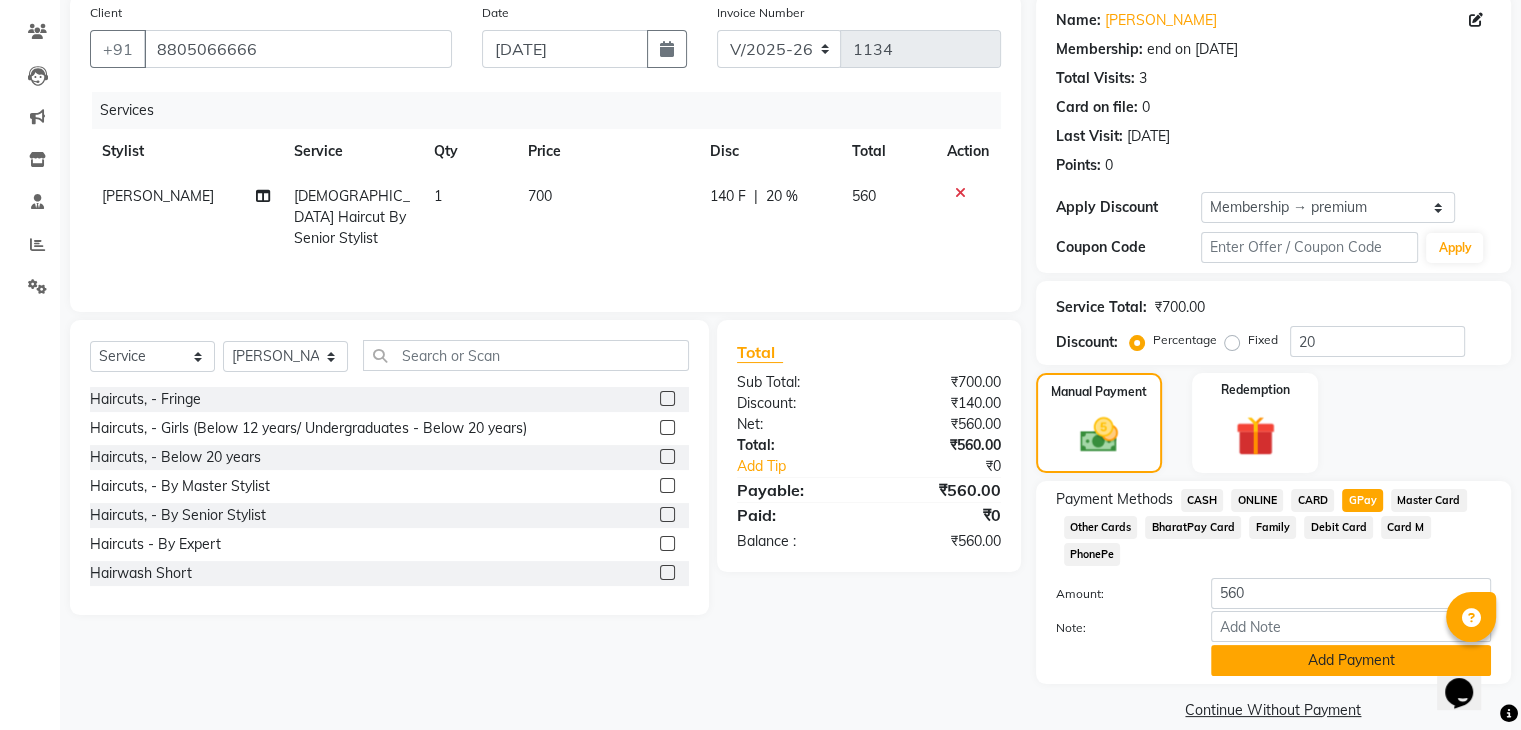 click on "Add Payment" 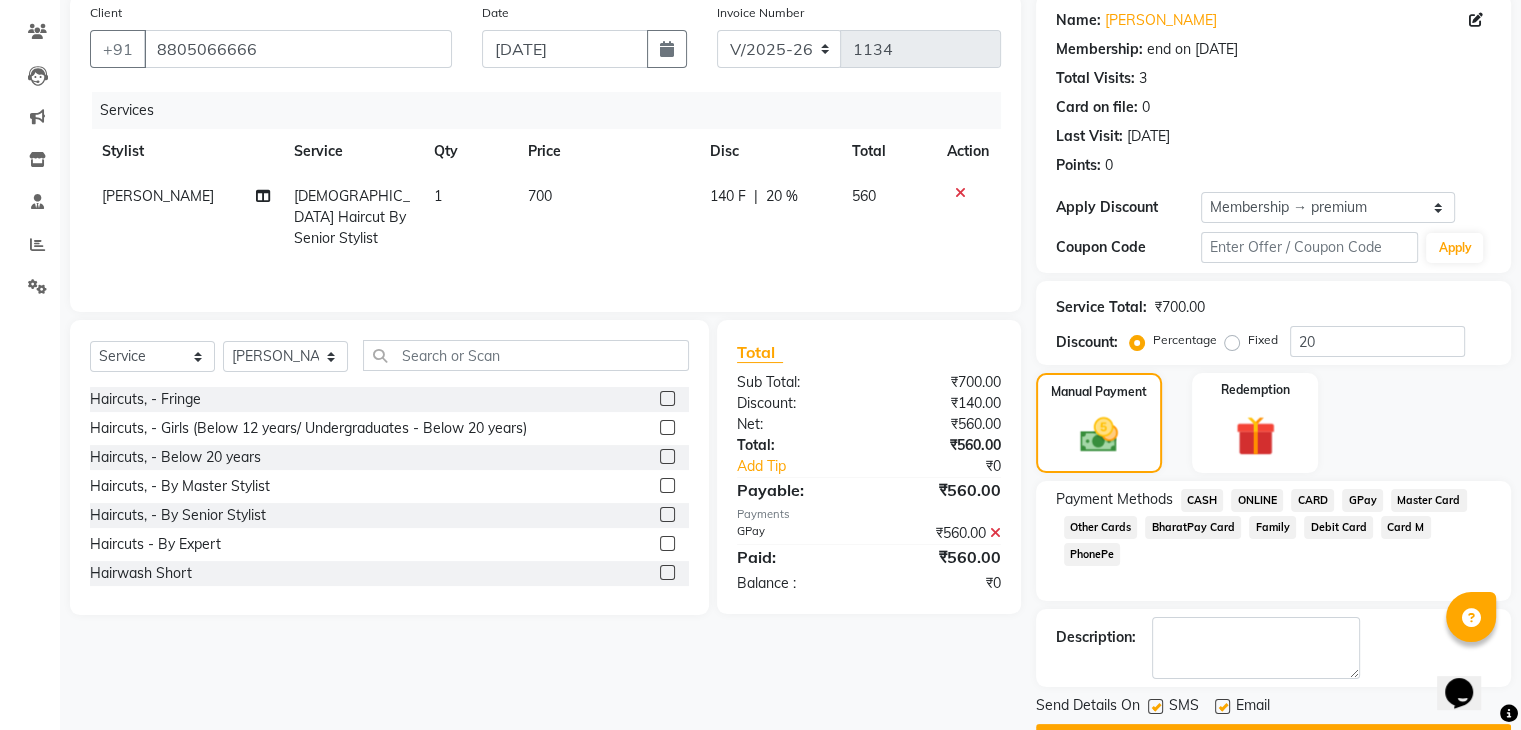 scroll, scrollTop: 209, scrollLeft: 0, axis: vertical 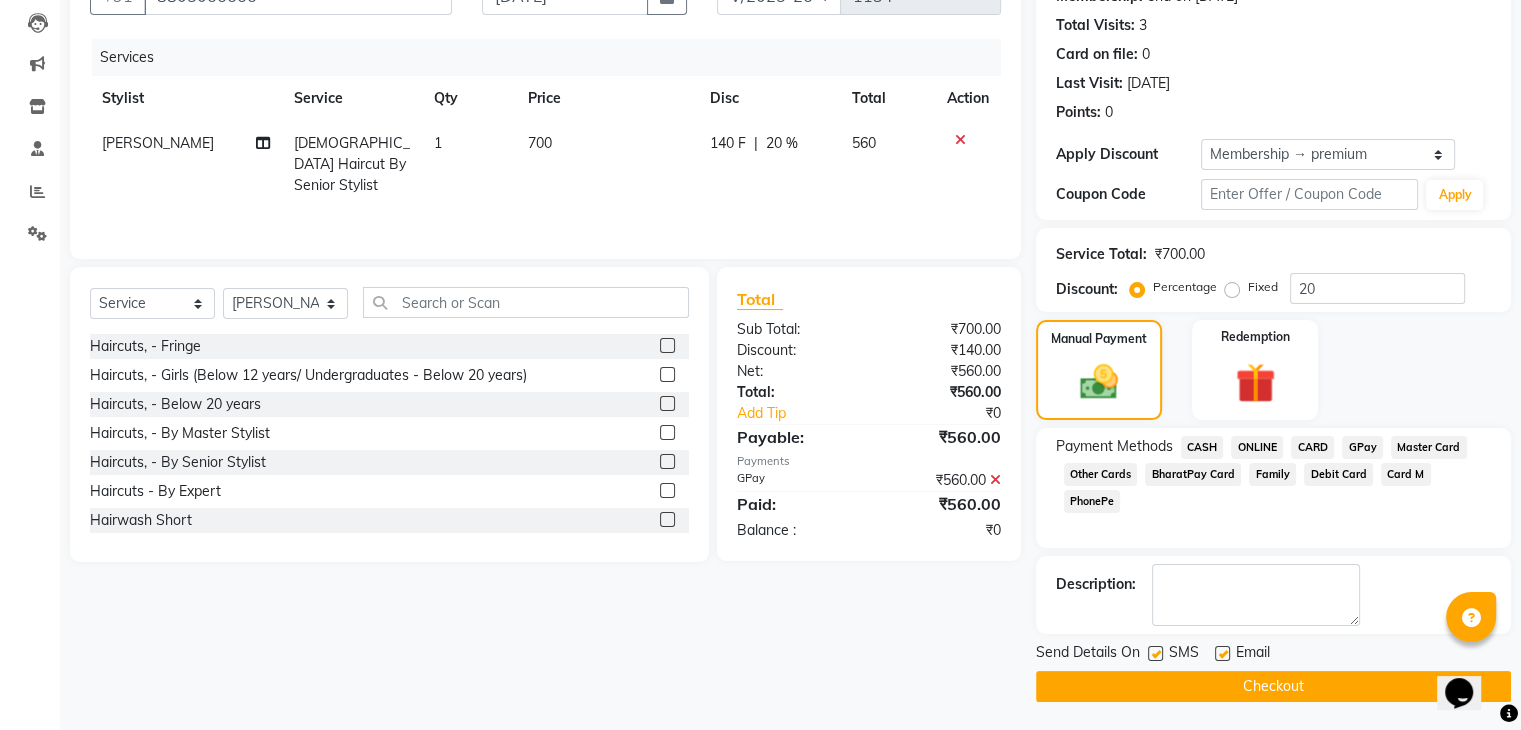click on "Checkout" 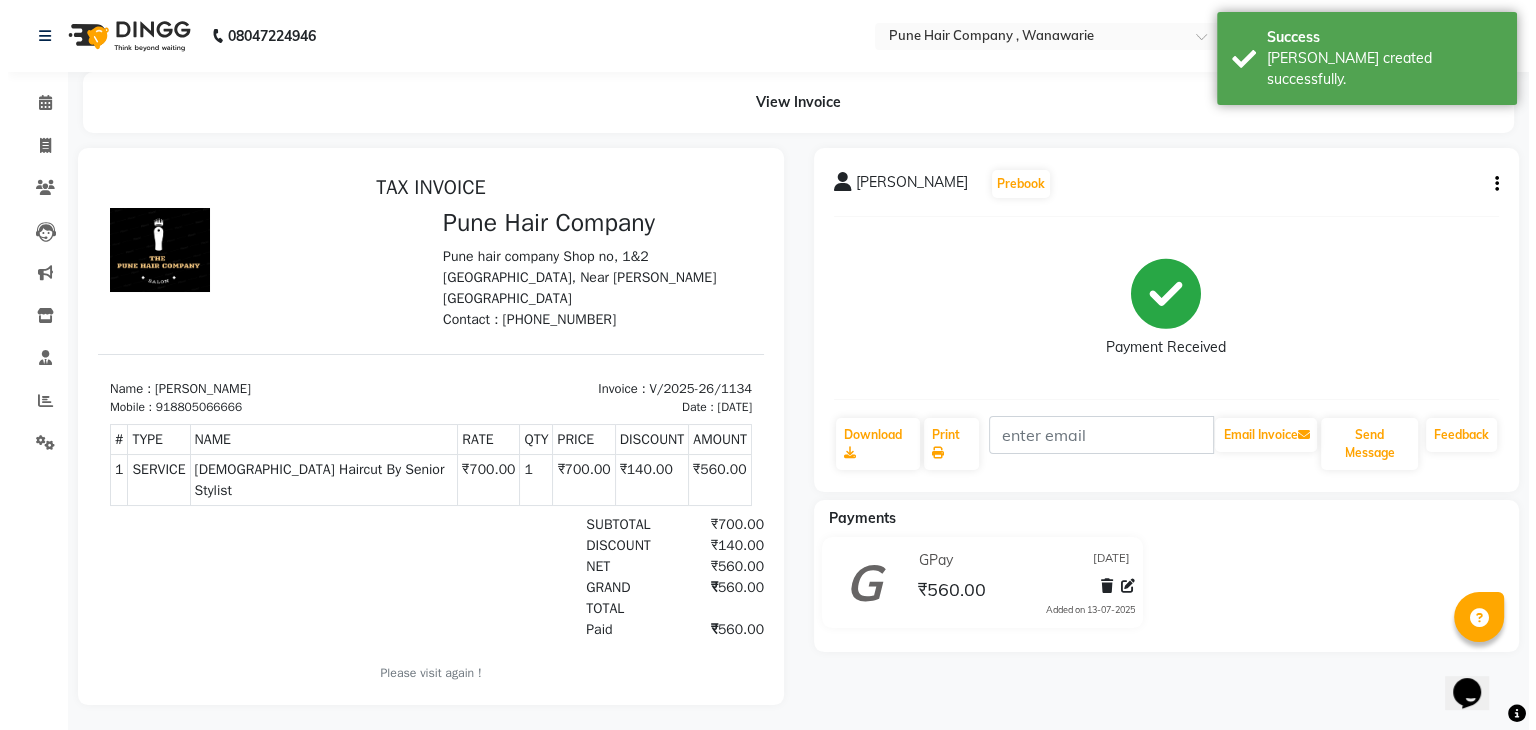 scroll, scrollTop: 0, scrollLeft: 0, axis: both 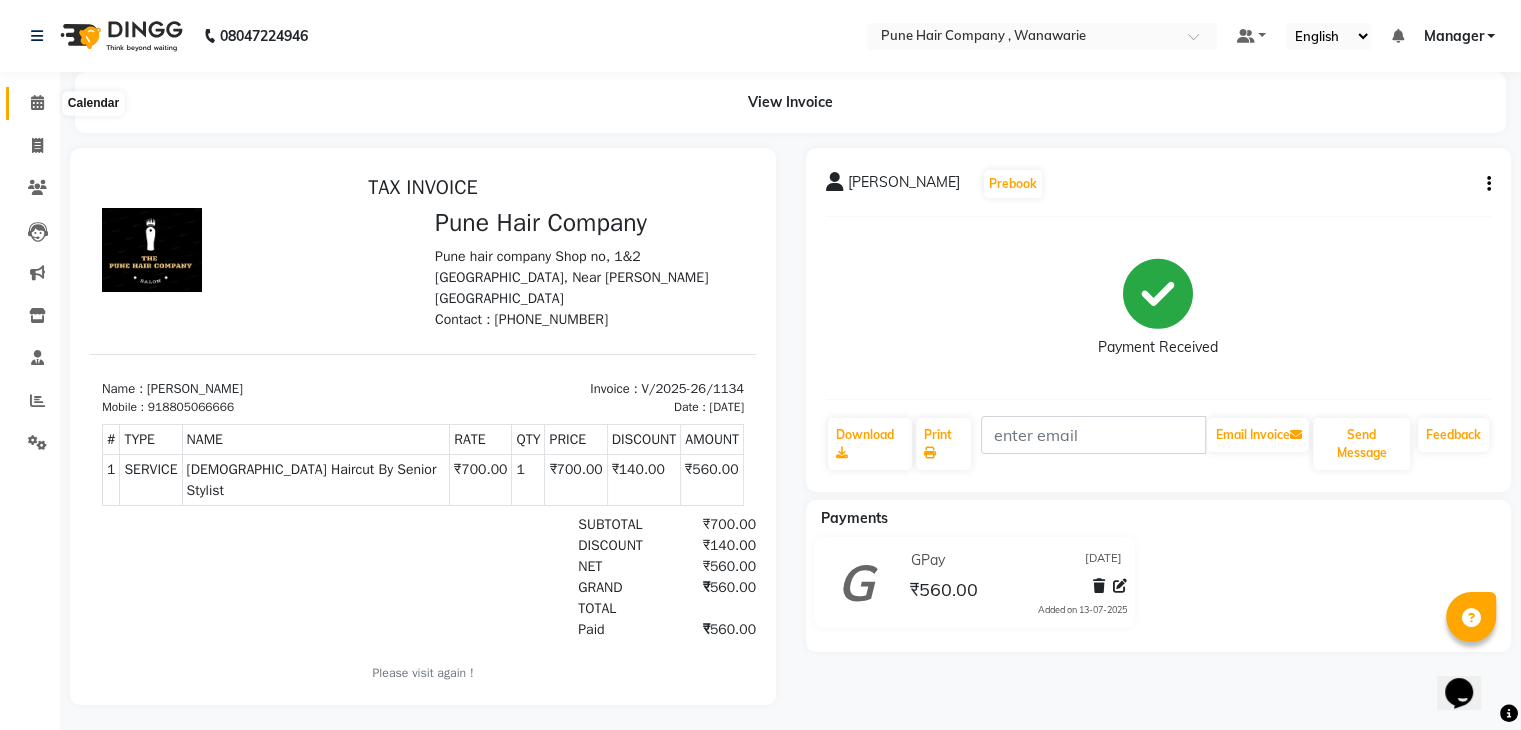 click 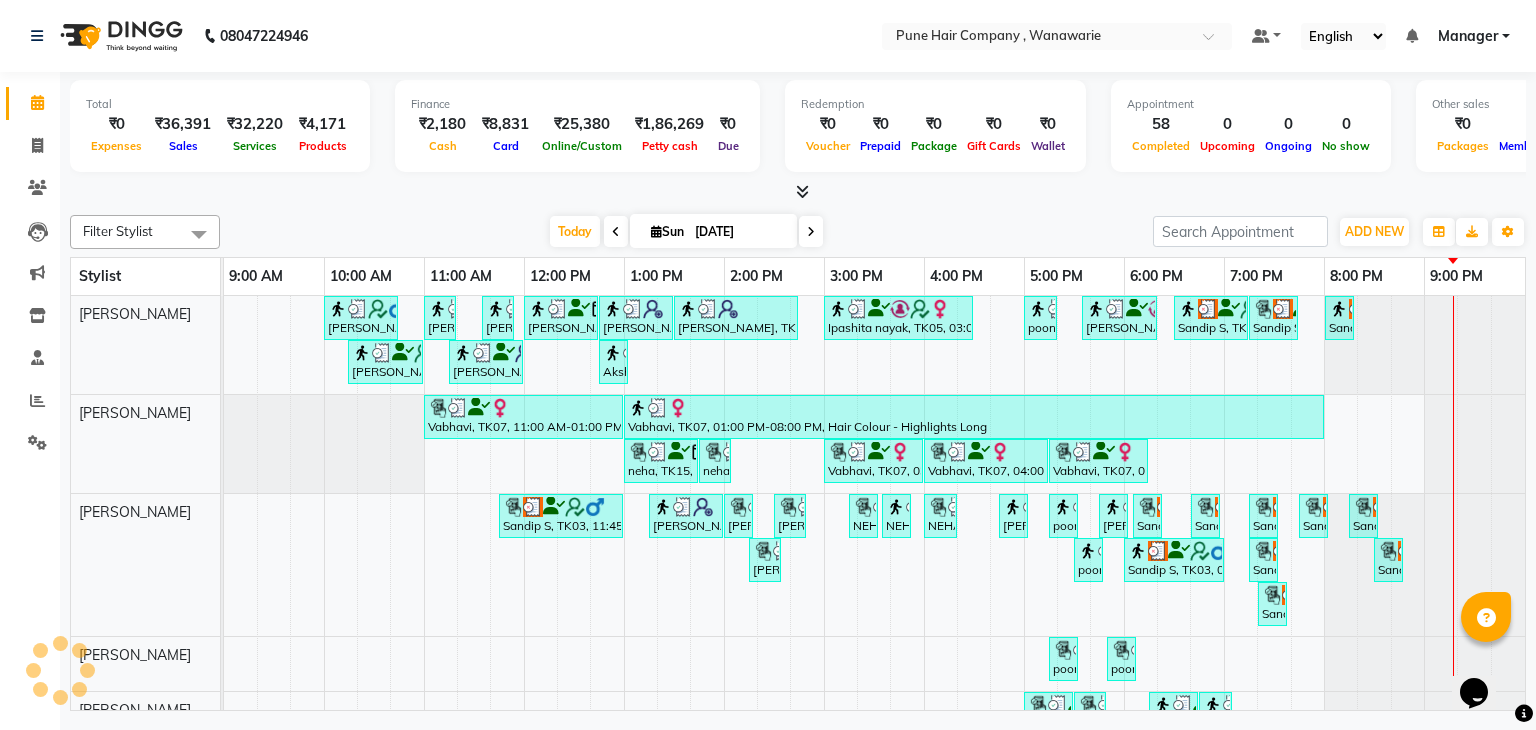 scroll, scrollTop: 0, scrollLeft: 0, axis: both 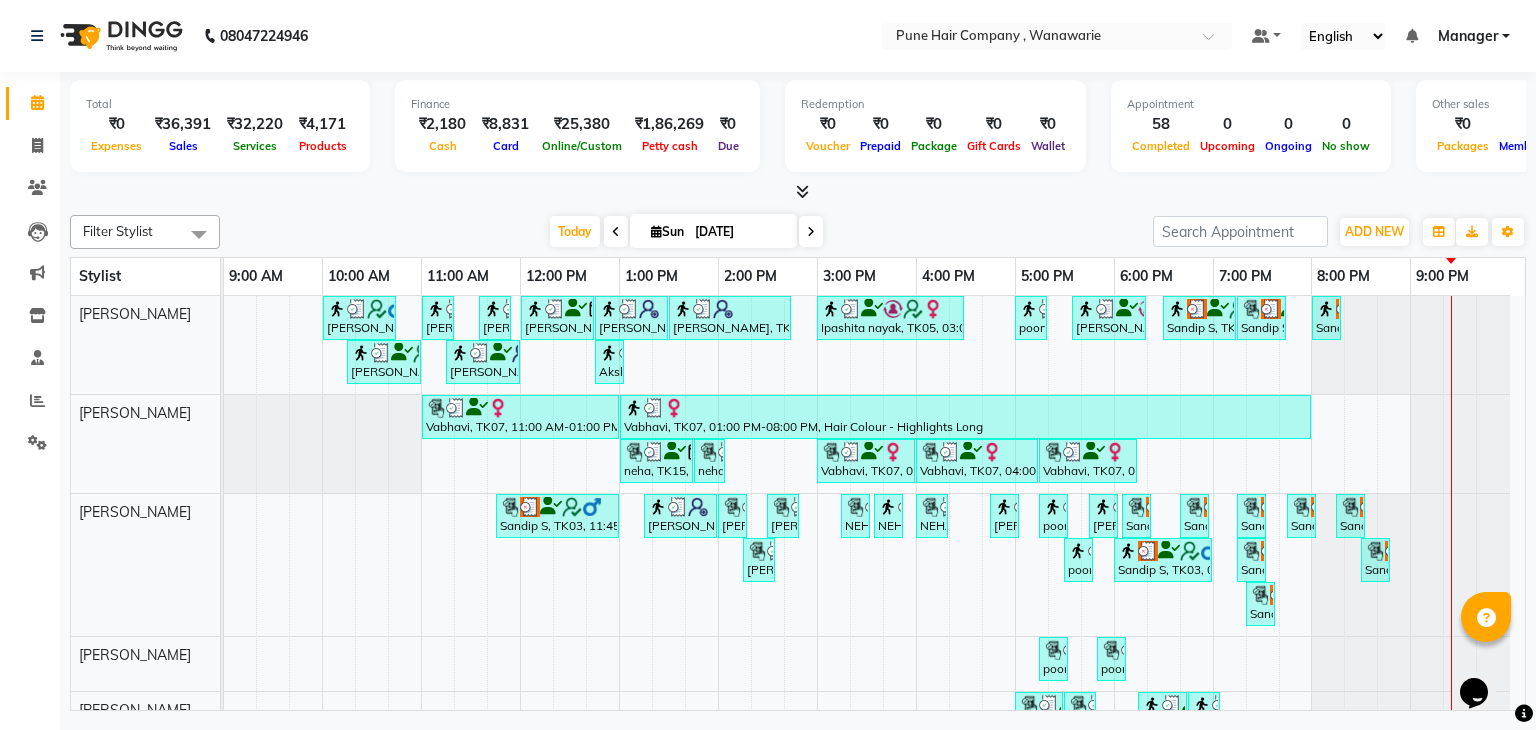 click on "₹25,380" at bounding box center [582, 124] 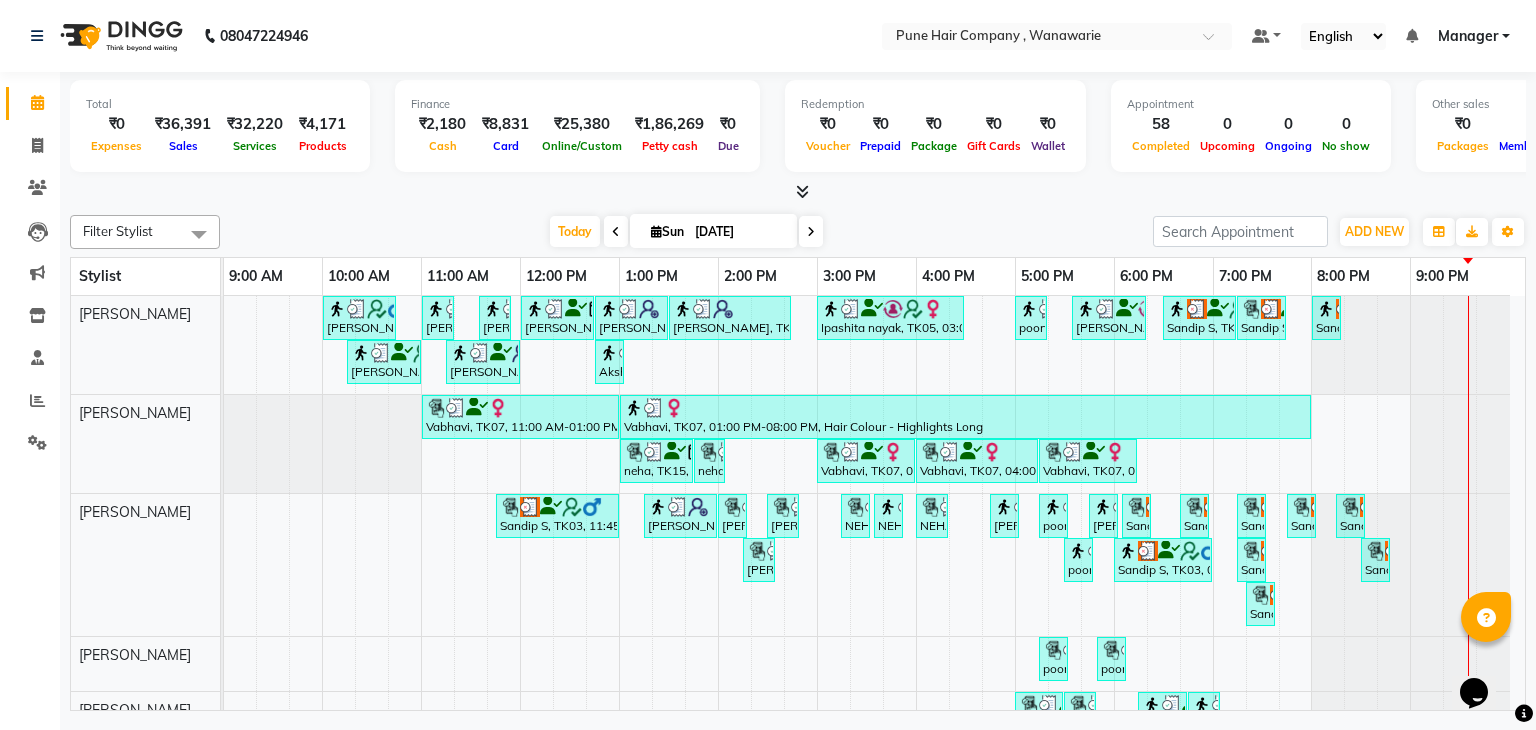 scroll, scrollTop: 138, scrollLeft: 0, axis: vertical 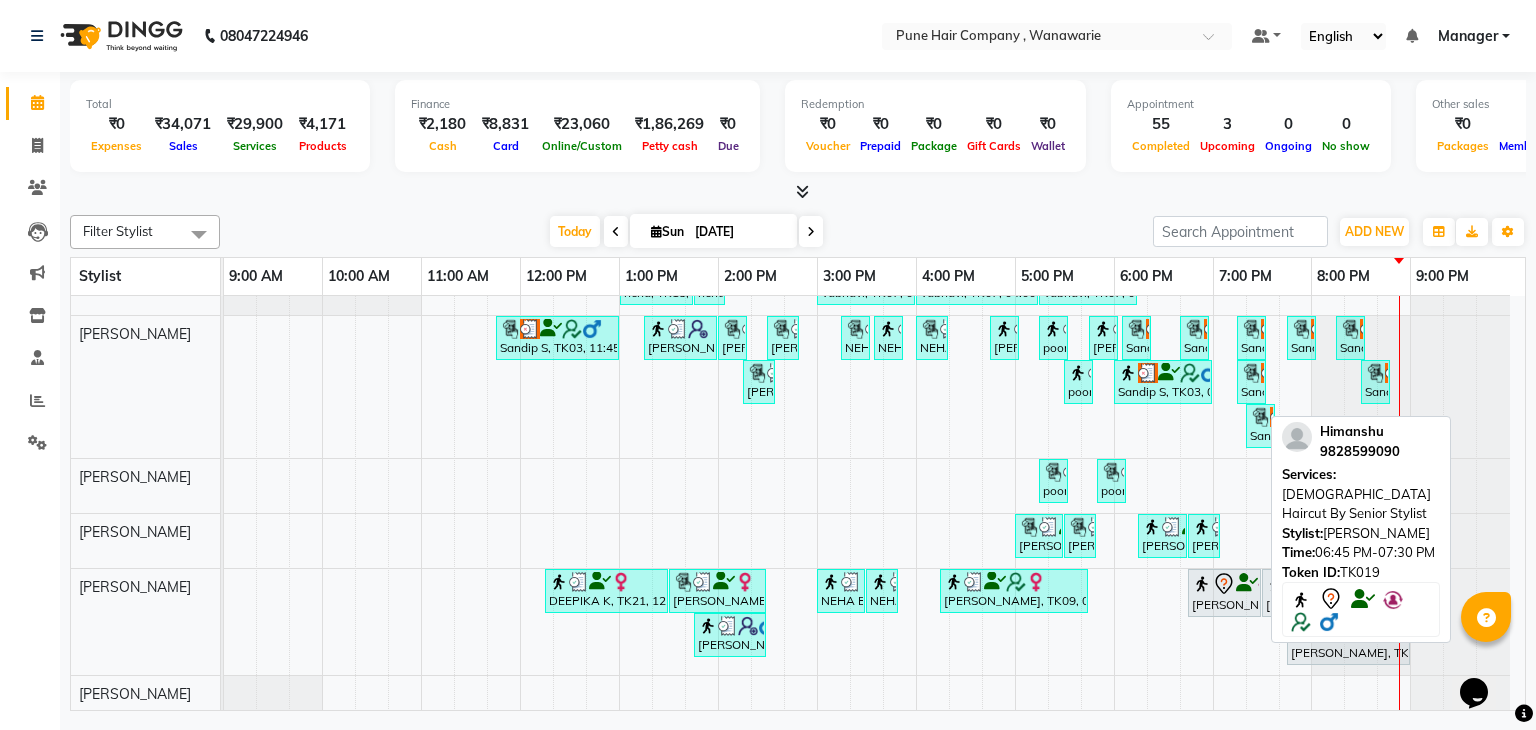 click on "[PERSON_NAME], TK19, 06:45 PM-07:30 PM, [DEMOGRAPHIC_DATA] Haircut By Senior Stylist" at bounding box center (1224, 593) 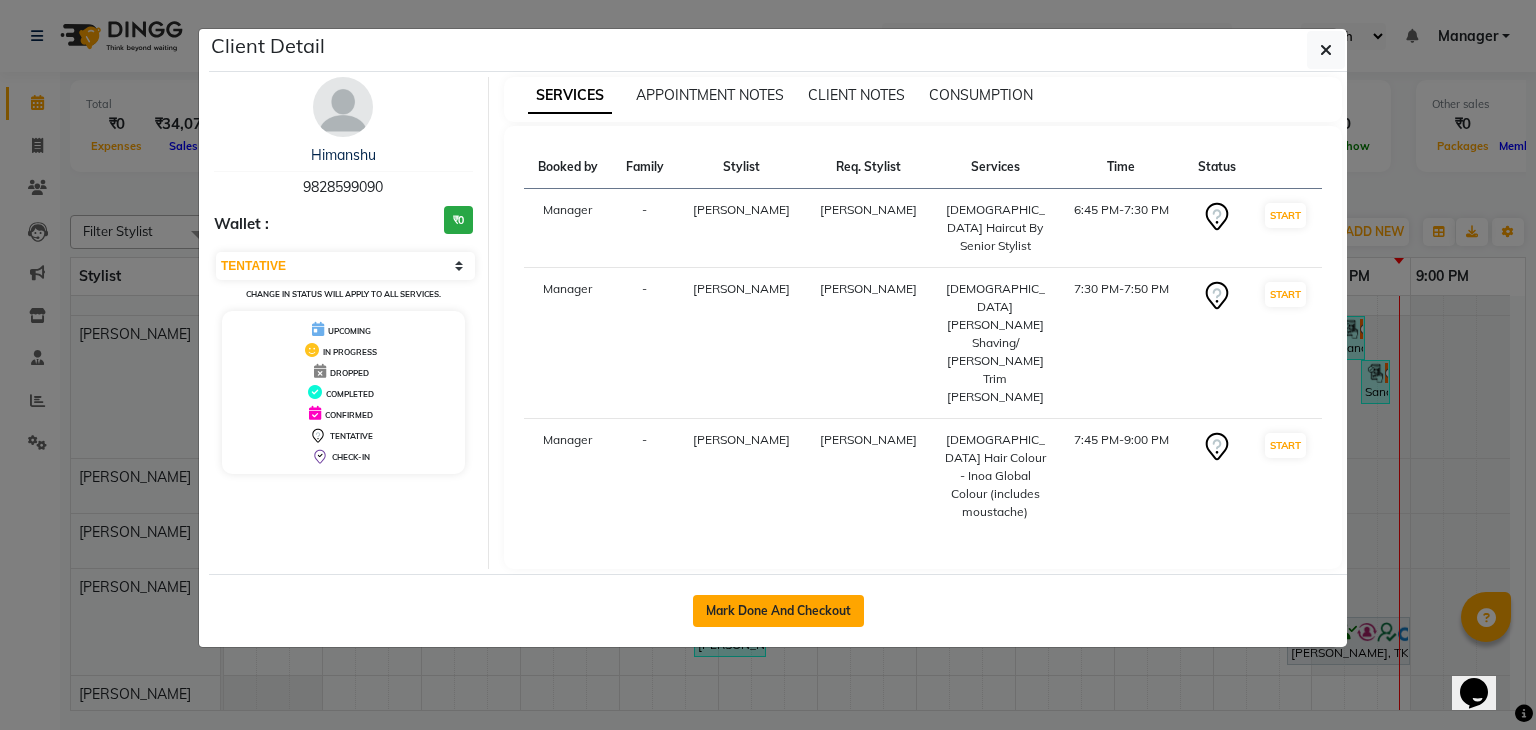 click on "Mark Done And Checkout" 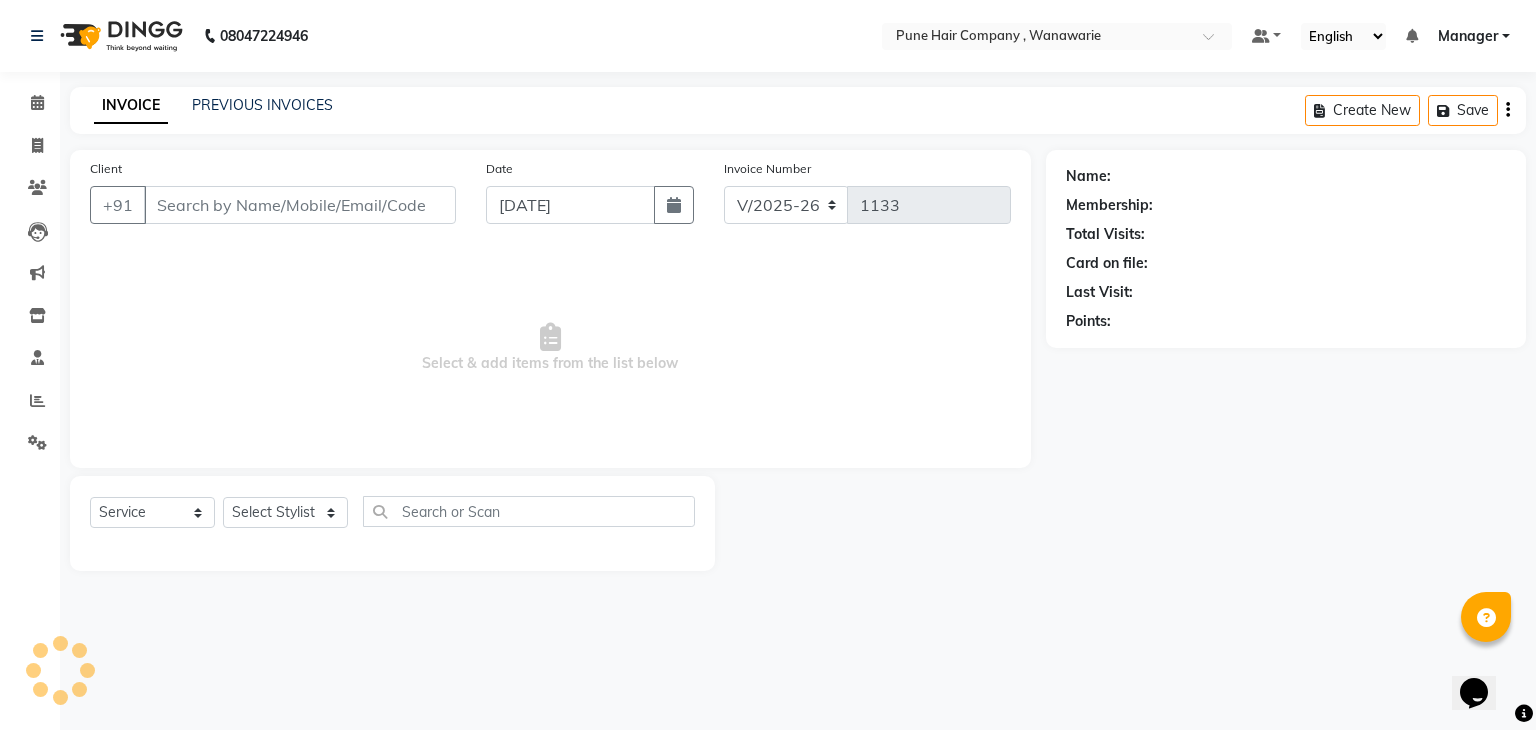 select on "3" 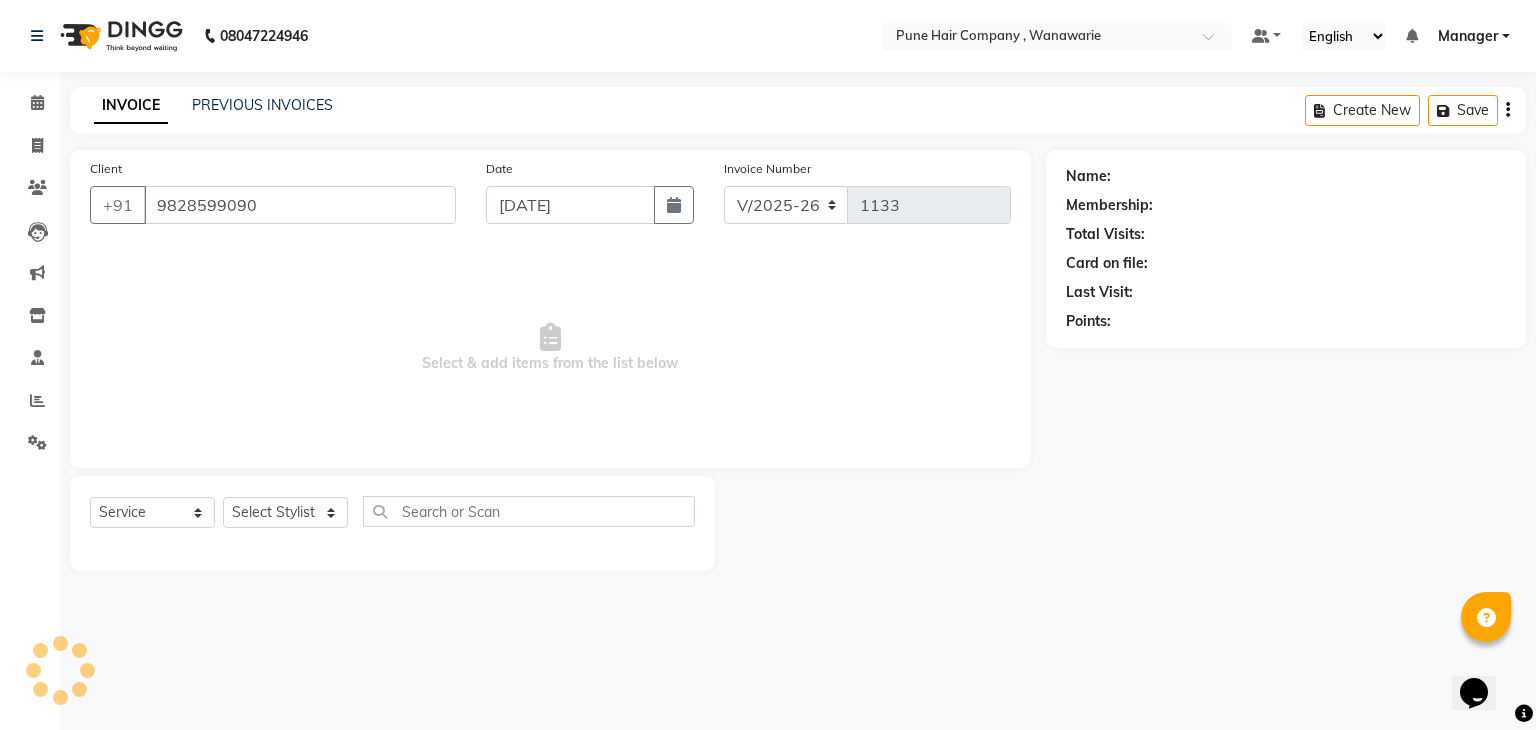 select on "74603" 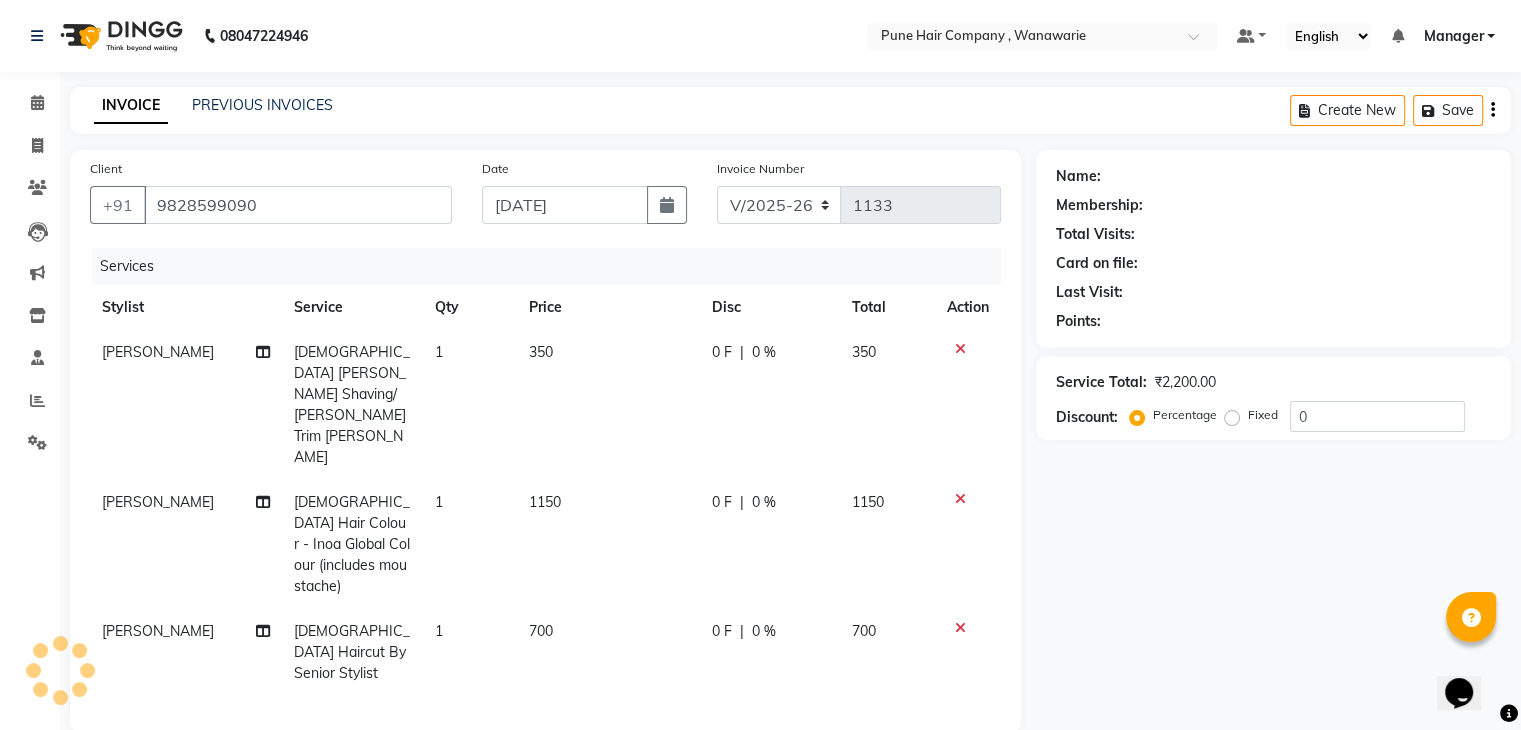 select on "1: Object" 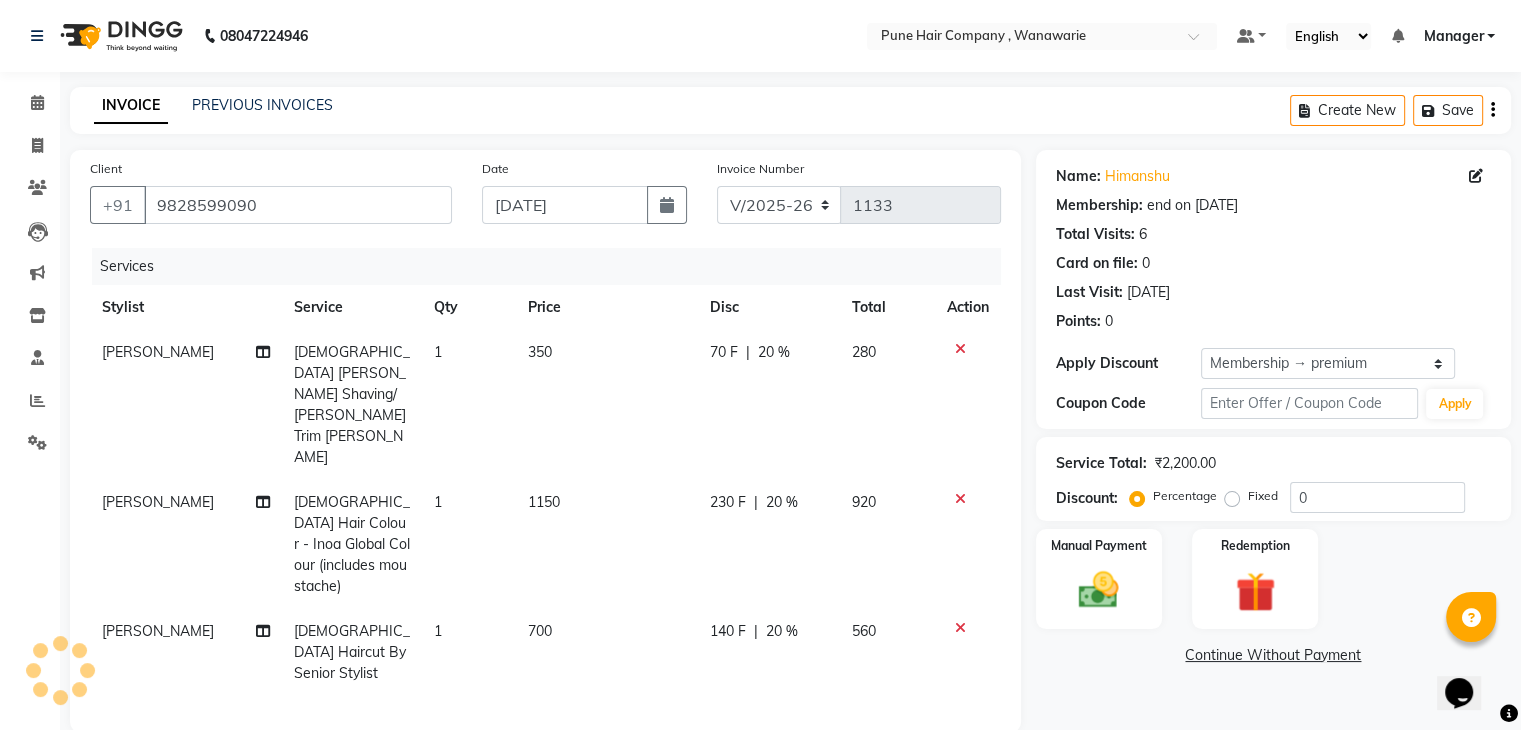 type on "20" 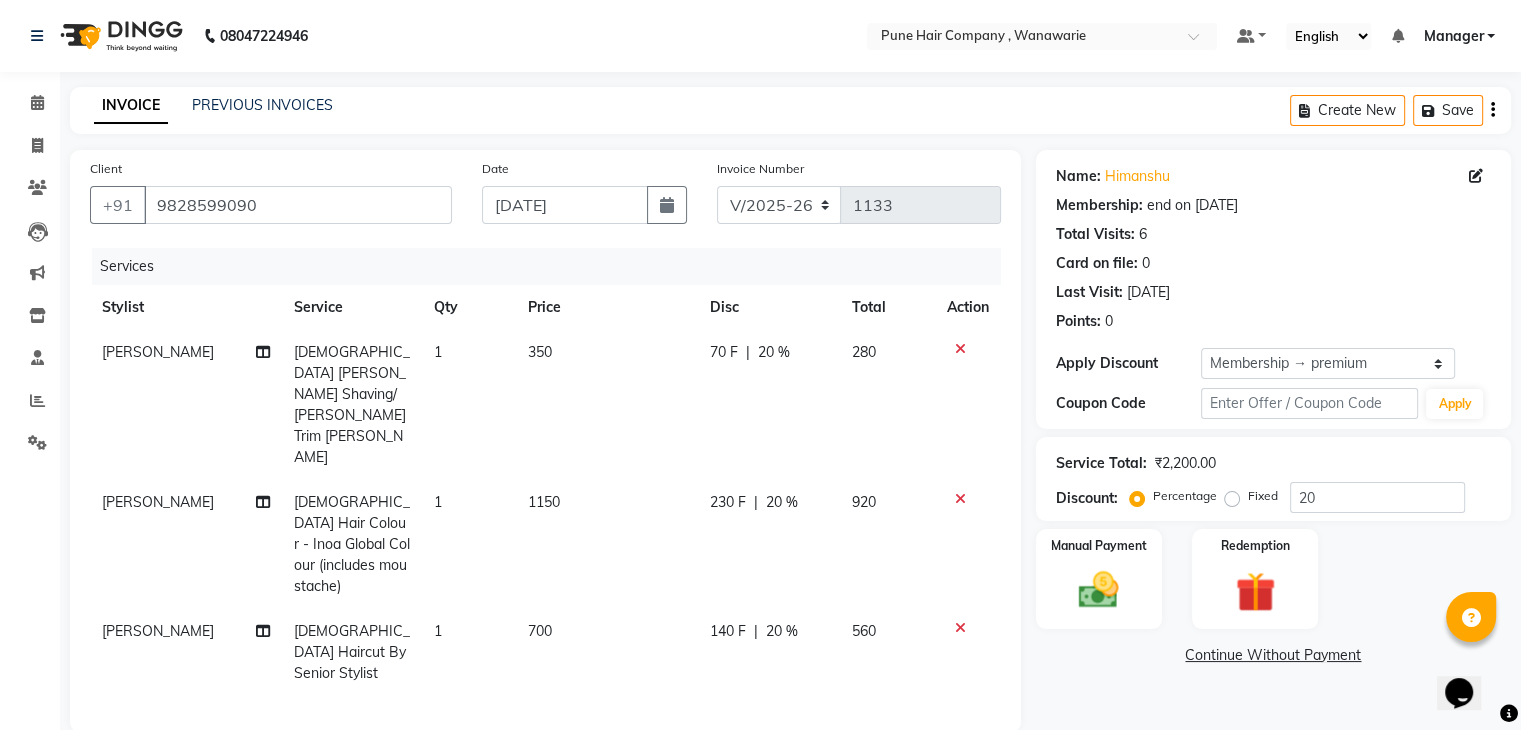 scroll, scrollTop: 246, scrollLeft: 0, axis: vertical 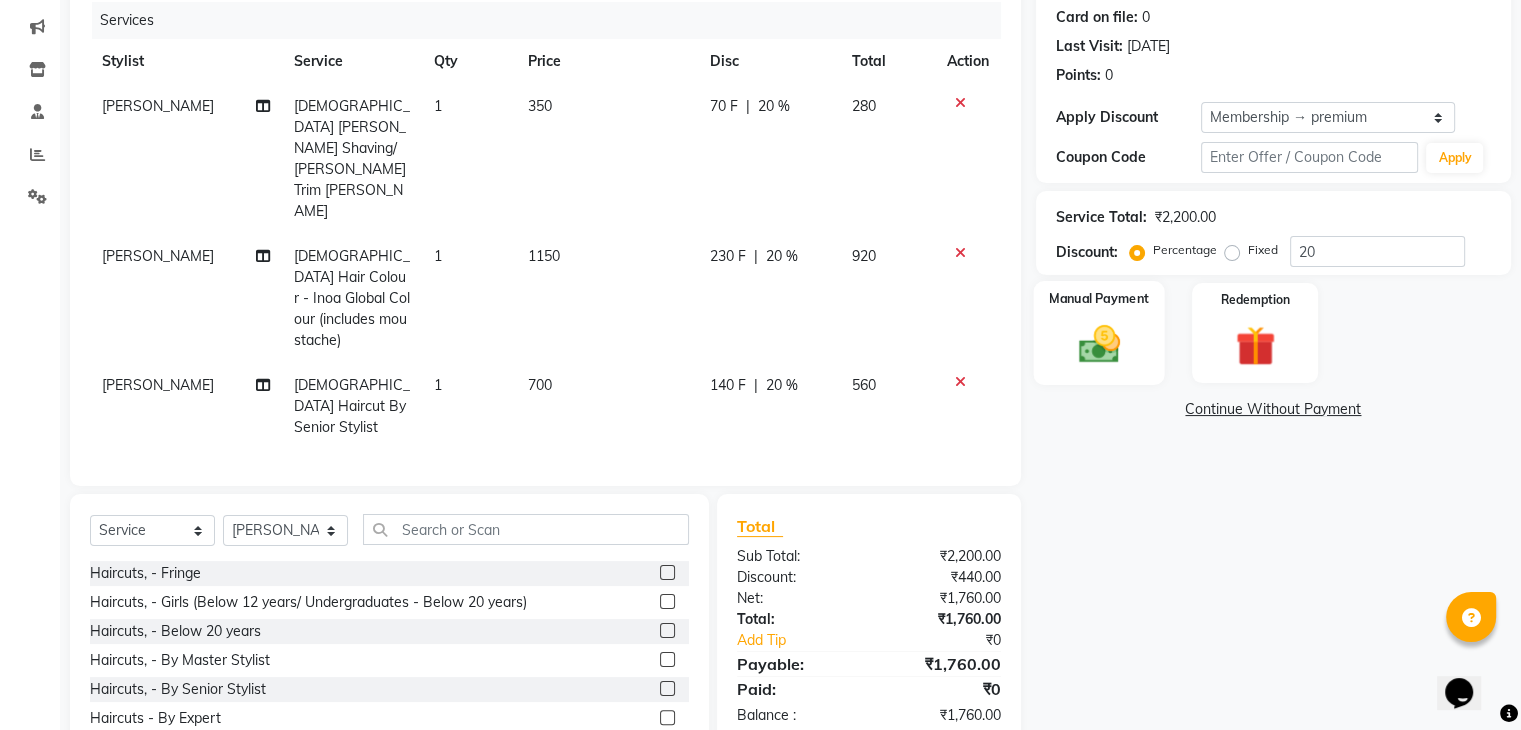 click on "Manual Payment" 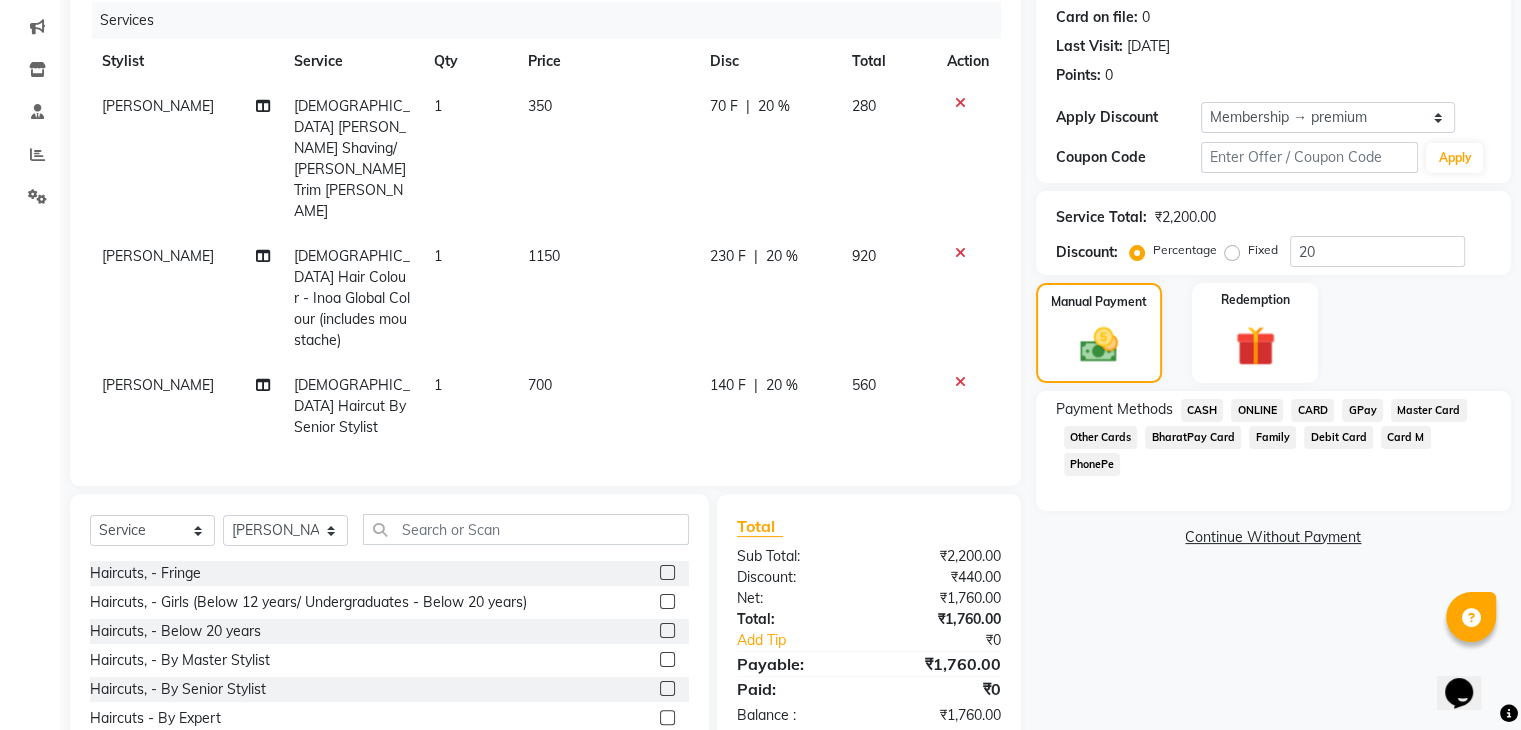 click on "GPay" 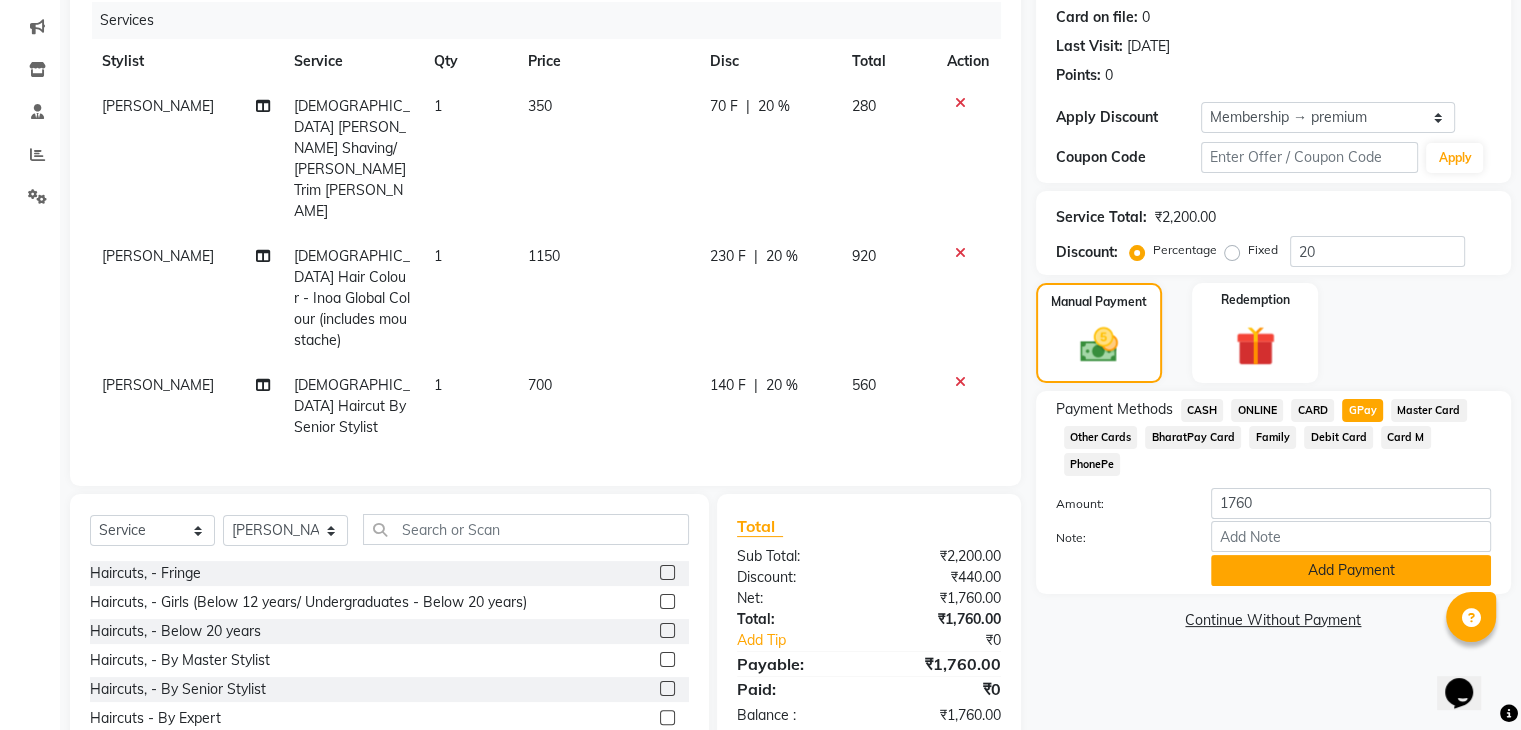 click on "Add Payment" 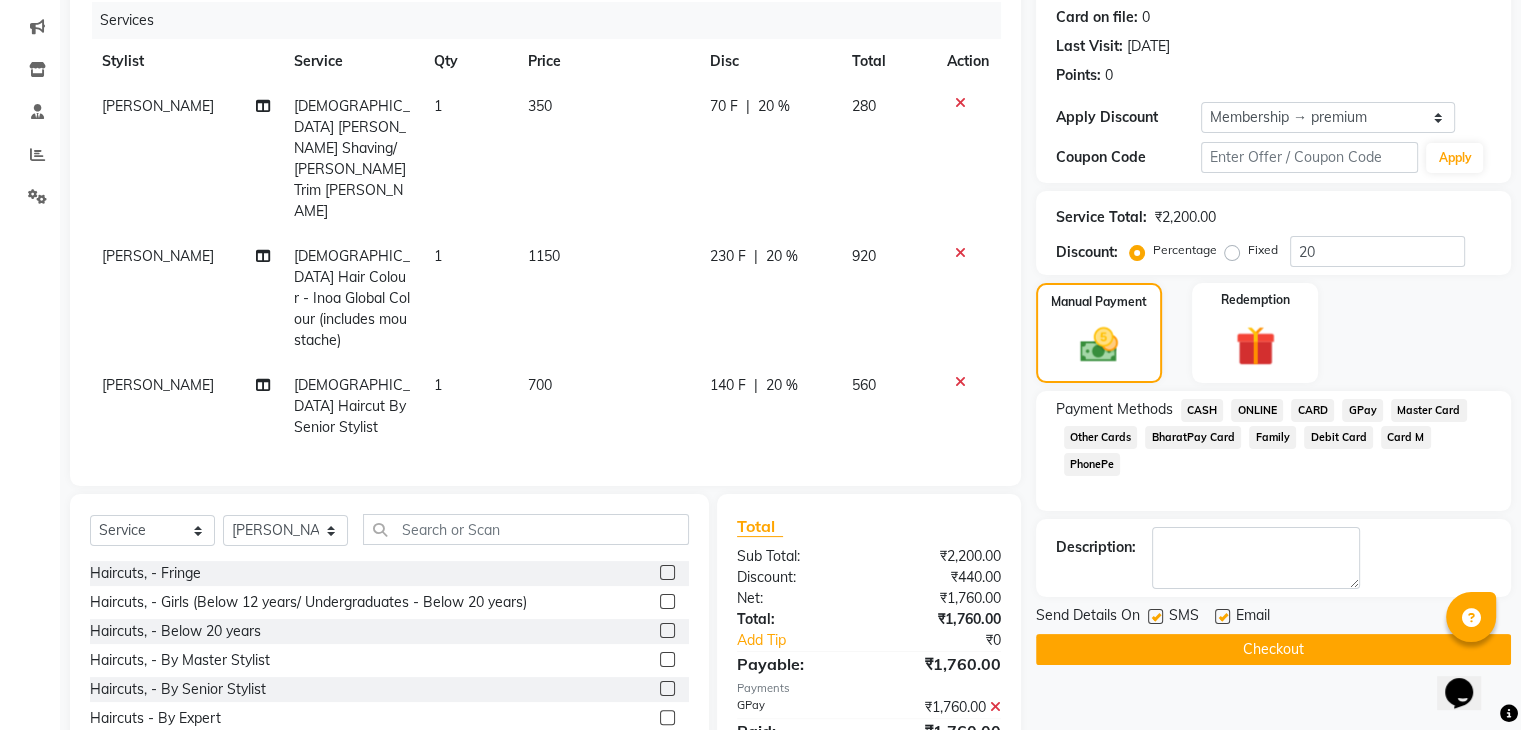 click on "Checkout" 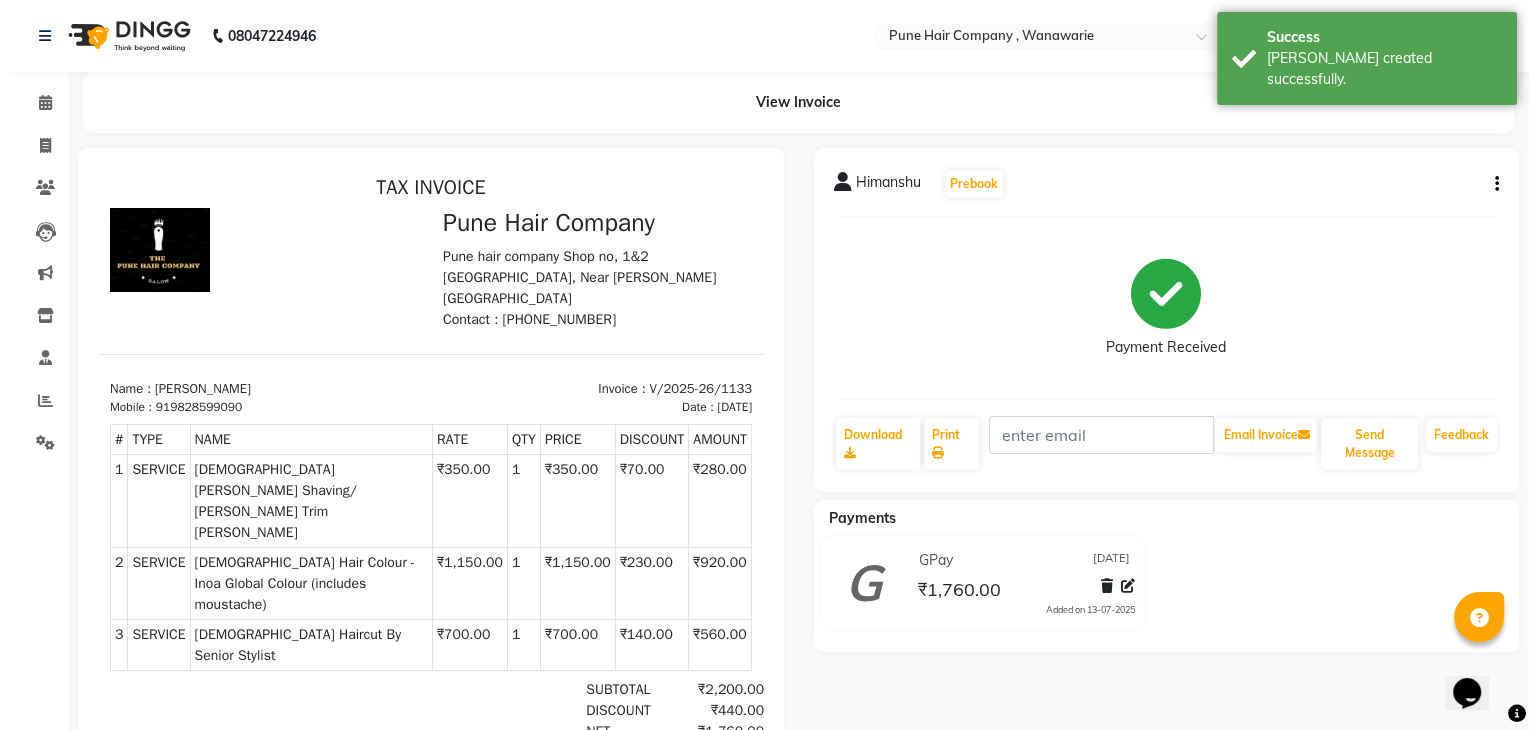 scroll, scrollTop: 0, scrollLeft: 0, axis: both 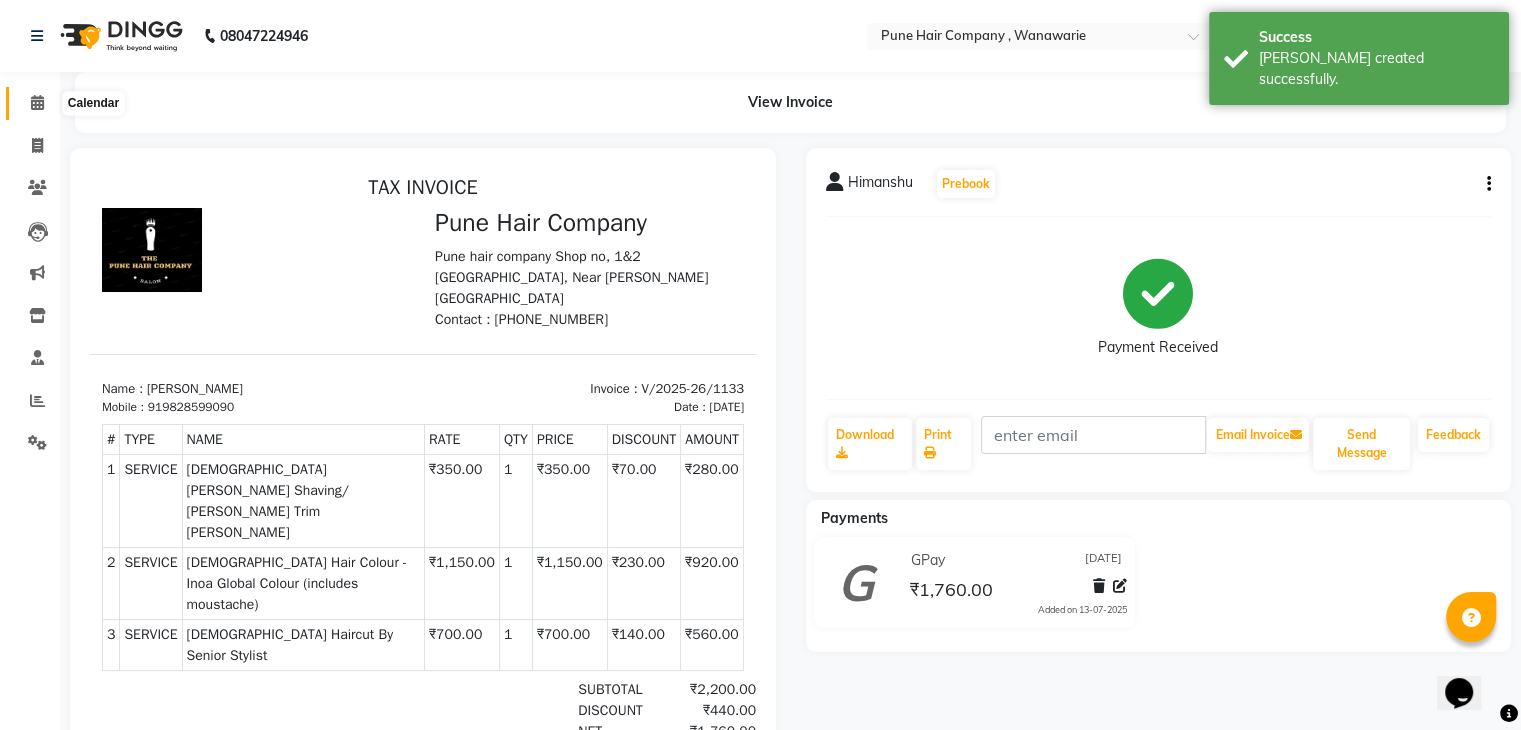 click 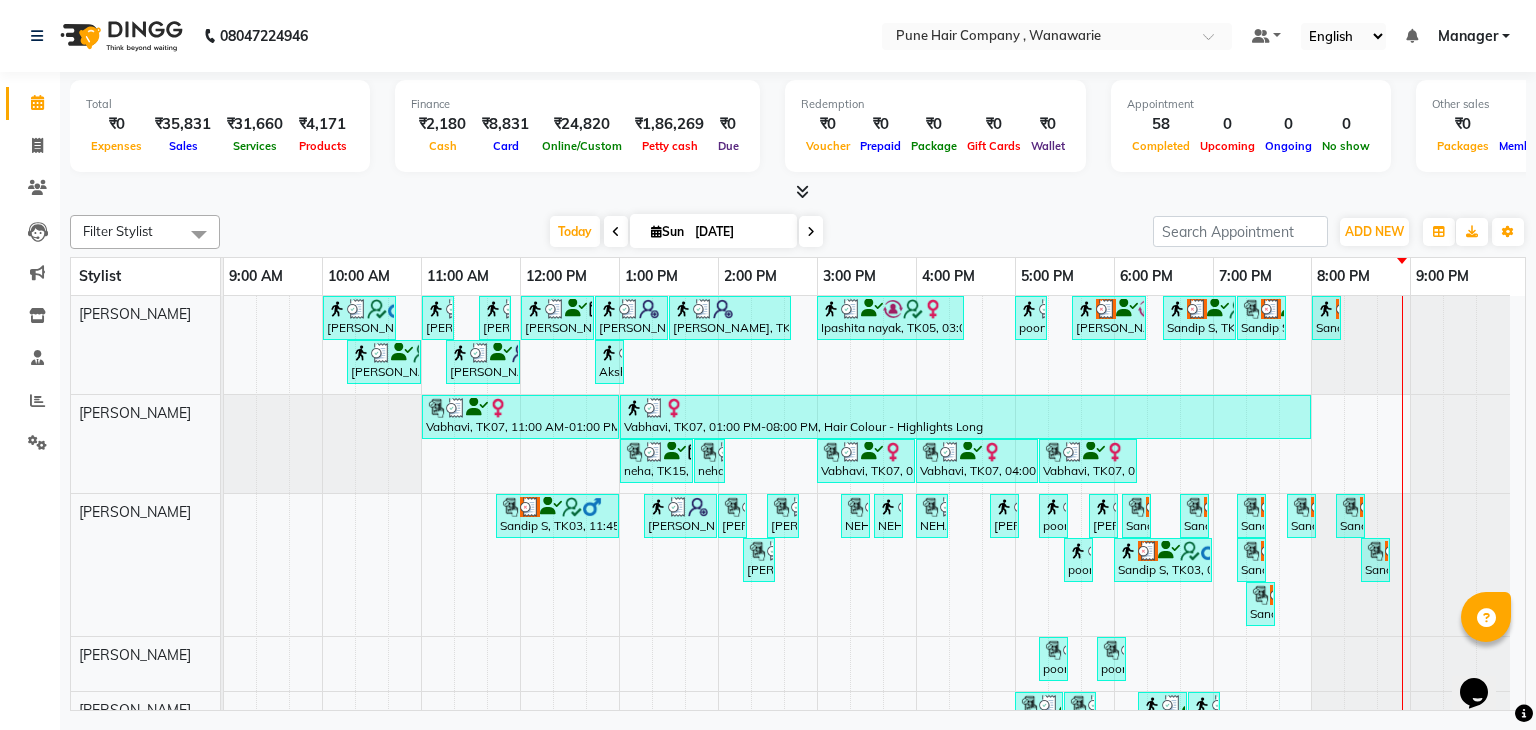 scroll, scrollTop: 170, scrollLeft: 0, axis: vertical 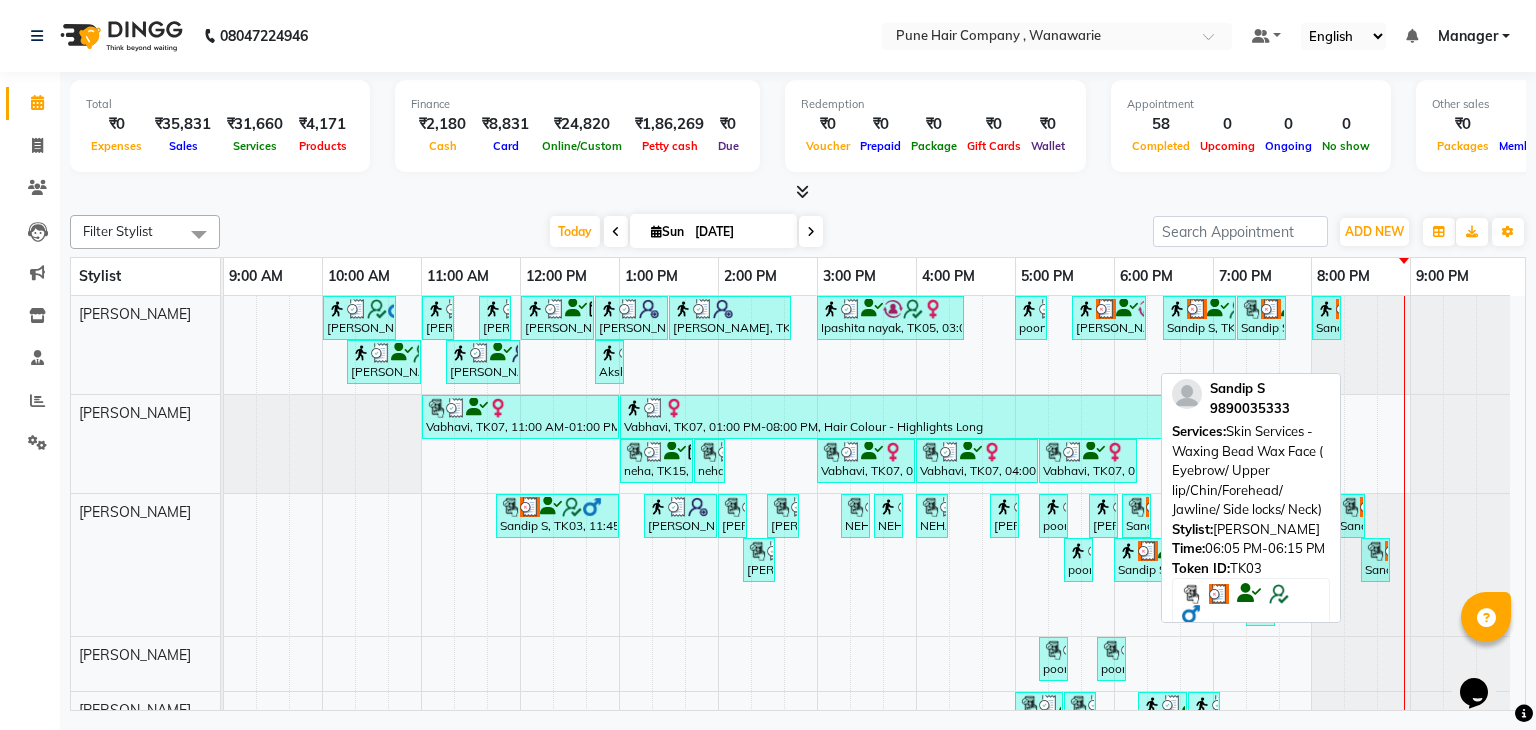 click on "Sandip S, TK03, 06:05 PM-06:15 PM, Skin Services - Waxing Bead Wax Face ( Eyebrow/ Upper lip/Chin/Forehead/ Jawline/ Side locks/ Neck)" at bounding box center (1136, 516) 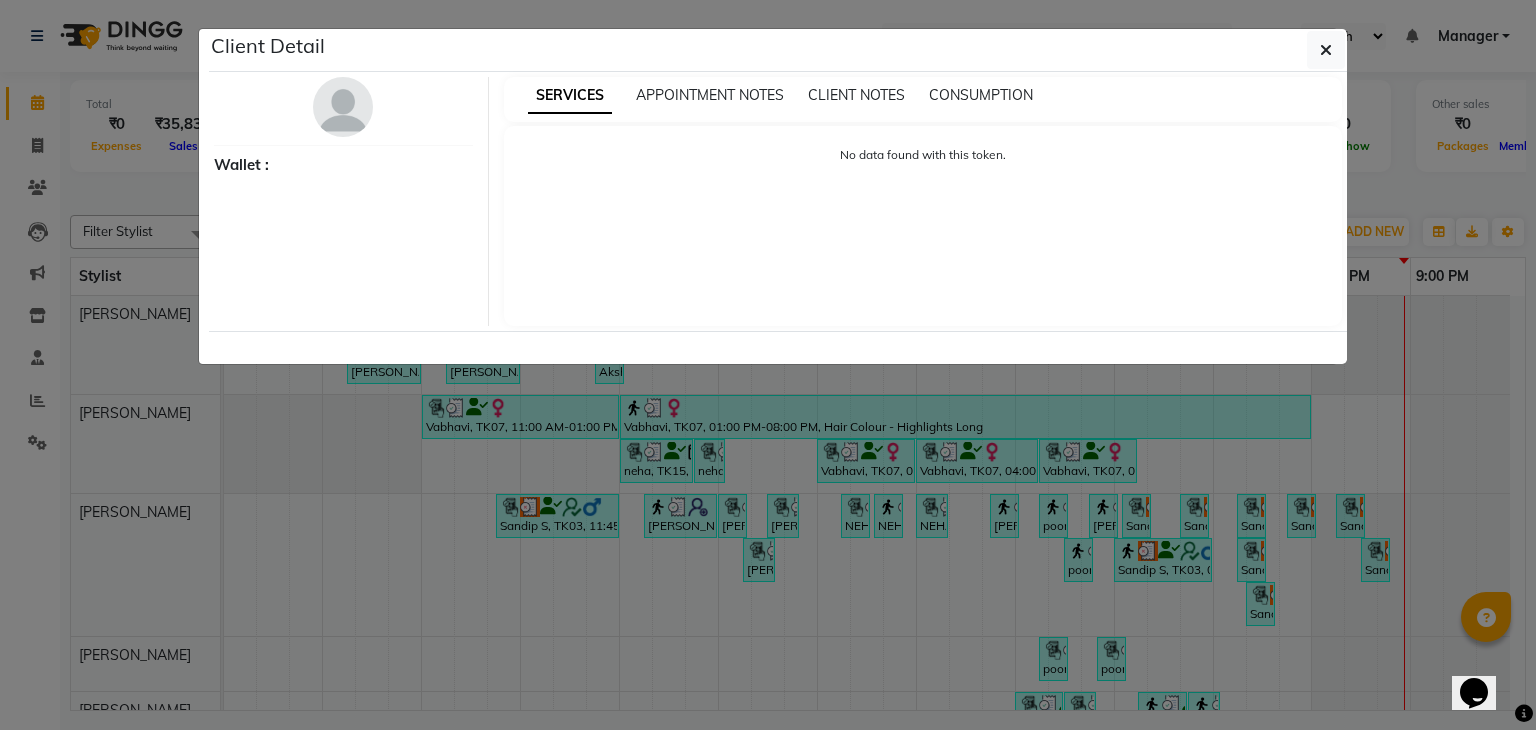 select on "3" 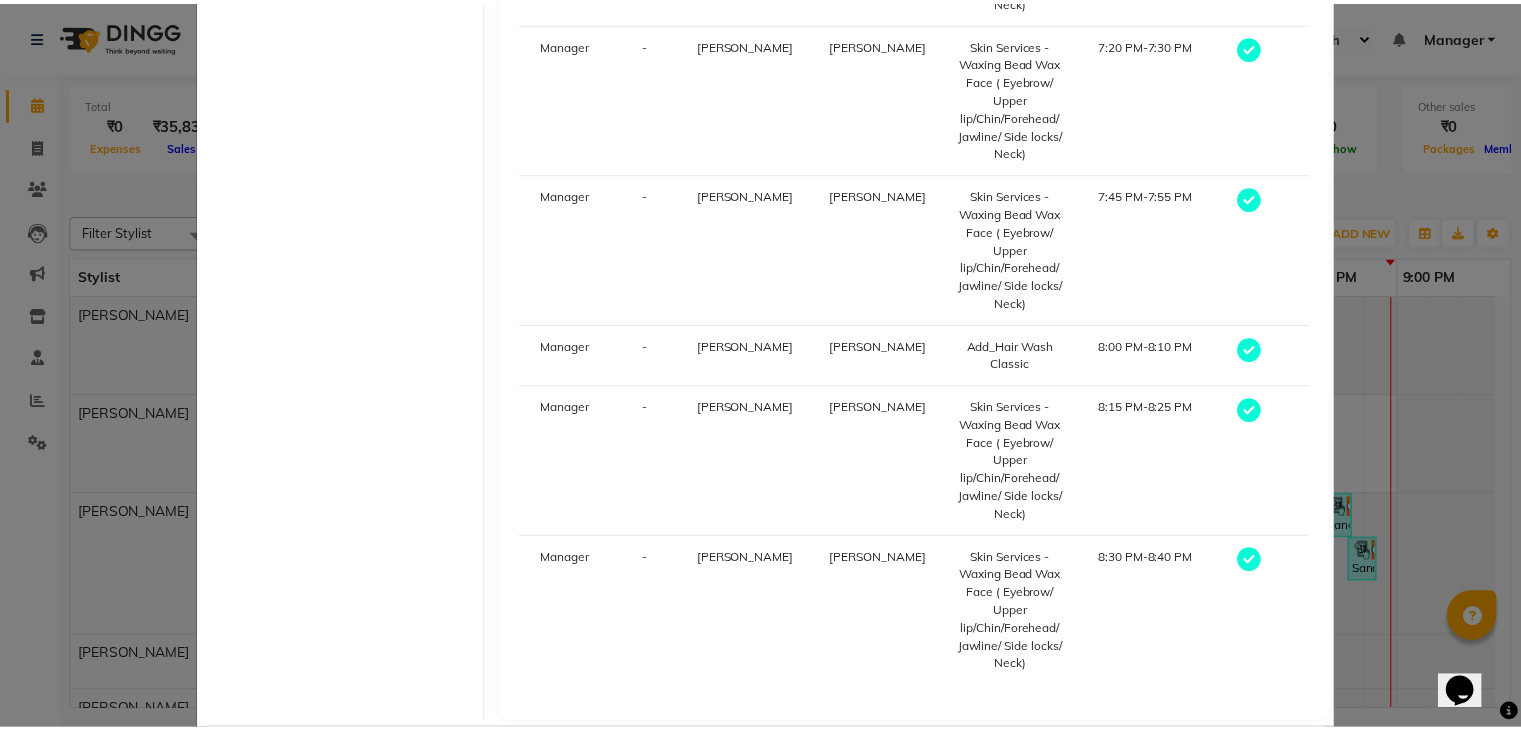scroll, scrollTop: 1074, scrollLeft: 0, axis: vertical 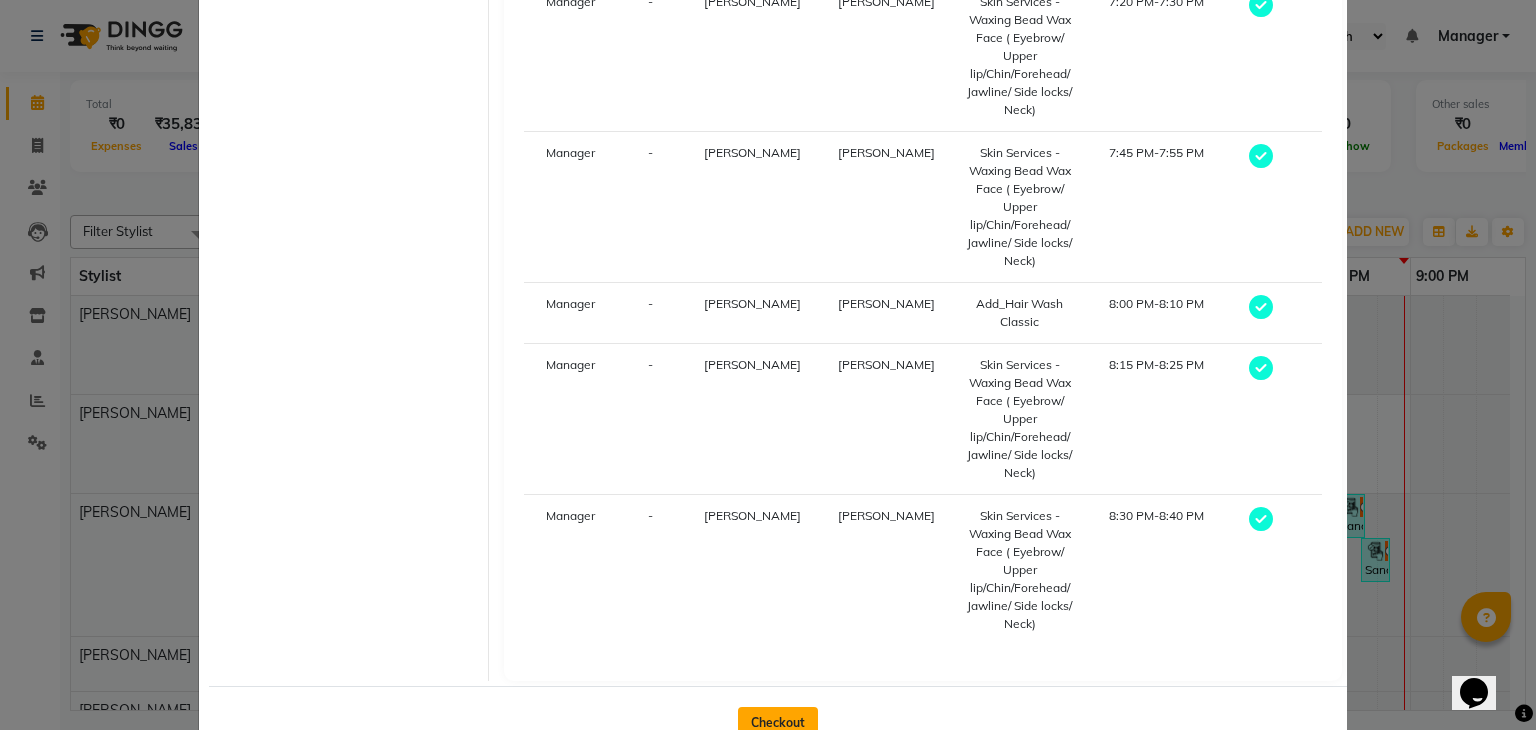 click on "Checkout" 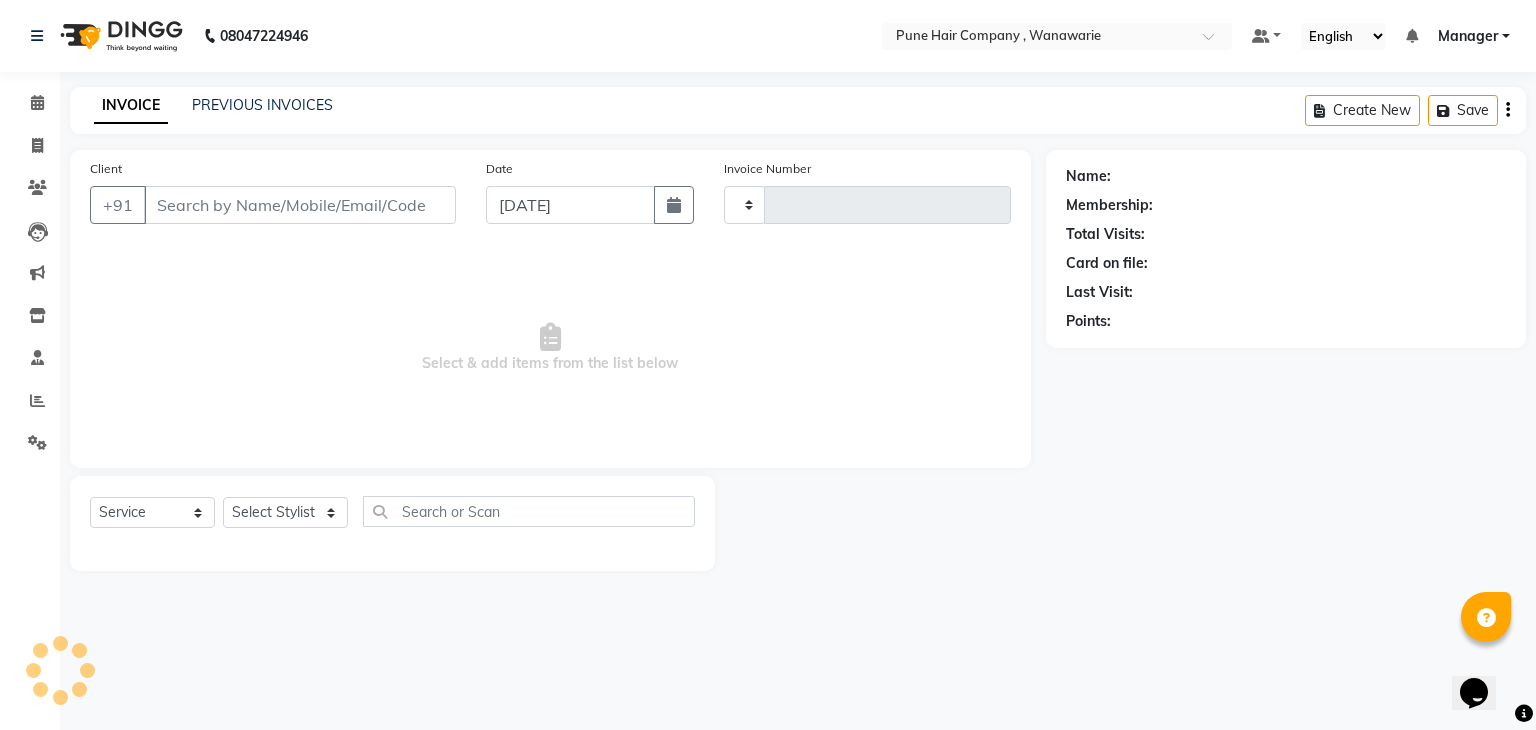 type on "1134" 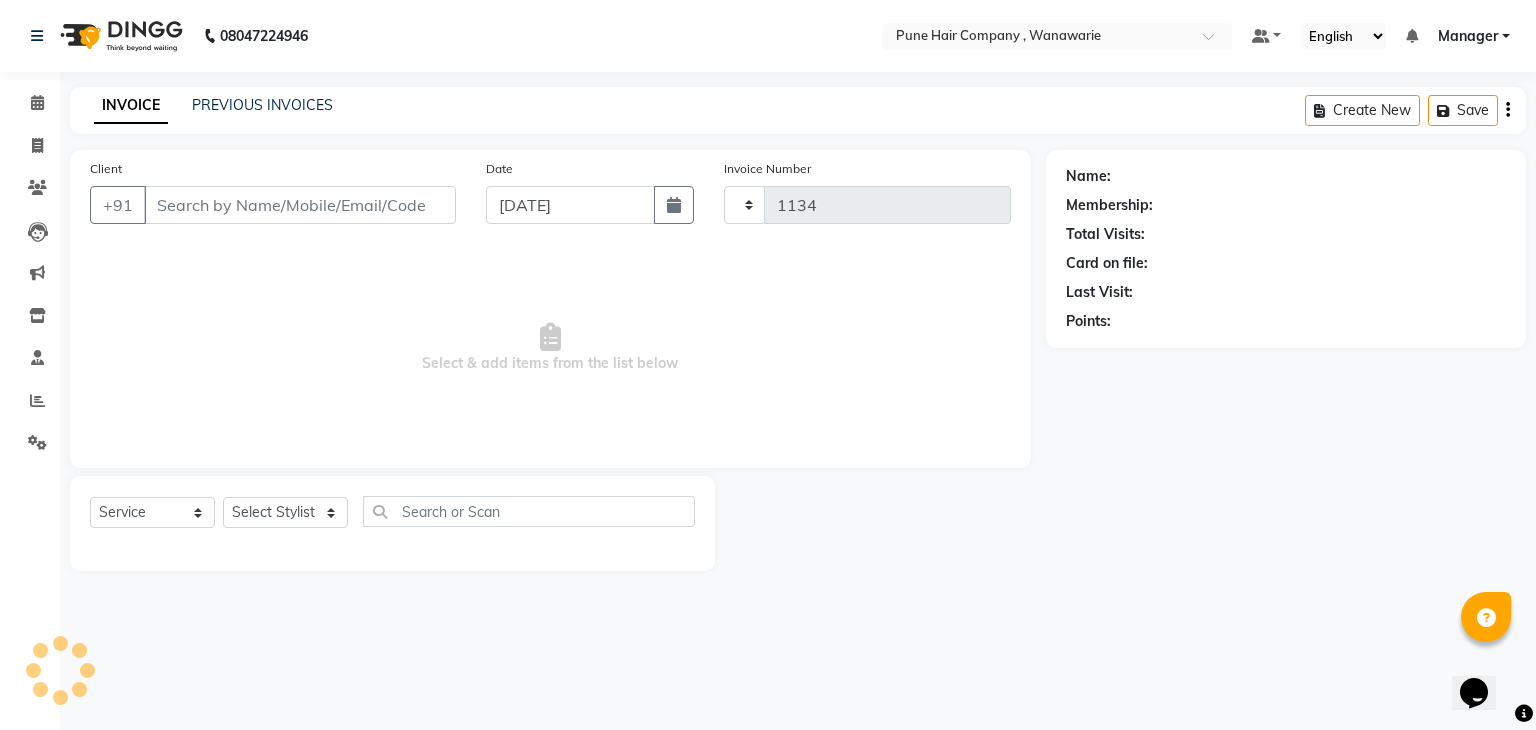 select on "8072" 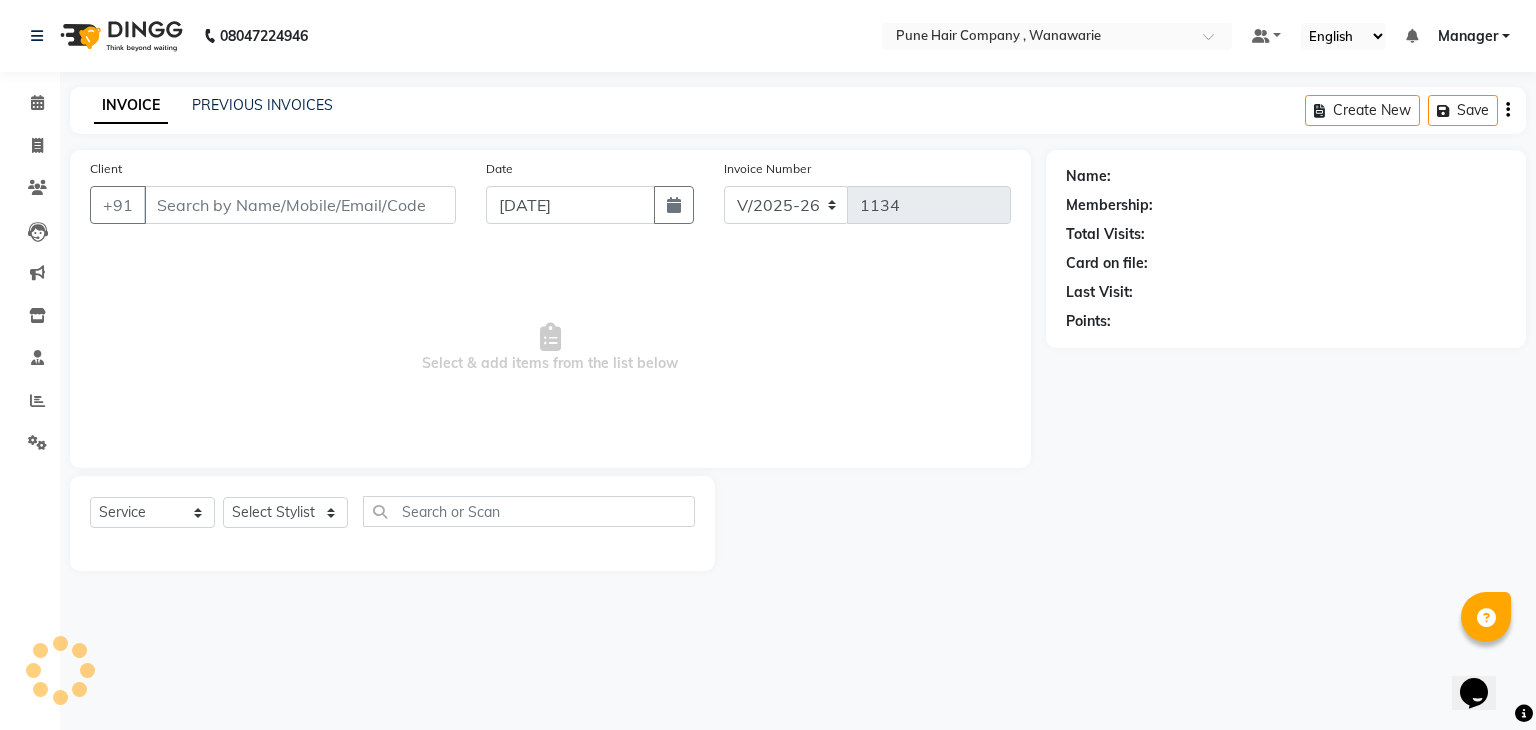 type on "9890035333" 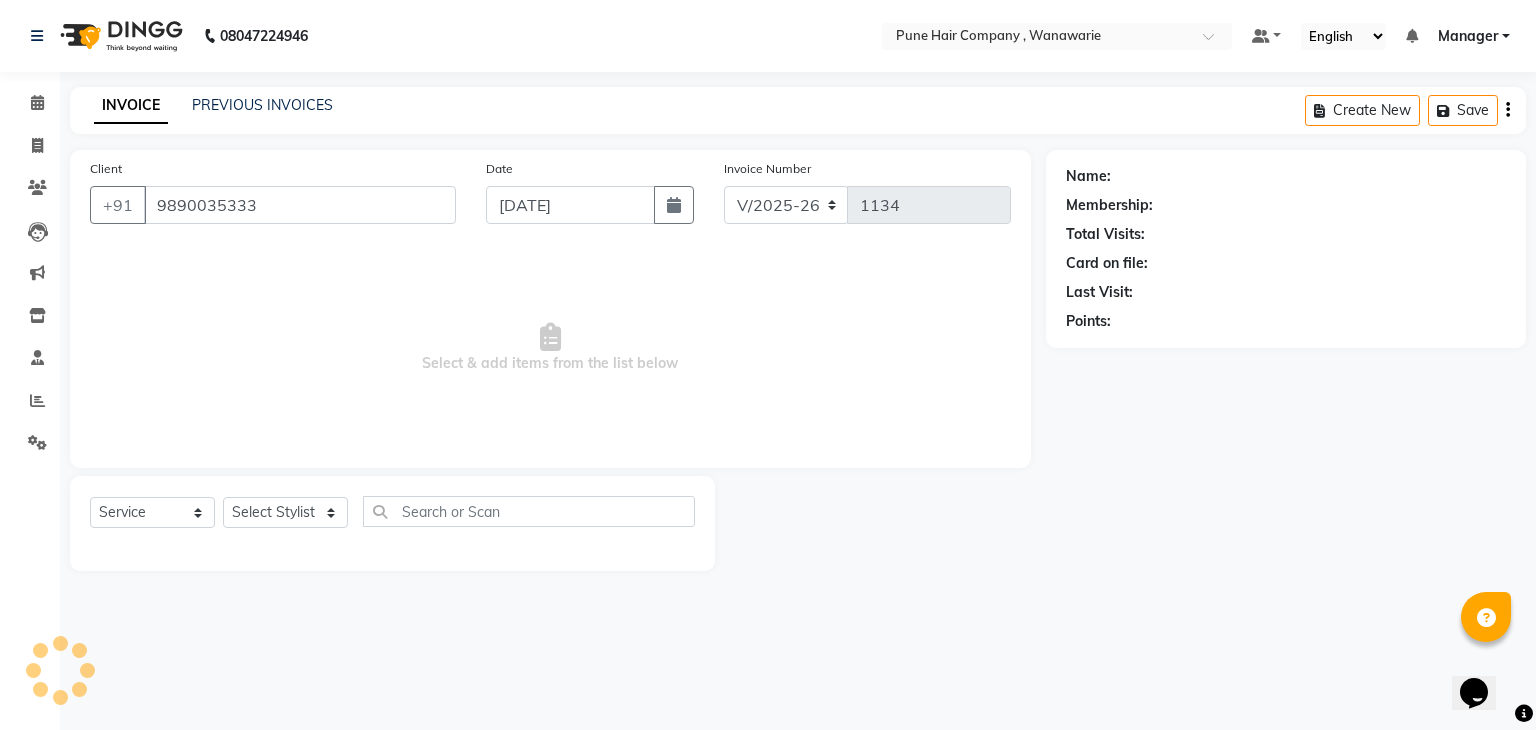 select on "74579" 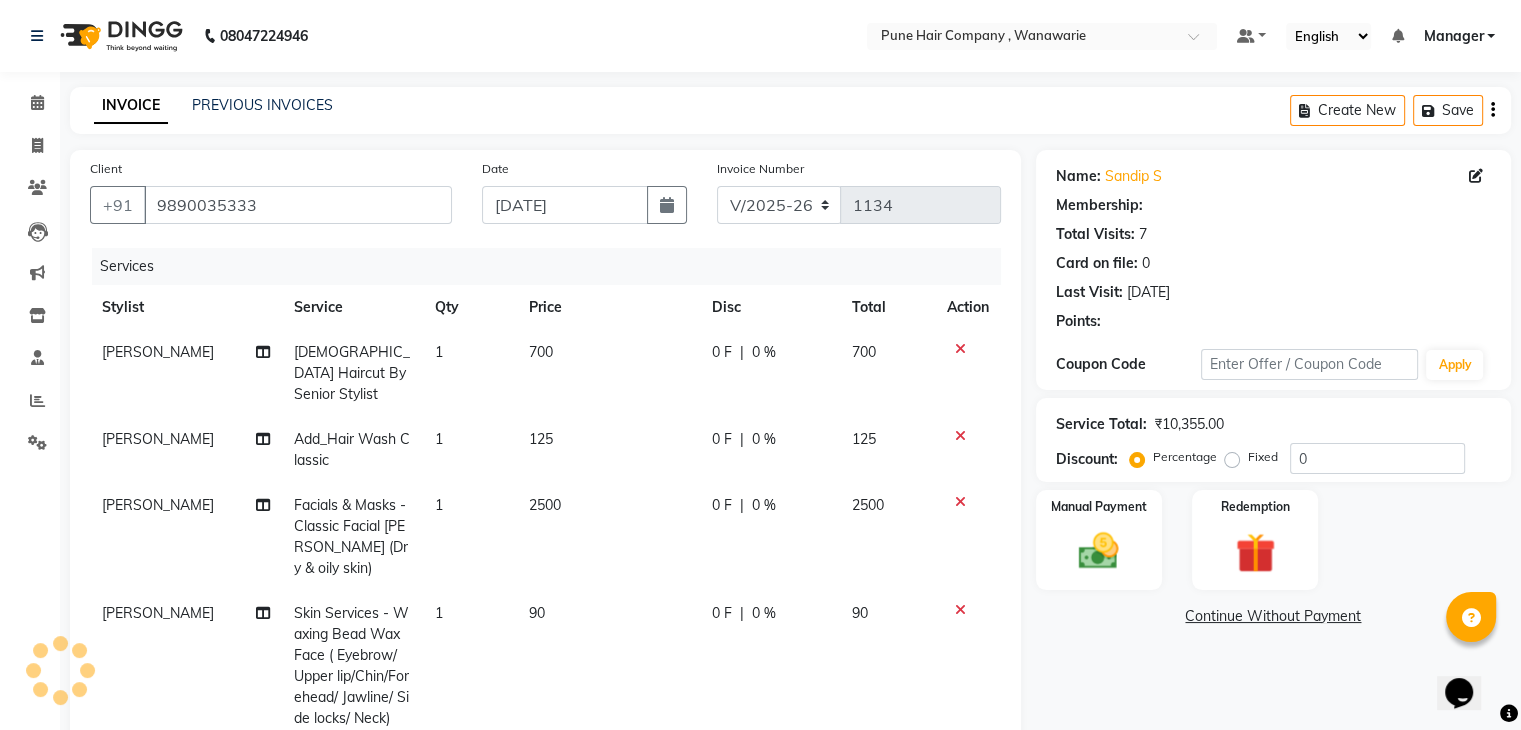 select on "1: Object" 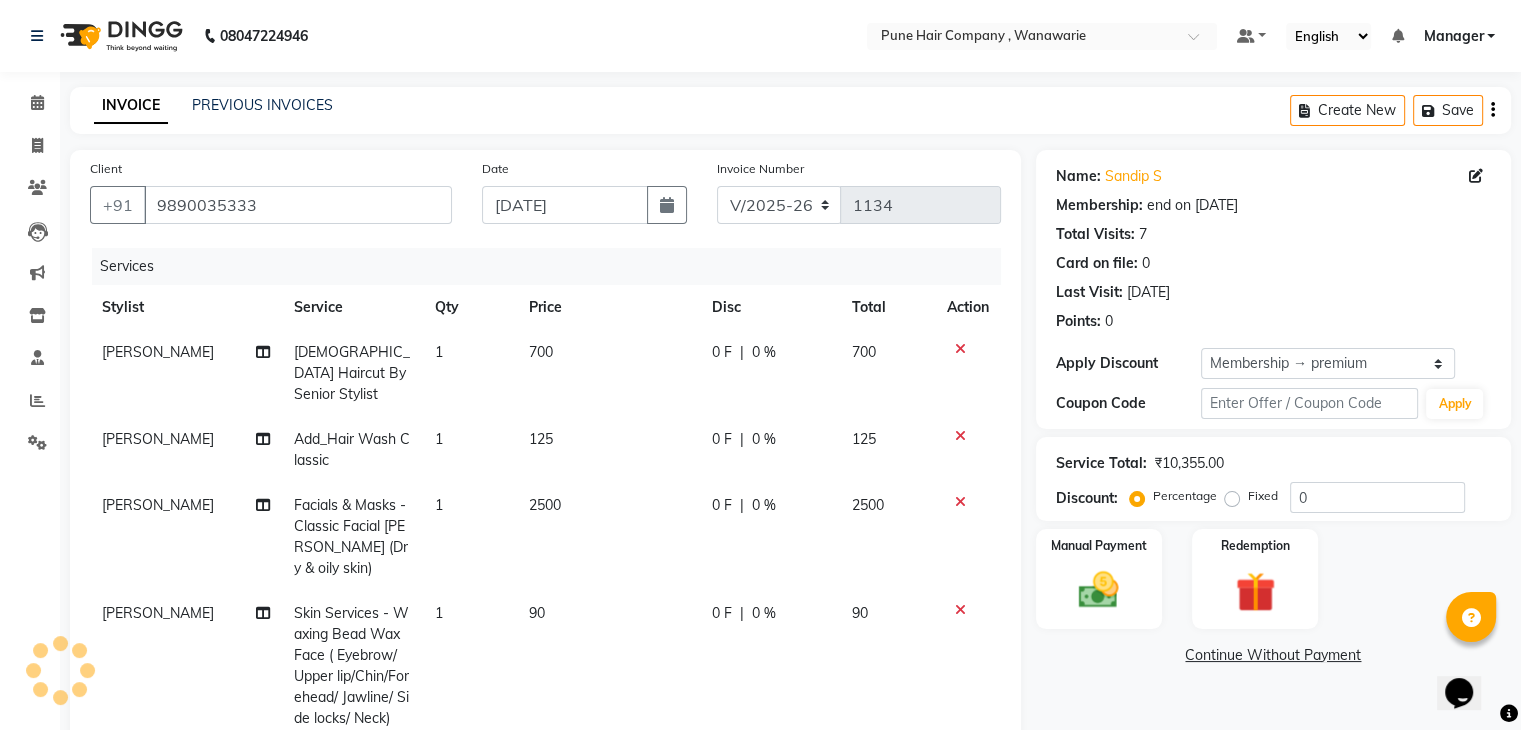 type on "20" 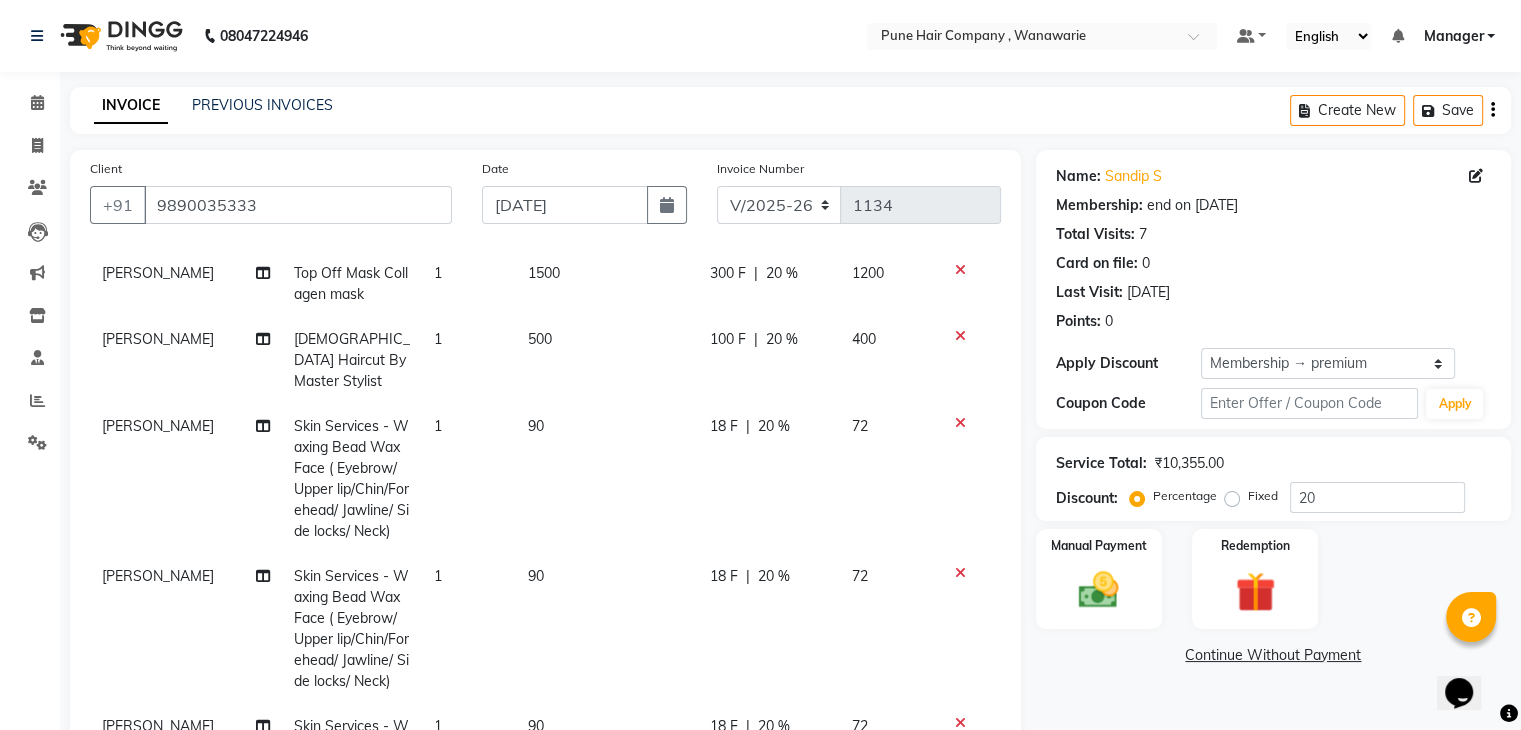 scroll, scrollTop: 1143, scrollLeft: 0, axis: vertical 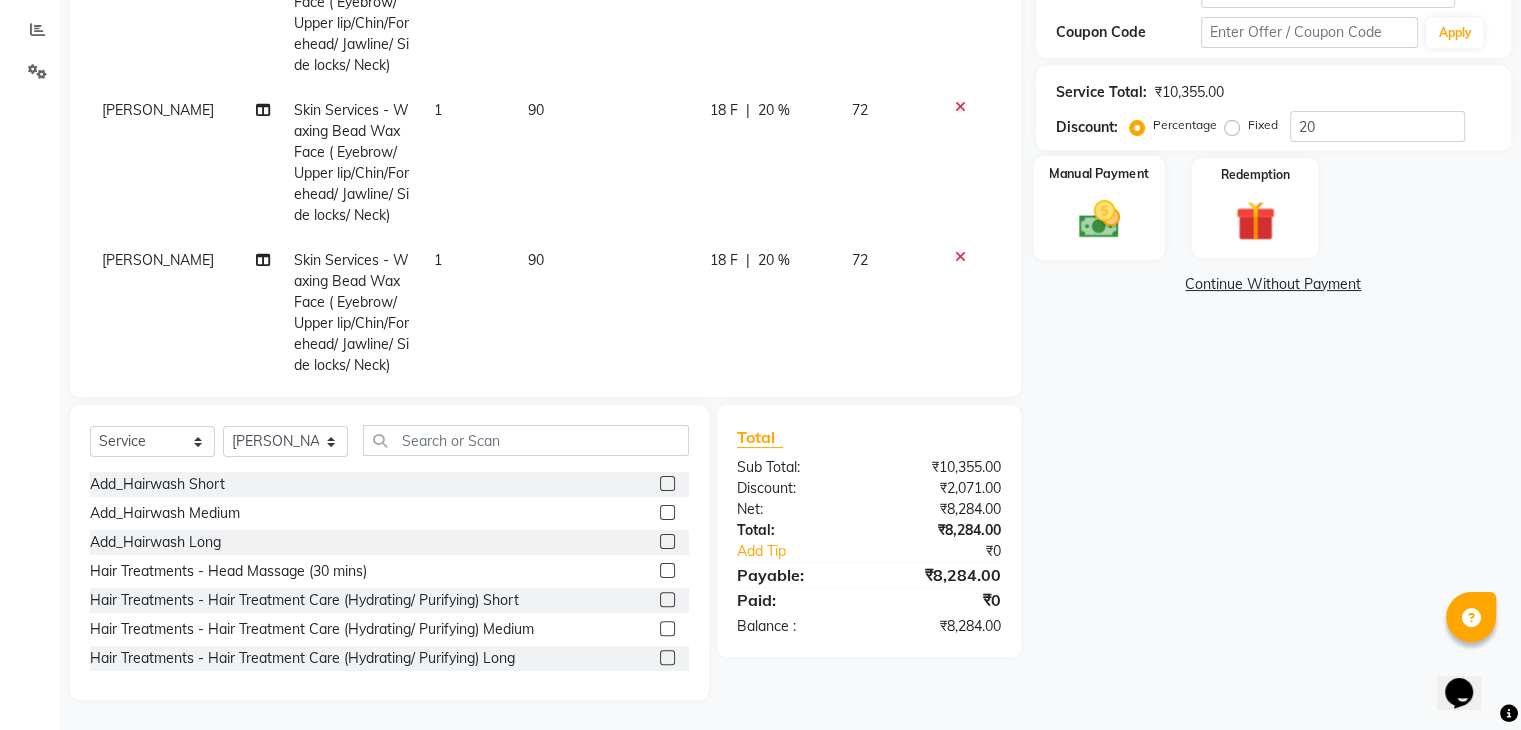 click on "Manual Payment" 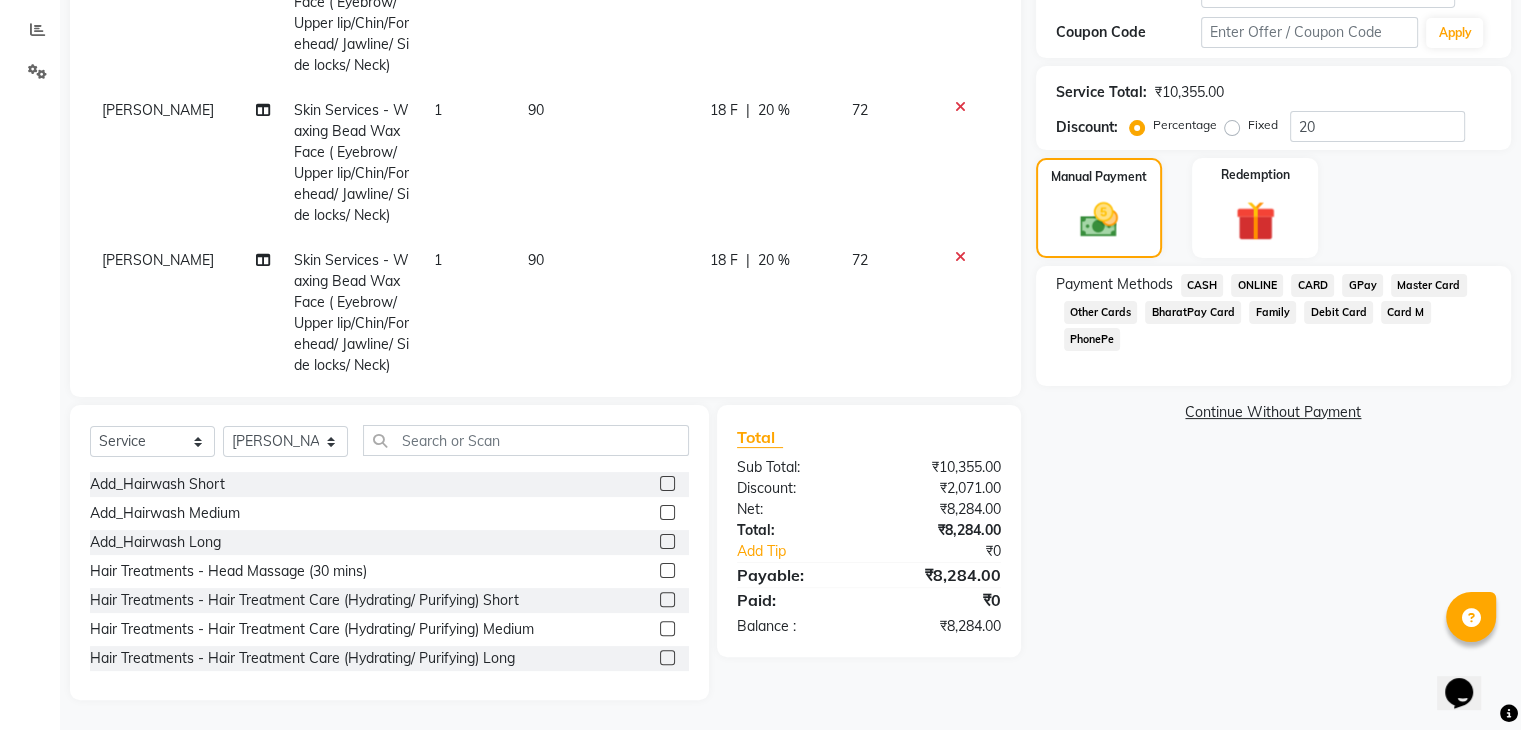 click on "CARD" 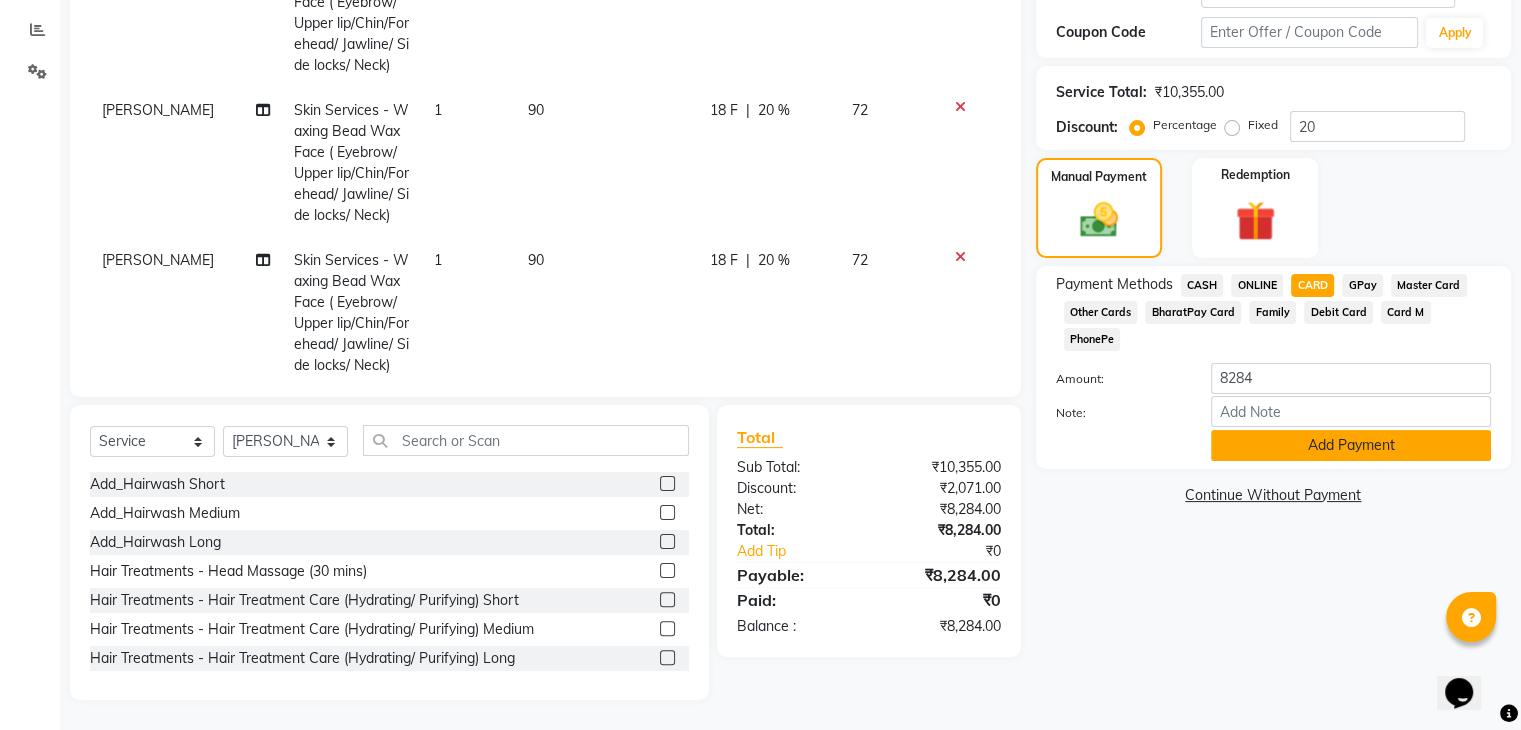 click on "Add Payment" 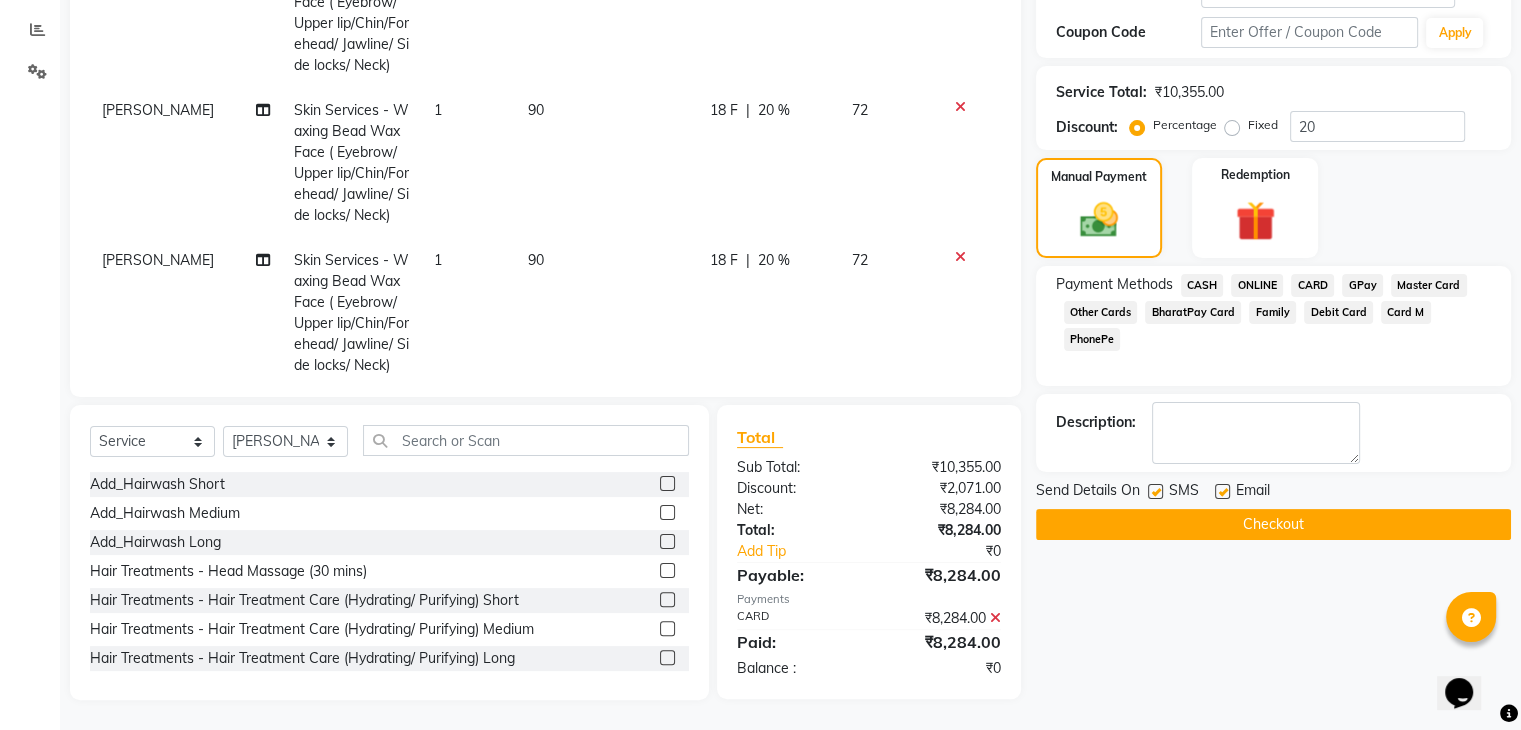 click on "Checkout" 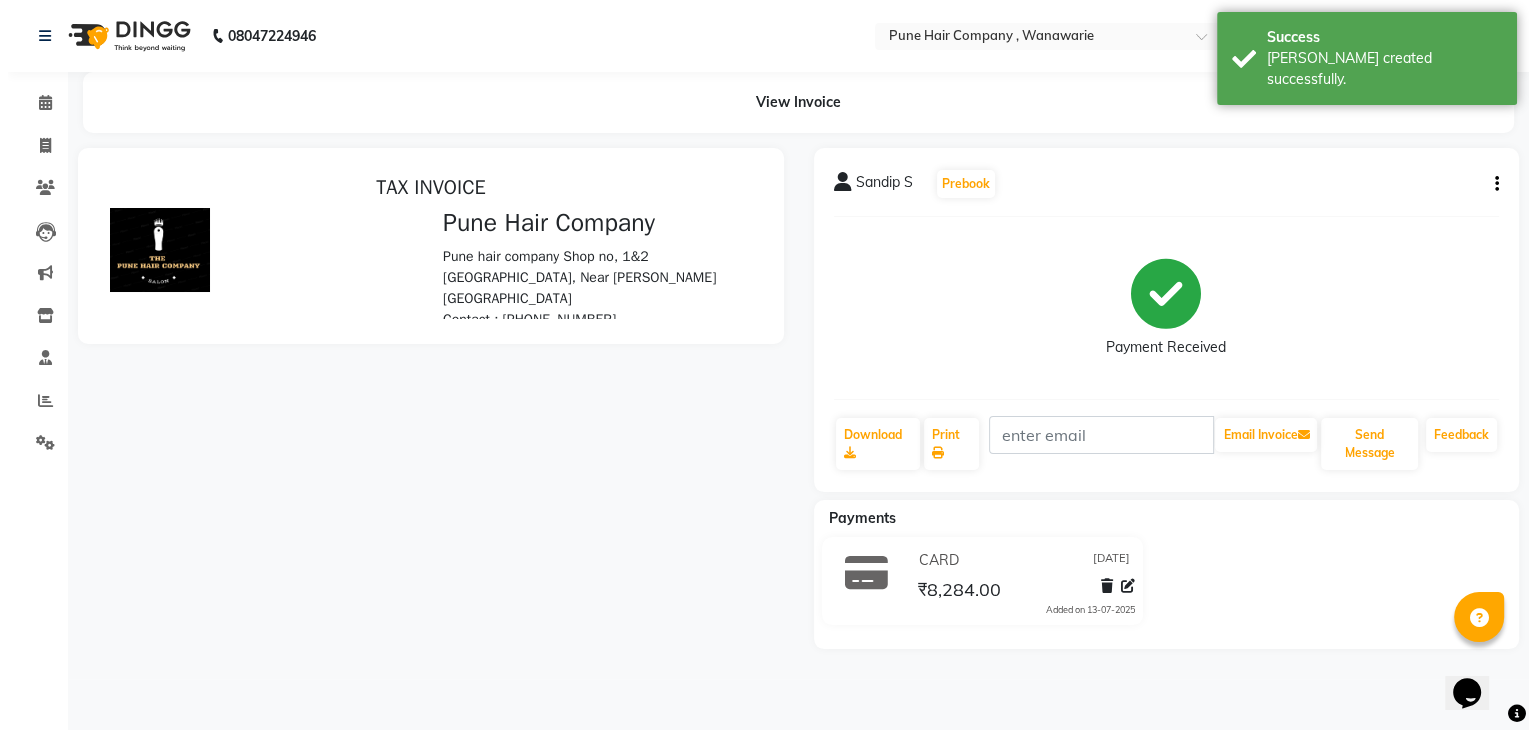 scroll, scrollTop: 0, scrollLeft: 0, axis: both 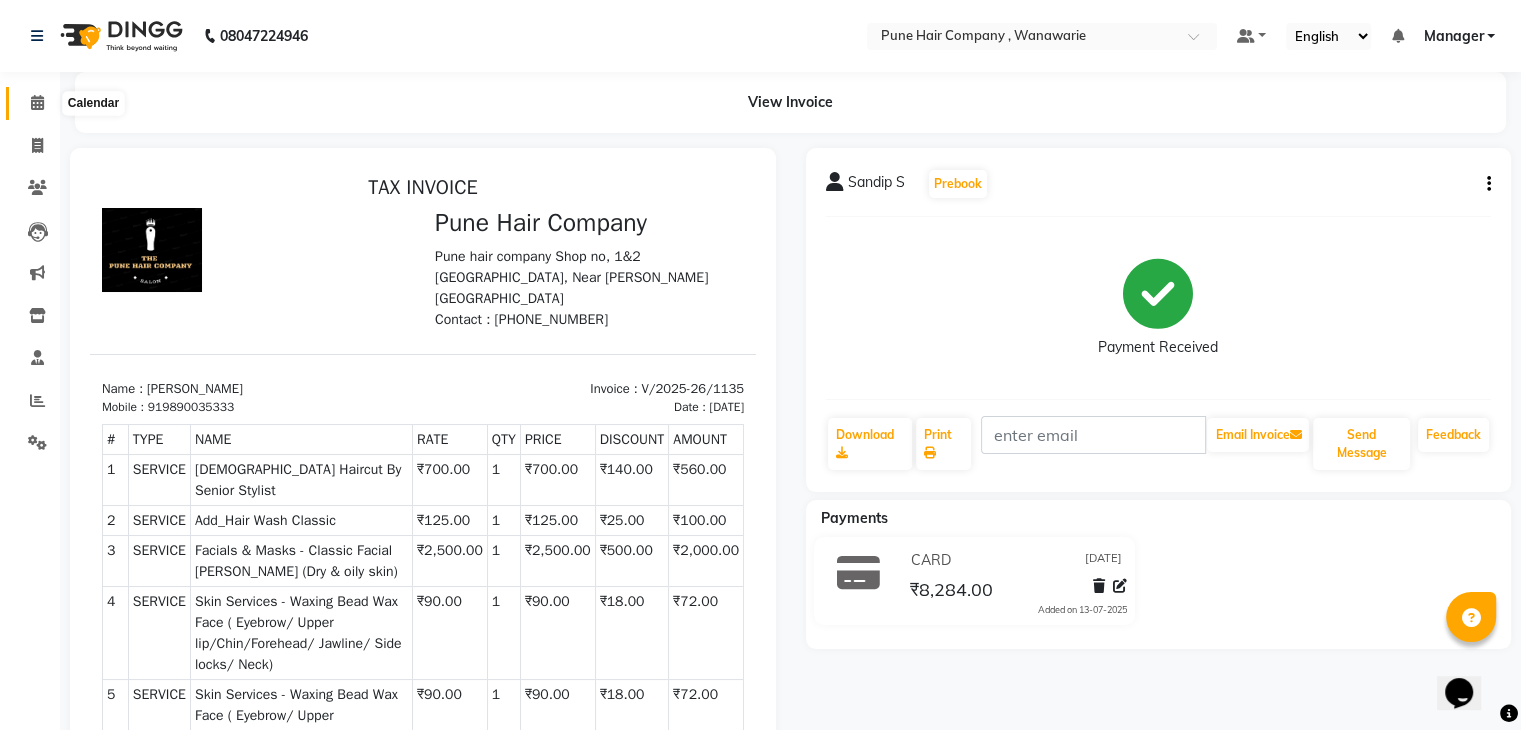 click 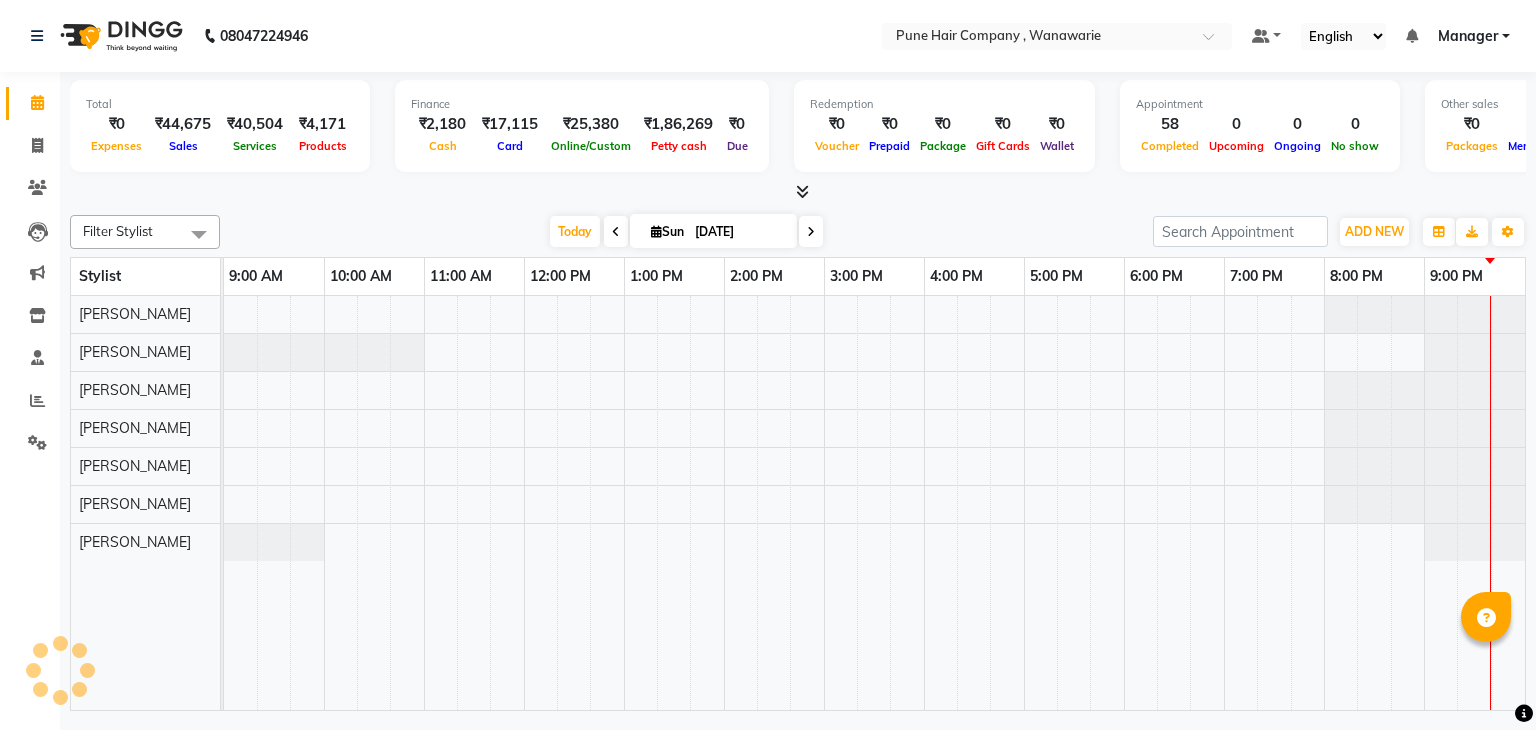 scroll, scrollTop: 0, scrollLeft: 0, axis: both 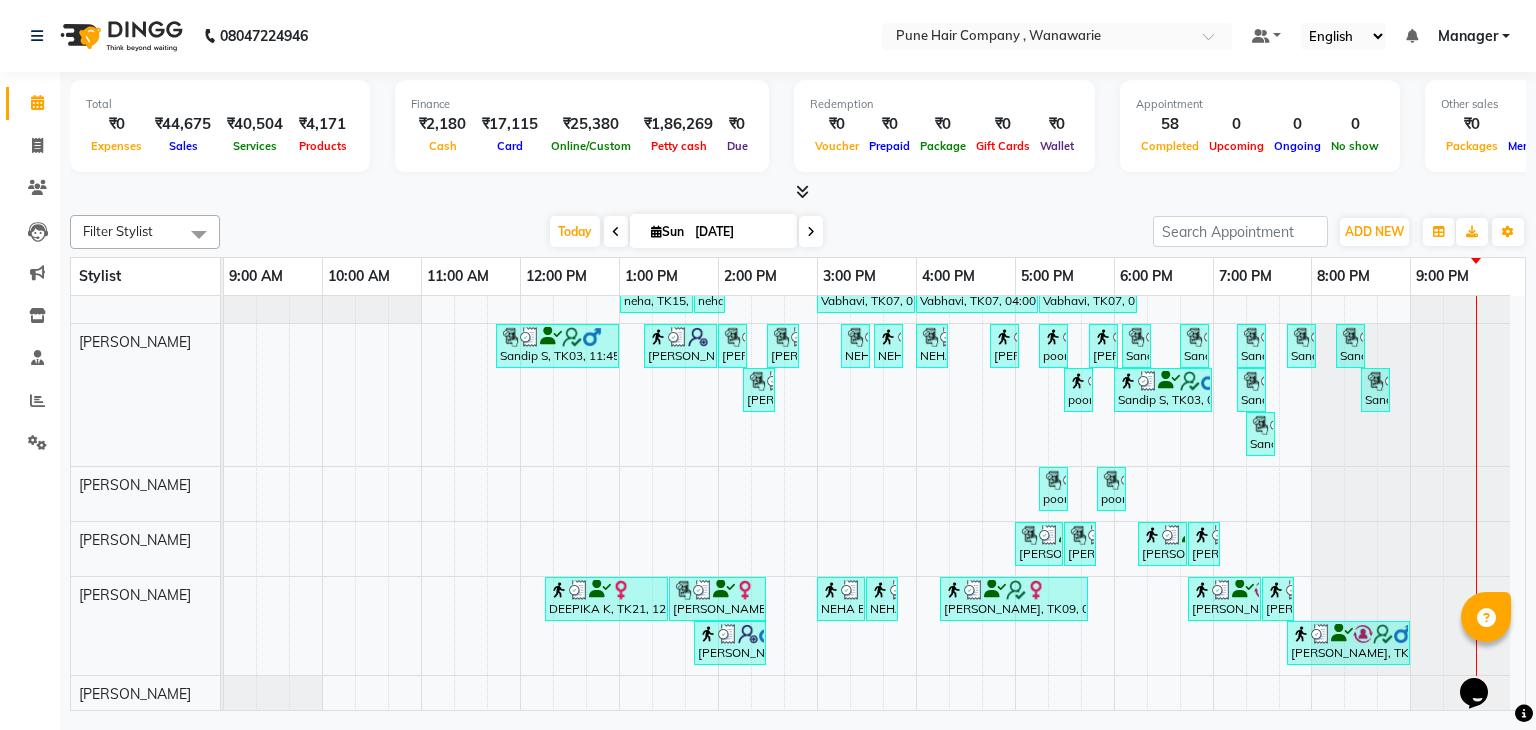 click at bounding box center (802, 191) 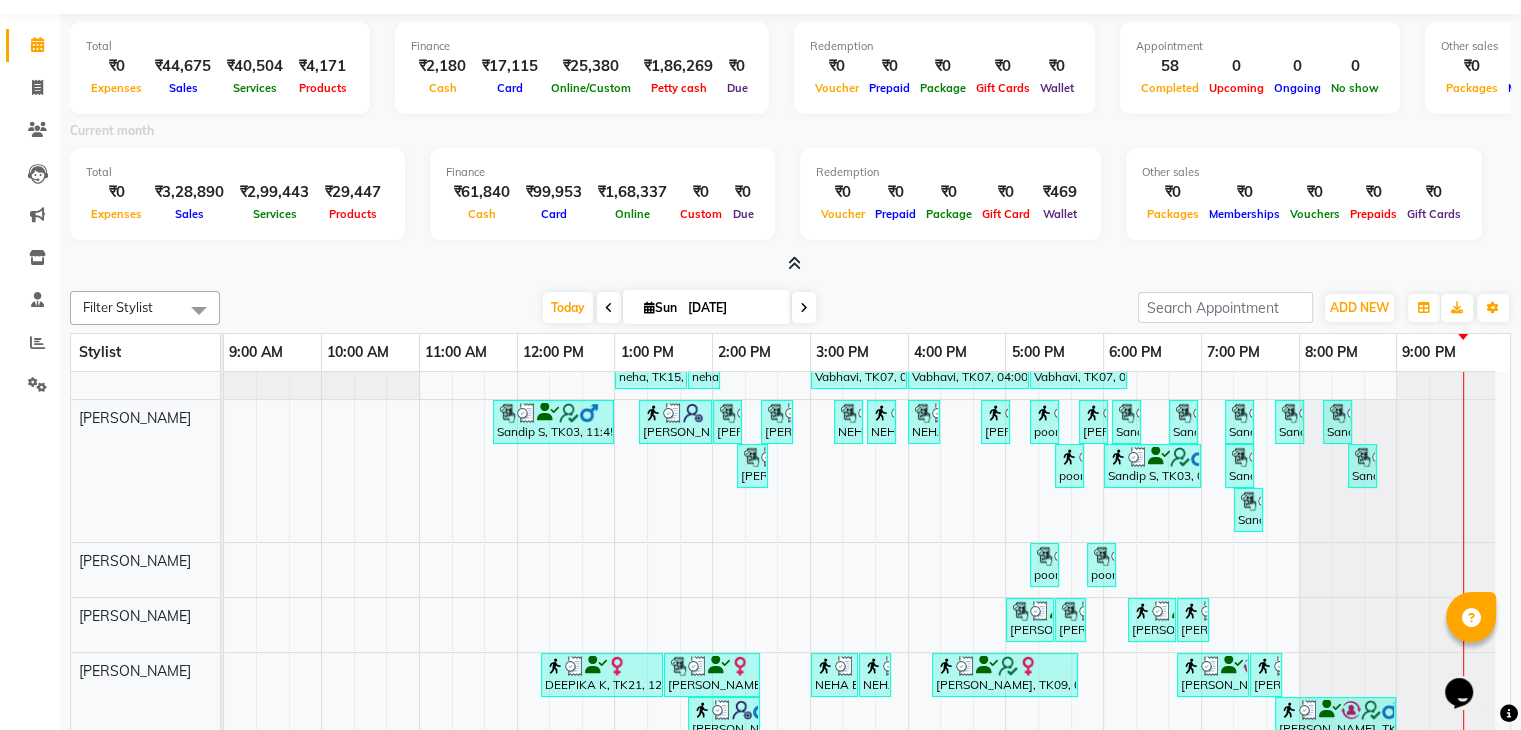scroll, scrollTop: 120, scrollLeft: 0, axis: vertical 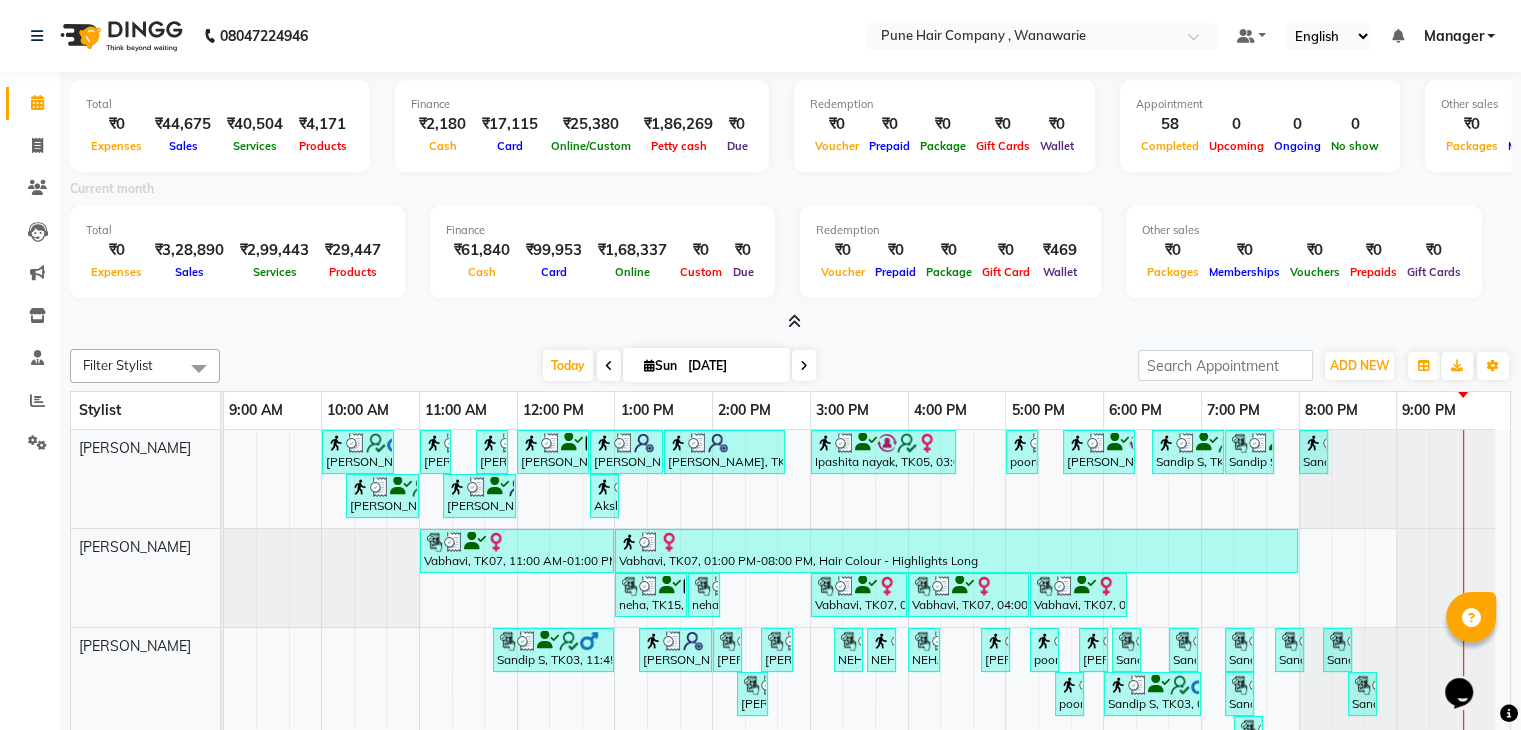 click at bounding box center [794, 321] 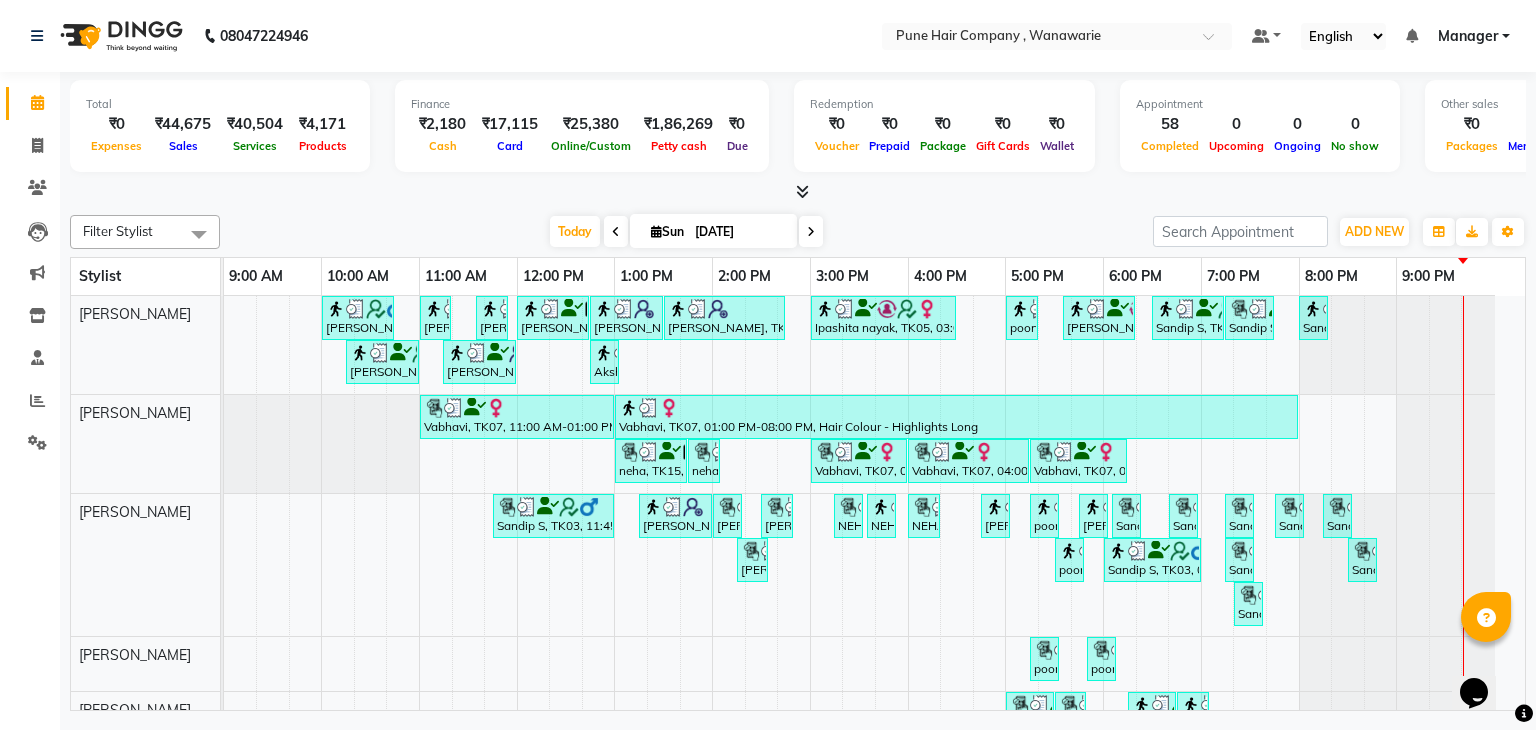 scroll, scrollTop: 154, scrollLeft: 0, axis: vertical 